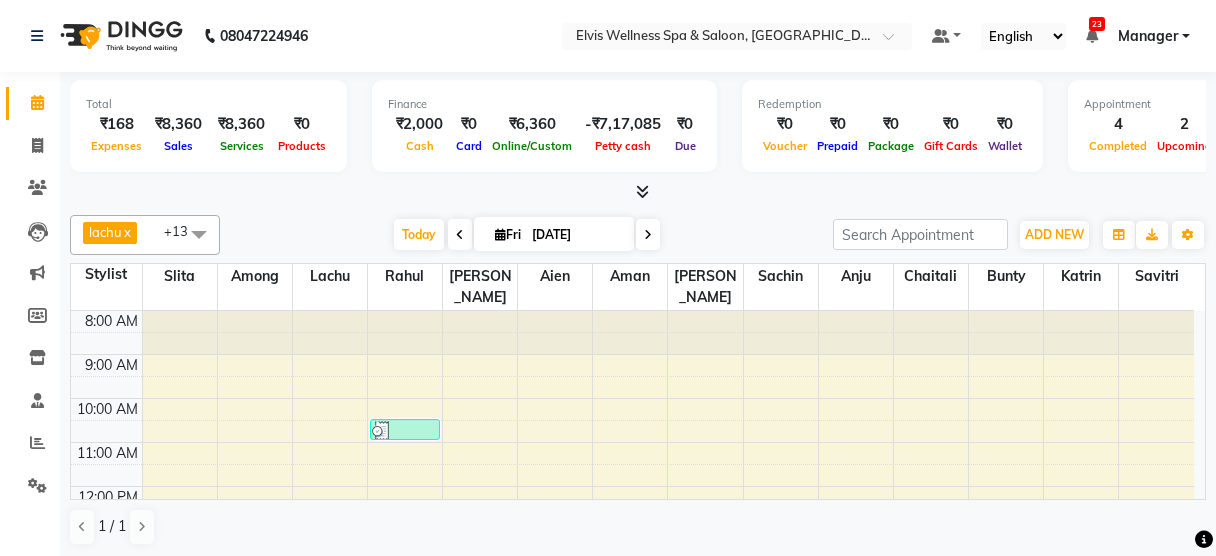 click on "8:00 AM 9:00 AM 10:00 AM 11:00 AM 12:00 PM 1:00 PM 2:00 PM 3:00 PM 4:00 PM 5:00 PM 6:00 PM 7:00 PM 8:00 PM 9:00 PM     Prashant, TK03, 01:30 PM-02:30 PM, Massage - Deeptisue Massage (60 Min)             Archana, TK05, 03:30 PM-04:30 PM, Massage - Aroma Massage (60 Min)     Mrs. [PERSON_NAME], TK01, 10:30 AM-11:00 AM, Hair wash & Blow Dry     [PERSON_NAME], TK02, 01:00 PM-02:00 PM, Massage - Deeptisue Massage (60 Min)     Yelda, TK04, 02:00 PM-02:30 PM, Hair wash & Blow Dry (₹800)             Archana, TK05, 02:30 PM-03:30 PM, Facial - Clarifying Facial" at bounding box center [632, 618] 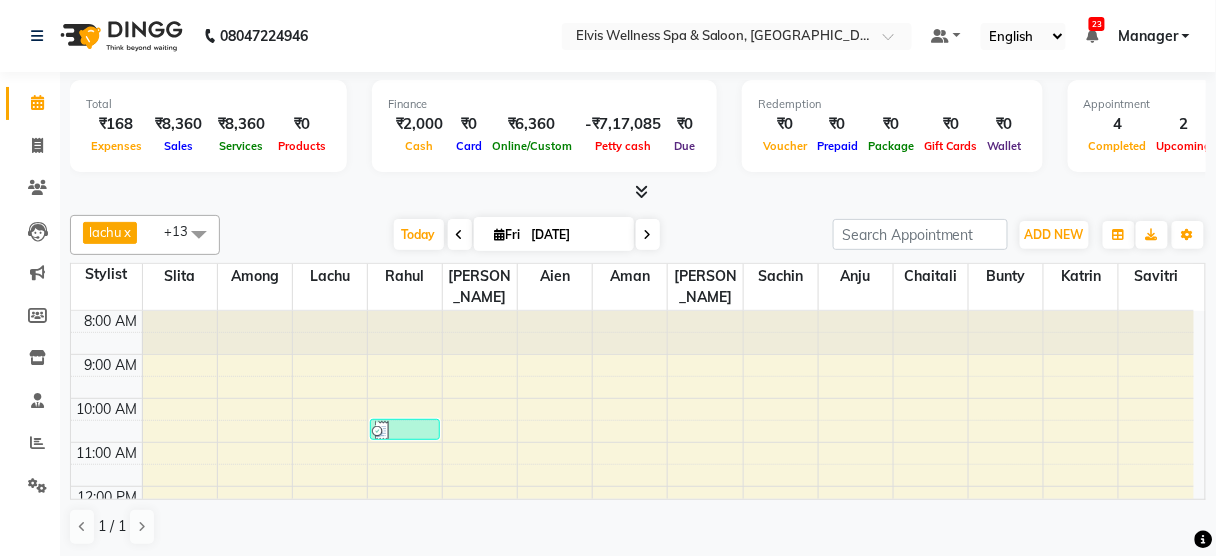 scroll, scrollTop: 0, scrollLeft: 0, axis: both 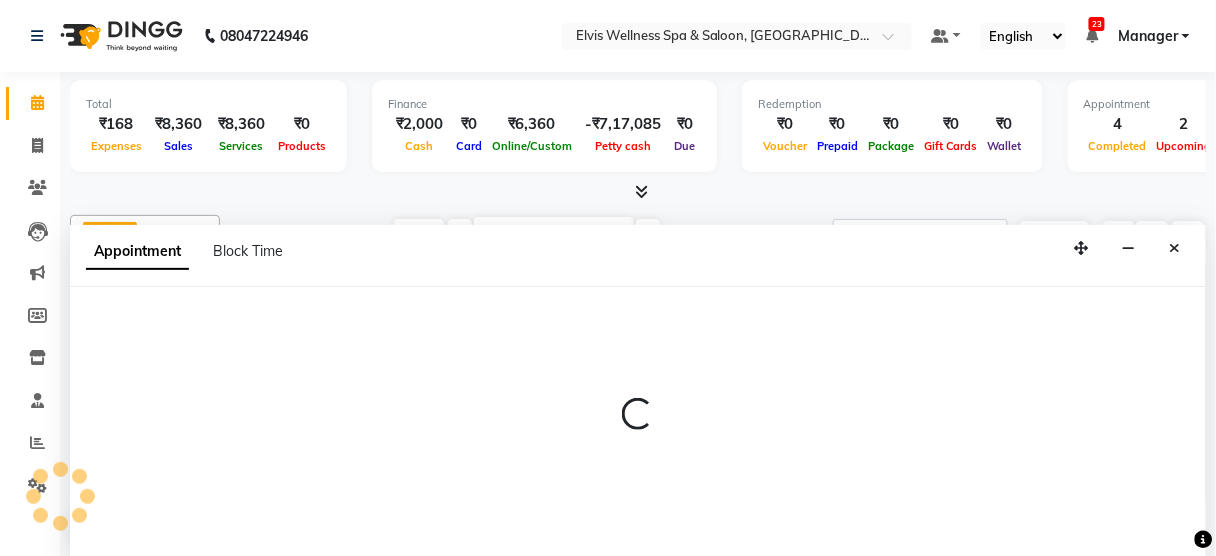 select on "39958" 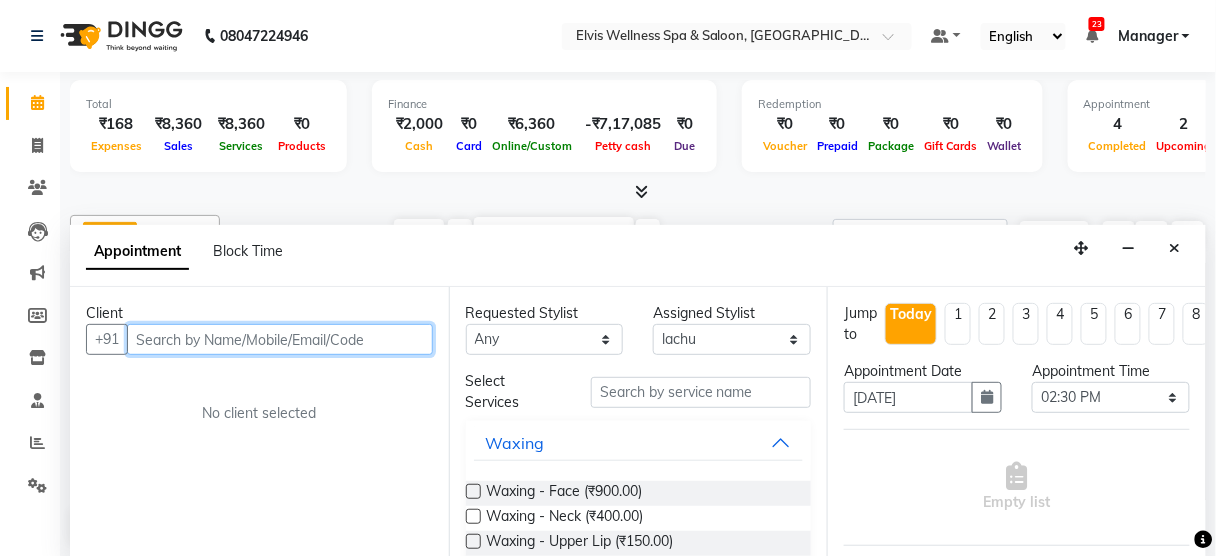 paste on "7721889999" 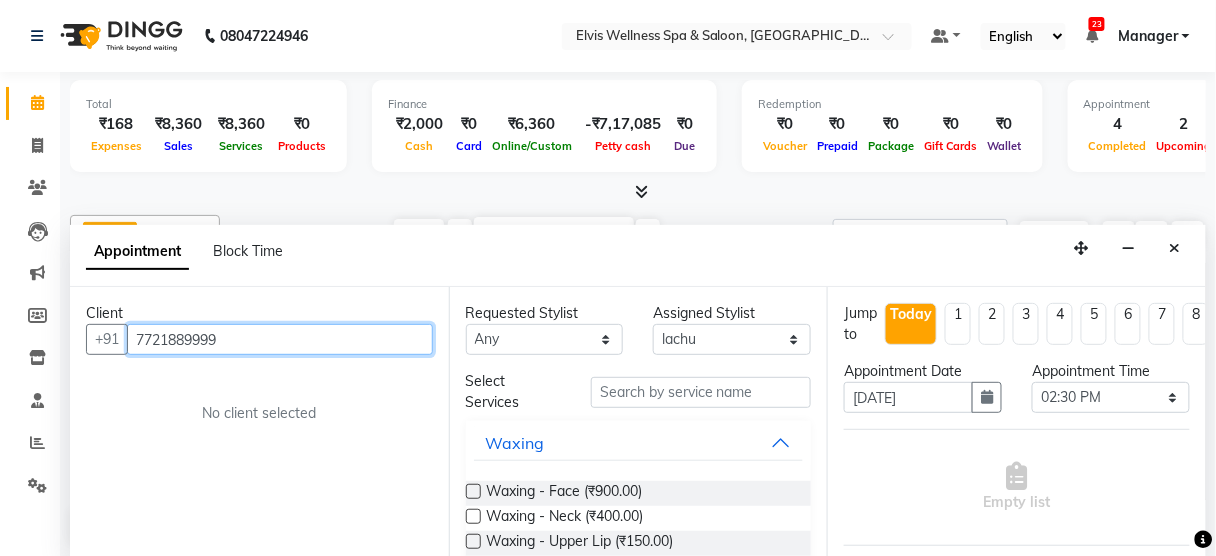 click on "7721889999" at bounding box center [280, 339] 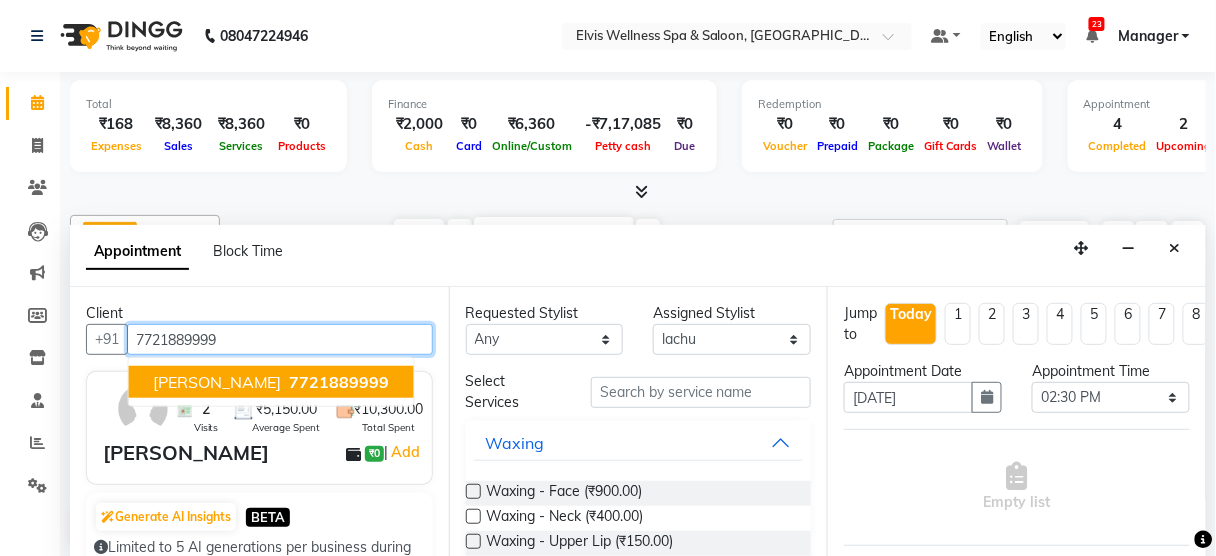 click on "7721889999" at bounding box center (340, 382) 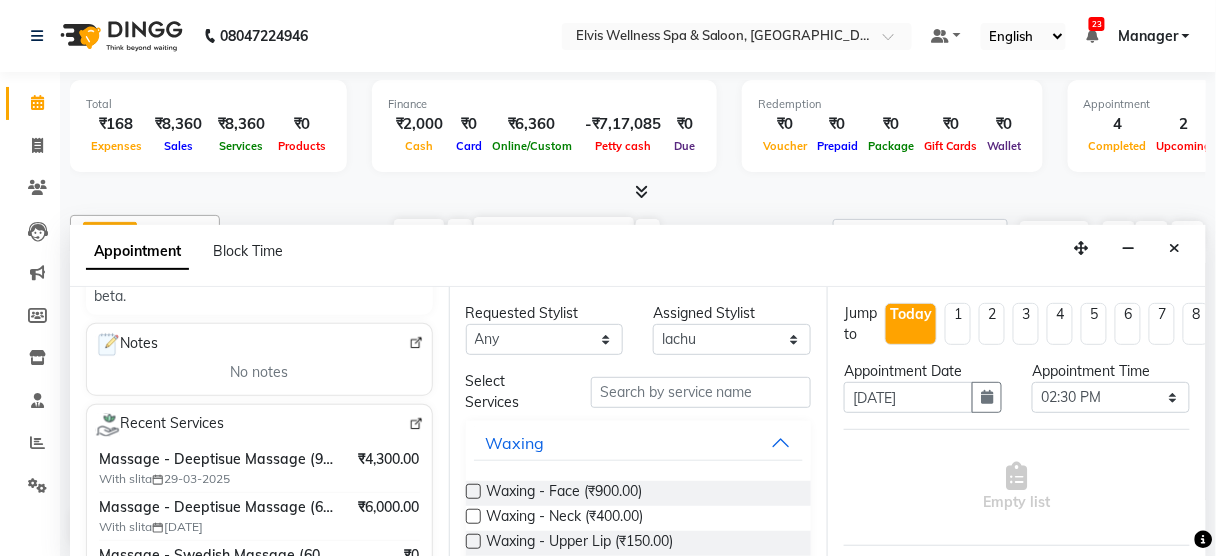 scroll, scrollTop: 273, scrollLeft: 0, axis: vertical 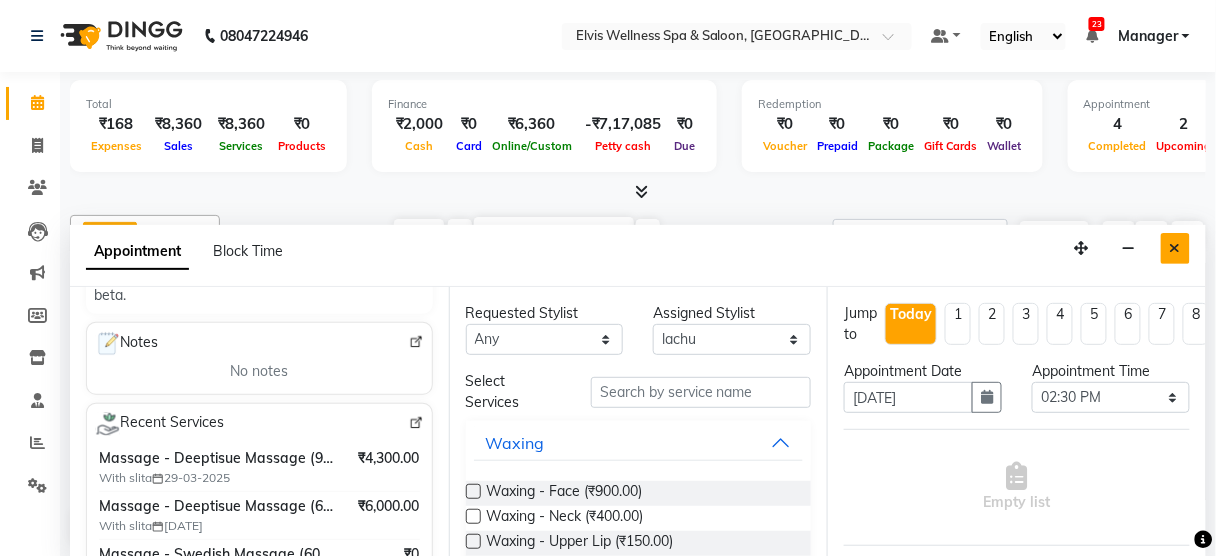 type on "7721889999" 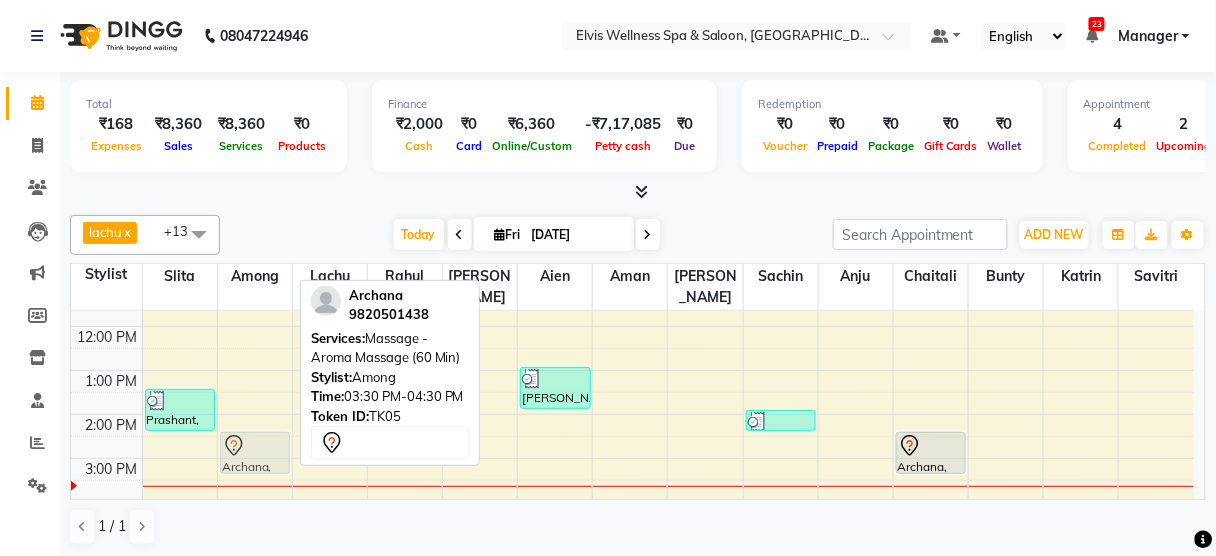 drag, startPoint x: 222, startPoint y: 476, endPoint x: 224, endPoint y: 465, distance: 11.18034 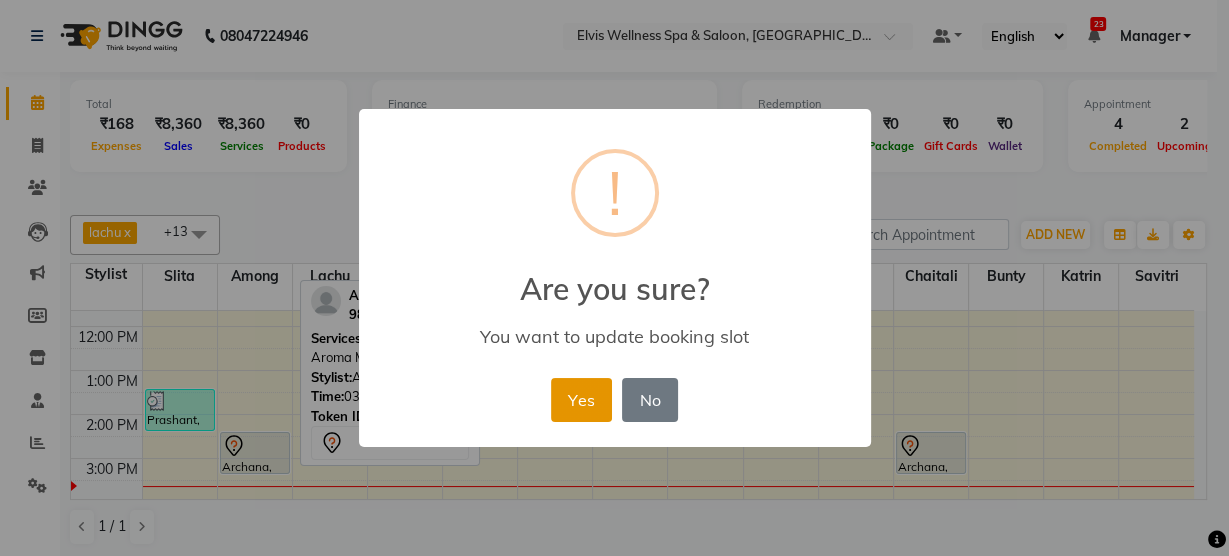 click on "Yes" at bounding box center (581, 400) 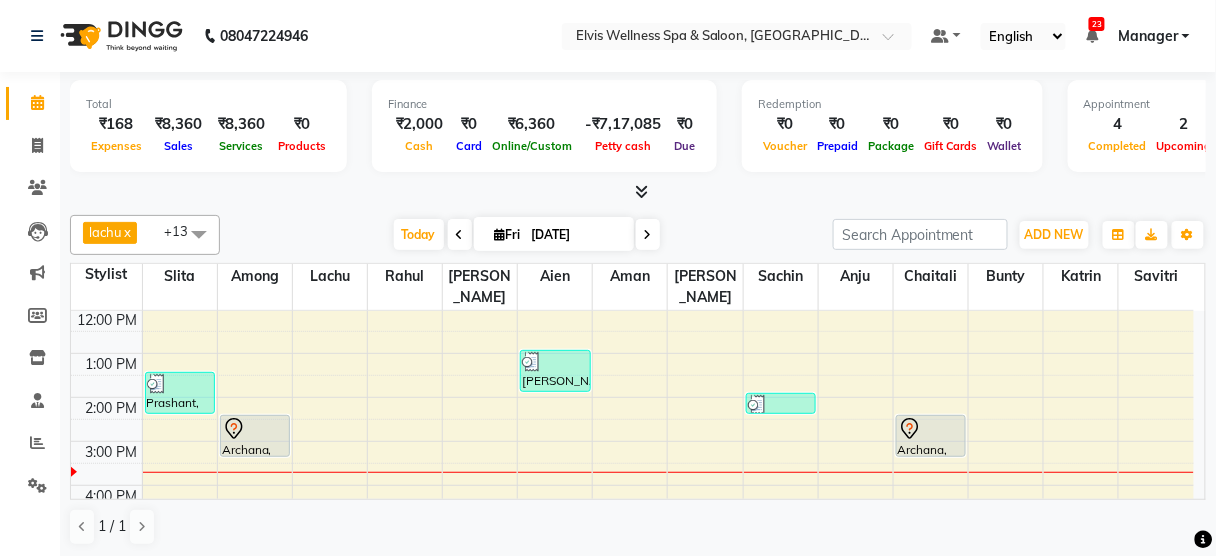 scroll, scrollTop: 179, scrollLeft: 0, axis: vertical 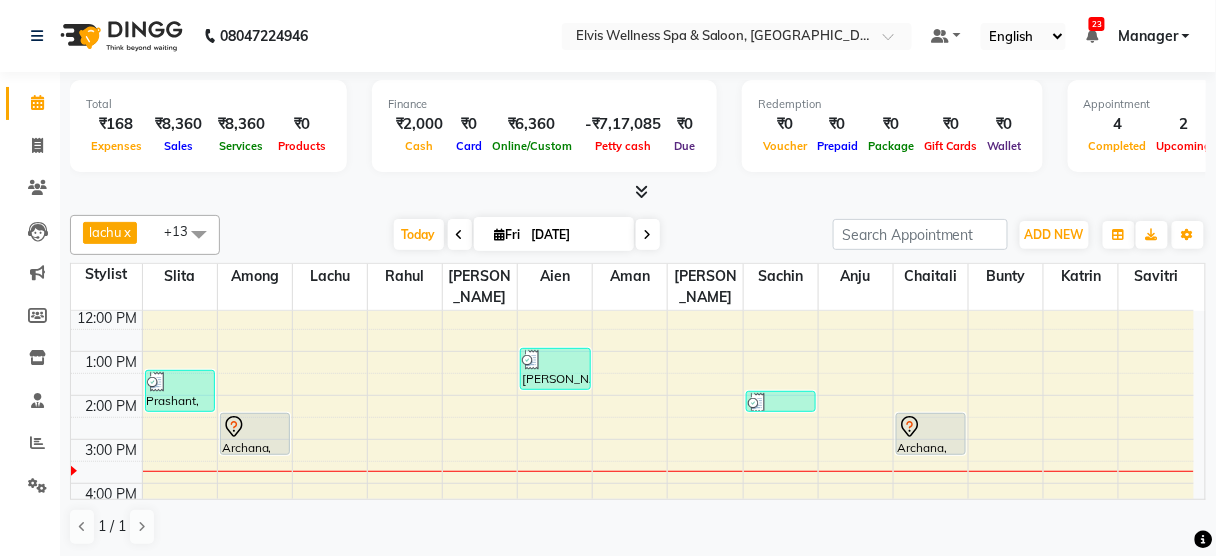 click on "8:00 AM 9:00 AM 10:00 AM 11:00 AM 12:00 PM 1:00 PM 2:00 PM 3:00 PM 4:00 PM 5:00 PM 6:00 PM 7:00 PM 8:00 PM 9:00 PM     Prashant, TK03, 01:30 PM-02:30 PM, Massage - Deeptisue Massage (60 Min)             Archana, TK05, 02:30 PM-03:30 PM, Massage - Aroma Massage (60 Min)     Mrs. Bhavika, TK01, 10:30 AM-11:00 AM, Hair wash & Blow Dry     Jay, TK02, 01:00 PM-02:00 PM, Massage - Deeptisue Massage (60 Min)     Yelda, TK04, 02:00 PM-02:30 PM, Hair wash & Blow Dry (₹800)             Archana, TK05, 02:30 PM-03:30 PM, Facial - Clarifying Facial" at bounding box center [632, 439] 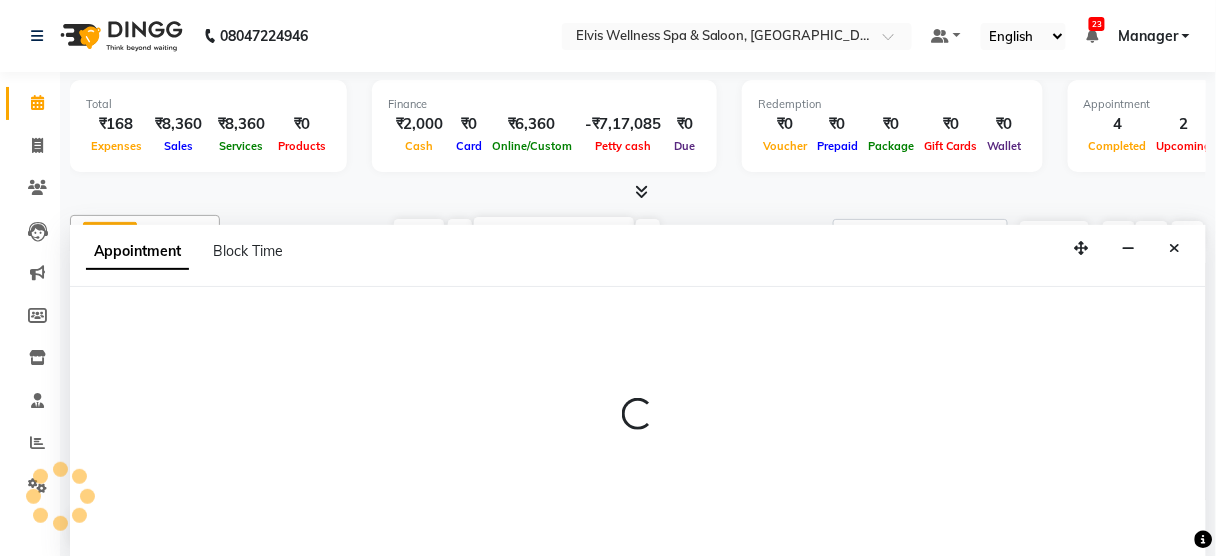 select on "39956" 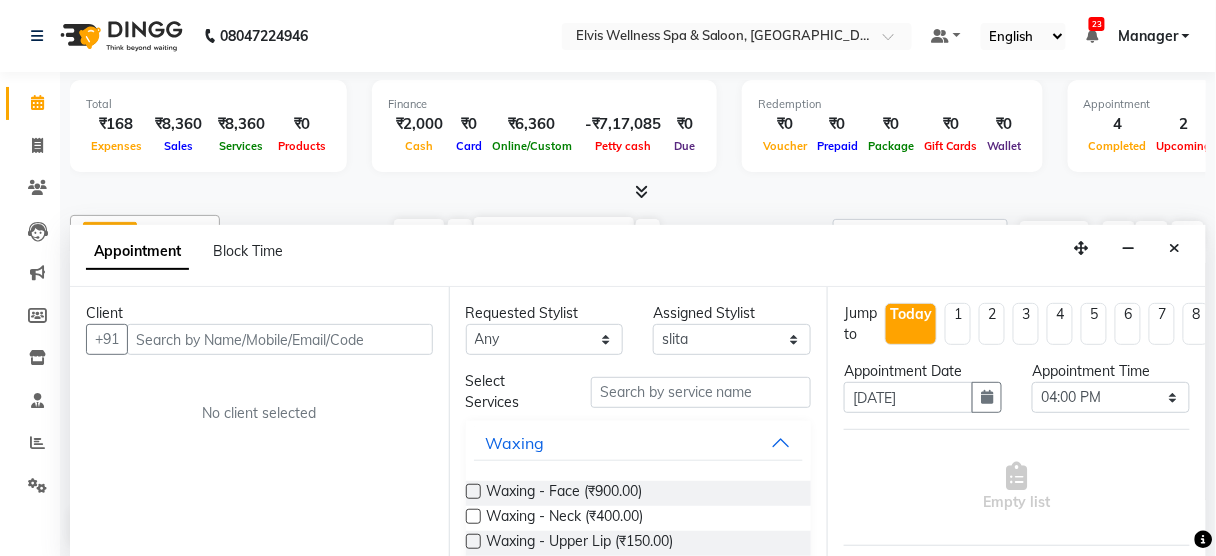 click at bounding box center (280, 339) 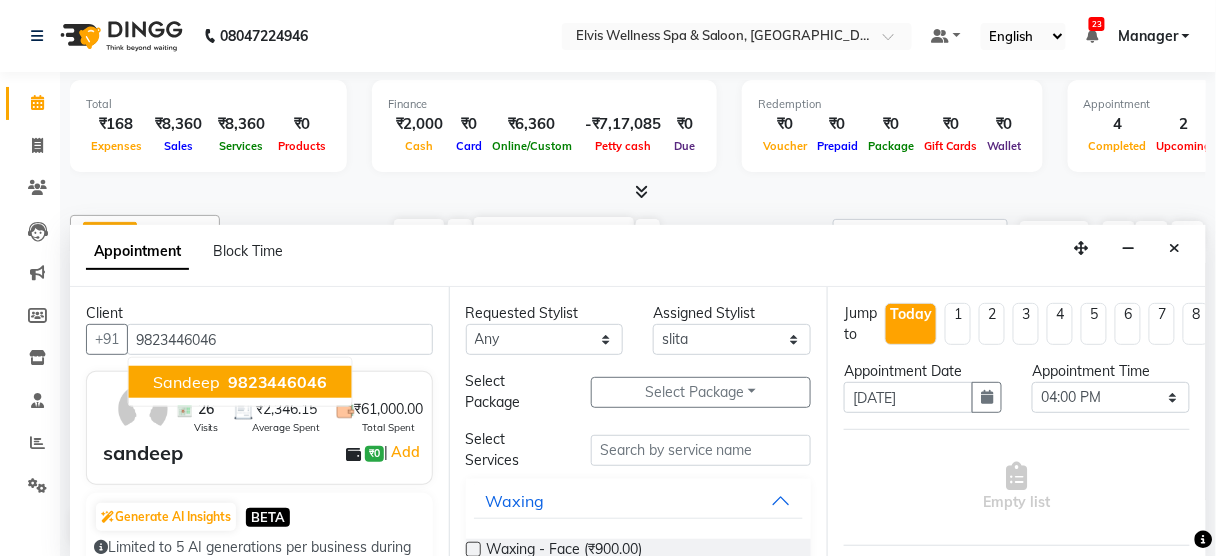 click on "9823446046" at bounding box center (278, 382) 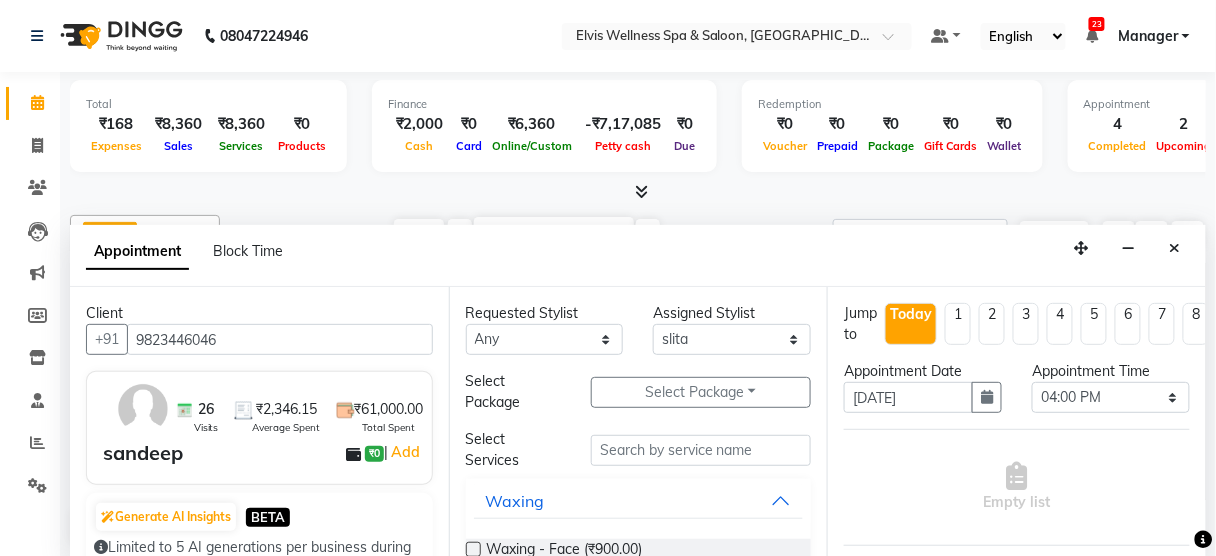 type on "9823446046" 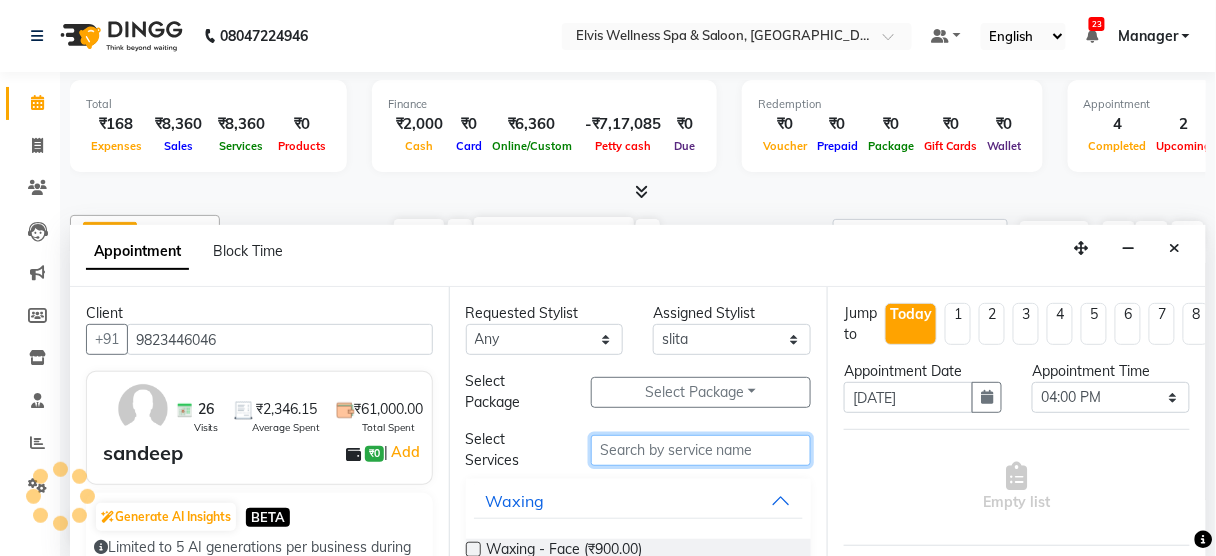 click at bounding box center [701, 450] 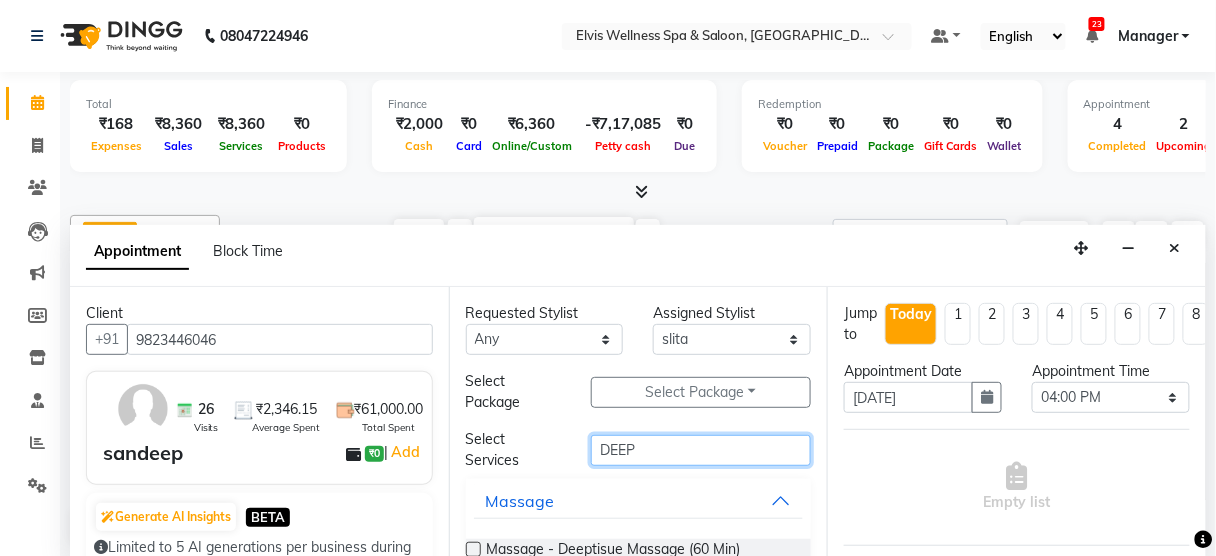 scroll, scrollTop: 96, scrollLeft: 0, axis: vertical 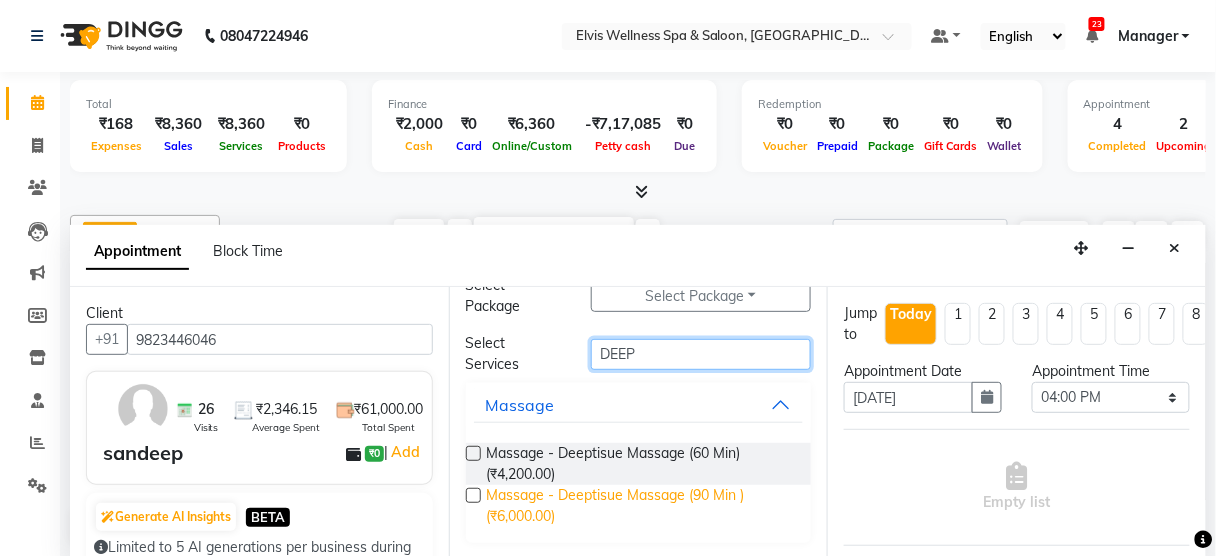 type on "DEEP" 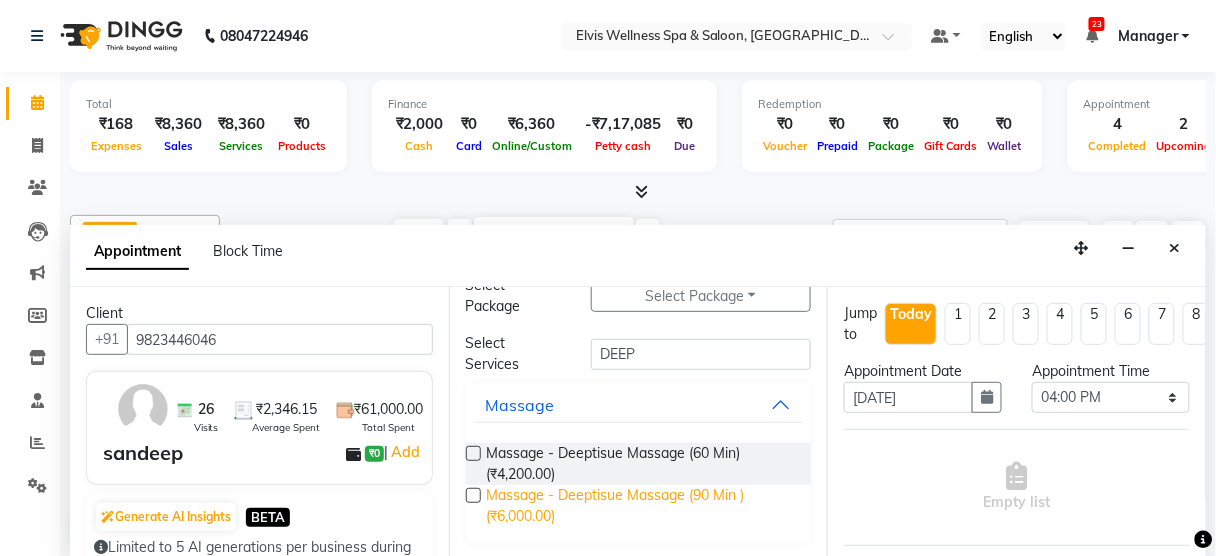 click on "Massage - Deeptisue Massage (90 Min ) (₹6,000.00)" at bounding box center [641, 506] 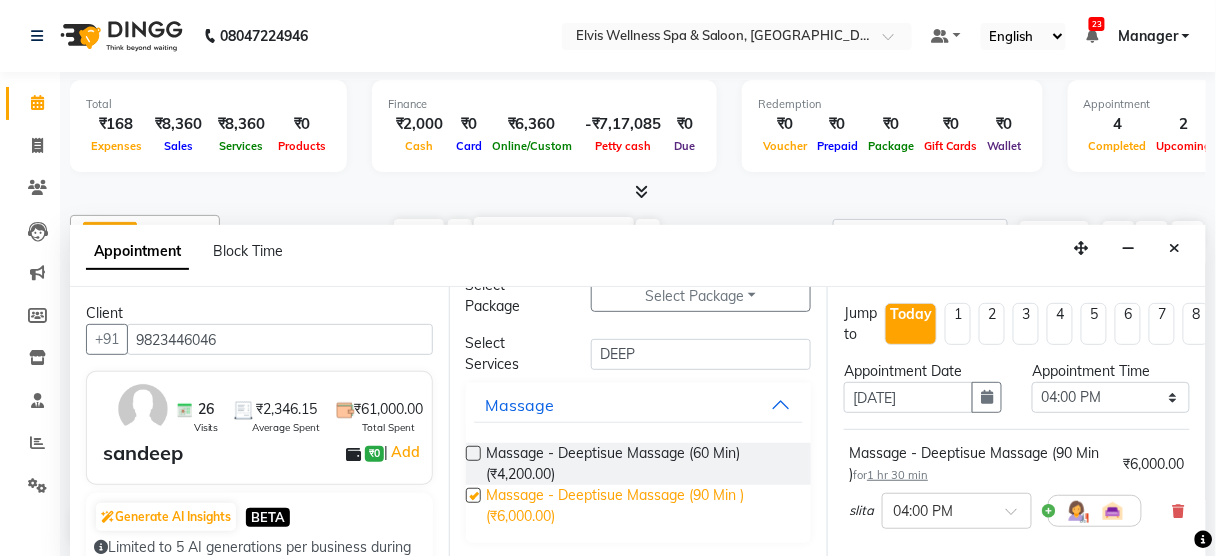 checkbox on "false" 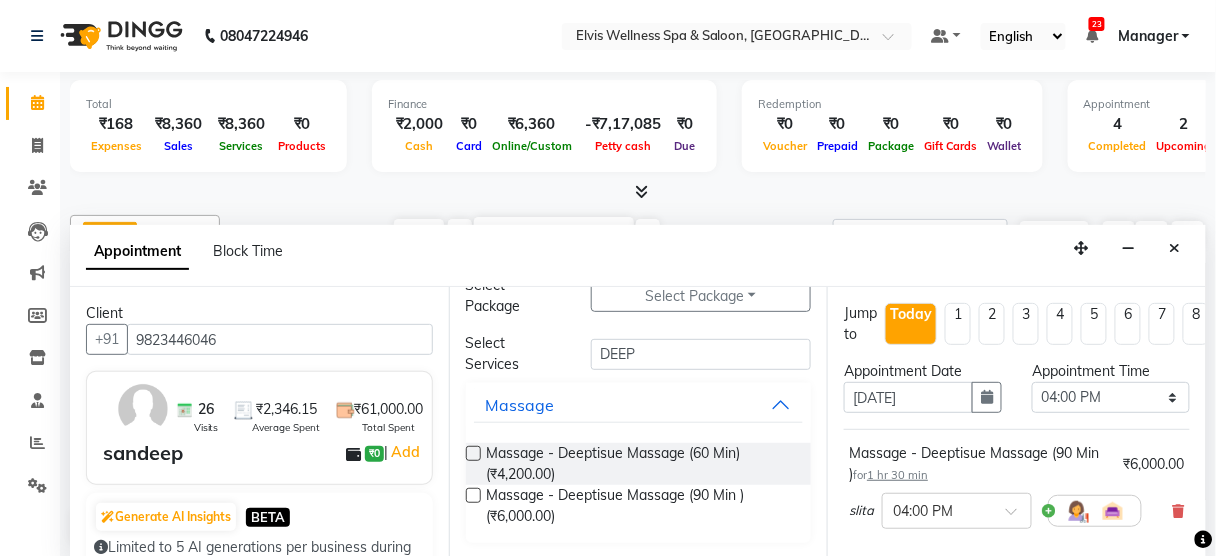 scroll, scrollTop: 324, scrollLeft: 0, axis: vertical 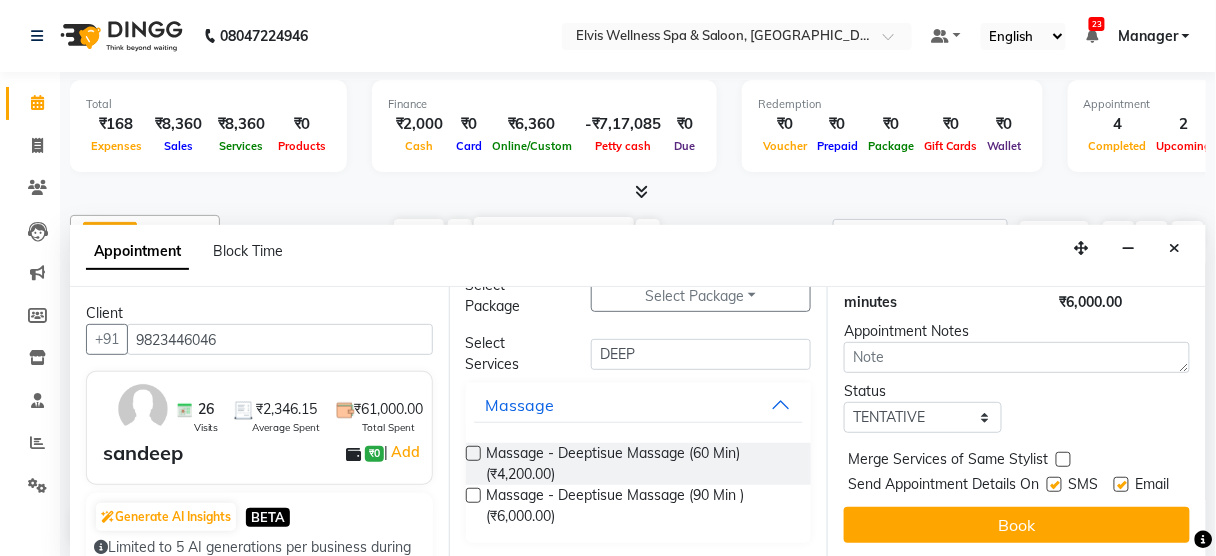 click at bounding box center [1054, 484] 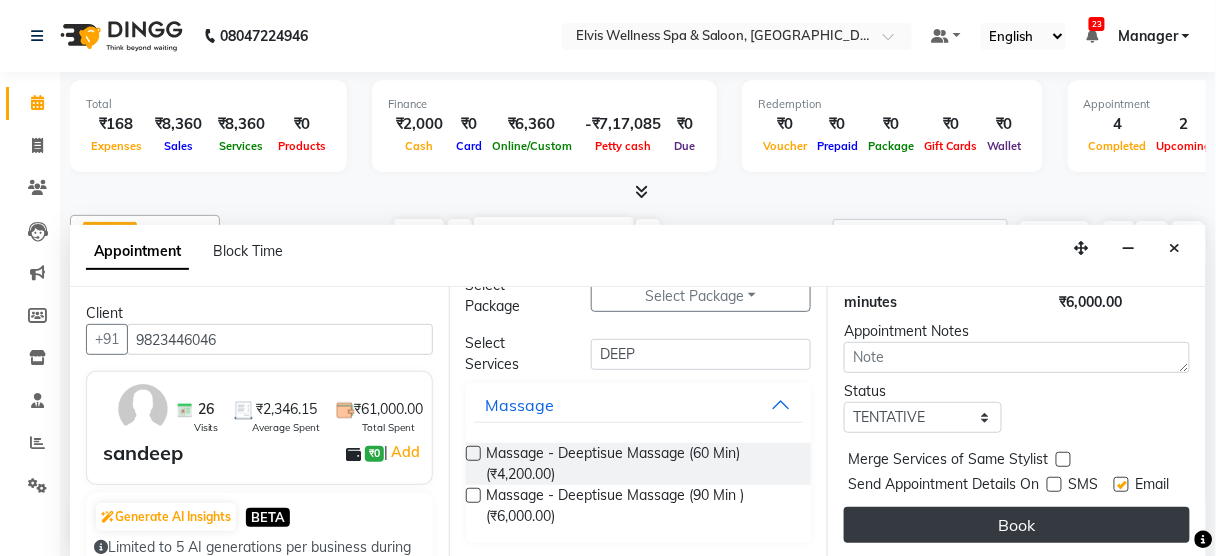 click on "Book" at bounding box center (1017, 525) 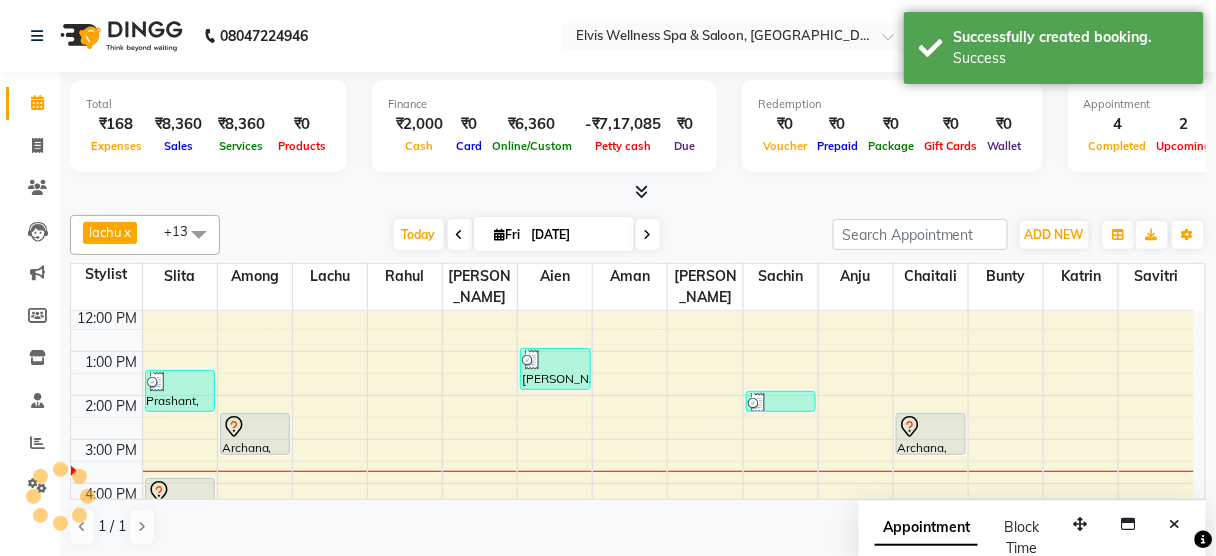 scroll, scrollTop: 0, scrollLeft: 0, axis: both 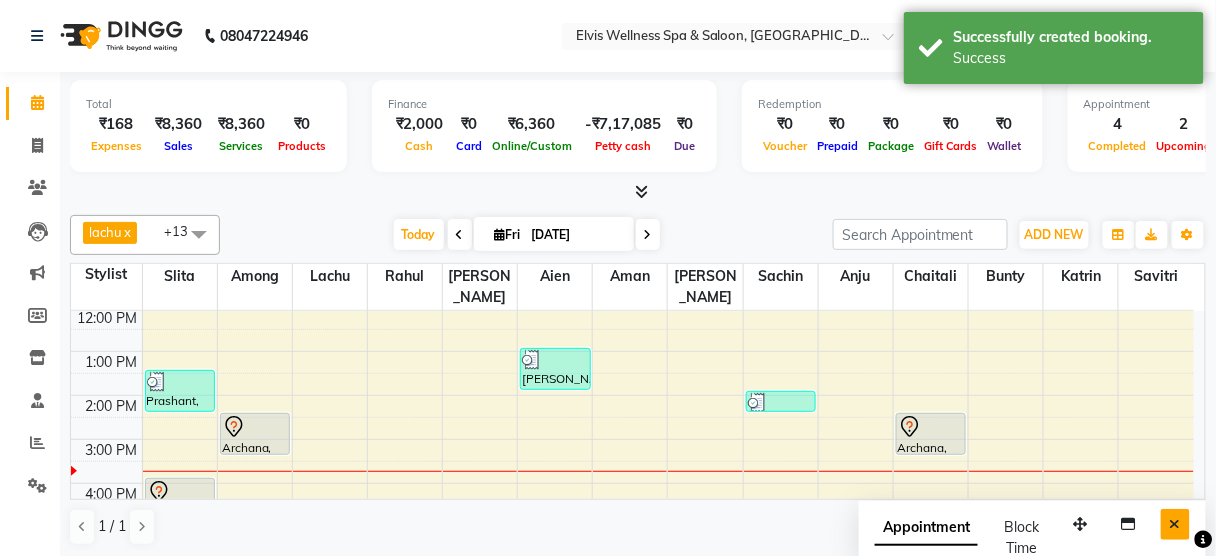 click at bounding box center (1175, 524) 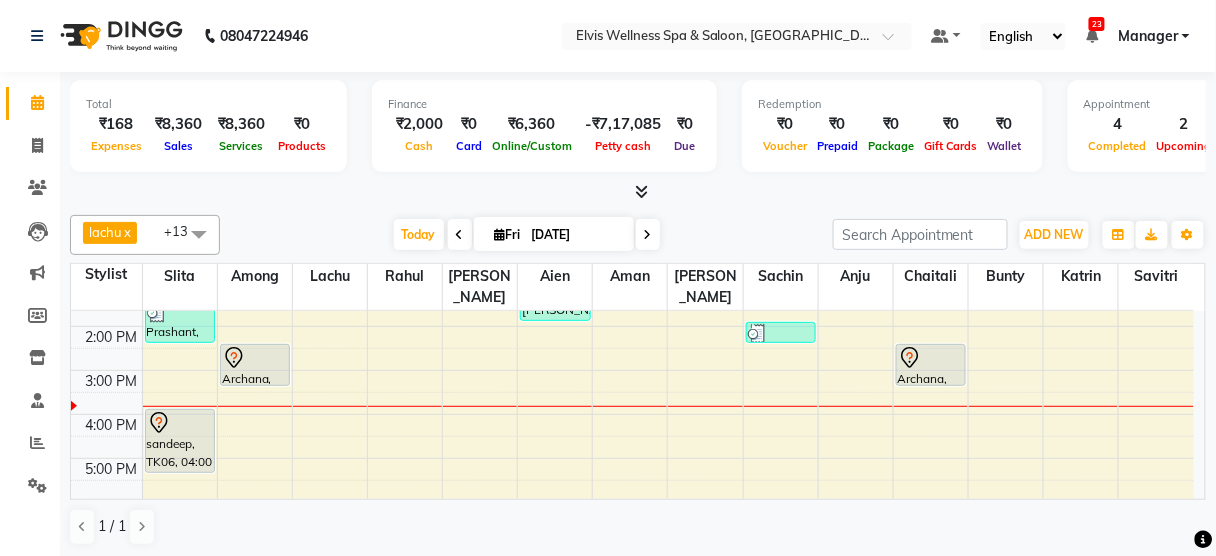 scroll, scrollTop: 252, scrollLeft: 0, axis: vertical 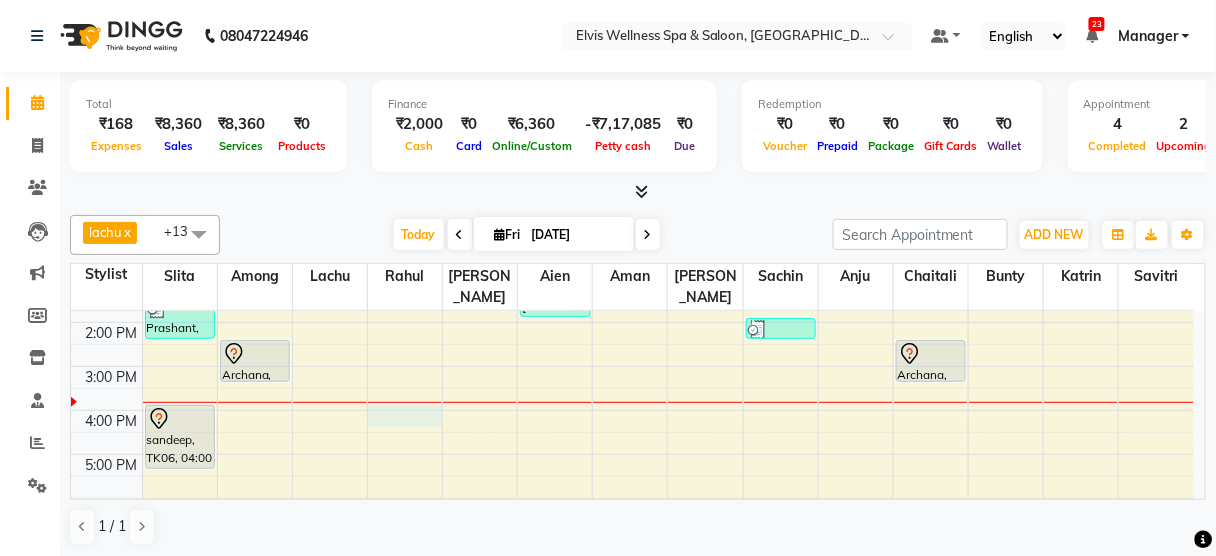 click on "8:00 AM 9:00 AM 10:00 AM 11:00 AM 12:00 PM 1:00 PM 2:00 PM 3:00 PM 4:00 PM 5:00 PM 6:00 PM 7:00 PM 8:00 PM 9:00 PM     Prashant, TK03, 01:30 PM-02:30 PM, Massage - Deeptisue Massage (60 Min)             sandeep, TK06, 04:00 PM-05:30 PM, Massage - Deeptisue Massage (90 Min )             Archana, TK05, 02:30 PM-03:30 PM, Massage - Aroma Massage (60 Min)     Mrs. Bhavika, TK01, 10:30 AM-11:00 AM, Hair wash & Blow Dry     Jay, TK02, 01:00 PM-02:00 PM, Massage - Deeptisue Massage (60 Min)     Yelda, TK04, 02:00 PM-02:30 PM, Hair wash & Blow Dry (₹800)             Archana, TK05, 02:30 PM-03:30 PM, Facial - Clarifying Facial" at bounding box center [632, 366] 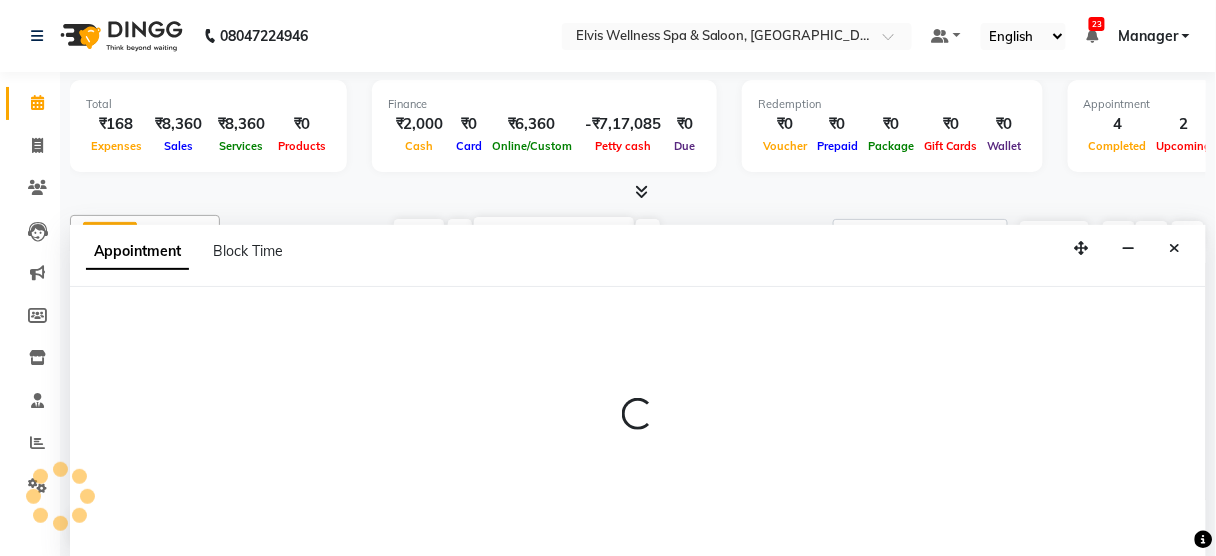 scroll, scrollTop: 0, scrollLeft: 0, axis: both 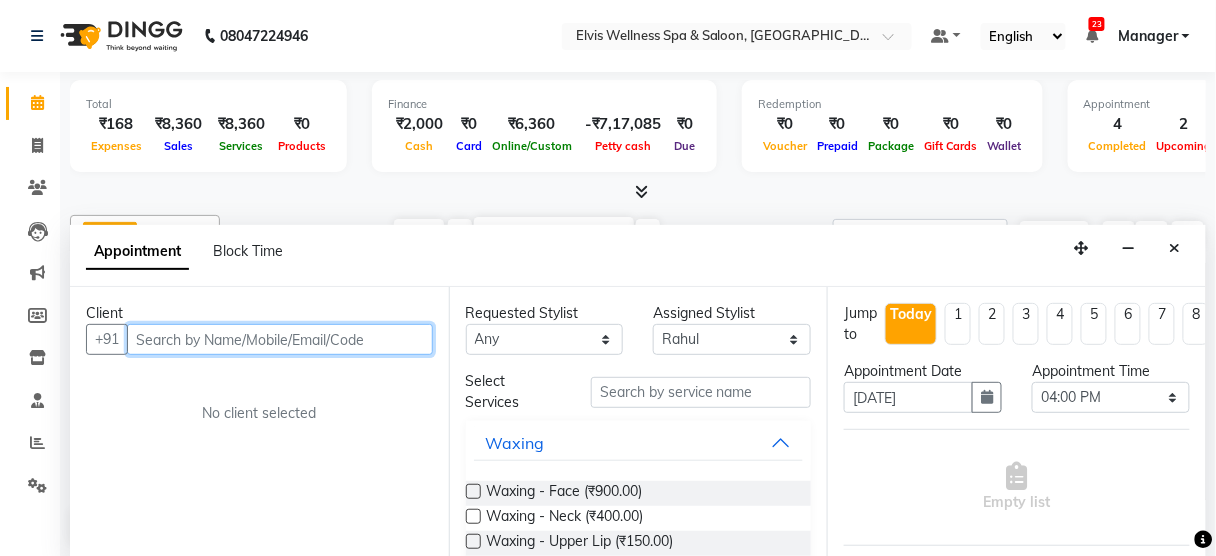 click at bounding box center [280, 339] 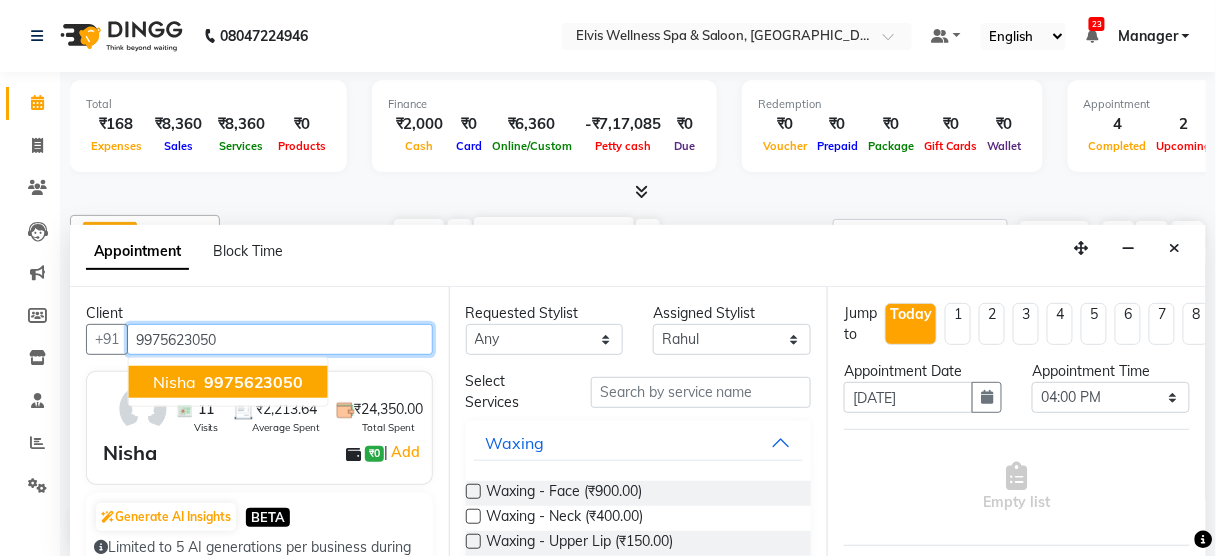 click on "9975623050" at bounding box center (254, 382) 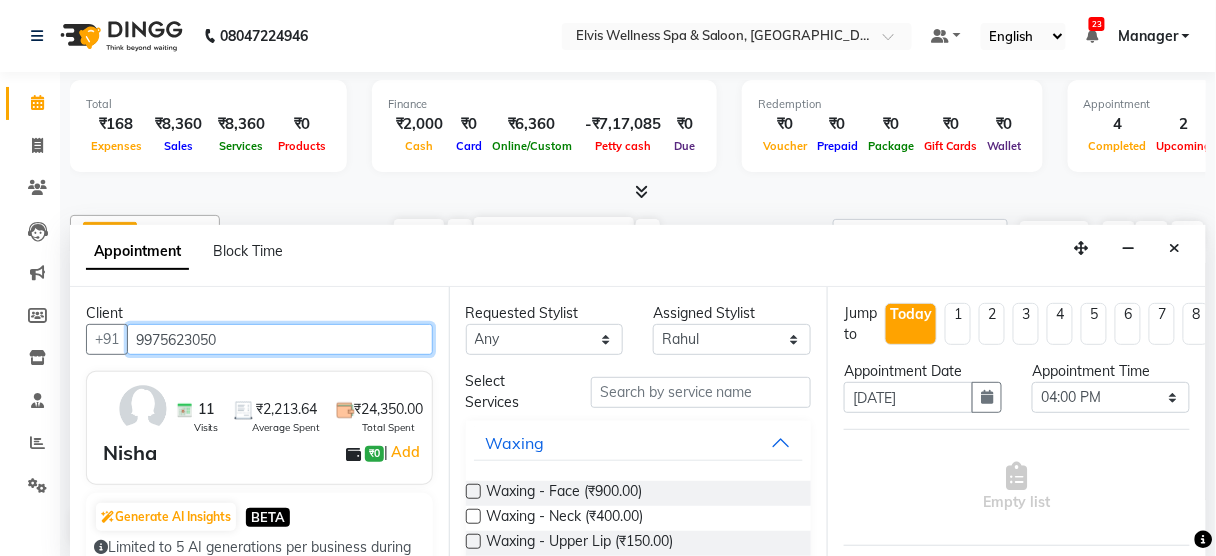 type on "9975623050" 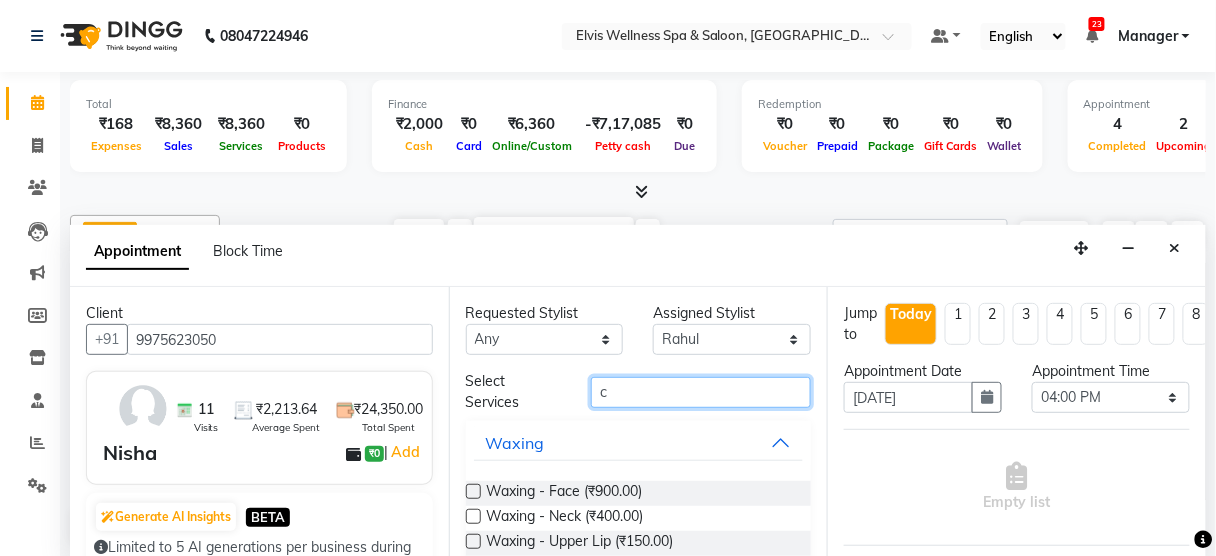 click on "c" at bounding box center [701, 392] 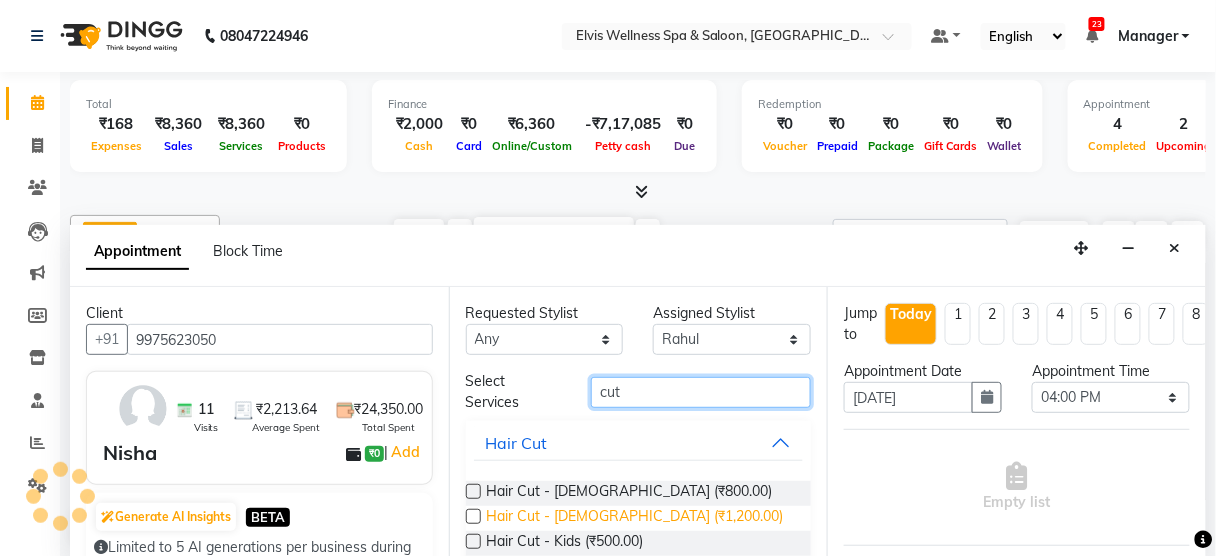 type on "cut" 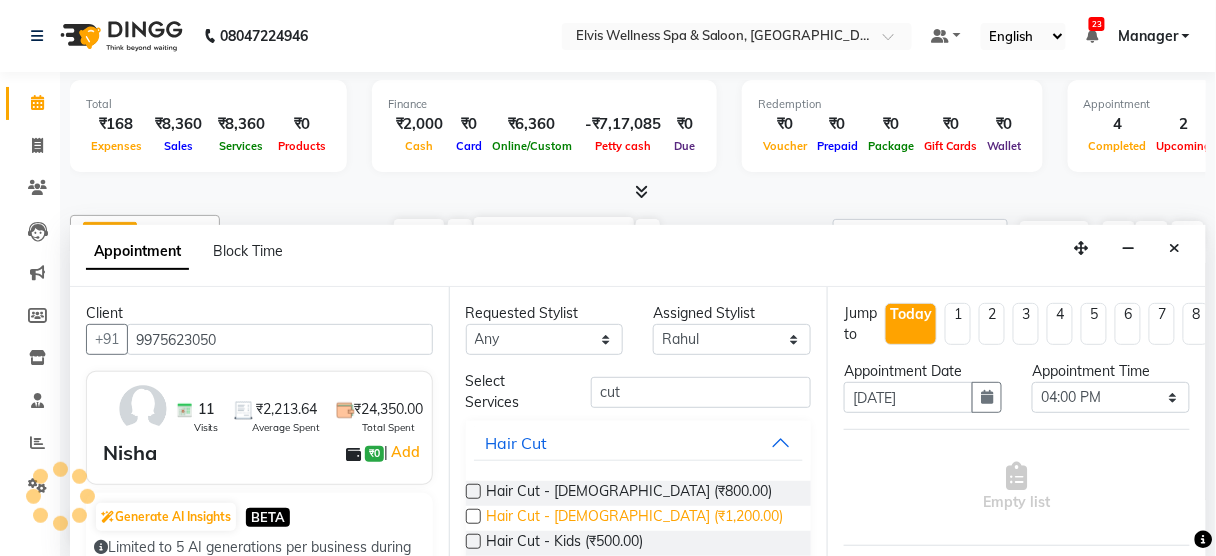 click on "Hair Cut - Female (₹1,200.00)" at bounding box center (635, 518) 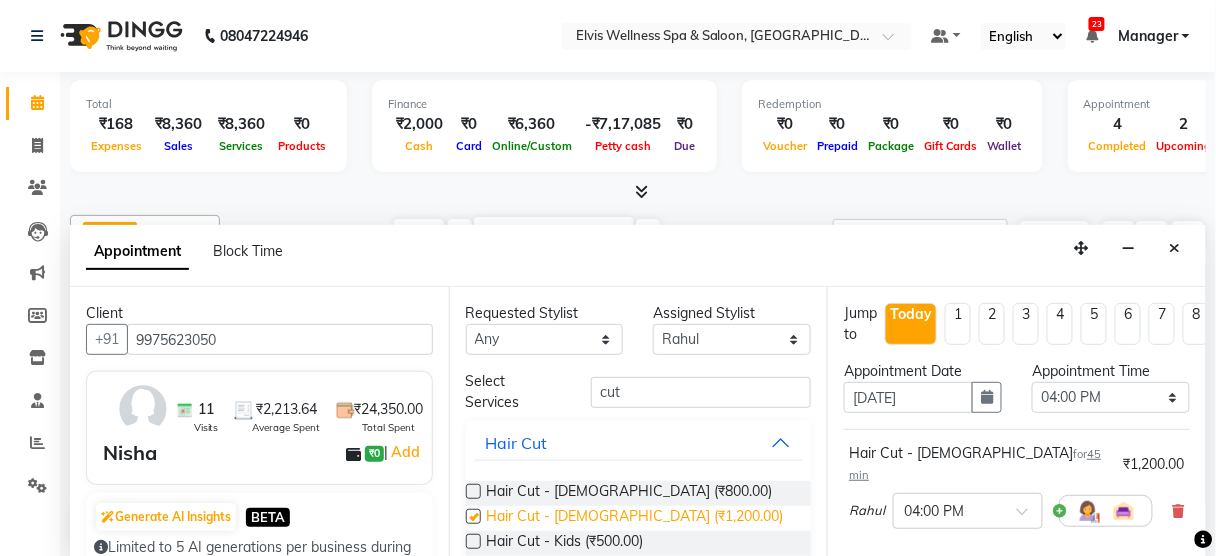 checkbox on "false" 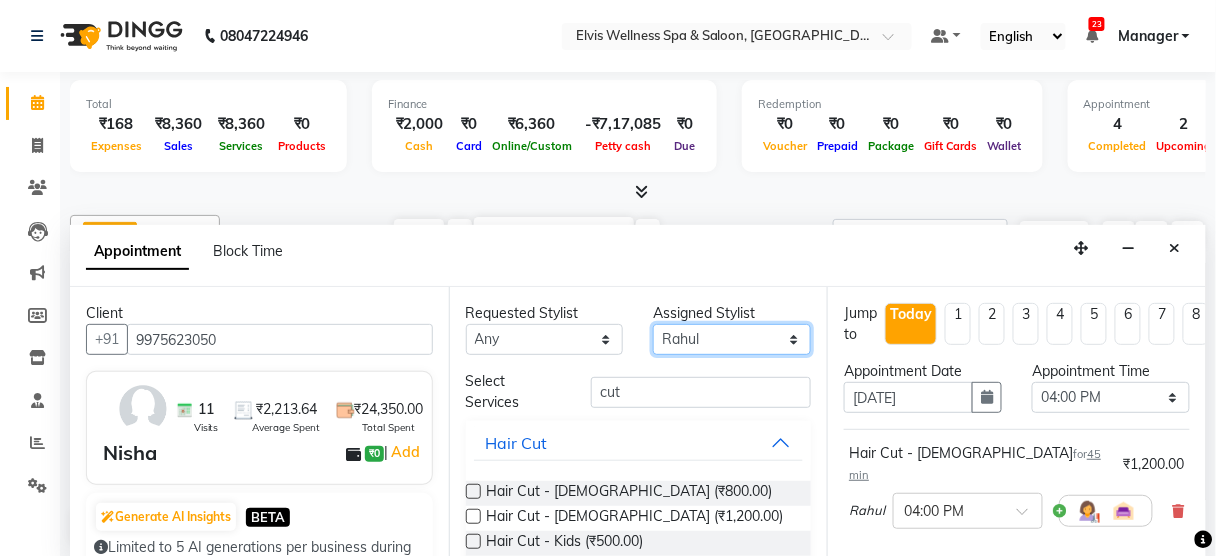 click on "Select Aien Aman among Anju Anna baner staff Bepeto Bunty Chaitali Eunice Jay Katrin Khumpo kothrud staff KP staff Kundan lachu Lelen Lucy Manager Marvin Masoni mimin Ming nancy Noang Rahul RAMBO Reena Sachin sarla Savitri slita Sumitra Thon Viman nagar staff yanchen" at bounding box center (732, 339) 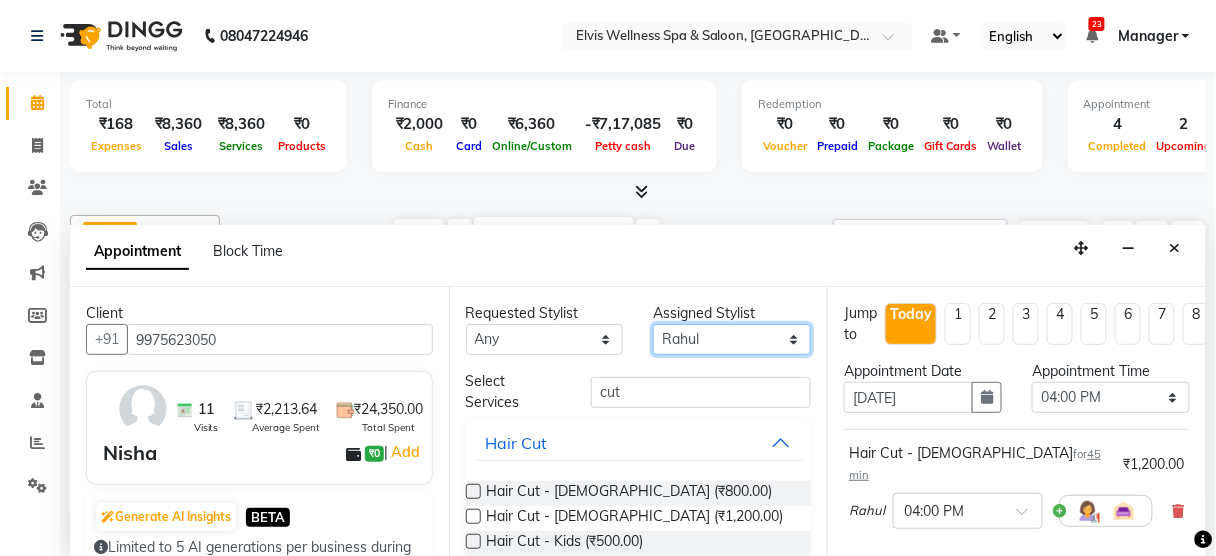 select on "48152" 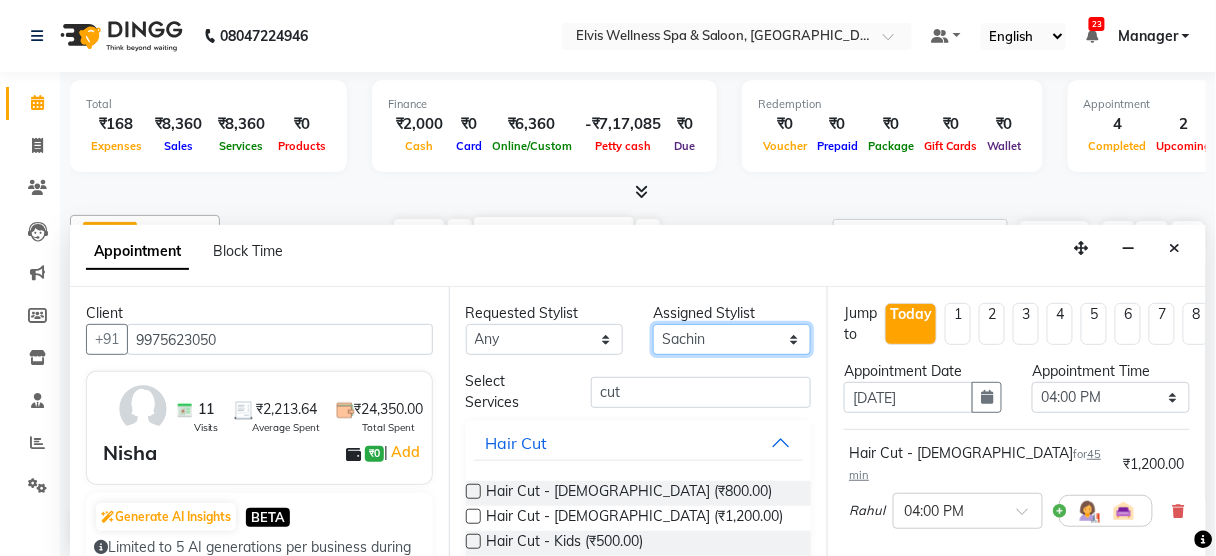 click on "Select Aien Aman among Anju Anna baner staff Bepeto Bunty Chaitali Eunice Jay Katrin Khumpo kothrud staff KP staff Kundan lachu Lelen Lucy Manager Marvin Masoni mimin Ming nancy Noang Rahul RAMBO Reena Sachin sarla Savitri slita Sumitra Thon Viman nagar staff yanchen" at bounding box center (732, 339) 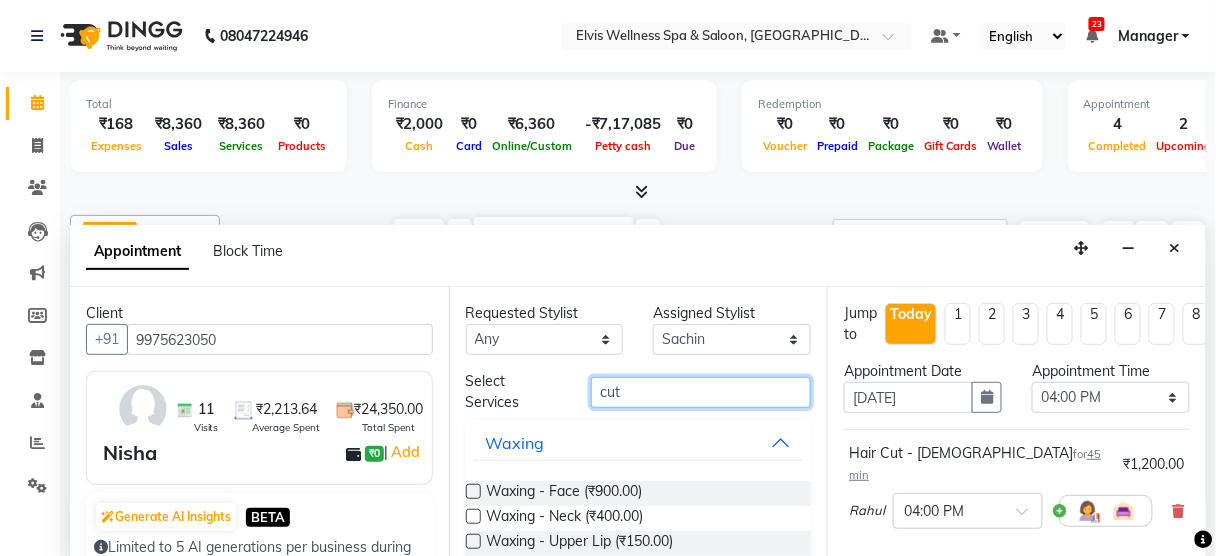 click on "cut" at bounding box center [701, 392] 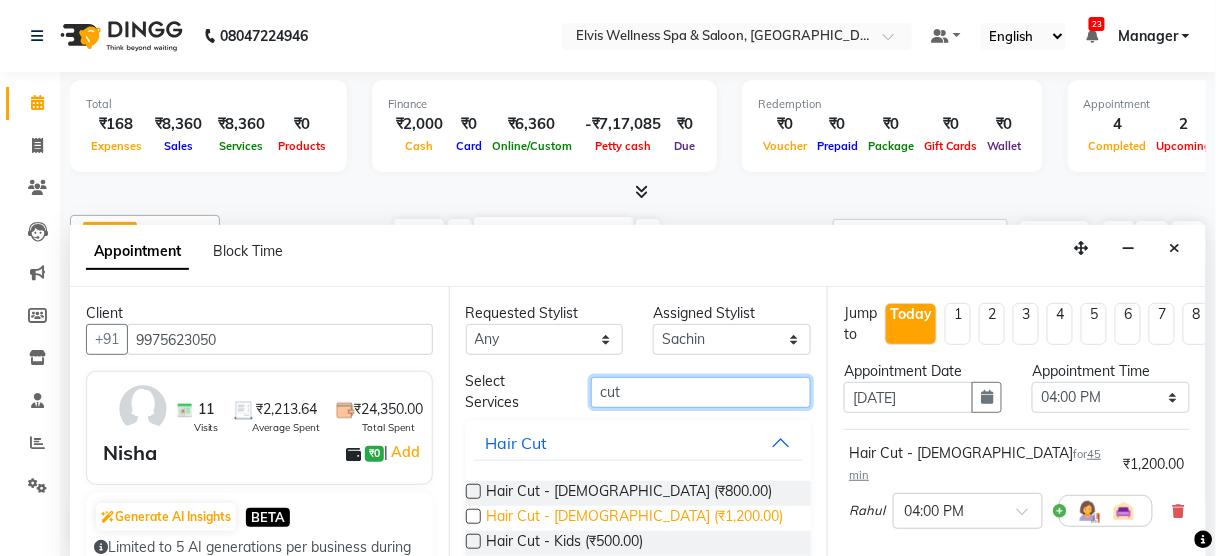 scroll, scrollTop: 117, scrollLeft: 0, axis: vertical 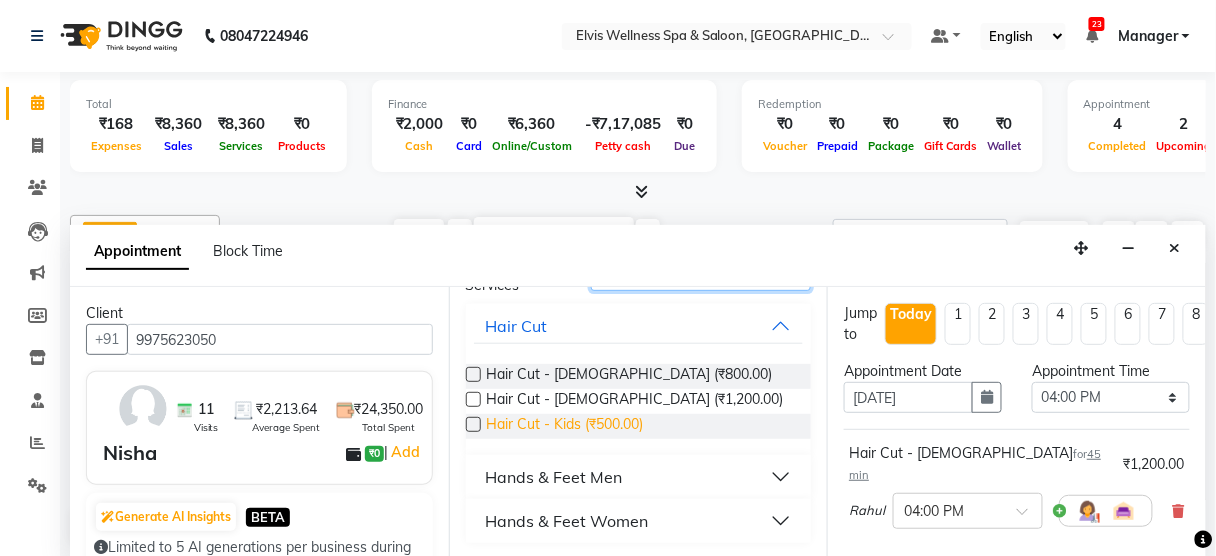type on "cut" 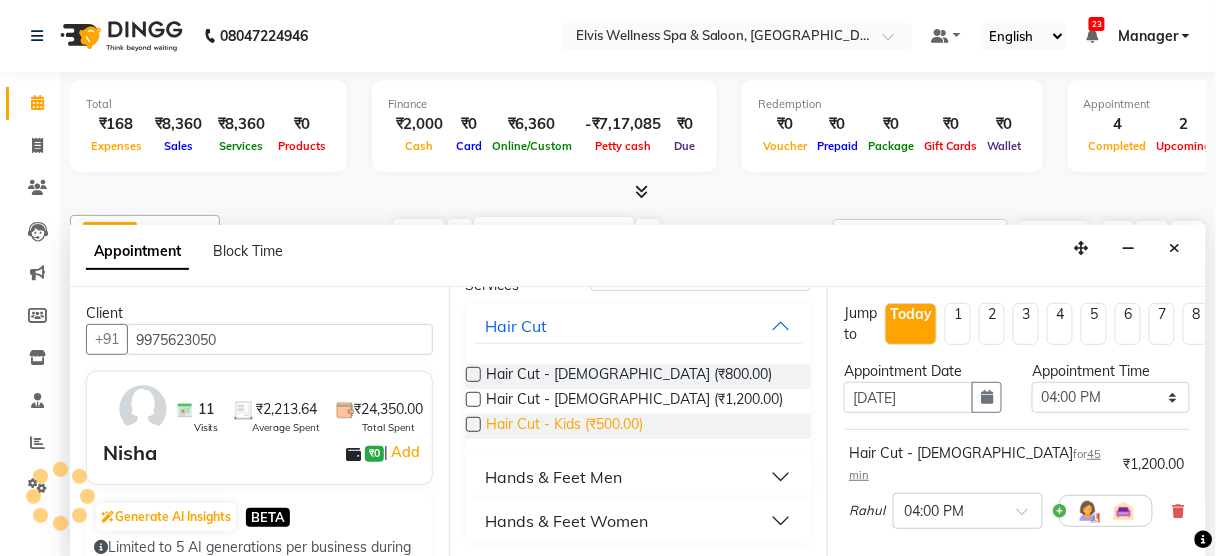 click on "Hair Cut - Kids (₹500.00)" at bounding box center [565, 426] 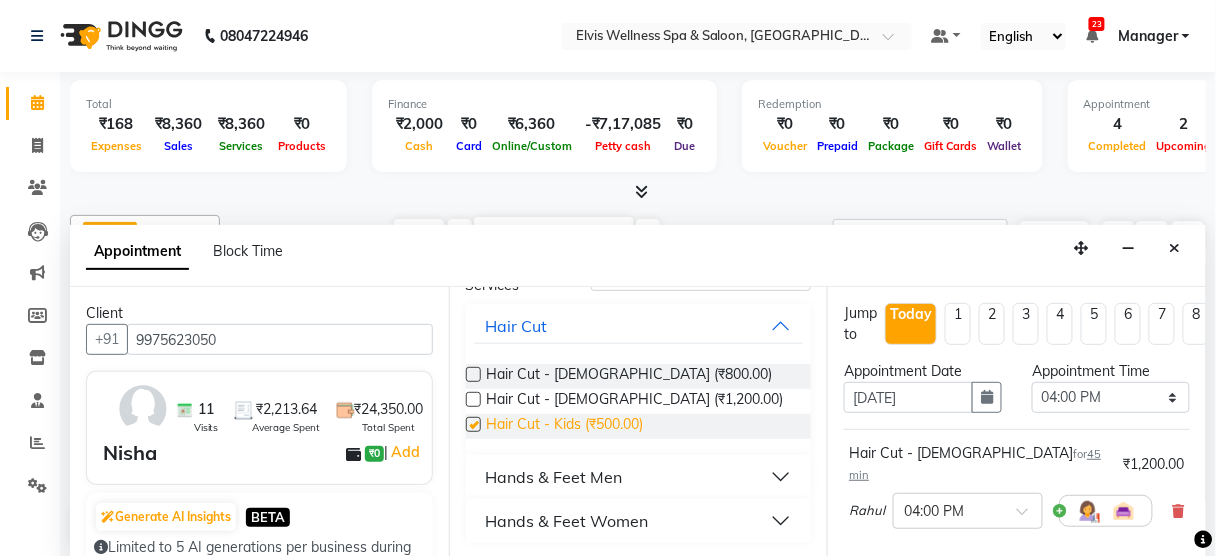 checkbox on "false" 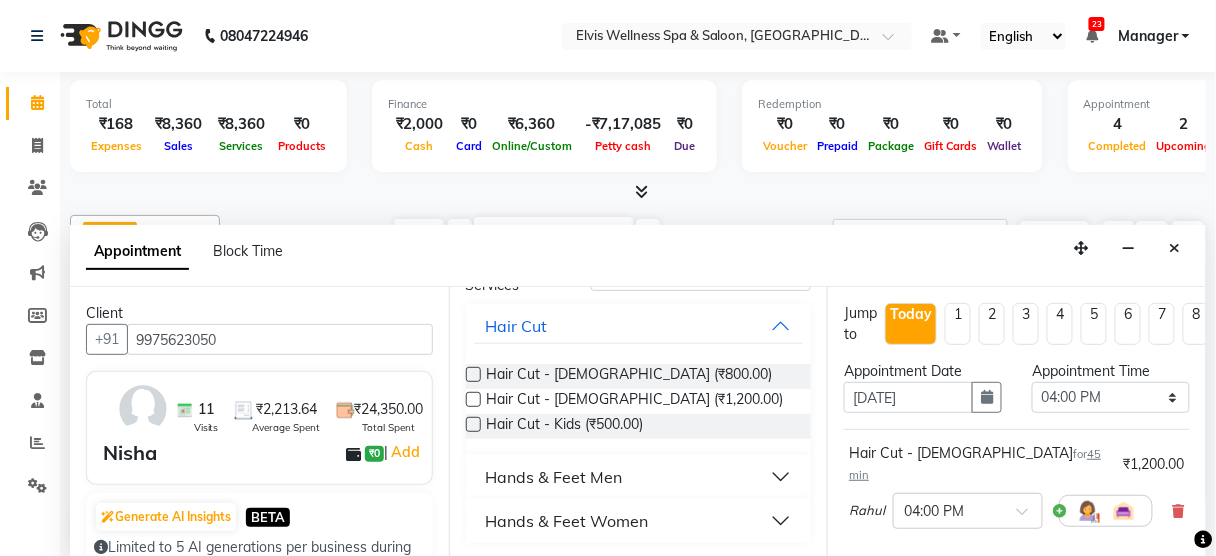 scroll, scrollTop: 394, scrollLeft: 0, axis: vertical 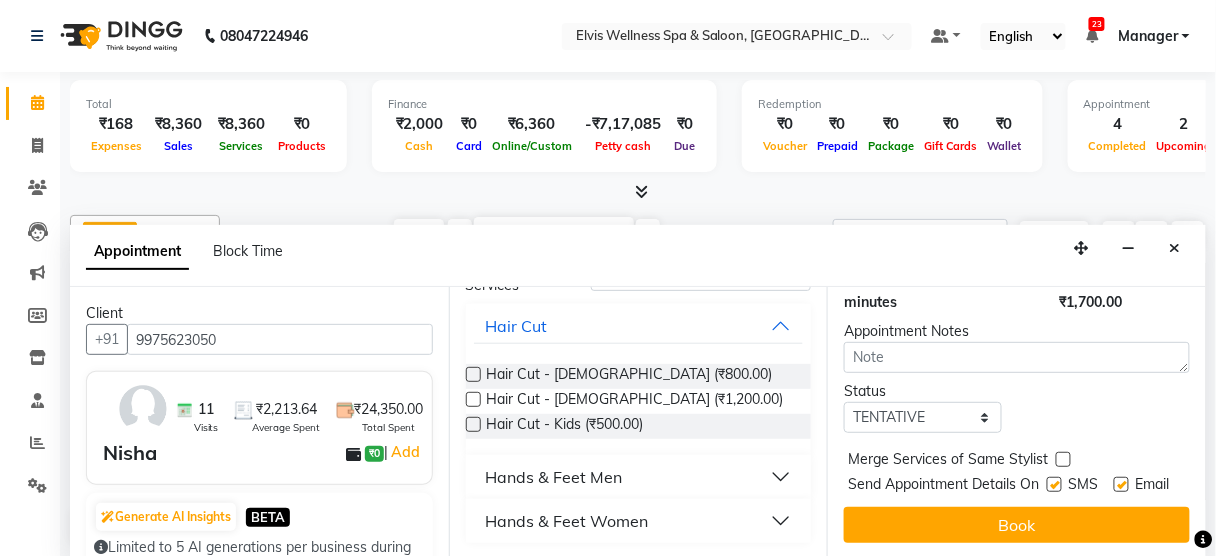 click at bounding box center (1054, 484) 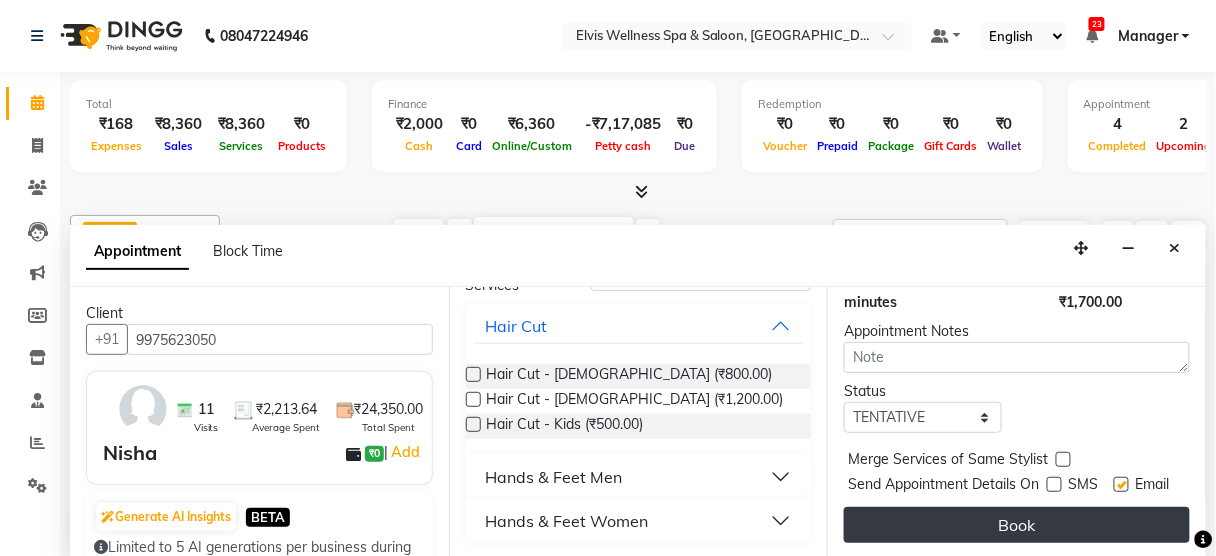 drag, startPoint x: 1051, startPoint y: 485, endPoint x: 1052, endPoint y: 506, distance: 21.023796 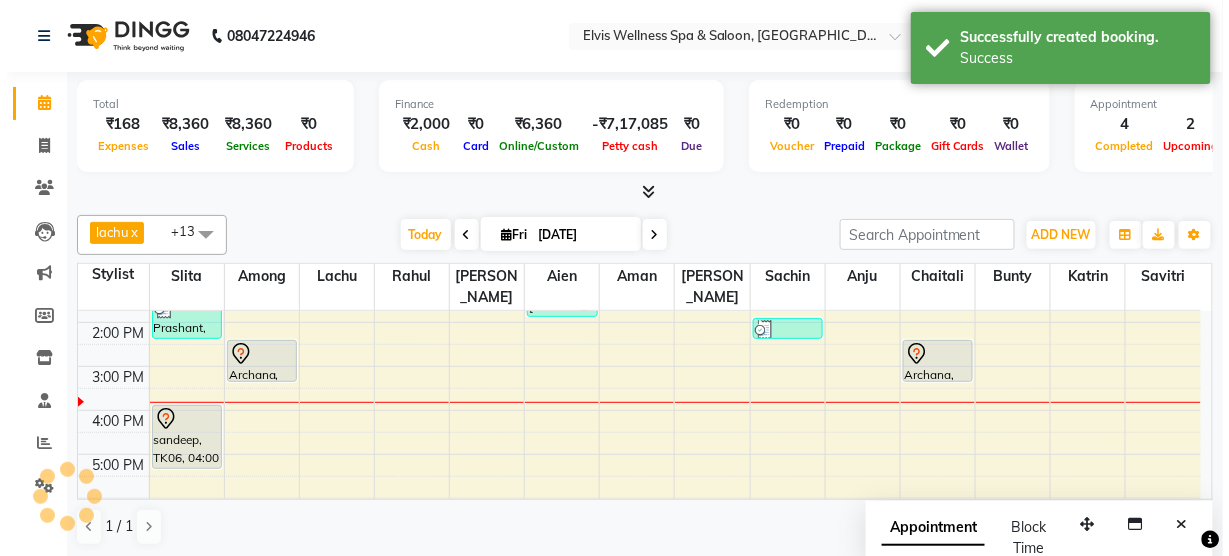 scroll, scrollTop: 0, scrollLeft: 0, axis: both 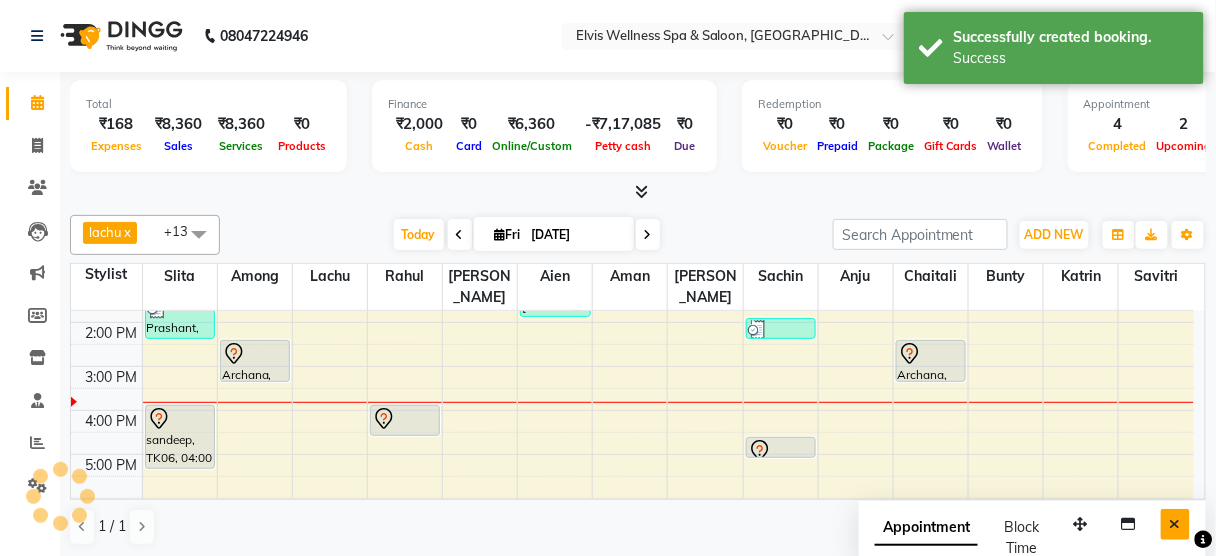 click at bounding box center (1175, 524) 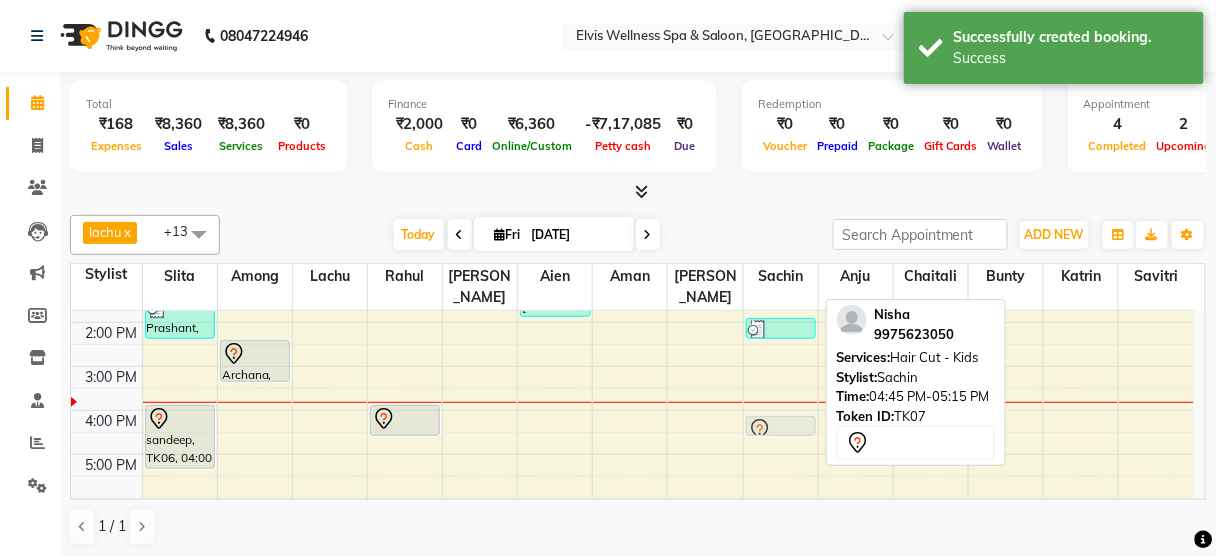 drag, startPoint x: 774, startPoint y: 420, endPoint x: 771, endPoint y: 381, distance: 39.115215 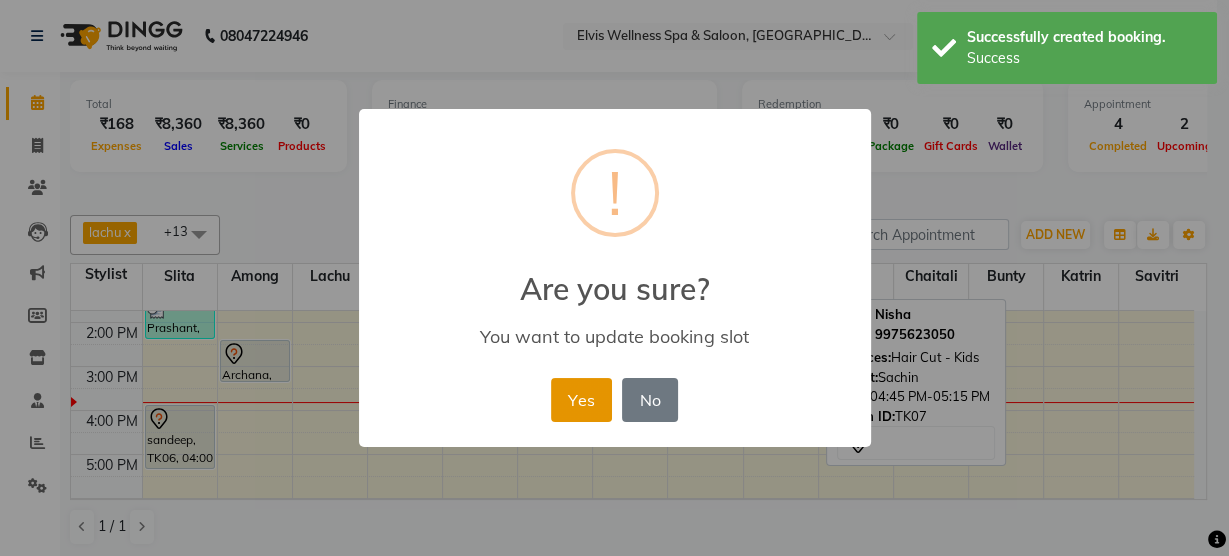 click on "Yes" at bounding box center [581, 400] 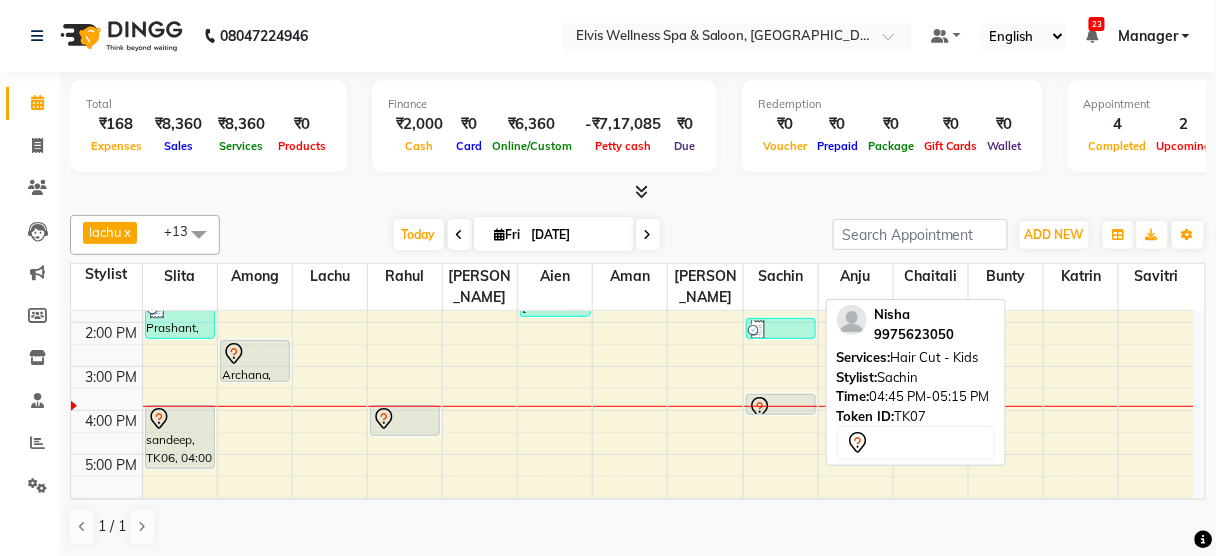 click at bounding box center [60, 496] 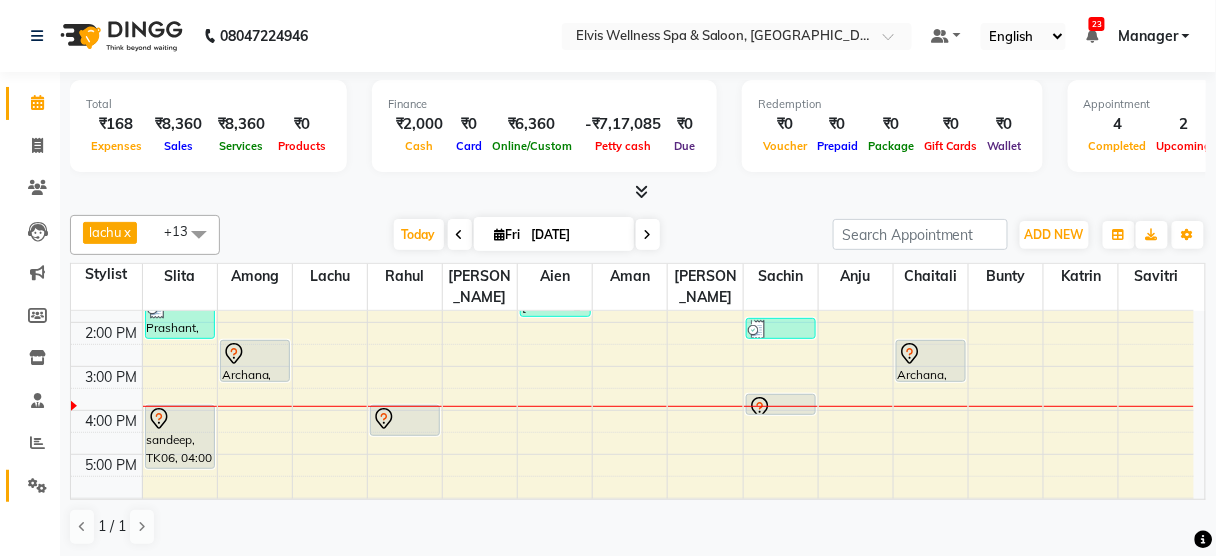 click on "Settings" 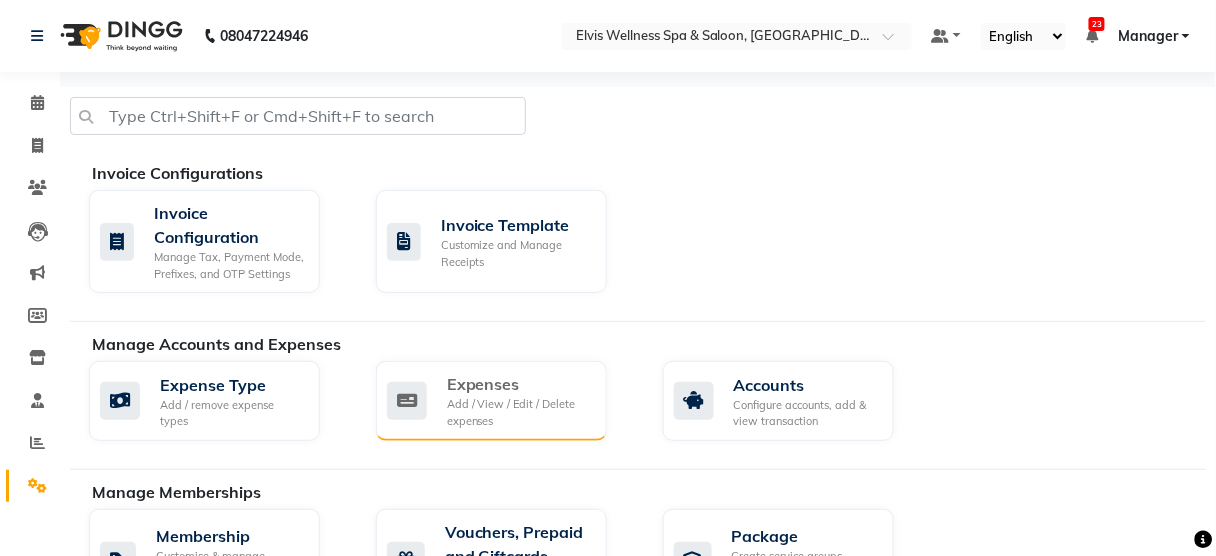 click on "Expenses Add / View / Edit / Delete expenses" 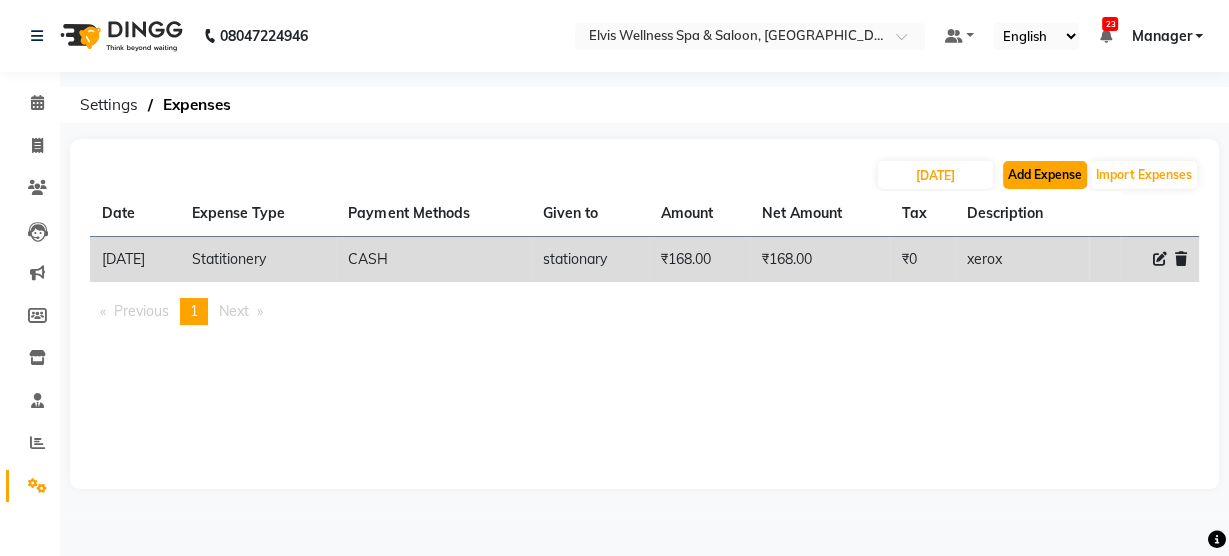 click on "Add Expense" 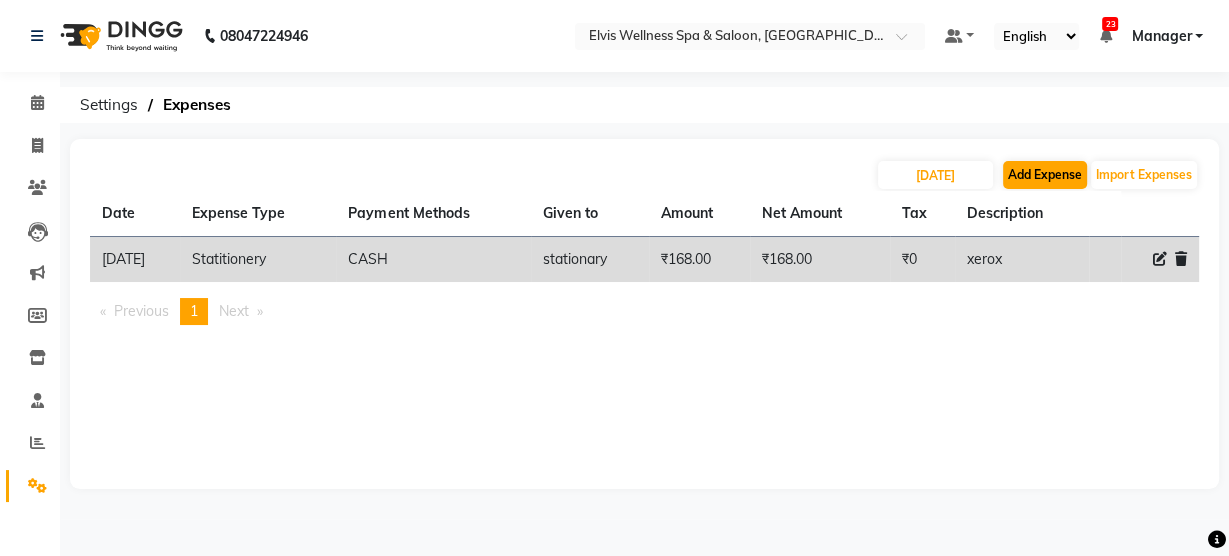 select on "1" 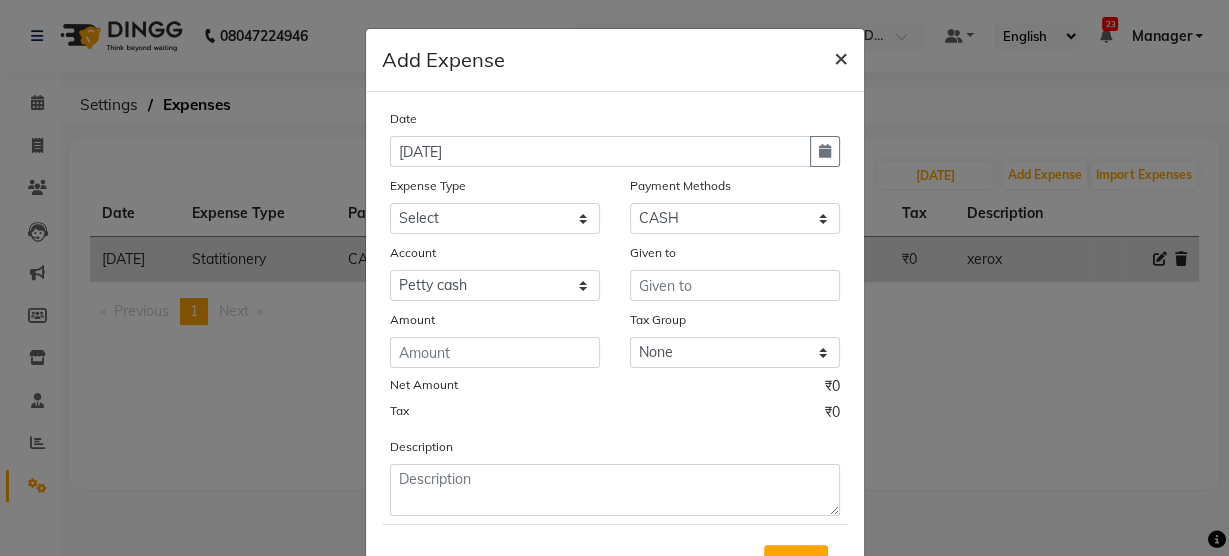 click on "×" 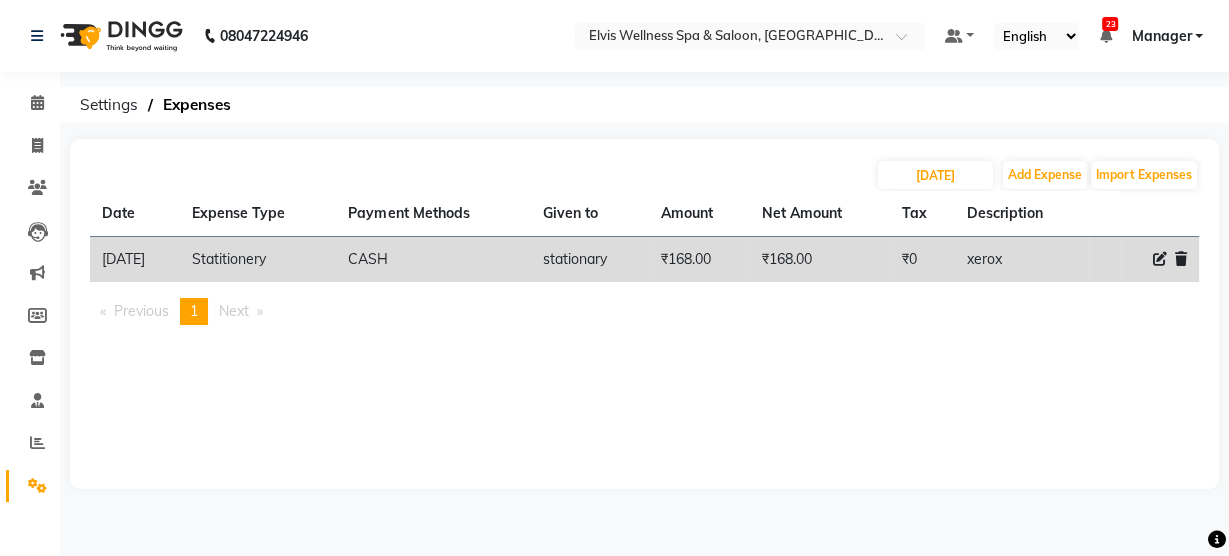 click 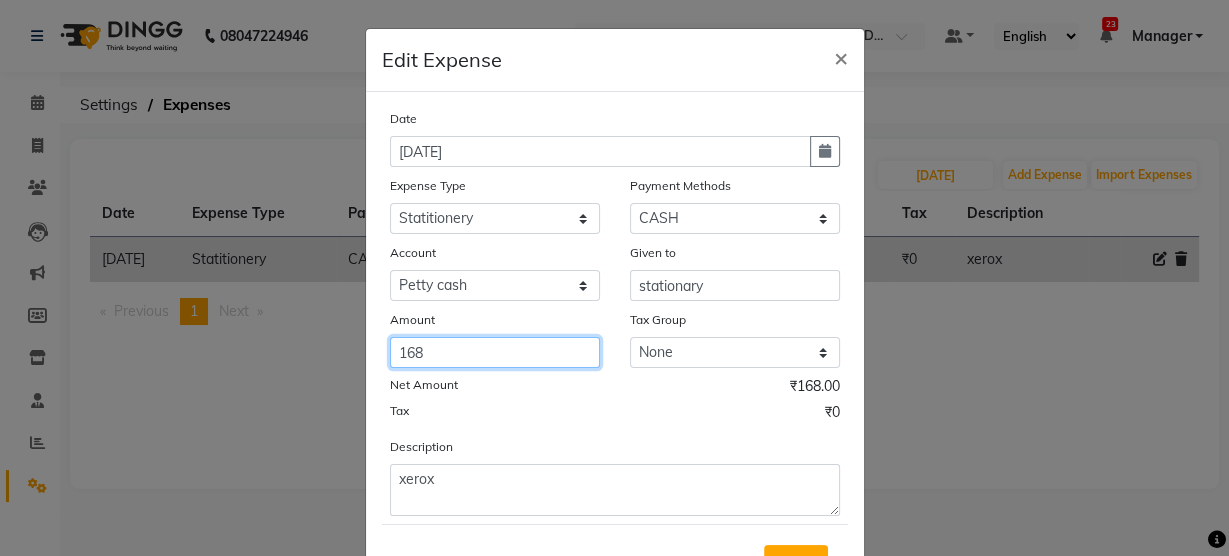 drag, startPoint x: 456, startPoint y: 363, endPoint x: 366, endPoint y: 378, distance: 91.24144 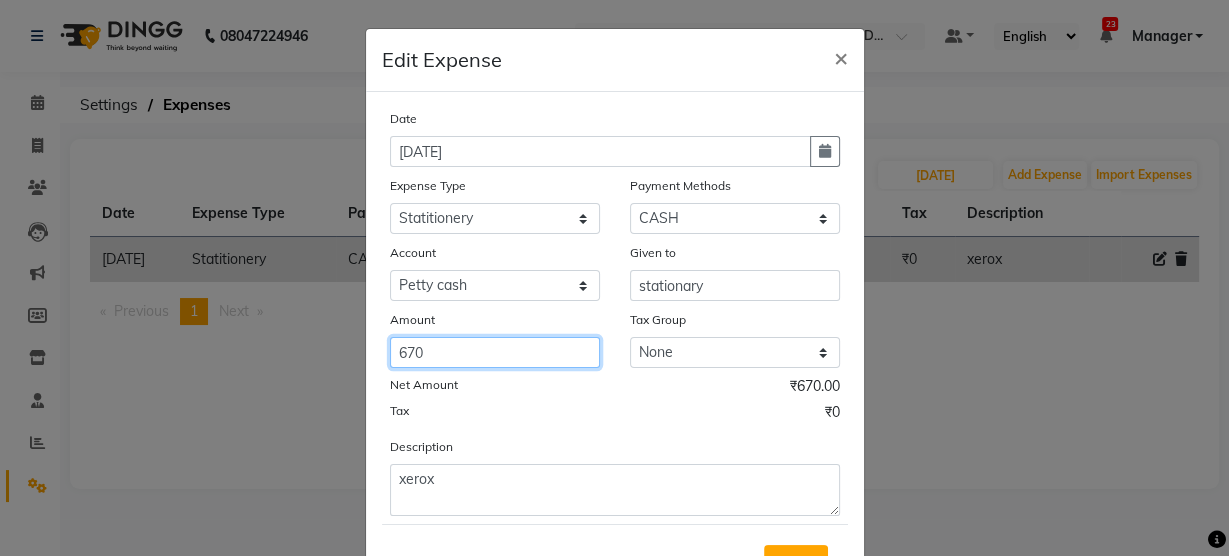 type on "670" 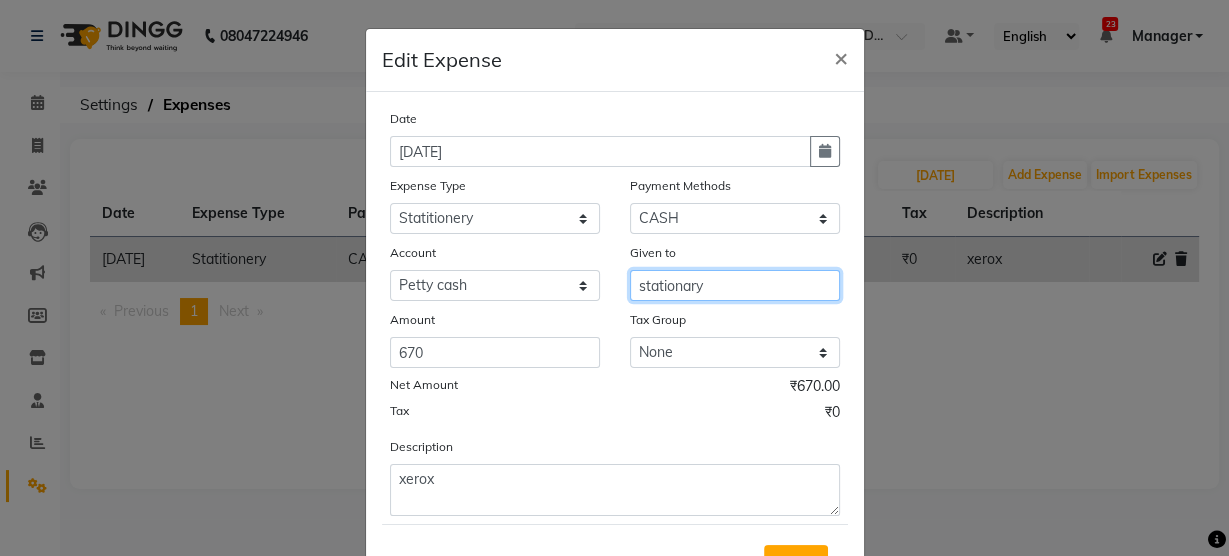 click on "stationary" at bounding box center (735, 285) 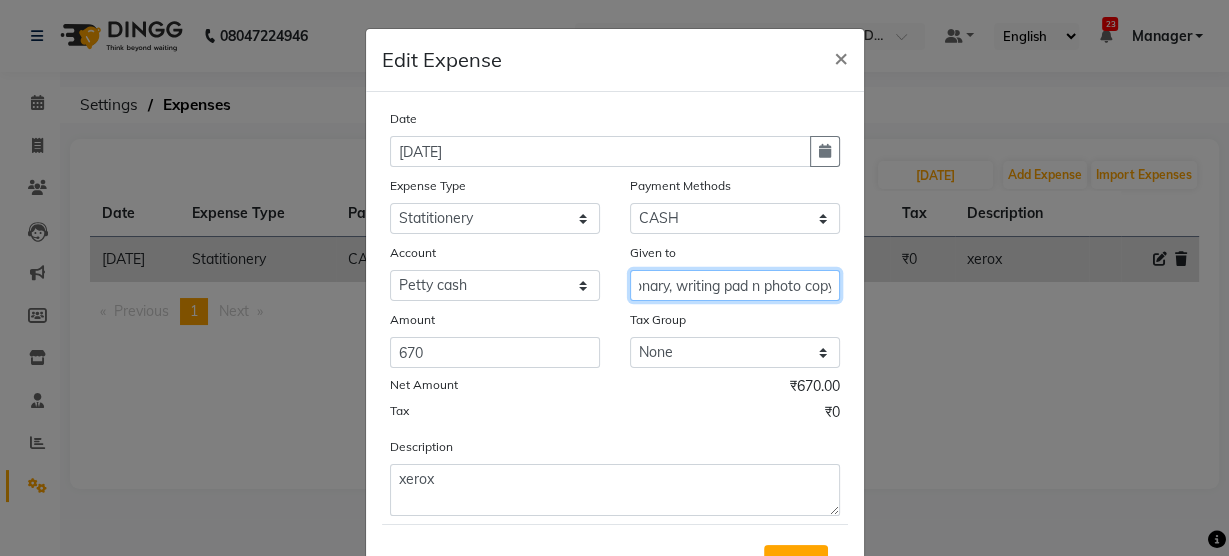 scroll, scrollTop: 0, scrollLeft: 40, axis: horizontal 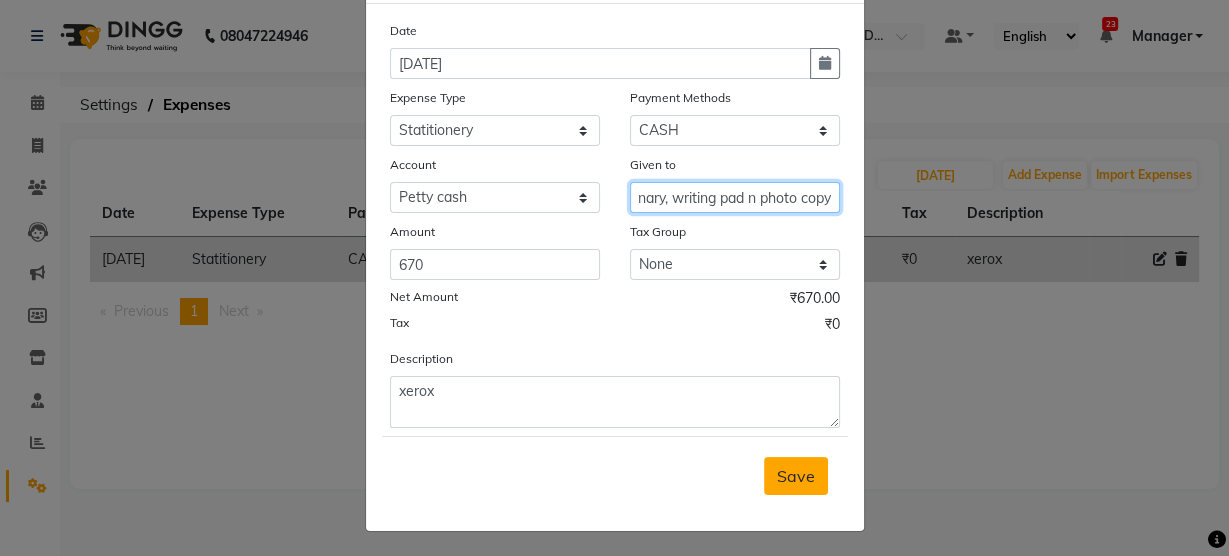 type on "stationary, writing pad n photo copy" 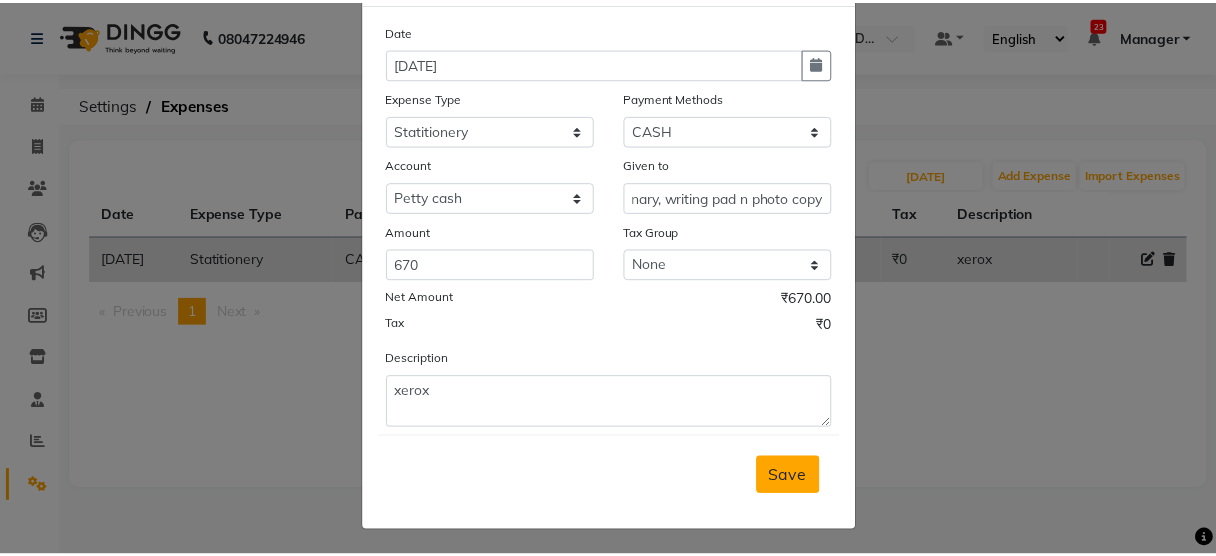 scroll, scrollTop: 0, scrollLeft: 0, axis: both 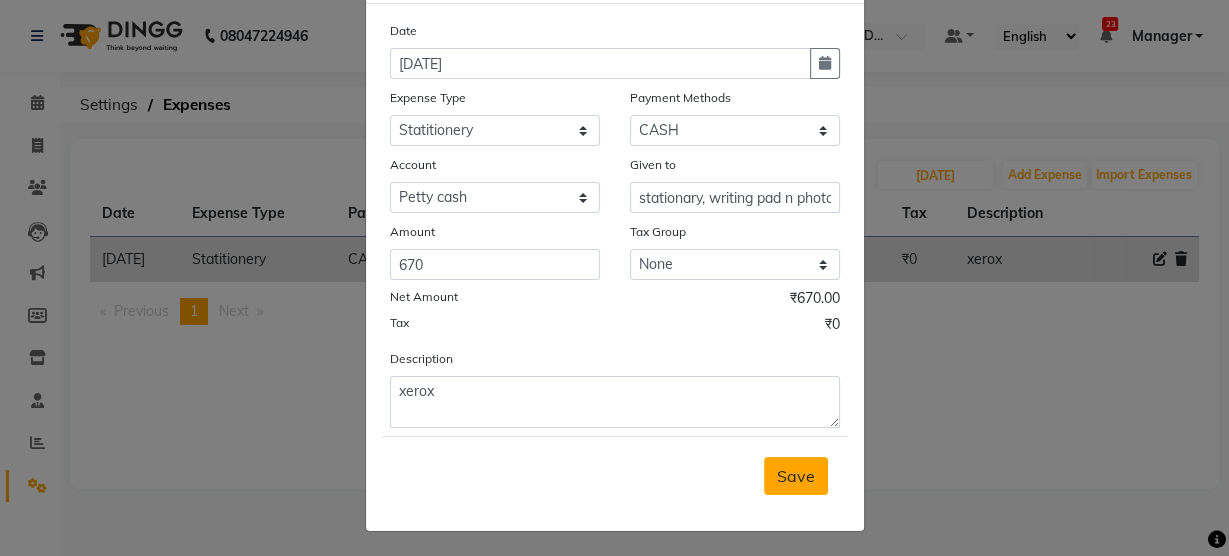 click on "Save" at bounding box center [796, 476] 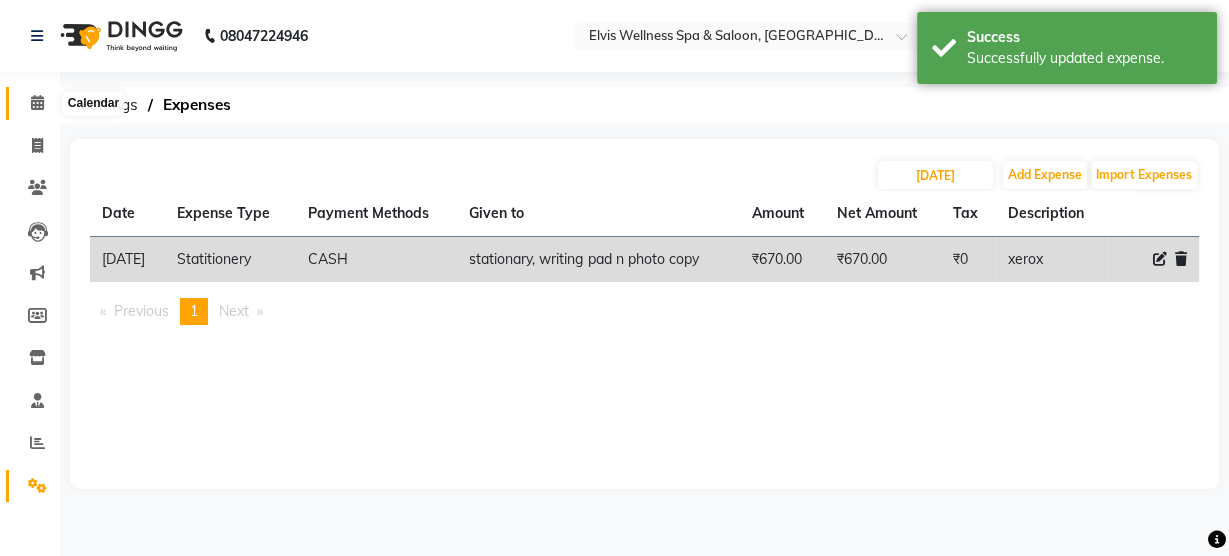 click 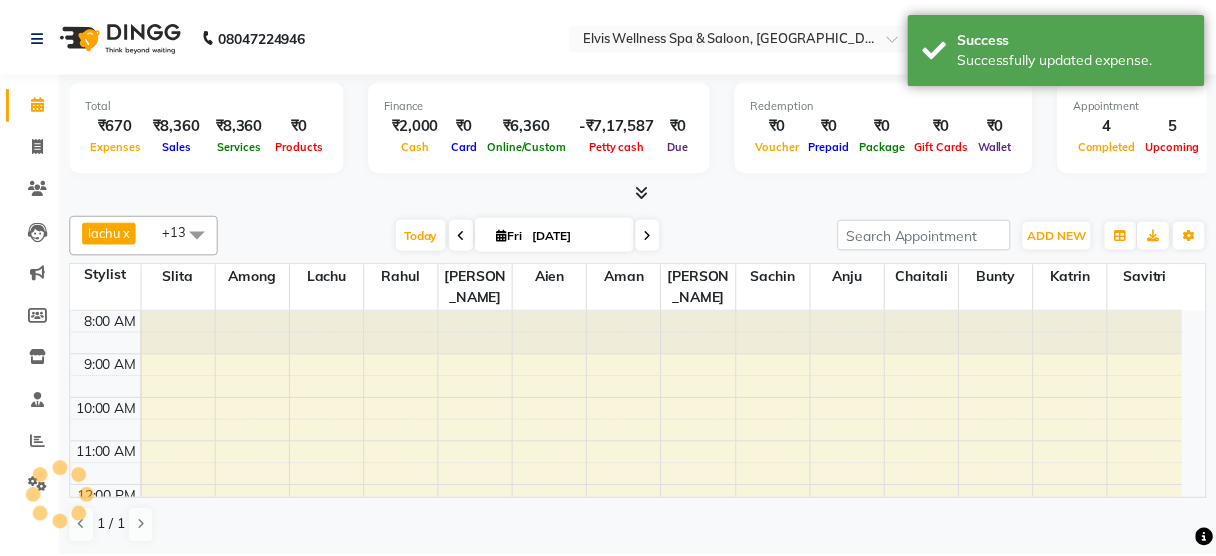 scroll, scrollTop: 0, scrollLeft: 0, axis: both 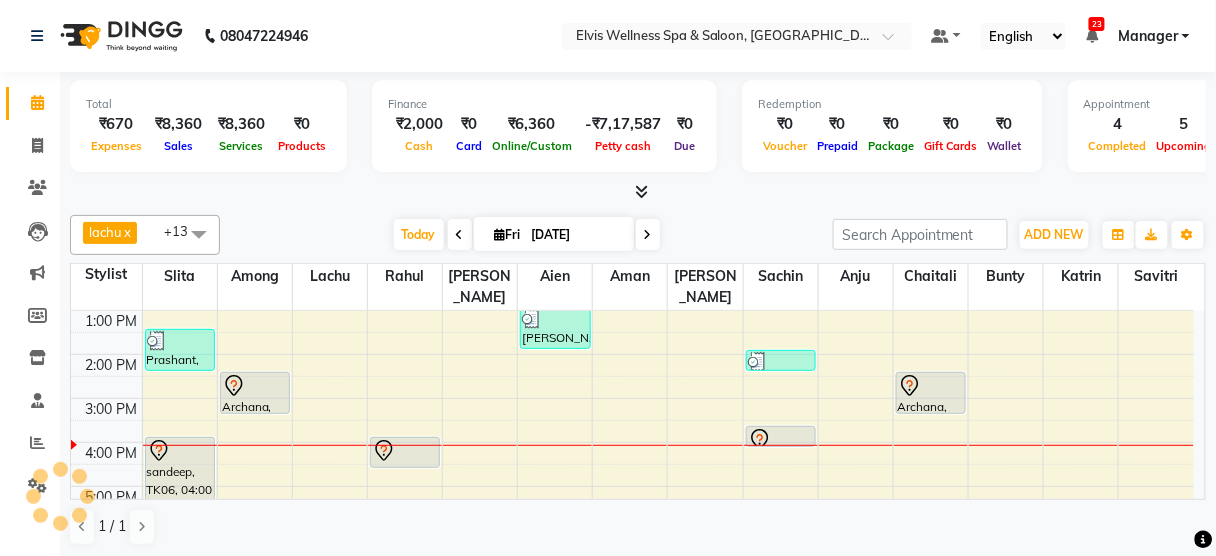 click on "8:00 AM 9:00 AM 10:00 AM 11:00 AM 12:00 PM 1:00 PM 2:00 PM 3:00 PM 4:00 PM 5:00 PM 6:00 PM 7:00 PM 8:00 PM 9:00 PM     Prashant, TK03, 01:30 PM-02:30 PM, Massage - Deeptisue Massage (60 Min)             sandeep, TK06, 04:00 PM-05:30 PM, Massage - Deeptisue Massage (90 Min )             Archana, TK05, 02:30 PM-03:30 PM, Massage - Aroma Massage (60 Min)     Mrs. Bhavika, TK01, 10:30 AM-11:00 AM, Hair wash & Blow Dry             Nisha, TK07, 04:00 PM-04:45 PM, Hair Cut - Female     Jay, TK02, 01:00 PM-02:00 PM, Massage - Deeptisue Massage (60 Min)     Yelda, TK04, 02:00 PM-02:30 PM, Hair wash & Blow Dry (₹800)             Nisha, TK07, 03:45 PM-04:15 PM, Hair Cut - Kids             Archana, TK05, 02:30 PM-03:30 PM, Facial - Clarifying Facial" at bounding box center [632, 398] 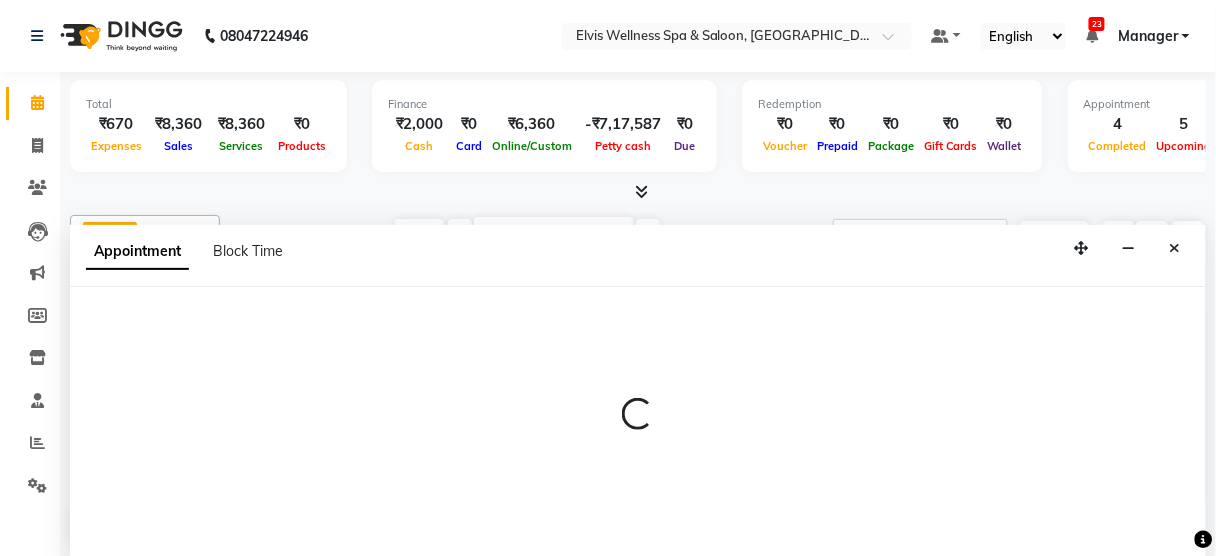 scroll, scrollTop: 0, scrollLeft: 0, axis: both 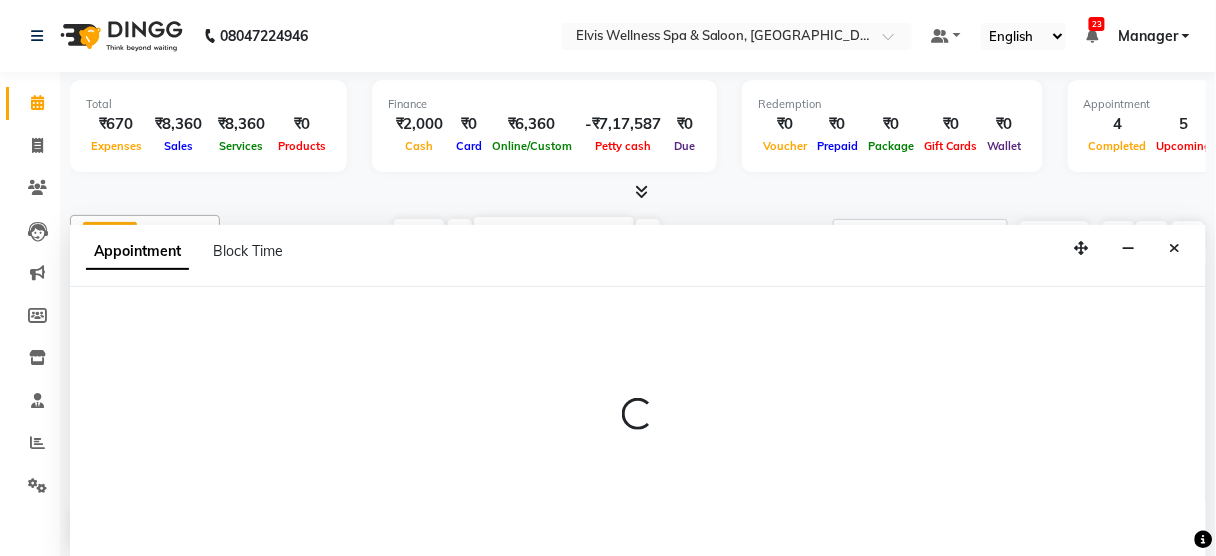 select on "67713" 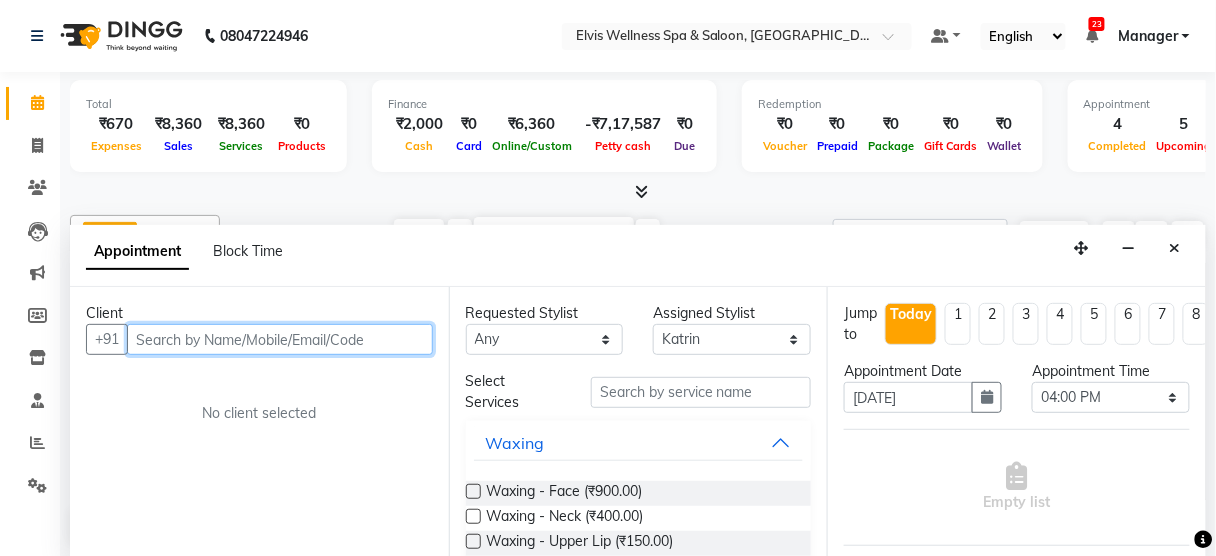 click at bounding box center [280, 339] 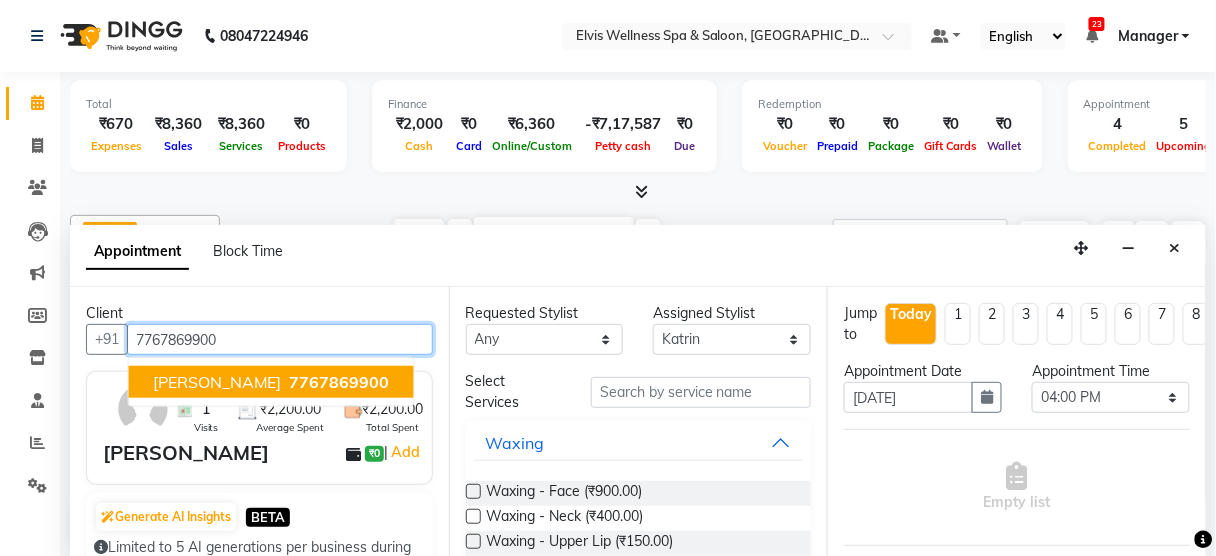 click on "7767869900" at bounding box center (340, 382) 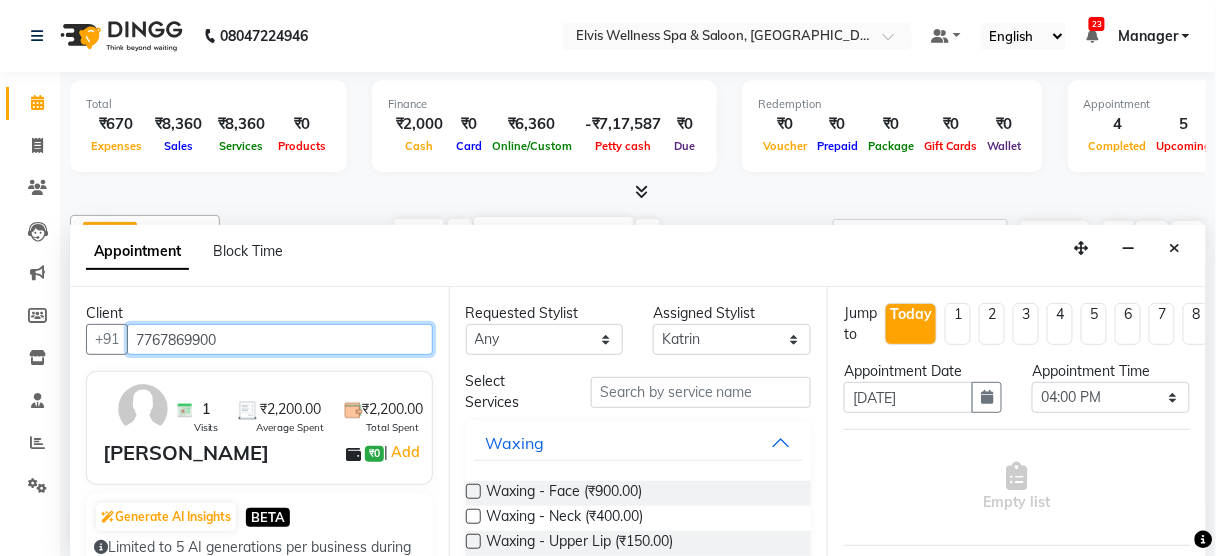 type on "7767869900" 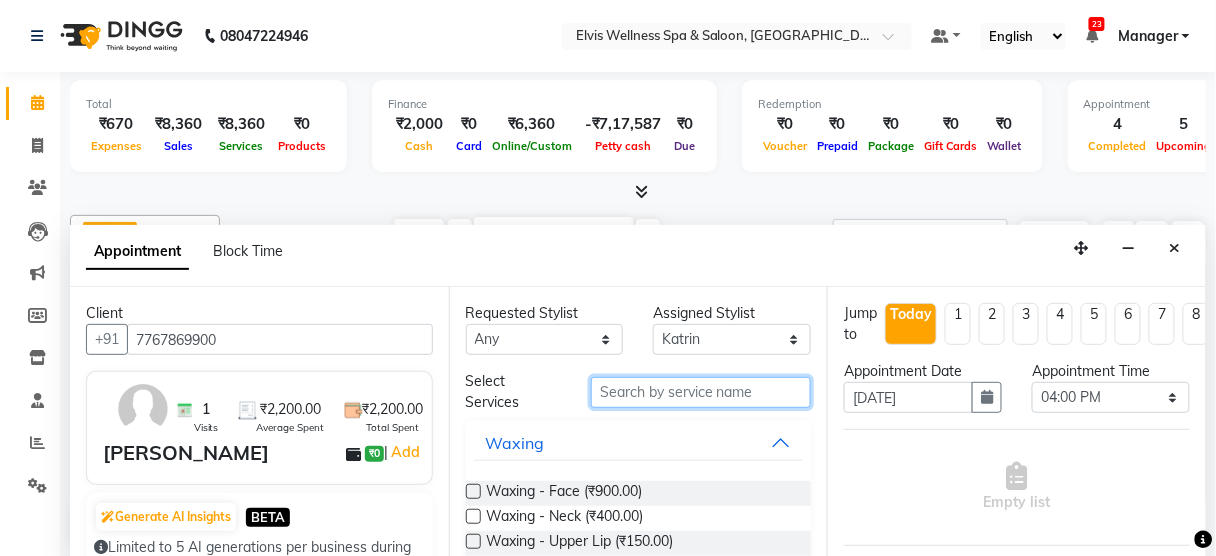 click at bounding box center (701, 392) 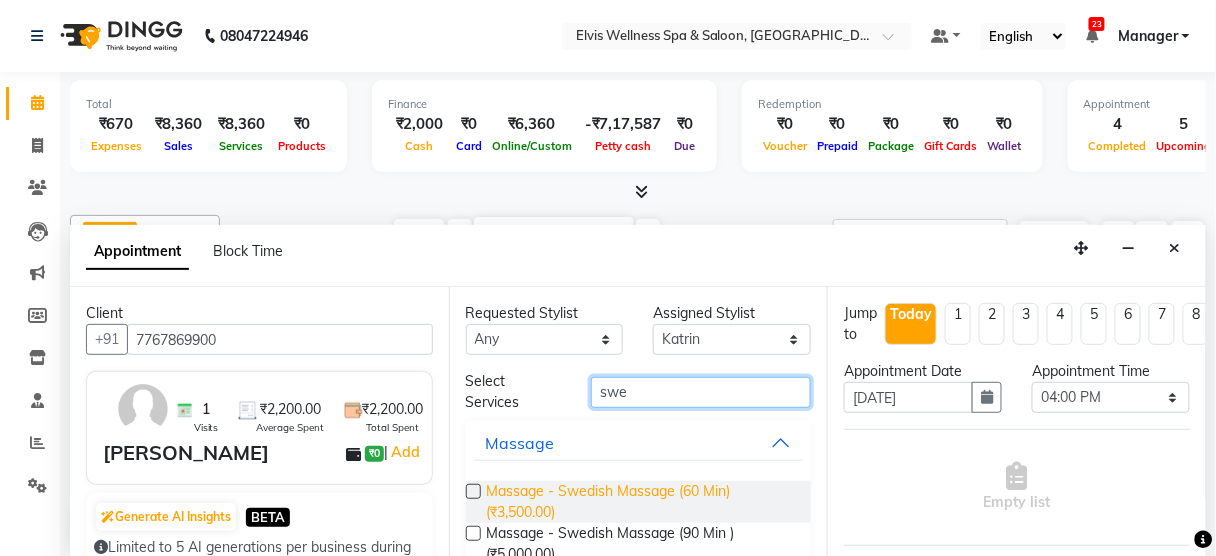 type on "swe" 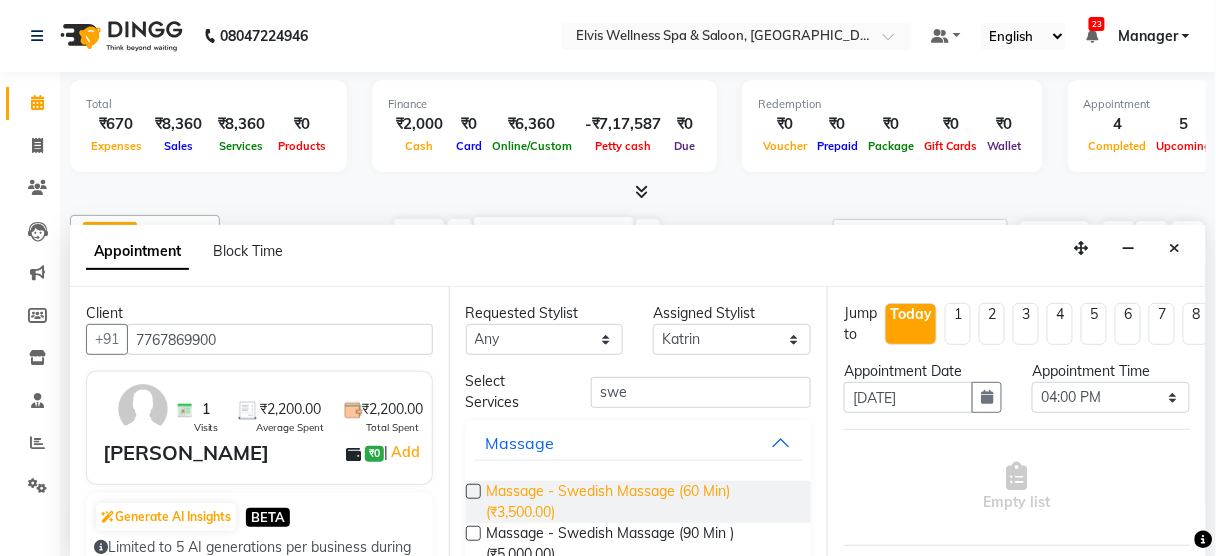 click on "Massage - Swedish Massage (60 Min) (₹3,500.00)" at bounding box center [641, 502] 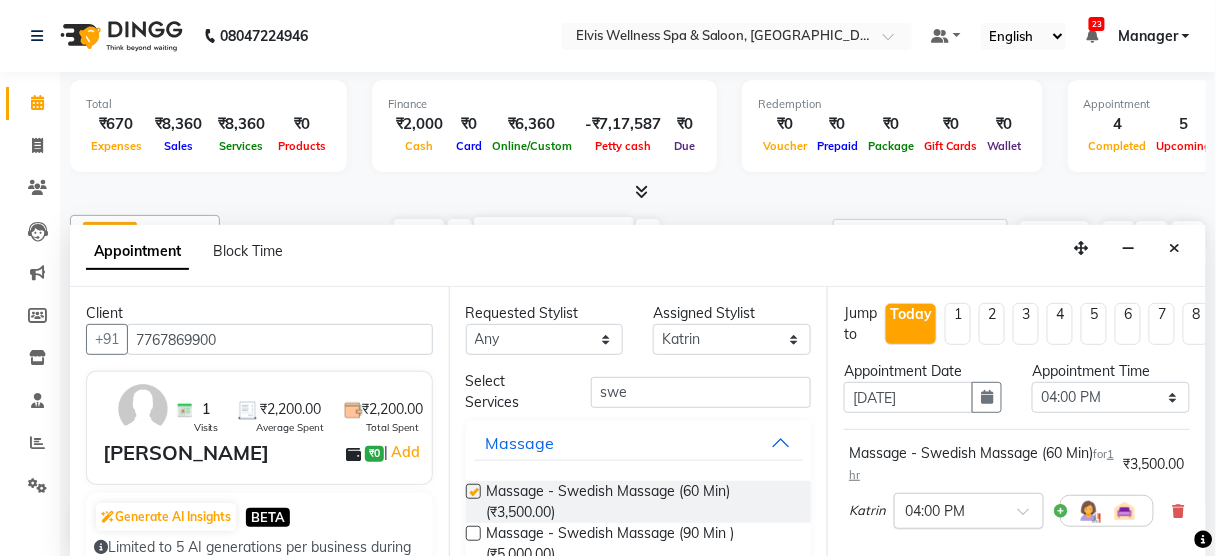 checkbox on "false" 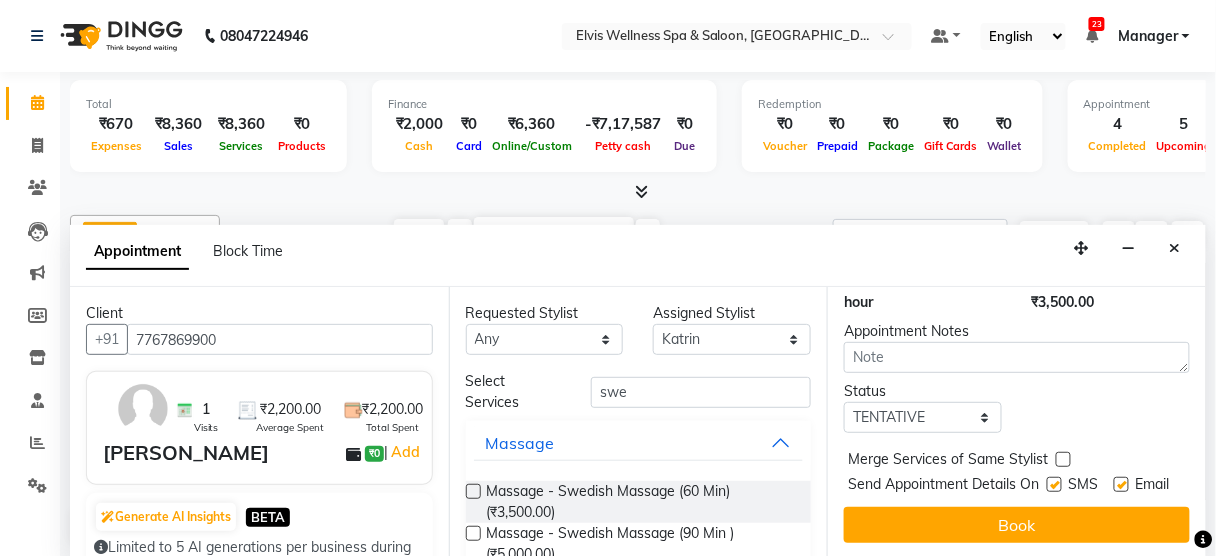scroll, scrollTop: 324, scrollLeft: 0, axis: vertical 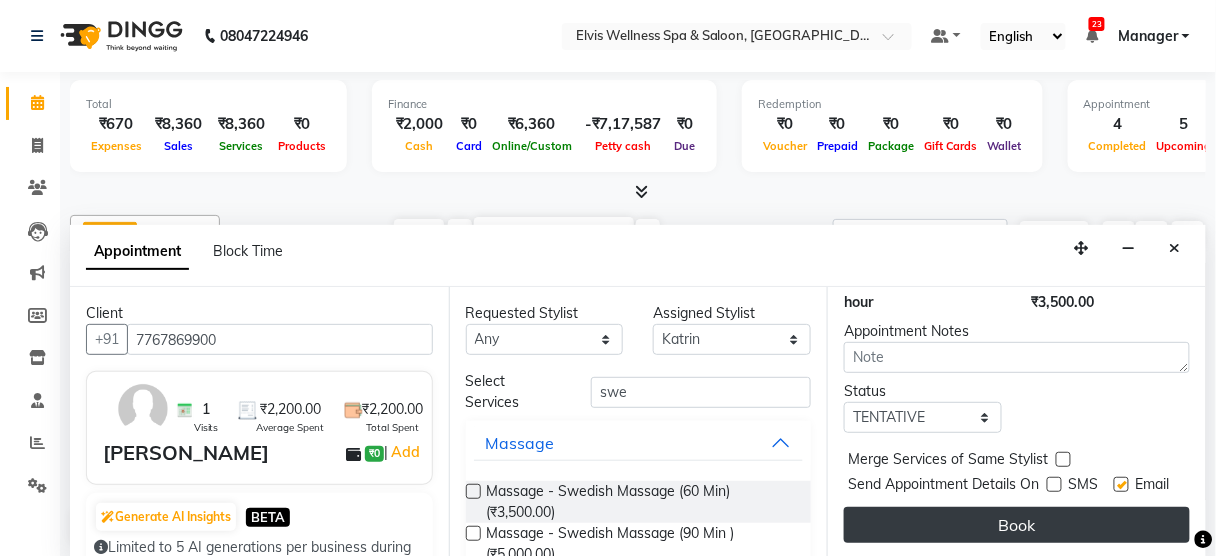 click on "Book" at bounding box center (1017, 525) 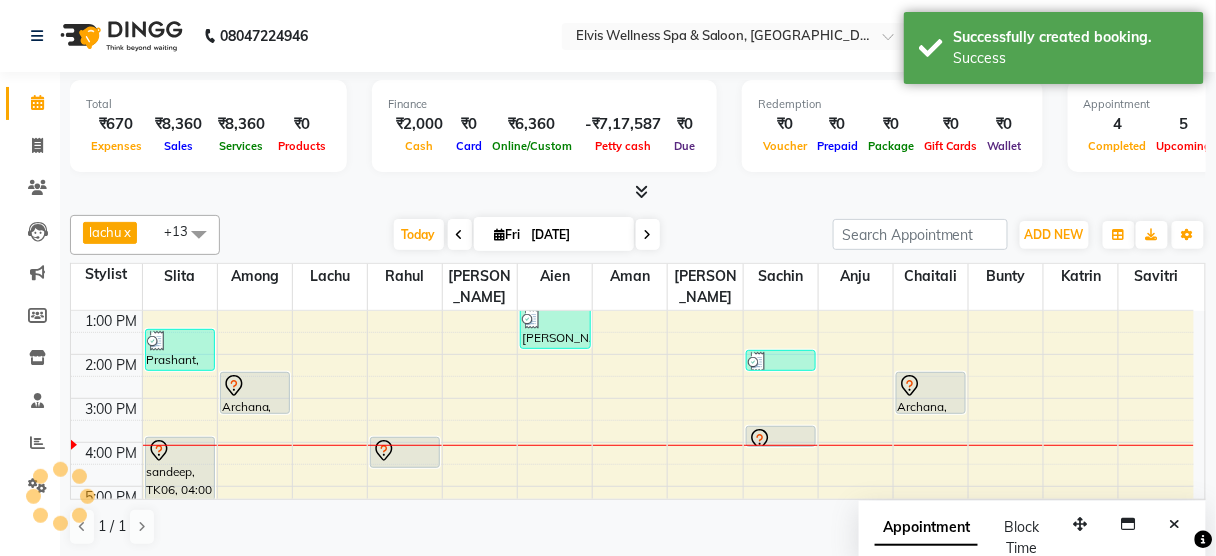 scroll, scrollTop: 0, scrollLeft: 0, axis: both 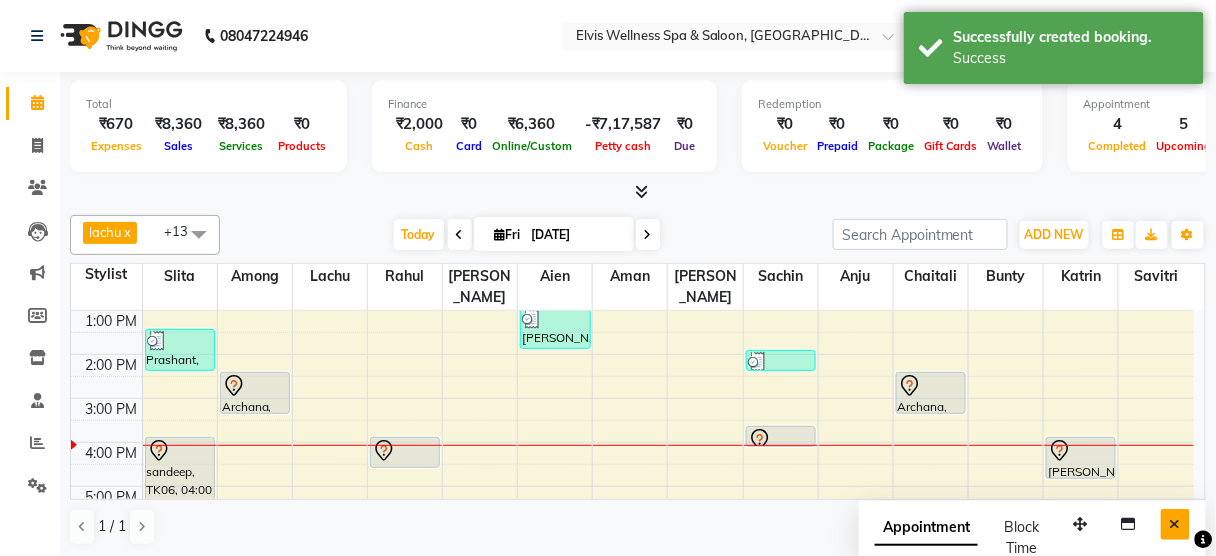 click at bounding box center (1175, 524) 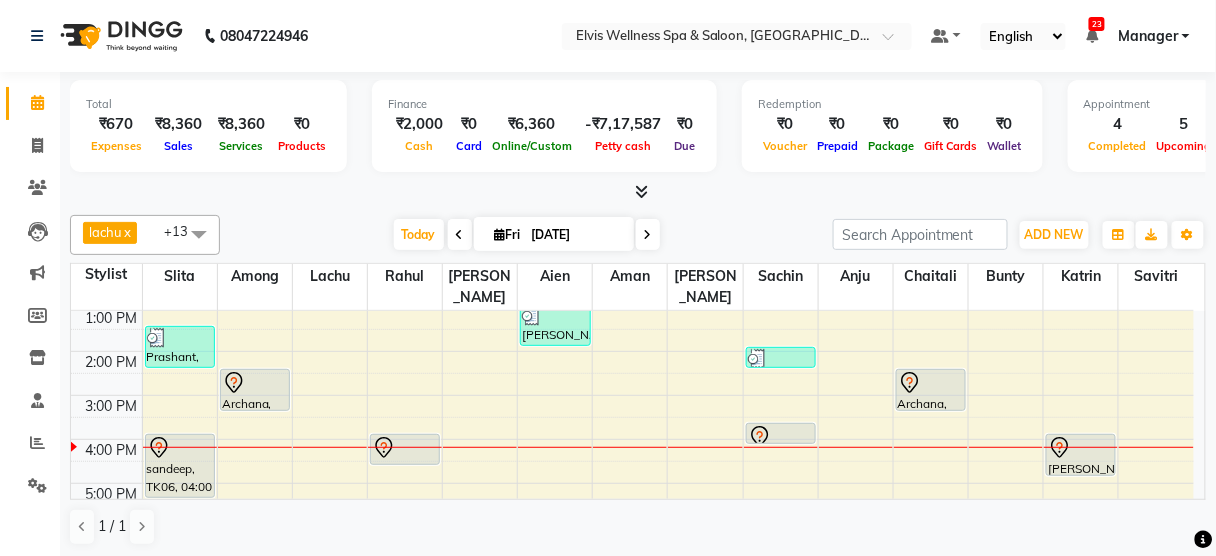 scroll, scrollTop: 224, scrollLeft: 0, axis: vertical 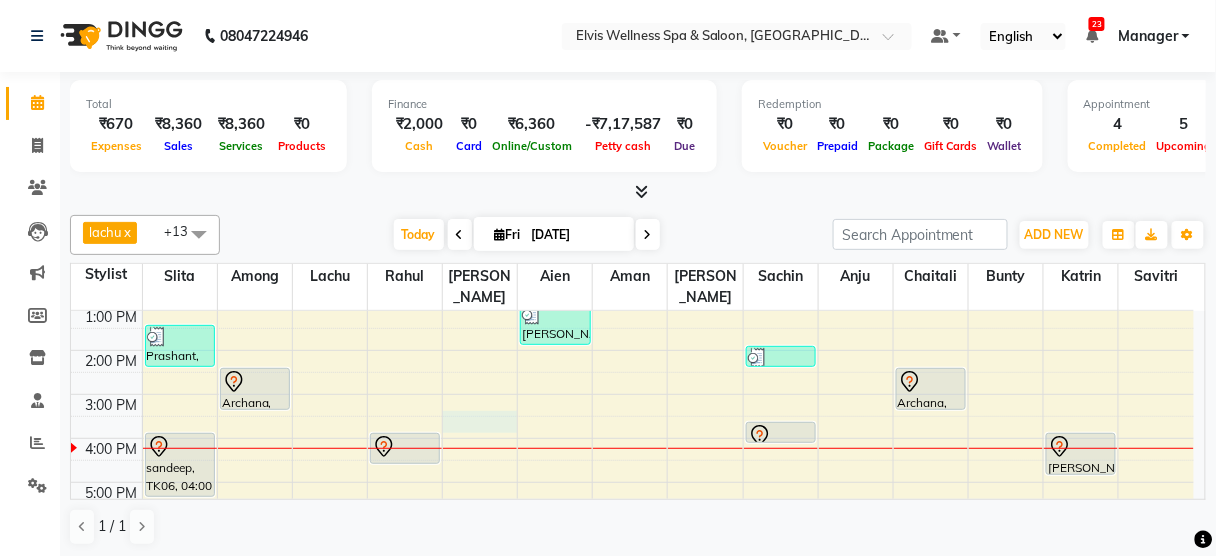 click on "8:00 AM 9:00 AM 10:00 AM 11:00 AM 12:00 PM 1:00 PM 2:00 PM 3:00 PM 4:00 PM 5:00 PM 6:00 PM 7:00 PM 8:00 PM 9:00 PM     Prashant, TK03, 01:30 PM-02:30 PM, Massage - Deeptisue Massage (60 Min)             sandeep, TK06, 04:00 PM-05:30 PM, Massage - Deeptisue Massage (90 Min )             Archana, TK05, 02:30 PM-03:30 PM, Massage - Aroma Massage (60 Min)     Mrs. Bhavika, TK01, 10:30 AM-11:00 AM, Hair wash & Blow Dry             Nisha, TK07, 04:00 PM-04:45 PM, Hair Cut - Female     Jay, TK02, 01:00 PM-02:00 PM, Massage - Deeptisue Massage (60 Min)     Yelda, TK04, 02:00 PM-02:30 PM, Hair wash & Blow Dry (₹800)             Nisha, TK07, 03:45 PM-04:15 PM, Hair Cut - Kids             Archana, TK05, 02:30 PM-03:30 PM, Facial - Clarifying Facial             Rafik, TK08, 04:00 PM-05:00 PM, Massage - Swedish Massage (60 Min)" at bounding box center (632, 394) 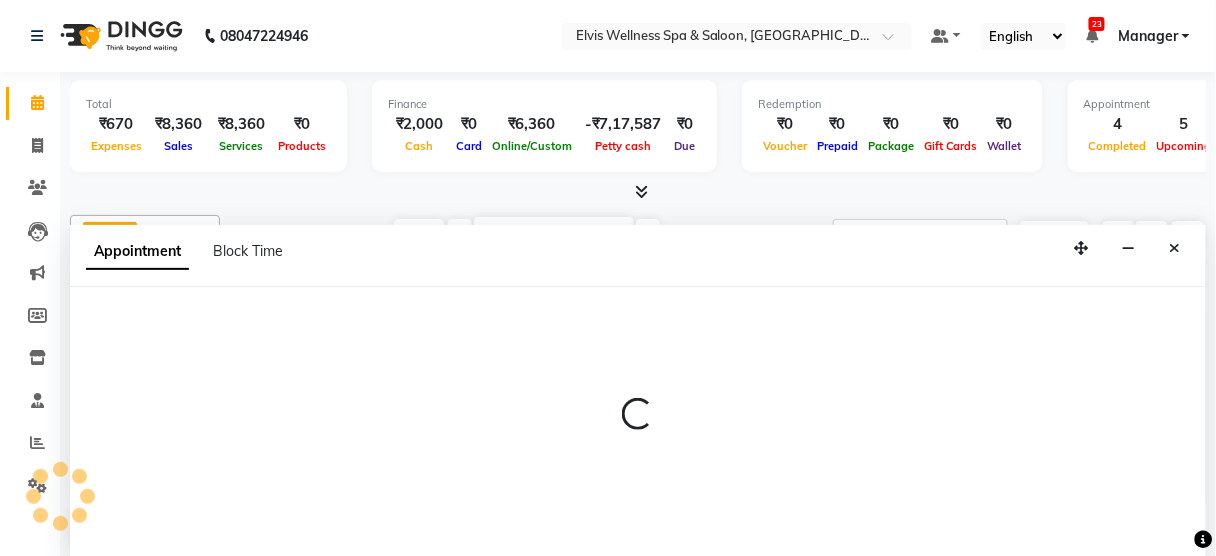 scroll, scrollTop: 0, scrollLeft: 0, axis: both 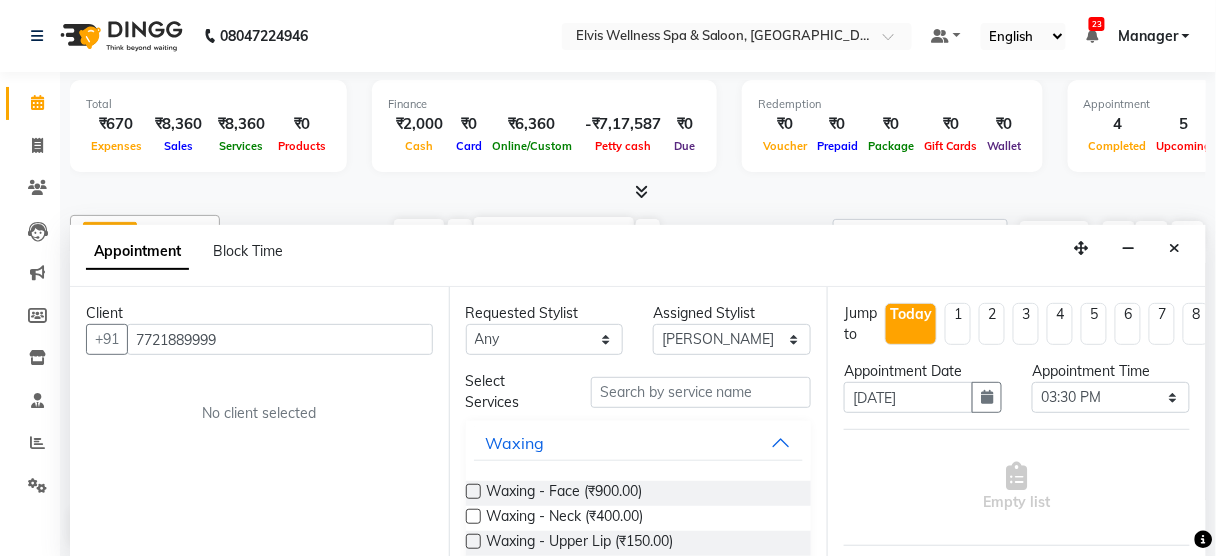 click on "7721889999" at bounding box center (280, 339) 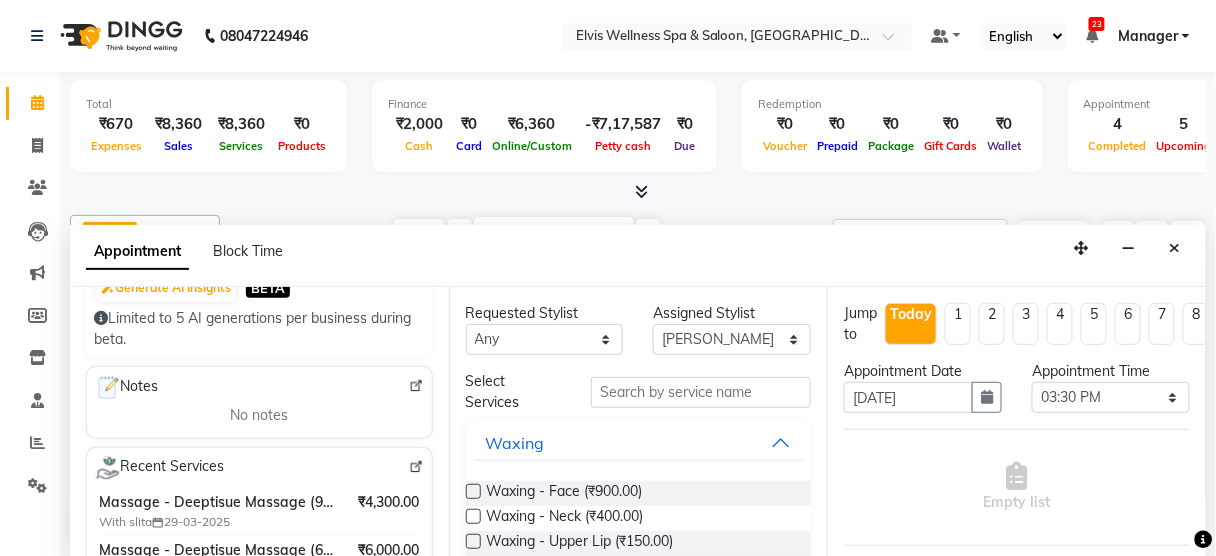 scroll, scrollTop: 238, scrollLeft: 0, axis: vertical 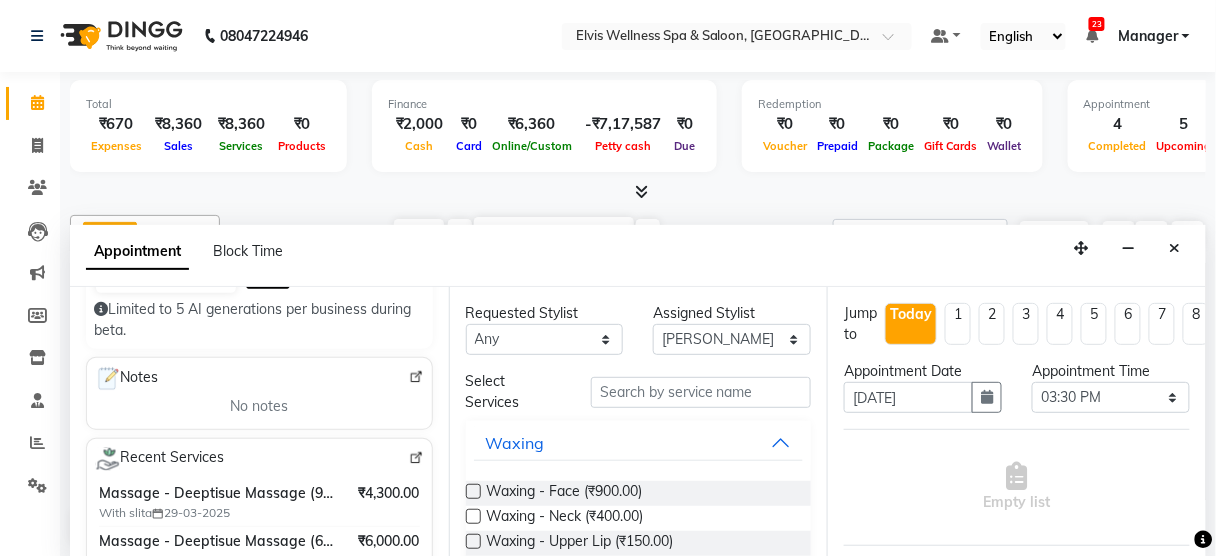 type on "7721889999" 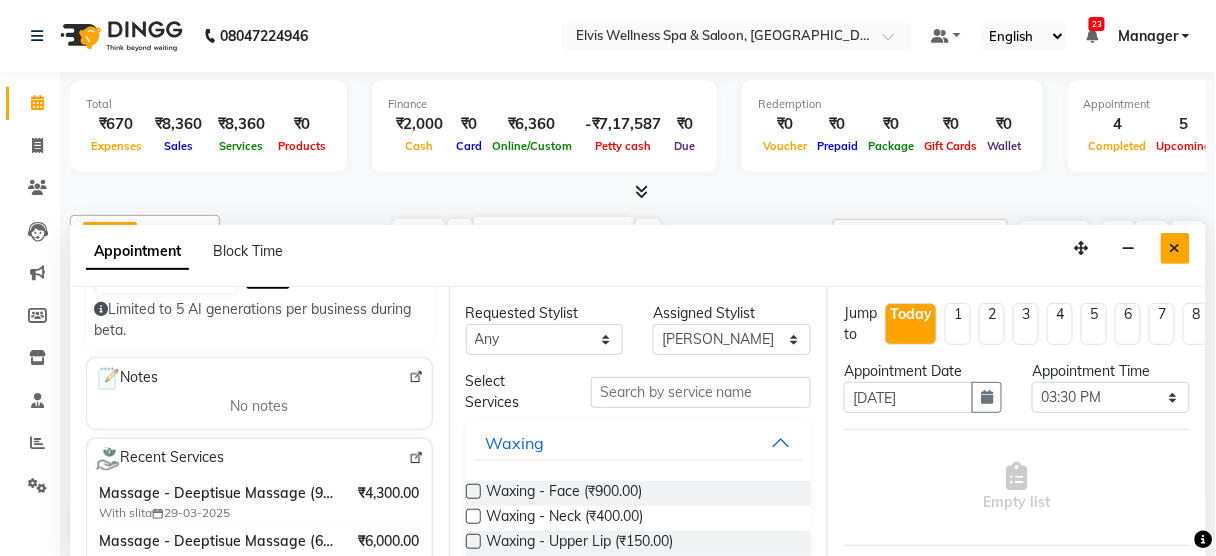 click at bounding box center [1175, 248] 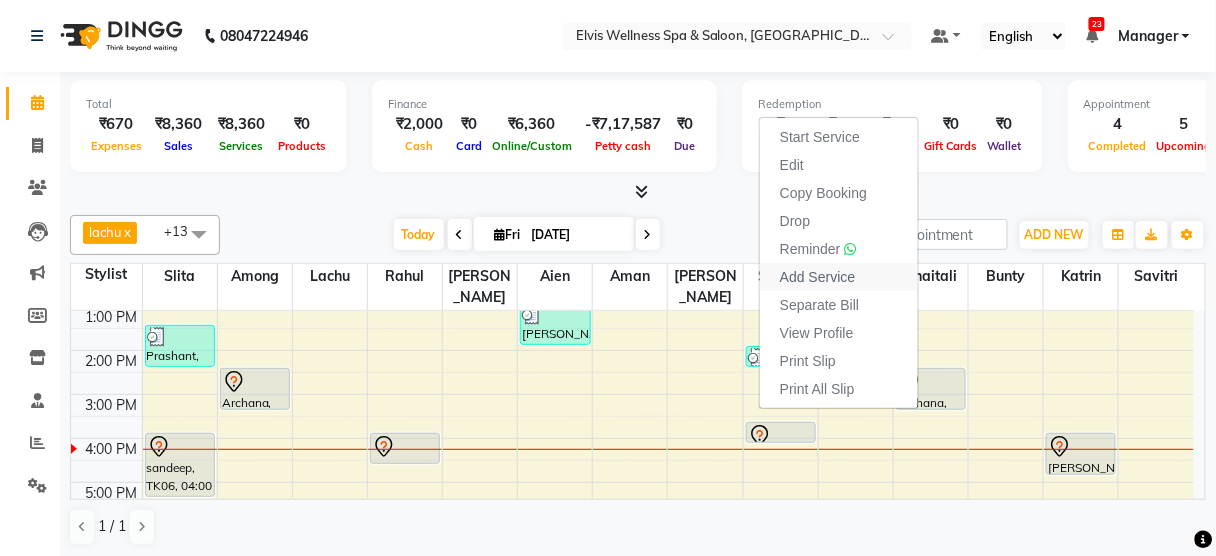 click on "Add Service" at bounding box center [839, 277] 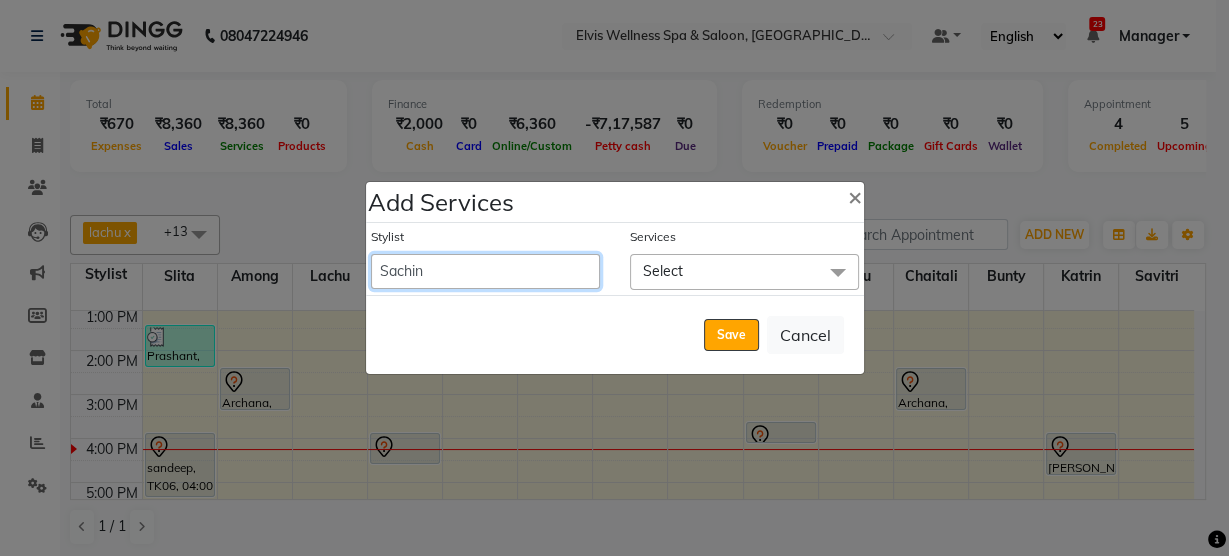 click on "Aien   Aman   among   Anju   Anna   baner staff   Bepeto   Bunty   Chaitali   Eunice   Jay   Katrin   Khumpo   kothrud staff   KP staff   Kundan   lachu   Lelen   Lucy   Manager   Marvin   Masoni   mimin   Ming   nancy   Noang   Rahul   RAMBO   Reena   Sachin   sarla   Savitri   slita   Sumitra   Thon   Viman nagar staff   yanchen" at bounding box center (485, 271) 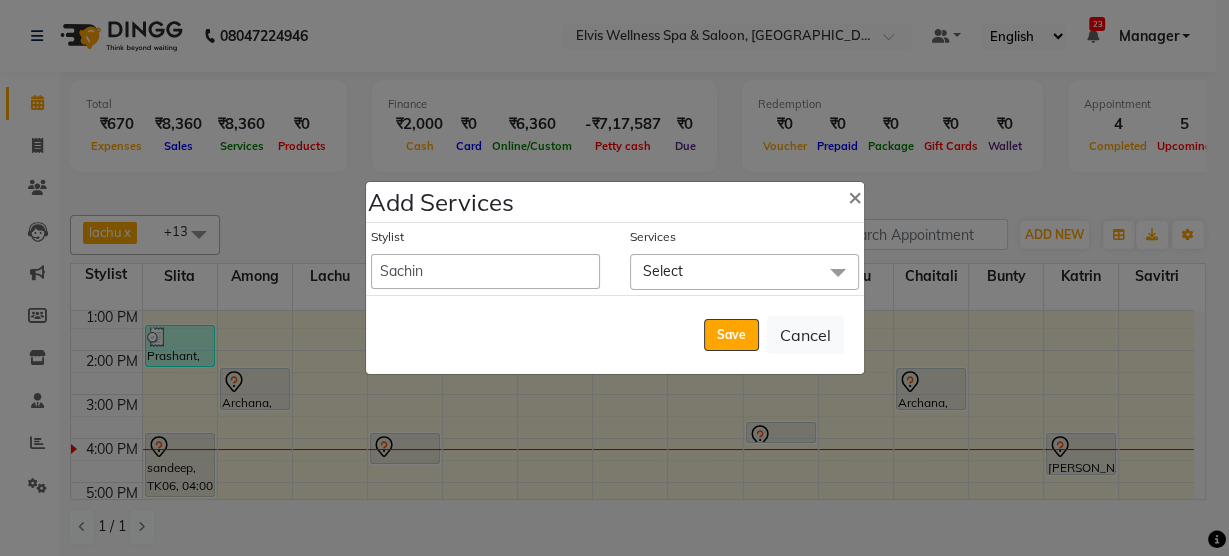 click on "Select" 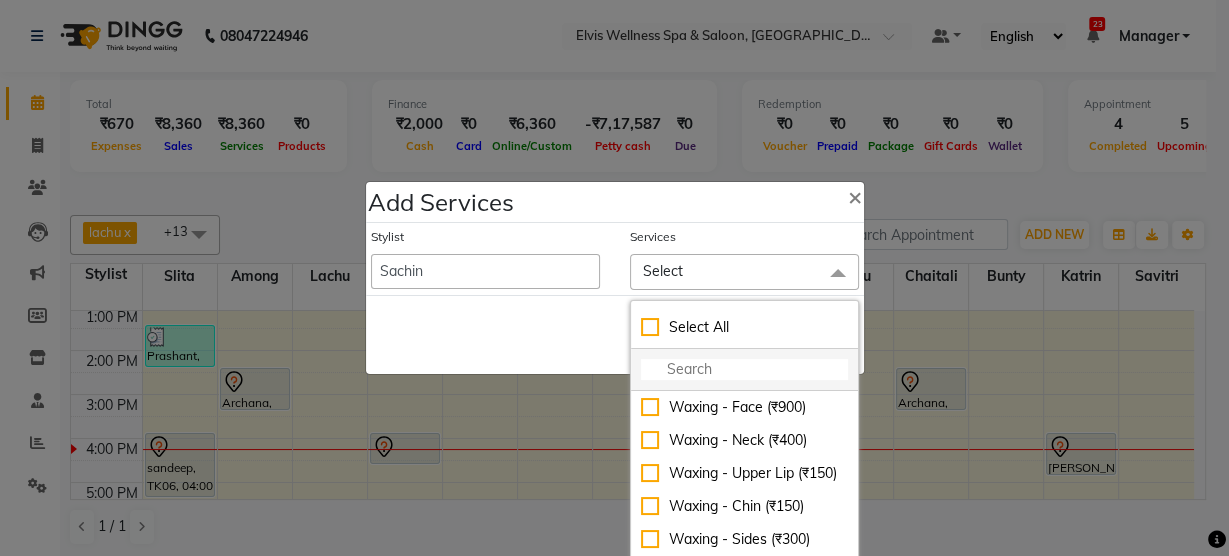 click 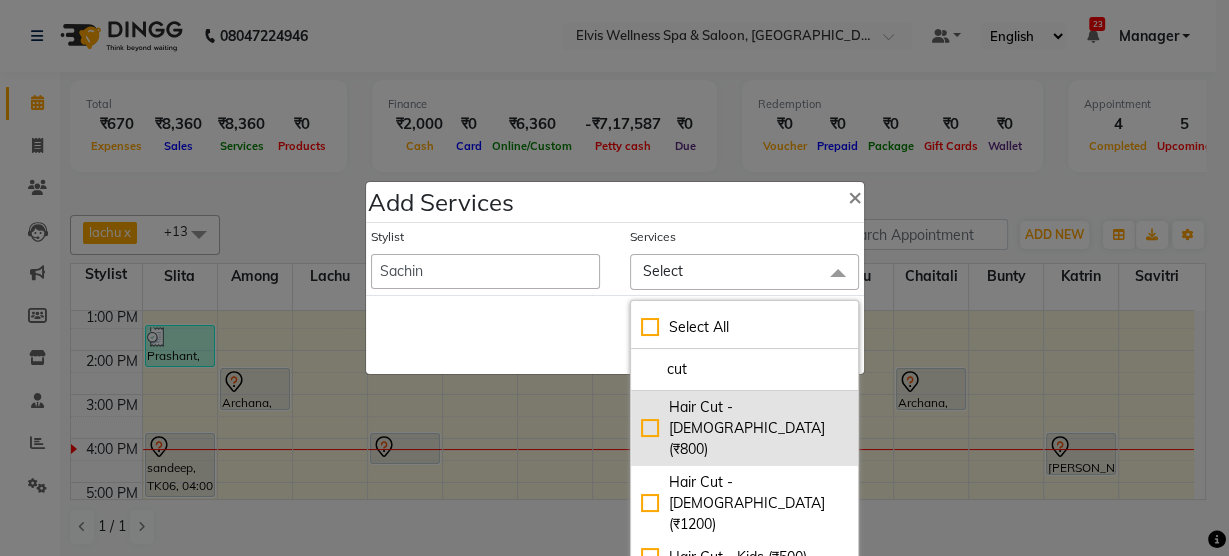 type on "cut" 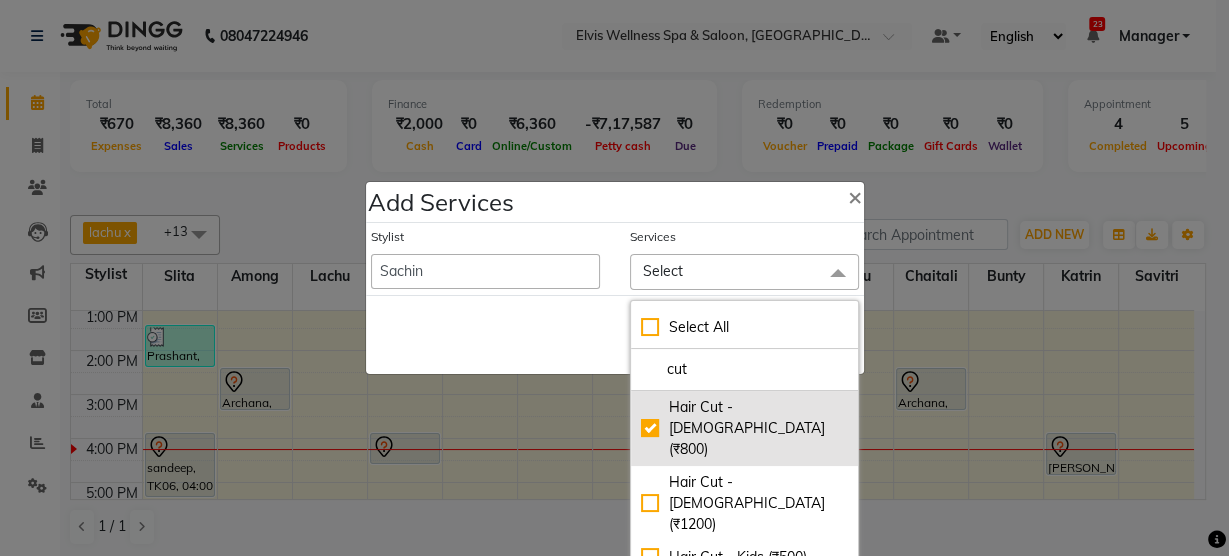 checkbox on "true" 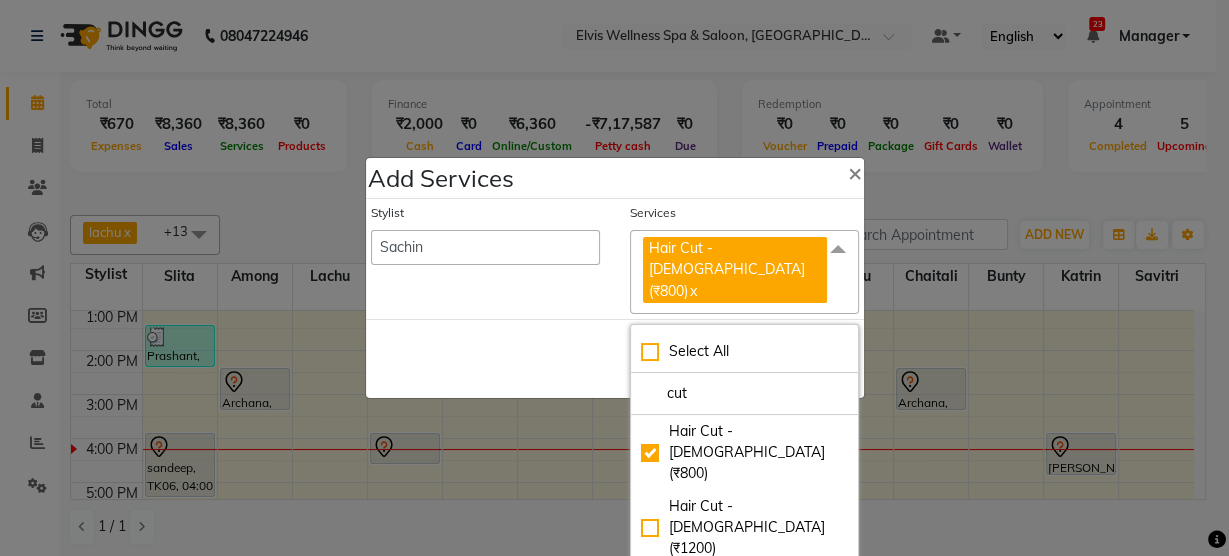 click on "Save   Cancel" 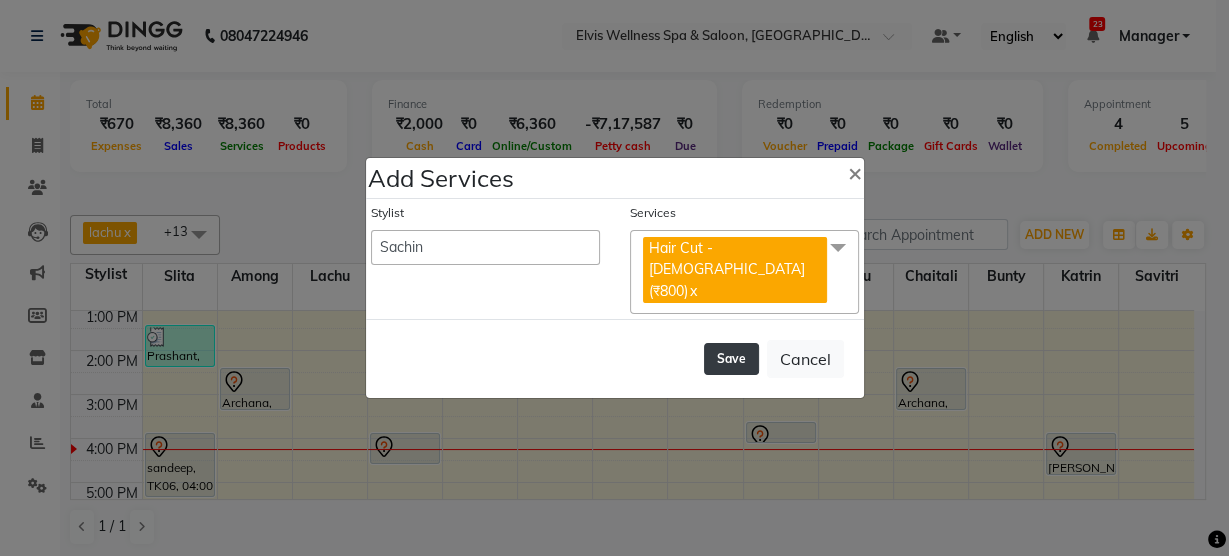 click on "Save" 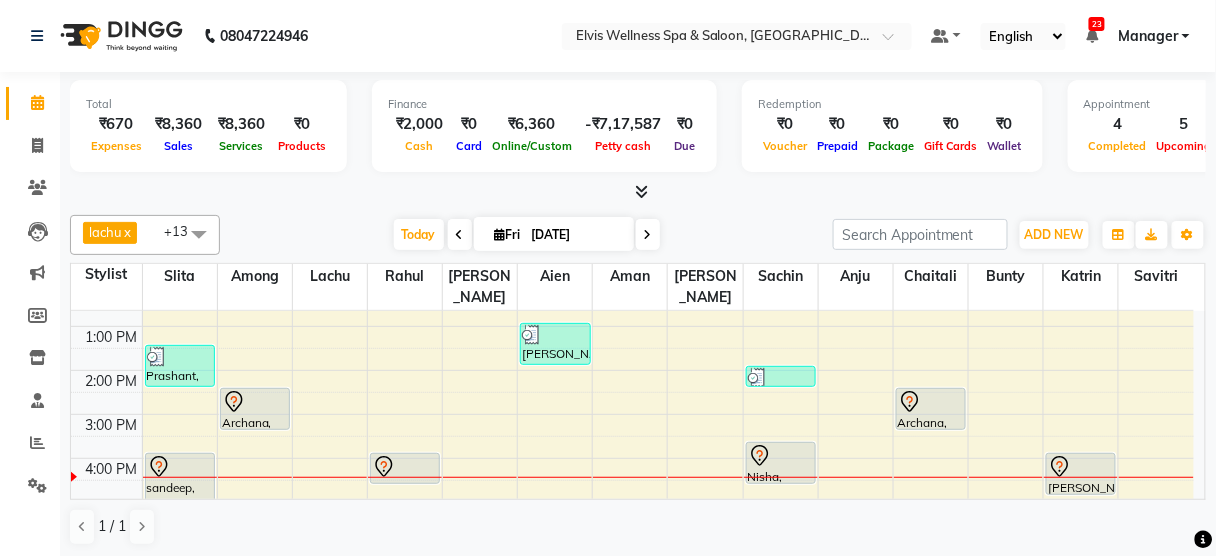 scroll, scrollTop: 201, scrollLeft: 0, axis: vertical 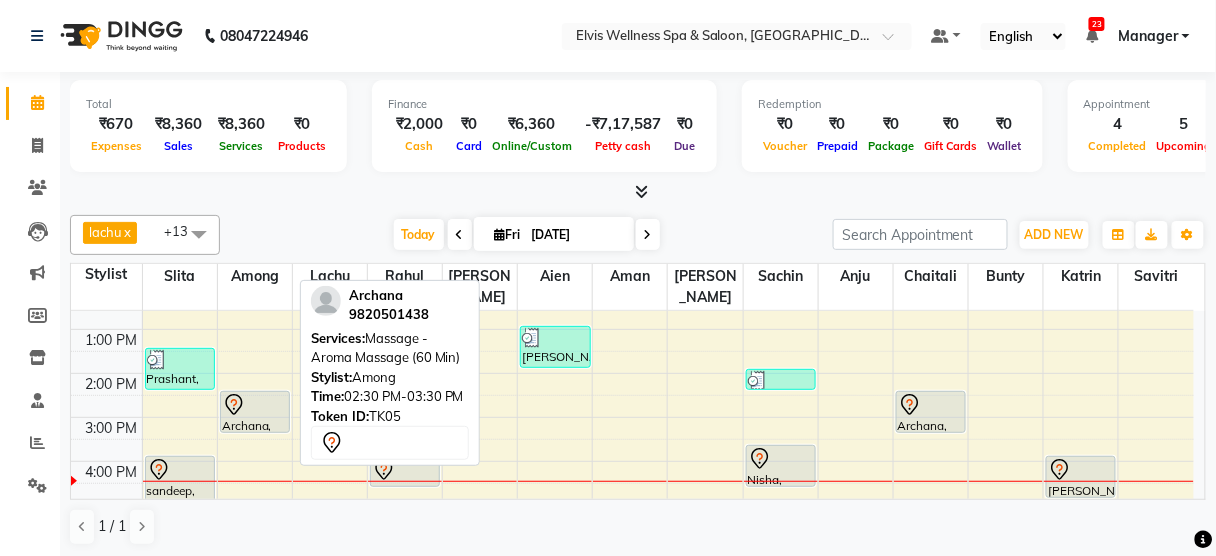 click on "Archana, TK05, 02:30 PM-03:30 PM, Massage - Aroma Massage (60 Min)" at bounding box center [255, 412] 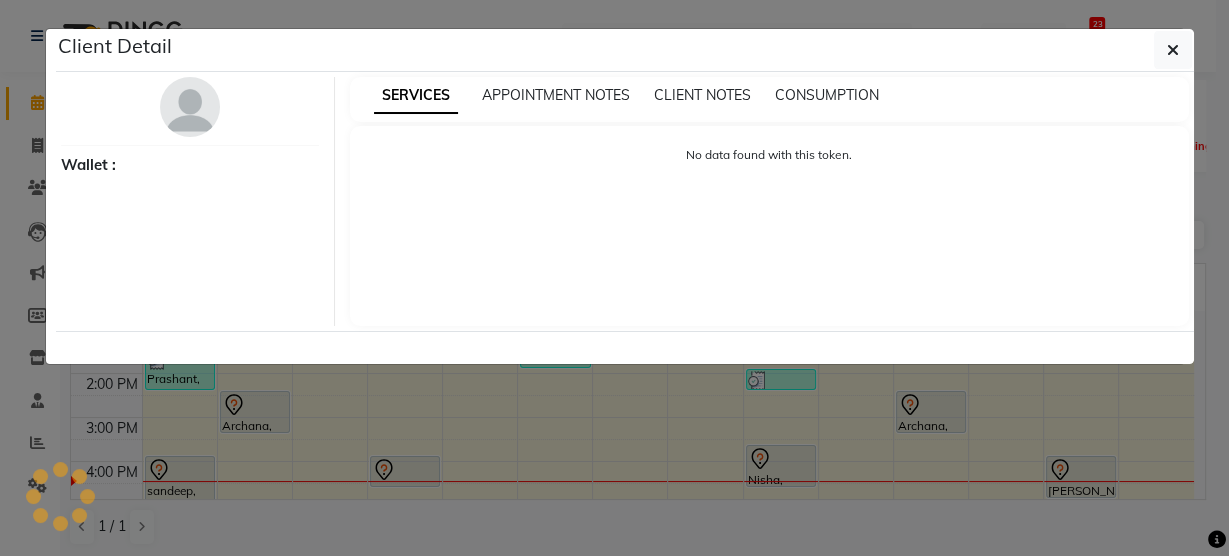 select on "7" 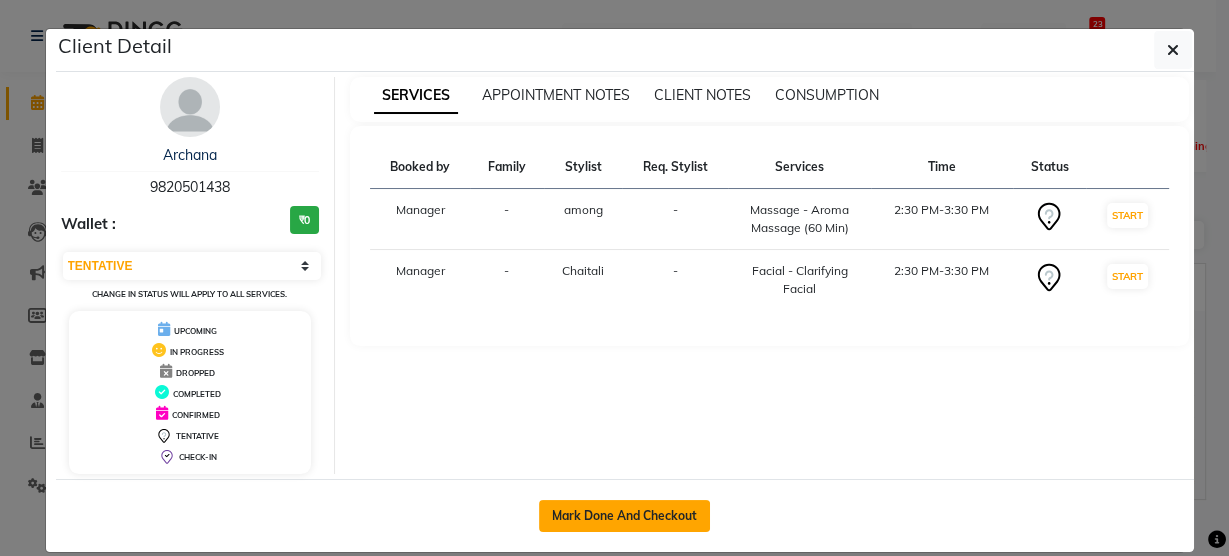 click on "Mark Done And Checkout" 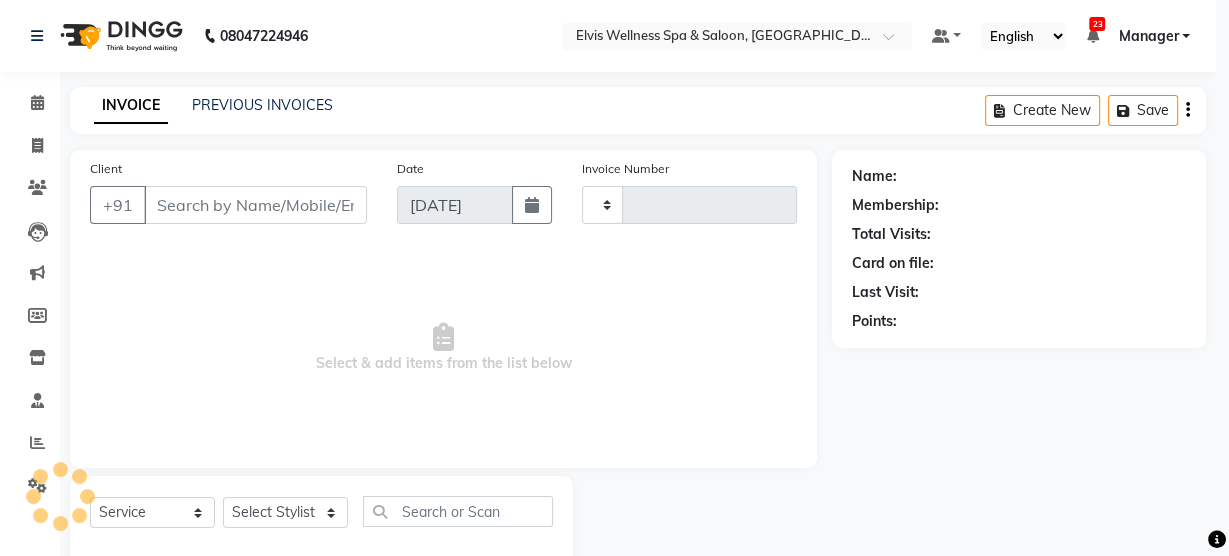 type on "1944" 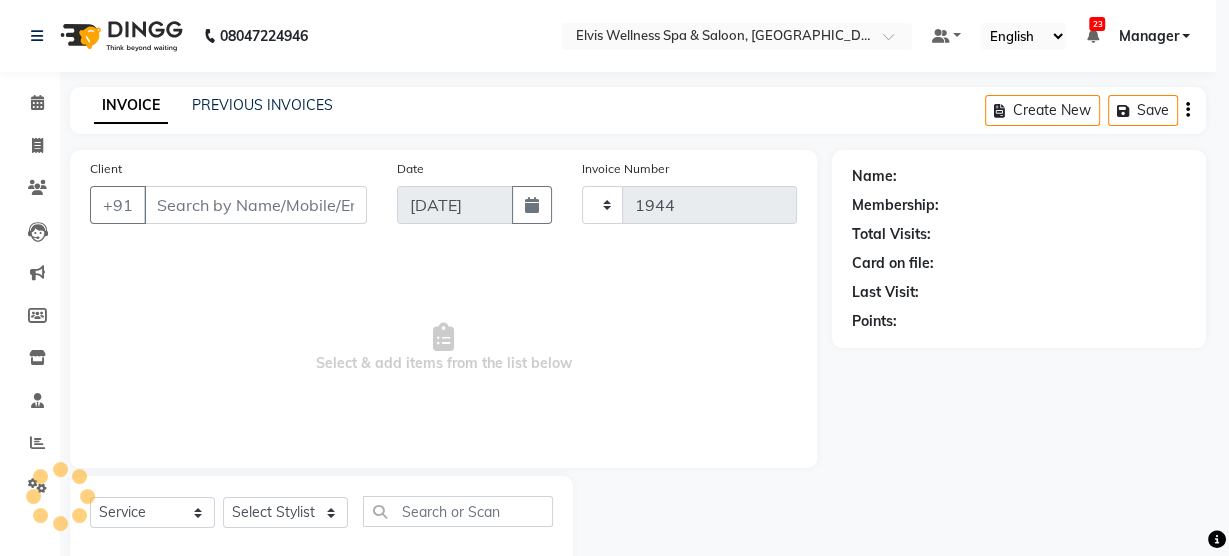 select on "5733" 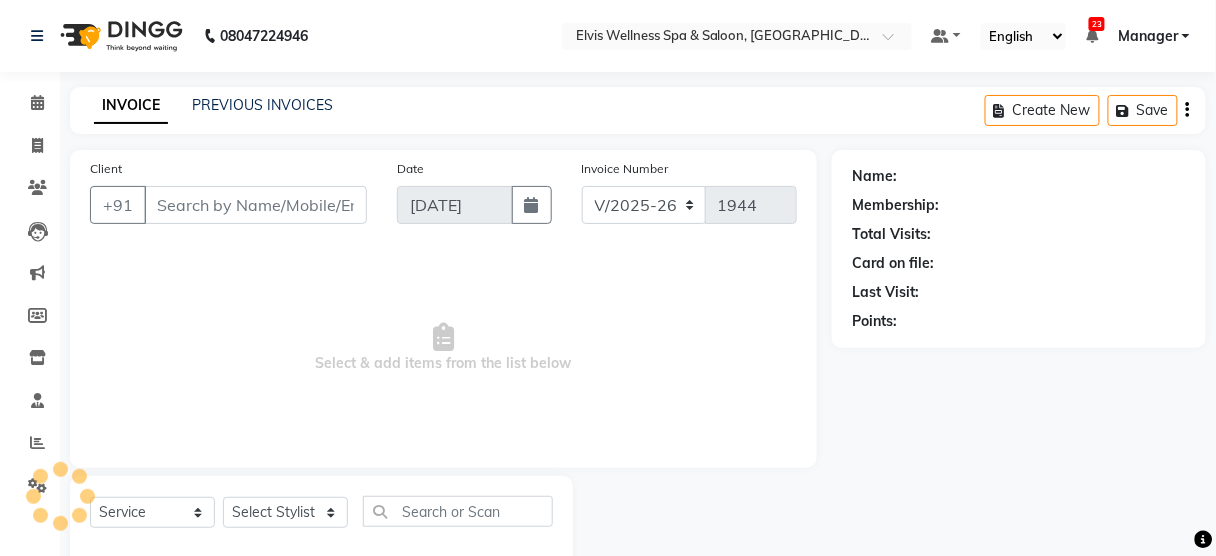 scroll, scrollTop: 44, scrollLeft: 0, axis: vertical 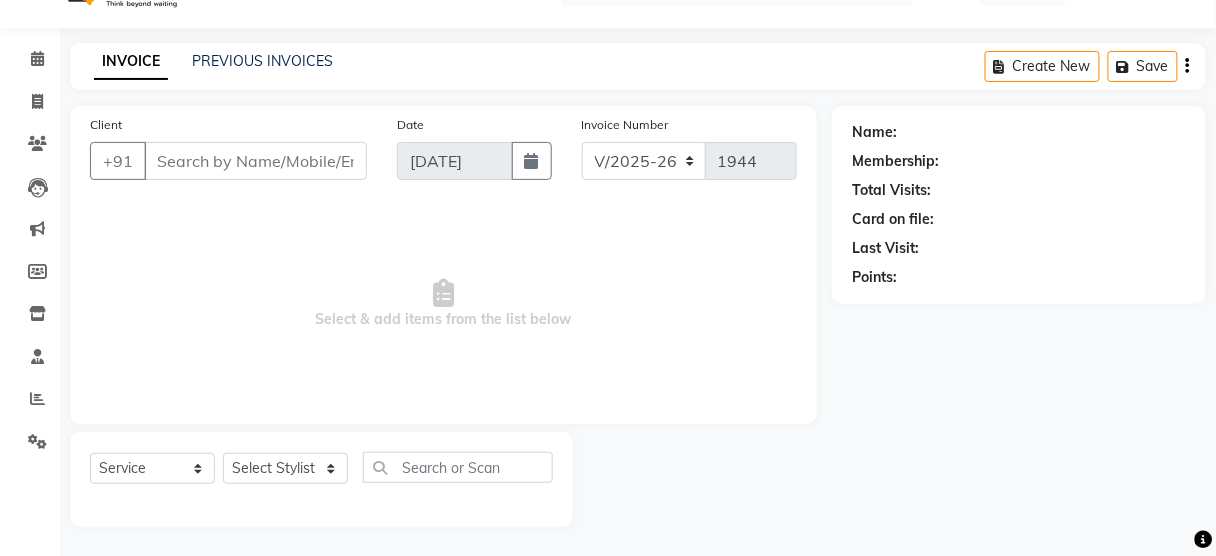 type on "9820501438" 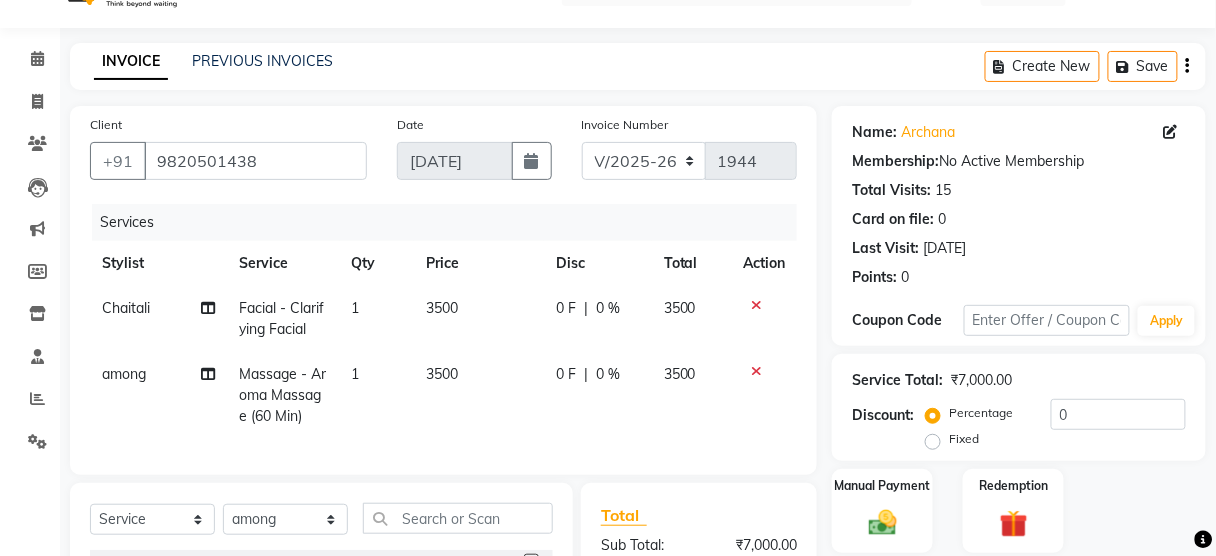 scroll, scrollTop: 118, scrollLeft: 0, axis: vertical 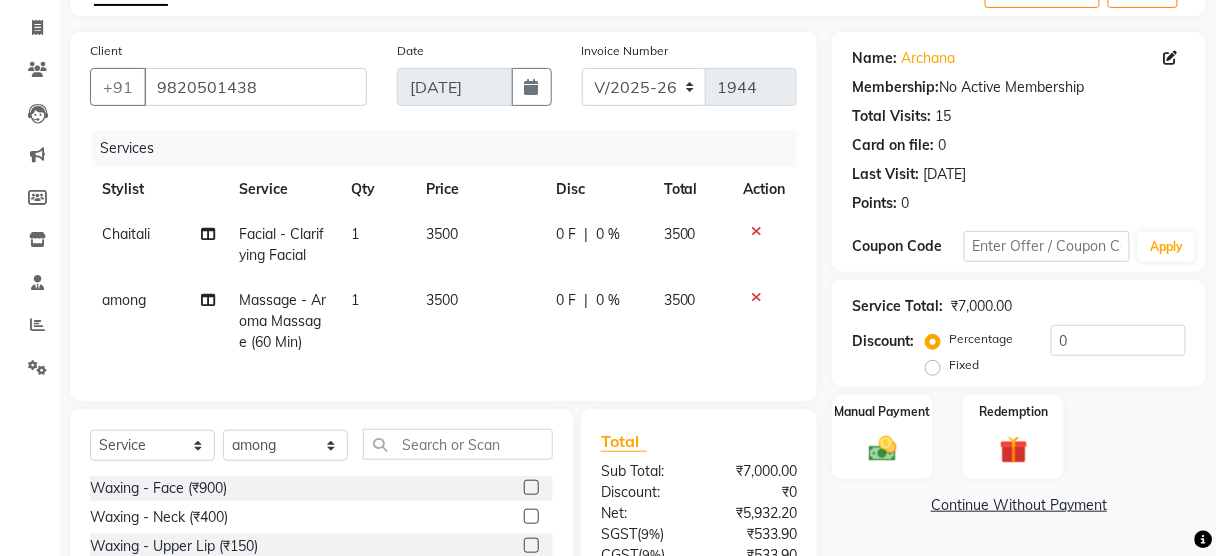 click on "0 F | 0 %" 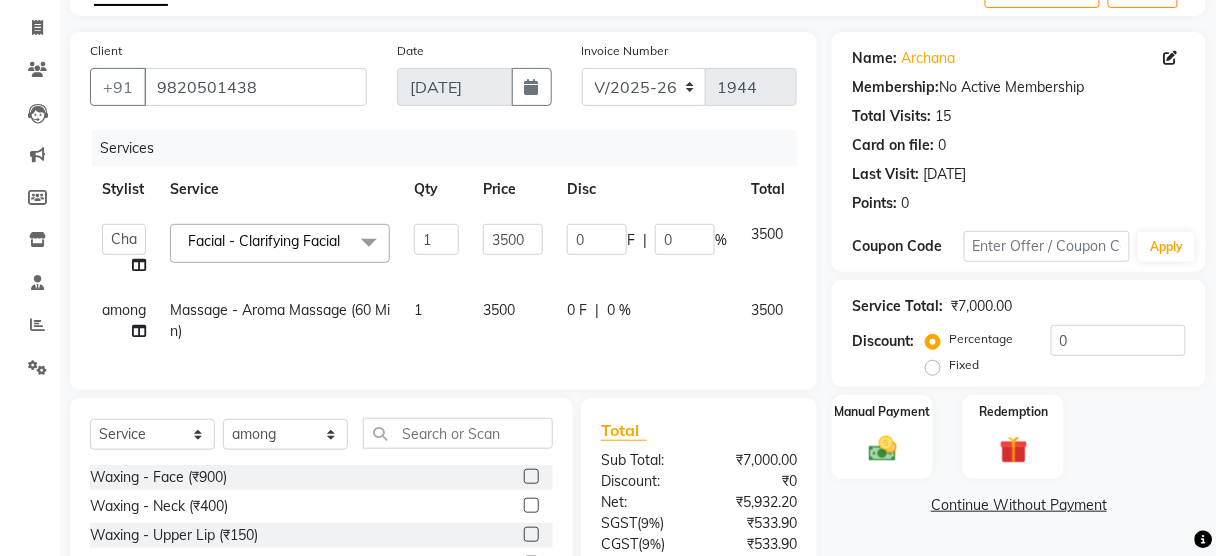 click on "0 %" 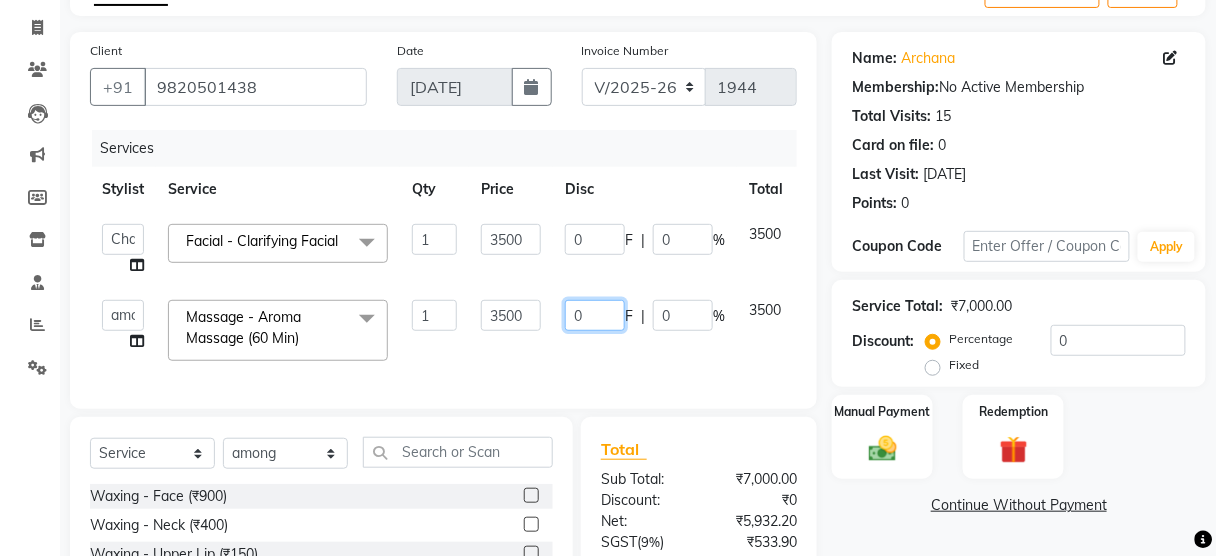 click on "0" 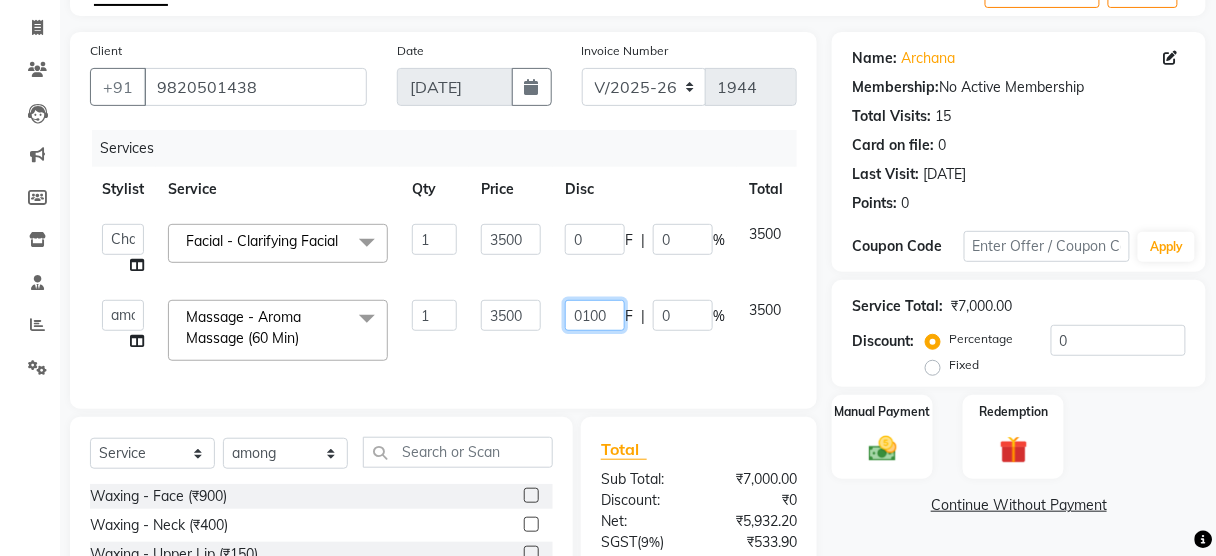 type on "01000" 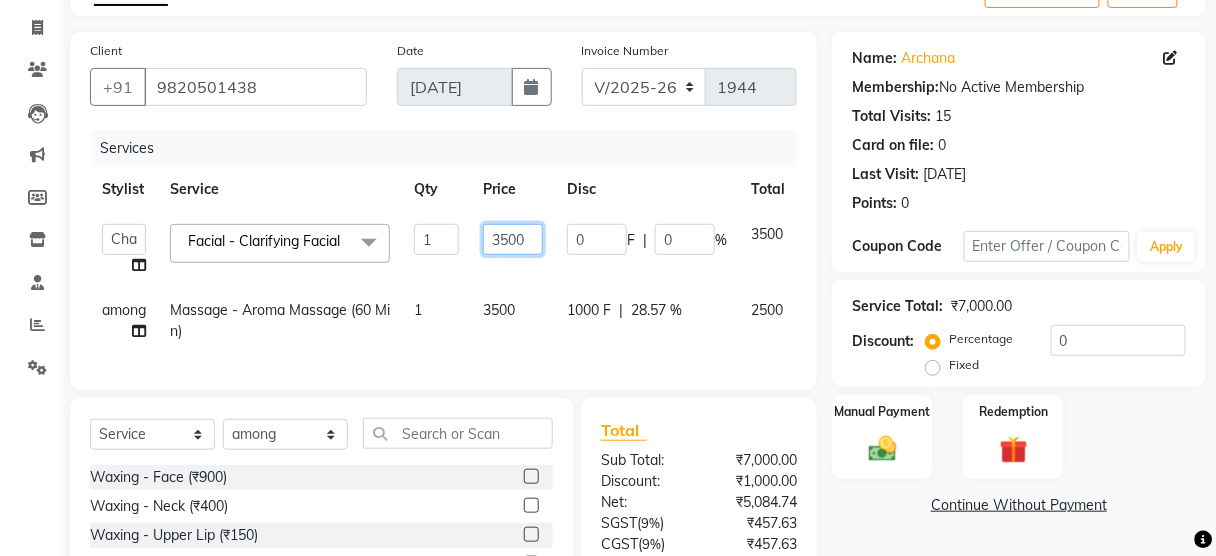 click on "3500" 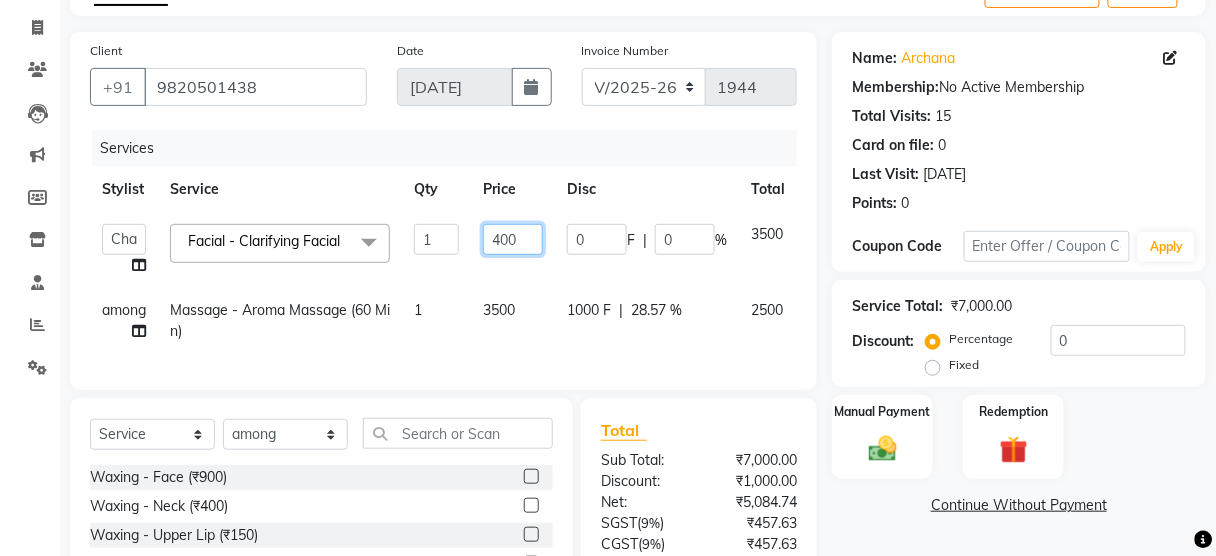 type on "4000" 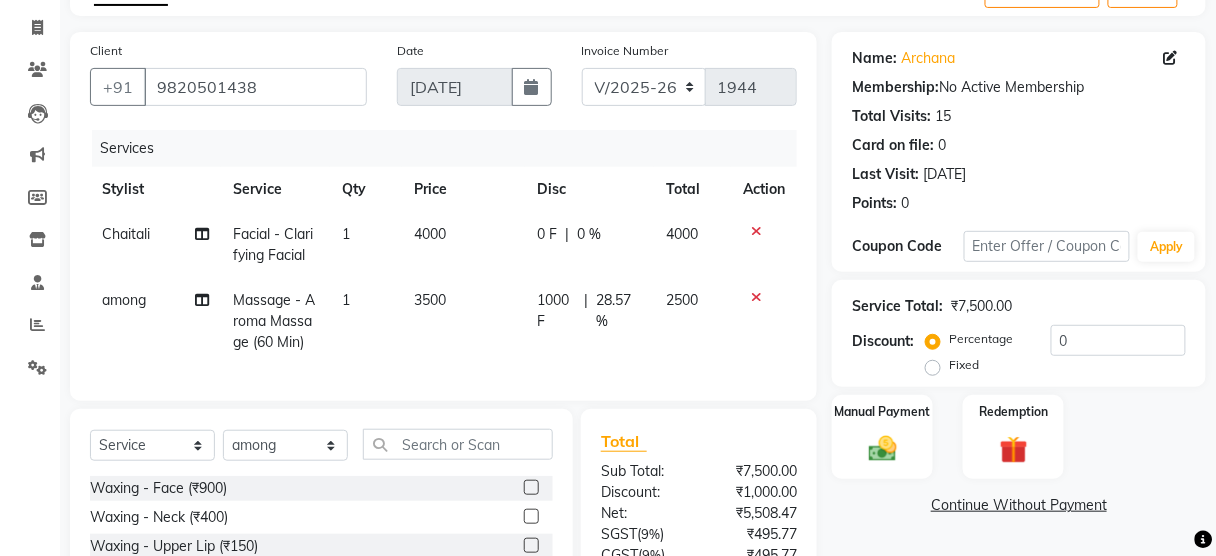 click on "Chaitali Facial - Clarifying Facial 1 4000 0 F | 0 % 4000" 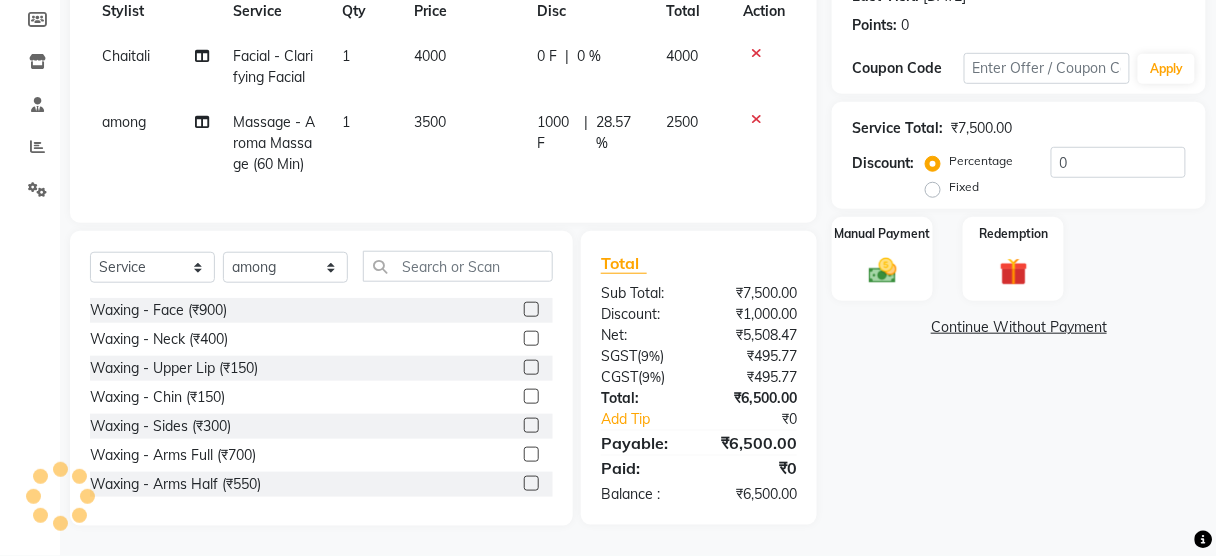 scroll, scrollTop: 281, scrollLeft: 0, axis: vertical 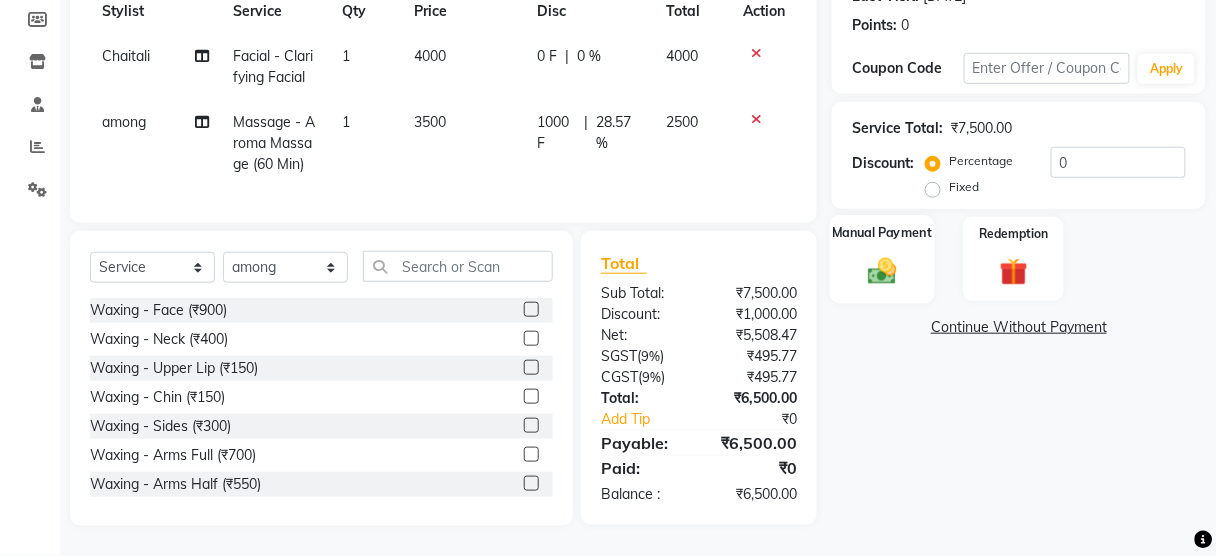 click on "Manual Payment" 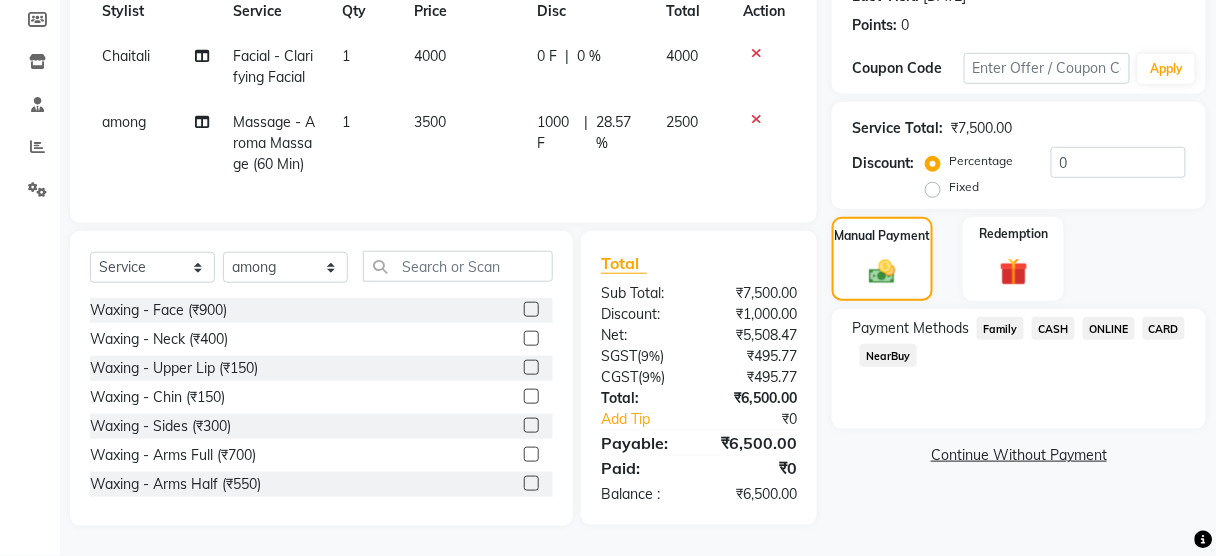 click on "CARD" 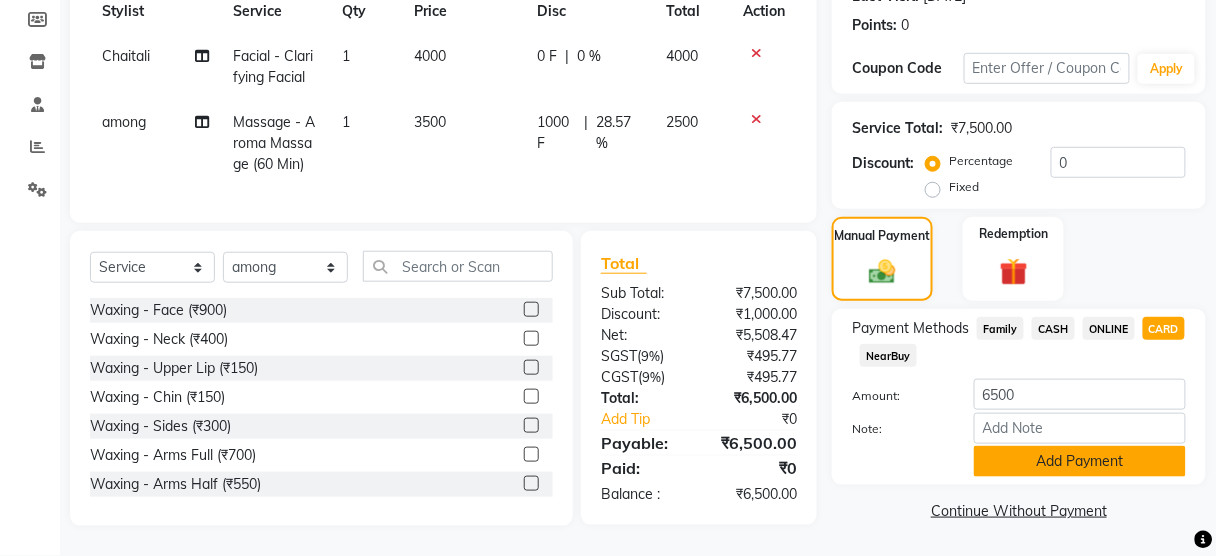 click on "Add Payment" 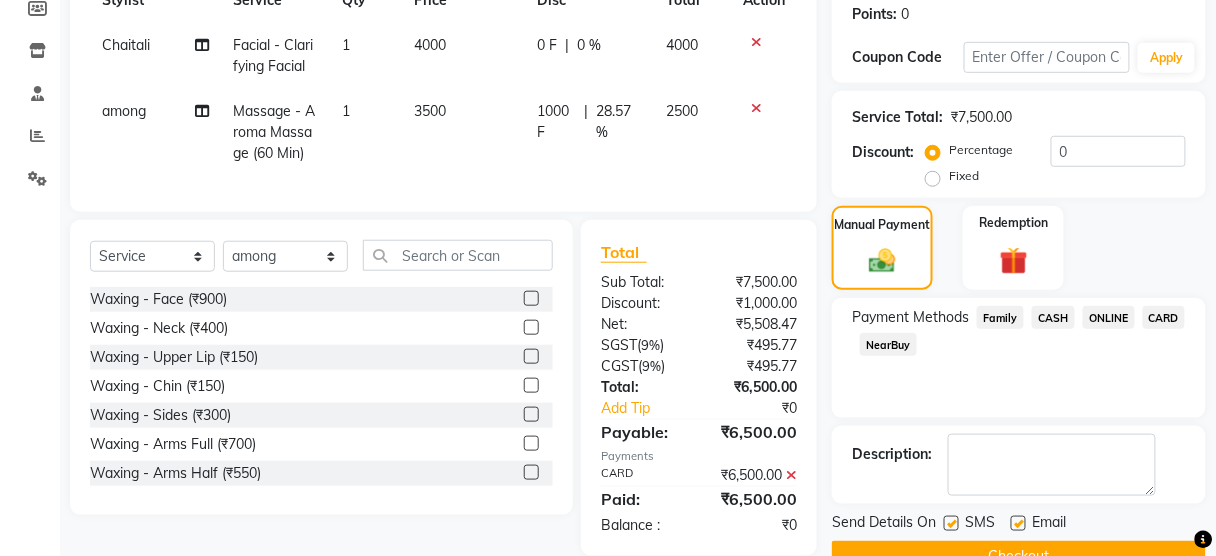 scroll, scrollTop: 368, scrollLeft: 0, axis: vertical 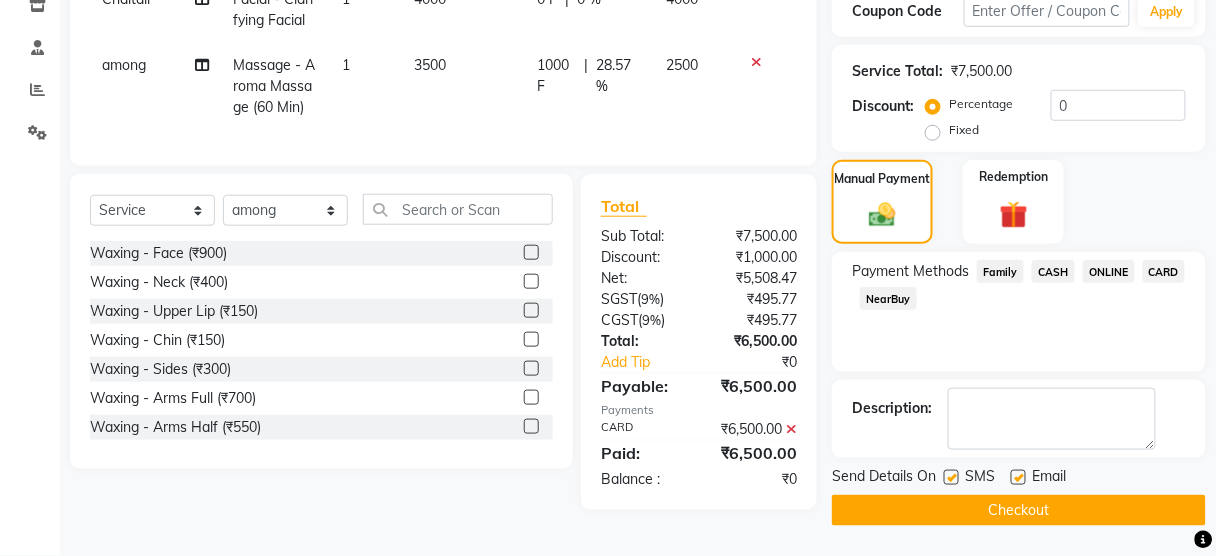 click 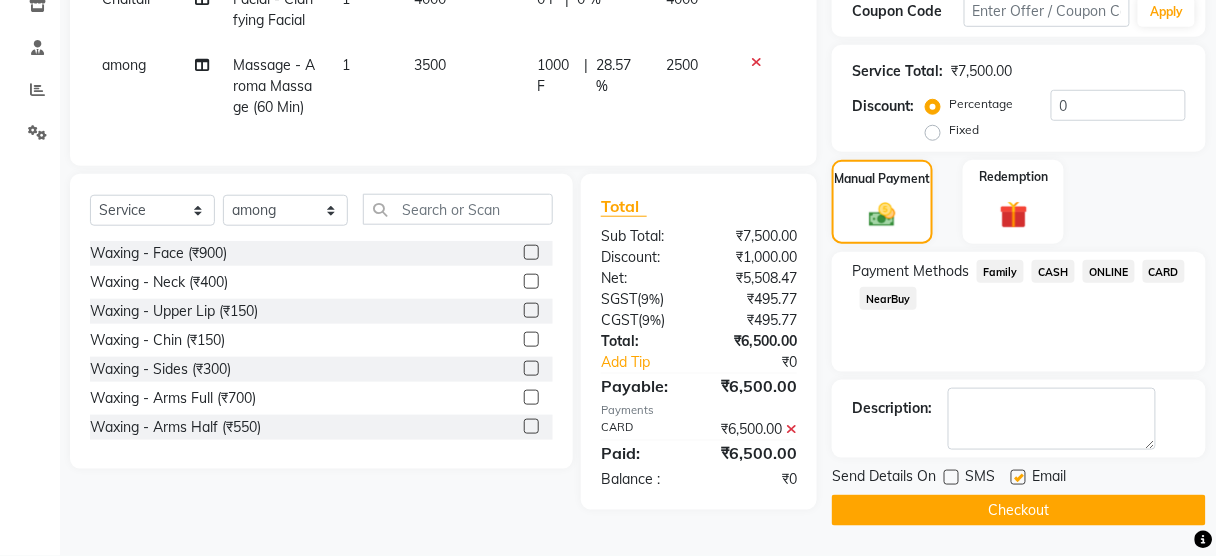 click on "Checkout" 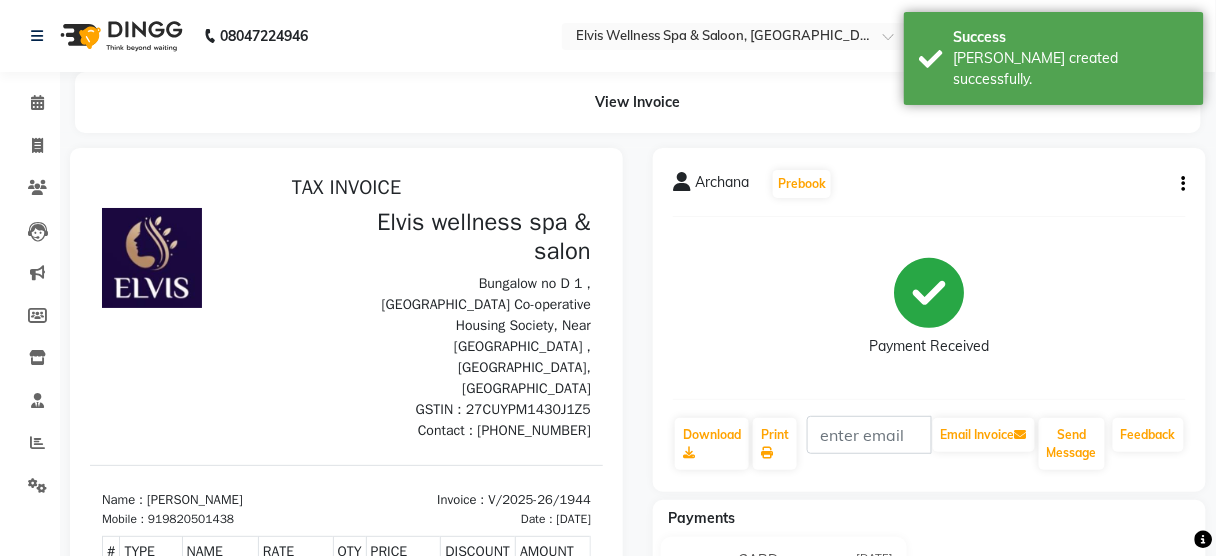 scroll, scrollTop: 0, scrollLeft: 0, axis: both 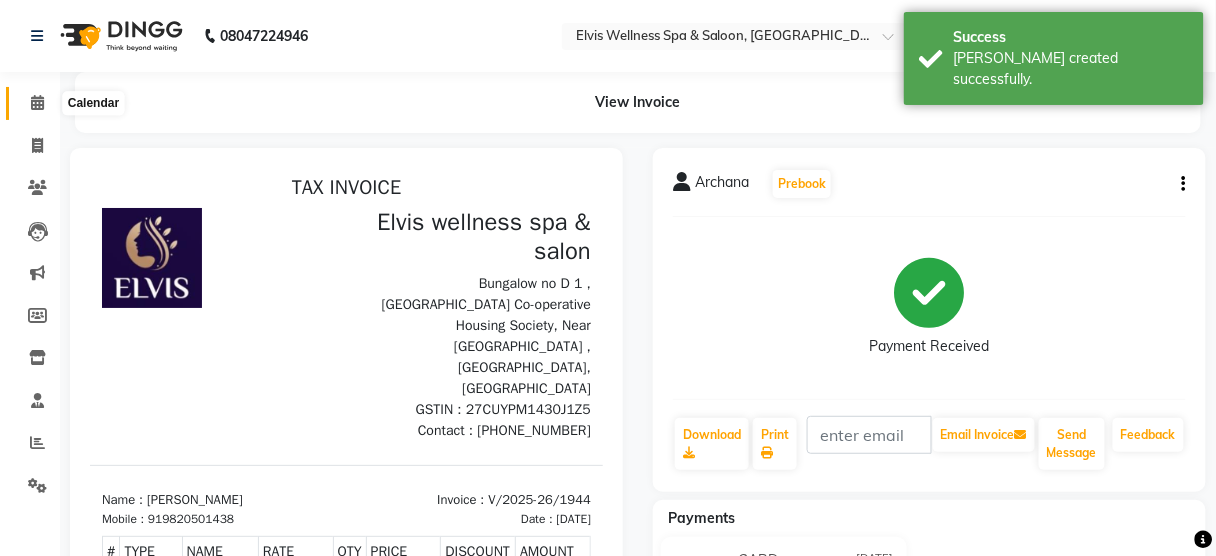 click 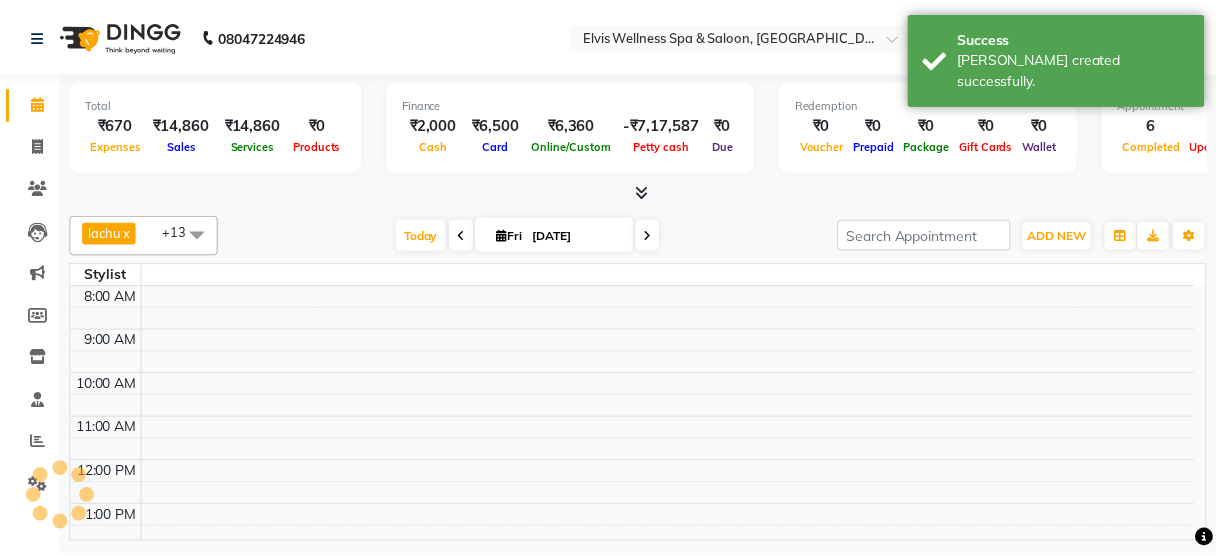 scroll, scrollTop: 0, scrollLeft: 0, axis: both 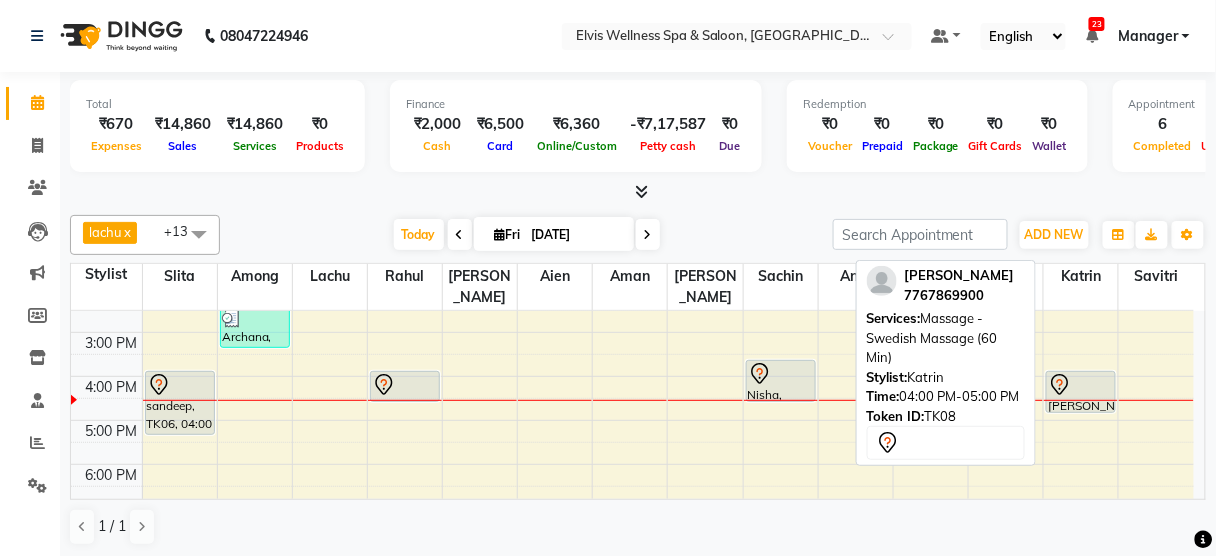 click 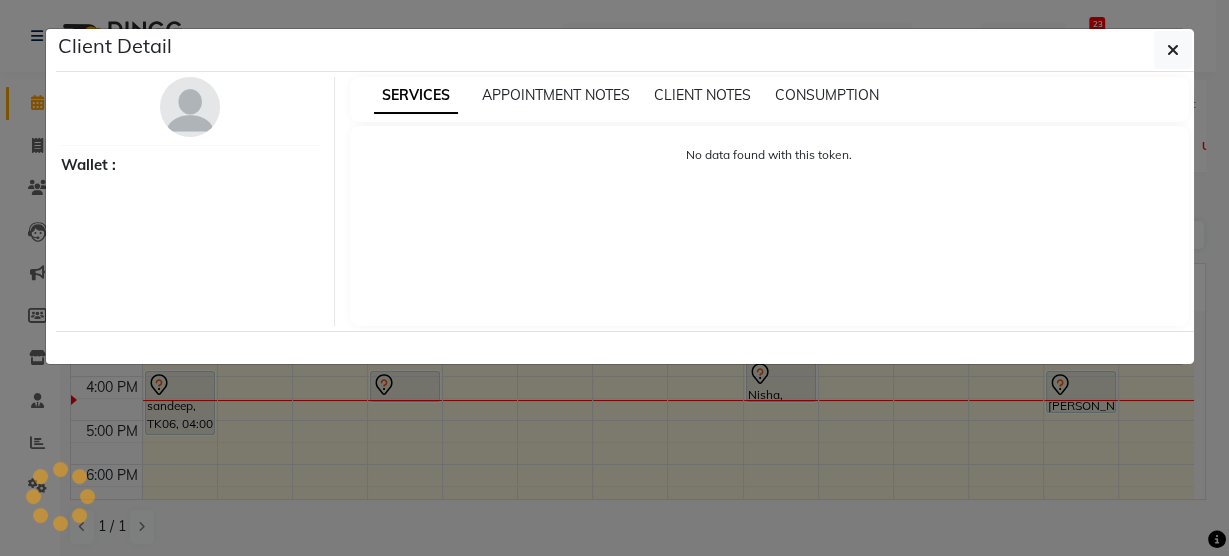 select on "7" 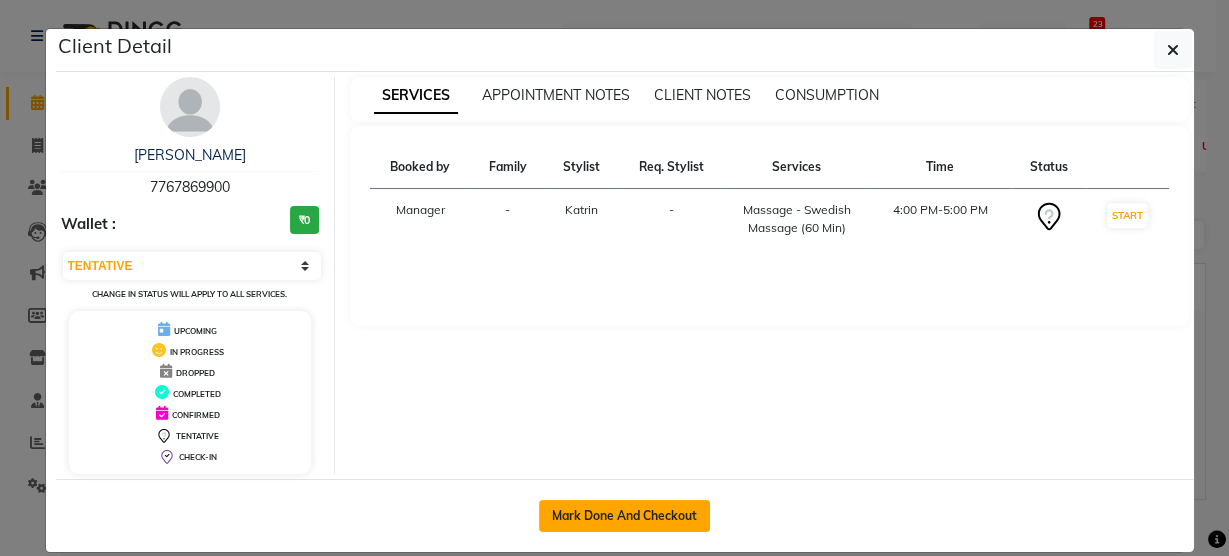 click on "Mark Done And Checkout" 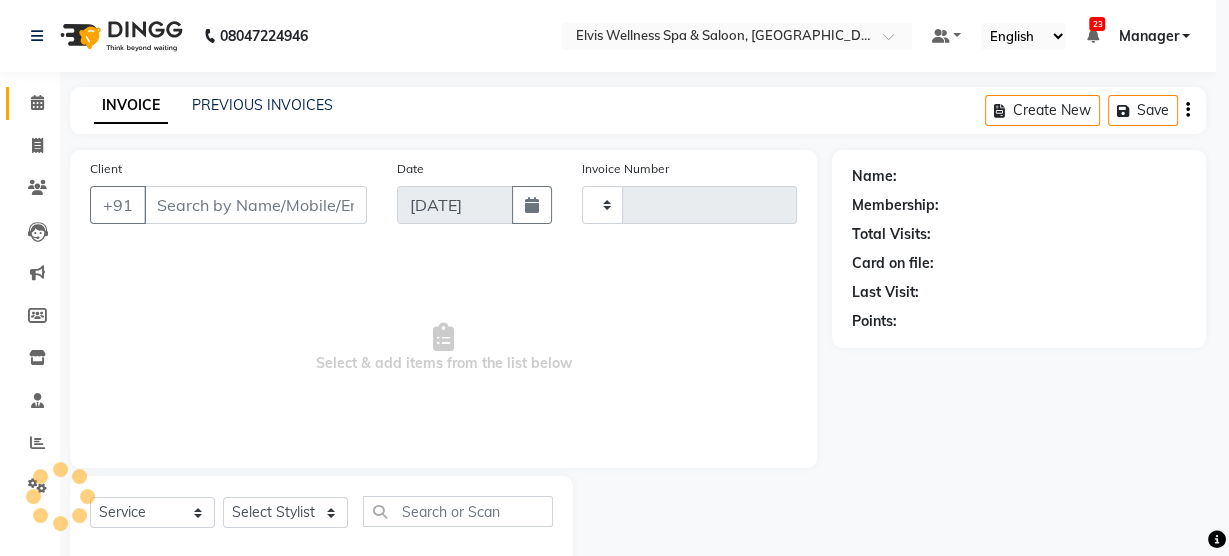 type on "1945" 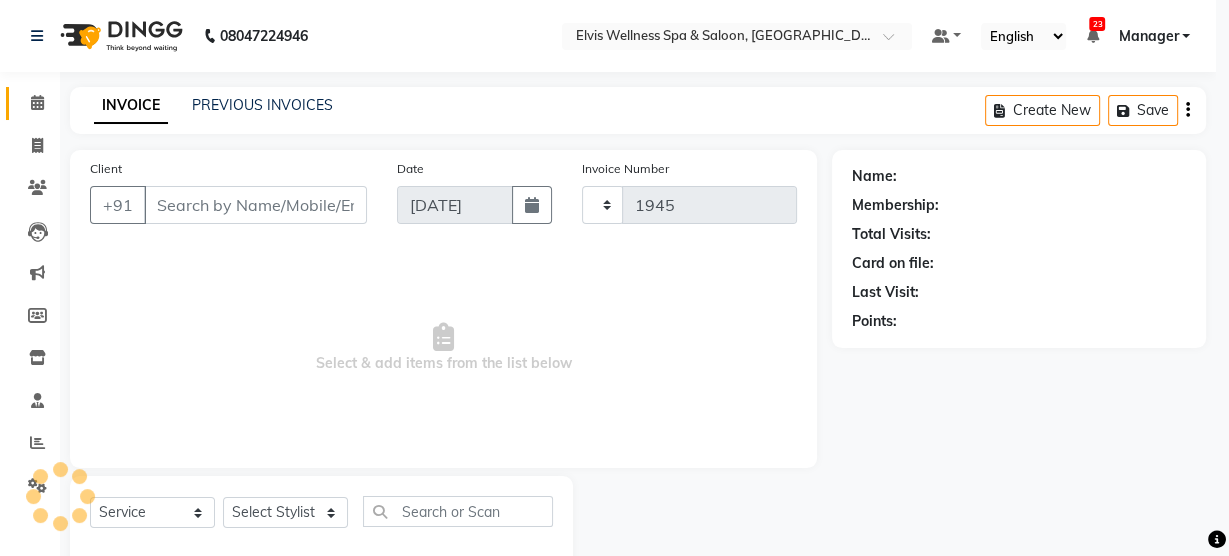 select on "3" 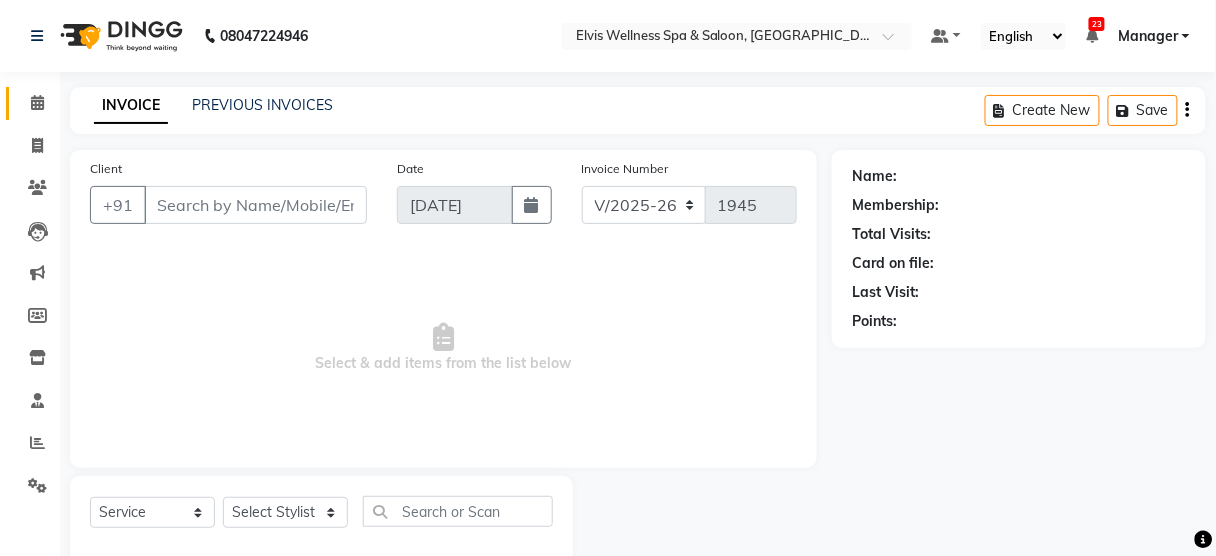 type on "7767869900" 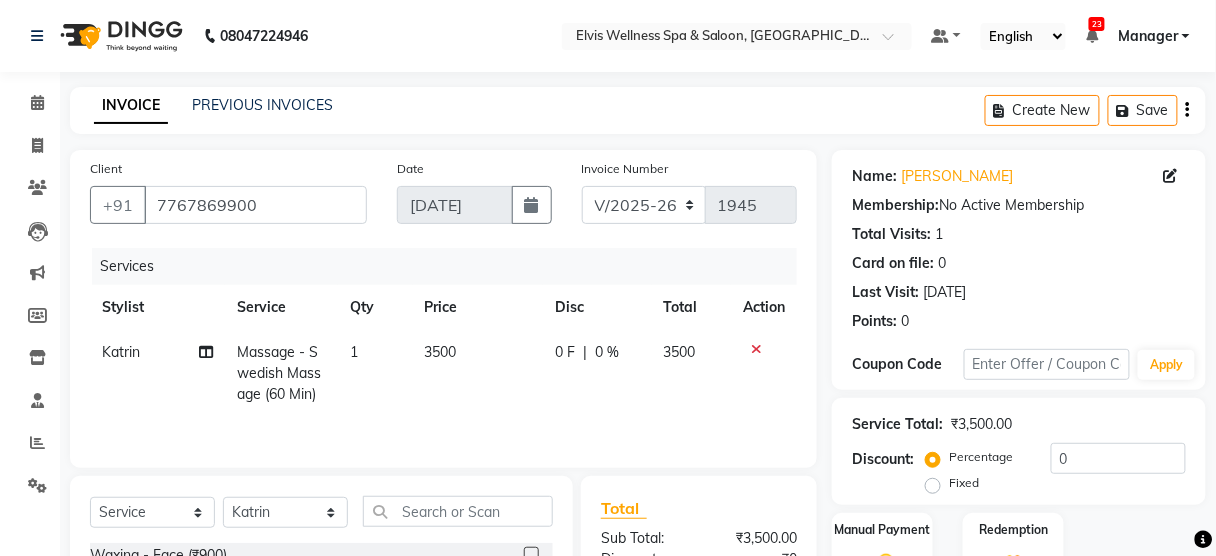 click on "Fixed" 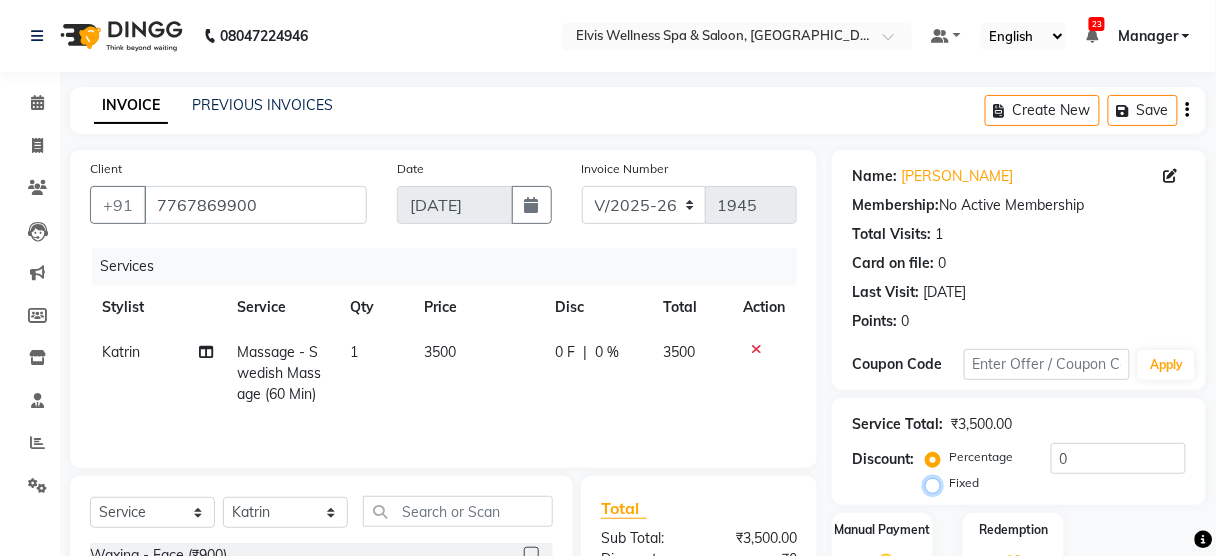 click on "Fixed" at bounding box center [937, 483] 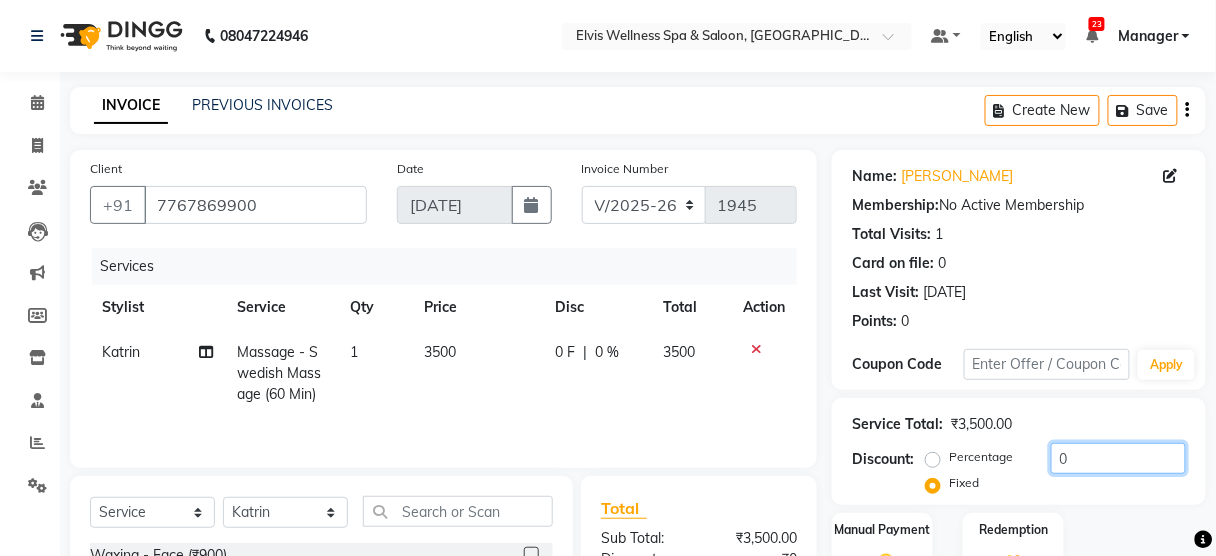 click on "0" 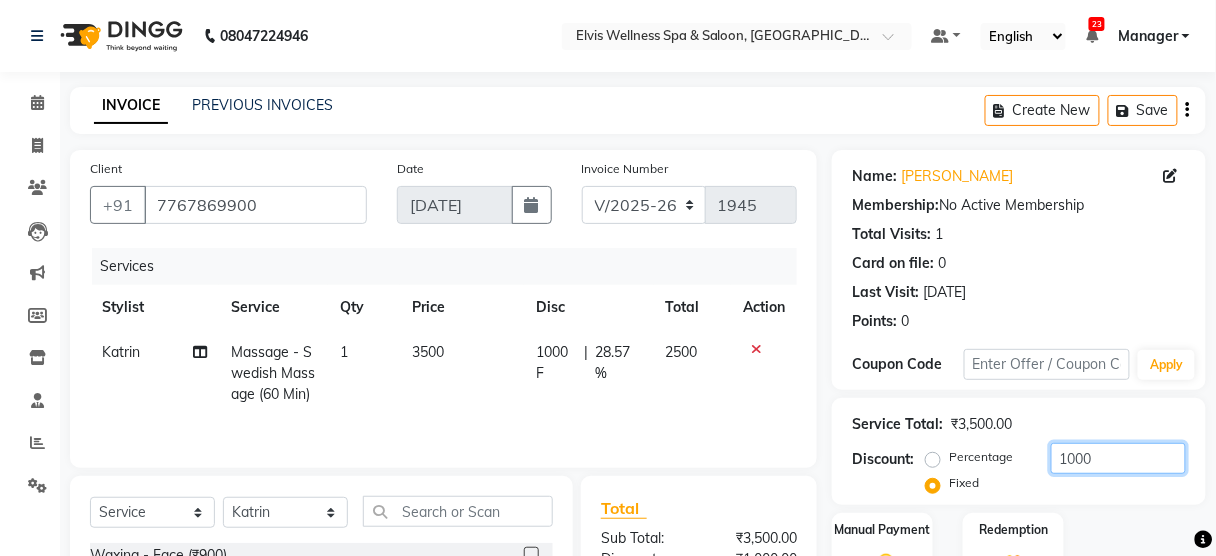 scroll, scrollTop: 243, scrollLeft: 0, axis: vertical 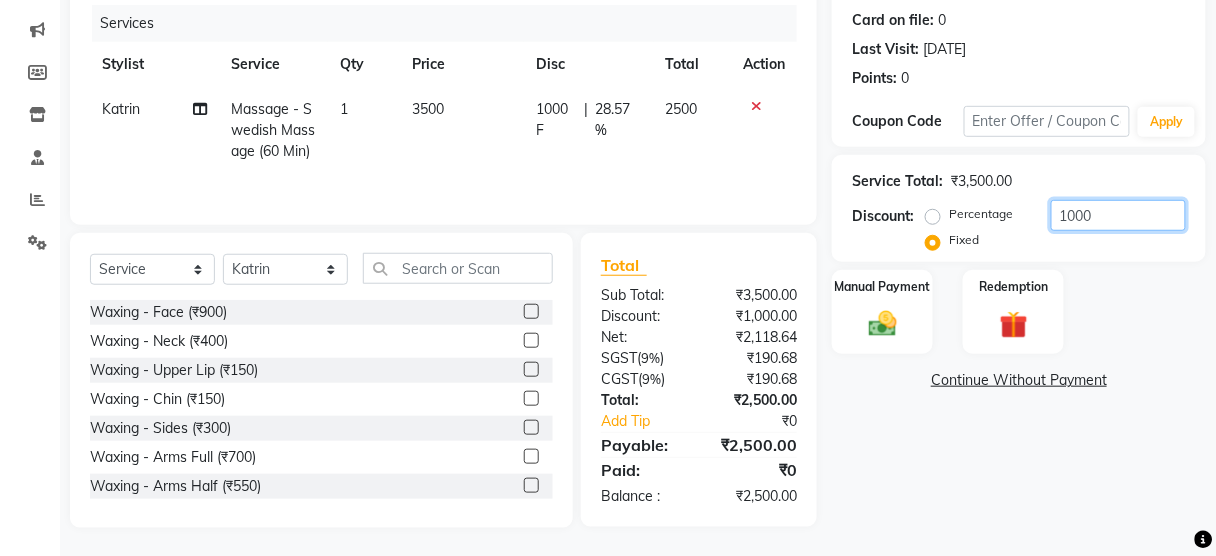 type on "1000" 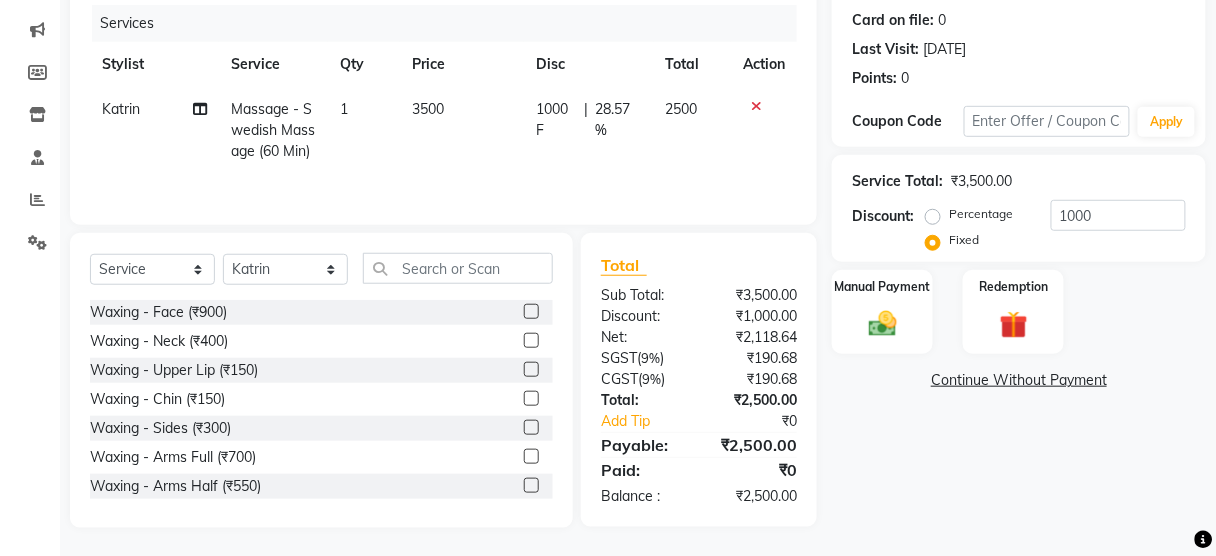 click on "Name: Rafik  Membership:  No Active Membership  Total Visits:  1 Card on file:  0 Last Visit:   10-07-2025 Points:   0  Coupon Code Apply Service Total:  ₹3,500.00  Discount:  Percentage   Fixed  1000 Manual Payment Redemption  Continue Without Payment" 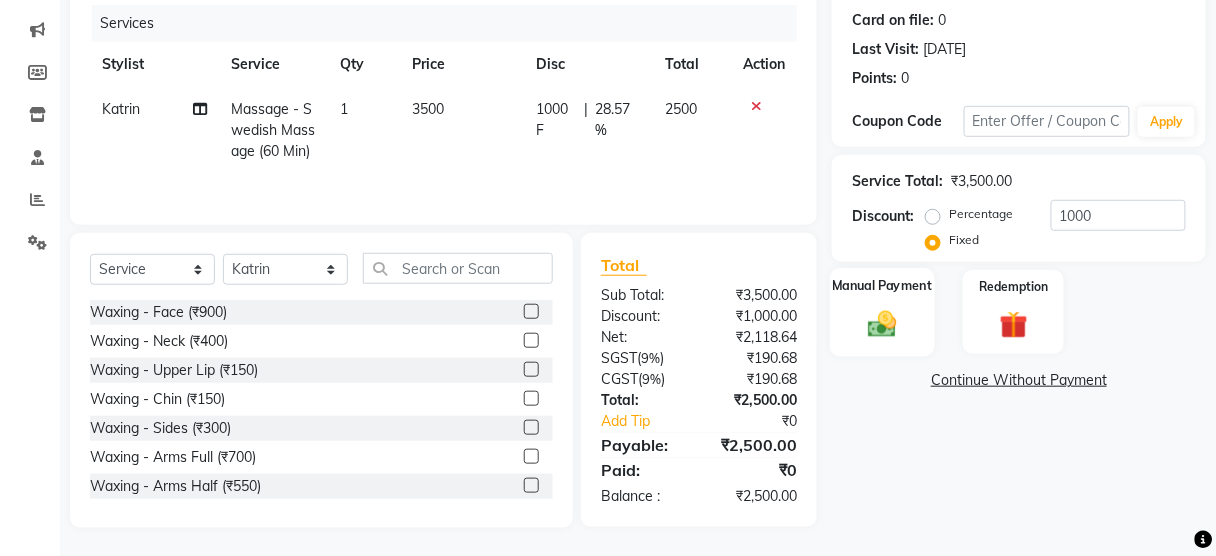 click 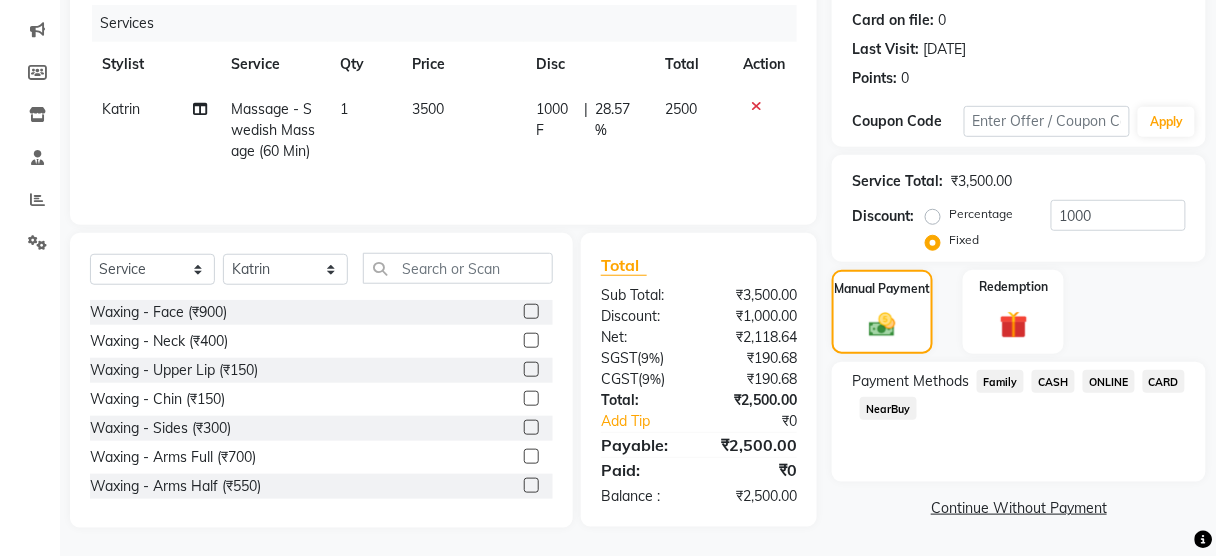 click on "CASH" 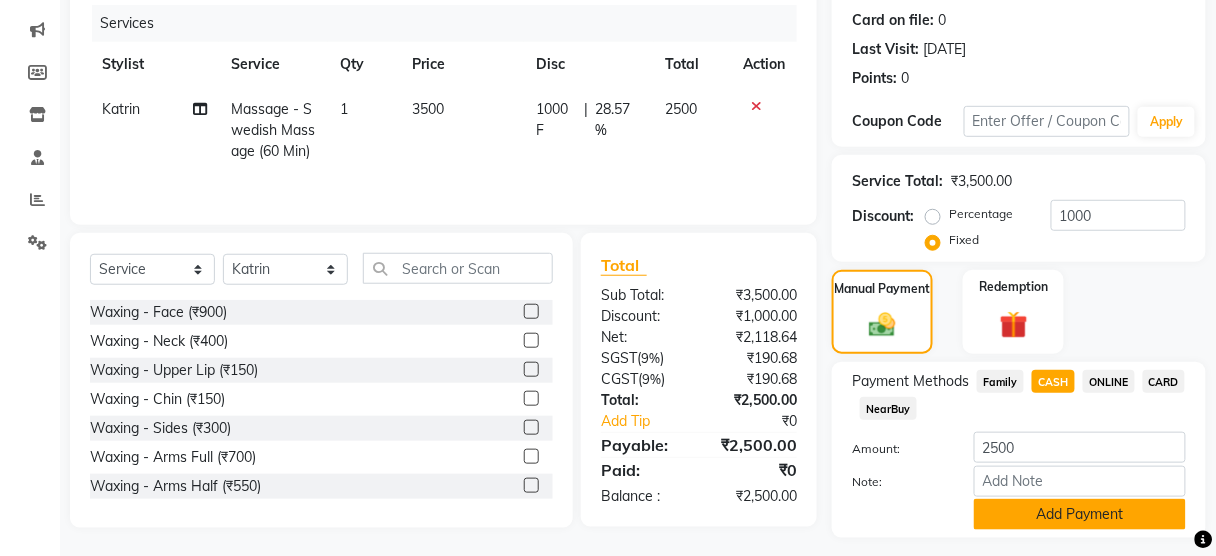 click on "Add Payment" 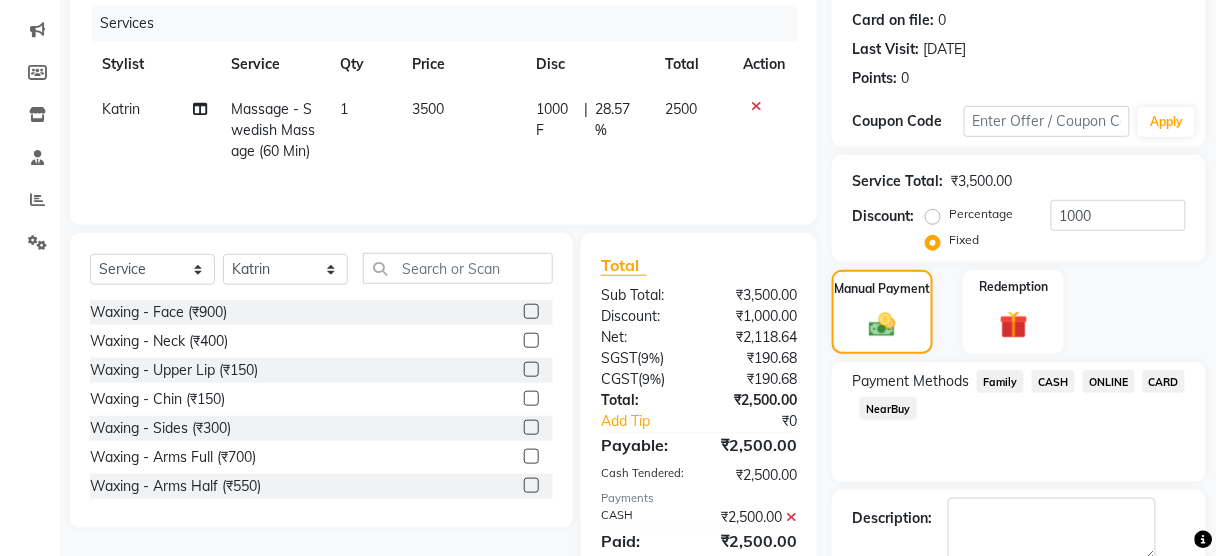 scroll, scrollTop: 351, scrollLeft: 0, axis: vertical 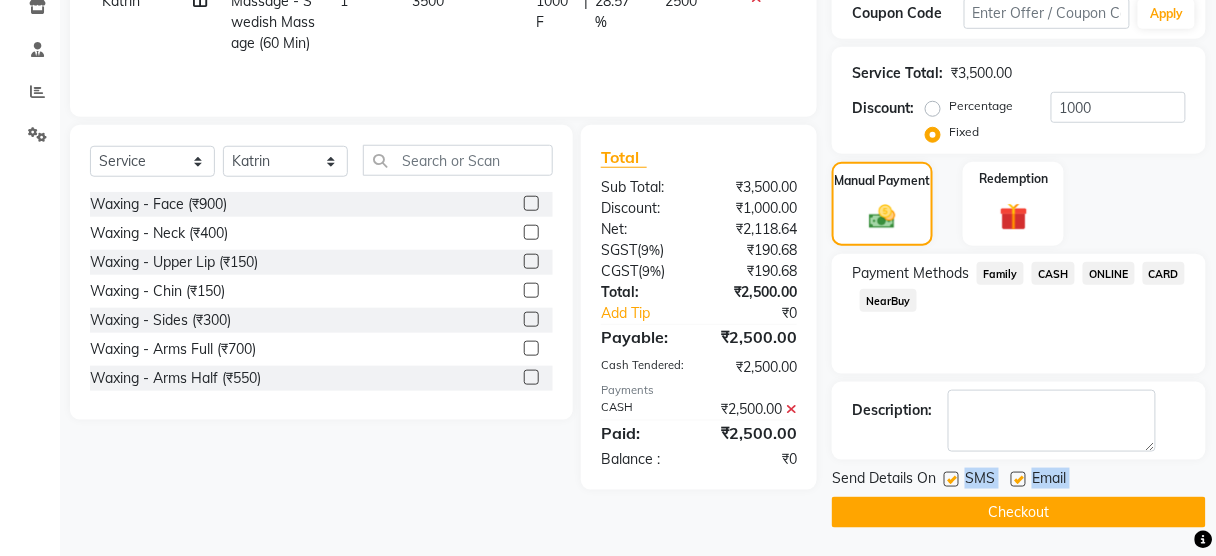 drag, startPoint x: 952, startPoint y: 479, endPoint x: 956, endPoint y: 492, distance: 13.601471 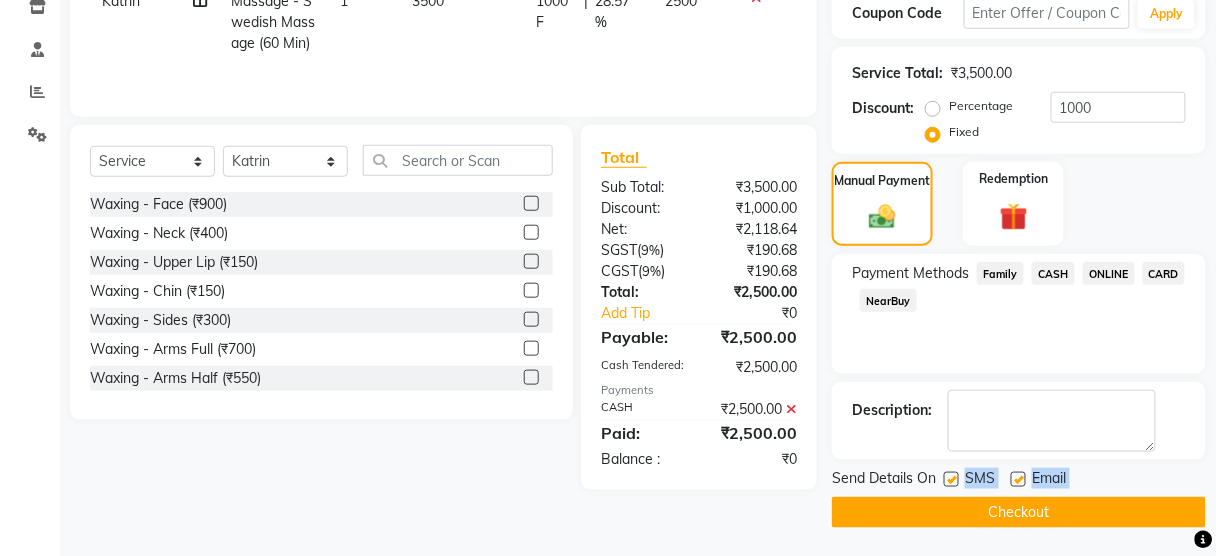 click on "Send Details On SMS Email  Checkout" 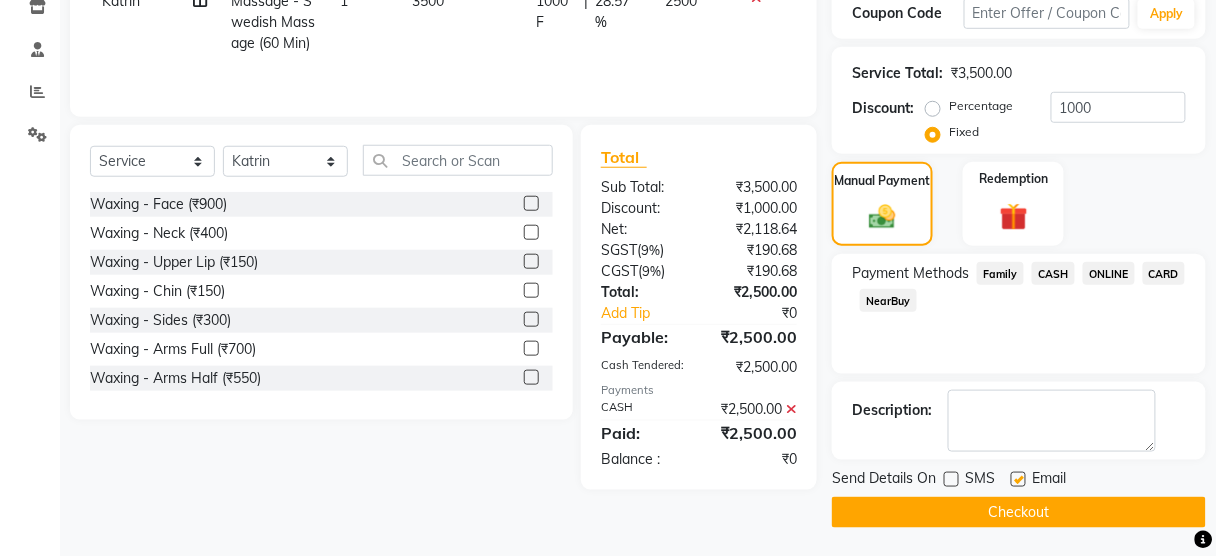 click on "Checkout" 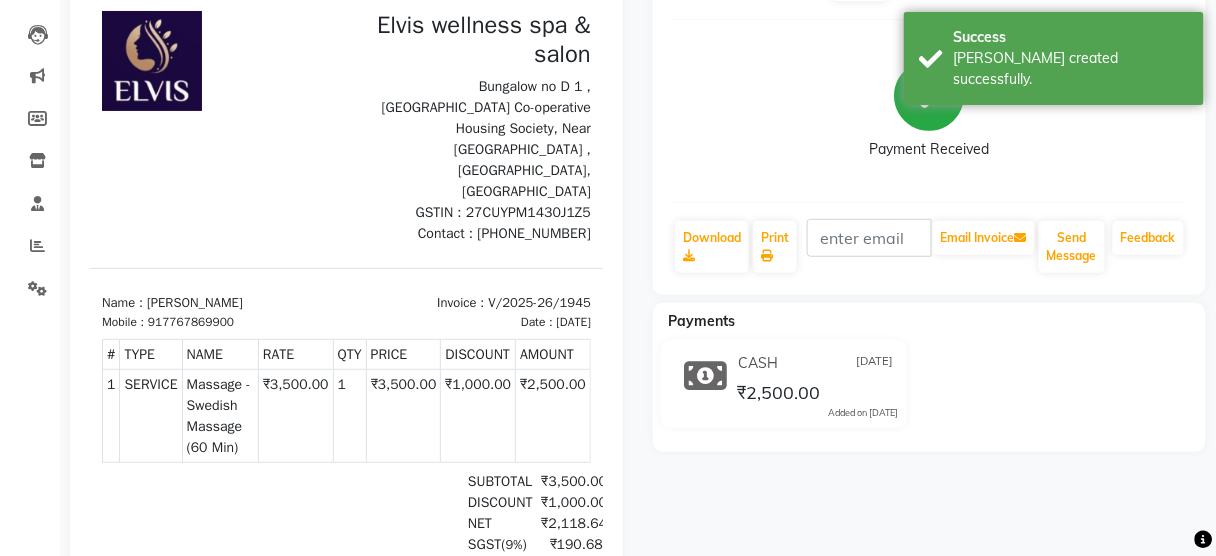scroll, scrollTop: 0, scrollLeft: 0, axis: both 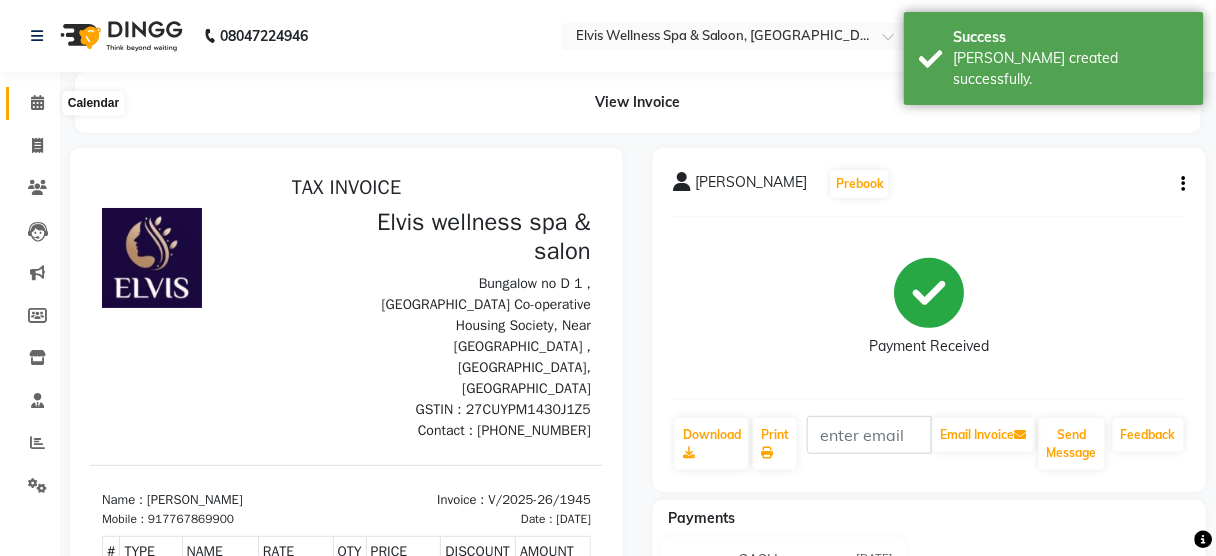click 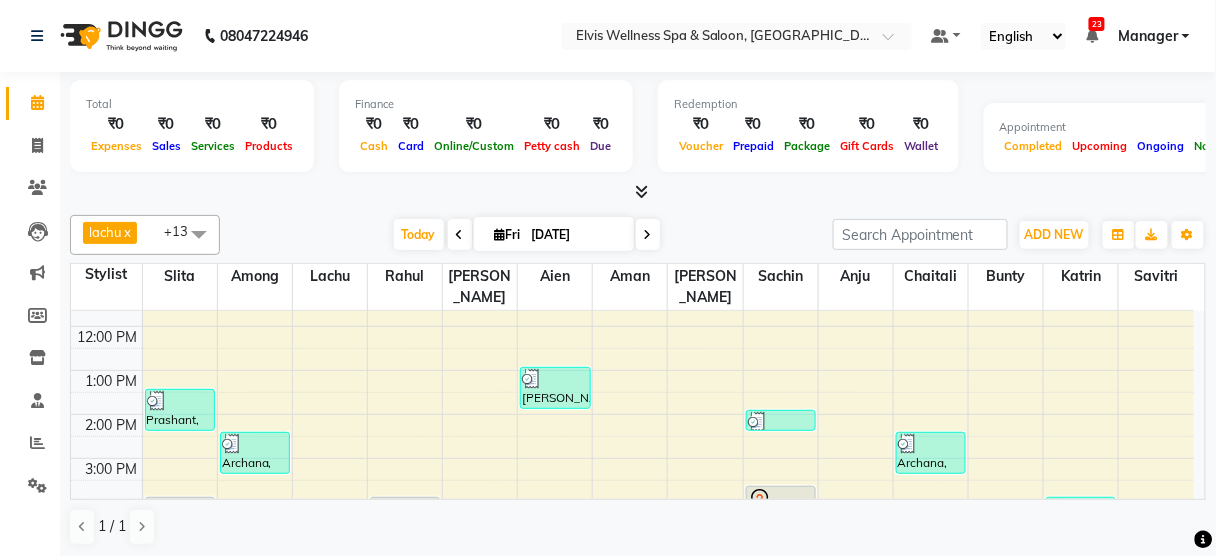 scroll, scrollTop: 0, scrollLeft: 0, axis: both 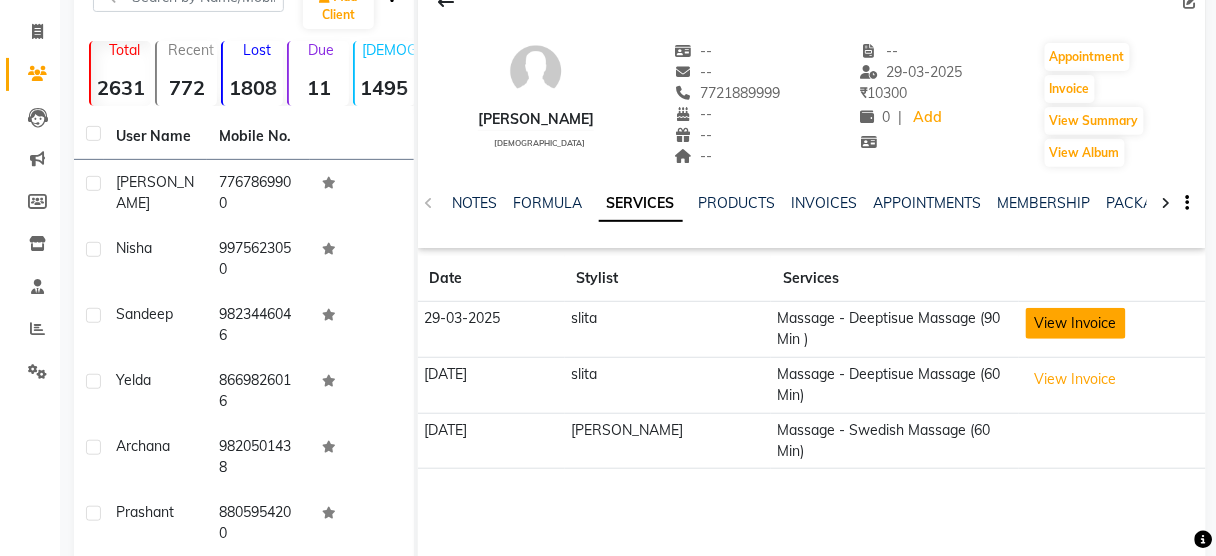 click on "View Invoice" 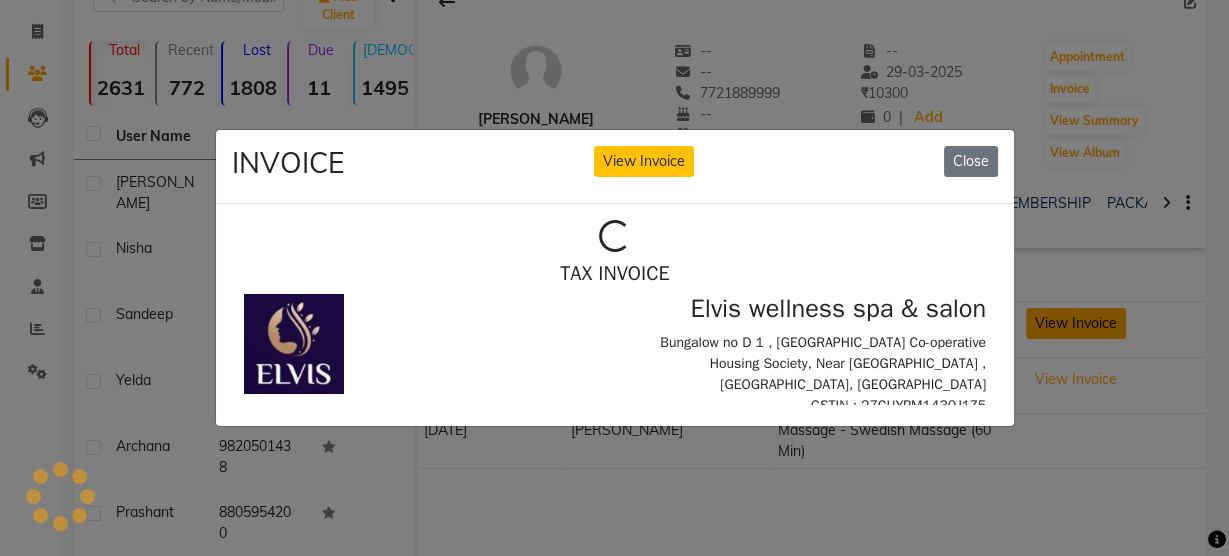 scroll, scrollTop: 0, scrollLeft: 0, axis: both 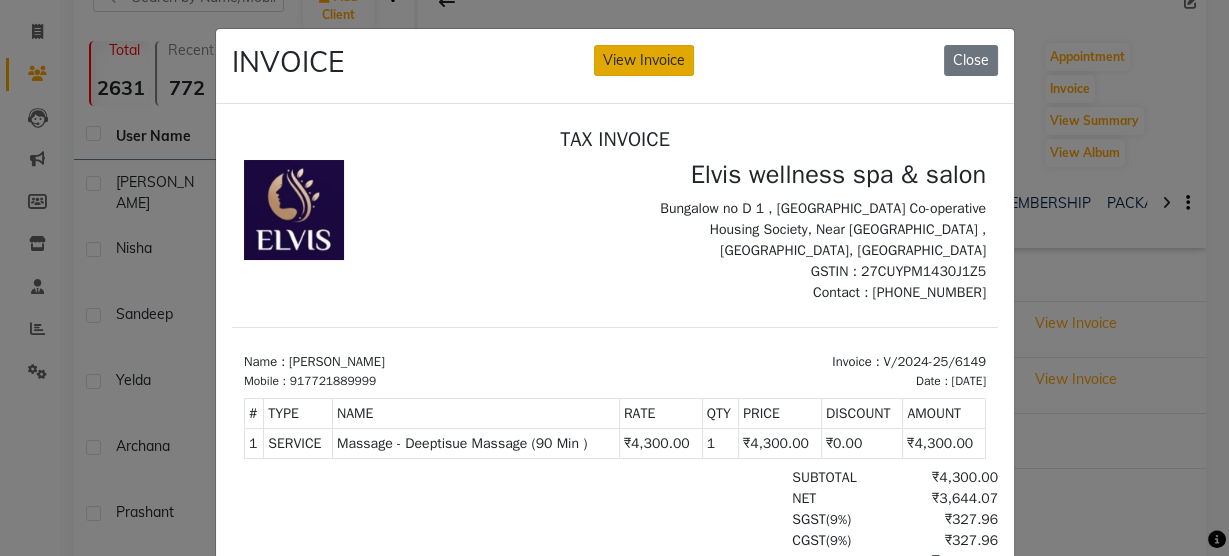 click on "View Invoice" 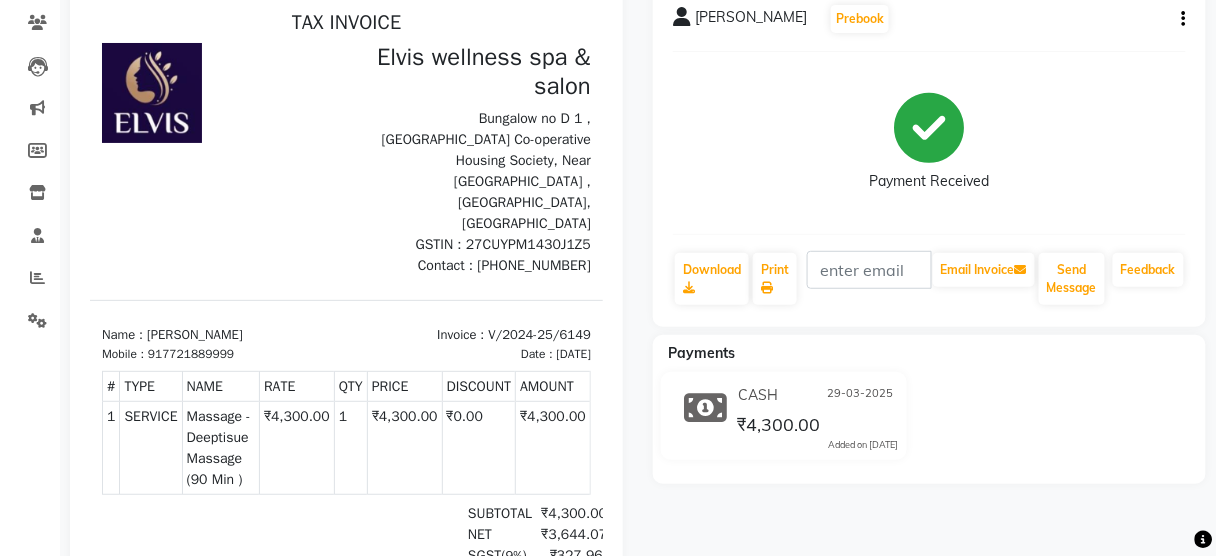 scroll, scrollTop: 0, scrollLeft: 0, axis: both 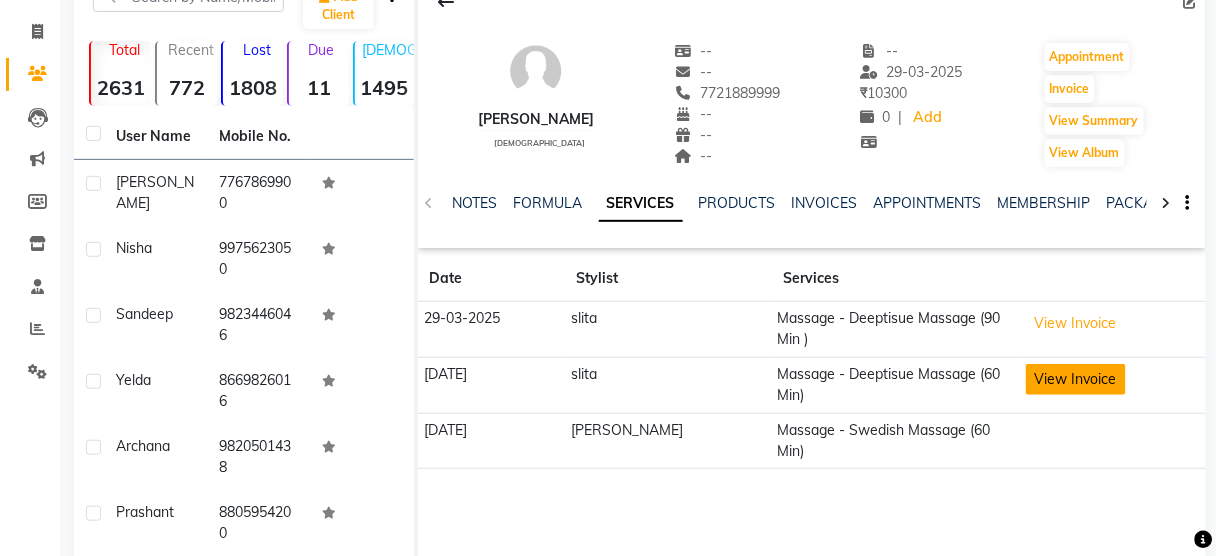 click on "View Invoice" 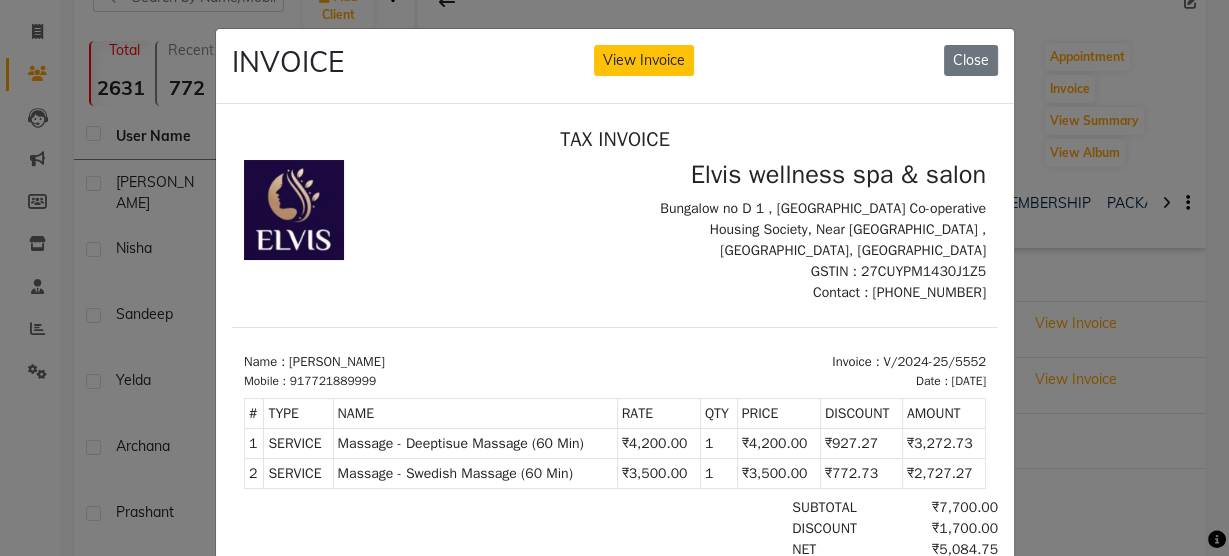 scroll, scrollTop: 15, scrollLeft: 0, axis: vertical 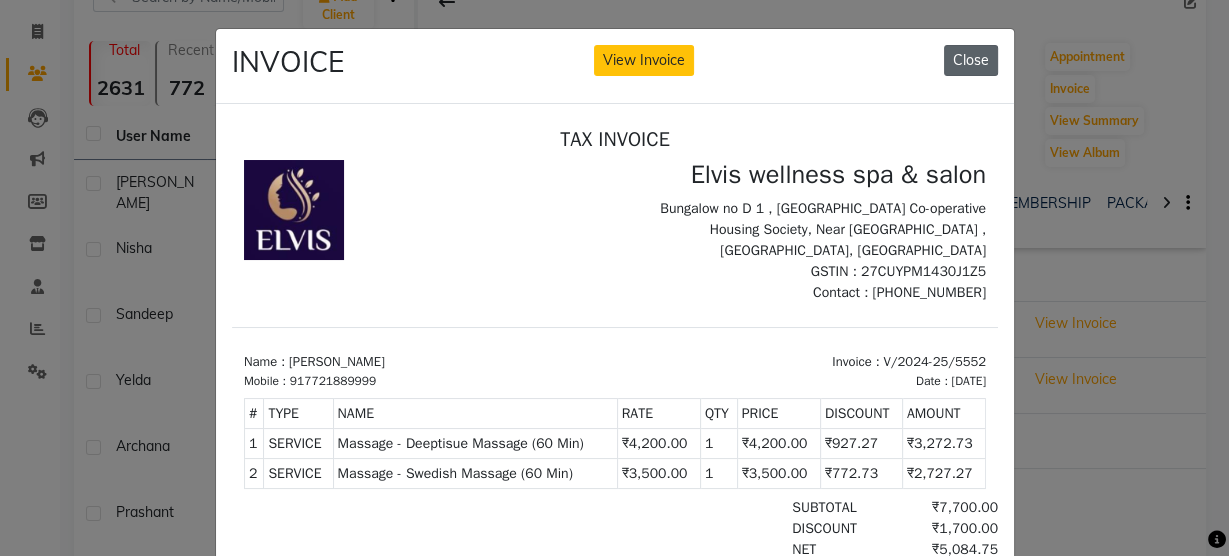 click on "Close" 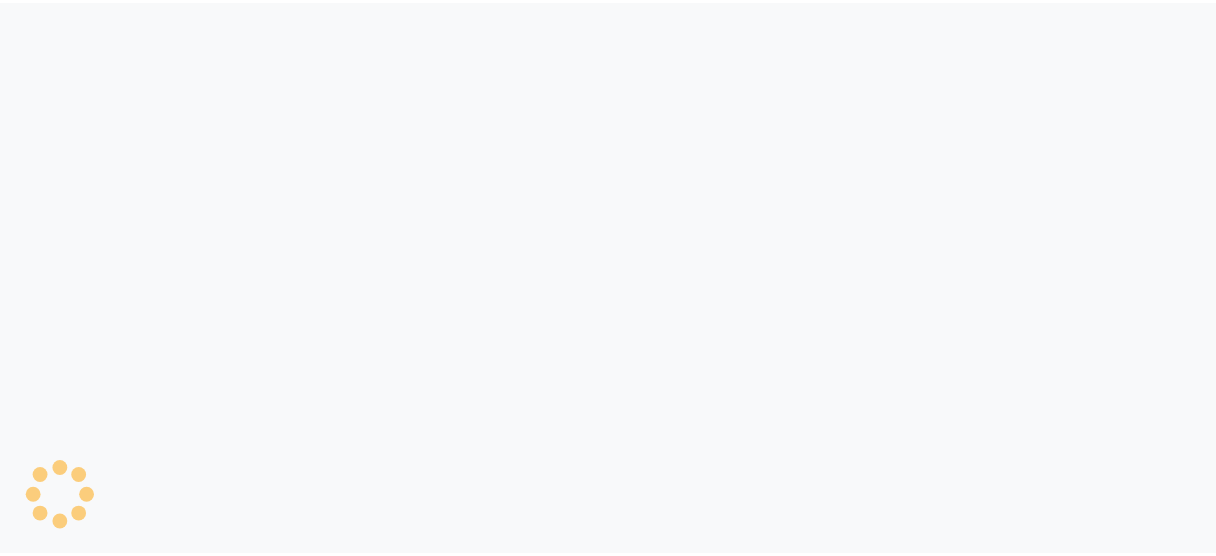 scroll, scrollTop: 0, scrollLeft: 0, axis: both 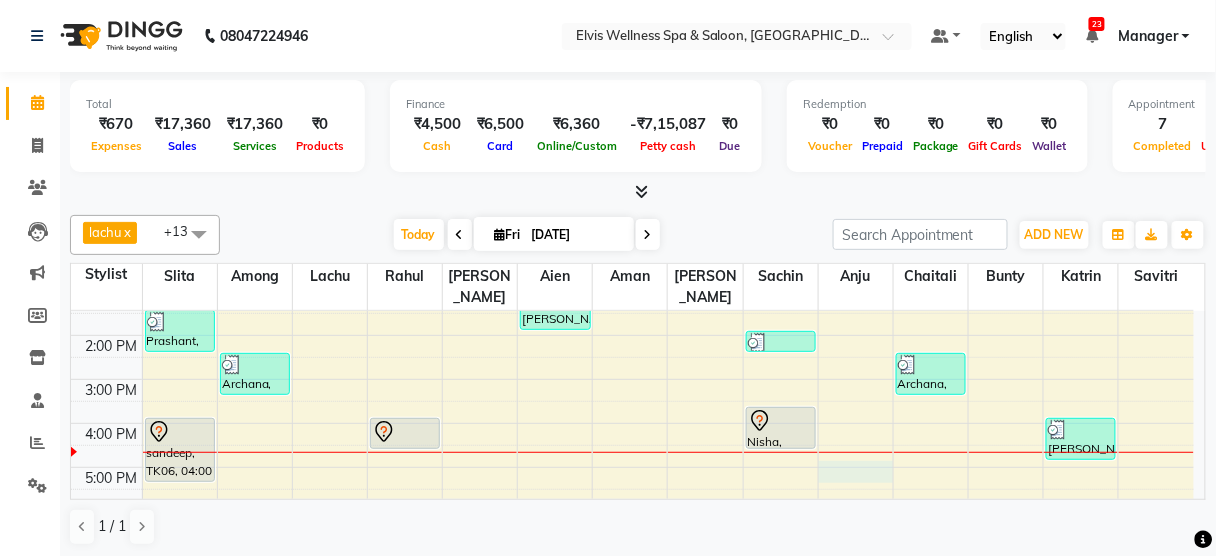 click on "8:00 AM 9:00 AM 10:00 AM 11:00 AM 12:00 PM 1:00 PM 2:00 PM 3:00 PM 4:00 PM 5:00 PM 6:00 PM 7:00 PM 8:00 PM 9:00 PM     Prashant, TK03, 01:30 PM-02:30 PM, Massage - Deeptisue Massage (60 Min)             sandeep, TK06, 04:00 PM-05:30 PM, Massage - Deeptisue Massage (90 Min )     Archana, TK05, 02:30 PM-03:30 PM, Massage - Aroma Massage (60 Min)     Mrs. [PERSON_NAME], TK01, 10:30 AM-11:00 AM, Hair wash & Blow Dry             Nisha, TK07, 04:00 PM-04:45 PM, Hair Cut - [DEMOGRAPHIC_DATA]     [PERSON_NAME], TK02, 01:00 PM-02:00 PM, Massage - Deeptisue Massage (60 Min)     Yelda, TK04, 02:00 PM-02:30 PM, Hair wash & Blow Dry (₹800)             Nisha, TK07, 03:45 PM-04:45 PM, Hair Cut - Kids,Hair Cut - [DEMOGRAPHIC_DATA] (₹800)     Archana, TK05, 02:30 PM-03:30 PM, Facial - Clarifying Facial     [PERSON_NAME], TK08, 04:00 PM-05:00 PM, Massage - Swedish Massage (60 Min)" at bounding box center (632, 379) 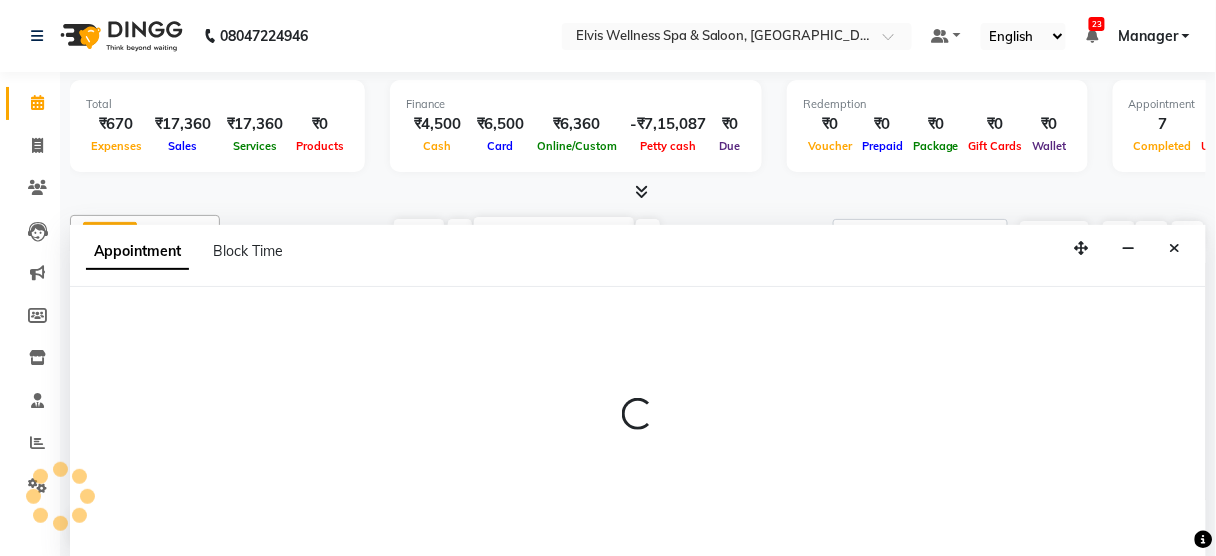 scroll, scrollTop: 0, scrollLeft: 0, axis: both 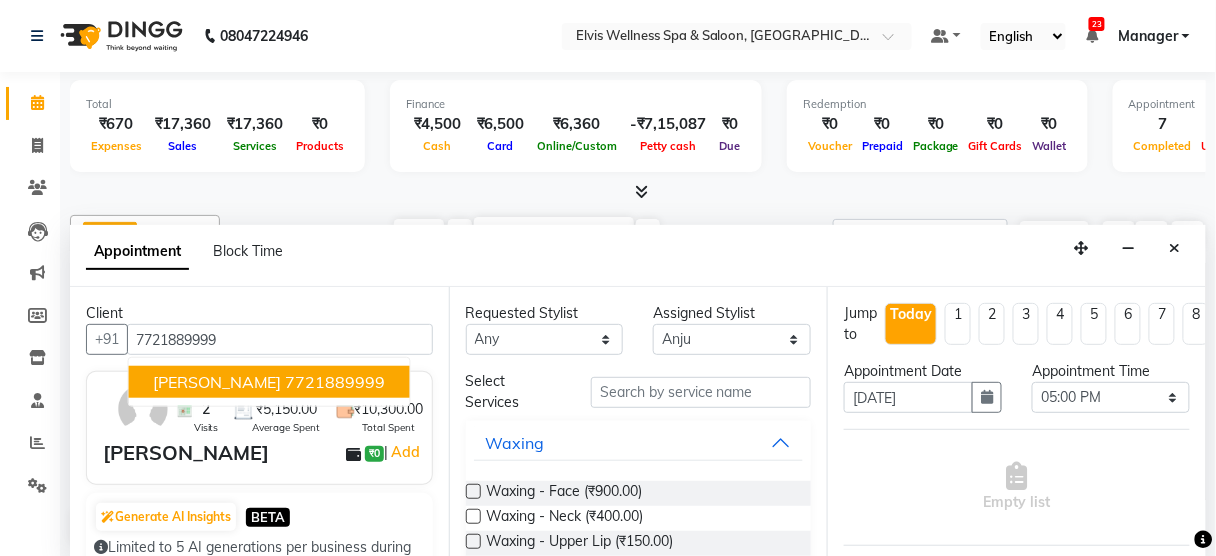 click on "7721889999" at bounding box center (336, 382) 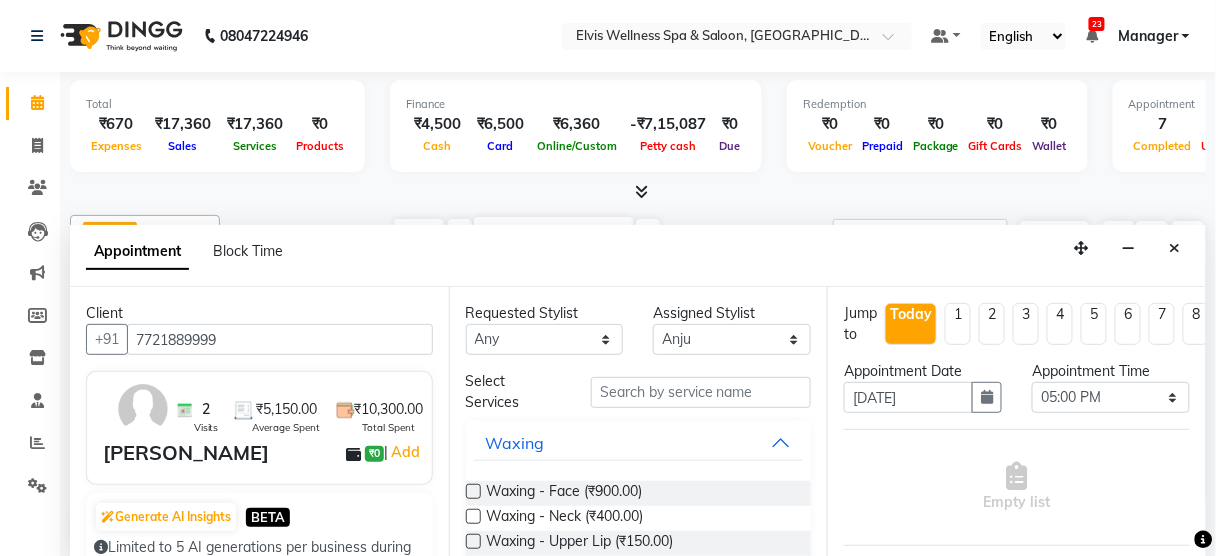 type on "7721889999" 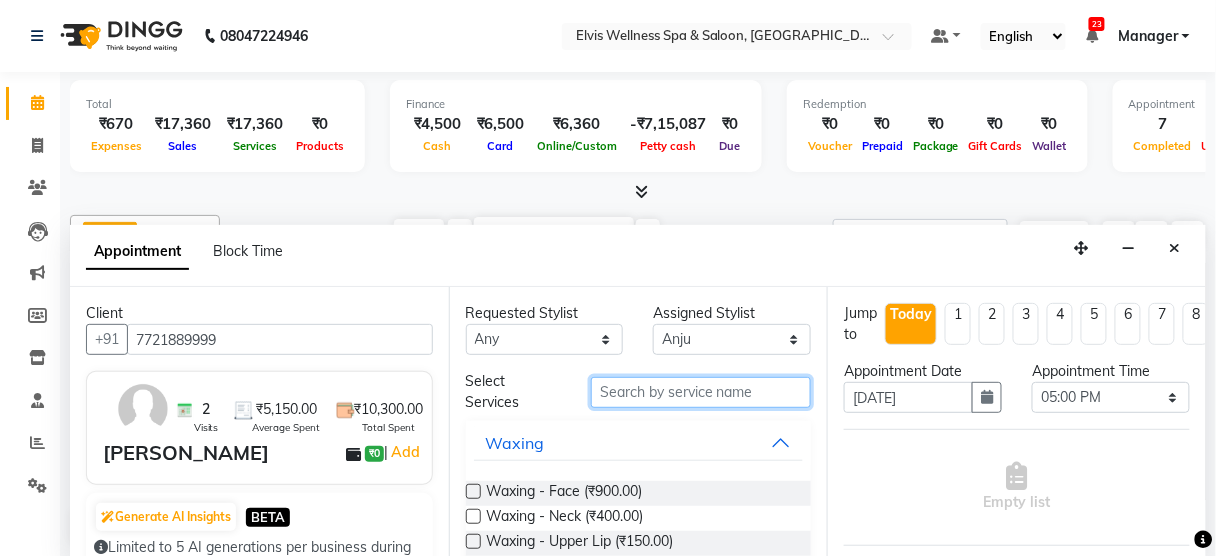 click at bounding box center [701, 392] 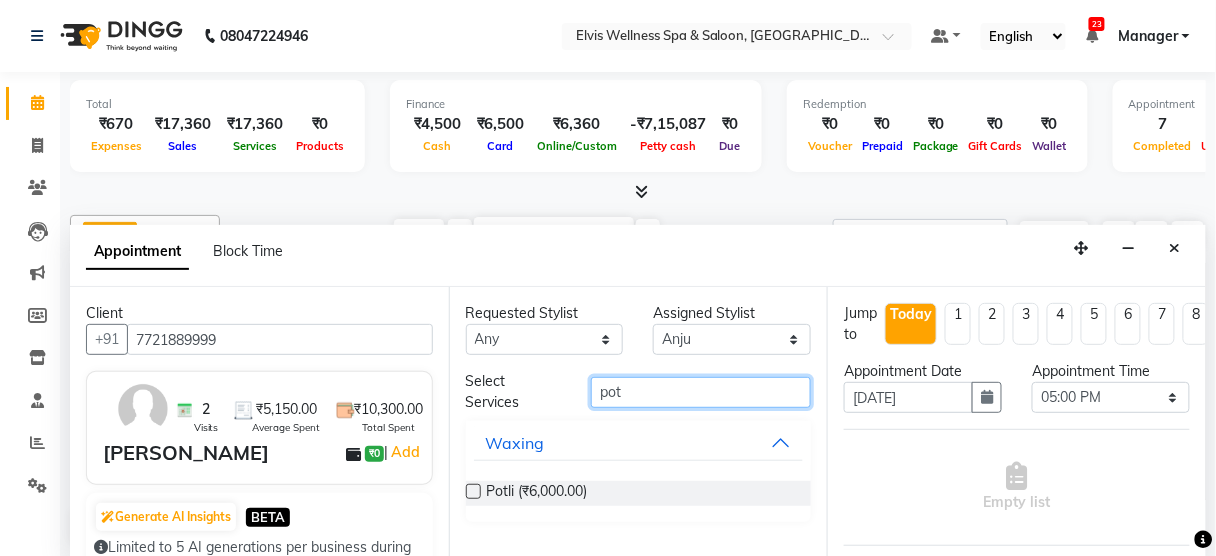 type on "pot" 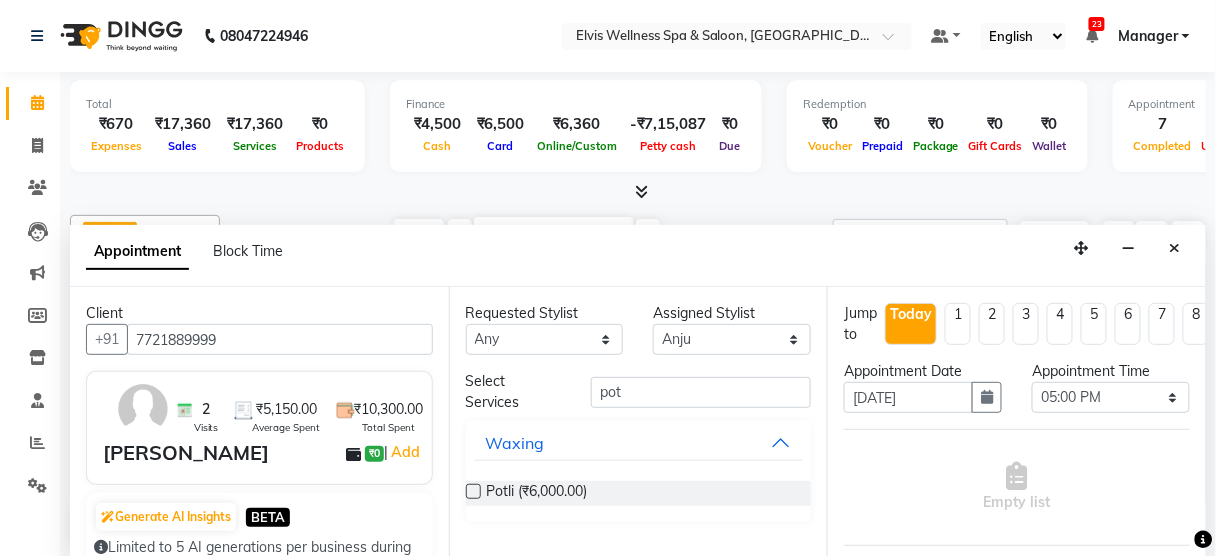 click at bounding box center [473, 491] 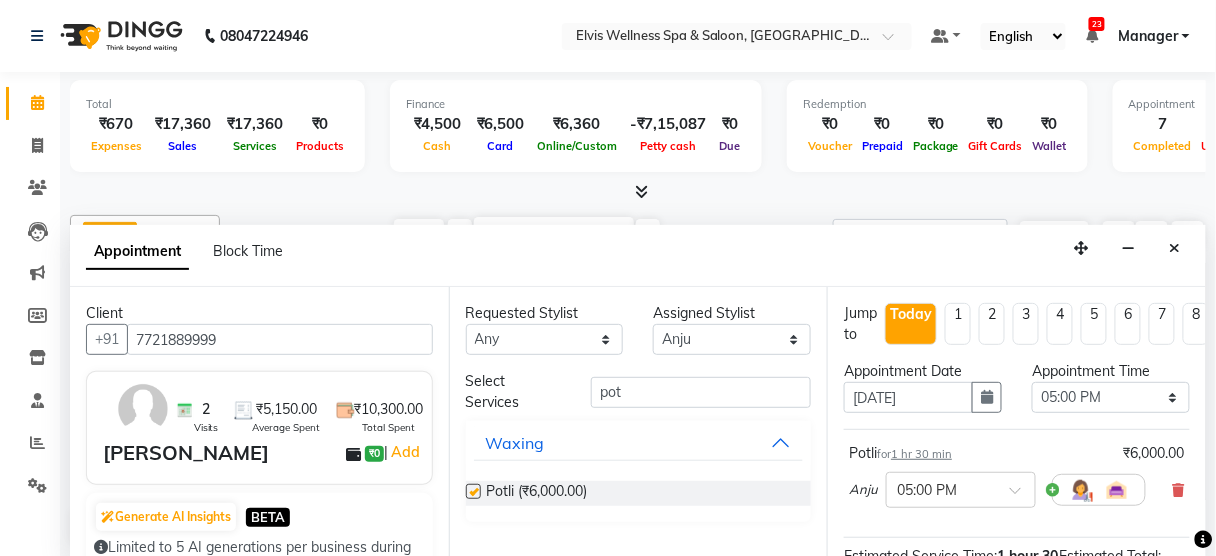 checkbox on "false" 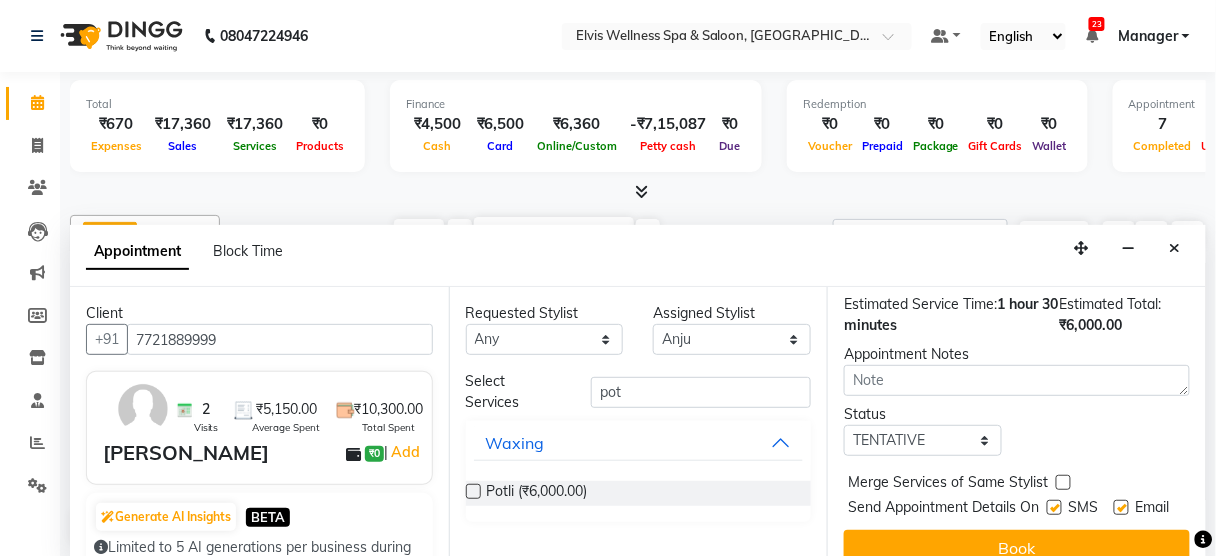 scroll, scrollTop: 303, scrollLeft: 12, axis: both 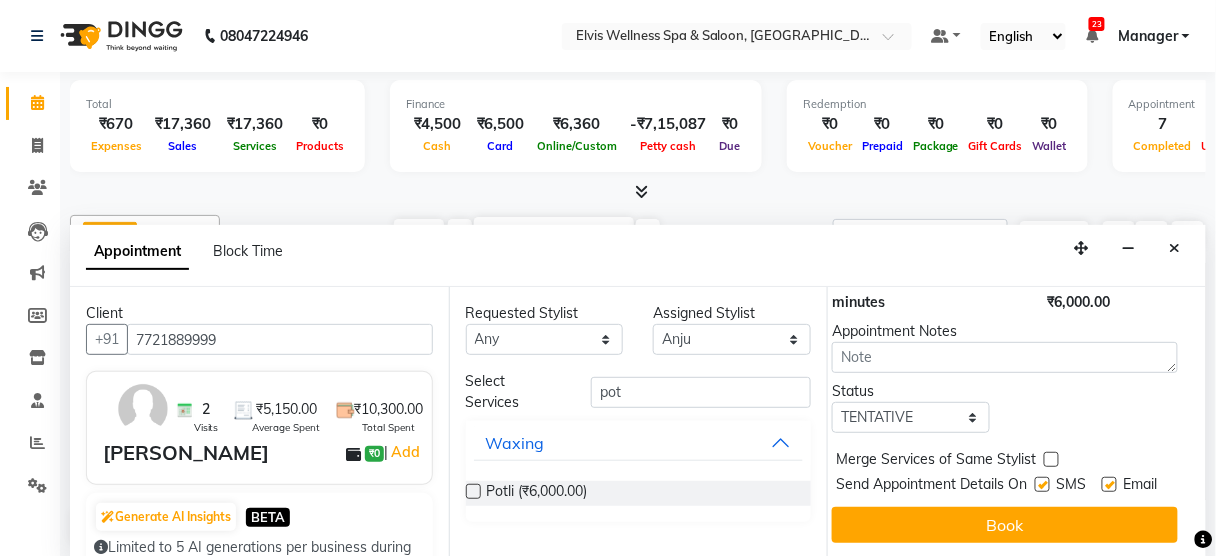 click at bounding box center [1042, 484] 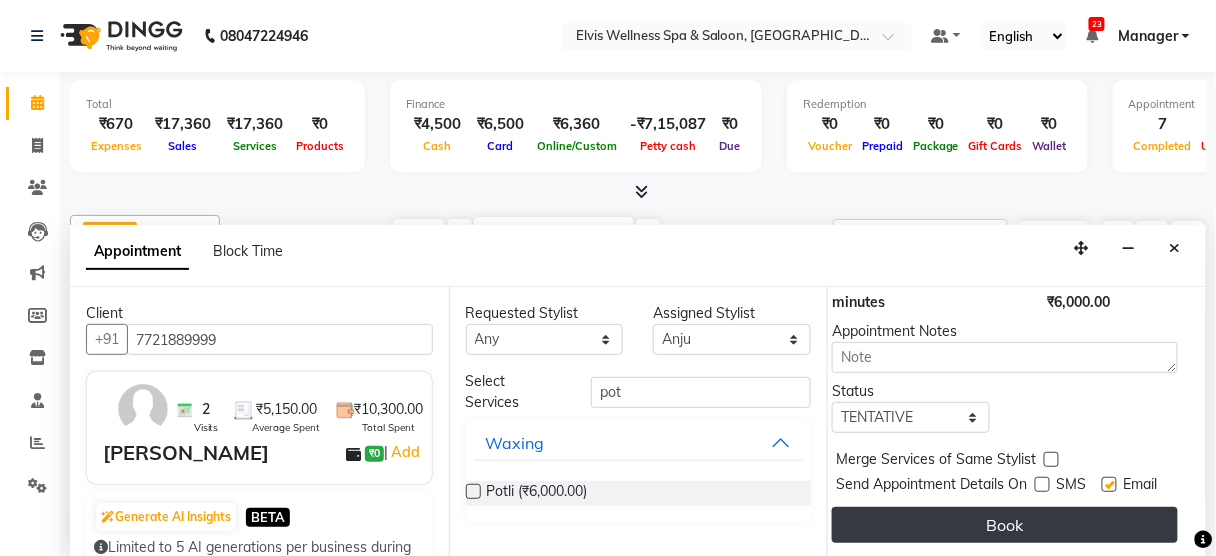 click on "Book" at bounding box center (1005, 525) 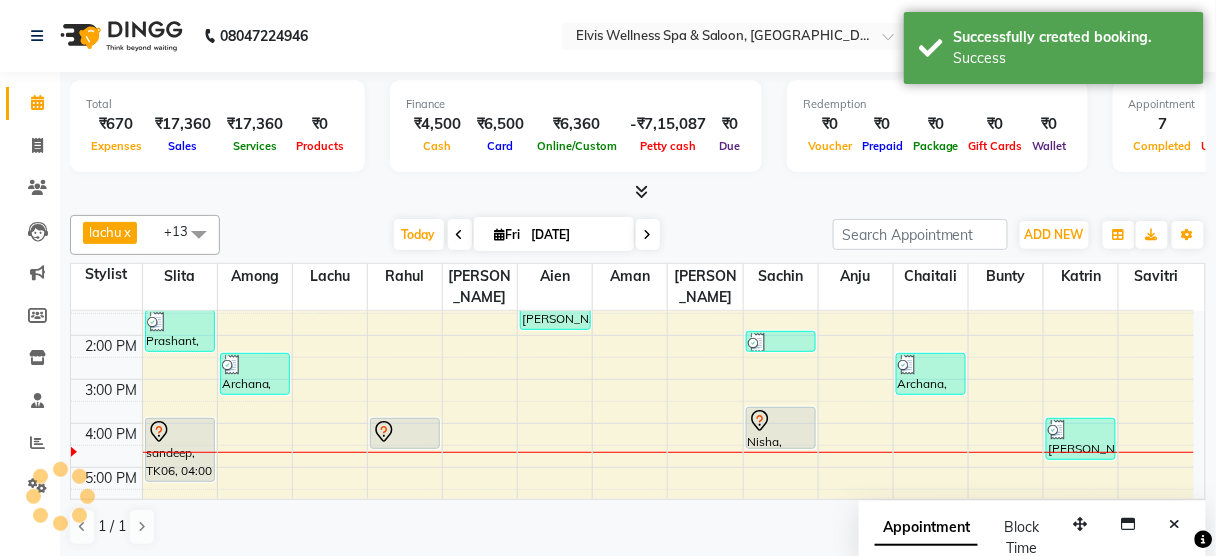 scroll, scrollTop: 0, scrollLeft: 0, axis: both 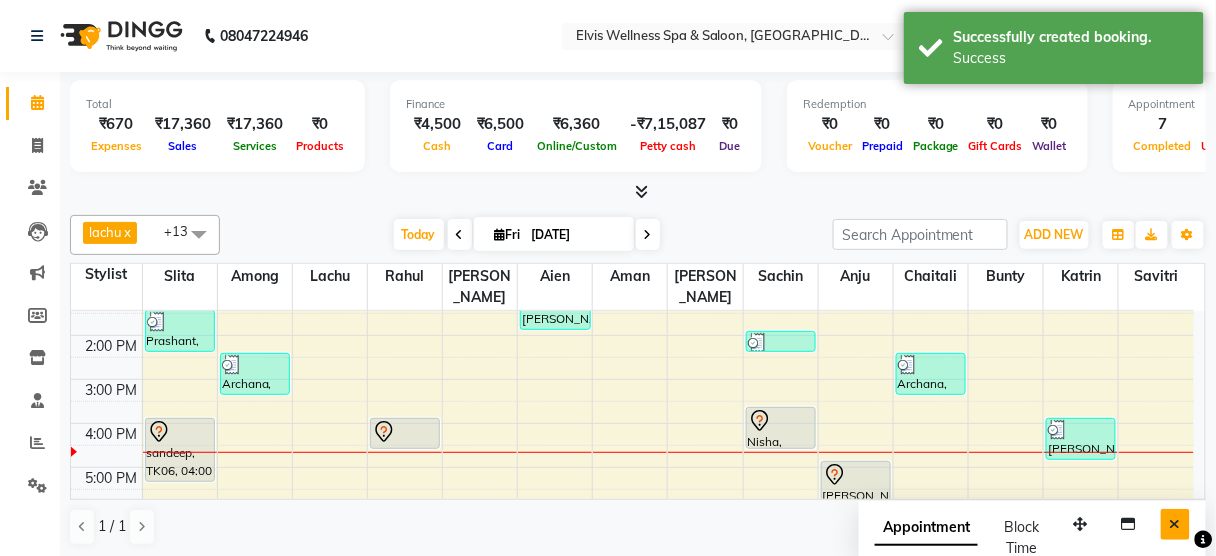 click at bounding box center [1175, 524] 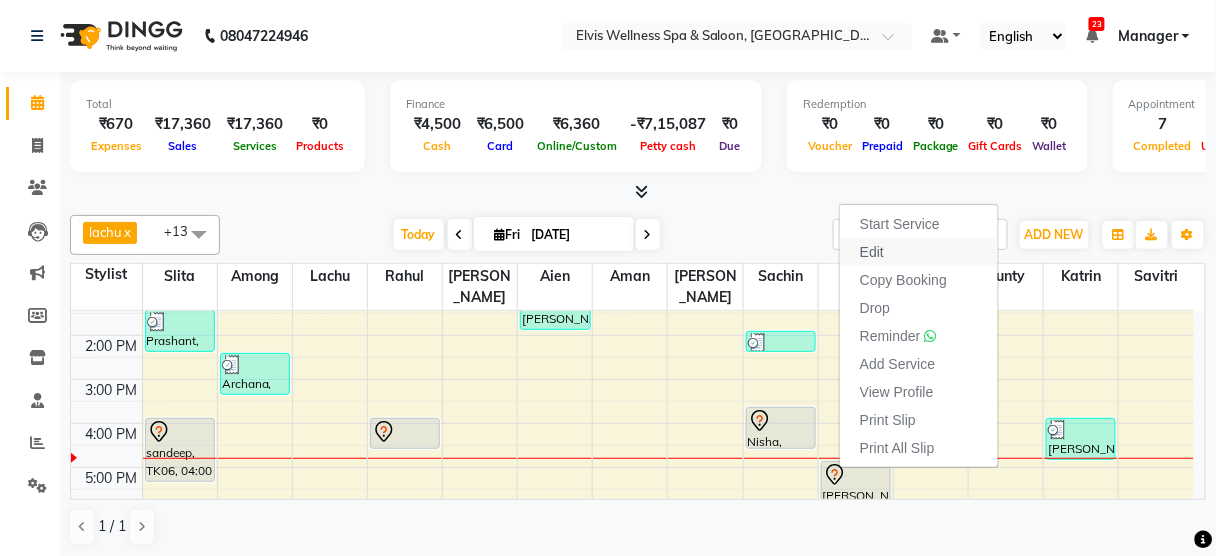 click on "Edit" at bounding box center (872, 252) 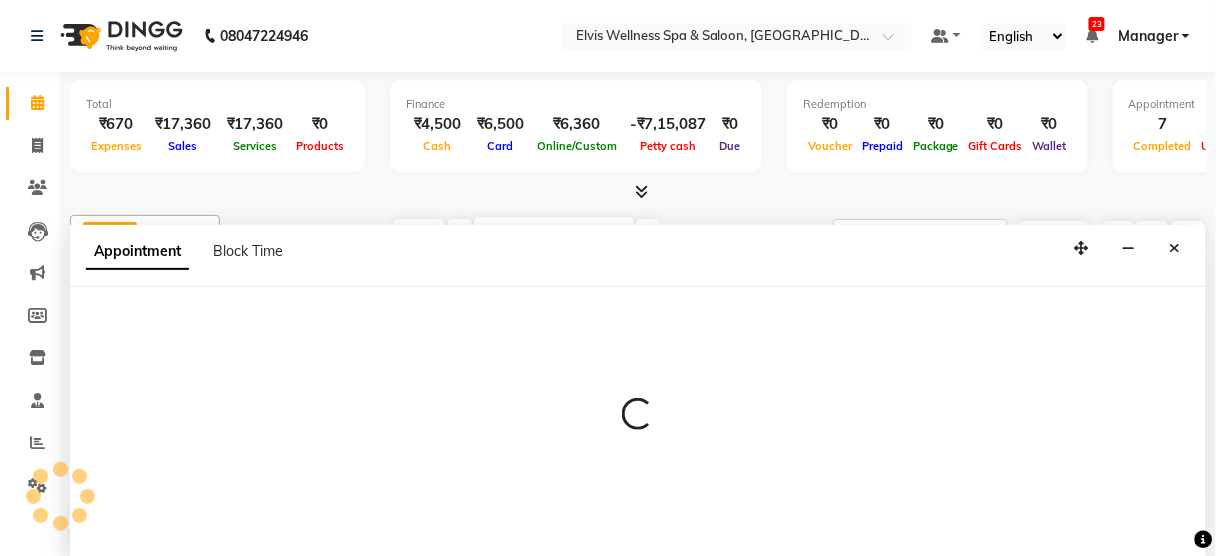 scroll, scrollTop: 0, scrollLeft: 0, axis: both 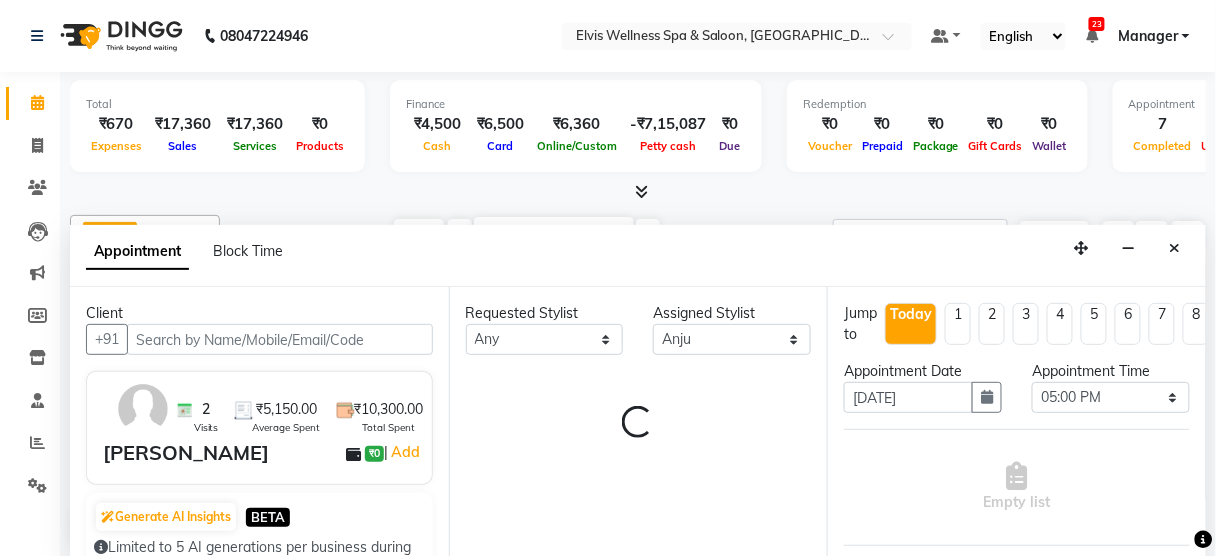 select on "2736" 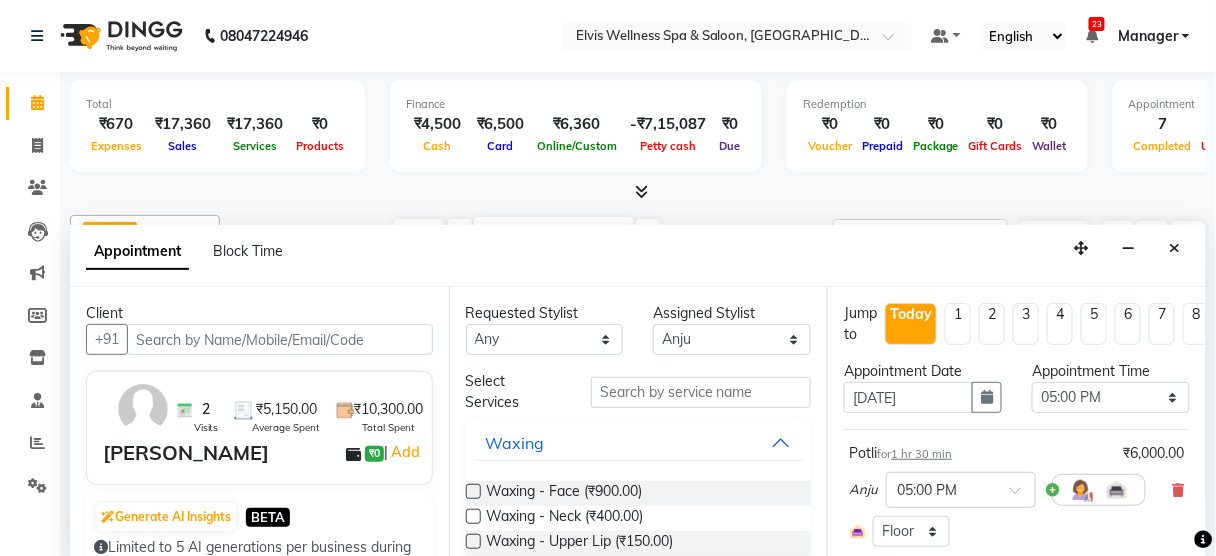 scroll, scrollTop: 346, scrollLeft: 0, axis: vertical 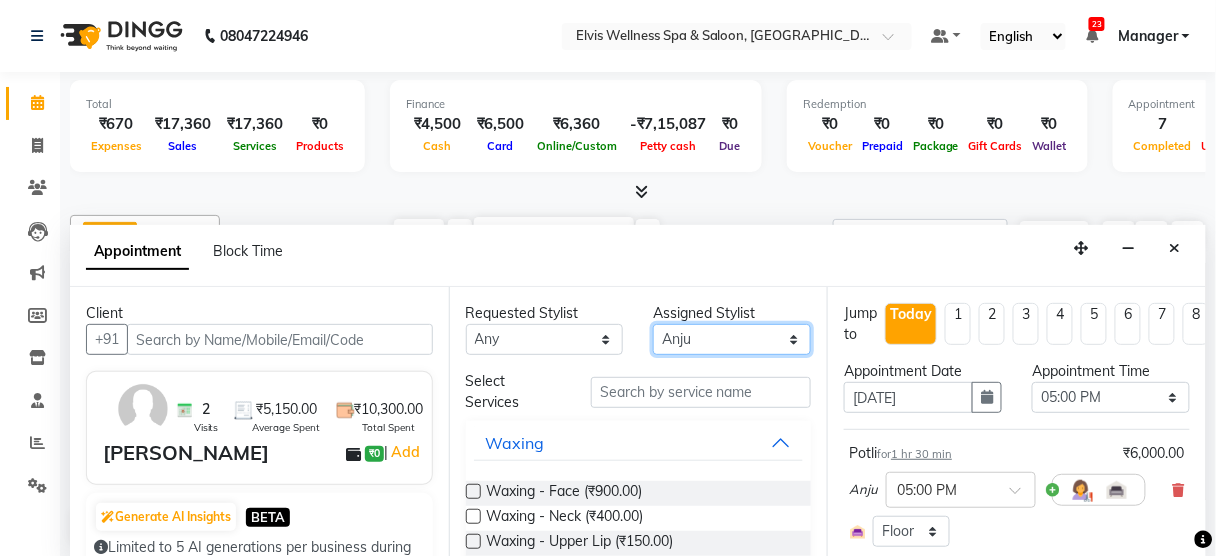 click on "Select Aien Aman among Anju Anna baner staff Bepeto Bunty Chaitali Eunice Jay Katrin Khumpo kothrud staff KP staff Kundan lachu Lelen Lucy Manager Marvin Masoni mimin Ming nancy Noang Rahul RAMBO Reena Sachin sarla Savitri slita Sumitra Thon Viman nagar staff yanchen" at bounding box center (732, 339) 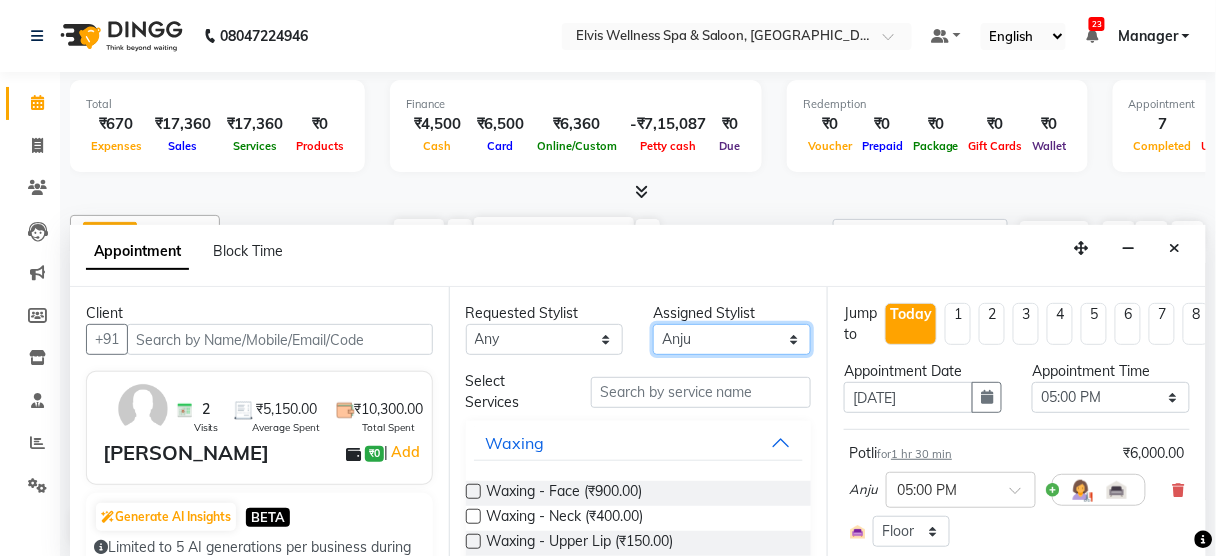 select on "45633" 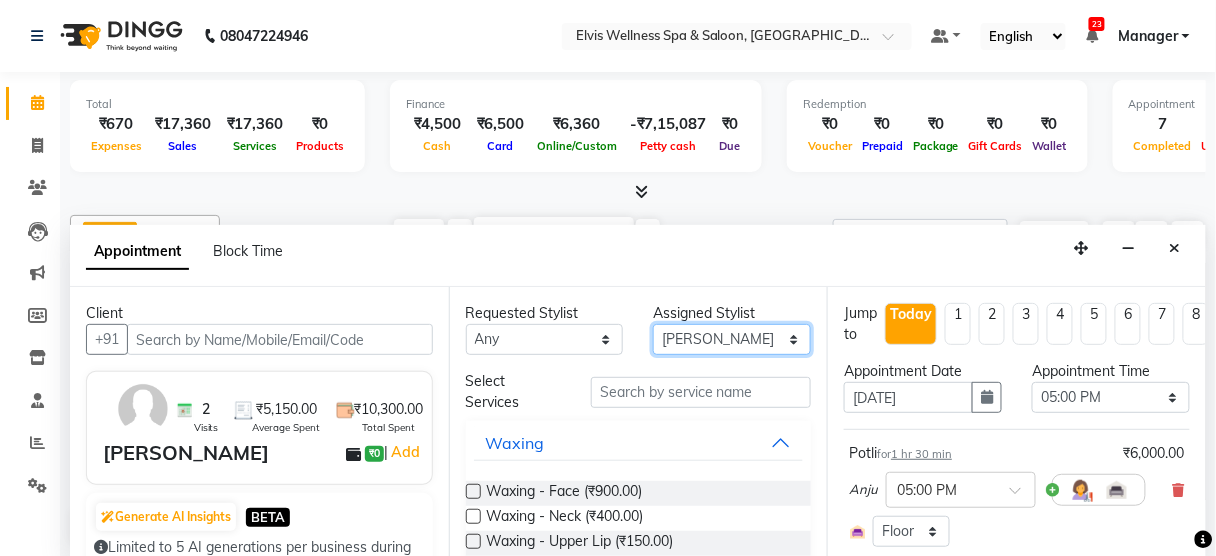 click on "Select Aien Aman among Anju Anna baner staff Bepeto Bunty Chaitali Eunice Jay Katrin Khumpo kothrud staff KP staff Kundan lachu Lelen Lucy Manager Marvin Masoni mimin Ming nancy Noang Rahul RAMBO Reena Sachin sarla Savitri slita Sumitra Thon Viman nagar staff yanchen" at bounding box center (732, 339) 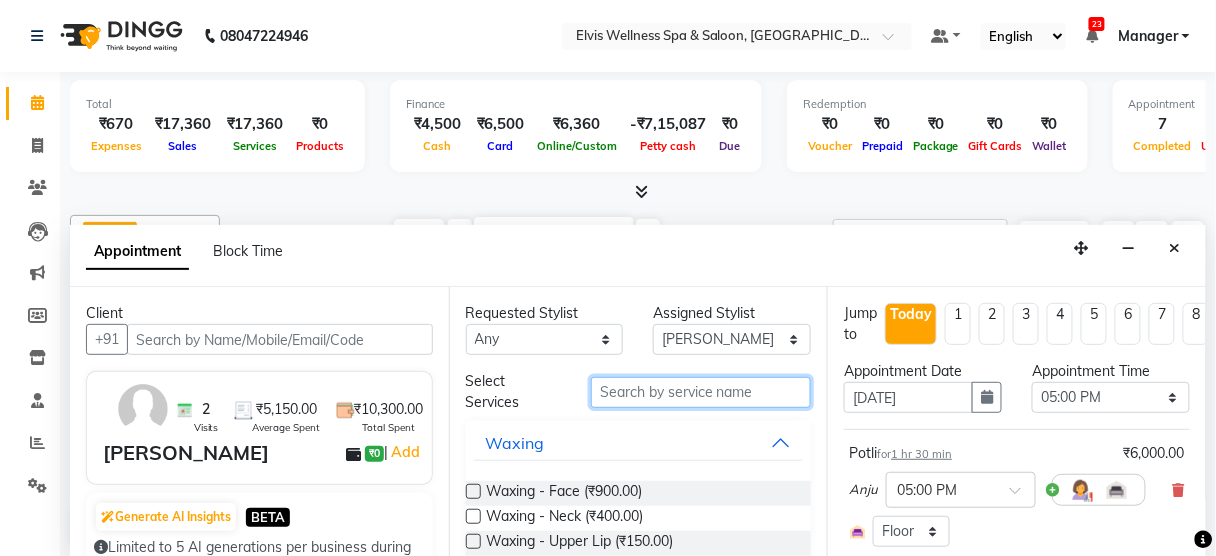 click at bounding box center [701, 392] 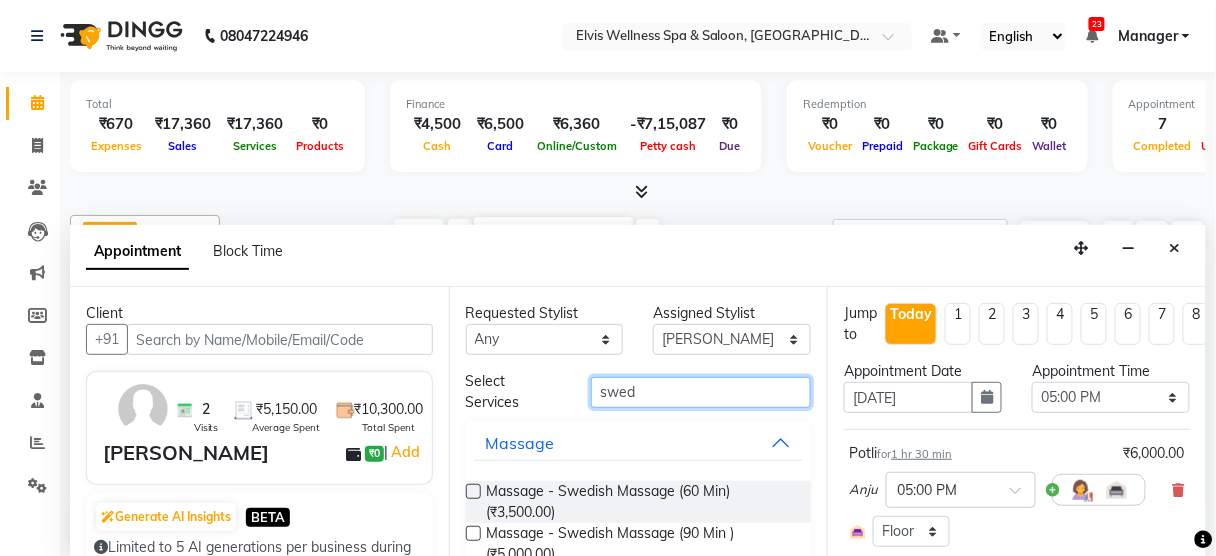 type on "swed" 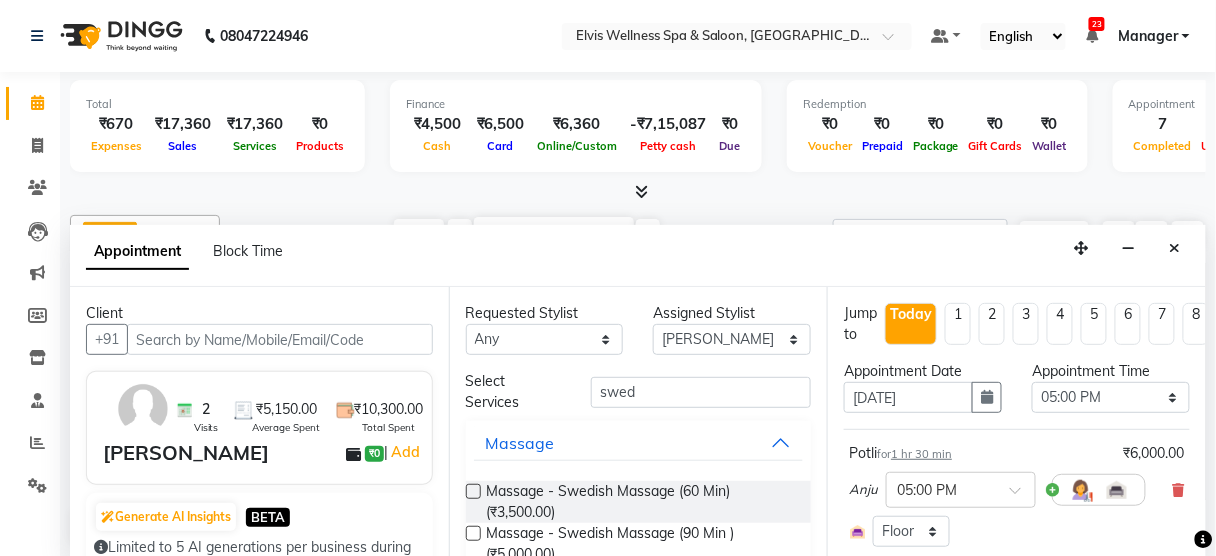 click at bounding box center (473, 491) 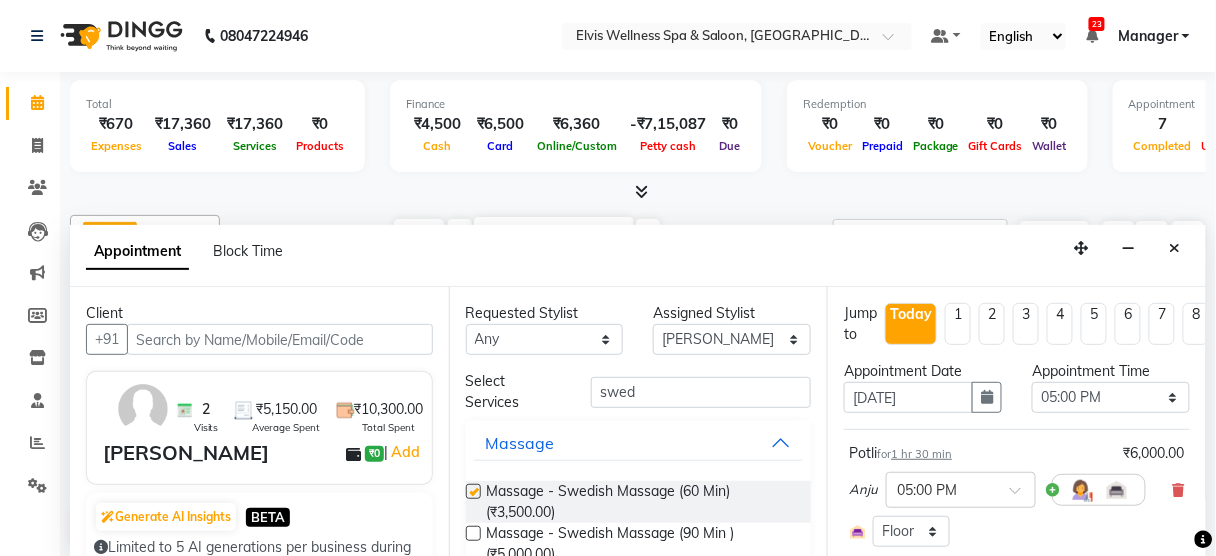 checkbox on "false" 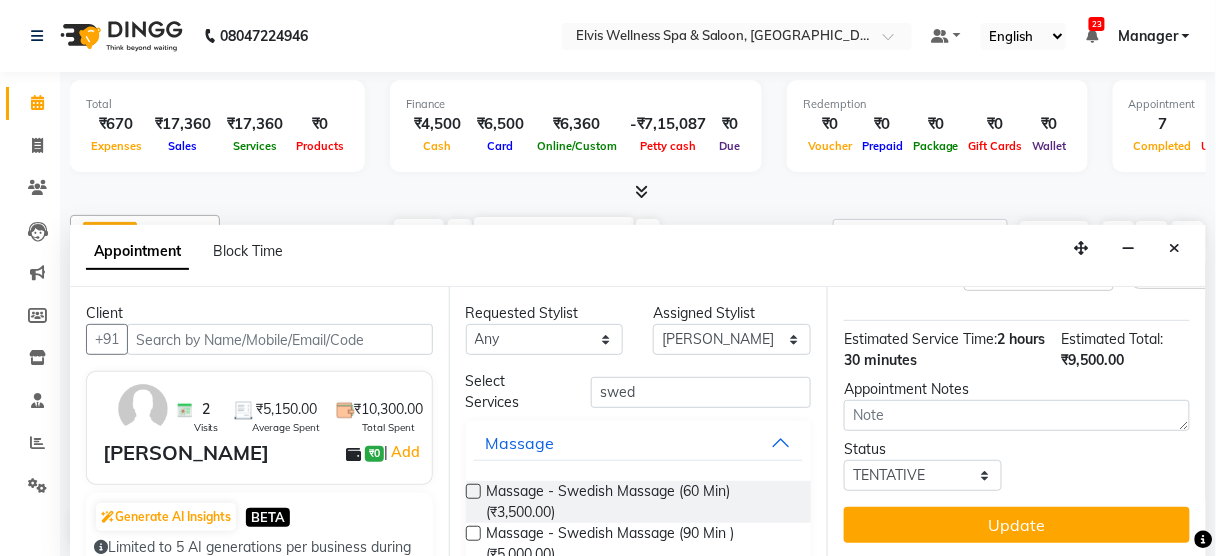 scroll, scrollTop: 371, scrollLeft: 0, axis: vertical 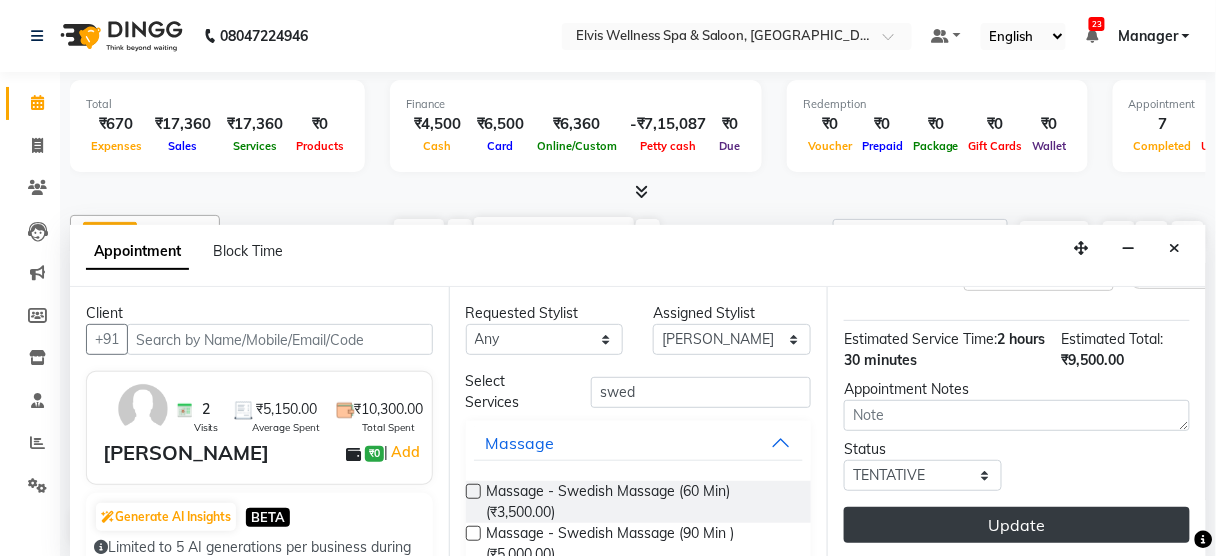 click on "Update" at bounding box center (1017, 525) 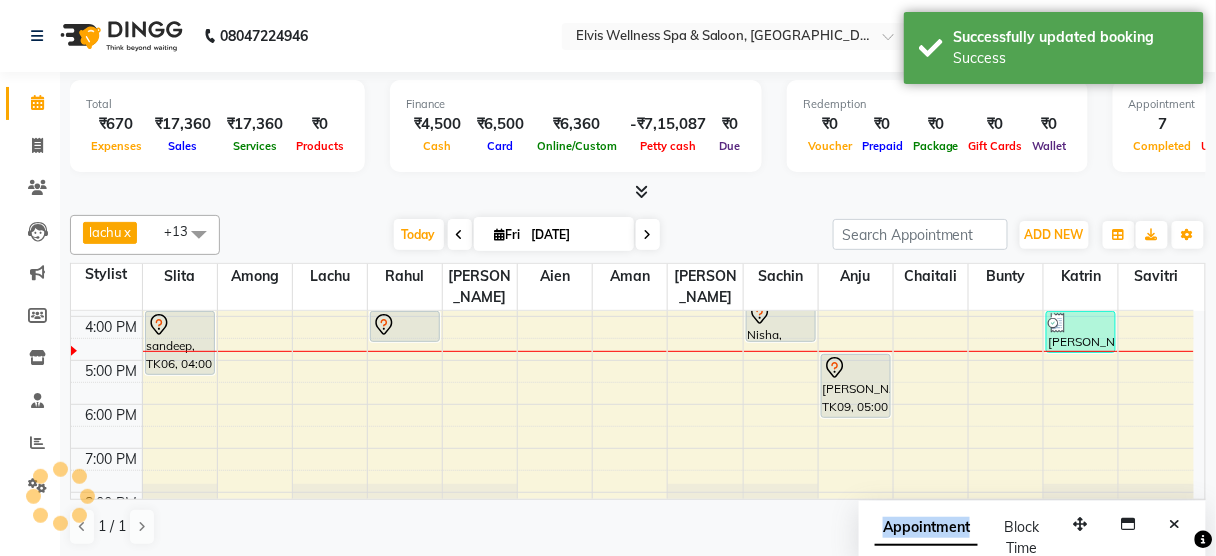 click on "Appointment" at bounding box center (926, 528) 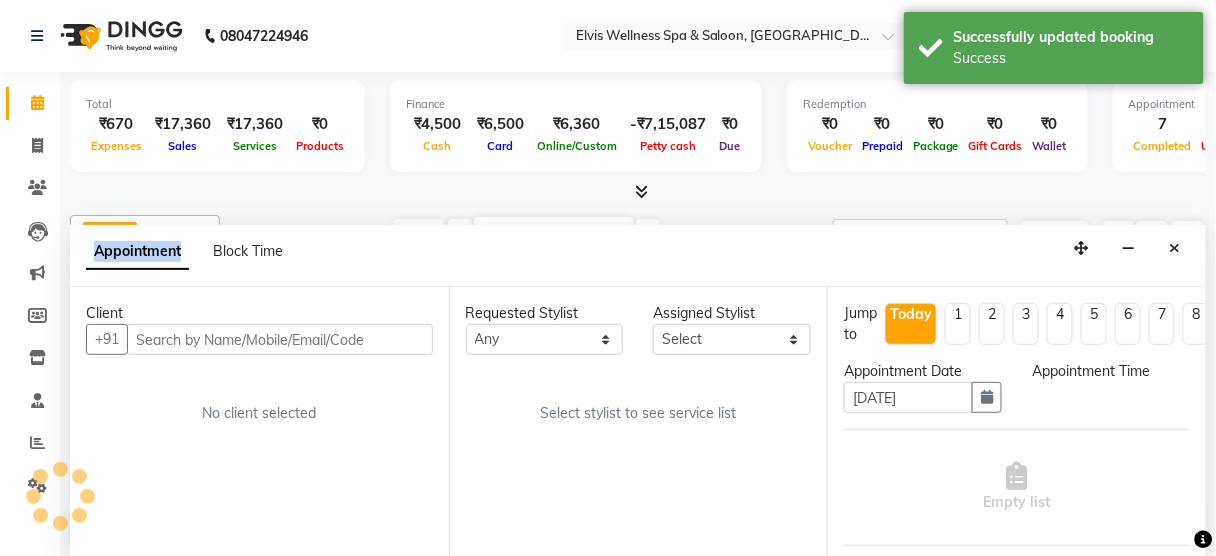 scroll, scrollTop: 0, scrollLeft: 0, axis: both 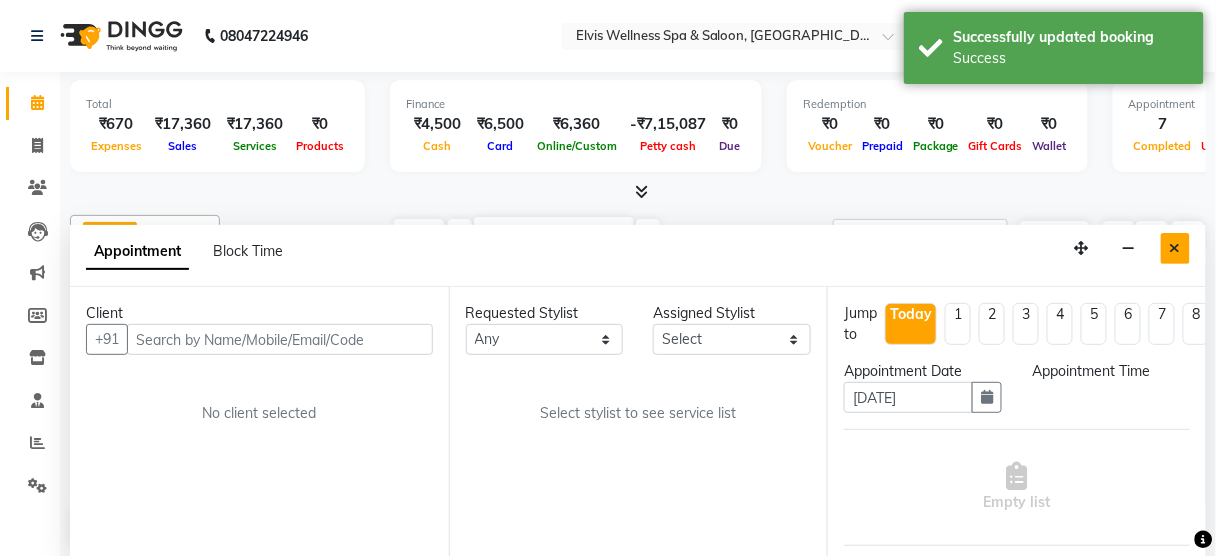 click at bounding box center (1175, 248) 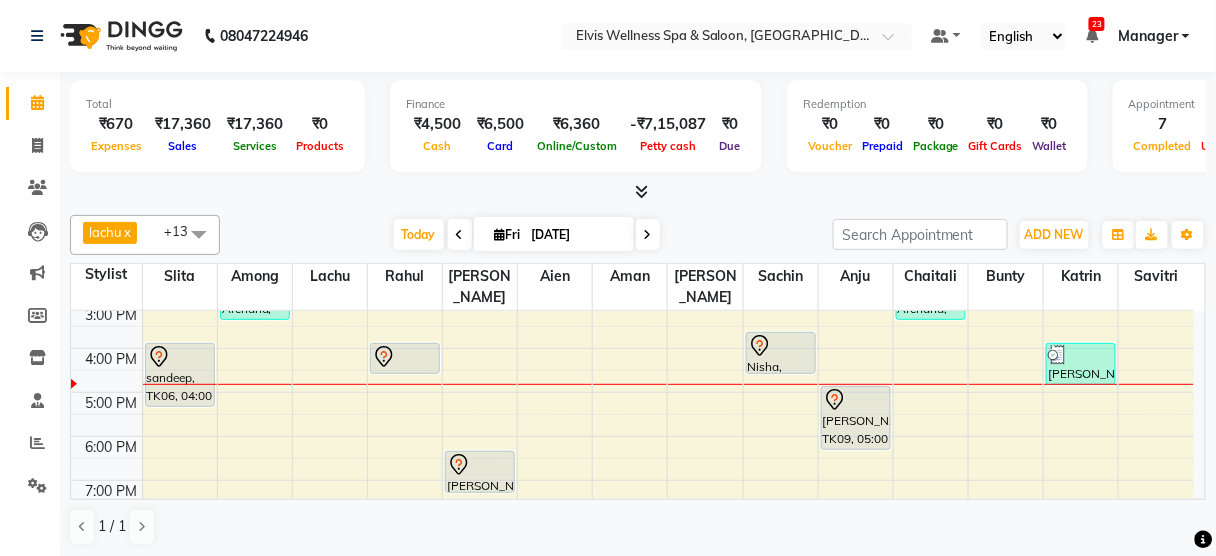 scroll, scrollTop: 312, scrollLeft: 0, axis: vertical 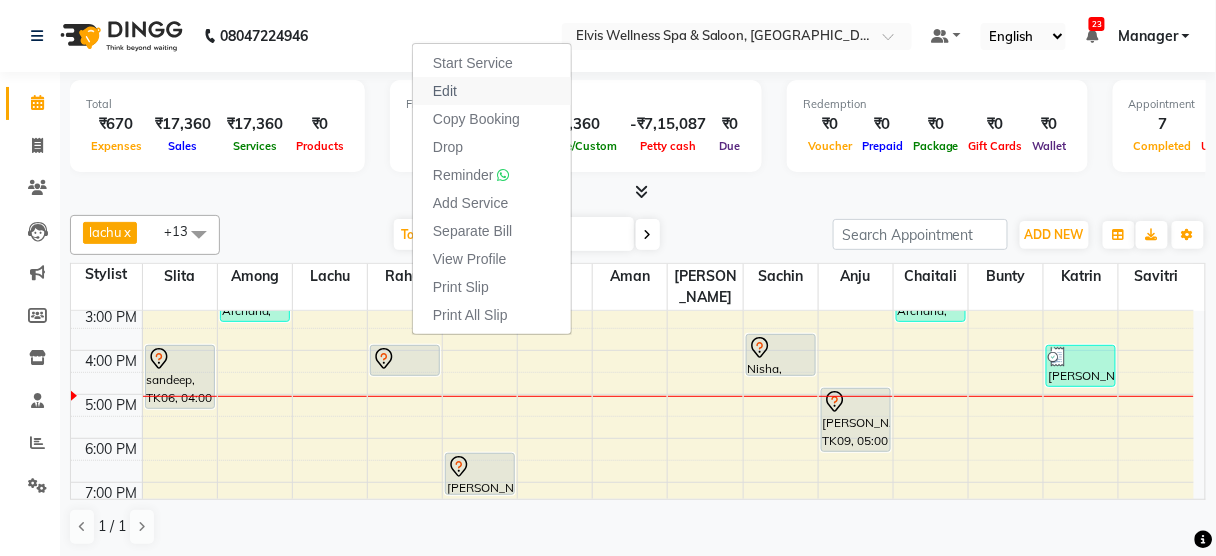 click on "Edit" at bounding box center (492, 91) 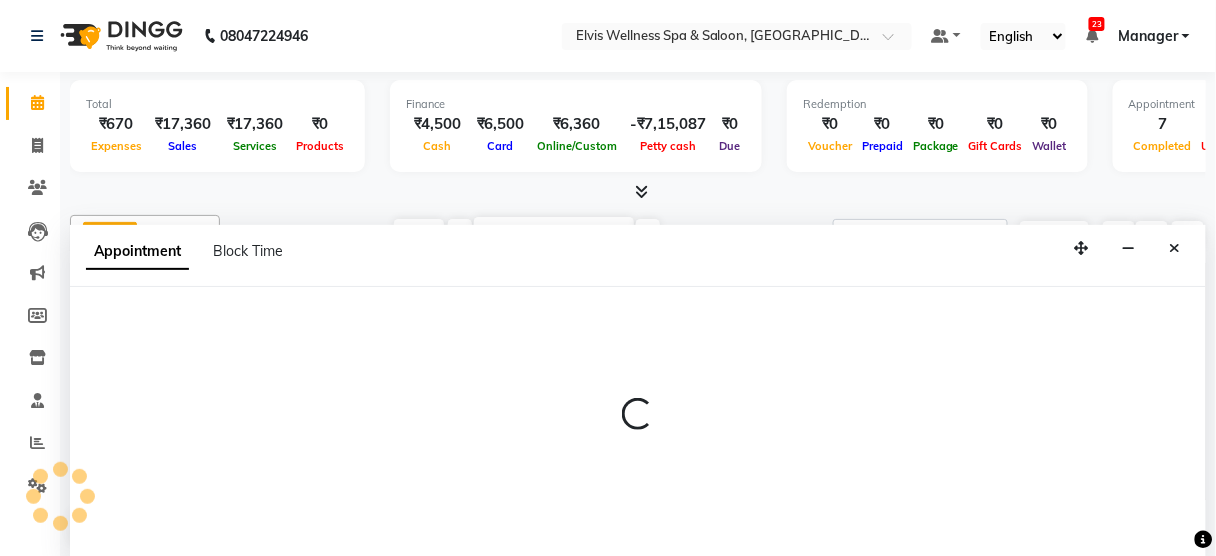 scroll, scrollTop: 0, scrollLeft: 0, axis: both 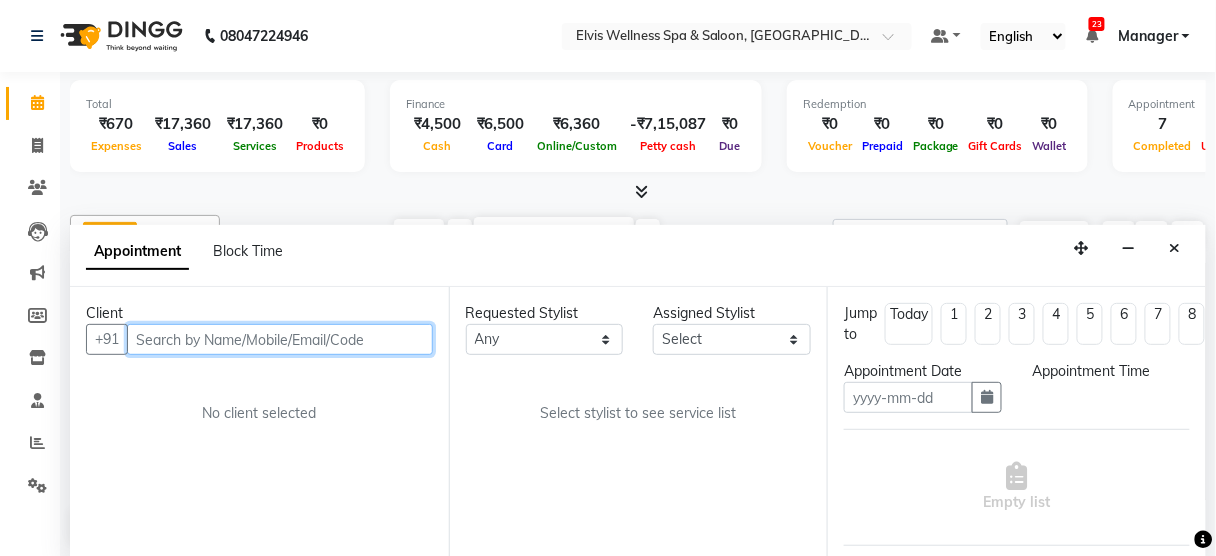 type on "[DATE]" 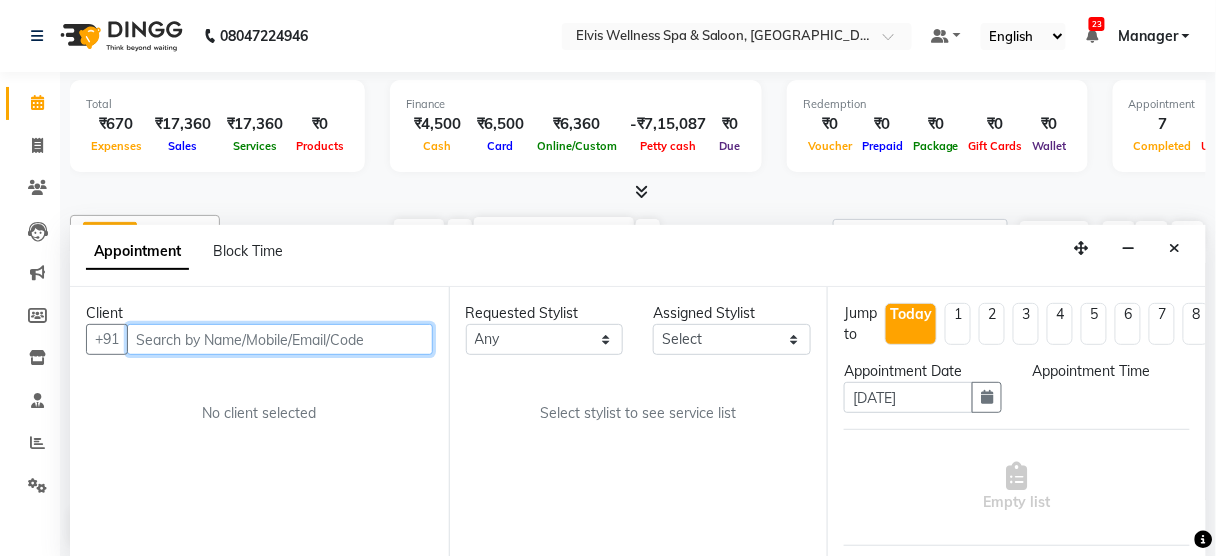 scroll, scrollTop: 0, scrollLeft: 0, axis: both 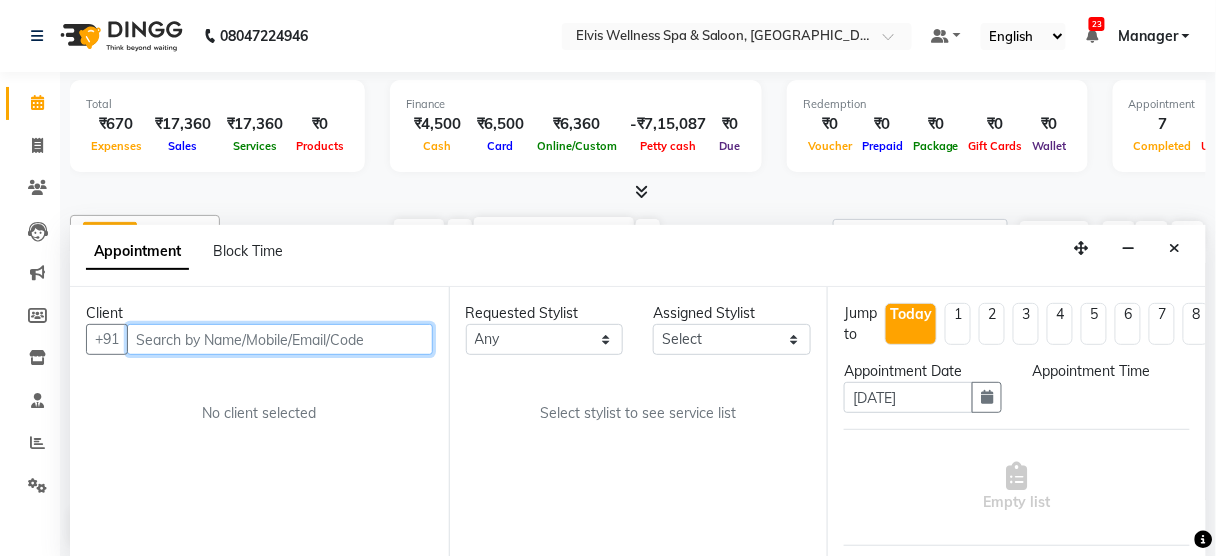 select on "40552" 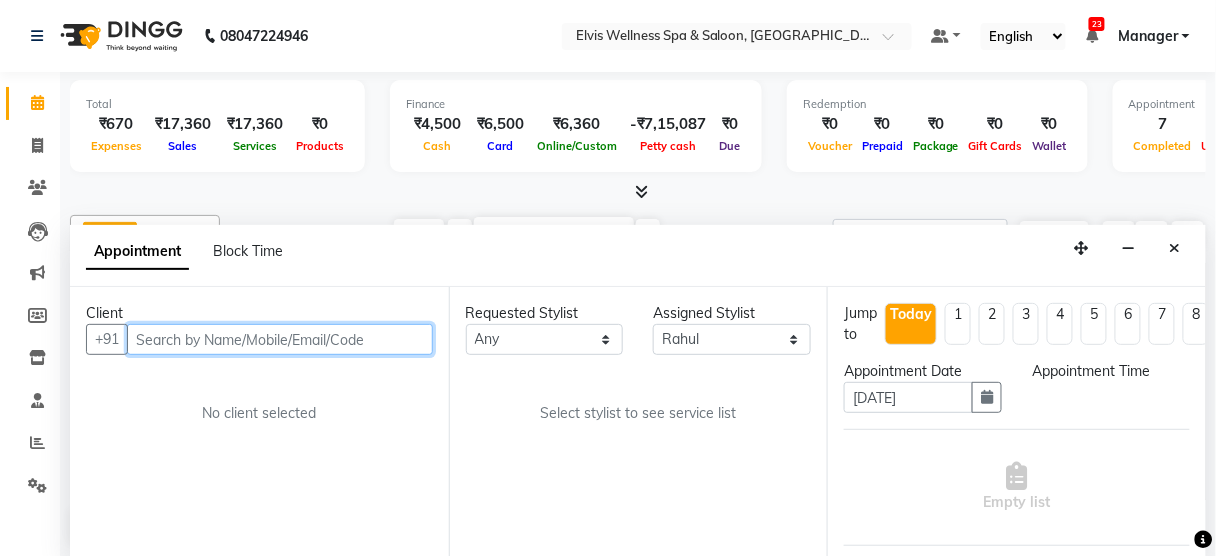 select on "945" 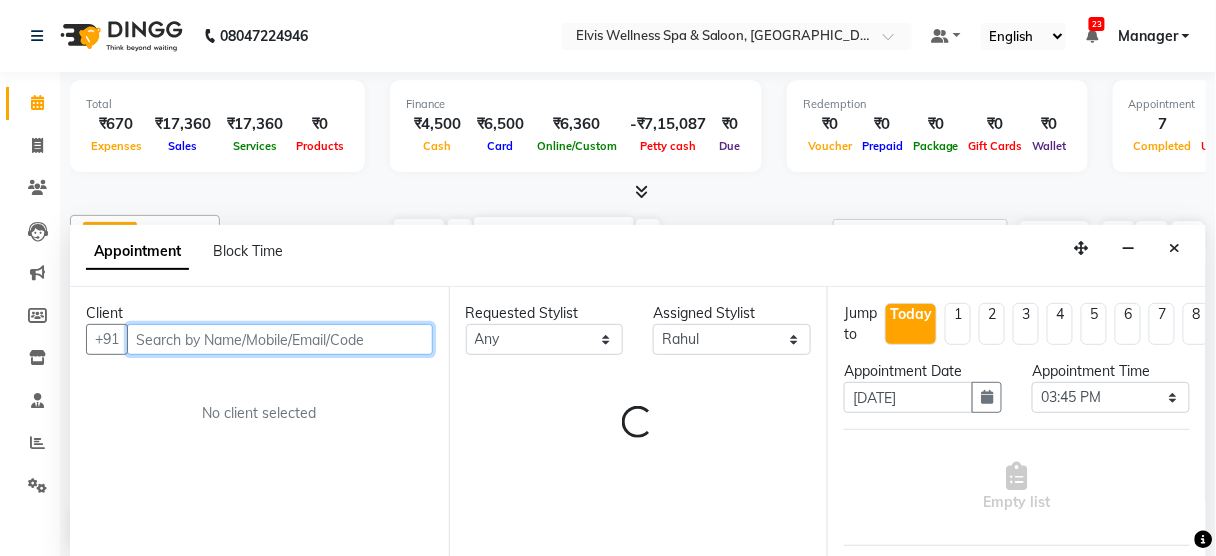 select on "2736" 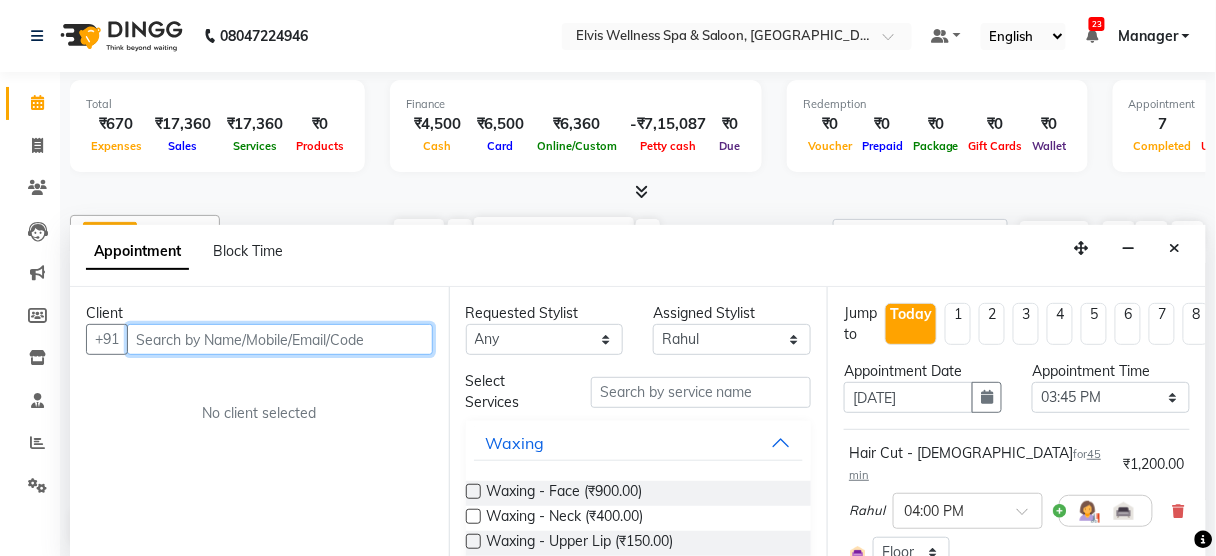 scroll, scrollTop: 391, scrollLeft: 0, axis: vertical 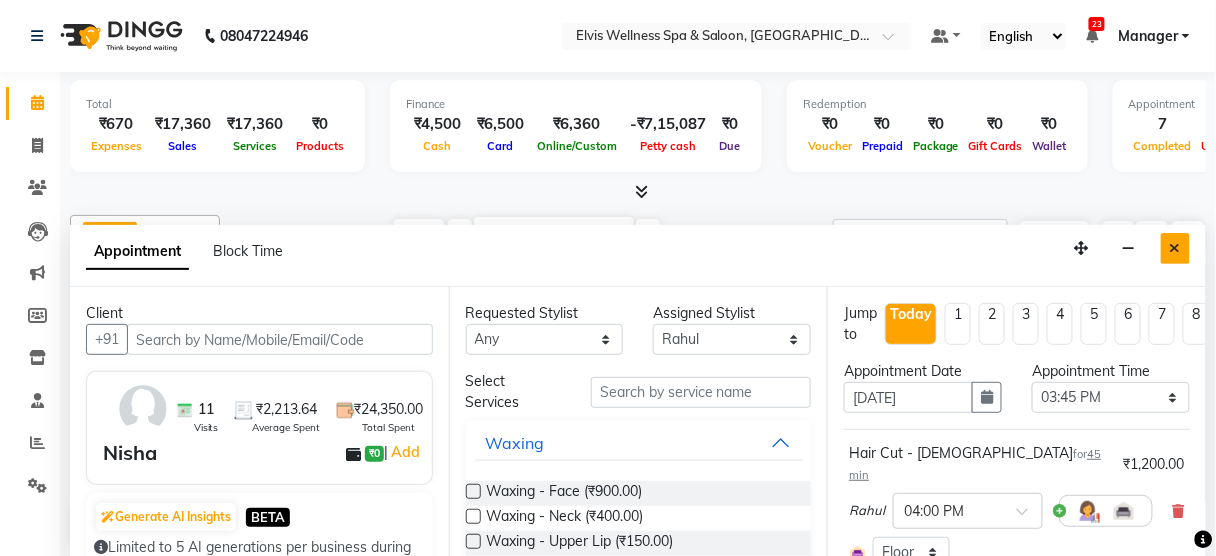 click at bounding box center (1175, 248) 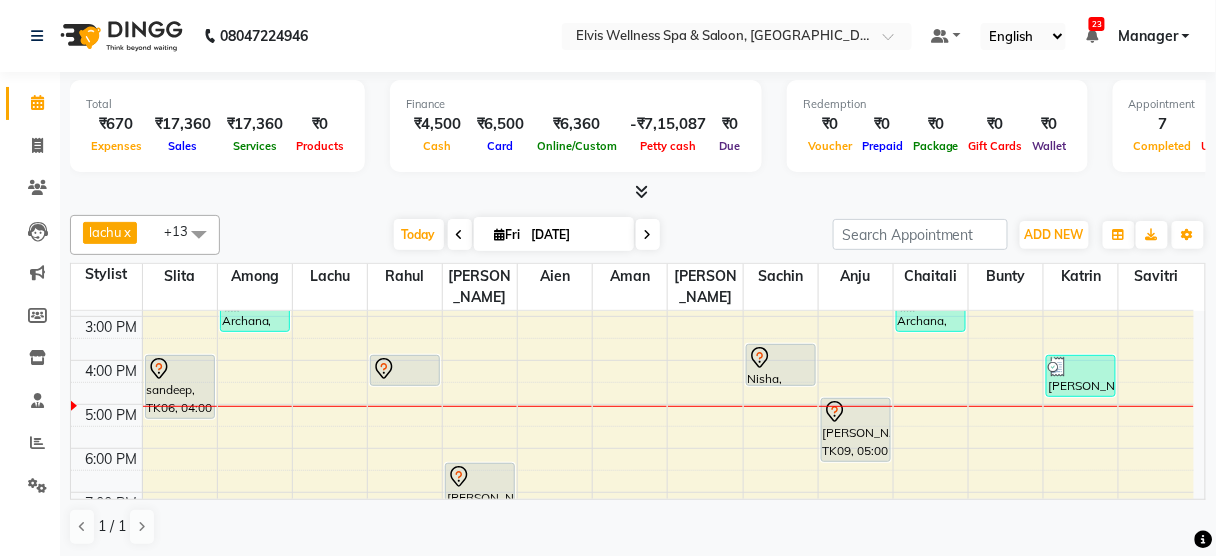 scroll, scrollTop: 301, scrollLeft: 0, axis: vertical 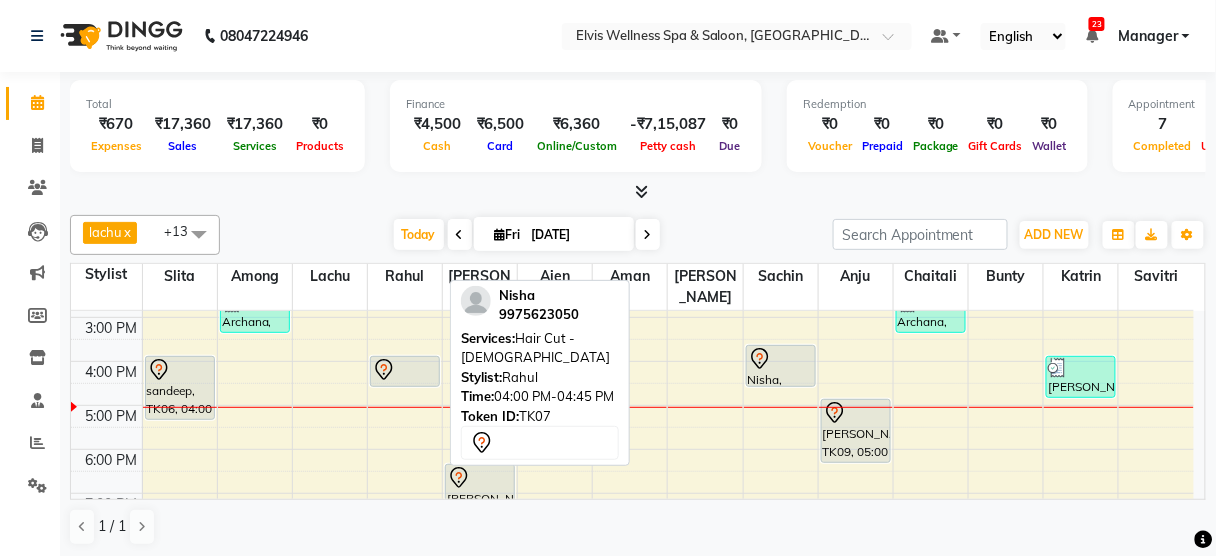click at bounding box center (405, 370) 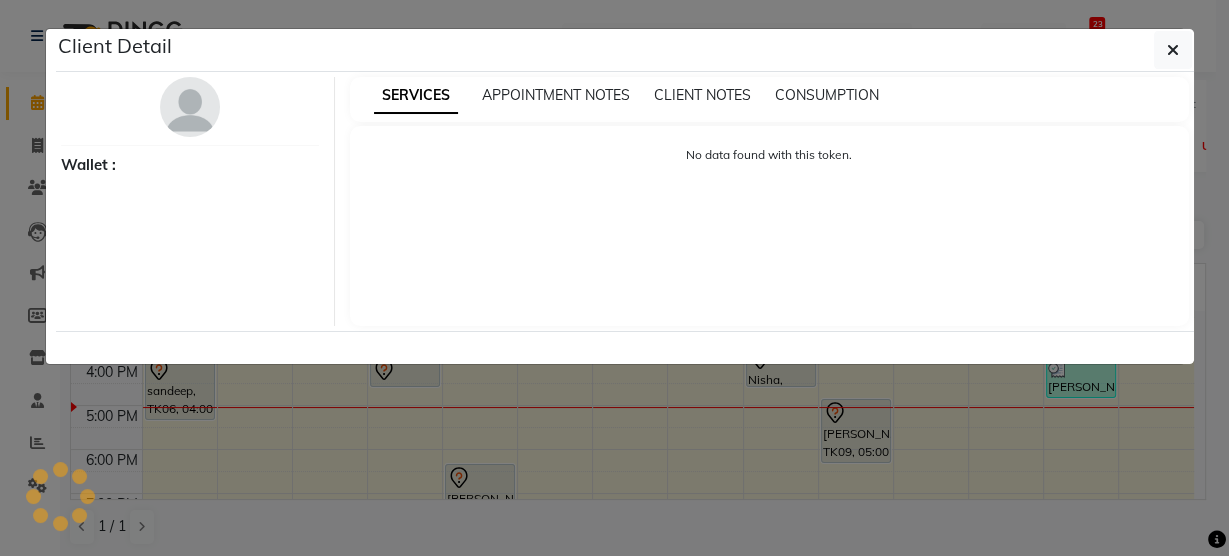 select on "7" 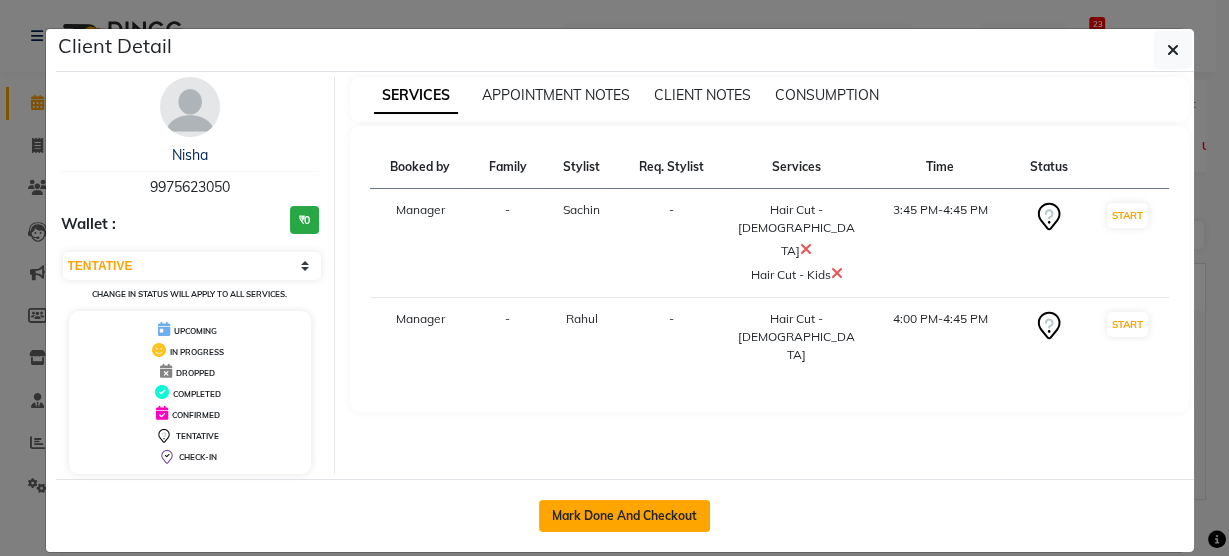 click on "Mark Done And Checkout" 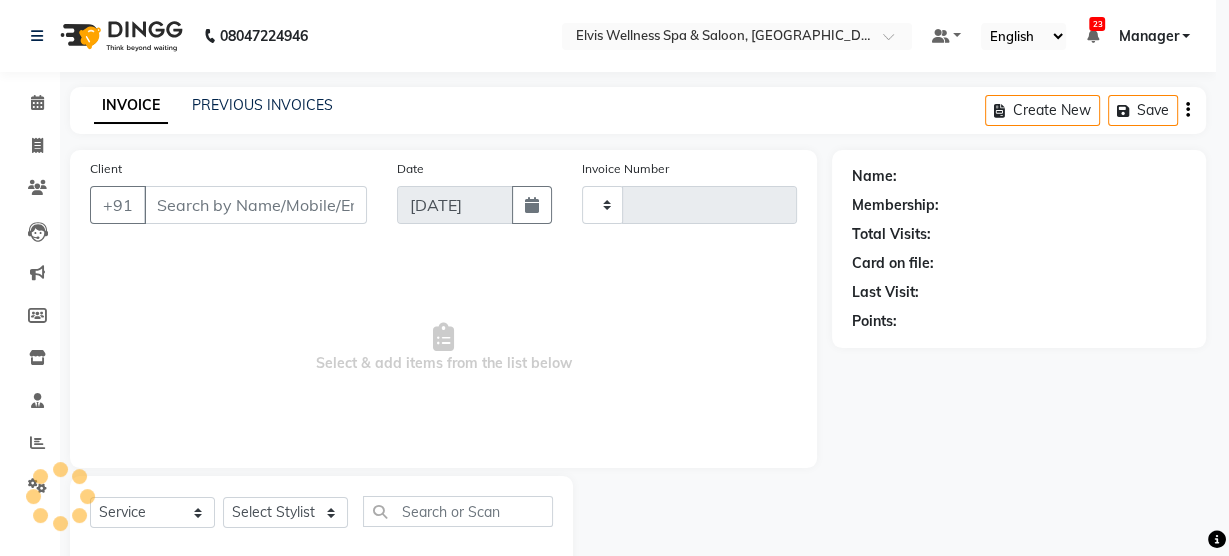 type on "1946" 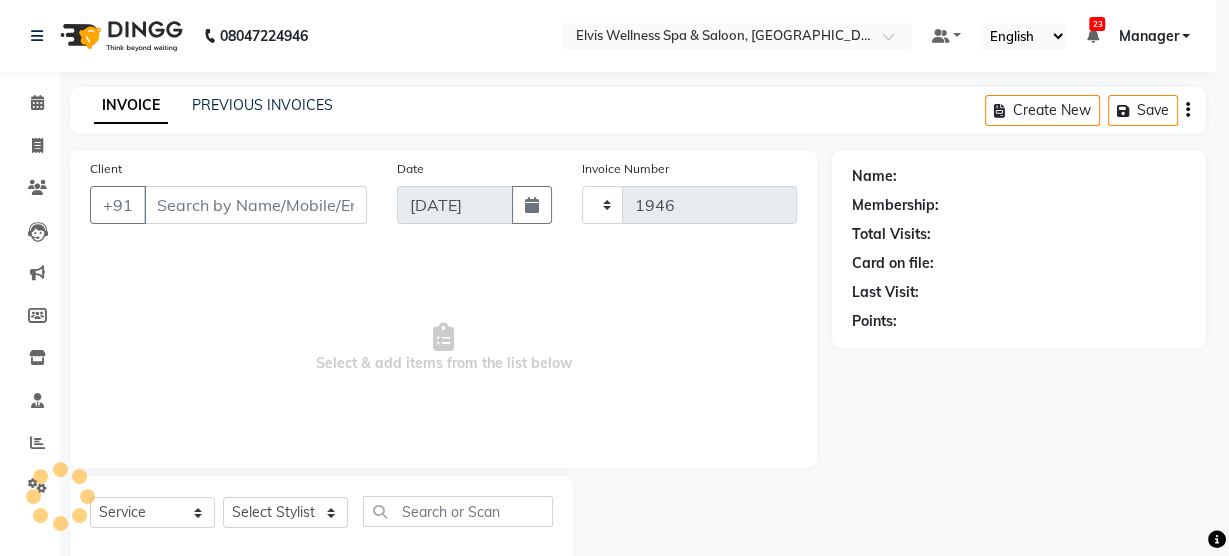 select on "5733" 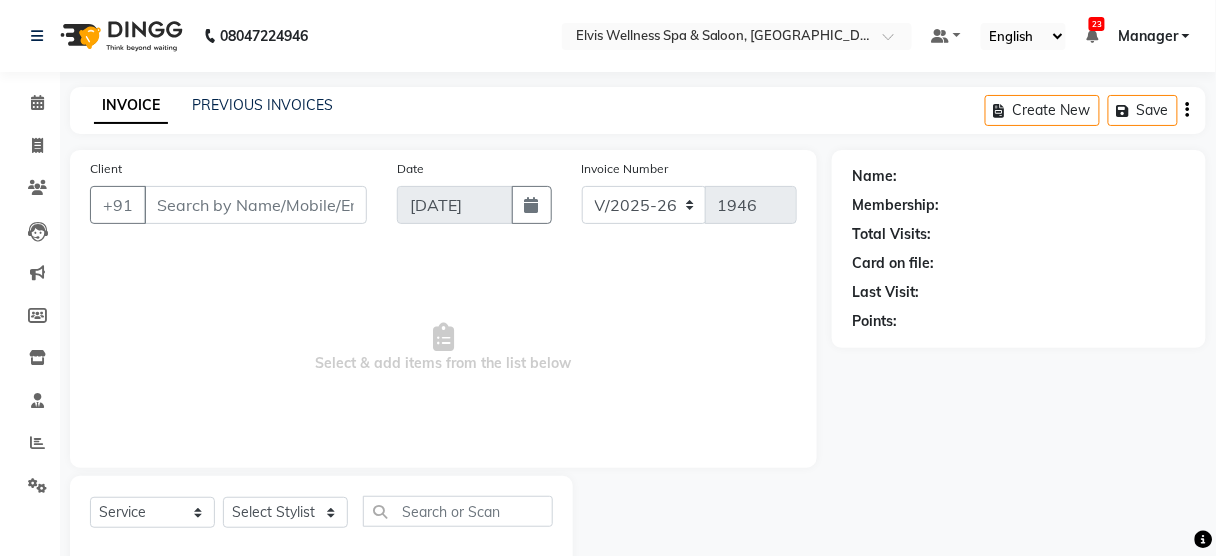 type on "9975623050" 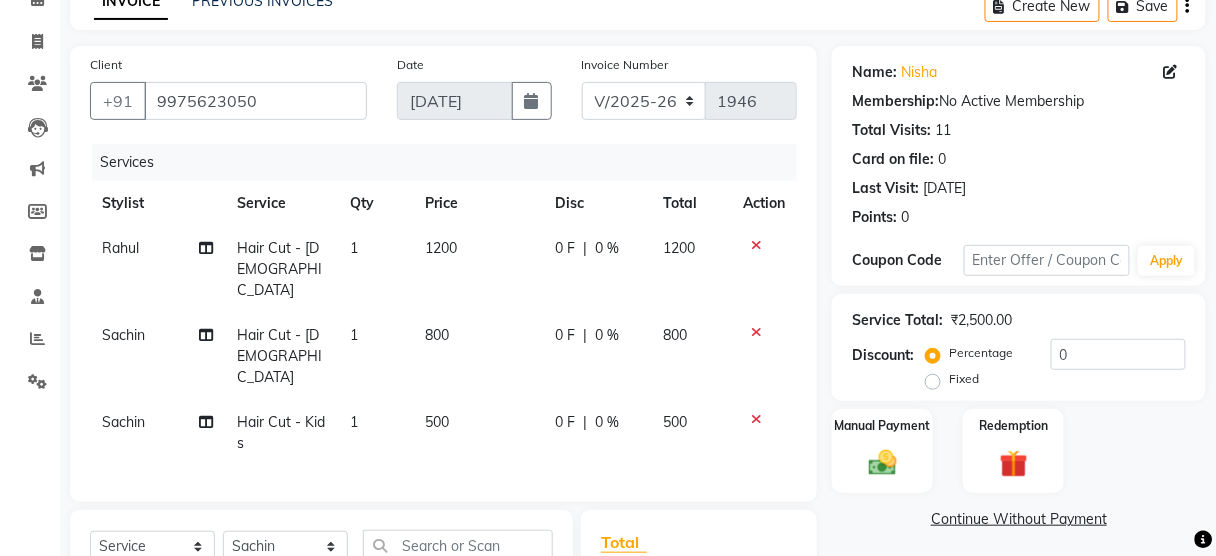 scroll, scrollTop: 175, scrollLeft: 0, axis: vertical 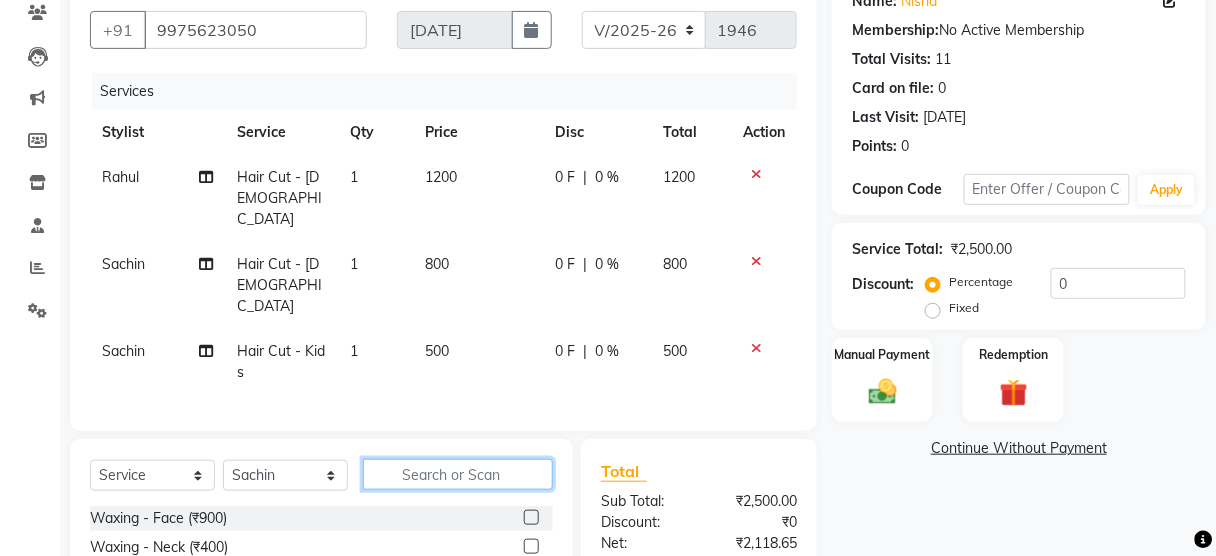 click 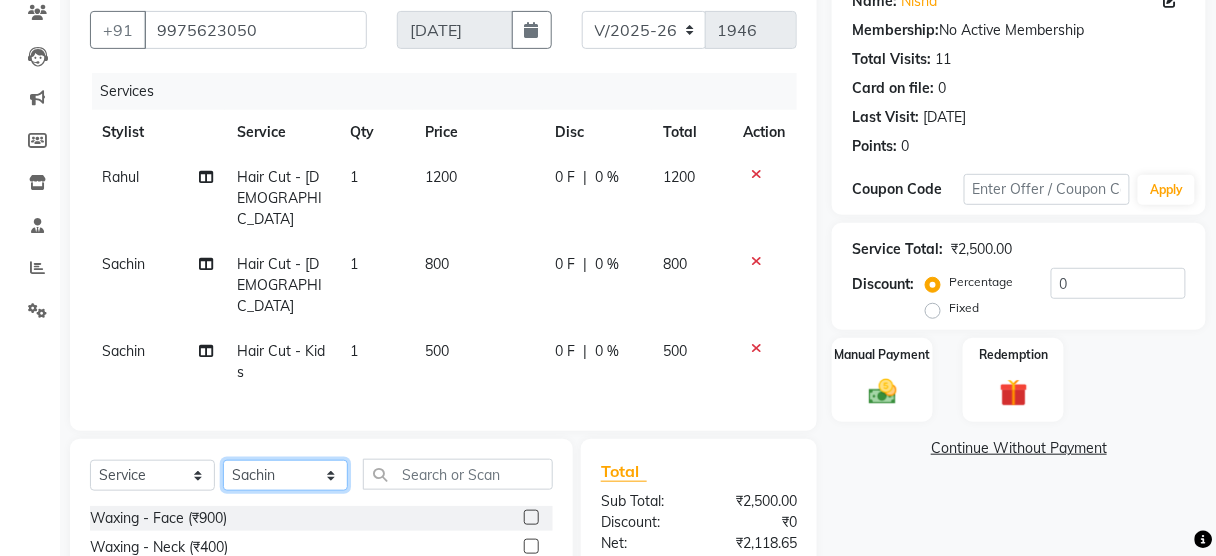 click on "Select Stylist Aien Aman among Anju Anna baner staff Bepeto Bunty Chaitali Eunice Jay Katrin Khumpo kothrud staff KP staff Kundan lachu Lelen Lucy Manager Marvin Masoni mimin Ming nancy Noang Rahul RAMBO Reena Sachin sarla Savitri slita Sumitra Thon Viman nagar staff yanchen" 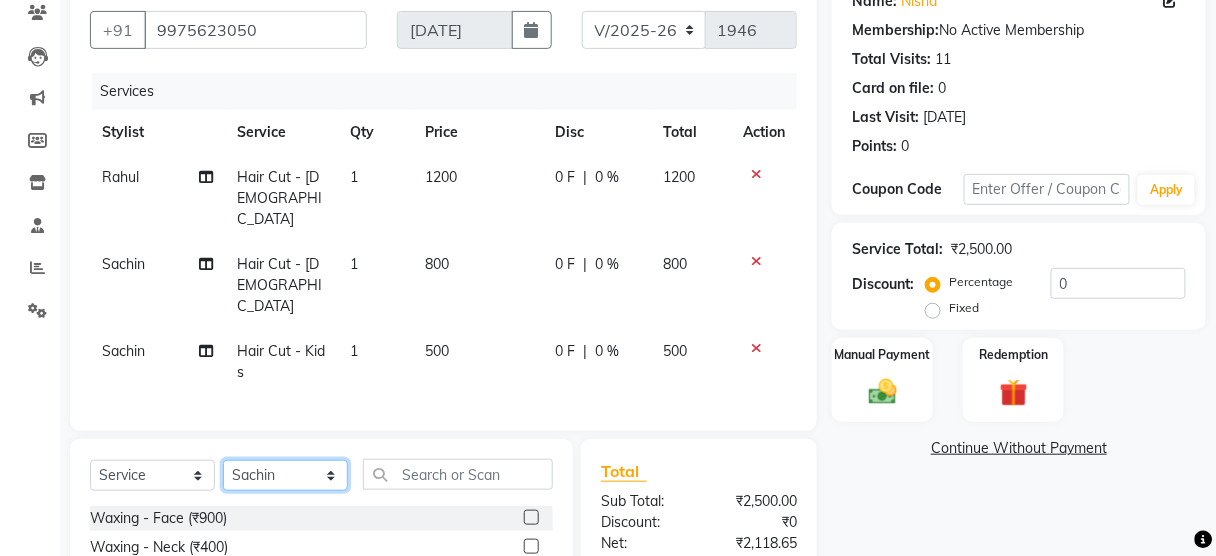 select on "75902" 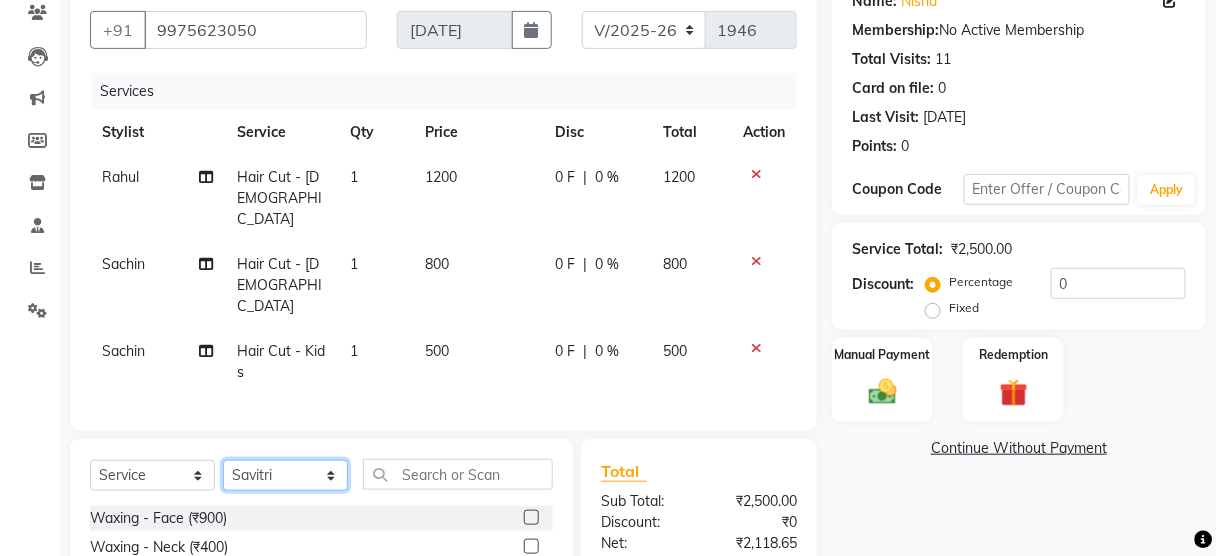 click on "Select Stylist Aien Aman among Anju Anna baner staff Bepeto Bunty Chaitali Eunice Jay Katrin Khumpo kothrud staff KP staff Kundan lachu Lelen Lucy Manager Marvin Masoni mimin Ming nancy Noang Rahul RAMBO Reena Sachin sarla Savitri slita Sumitra Thon Viman nagar staff yanchen" 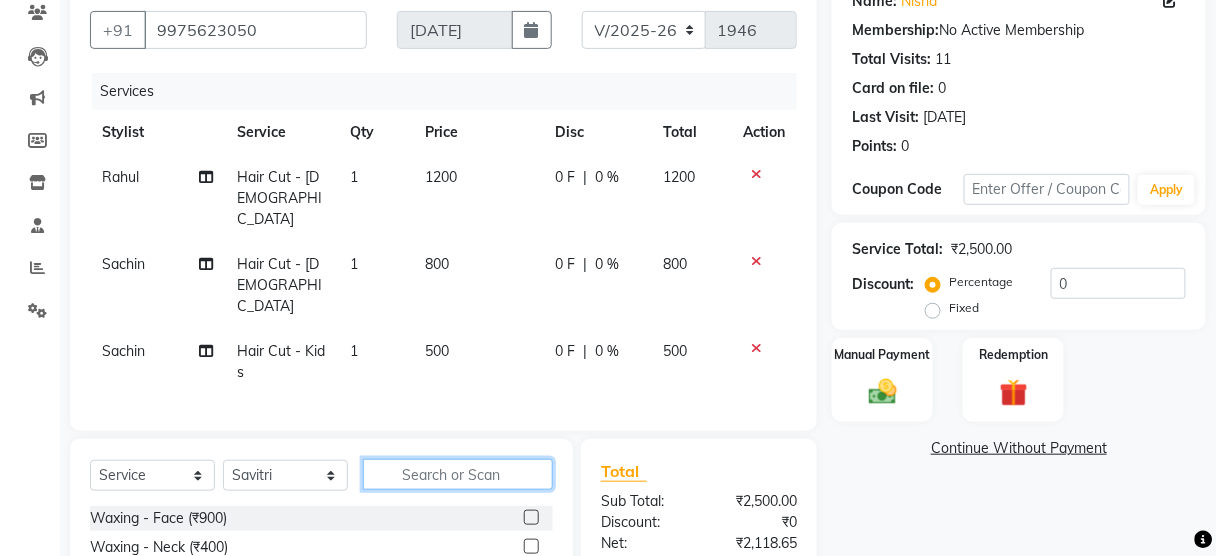 click 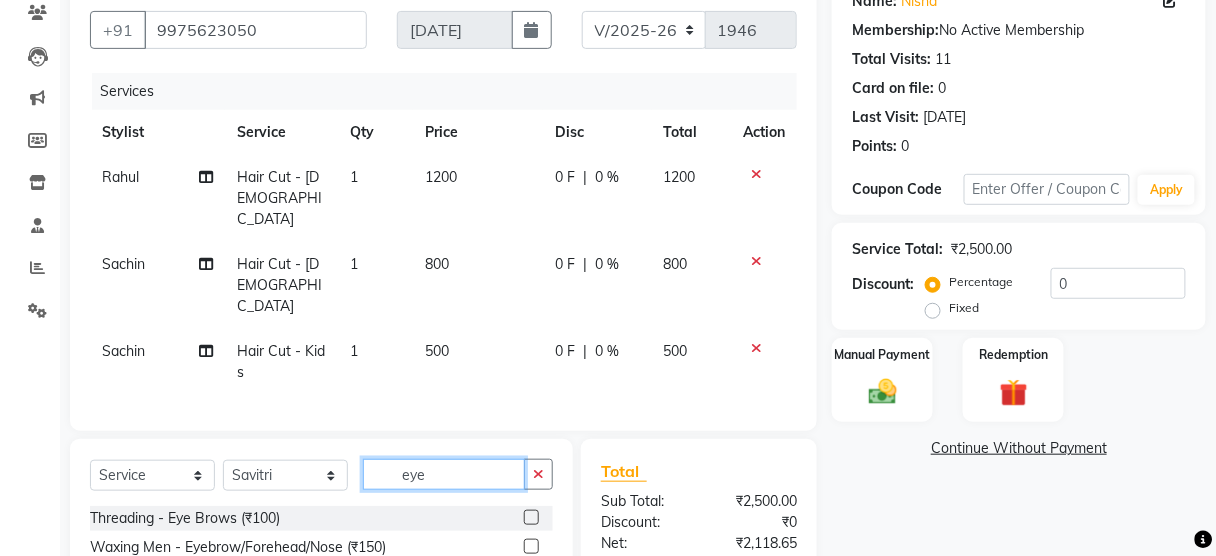scroll, scrollTop: 208, scrollLeft: 0, axis: vertical 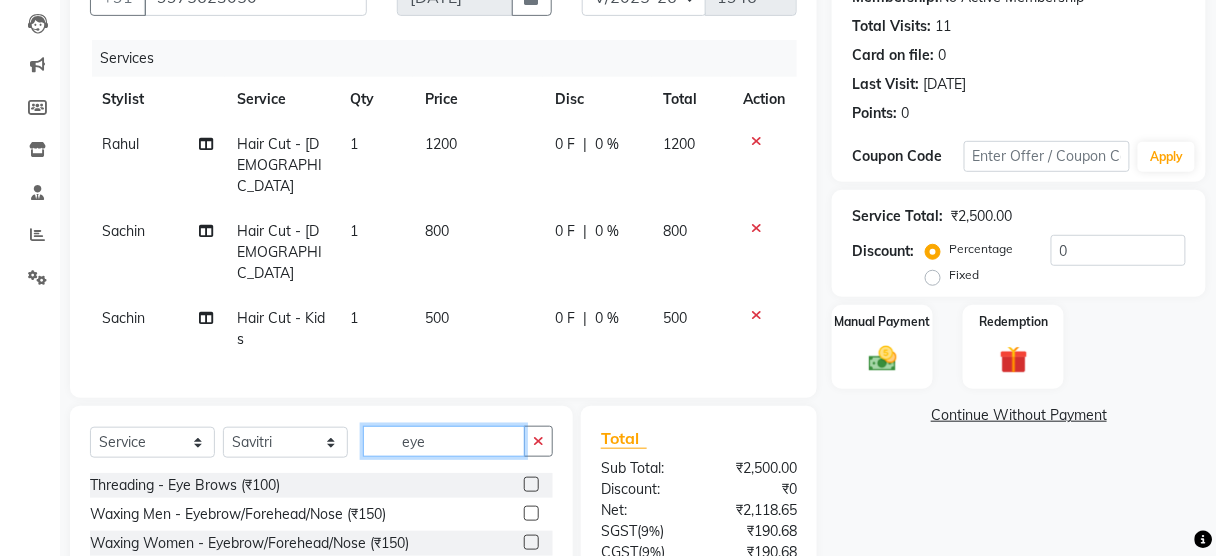 type on "eye" 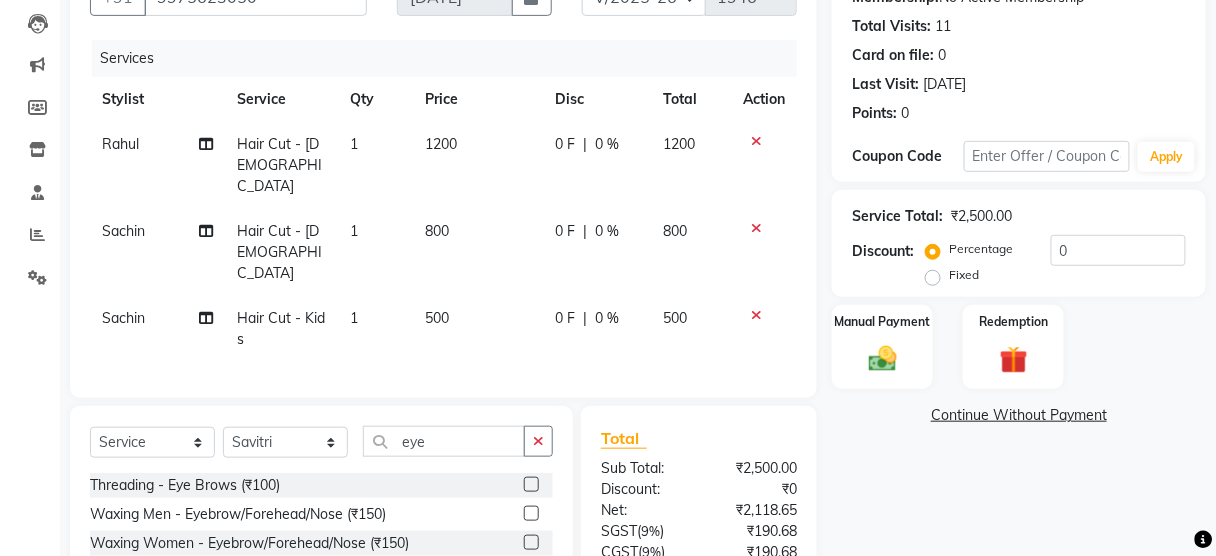 click 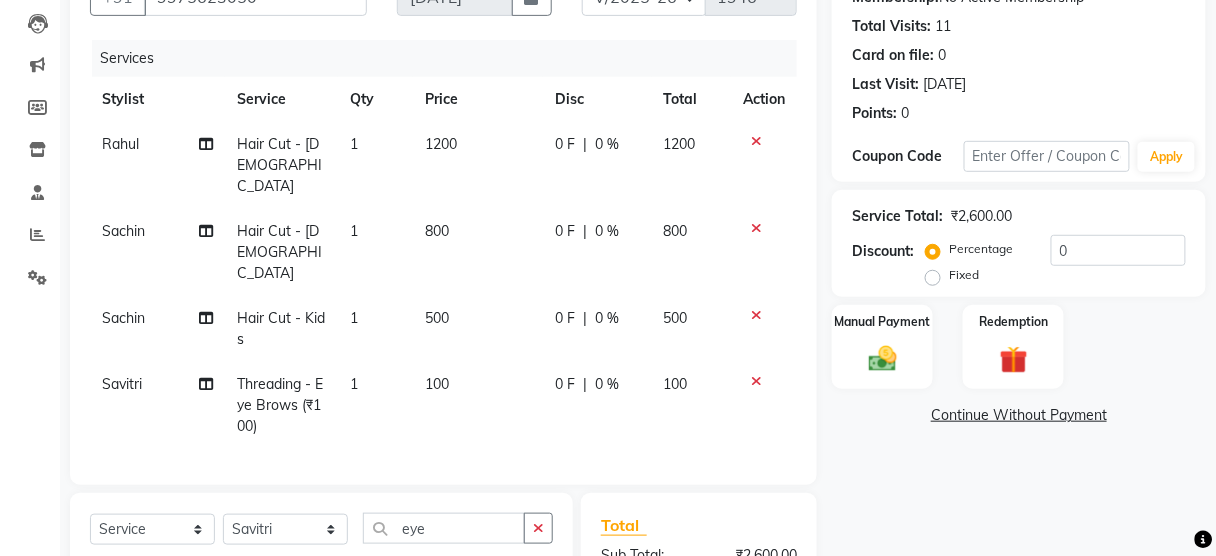 checkbox on "false" 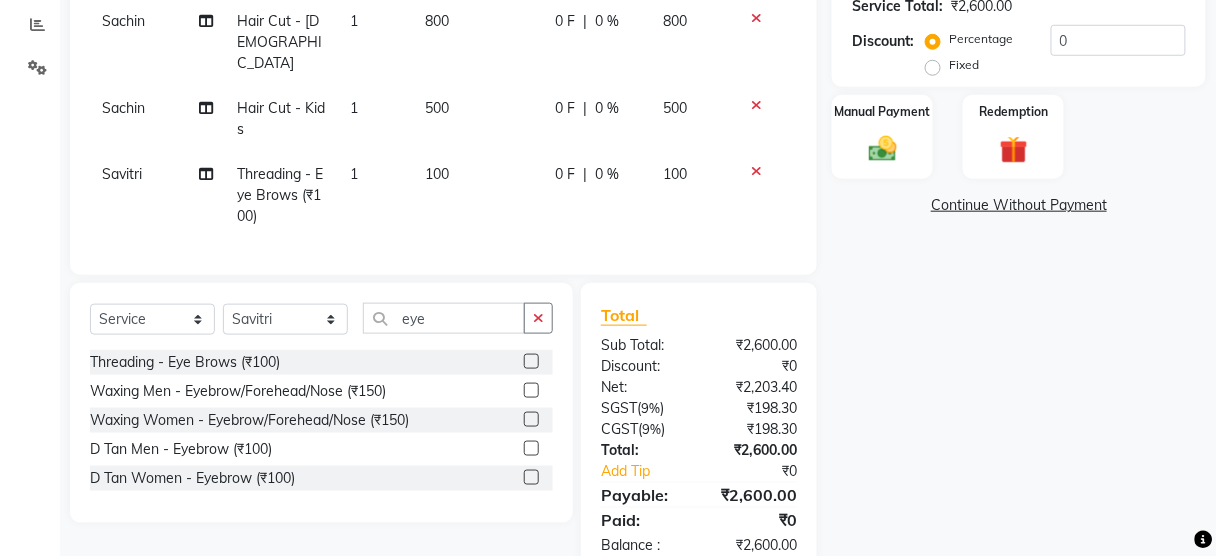 scroll, scrollTop: 421, scrollLeft: 0, axis: vertical 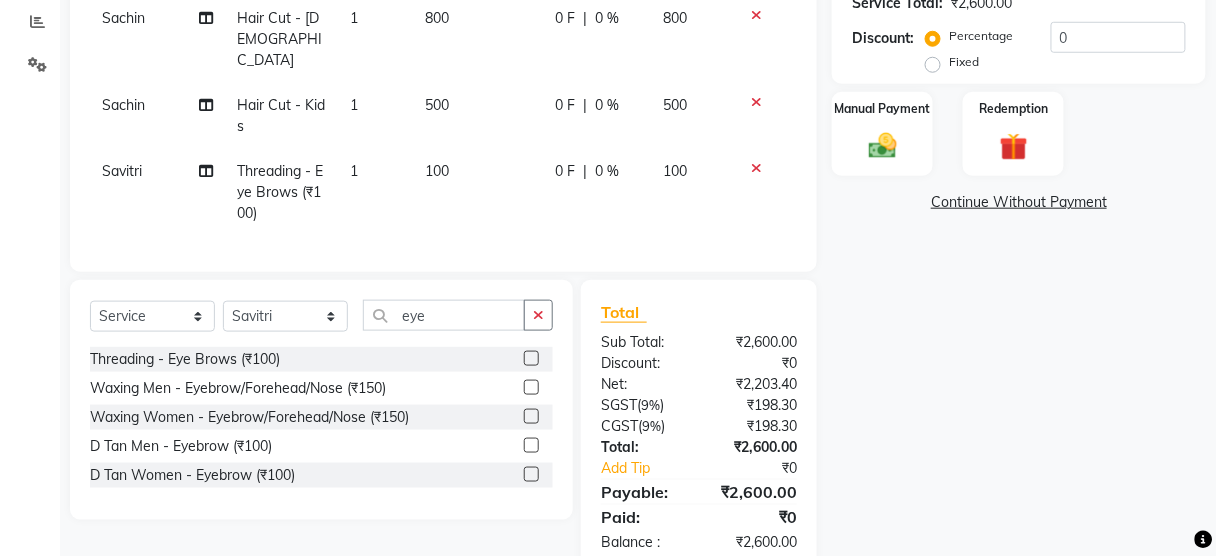 click 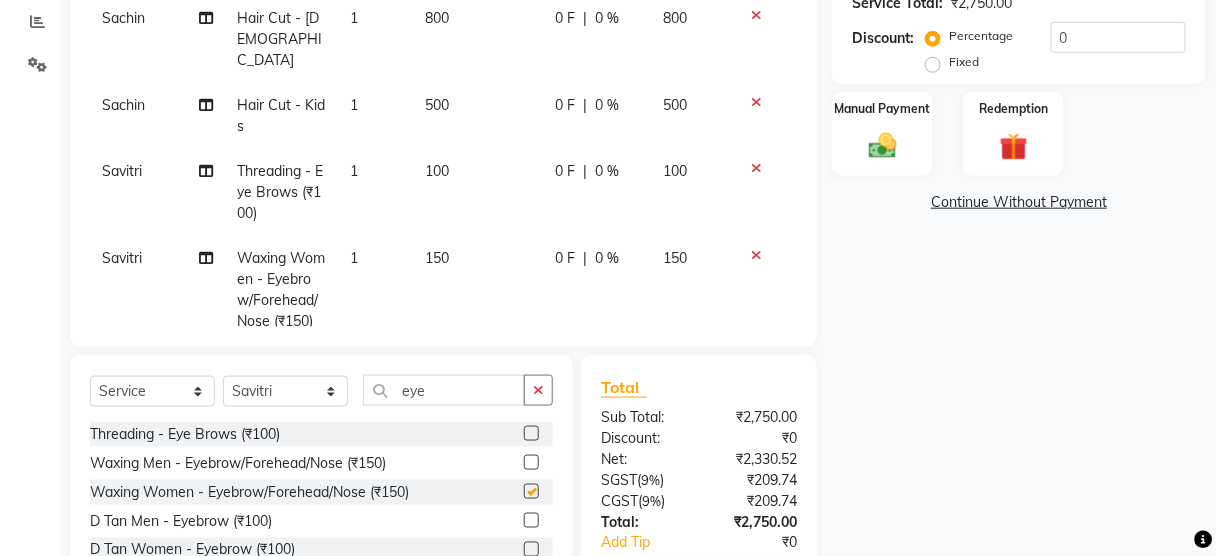checkbox on "false" 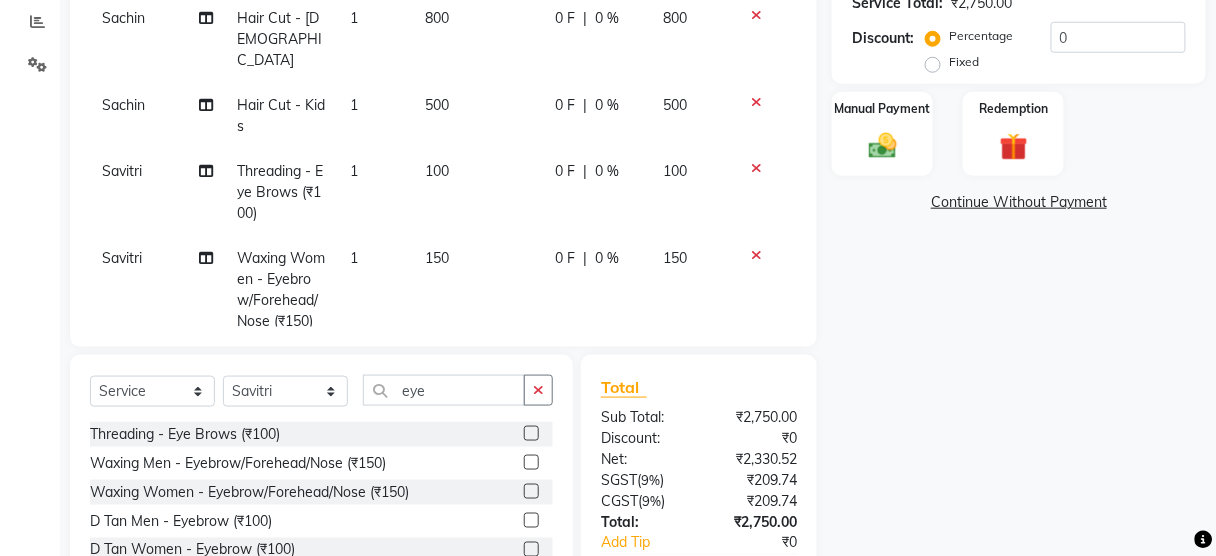 click 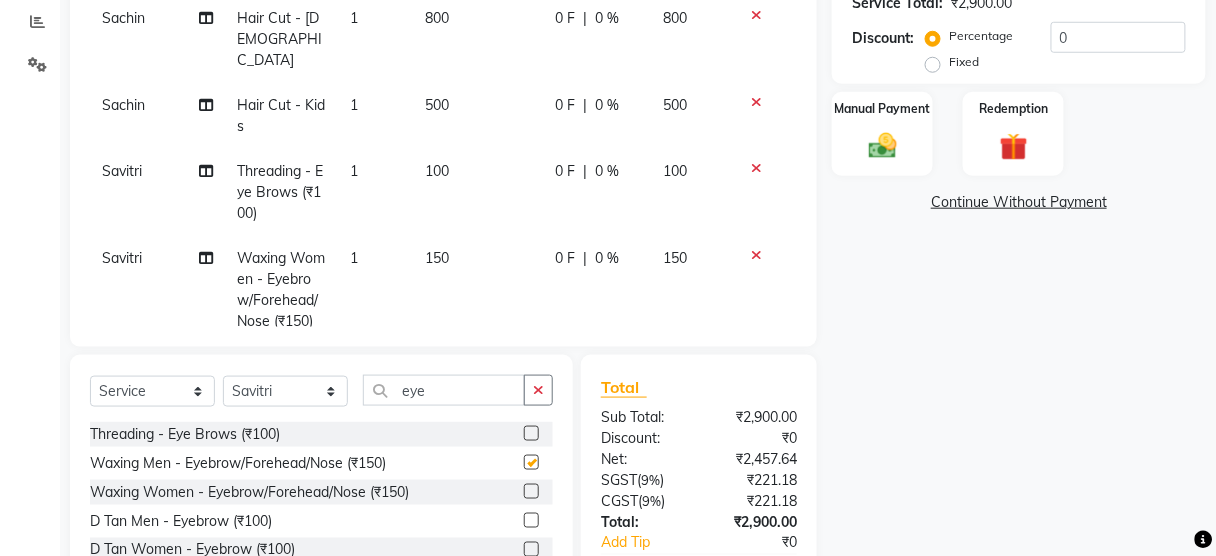 checkbox on "false" 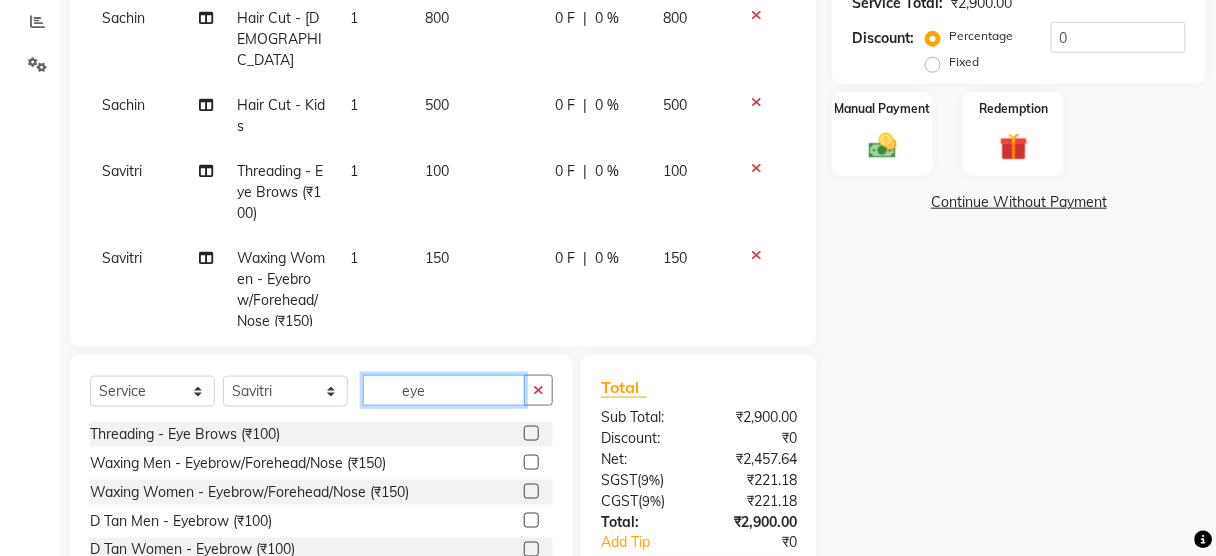 click on "eye" 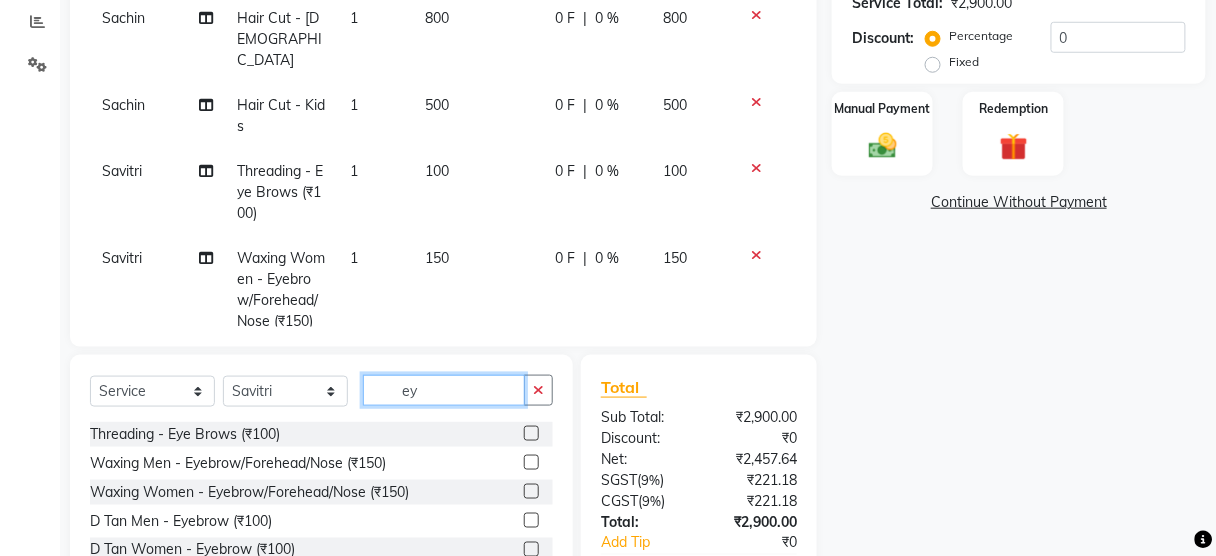 type on "e" 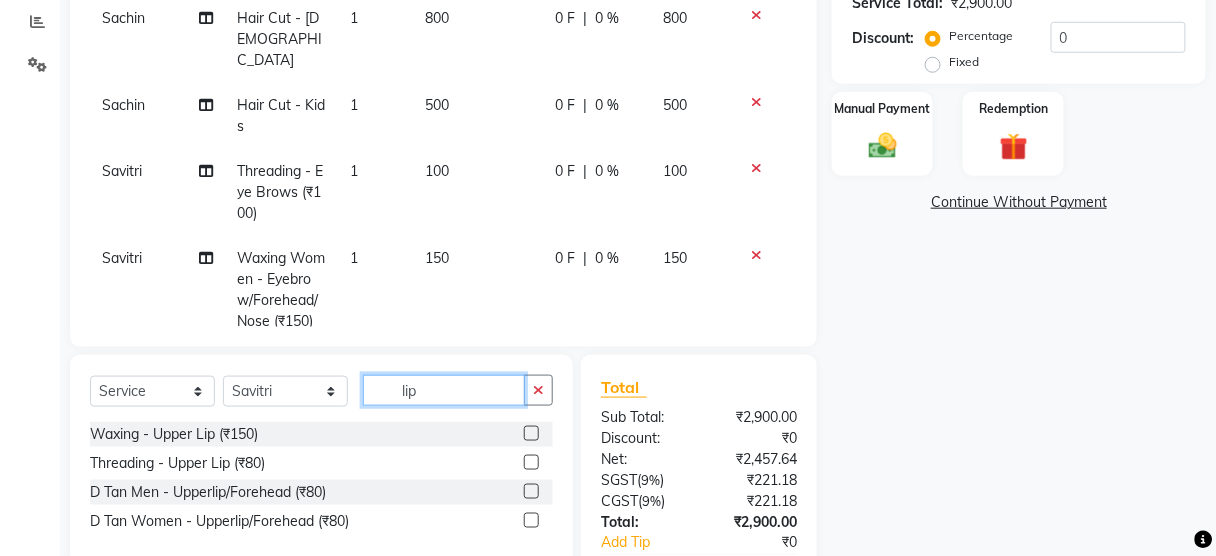 type on "lip" 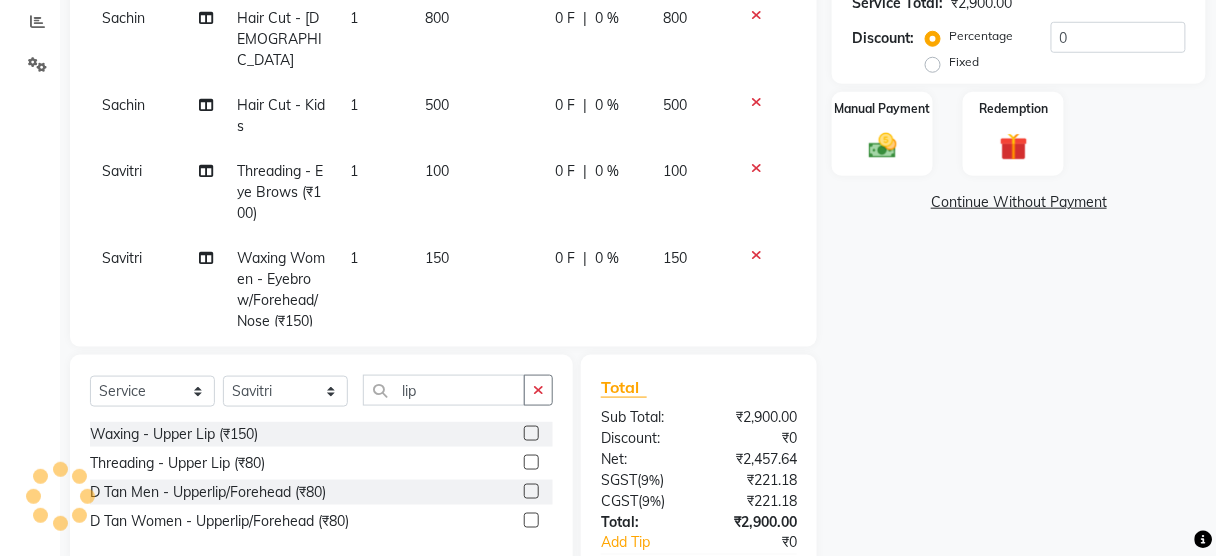 click 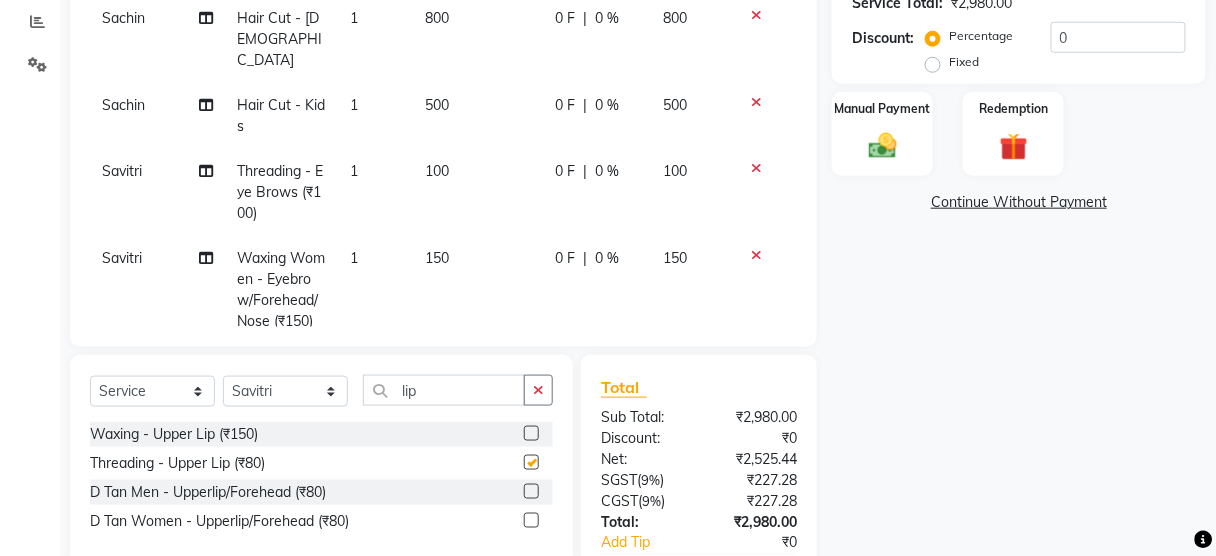 checkbox on "false" 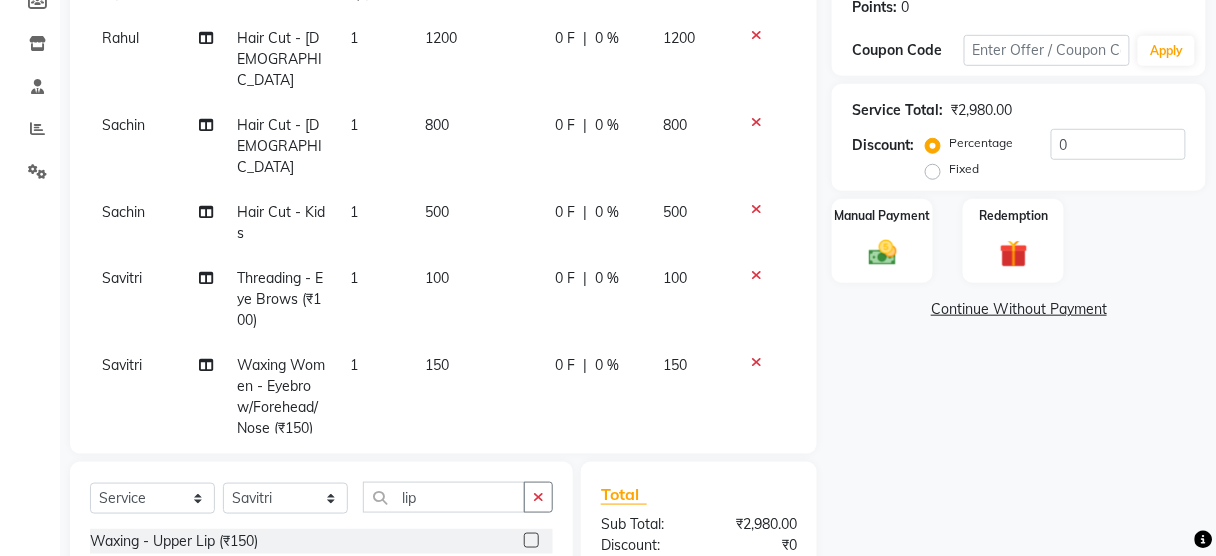 scroll, scrollTop: 323, scrollLeft: 0, axis: vertical 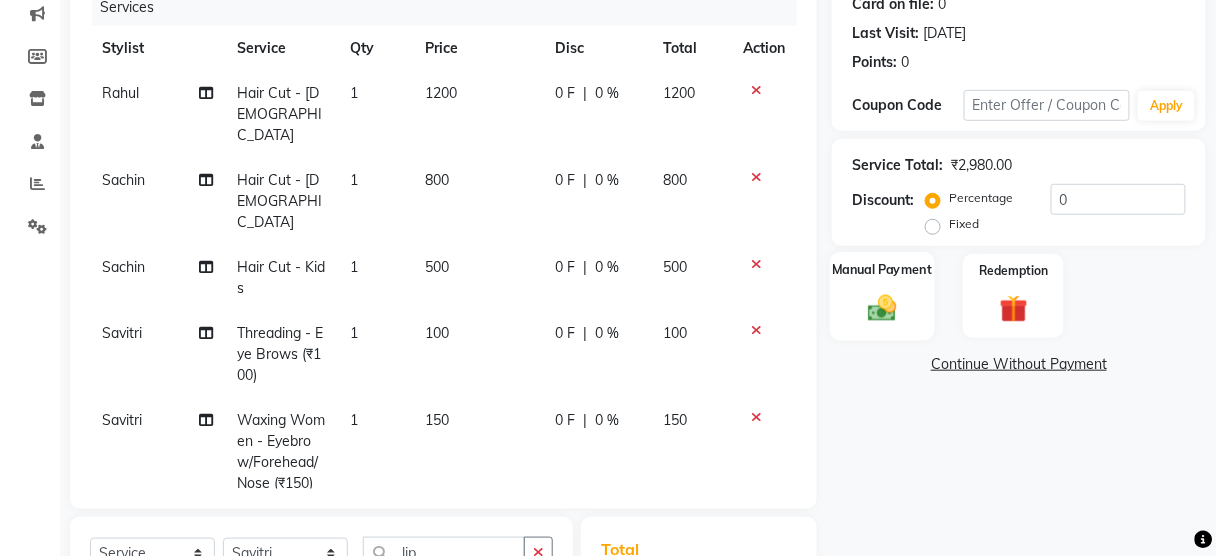 click on "Manual Payment" 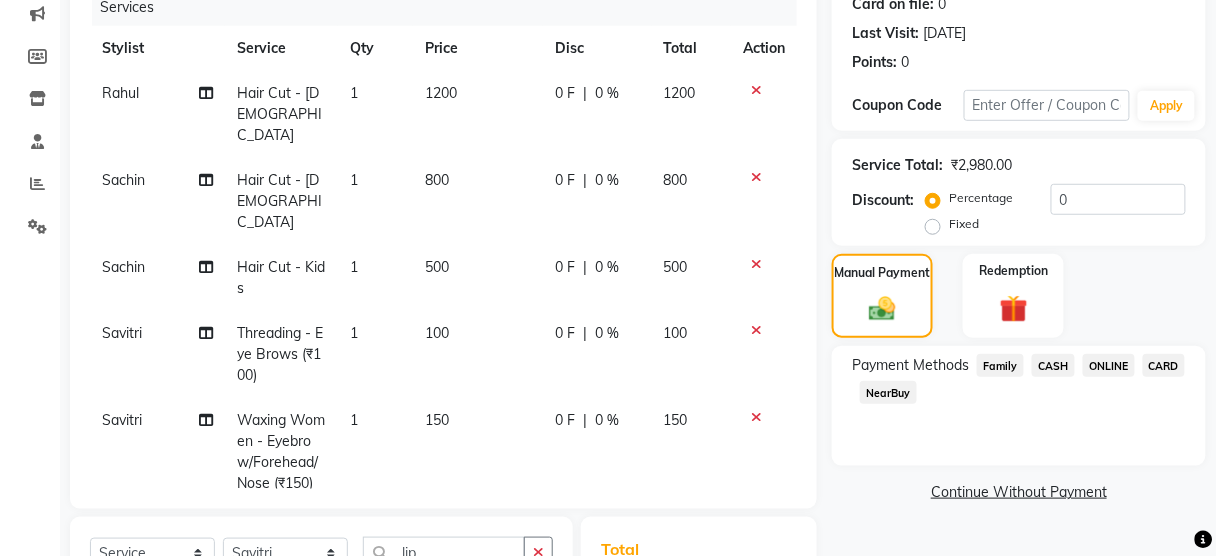 click on "ONLINE" 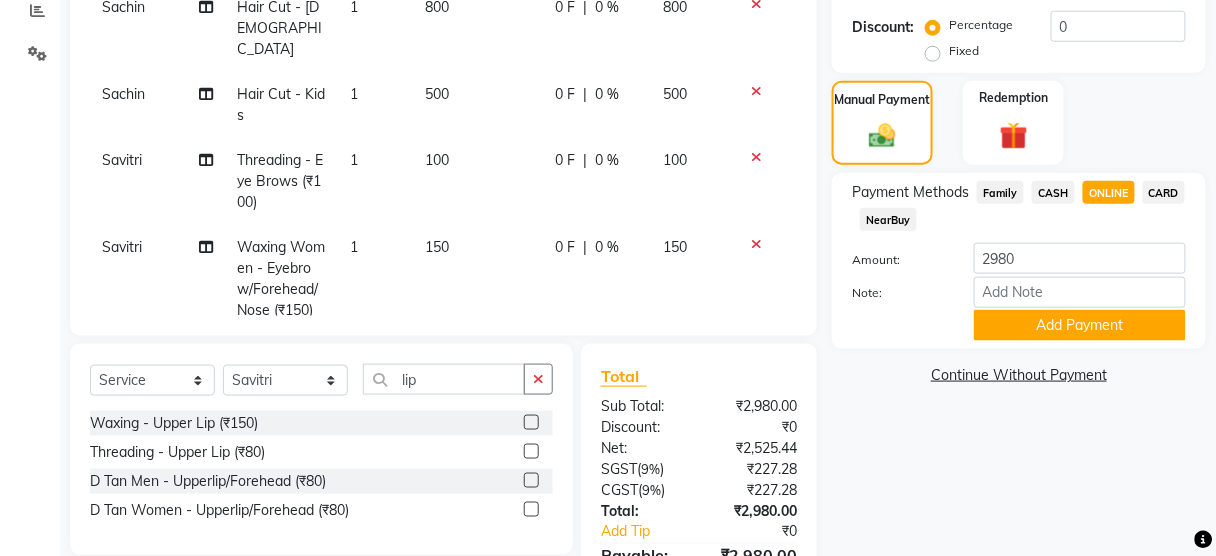 scroll, scrollTop: 432, scrollLeft: 0, axis: vertical 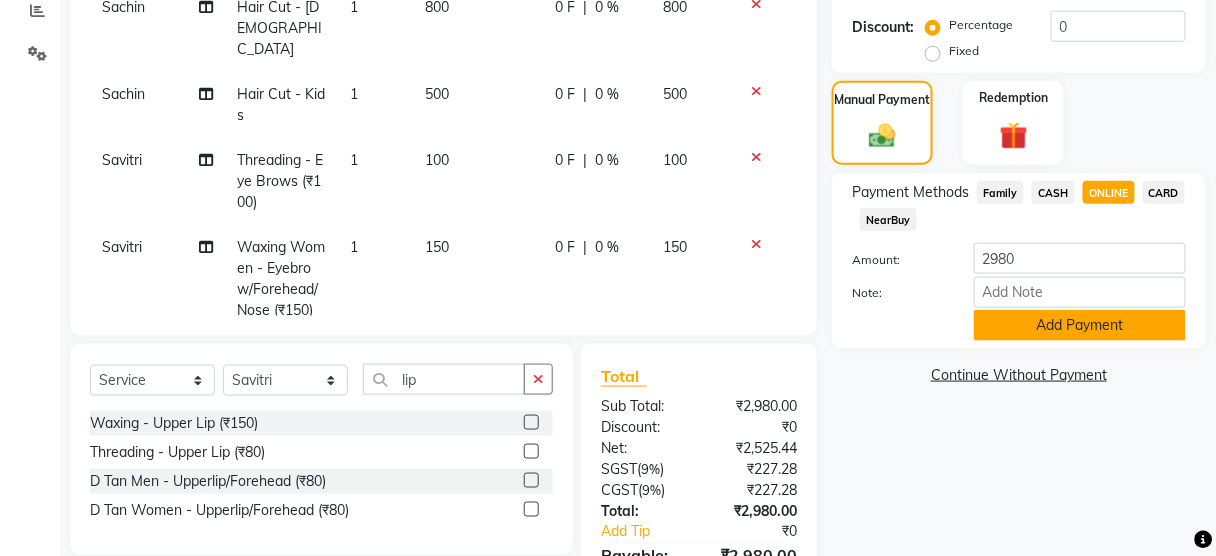 click on "Add Payment" 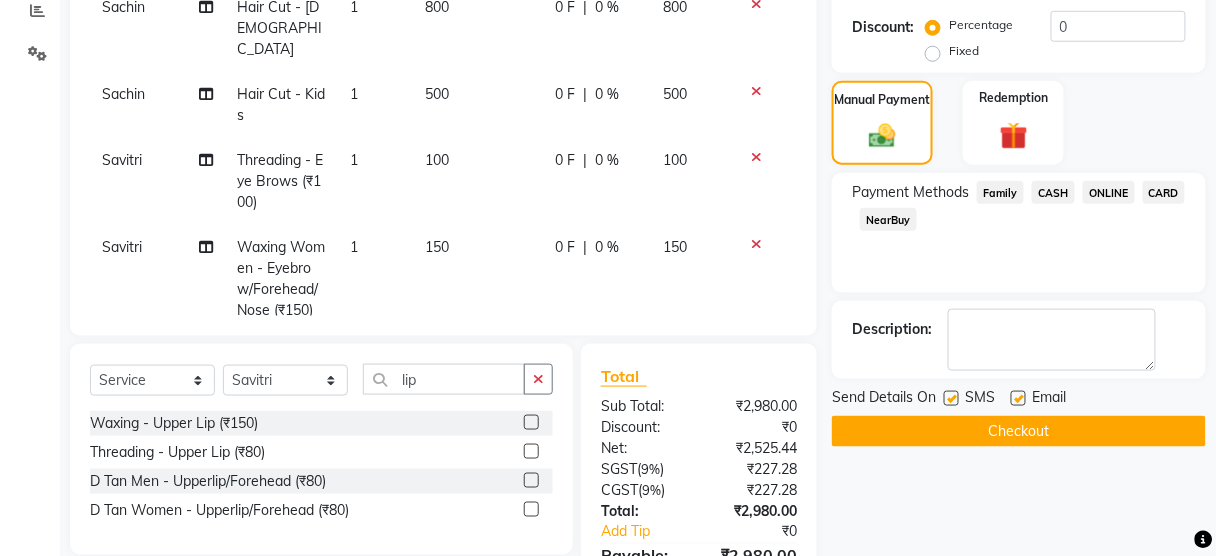 click 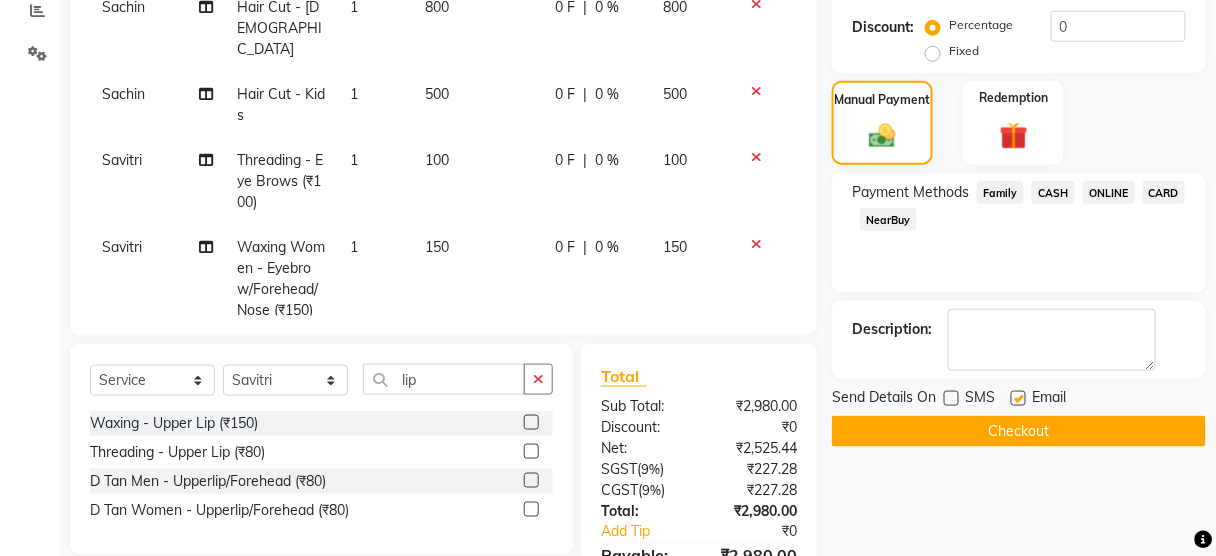 click on "Checkout" 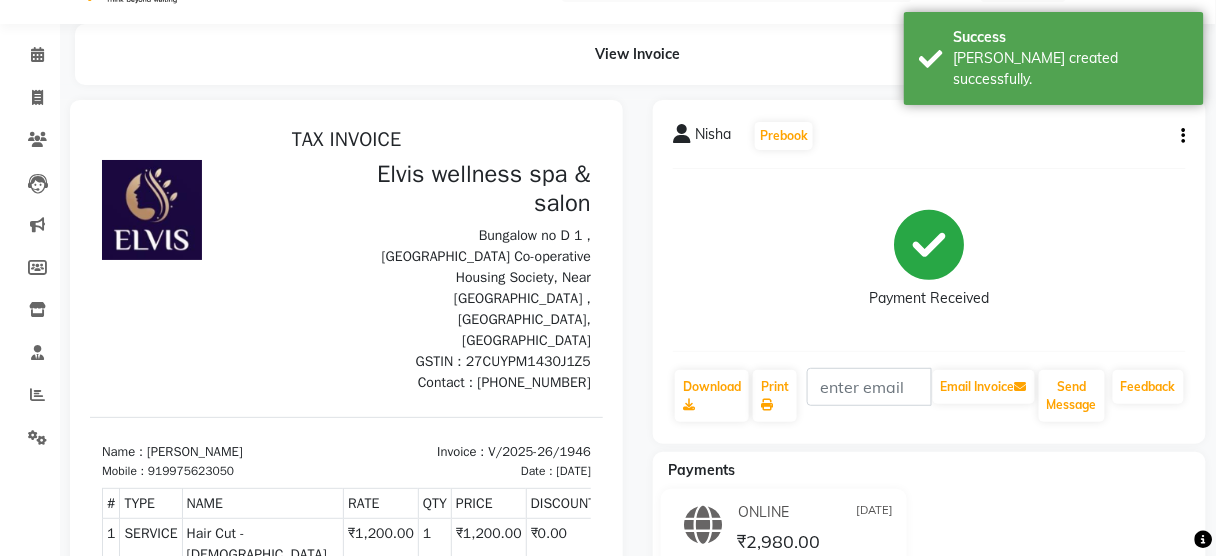 scroll, scrollTop: 0, scrollLeft: 0, axis: both 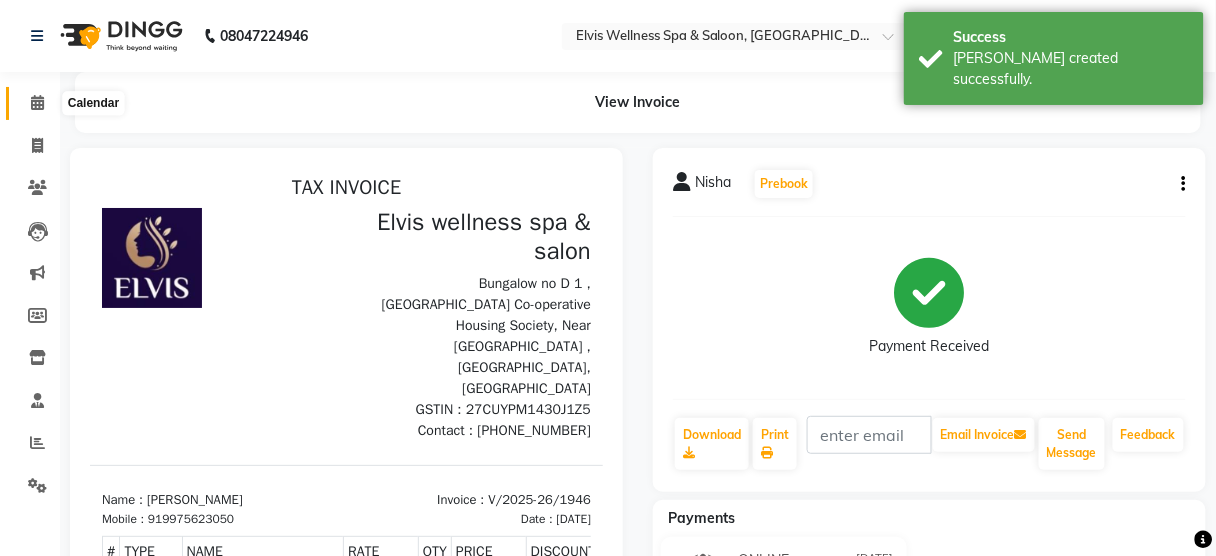 click 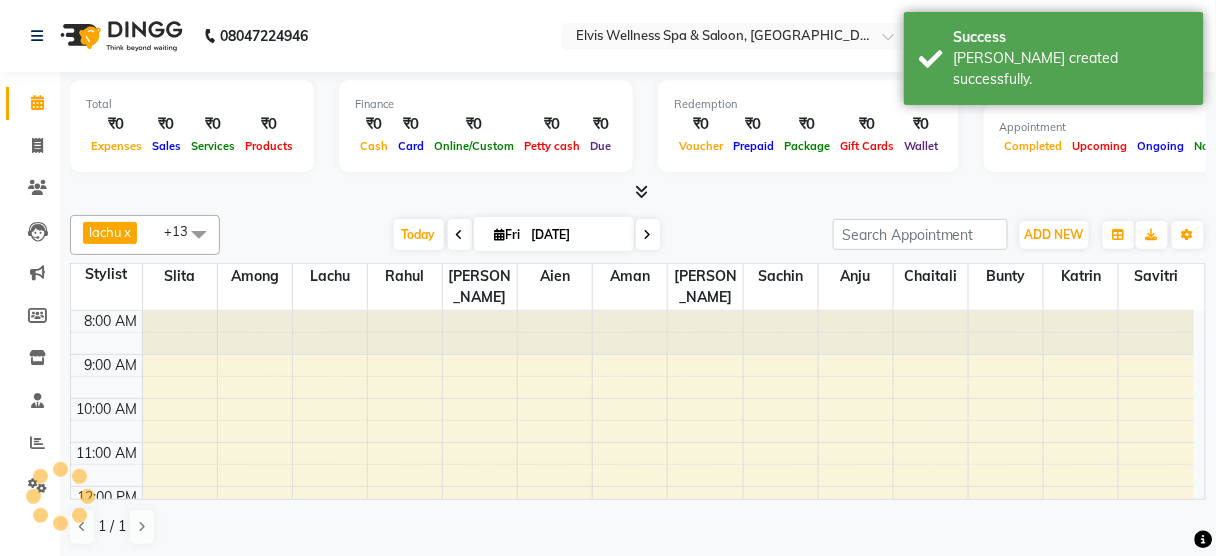 scroll, scrollTop: 0, scrollLeft: 0, axis: both 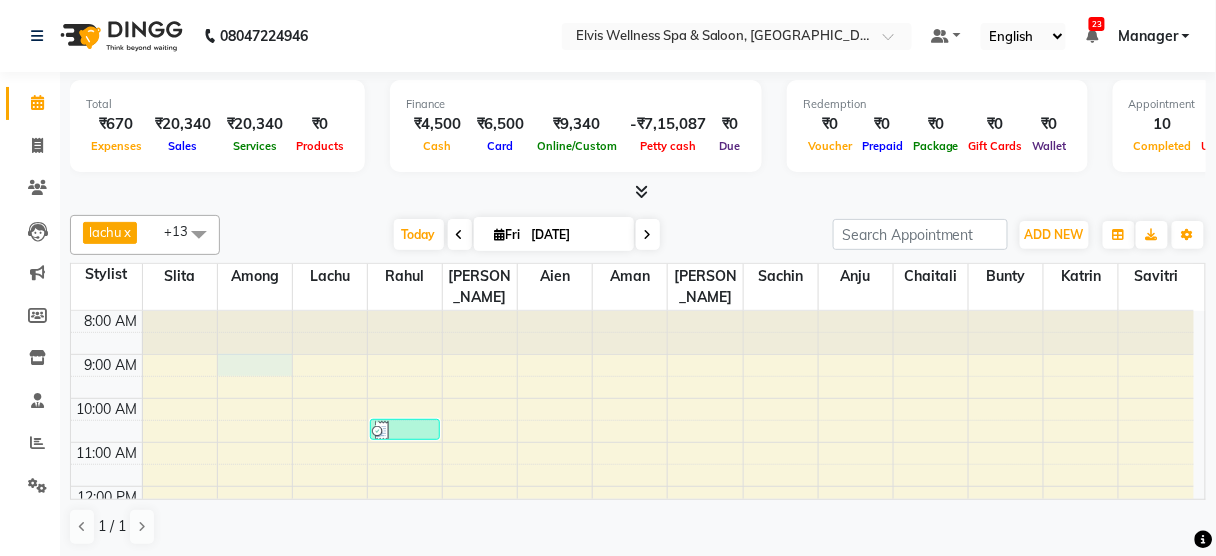 click on "8:00 AM 9:00 AM 10:00 AM 11:00 AM 12:00 PM 1:00 PM 2:00 PM 3:00 PM 4:00 PM 5:00 PM 6:00 PM 7:00 PM 8:00 PM 9:00 PM     Prashant, TK03, 01:30 PM-02:30 PM, Massage - Deeptisue Massage (60 Min)             sandeep, TK06, 04:00 PM-05:30 PM, Massage - Deeptisue Massage (90 Min )     Archana, TK05, 02:30 PM-03:30 PM, Massage - Aroma Massage (60 Min)     Mrs. Bhavika, TK01, 10:30 AM-11:00 AM, Hair wash & Blow Dry     Nisha, TK07, 04:00 PM-04:45 PM, Hair Cut - Female             Amol, TK09, 06:30 PM-07:30 PM, Massage - Swedish Massage (60 Min)     Jay, TK02, 01:00 PM-02:00 PM, Massage - Deeptisue Massage (60 Min)     Yelda, TK04, 02:00 PM-02:30 PM, Hair wash & Blow Dry (₹800)     Nisha, TK07, 03:45 PM-04:45 PM, Hair Cut - Kids,Hair Cut - Male (₹800)             Amol, TK09, 05:00 PM-06:30 PM, Potli      Archana, TK05, 02:30 PM-03:30 PM, Facial - Clarifying Facial     Rafik, TK08, 04:00 PM-05:00 PM, Massage - Swedish Massage (60 Min)" at bounding box center [632, 618] 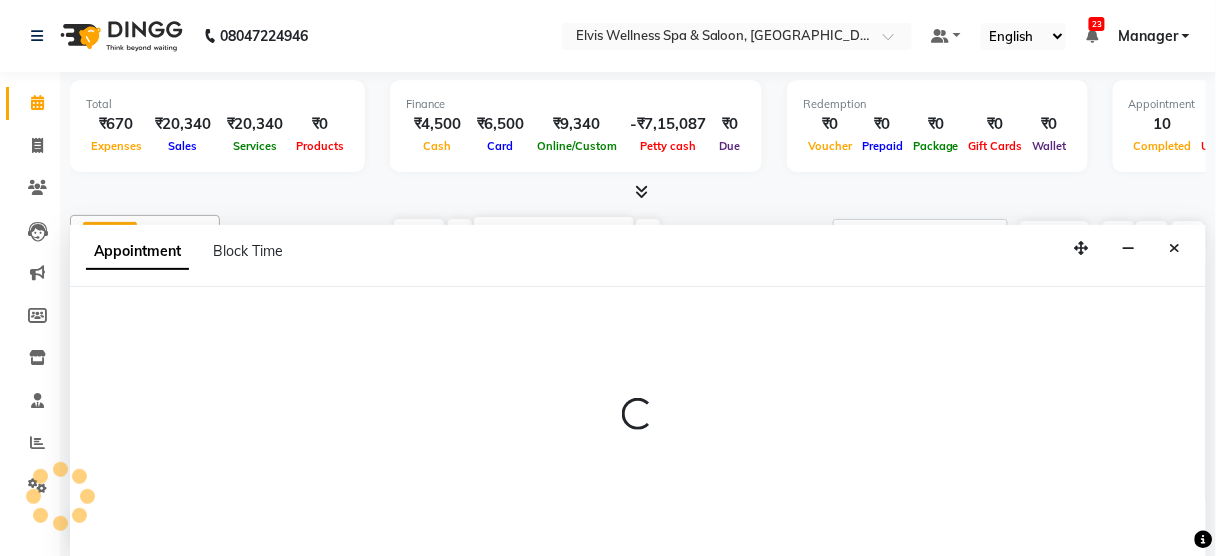 scroll, scrollTop: 0, scrollLeft: 0, axis: both 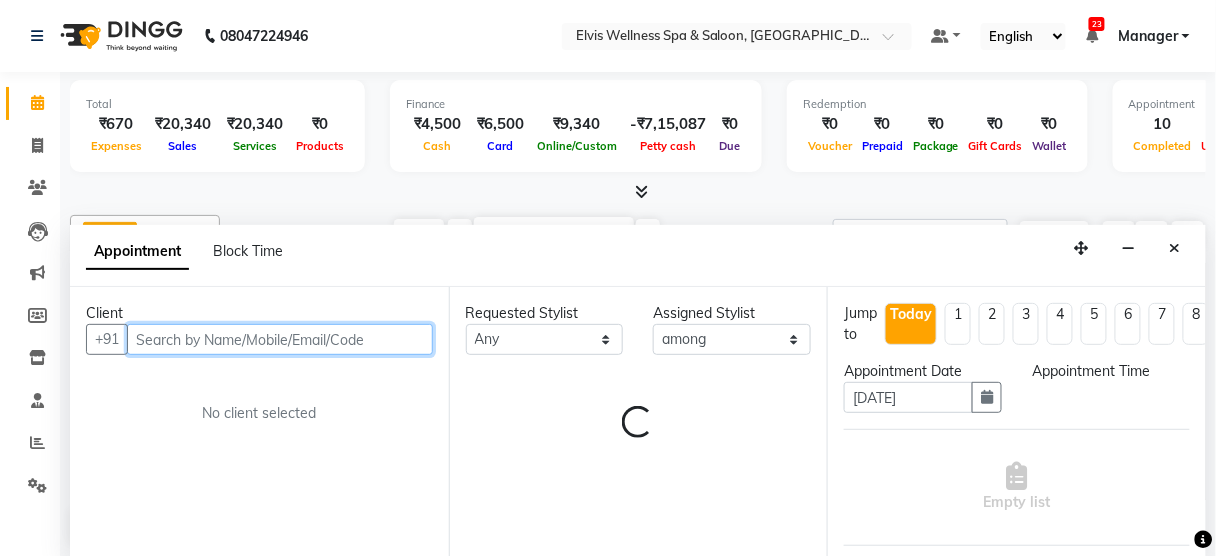 select on "540" 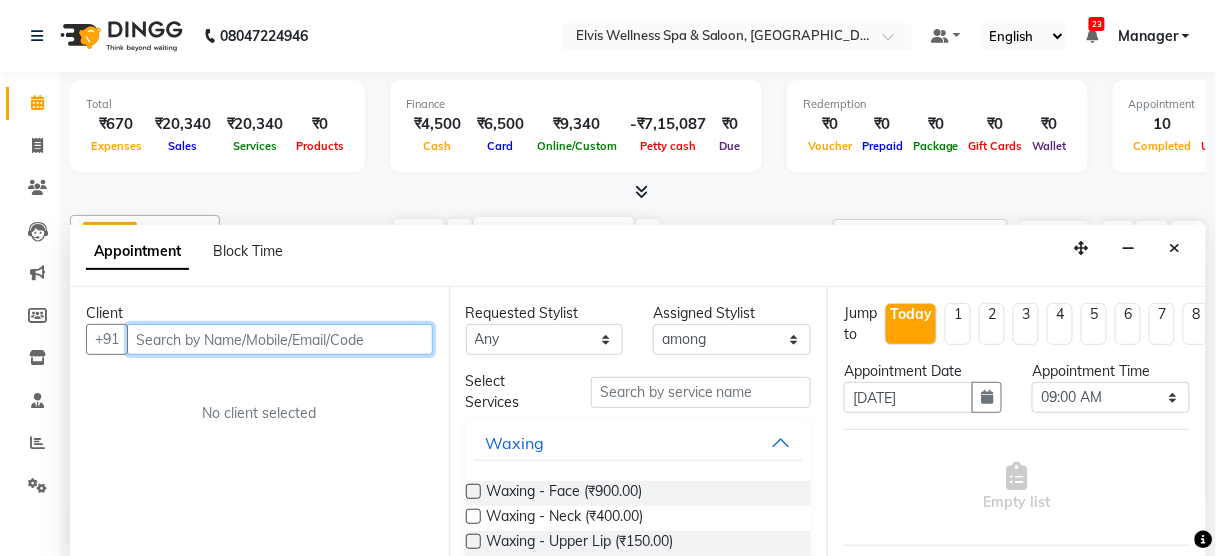 paste on "9921387999" 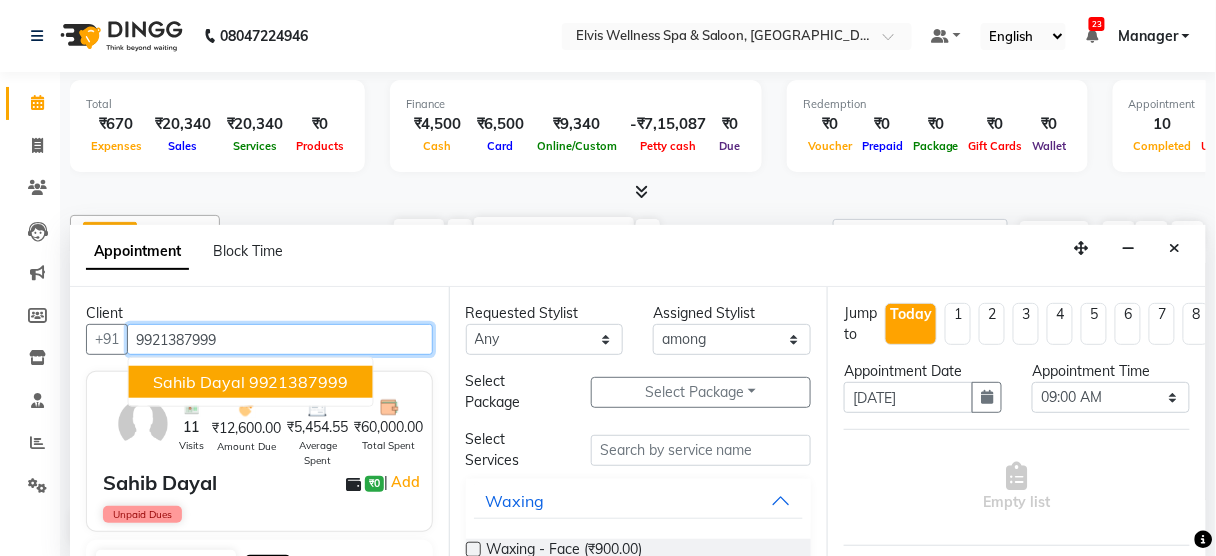 click on "9921387999" at bounding box center [299, 382] 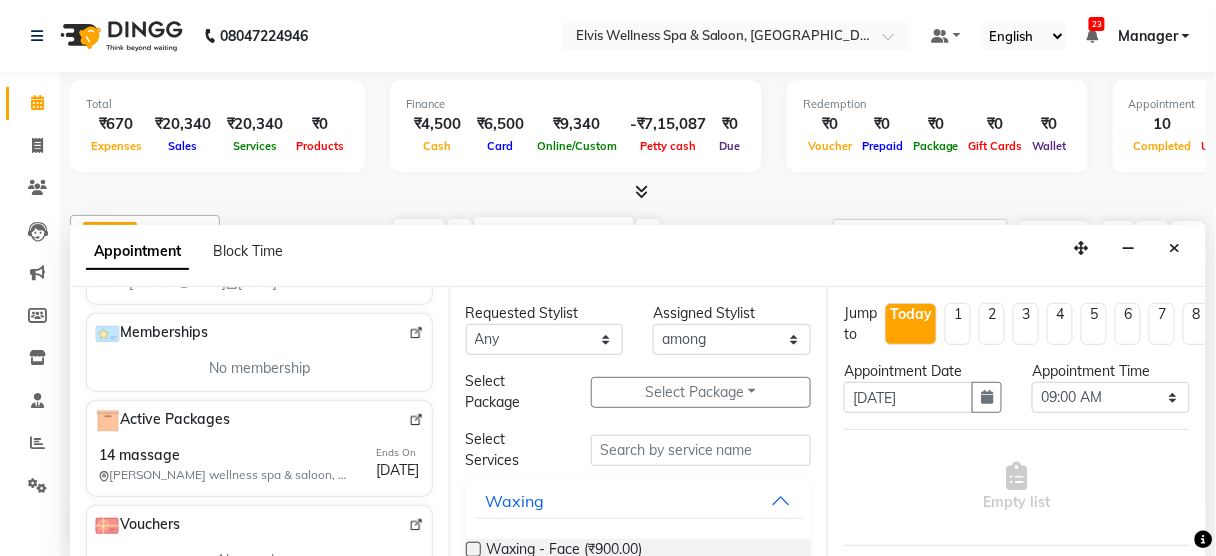scroll, scrollTop: 655, scrollLeft: 0, axis: vertical 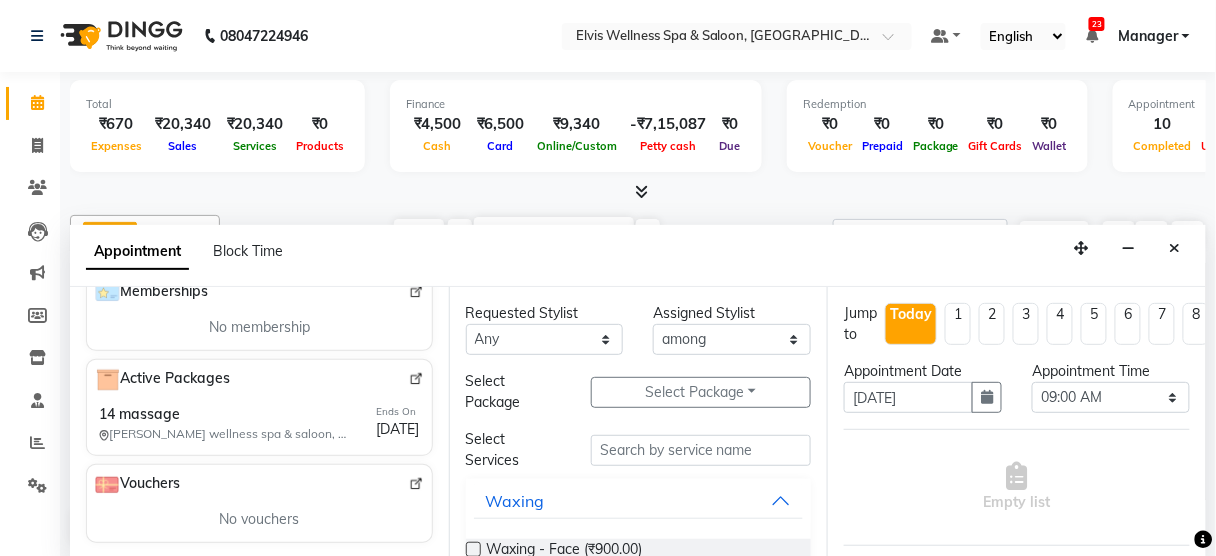 type on "9921387999" 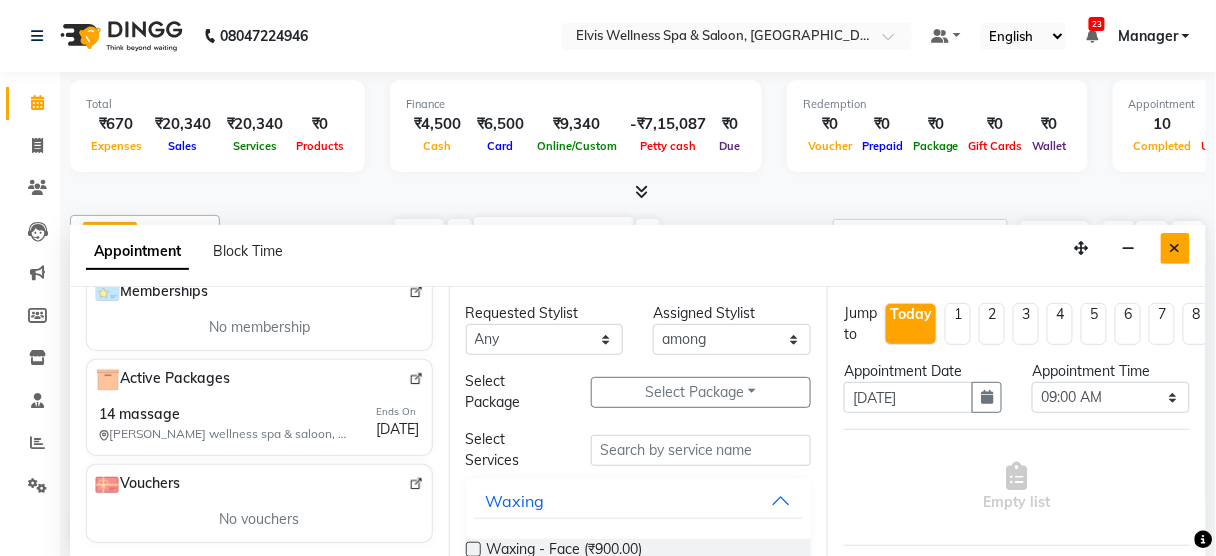 click at bounding box center (1175, 248) 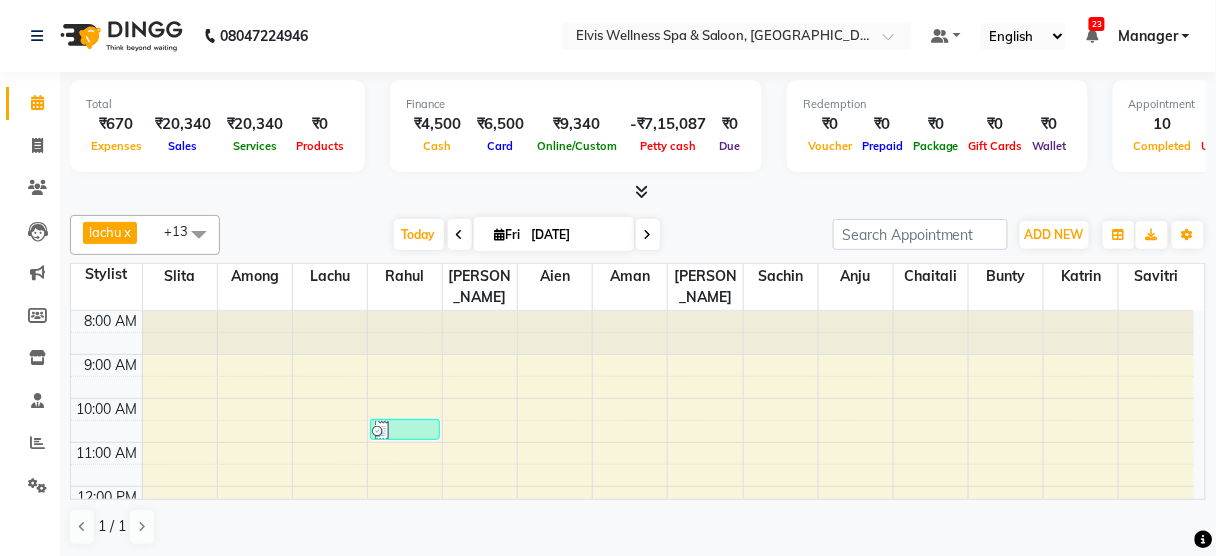 scroll, scrollTop: 0, scrollLeft: 0, axis: both 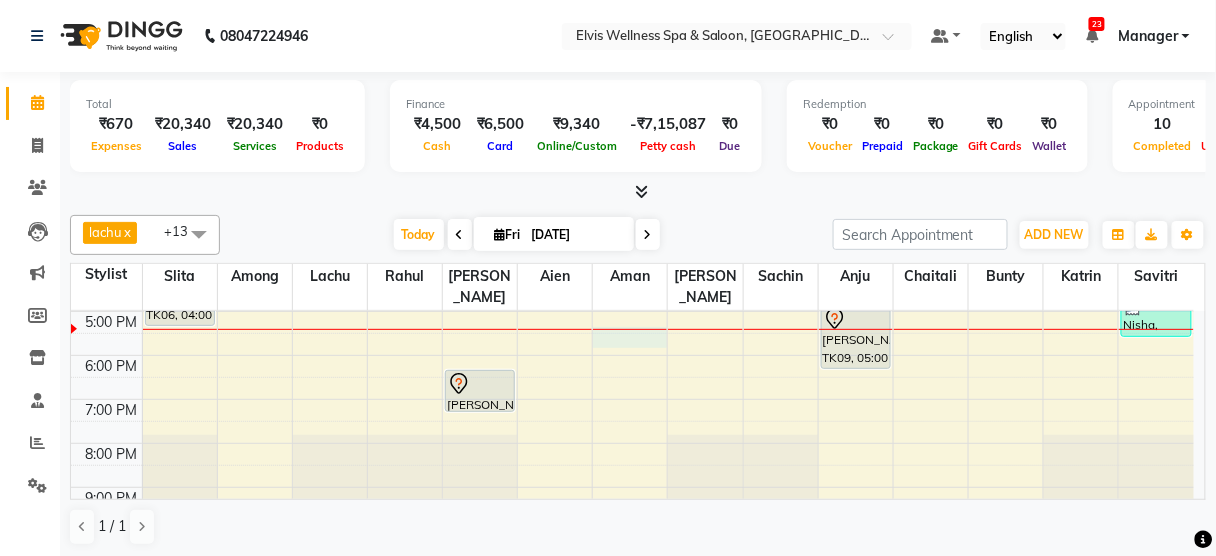 click on "8:00 AM 9:00 AM 10:00 AM 11:00 AM 12:00 PM 1:00 PM 2:00 PM 3:00 PM 4:00 PM 5:00 PM 6:00 PM 7:00 PM 8:00 PM 9:00 PM     Prashant, TK03, 01:30 PM-02:30 PM, Massage - Deeptisue Massage (60 Min)             sandeep, TK06, 04:00 PM-05:30 PM, Massage - Deeptisue Massage (90 Min )     Archana, TK05, 02:30 PM-03:30 PM, Massage - Aroma Massage (60 Min)     Mrs. Bhavika, TK01, 10:30 AM-11:00 AM, Hair wash & Blow Dry     Nisha, TK07, 04:00 PM-04:45 PM, Hair Cut - Female             Amol, TK09, 06:30 PM-07:30 PM, Massage - Swedish Massage (60 Min)     Jay, TK02, 01:00 PM-02:00 PM, Massage - Deeptisue Massage (60 Min)     Yelda, TK04, 02:00 PM-02:30 PM, Hair wash & Blow Dry (₹800)     Nisha, TK07, 03:45 PM-04:45 PM, Hair Cut - Kids,Hair Cut - Male (₹800)             Amol, TK09, 05:00 PM-06:30 PM, Potli      Archana, TK05, 02:30 PM-03:30 PM, Facial - Clarifying Facial     Rafik, TK08, 04:00 PM-05:00 PM, Massage - Swedish Massage (60 Min)" at bounding box center [632, 223] 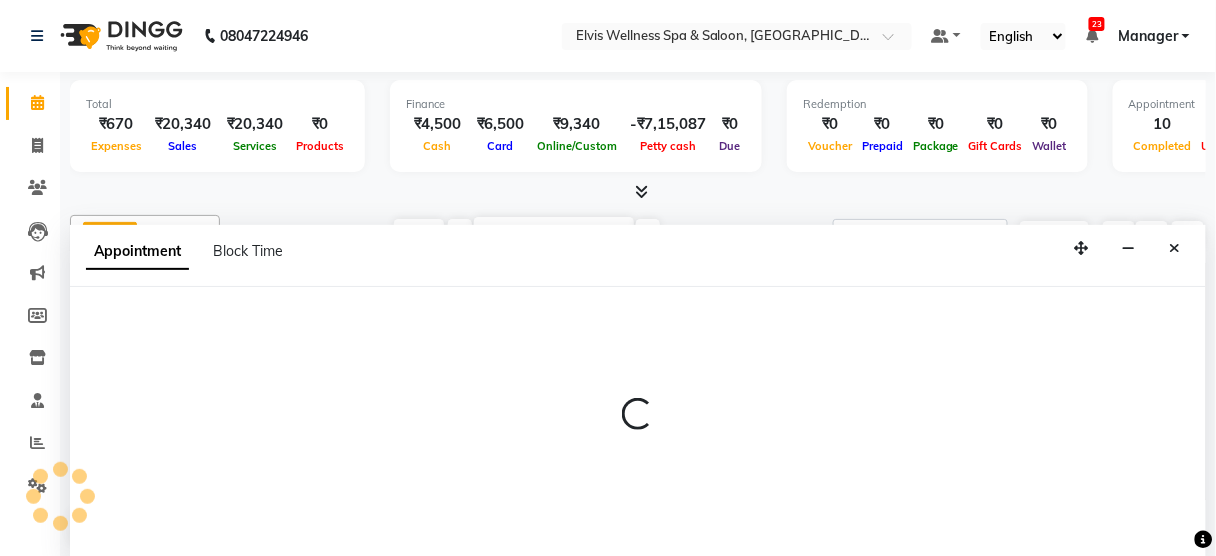 scroll, scrollTop: 0, scrollLeft: 0, axis: both 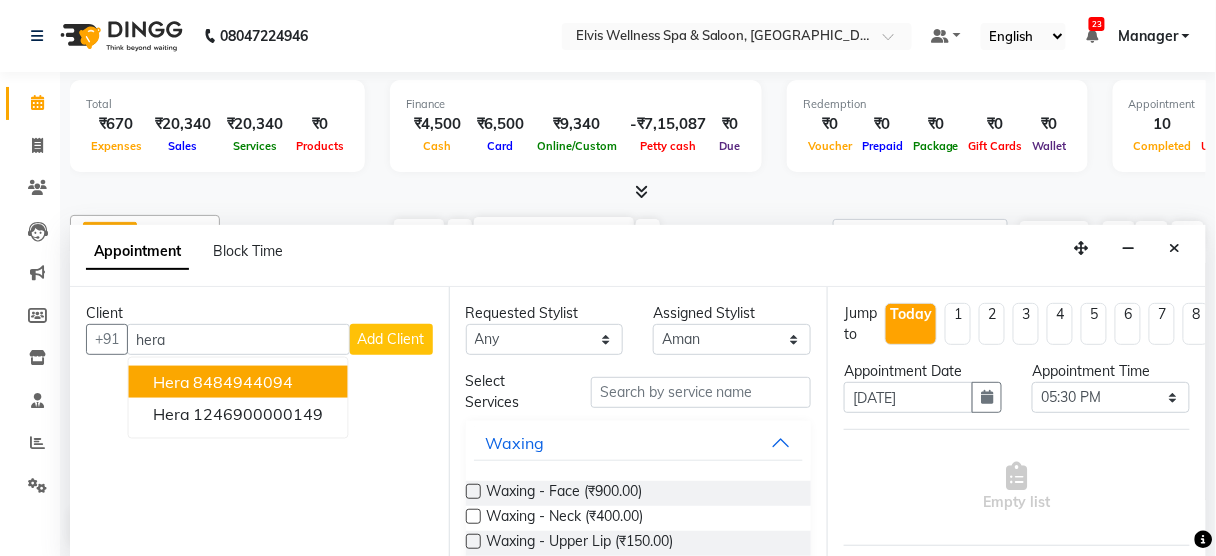 click on "Hera  8484944094" at bounding box center (238, 382) 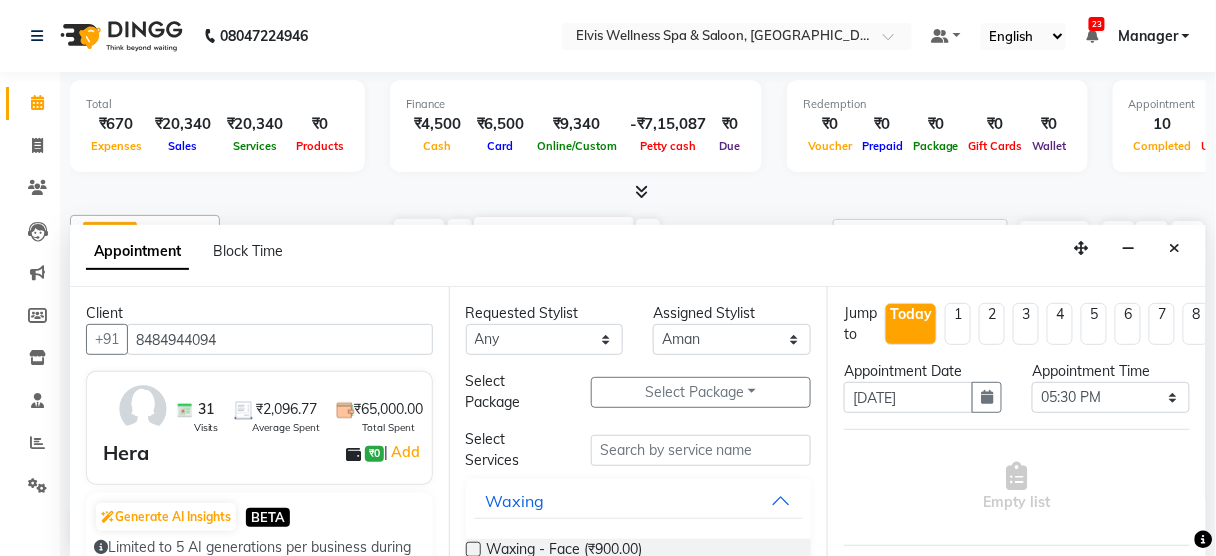 type on "8484944094" 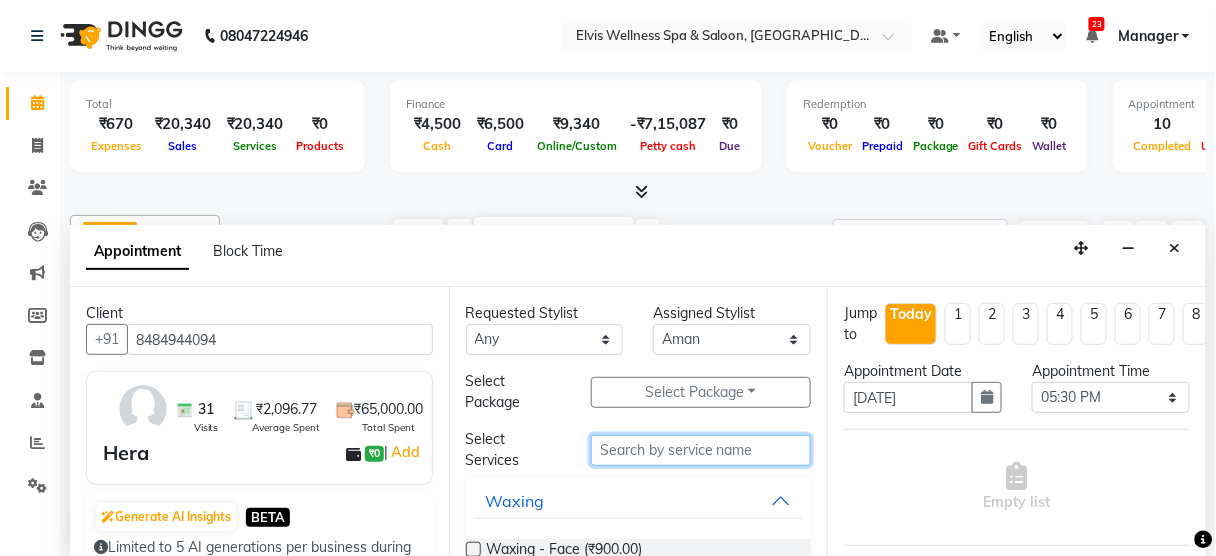 click at bounding box center [701, 450] 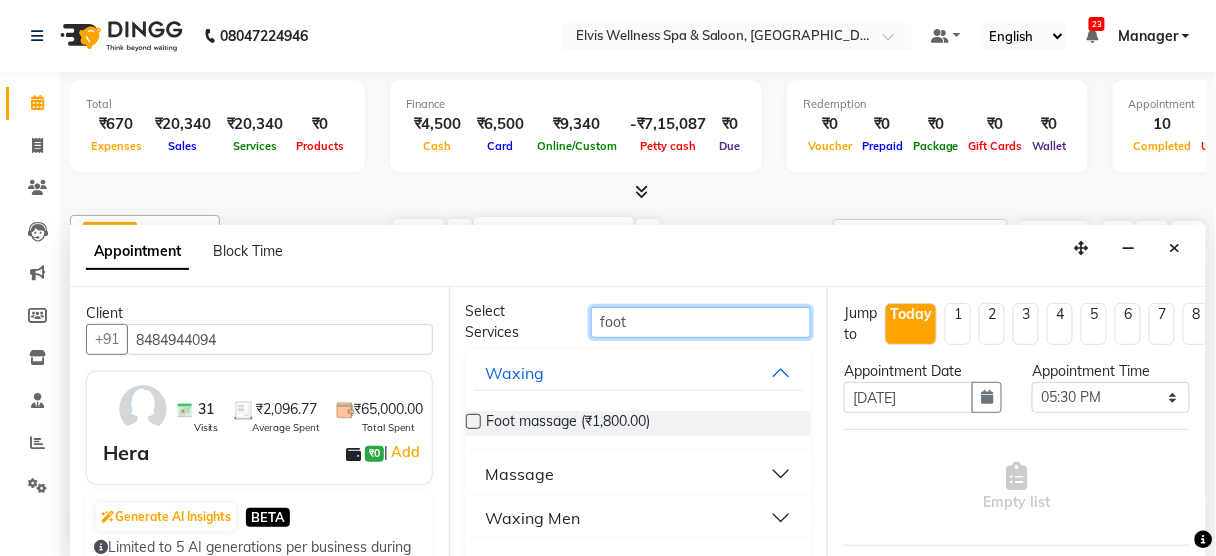 scroll, scrollTop: 129, scrollLeft: 0, axis: vertical 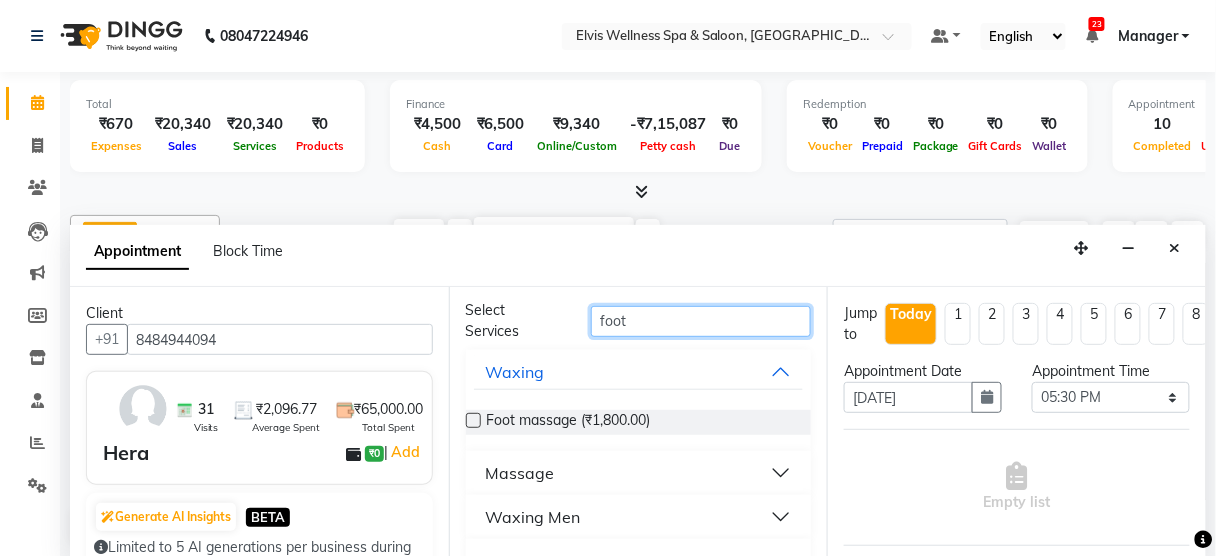 type on "foot" 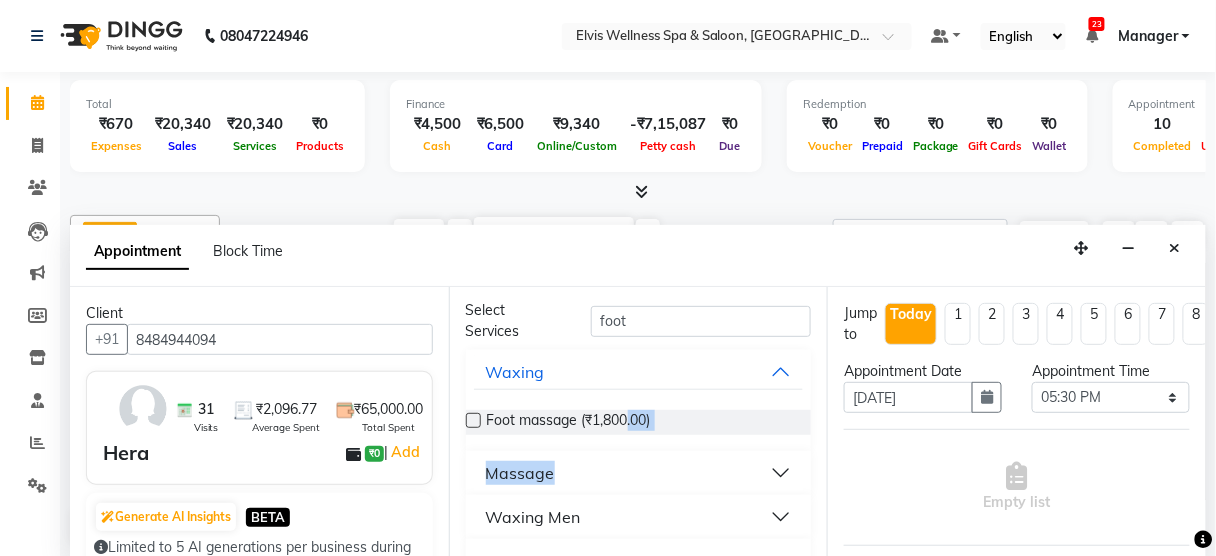 drag, startPoint x: 628, startPoint y: 443, endPoint x: 618, endPoint y: 477, distance: 35.44009 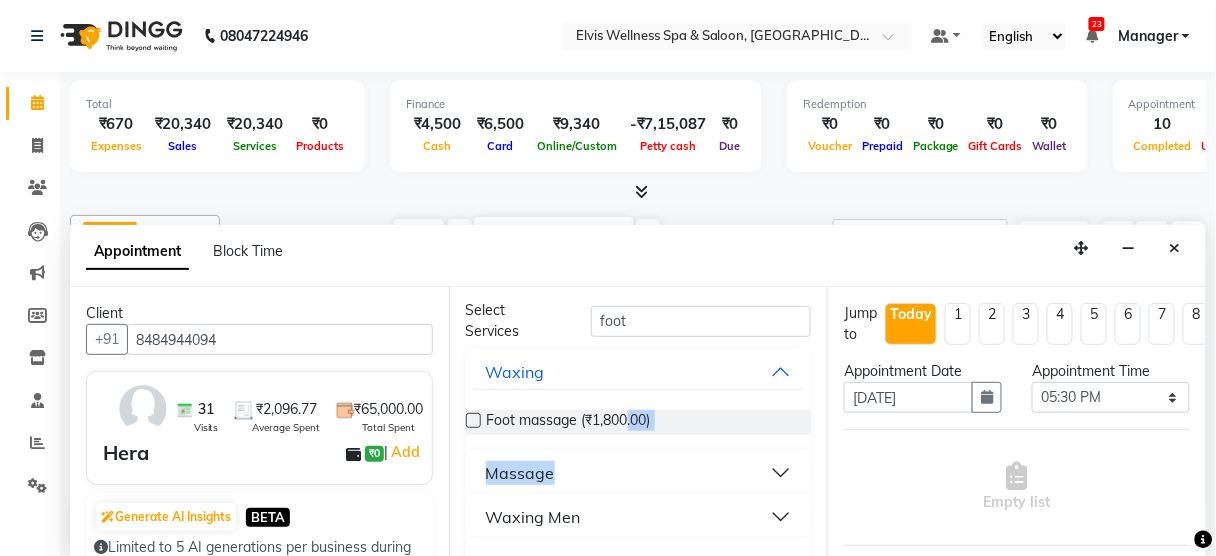 click on "Massage" at bounding box center [639, 473] 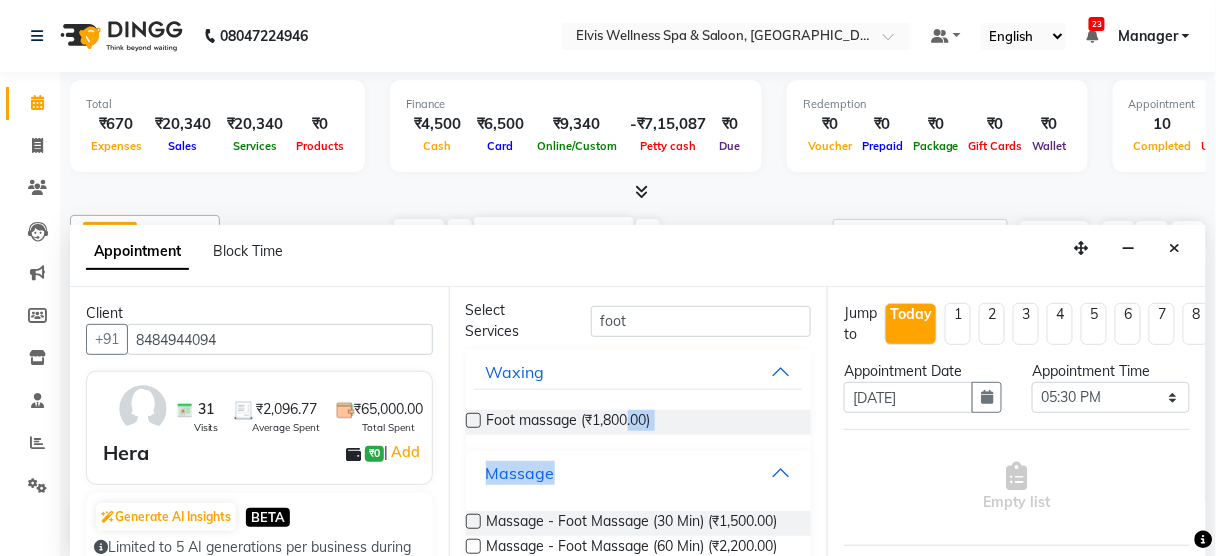 scroll, scrollTop: 250, scrollLeft: 0, axis: vertical 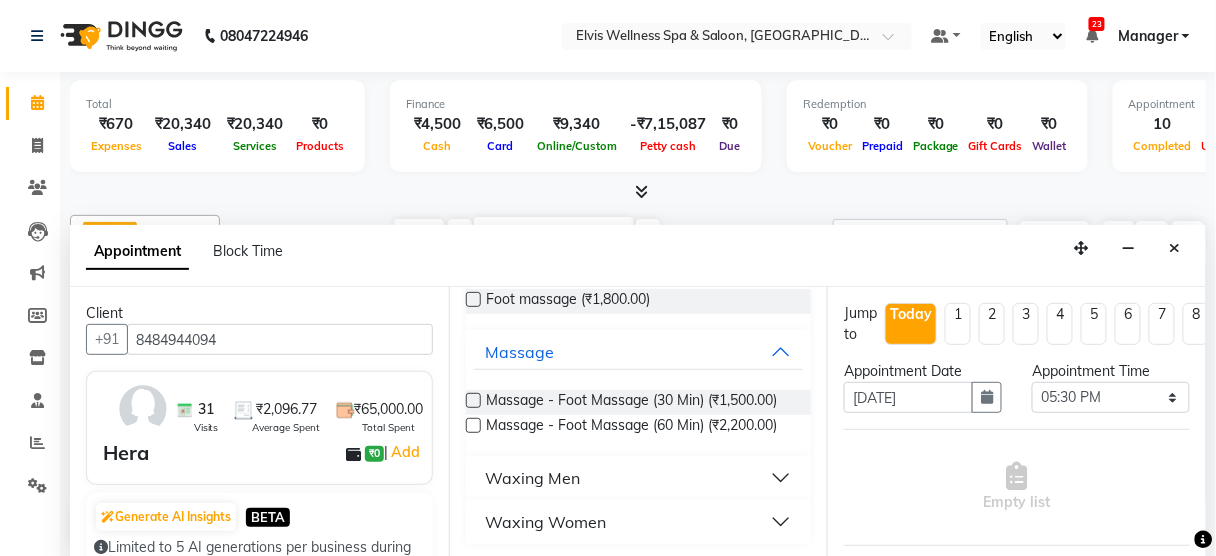 click at bounding box center (473, 425) 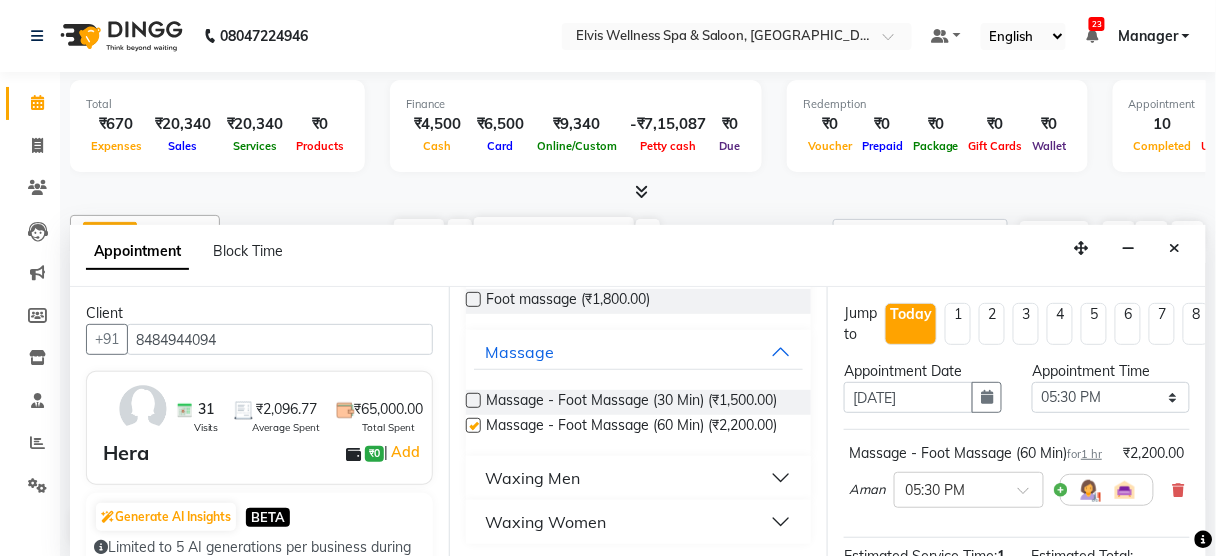 checkbox on "false" 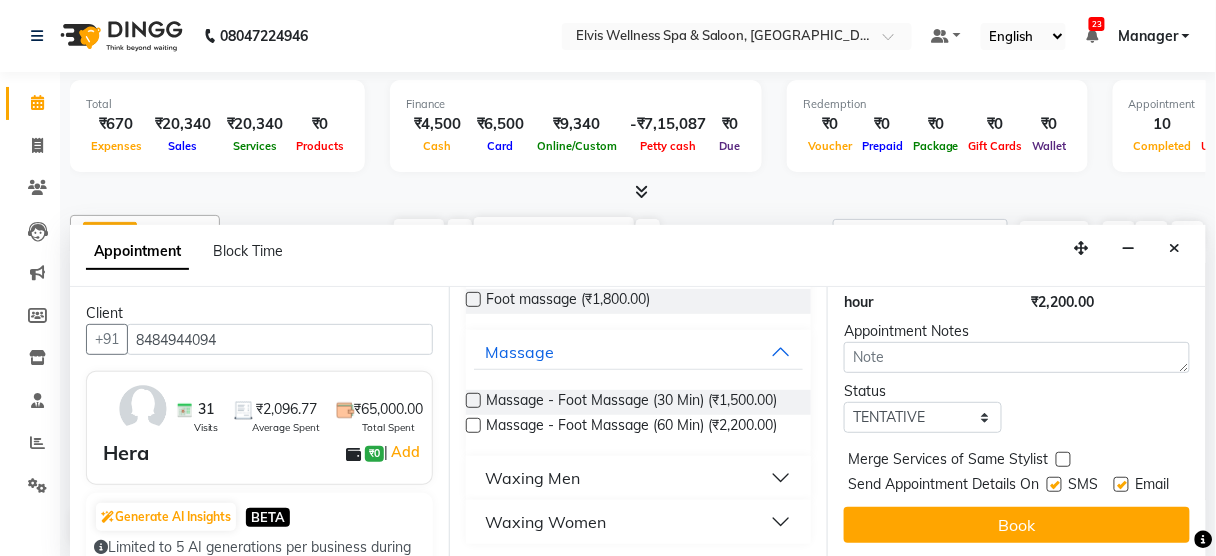 scroll, scrollTop: 324, scrollLeft: 0, axis: vertical 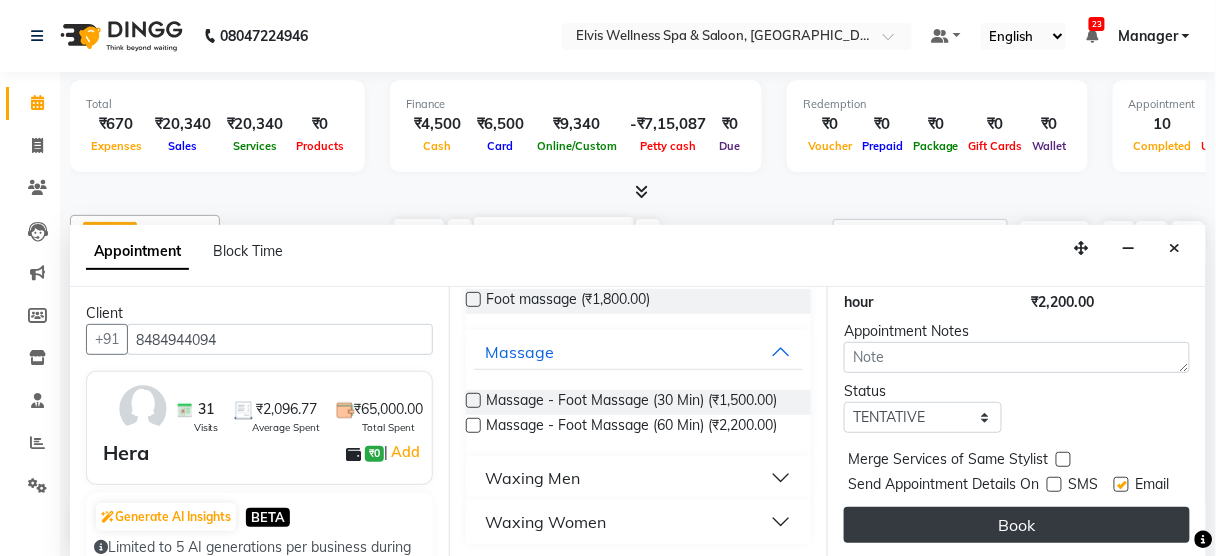 click on "Book" at bounding box center [1017, 525] 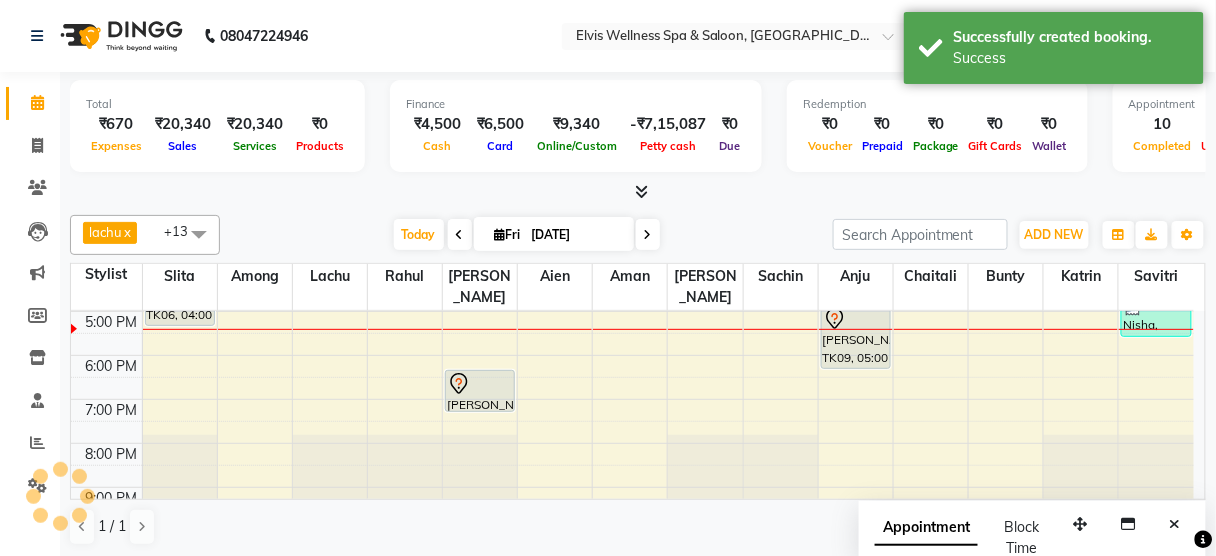 scroll, scrollTop: 0, scrollLeft: 0, axis: both 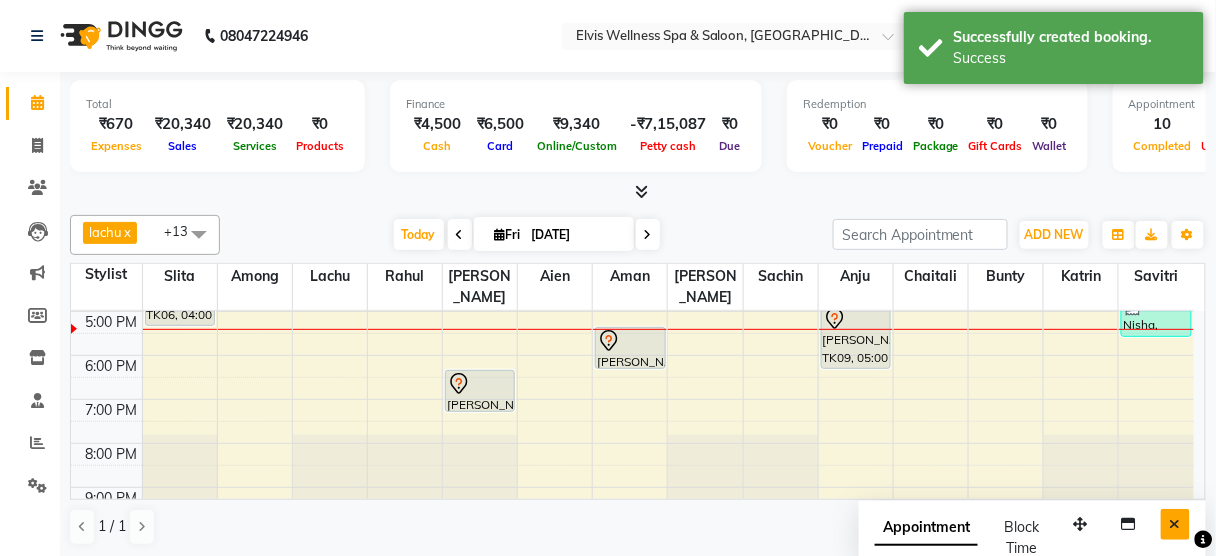 click at bounding box center [1175, 524] 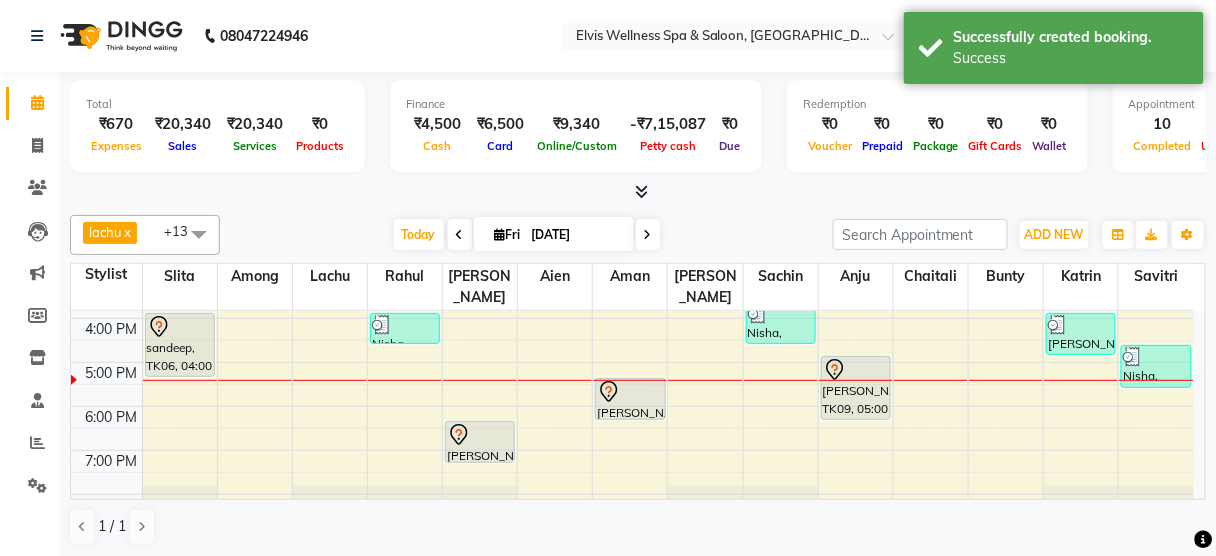 scroll, scrollTop: 344, scrollLeft: 0, axis: vertical 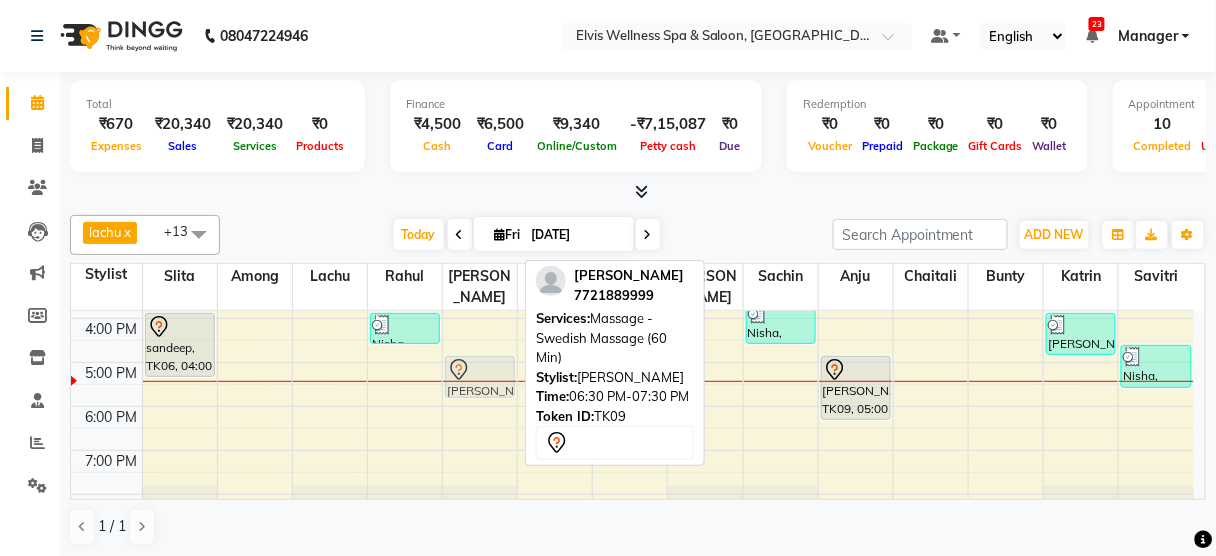 drag, startPoint x: 480, startPoint y: 415, endPoint x: 481, endPoint y: 352, distance: 63.007935 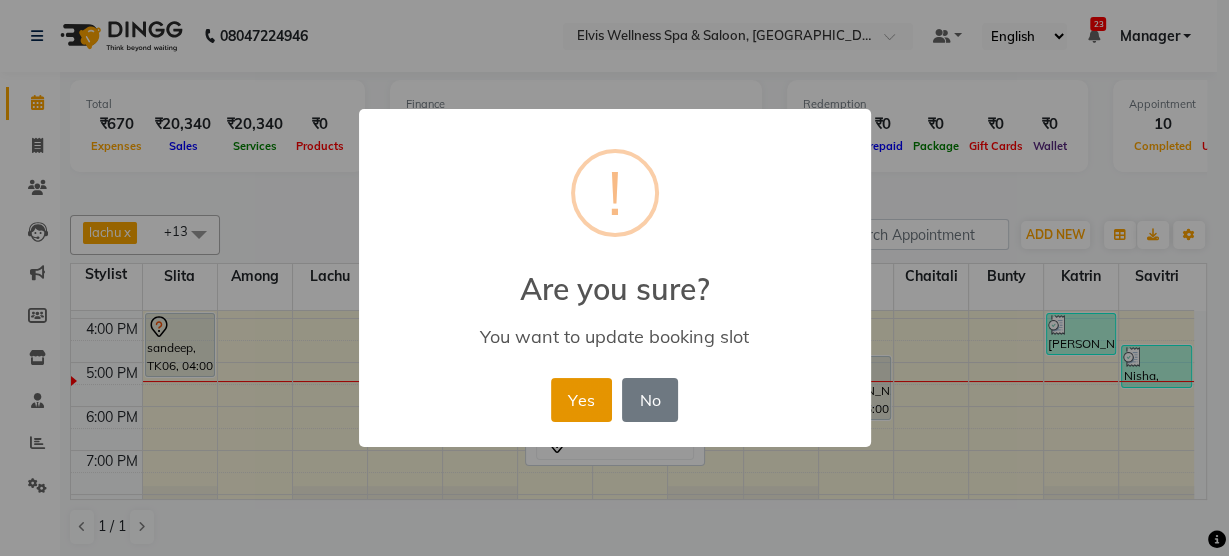 click on "Yes" at bounding box center (581, 400) 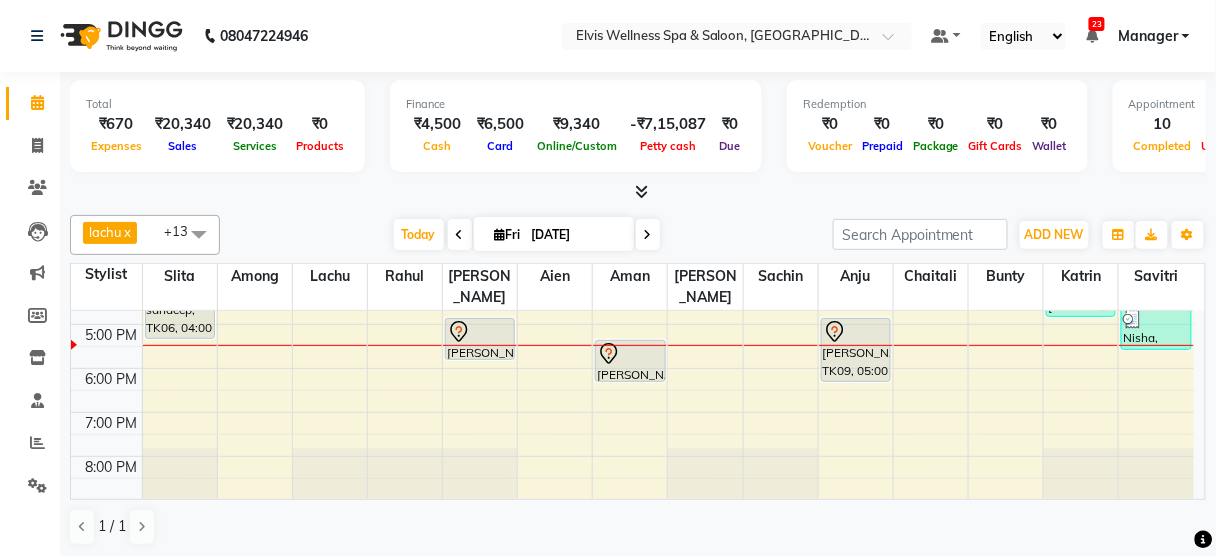 scroll, scrollTop: 386, scrollLeft: 0, axis: vertical 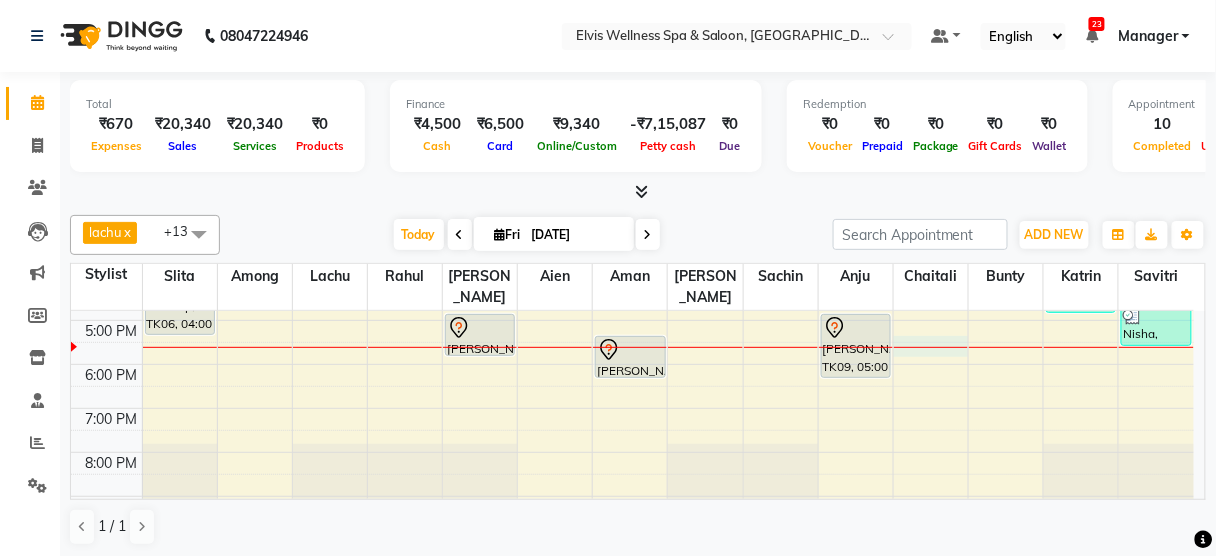 click on "8:00 AM 9:00 AM 10:00 AM 11:00 AM 12:00 PM 1:00 PM 2:00 PM 3:00 PM 4:00 PM 5:00 PM 6:00 PM 7:00 PM 8:00 PM 9:00 PM     Prashant, TK03, 01:30 PM-02:30 PM, Massage - Deeptisue Massage (60 Min)             sandeep, TK06, 04:00 PM-05:30 PM, Massage - Deeptisue Massage (90 Min )     Archana, TK05, 02:30 PM-03:30 PM, Massage - Aroma Massage (60 Min)     Mrs. Bhavika, TK01, 10:30 AM-11:00 AM, Hair wash & Blow Dry     Nisha, TK07, 04:00 PM-04:45 PM, Hair Cut - Female             Amol, TK09, 05:00 PM-06:00 PM, Massage - Swedish Massage (60 Min)     Jay, TK02, 01:00 PM-02:00 PM, Massage - Deeptisue Massage (60 Min)             Hera, TK10, 05:30 PM-06:30 PM, Massage - Foot Massage (60 Min)     Yelda, TK04, 02:00 PM-02:30 PM, Hair wash & Blow Dry (₹800)     Nisha, TK07, 03:45 PM-04:45 PM, Hair Cut - Kids,Hair Cut - Male (₹800)             Amol, TK09, 05:00 PM-06:30 PM, Potli      Archana, TK05, 02:30 PM-03:30 PM, Facial - Clarifying Facial     Rafik, TK08, 04:00 PM-05:00 PM, Massage - Swedish Massage (60 Min)" at bounding box center [632, 232] 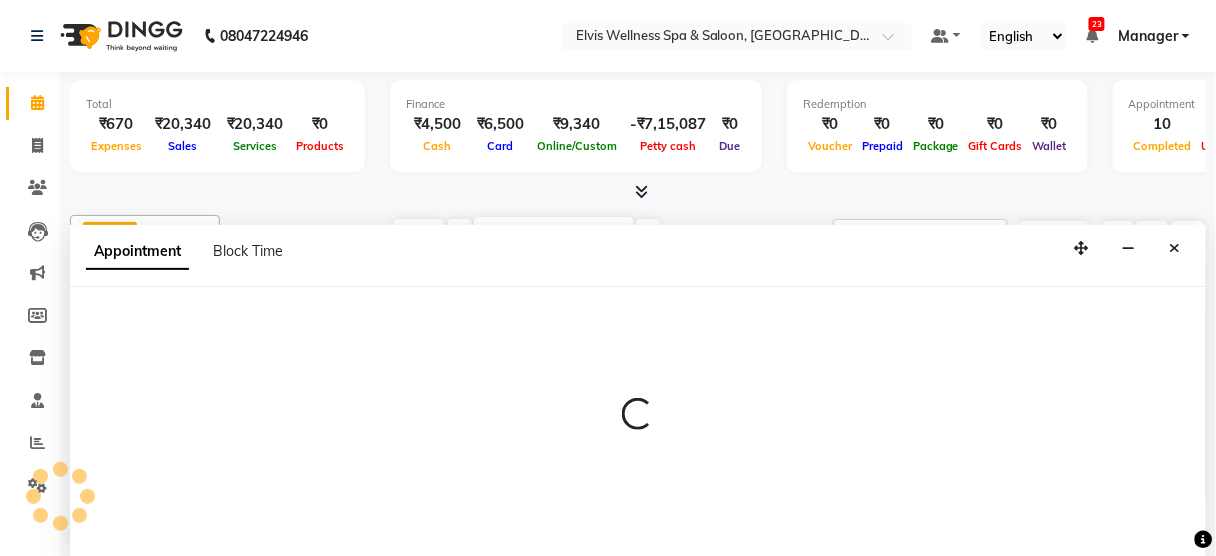 scroll, scrollTop: 0, scrollLeft: 0, axis: both 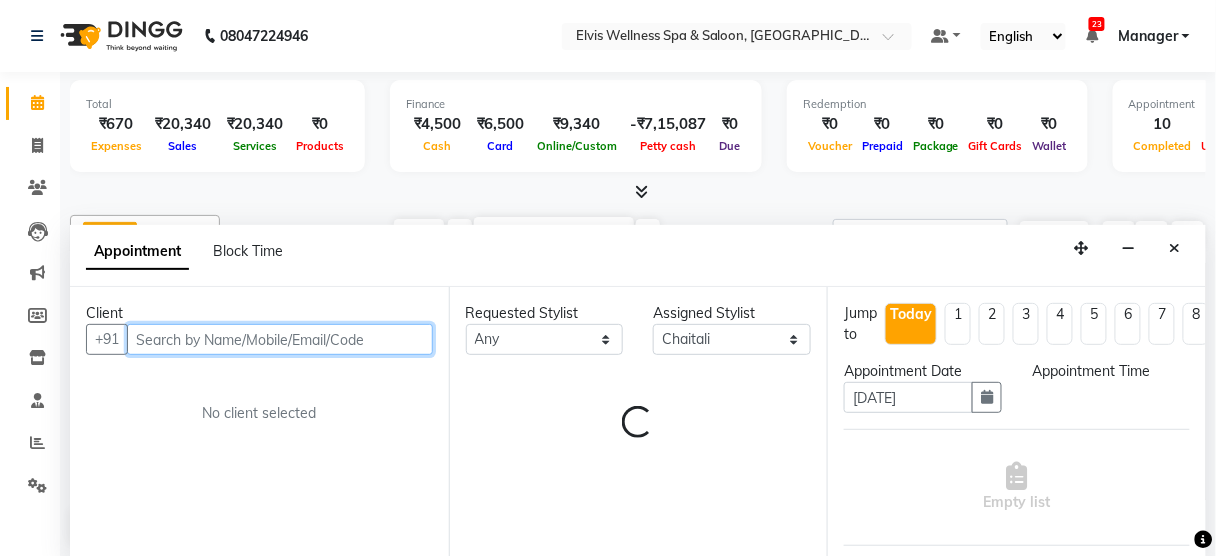 select on "1050" 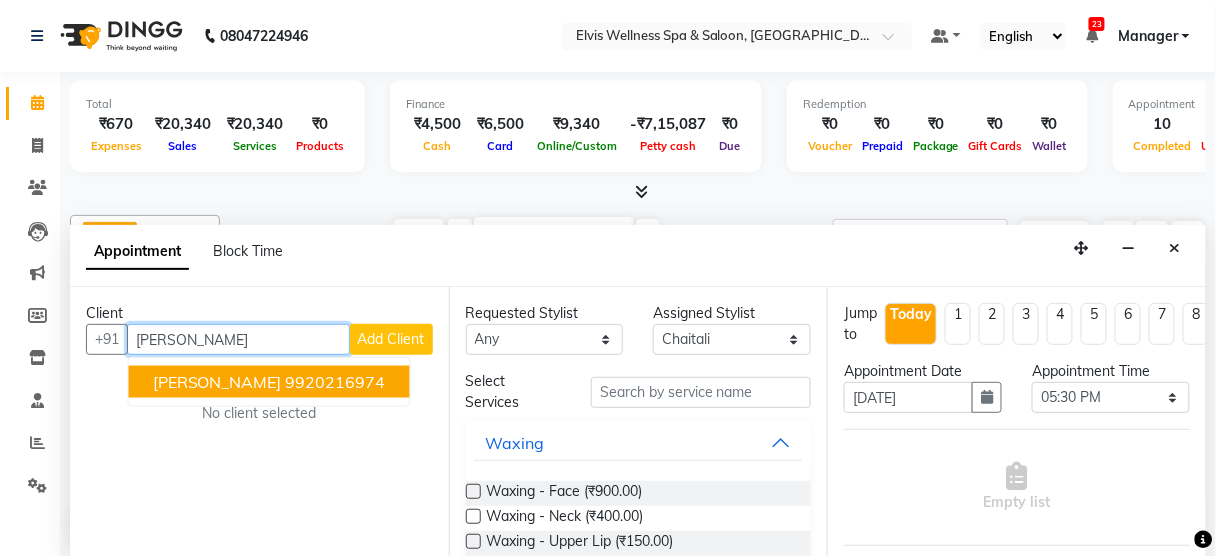 click on "9920216974" at bounding box center (336, 382) 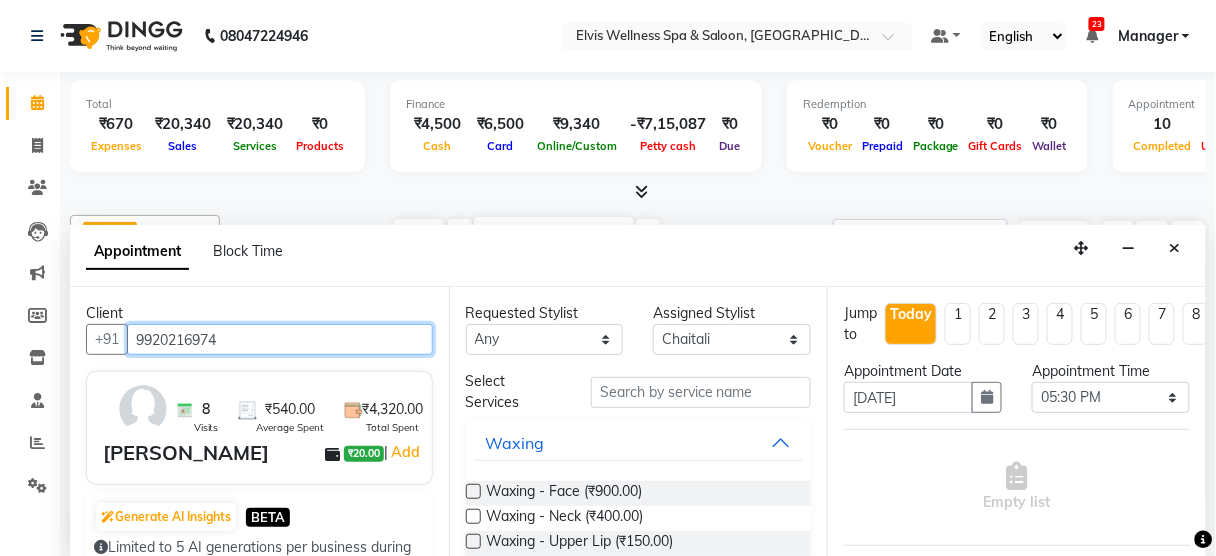 type on "9920216974" 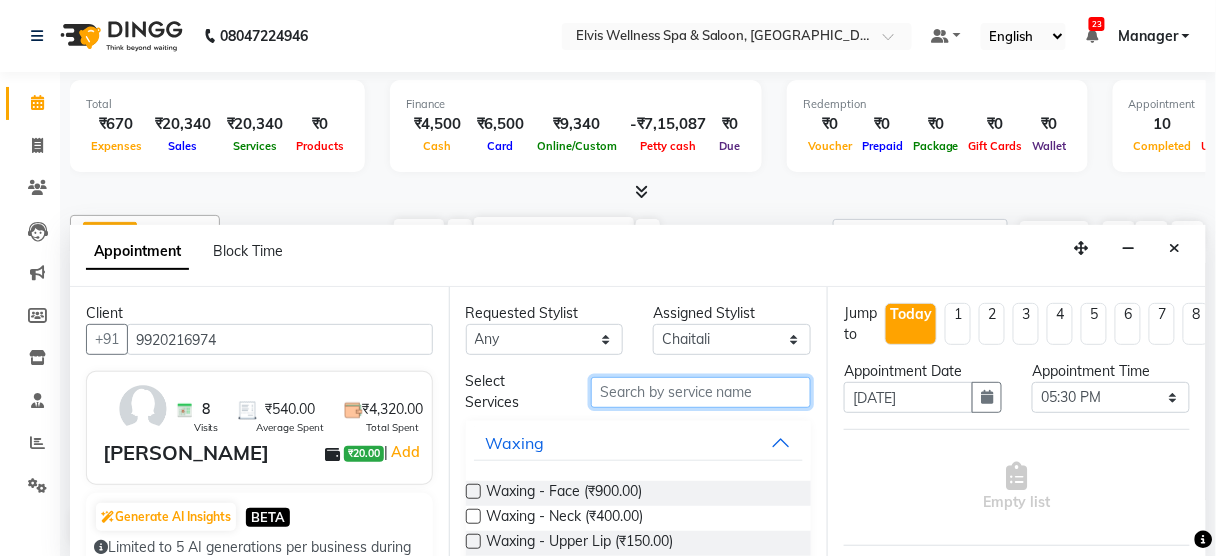 click at bounding box center (701, 392) 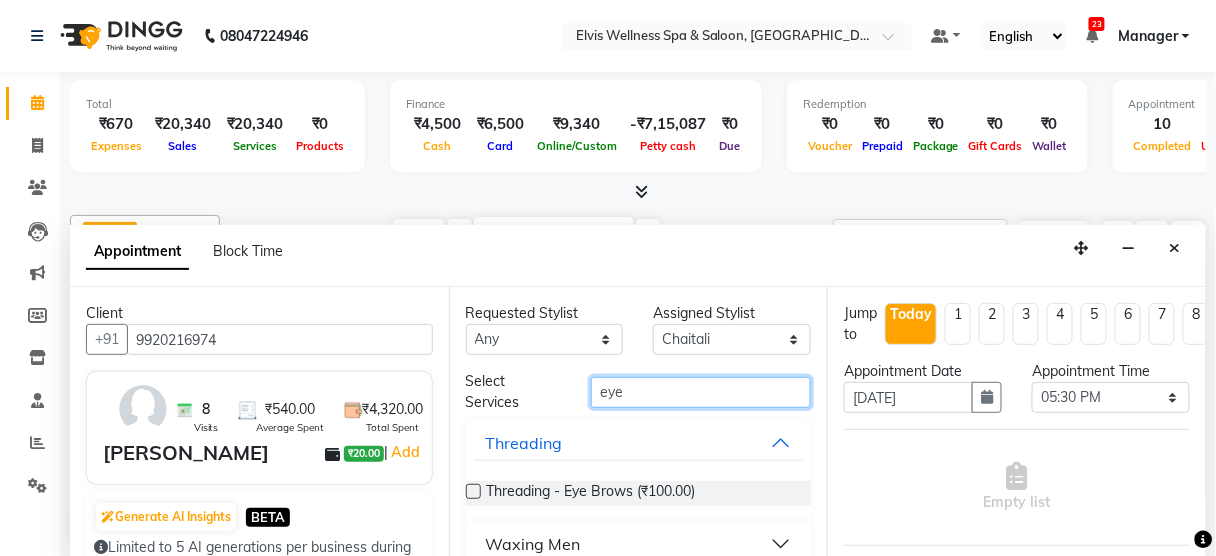 type on "eye" 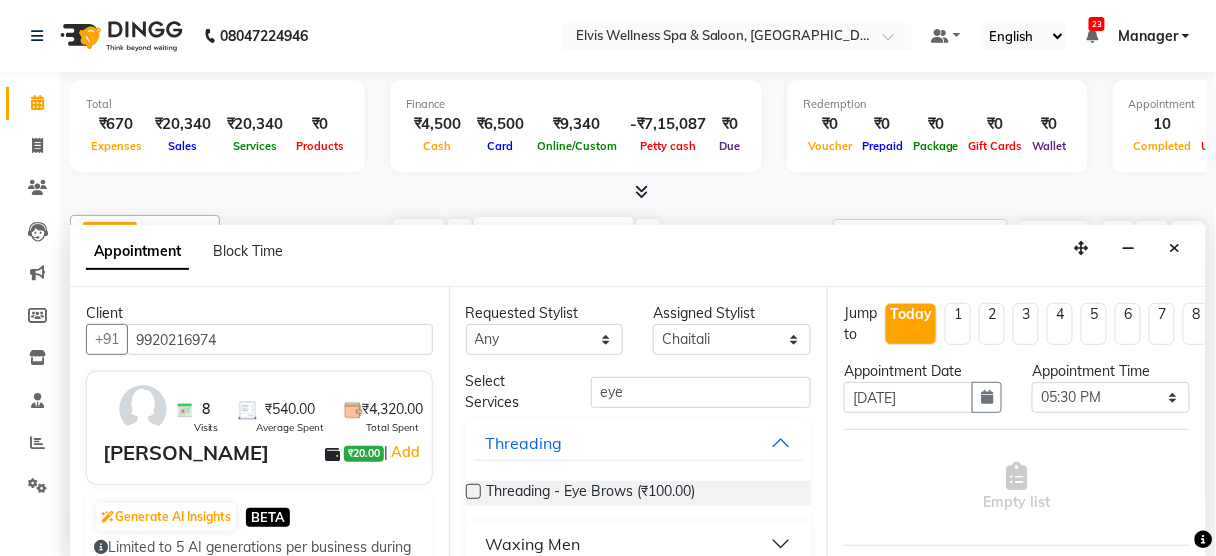 click at bounding box center (473, 491) 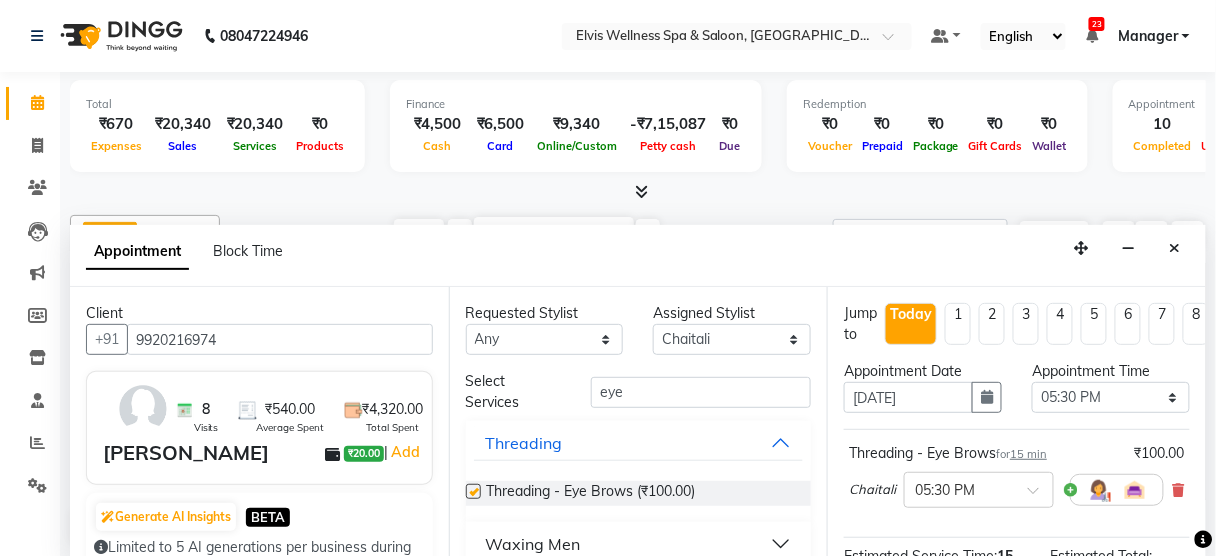 checkbox on "false" 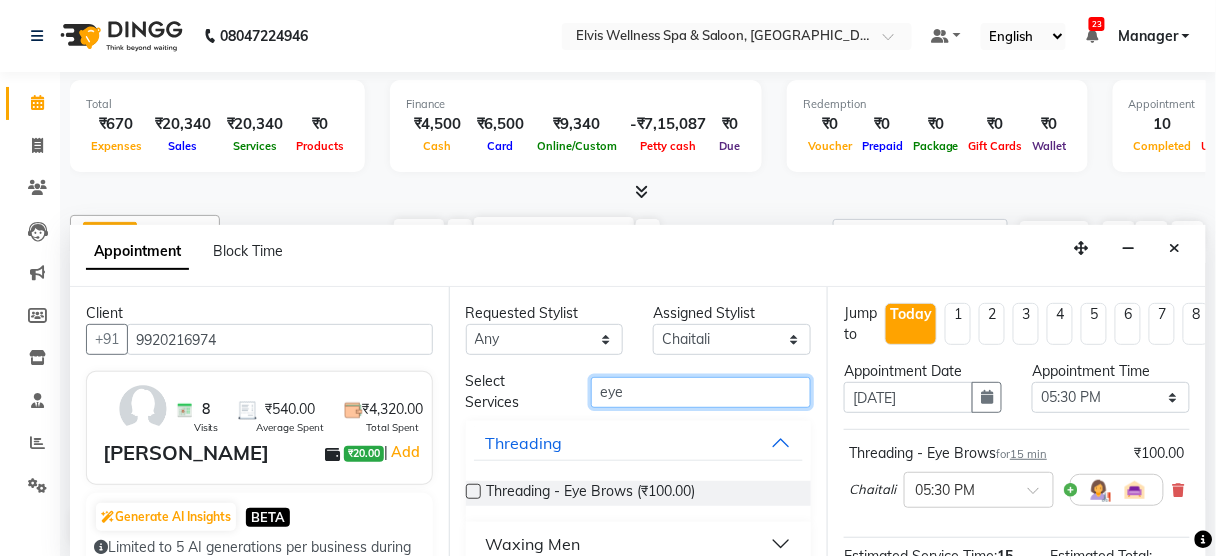 click on "eye" at bounding box center (701, 392) 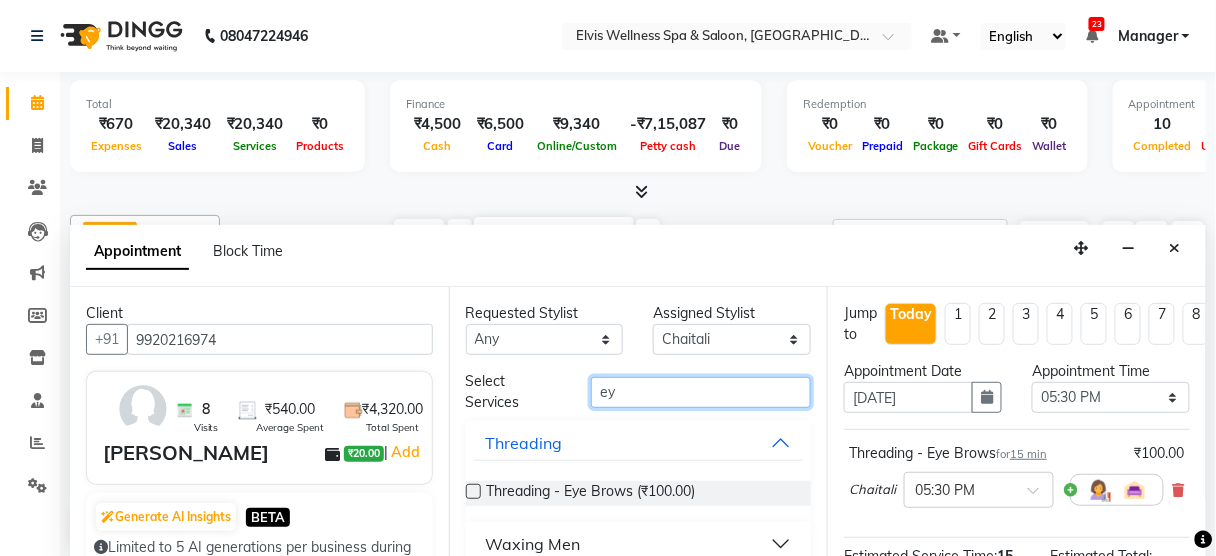 type on "e" 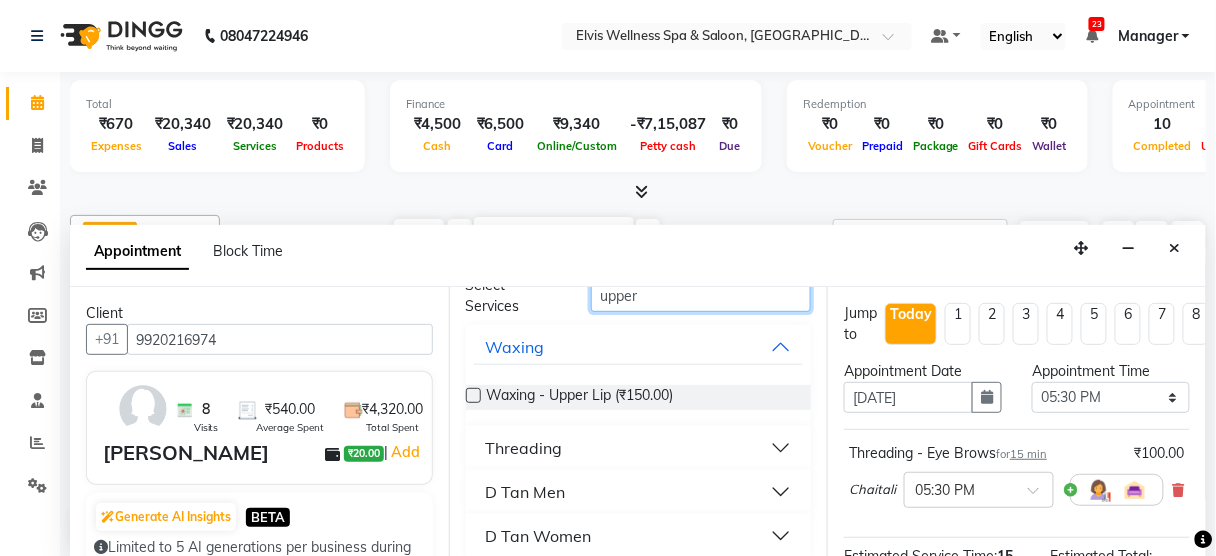 scroll, scrollTop: 96, scrollLeft: 0, axis: vertical 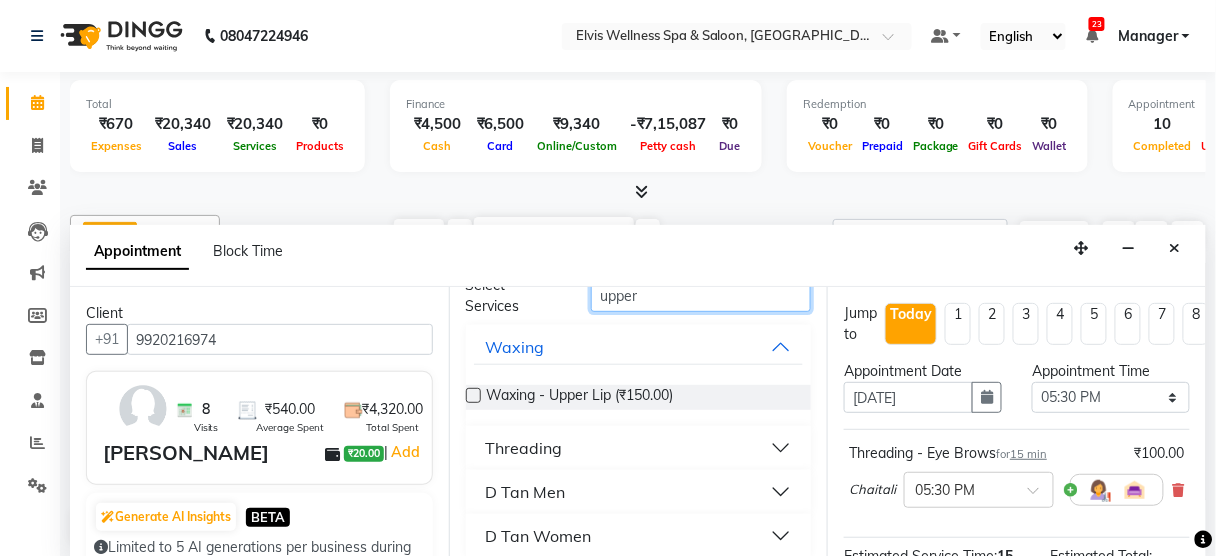 type on "upper" 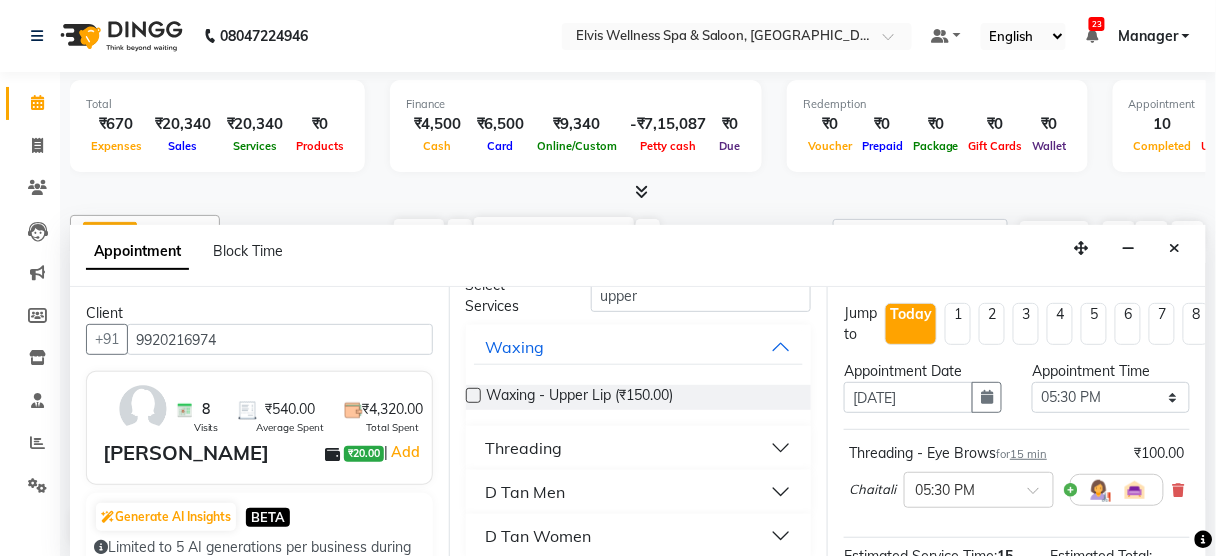 click on "Threading" at bounding box center (639, 448) 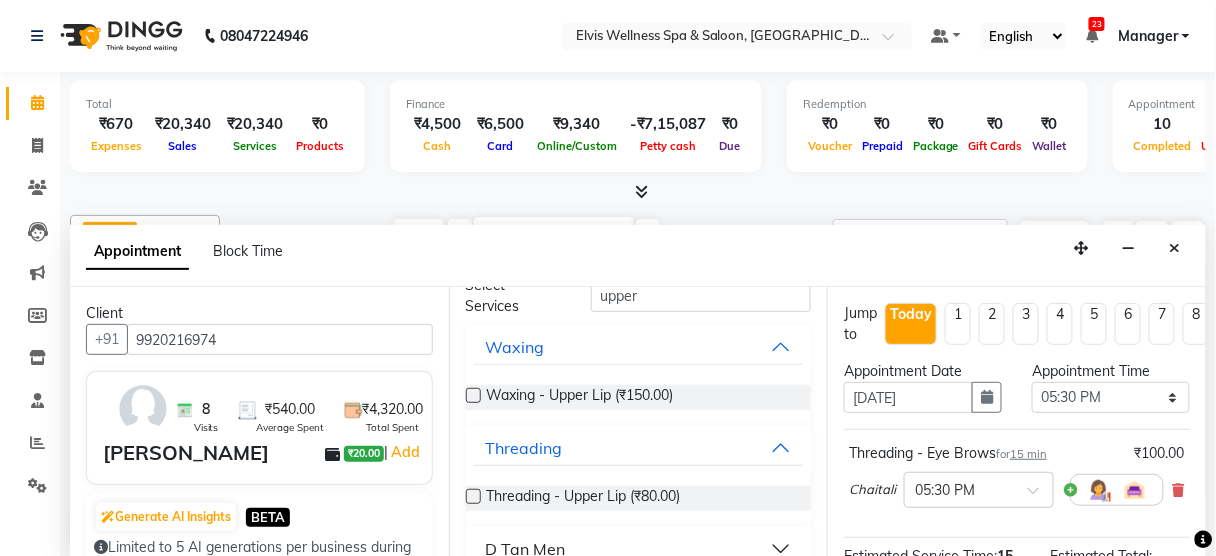 click at bounding box center (473, 496) 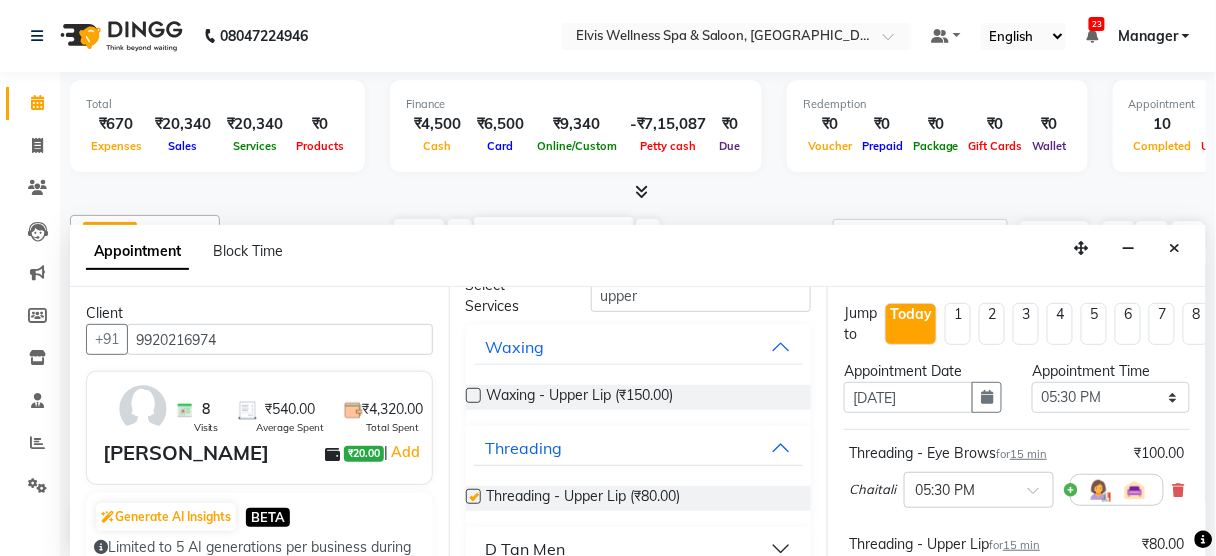 checkbox on "false" 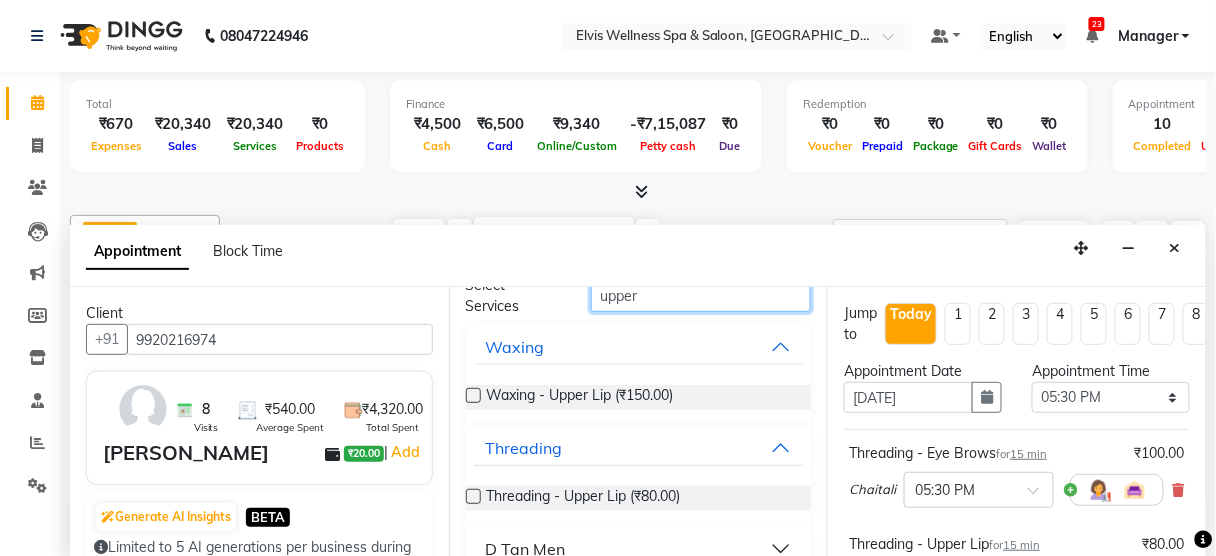click on "upper" at bounding box center [701, 296] 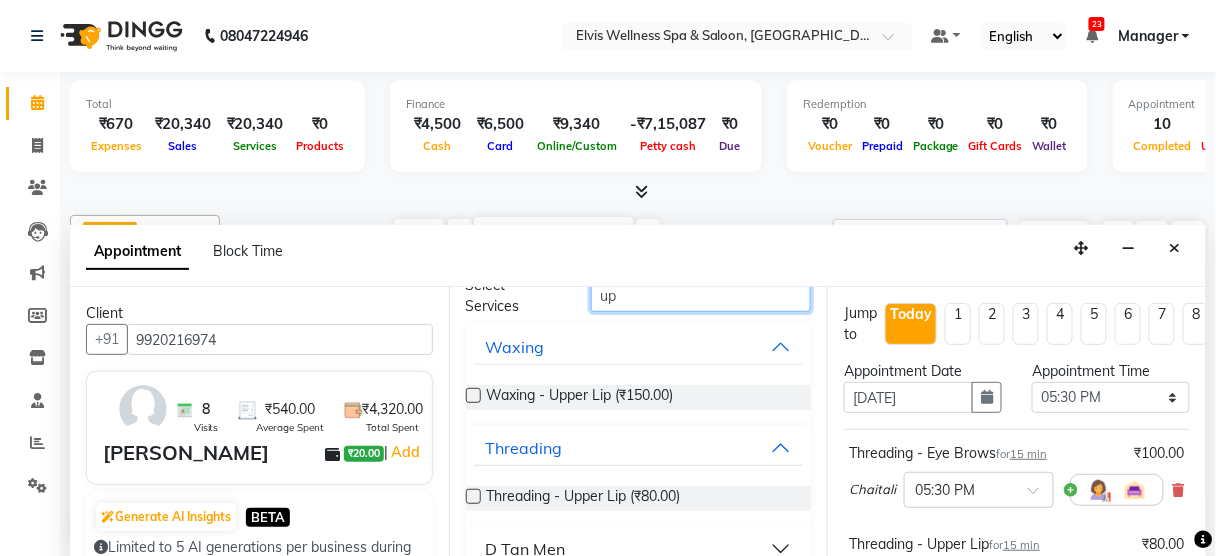 type on "u" 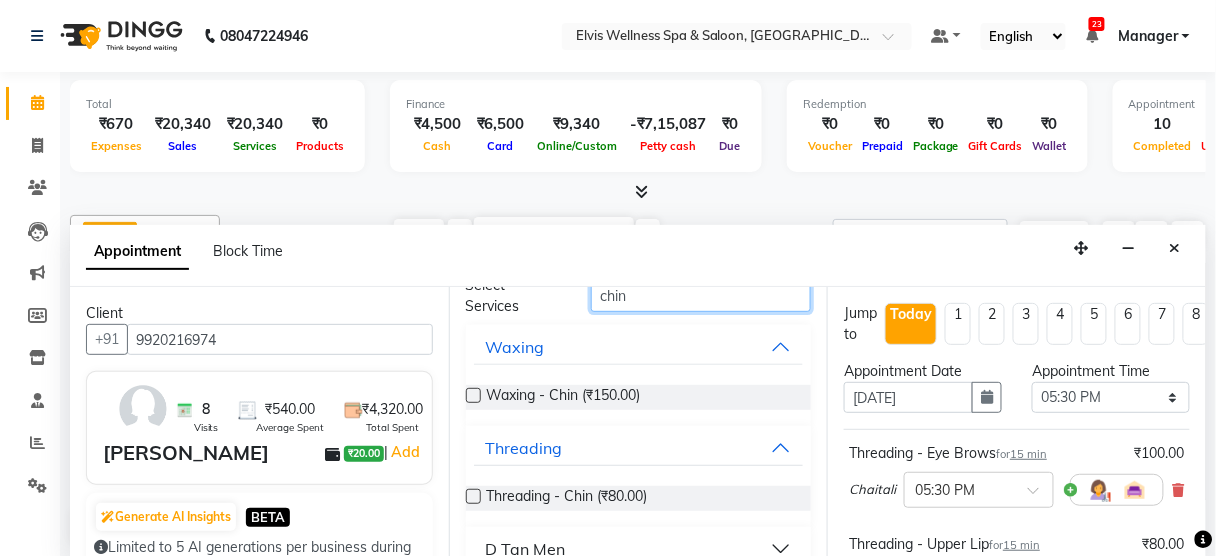 type on "chin" 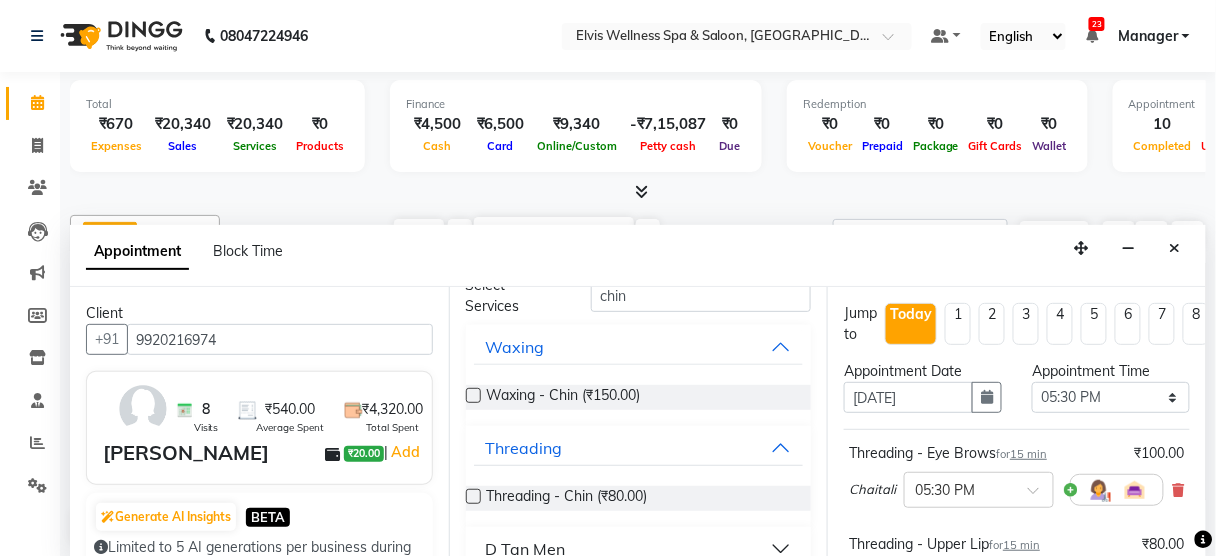 click at bounding box center [473, 496] 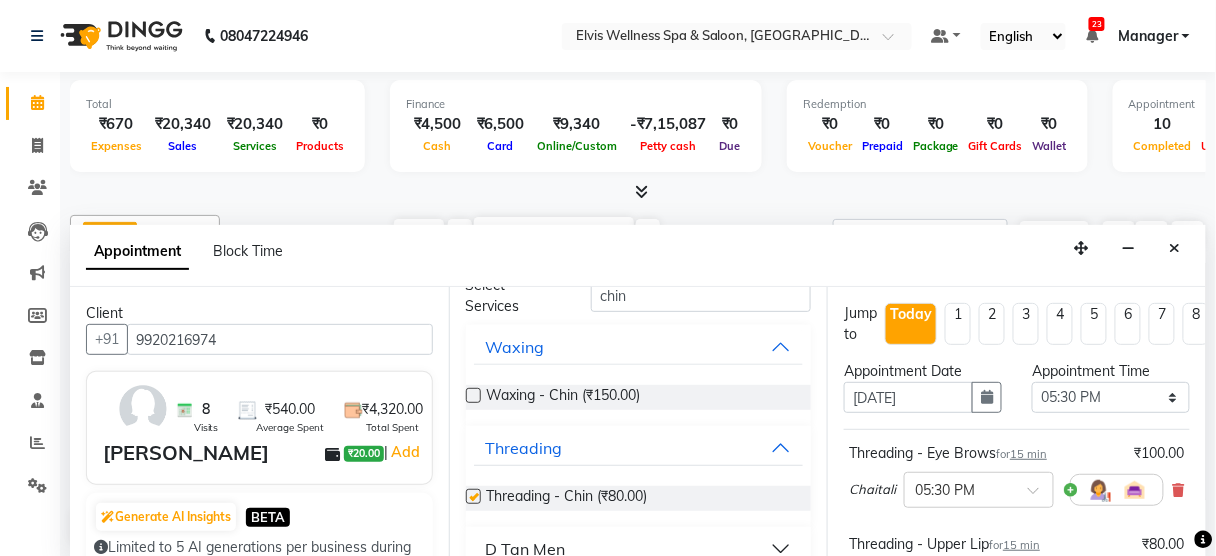 checkbox on "false" 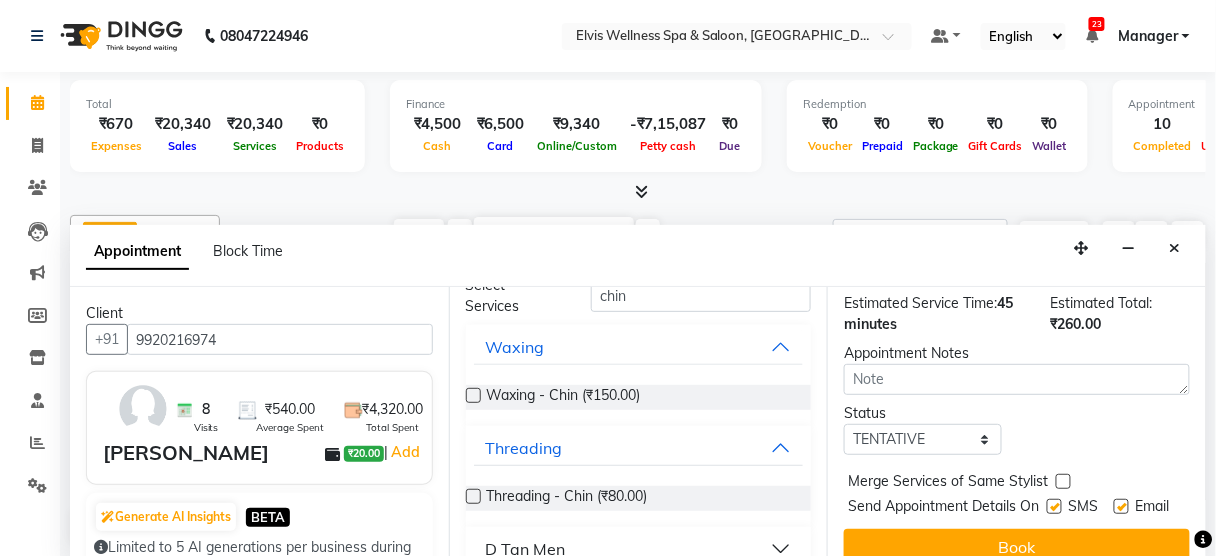 scroll, scrollTop: 485, scrollLeft: 0, axis: vertical 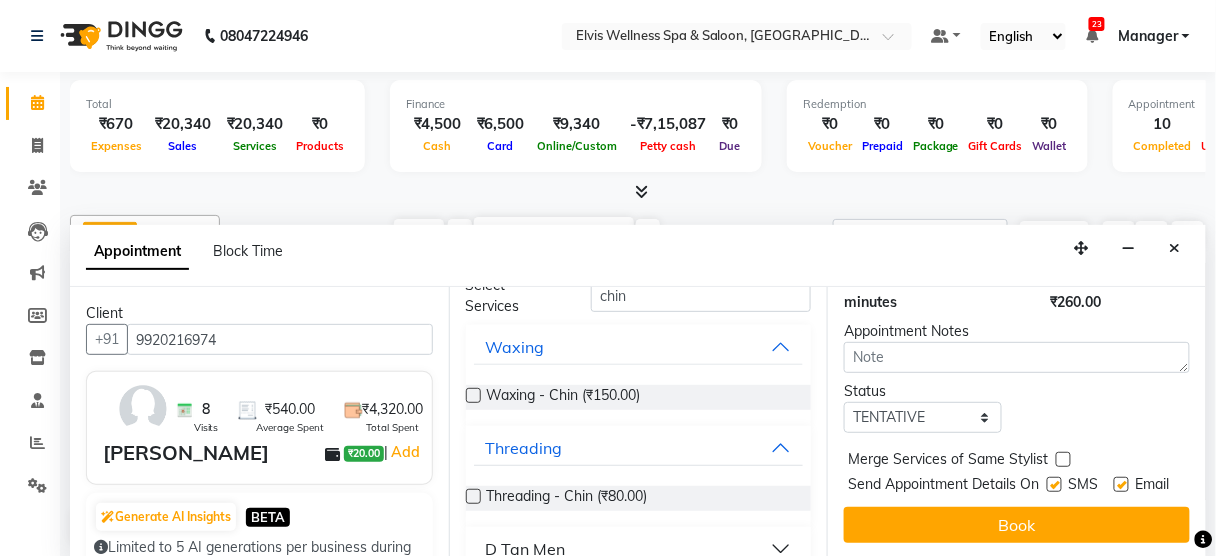 click at bounding box center [1054, 484] 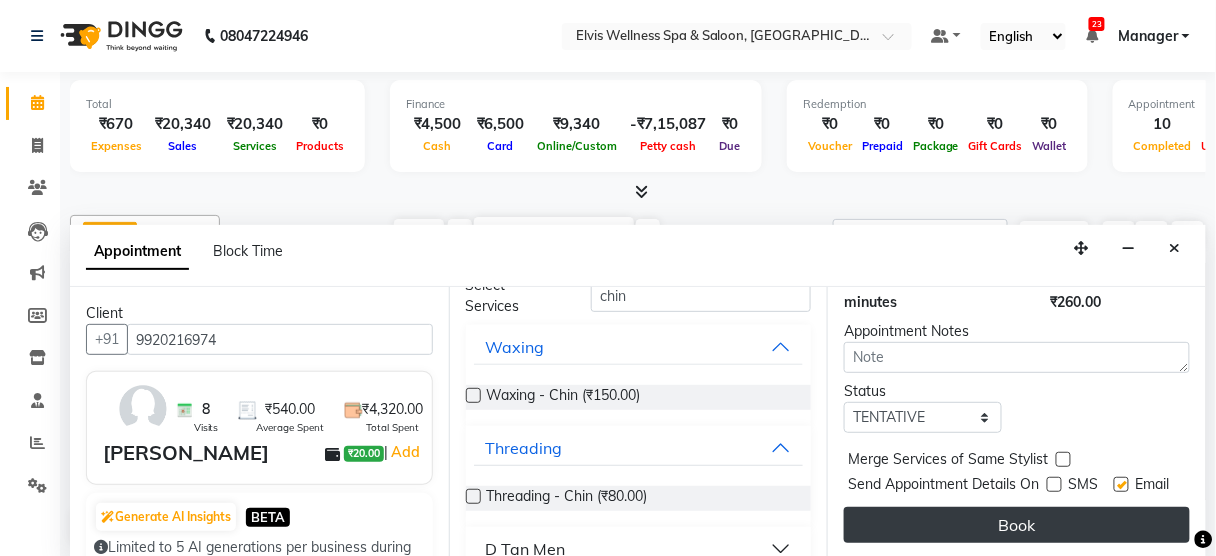 click on "Book" at bounding box center [1017, 525] 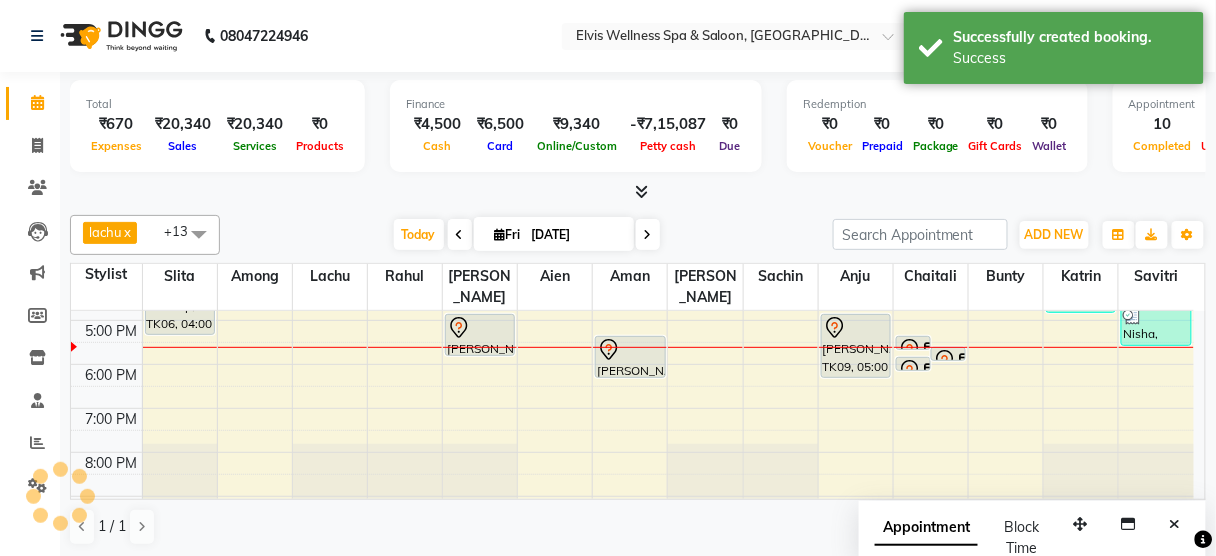 scroll, scrollTop: 0, scrollLeft: 0, axis: both 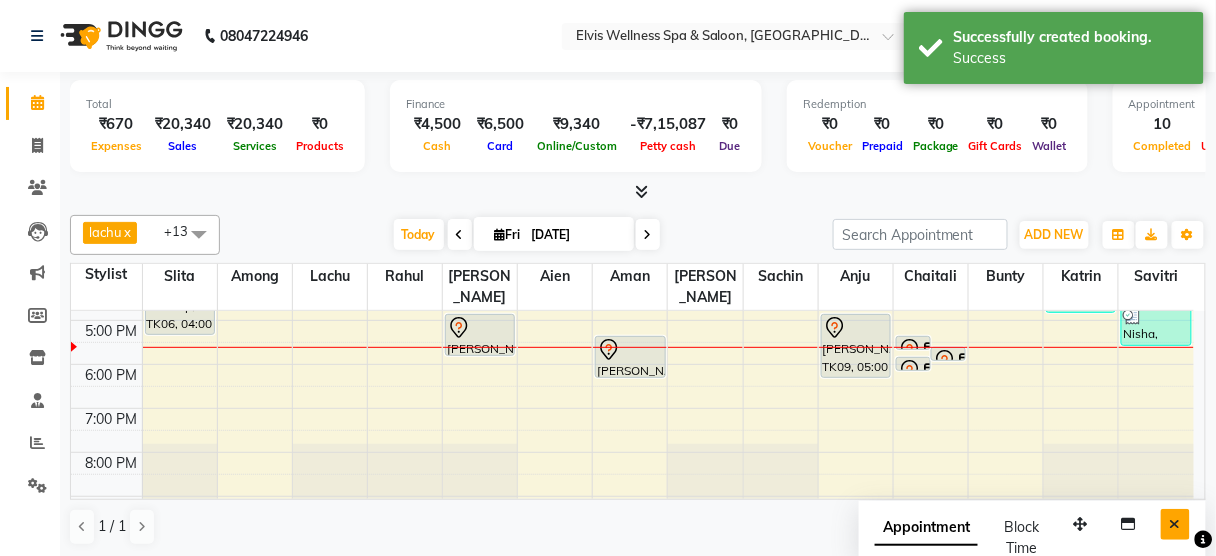click at bounding box center [1175, 524] 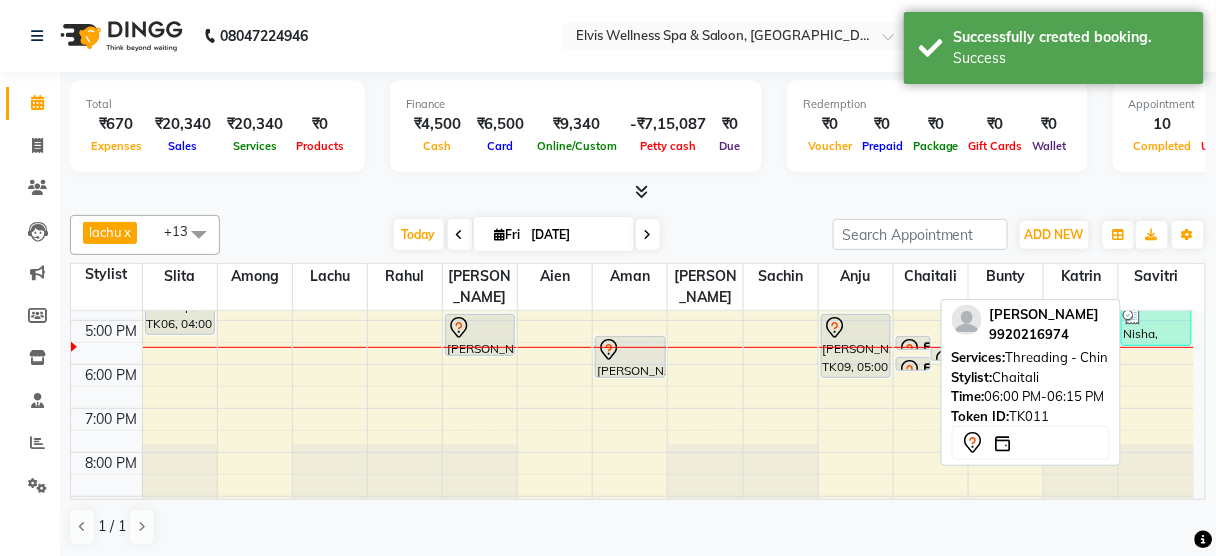 click 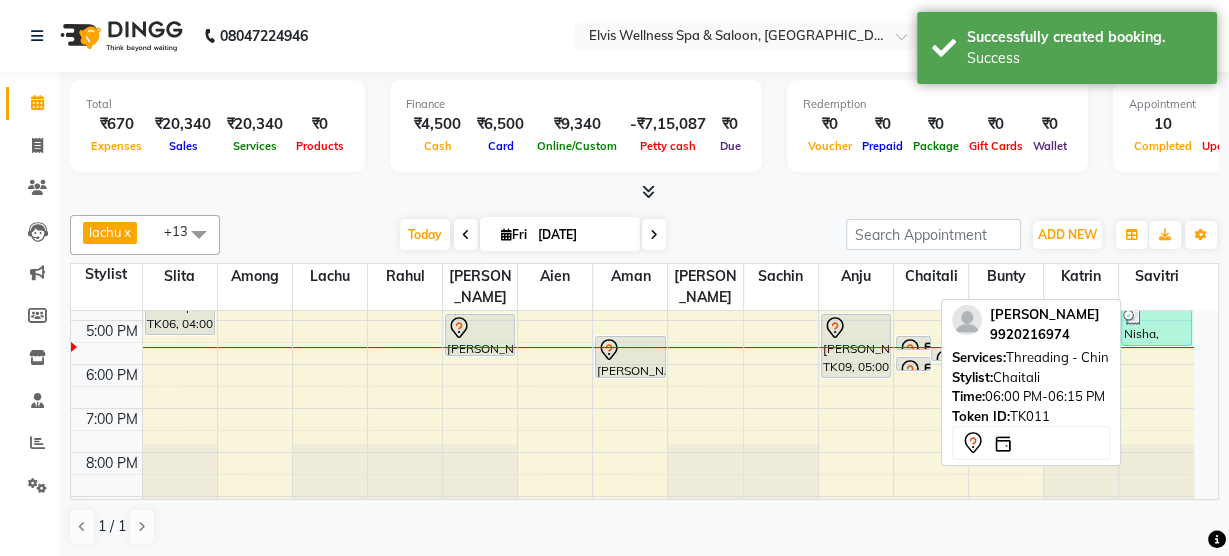 select on "7" 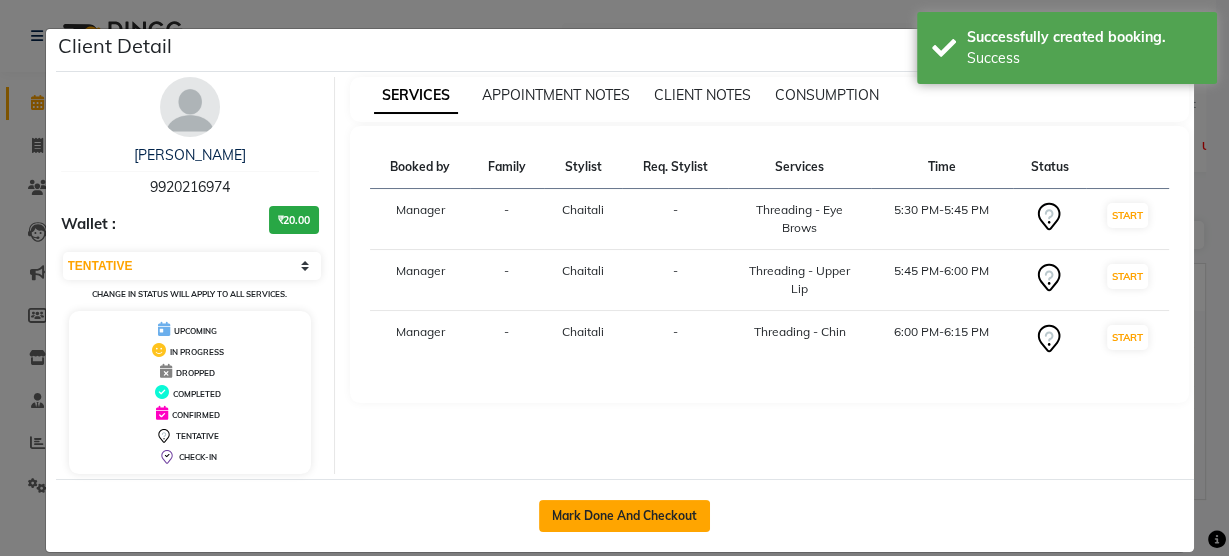 click on "Mark Done And Checkout" 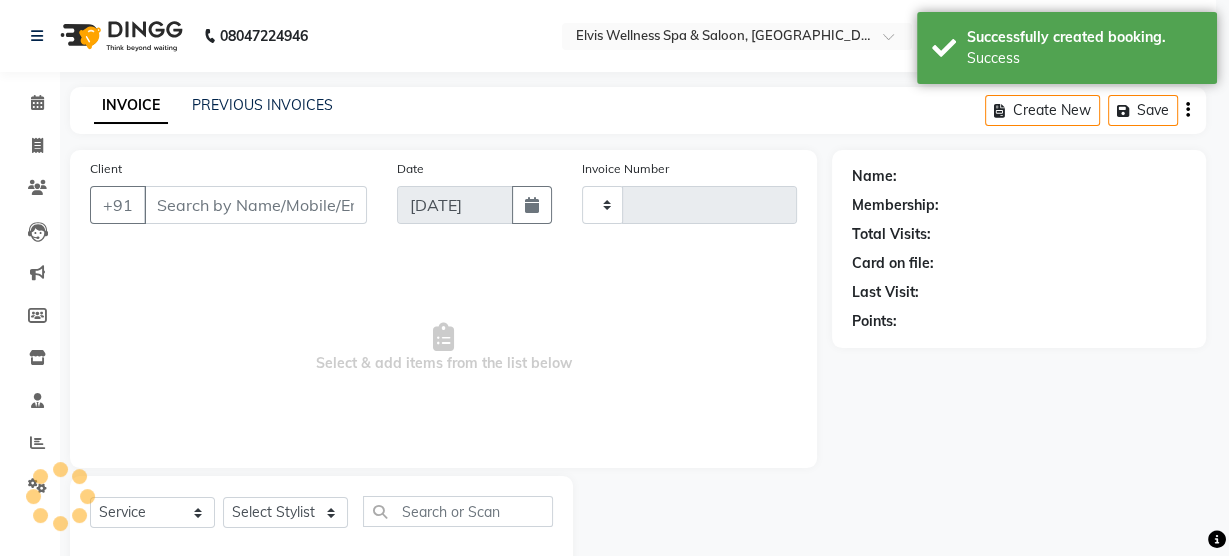 type on "1947" 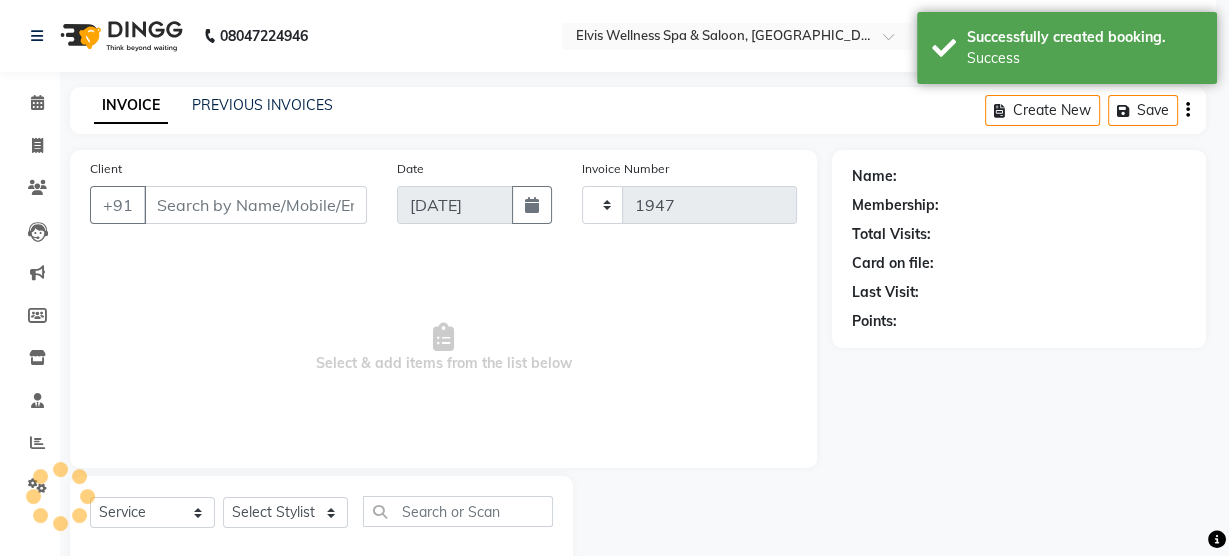 select on "5733" 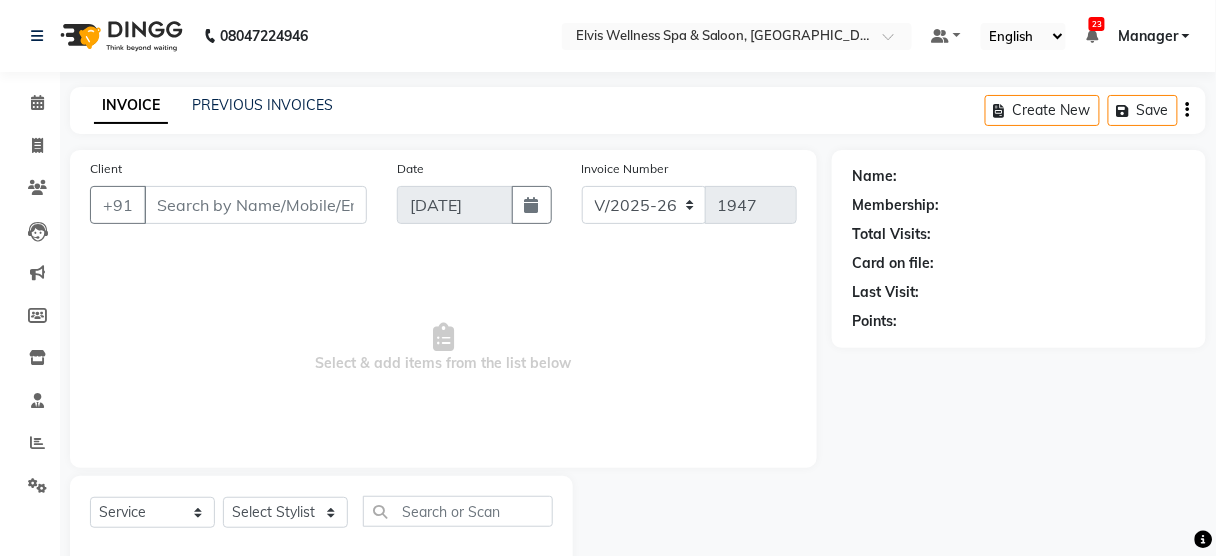 type on "9920216974" 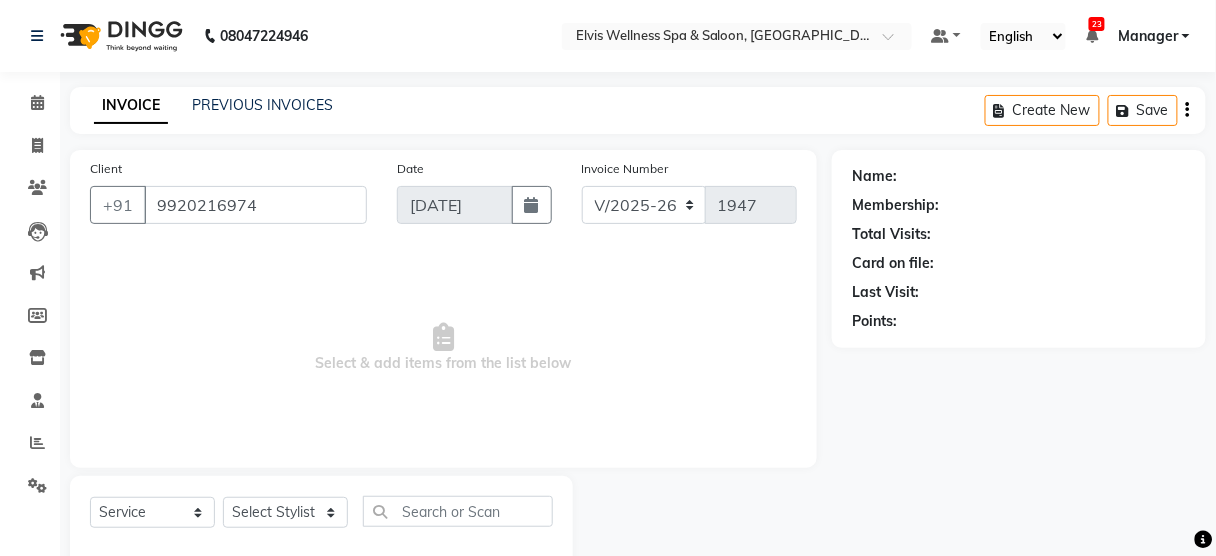 select on "58922" 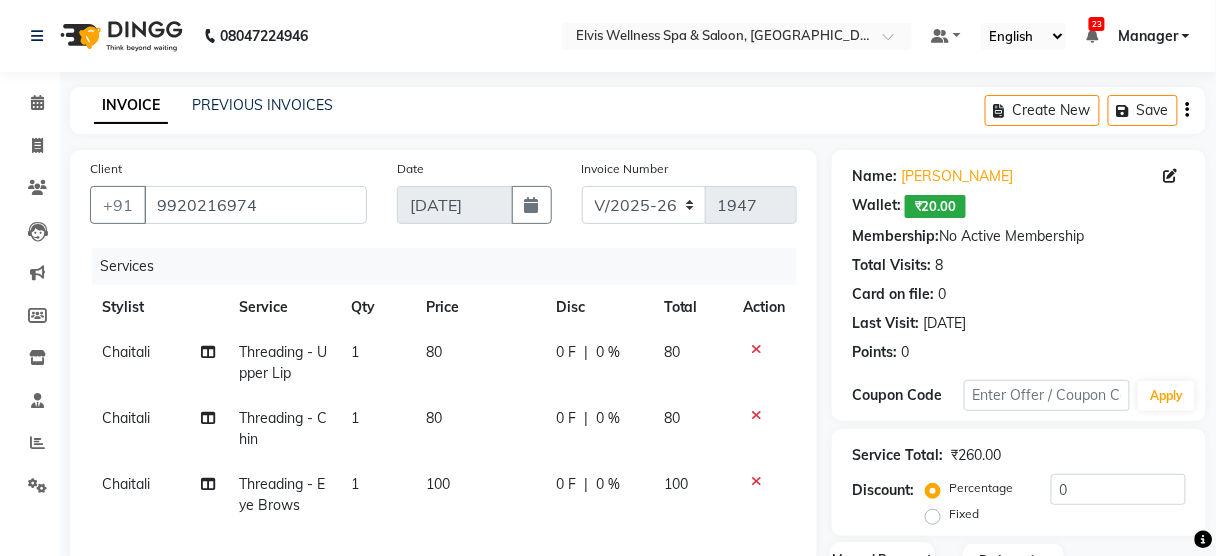 scroll, scrollTop: 352, scrollLeft: 0, axis: vertical 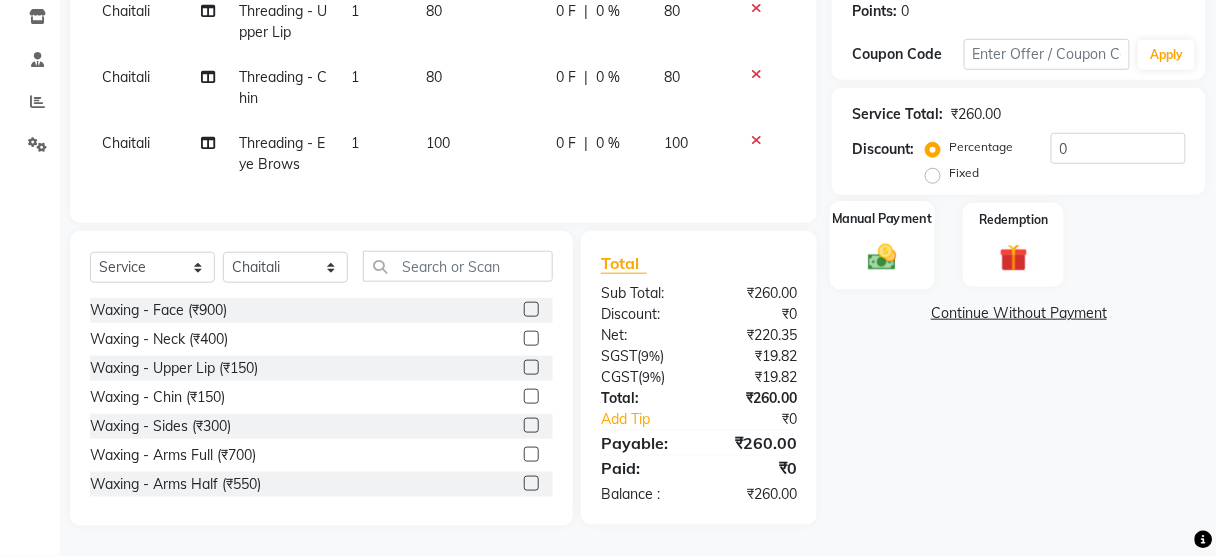 click 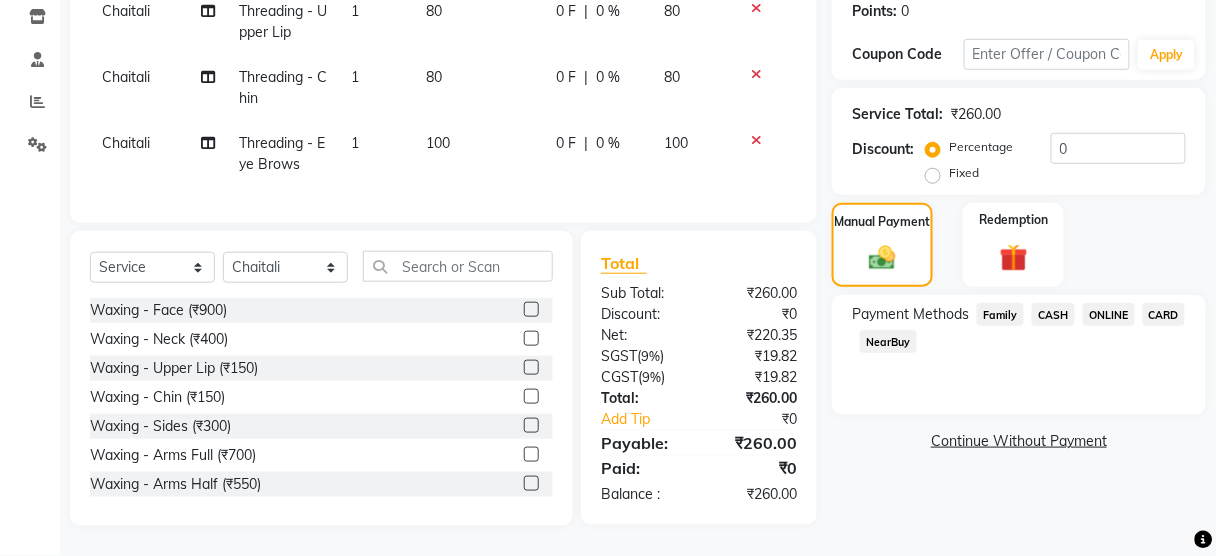 click on "ONLINE" 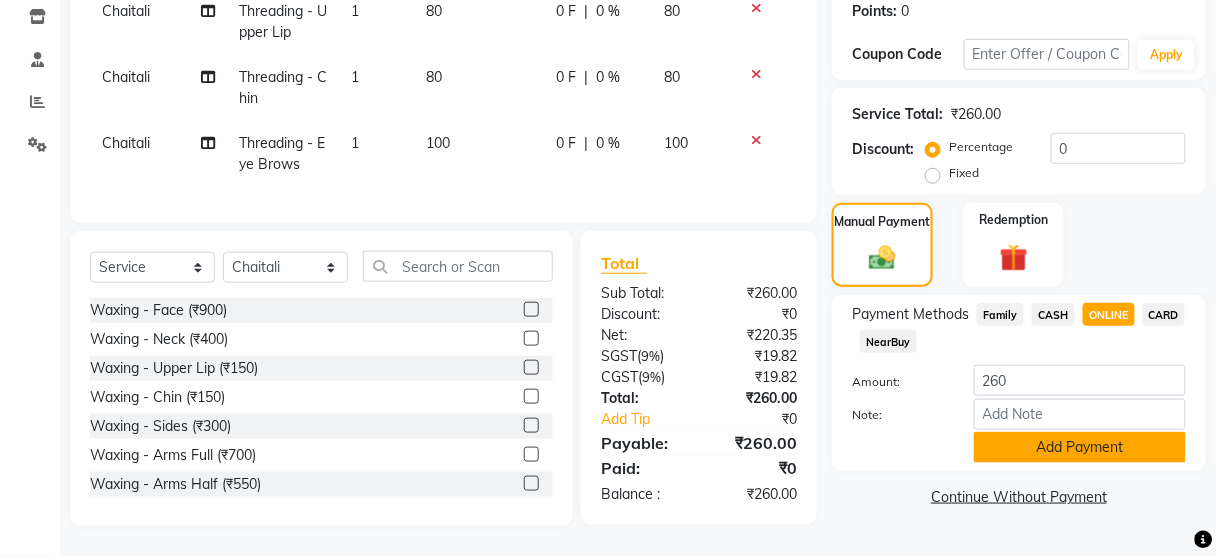 click on "Add Payment" 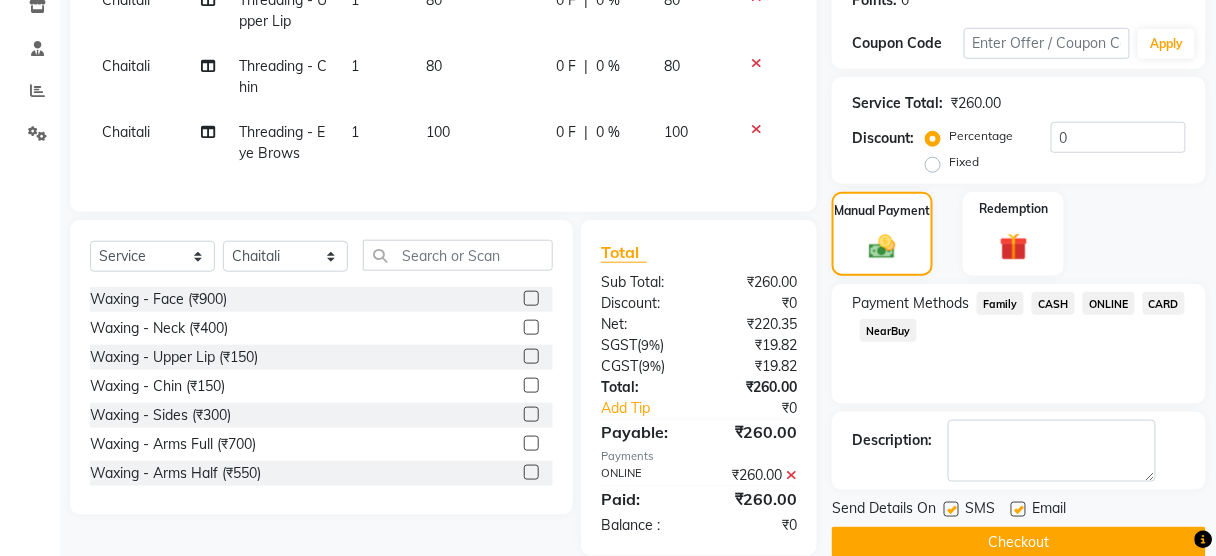 scroll, scrollTop: 392, scrollLeft: 0, axis: vertical 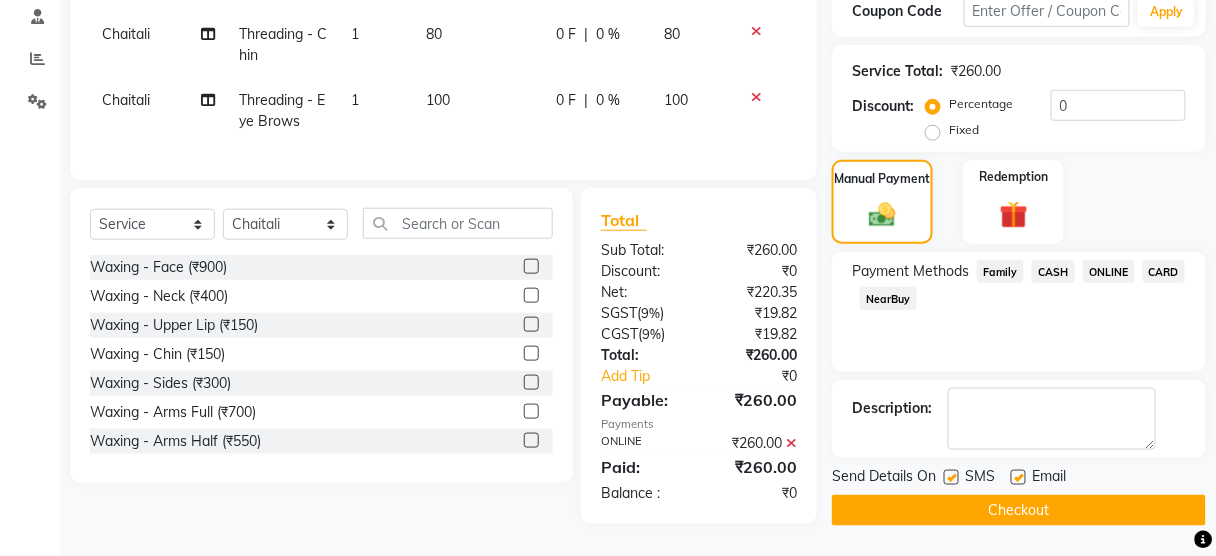 click 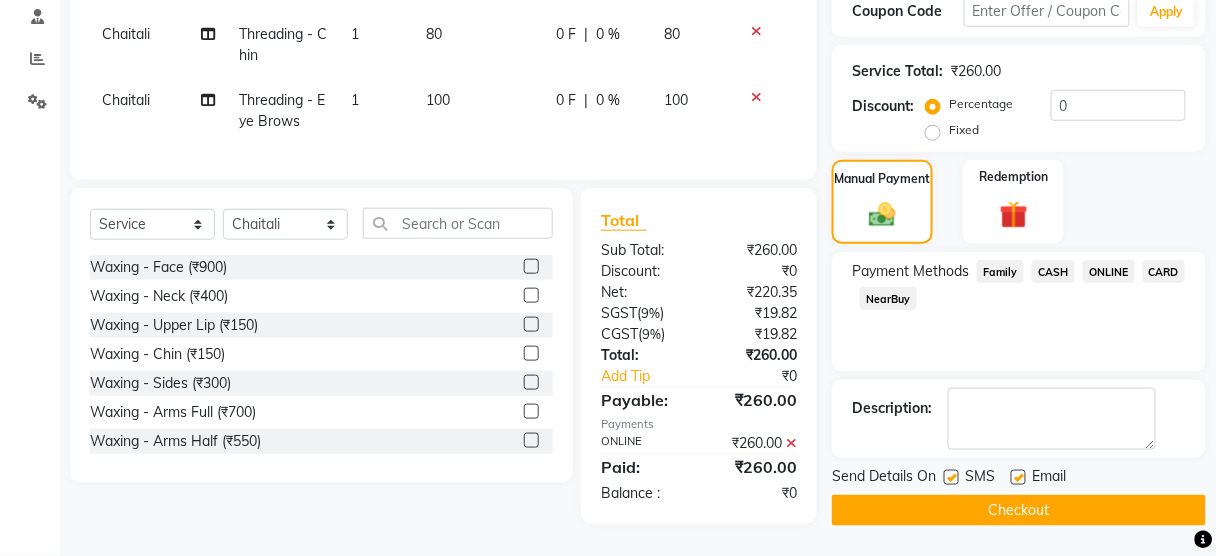 click at bounding box center (950, 478) 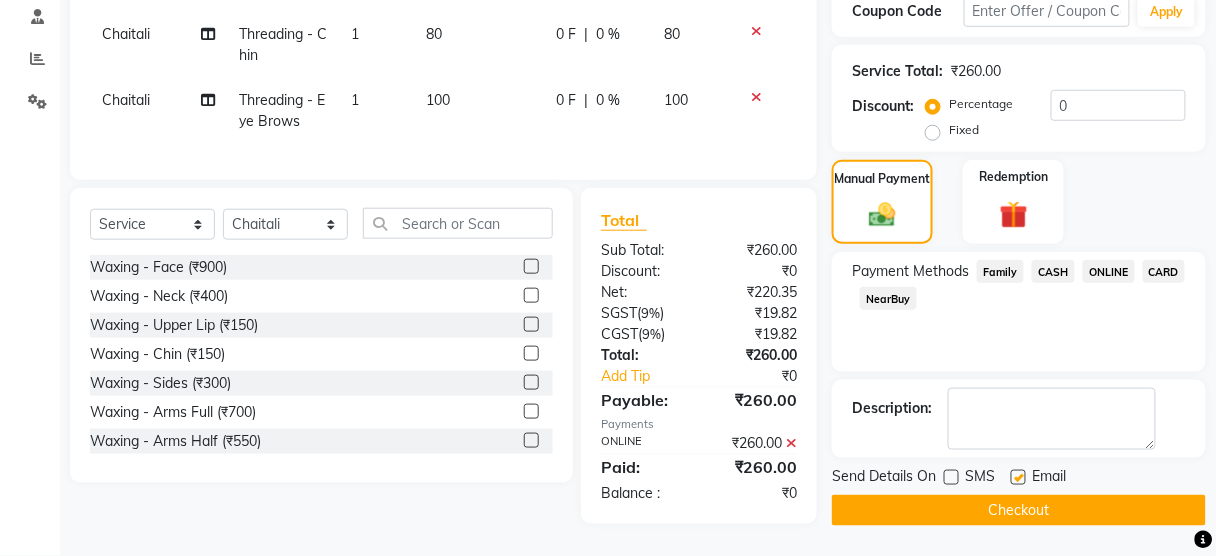 click on "Checkout" 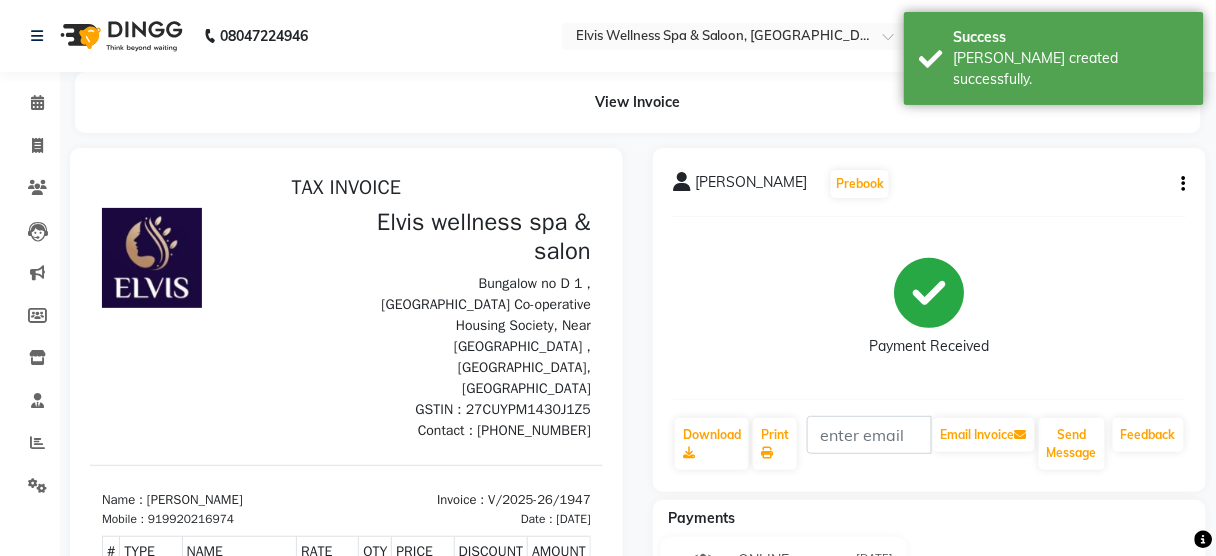 scroll, scrollTop: 0, scrollLeft: 0, axis: both 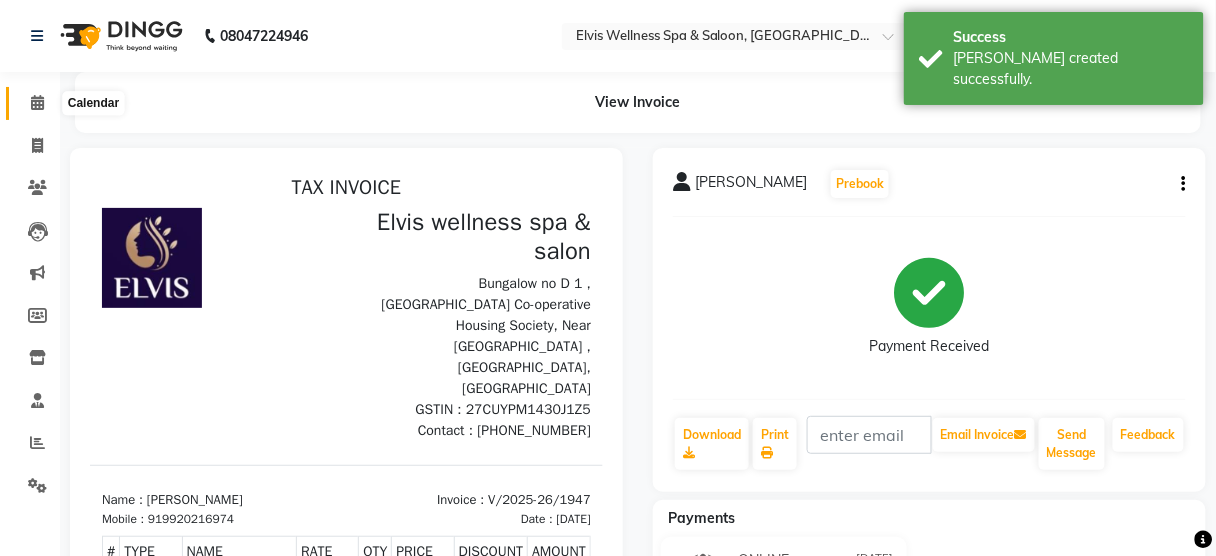 click 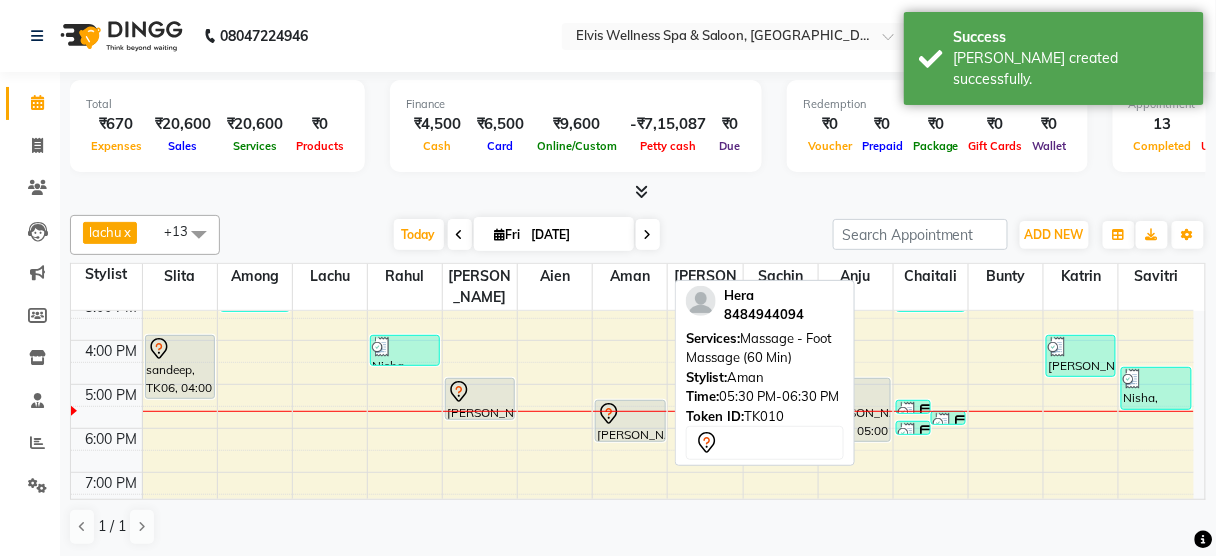 scroll, scrollTop: 320, scrollLeft: 0, axis: vertical 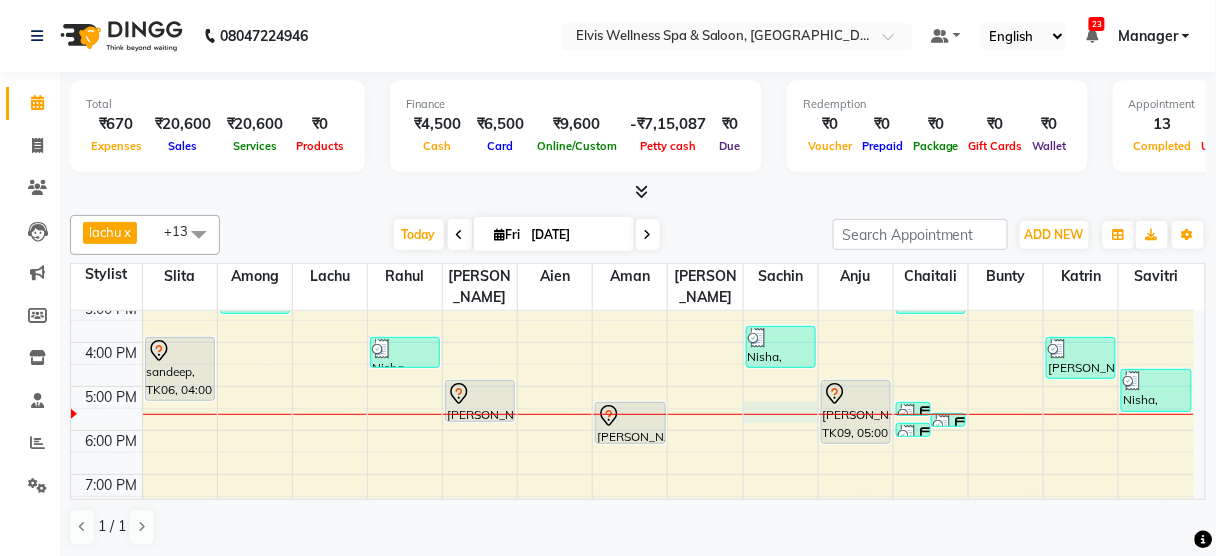 click on "8:00 AM 9:00 AM 10:00 AM 11:00 AM 12:00 PM 1:00 PM 2:00 PM 3:00 PM 4:00 PM 5:00 PM 6:00 PM 7:00 PM 8:00 PM 9:00 PM     Prashant, TK03, 01:30 PM-02:30 PM, Massage - Deeptisue Massage (60 Min)             sandeep, TK06, 04:00 PM-05:30 PM, Massage - Deeptisue Massage (90 Min )     Archana, TK05, 02:30 PM-03:30 PM, Massage - Aroma Massage (60 Min)     Mrs. Bhavika, TK01, 10:30 AM-11:00 AM, Hair wash & Blow Dry     Nisha, TK07, 04:00 PM-04:45 PM, Hair Cut - Female             Amol, TK09, 05:00 PM-06:00 PM, Massage - Swedish Massage (60 Min)     Jay, TK02, 01:00 PM-02:00 PM, Massage - Deeptisue Massage (60 Min)             Hera, TK10, 05:30 PM-06:30 PM, Massage - Foot Massage (60 Min)     Yelda, TK04, 02:00 PM-02:30 PM, Hair wash & Blow Dry (₹800)     Nisha, TK07, 03:45 PM-04:45 PM, Hair Cut - Kids,Hair Cut - Male (₹800)             Amol, TK09, 05:00 PM-06:30 PM, Potli      Parul, TK11, 05:30 PM-05:45 PM, Threading - Eye Brows     Parul, TK11, 05:45 PM-06:00 PM, Threading - Upper Lip" at bounding box center [632, 298] 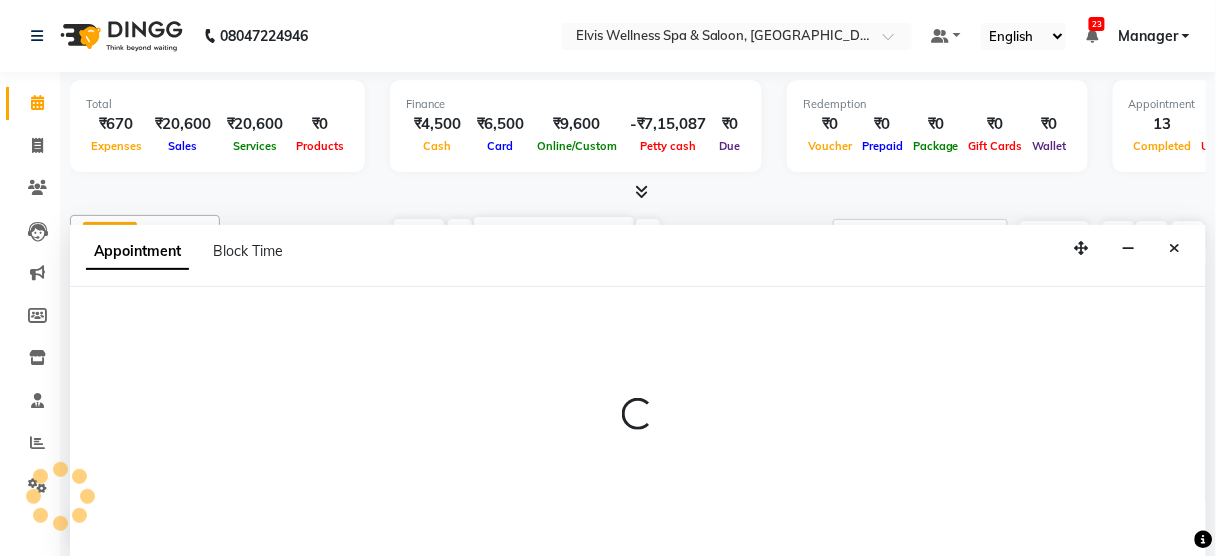 scroll, scrollTop: 0, scrollLeft: 0, axis: both 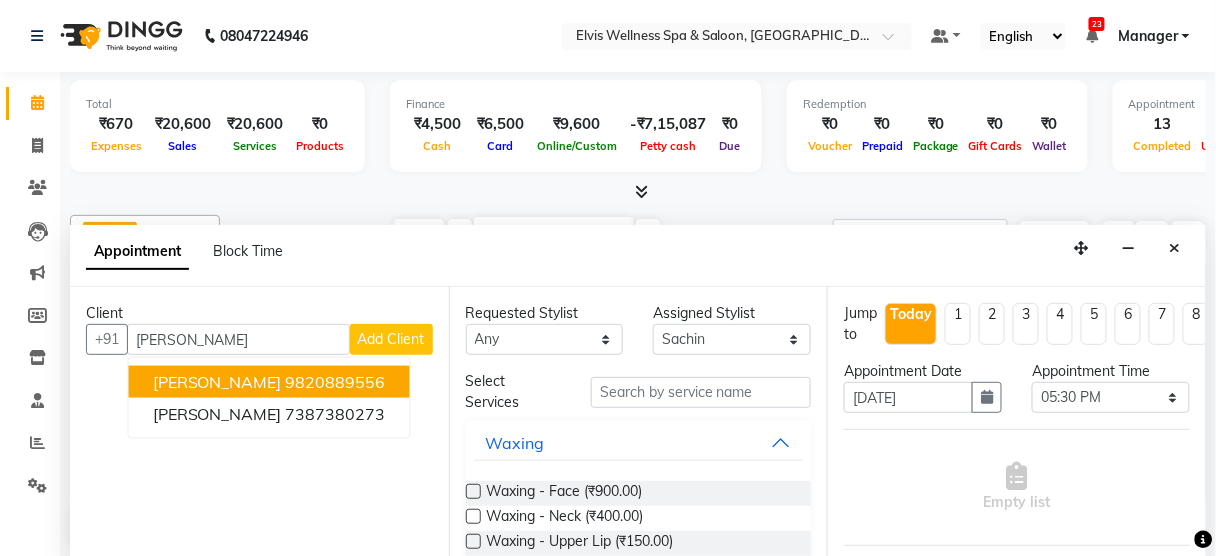 click on "9820889556" at bounding box center (336, 382) 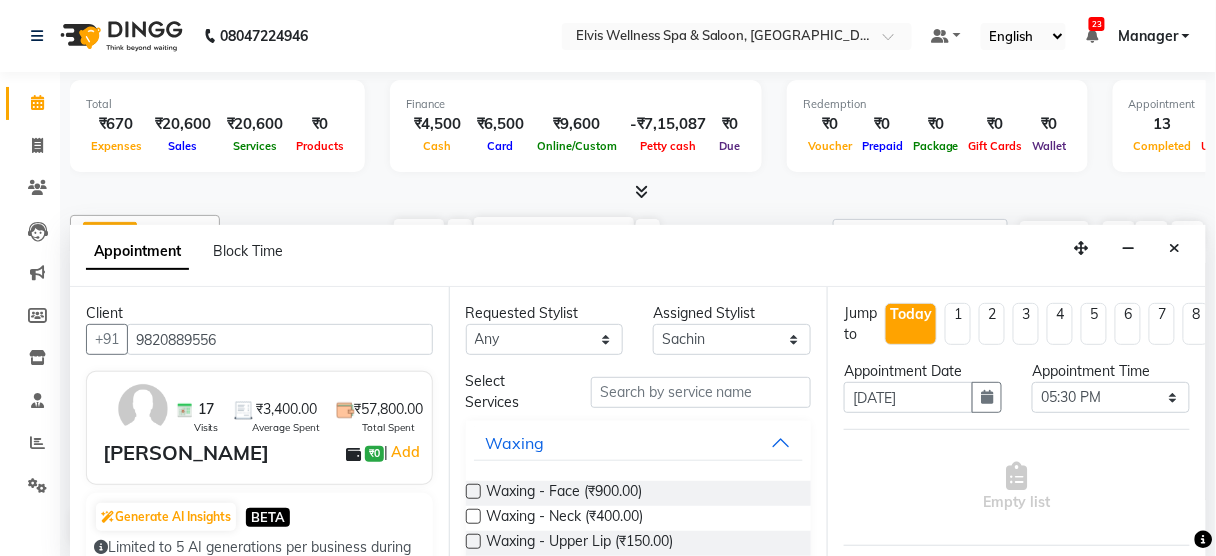 type on "9820889556" 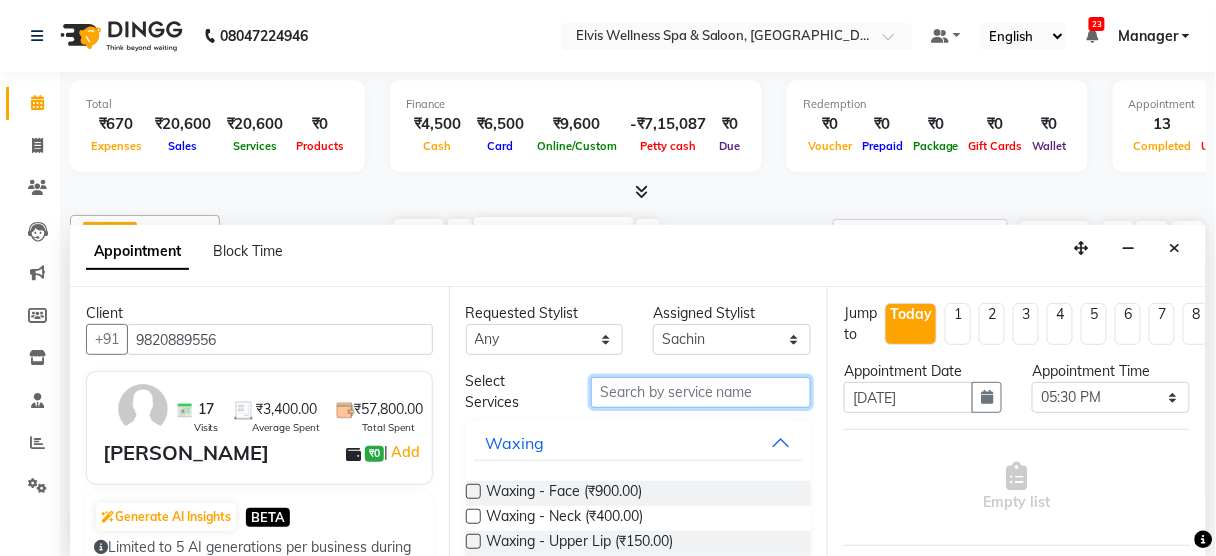 click at bounding box center (701, 392) 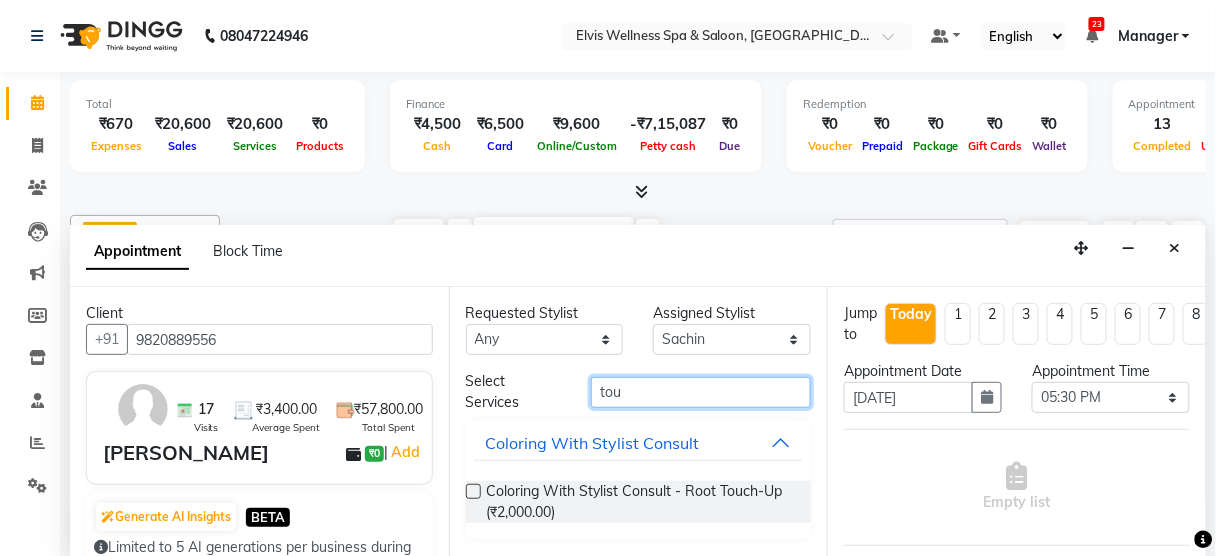 type on "tou" 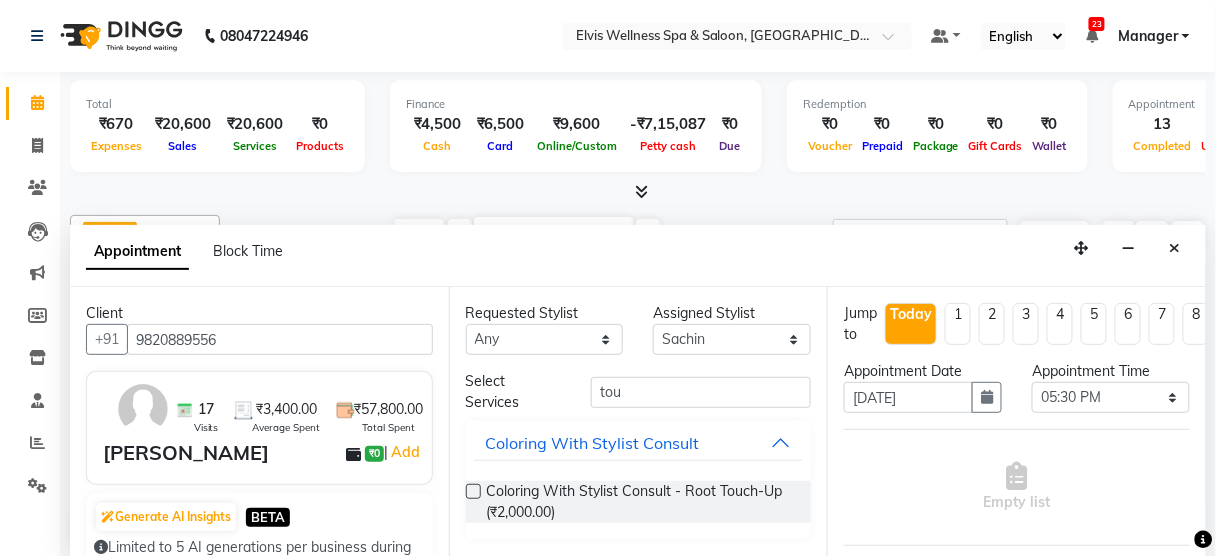 click at bounding box center (473, 491) 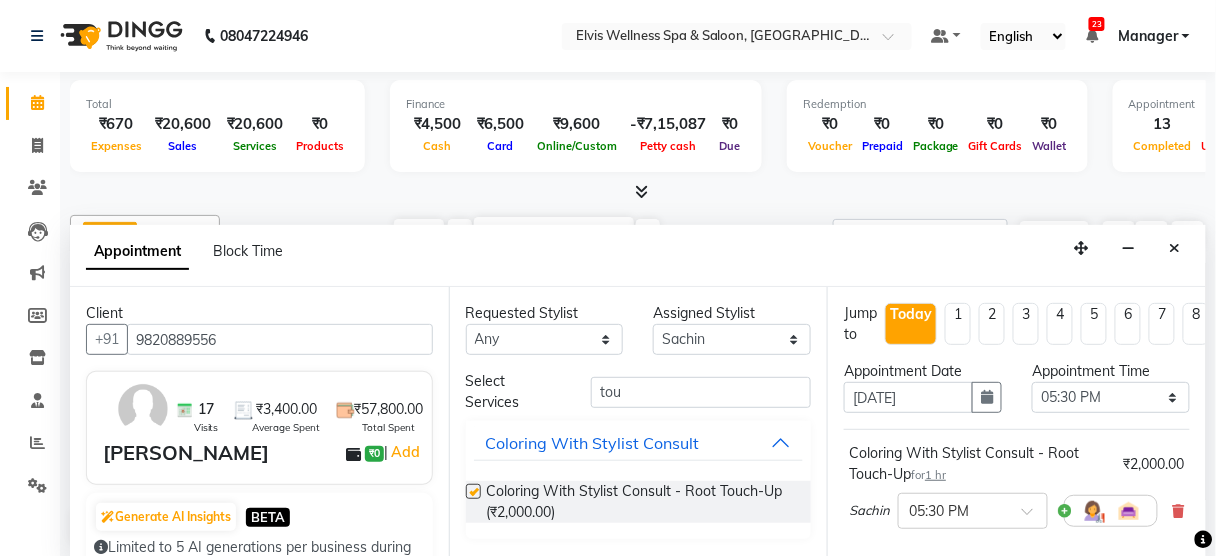 checkbox on "false" 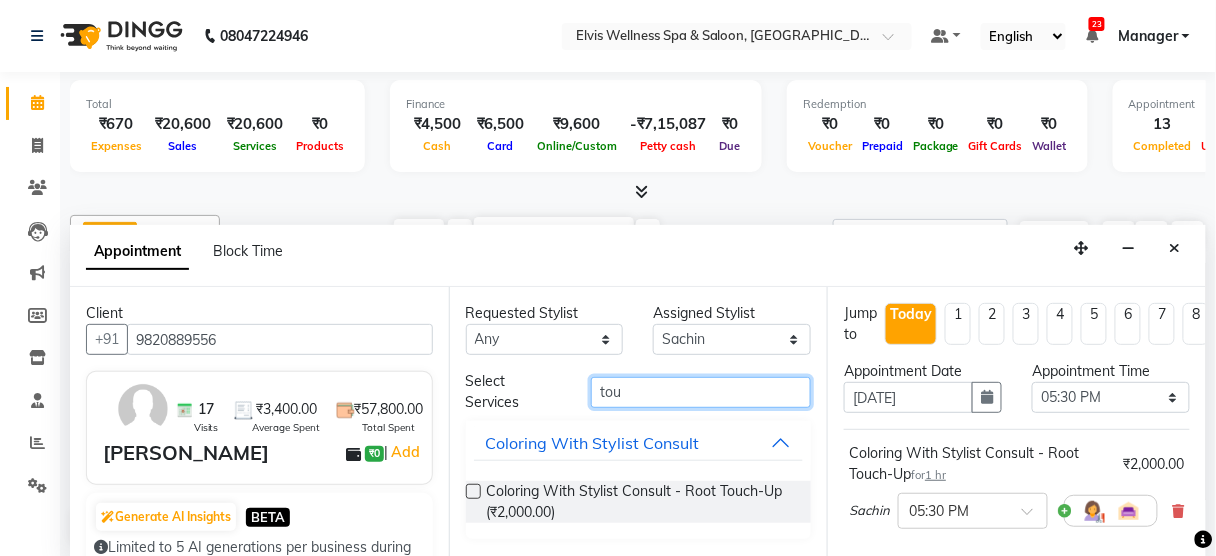 click on "tou" at bounding box center (701, 392) 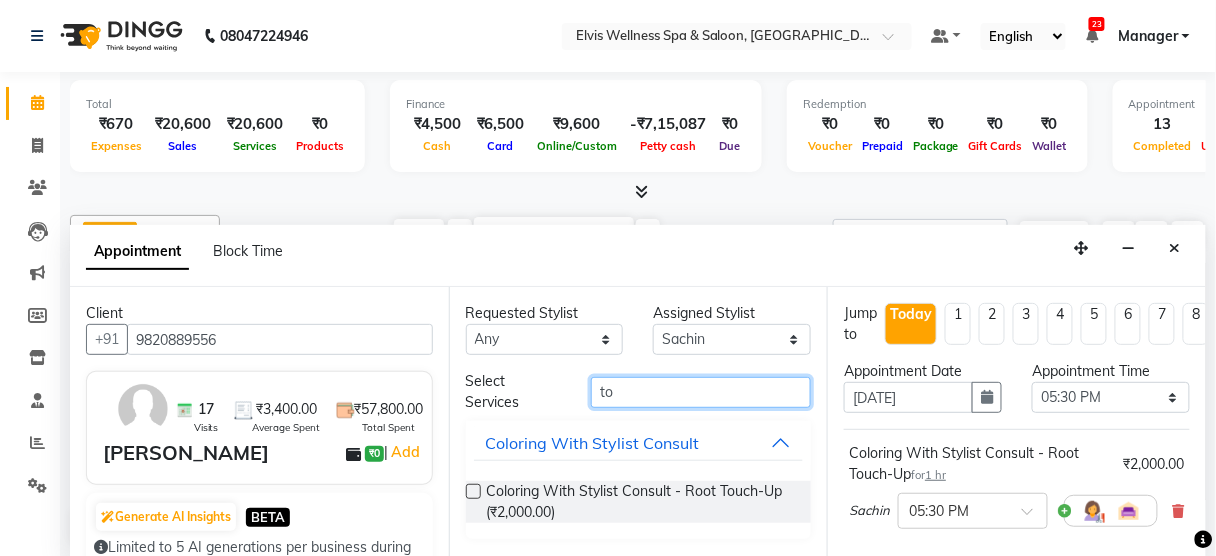 type on "t" 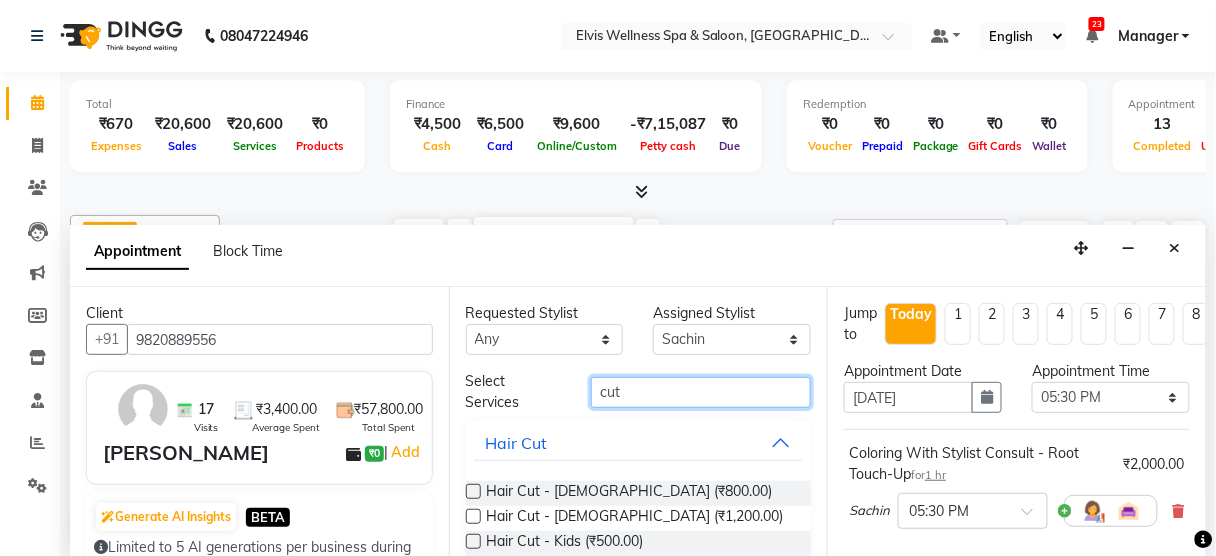 type on "cut" 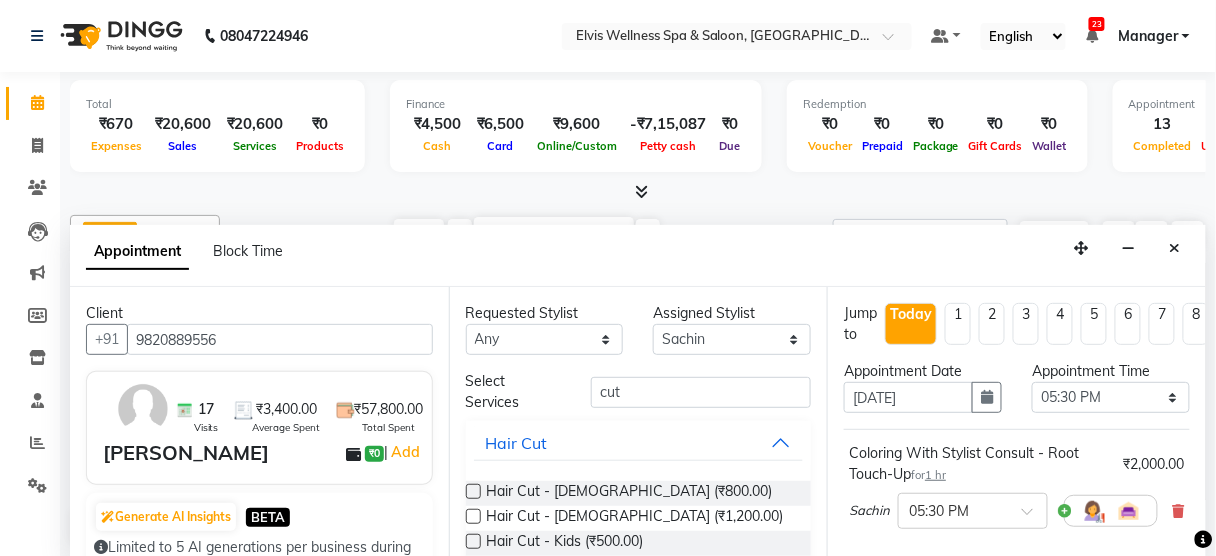 drag, startPoint x: 478, startPoint y: 488, endPoint x: 465, endPoint y: 489, distance: 13.038404 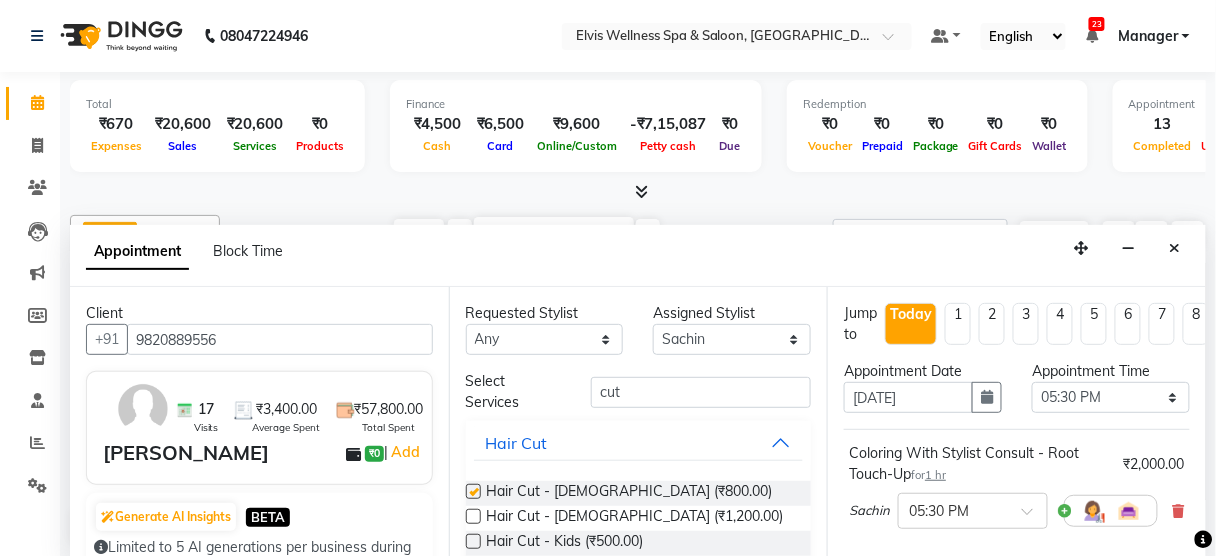 click at bounding box center [473, 491] 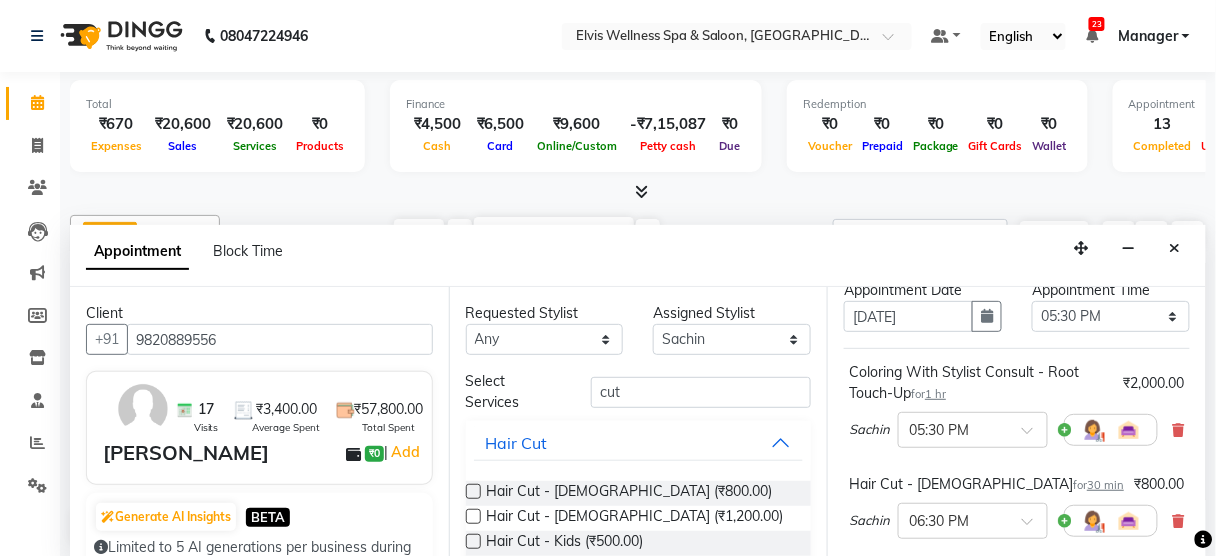 scroll, scrollTop: 0, scrollLeft: 0, axis: both 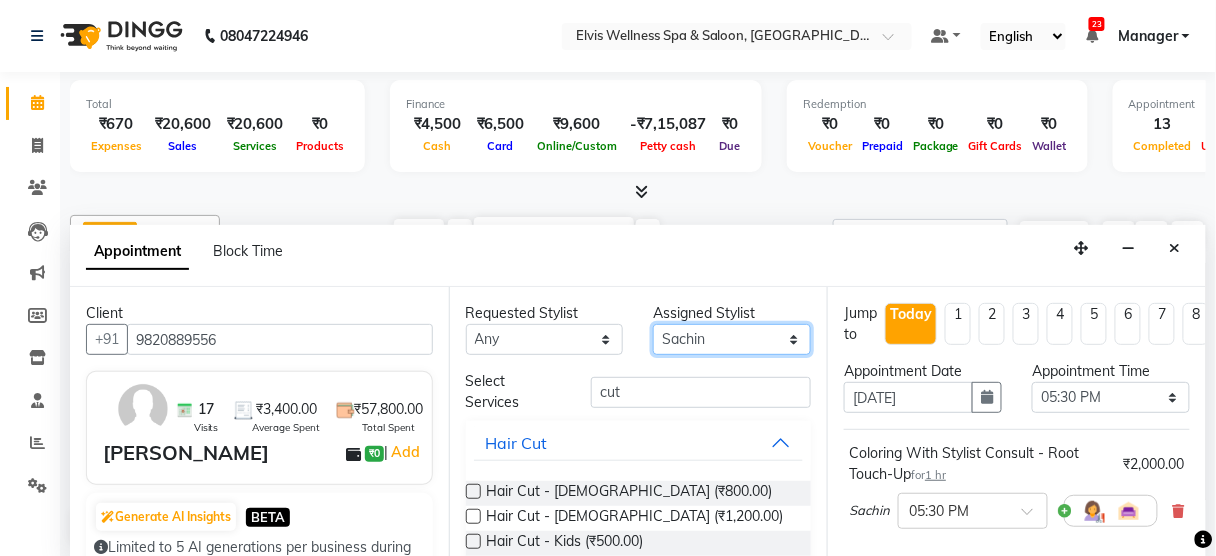click on "Select Aien Aman among Anju Anna baner staff Bepeto Bunty Chaitali Eunice Jay Katrin Khumpo kothrud staff KP staff Kundan lachu Lelen Lucy Manager Marvin Masoni mimin Ming nancy Noang Rahul RAMBO Reena Sachin sarla Savitri slita Sumitra Thon Viman nagar staff yanchen" at bounding box center [732, 339] 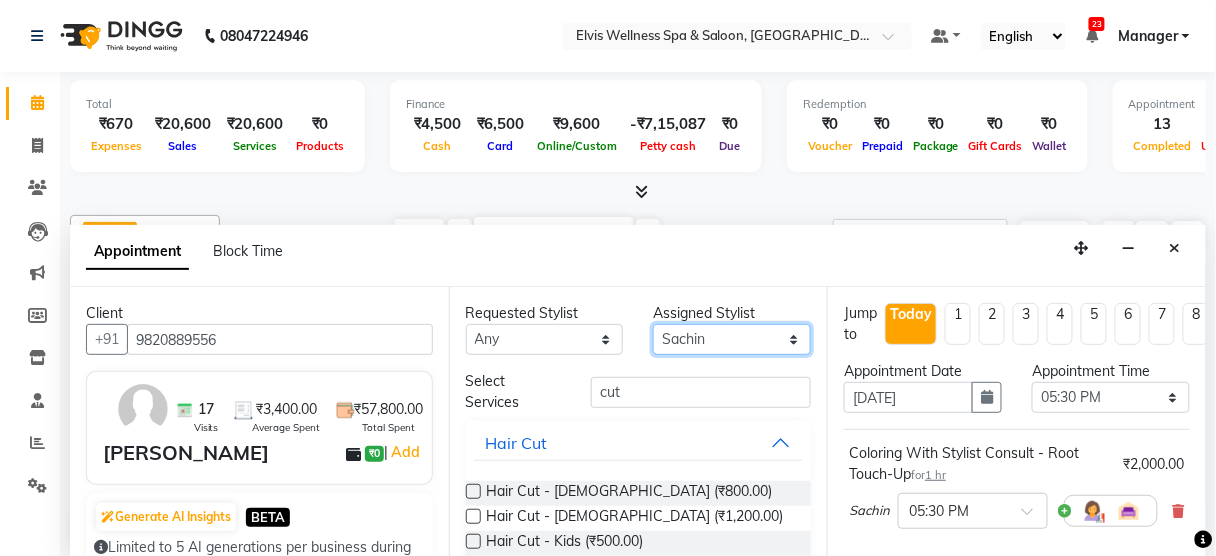 select on "59835" 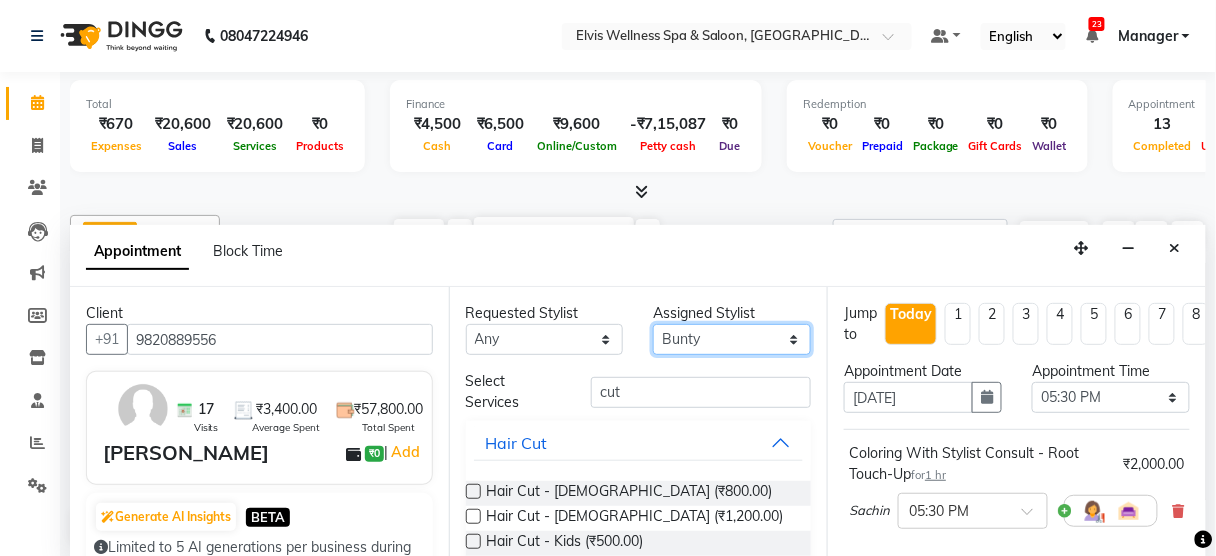 click on "Select Aien Aman among Anju Anna baner staff Bepeto Bunty Chaitali Eunice Jay Katrin Khumpo kothrud staff KP staff Kundan lachu Lelen Lucy Manager Marvin Masoni mimin Ming nancy Noang Rahul RAMBO Reena Sachin sarla Savitri slita Sumitra Thon Viman nagar staff yanchen" at bounding box center (732, 339) 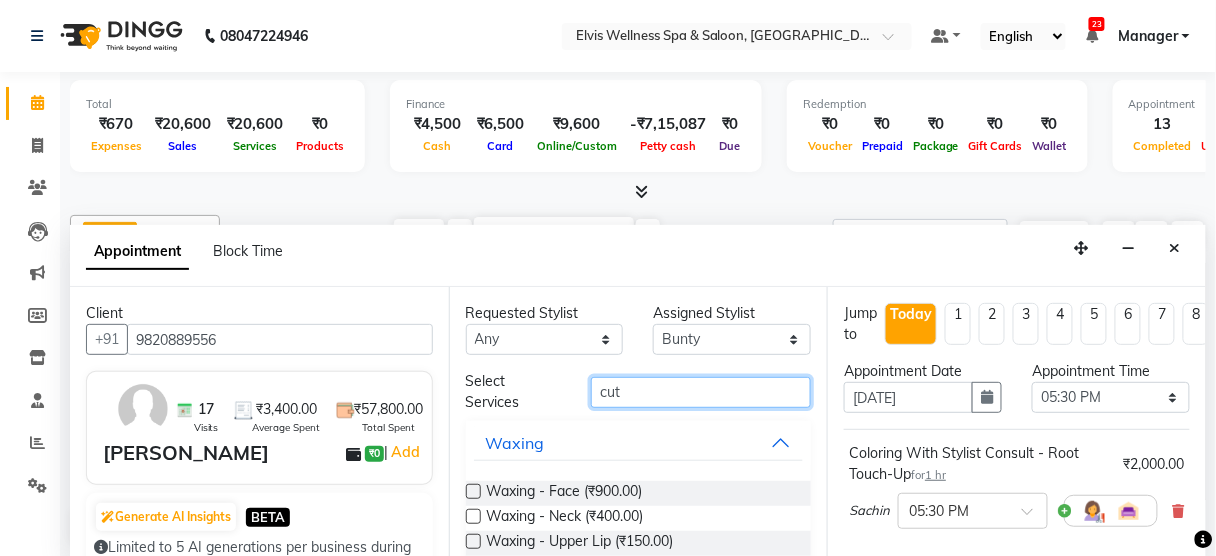 click on "cut" at bounding box center (701, 392) 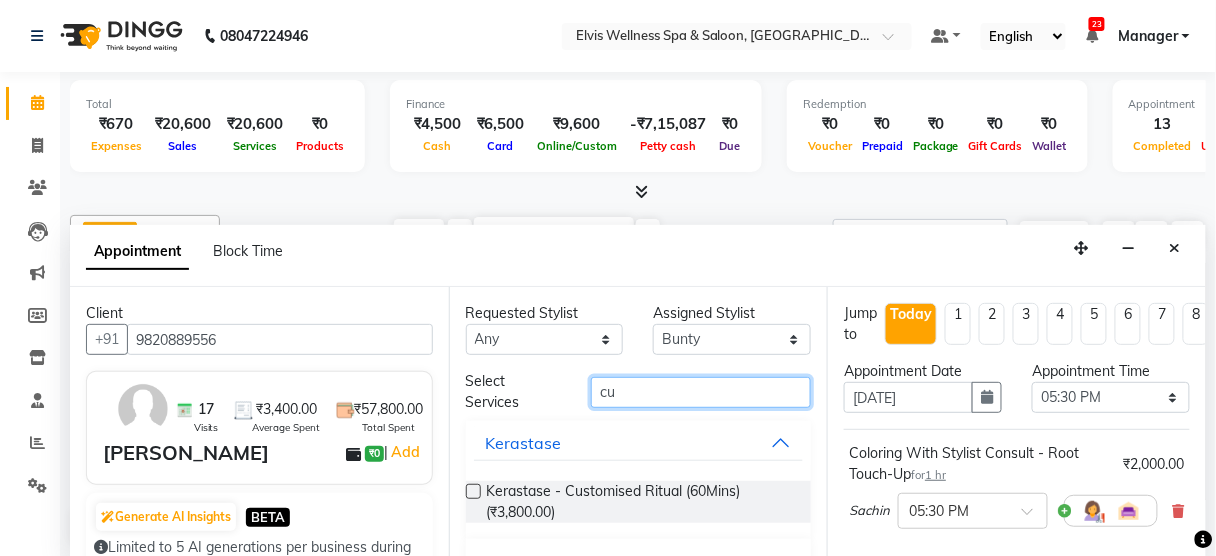 type on "c" 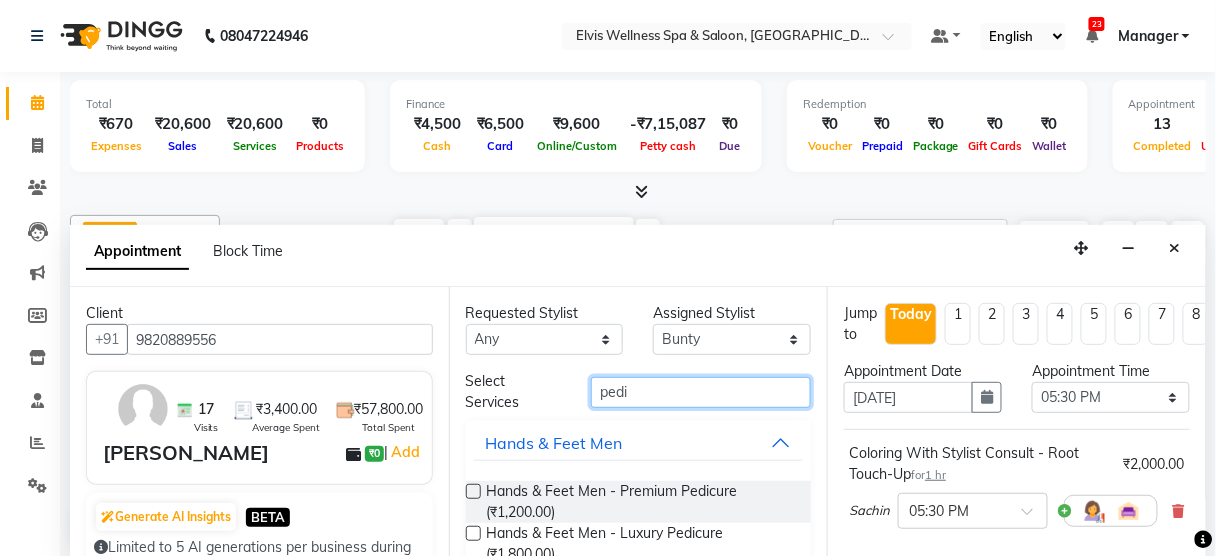 type on "pedi" 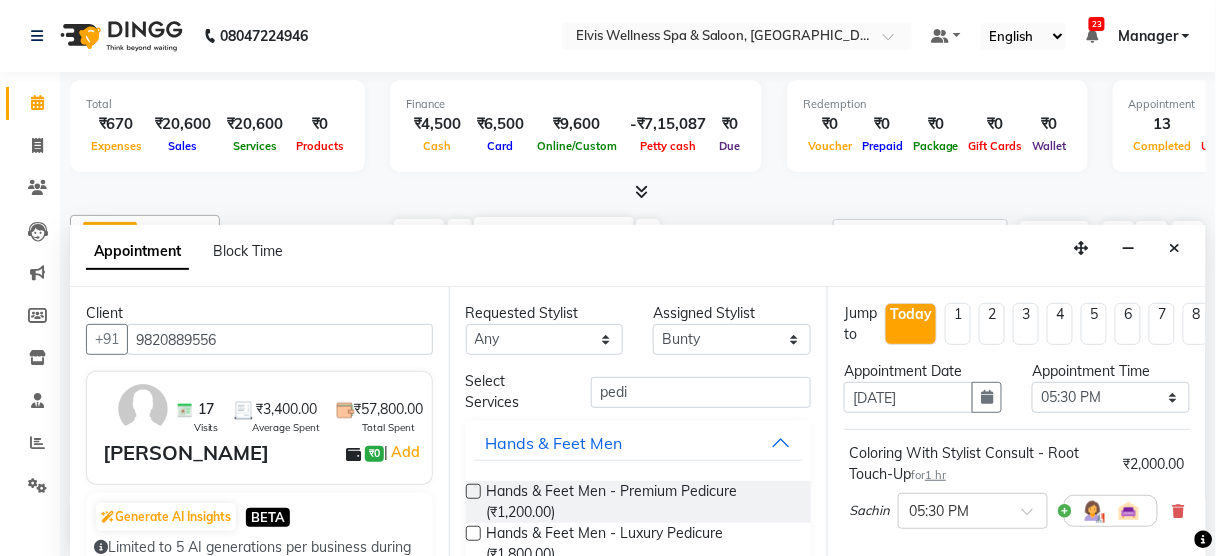 click at bounding box center [473, 491] 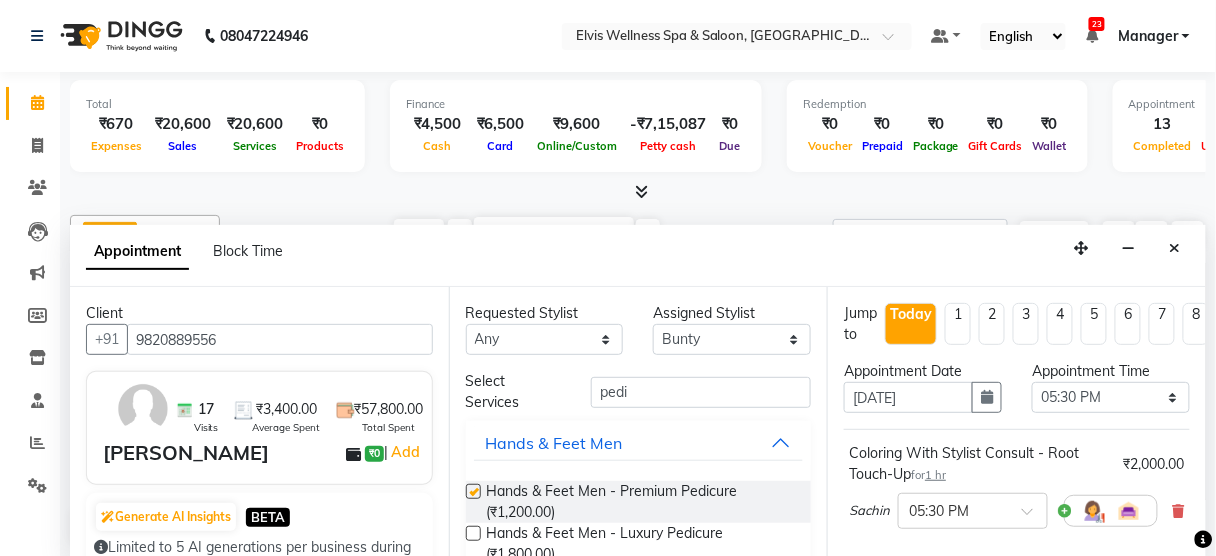 checkbox on "false" 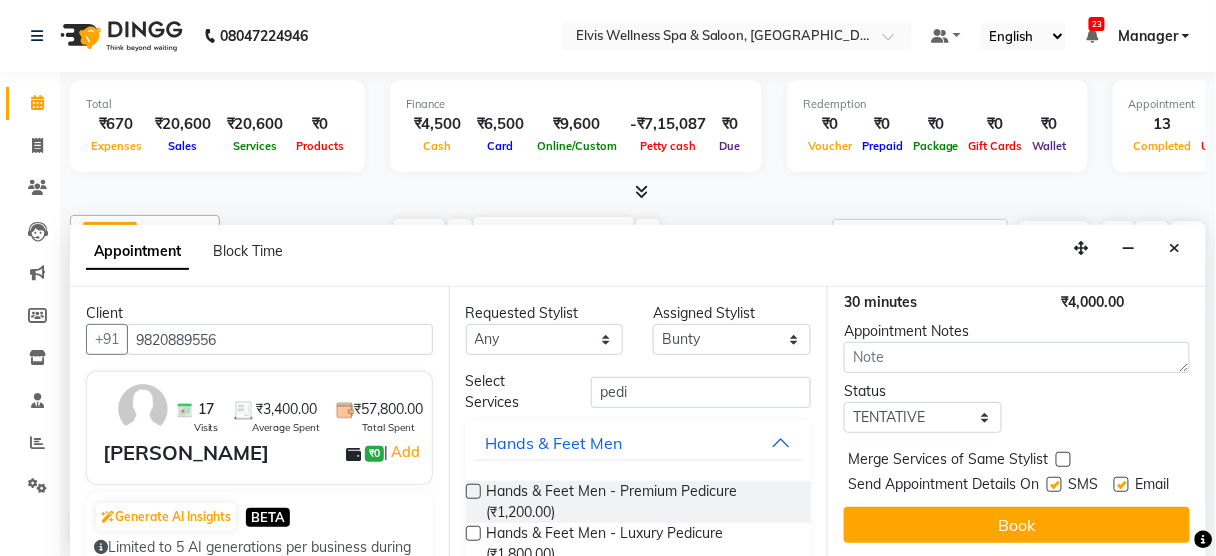 scroll, scrollTop: 527, scrollLeft: 0, axis: vertical 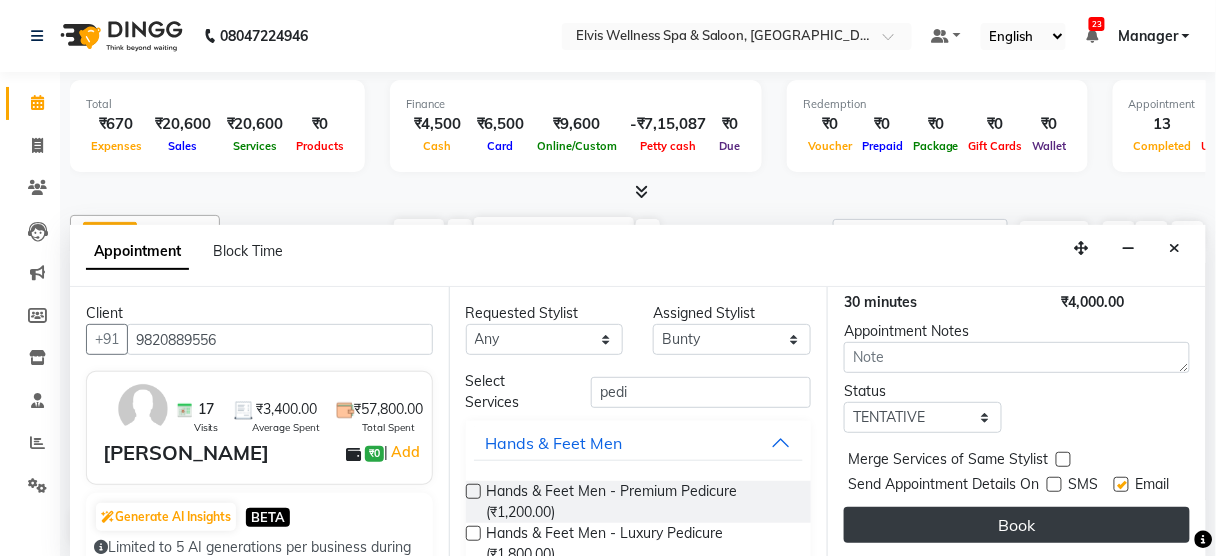 click on "Book" at bounding box center (1017, 525) 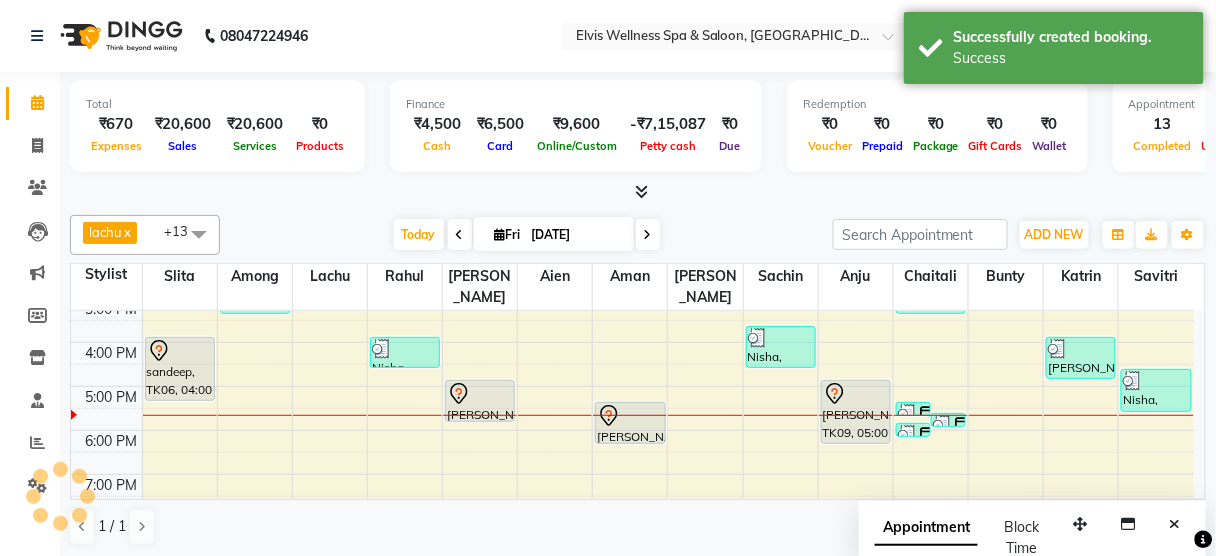 scroll, scrollTop: 0, scrollLeft: 0, axis: both 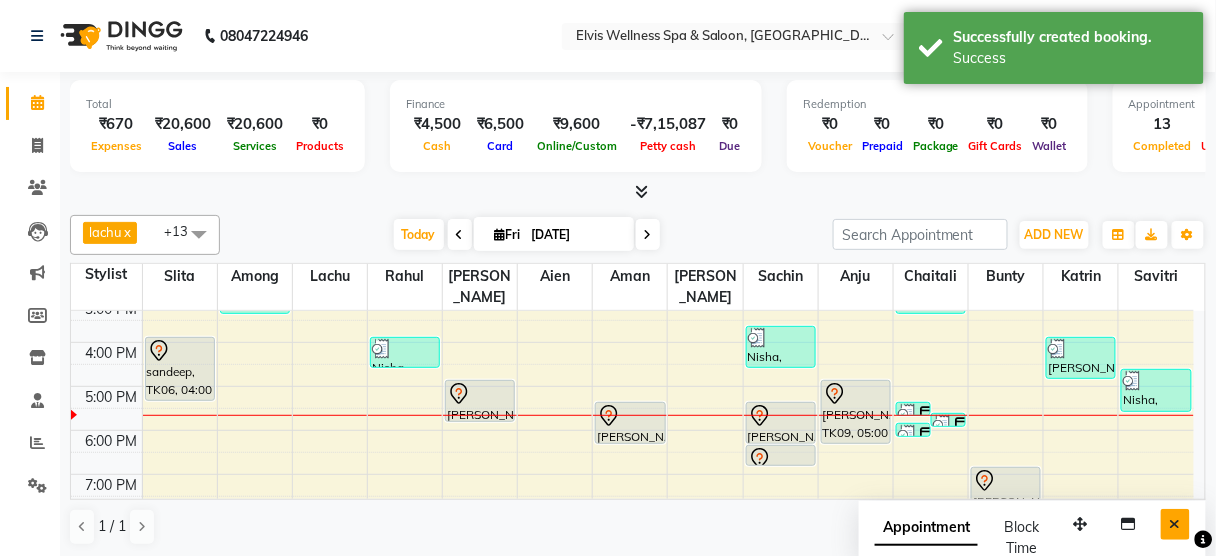 click at bounding box center (1175, 524) 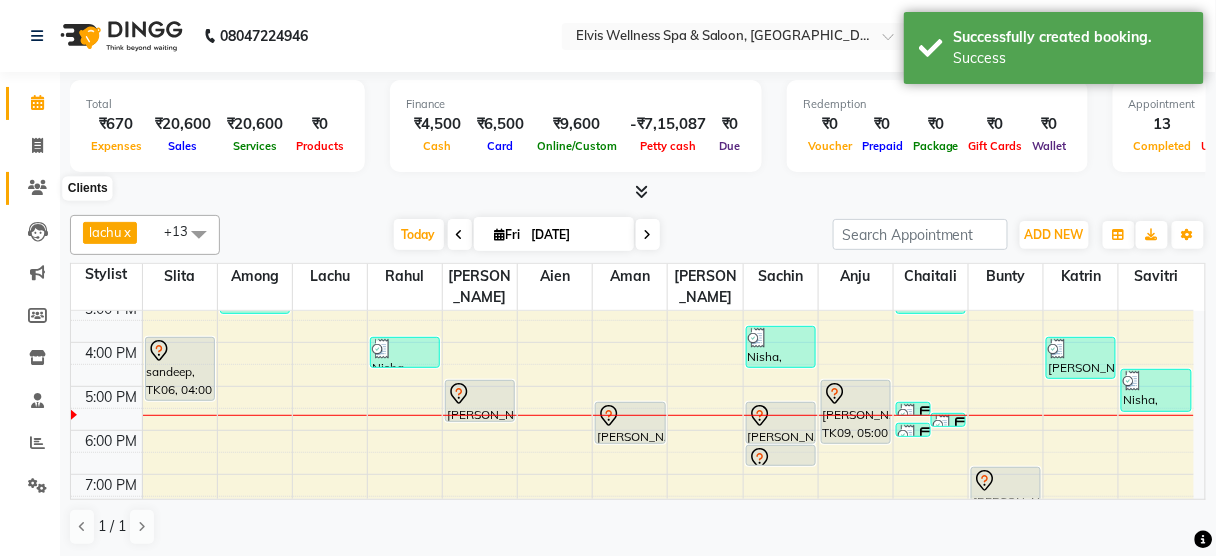 click 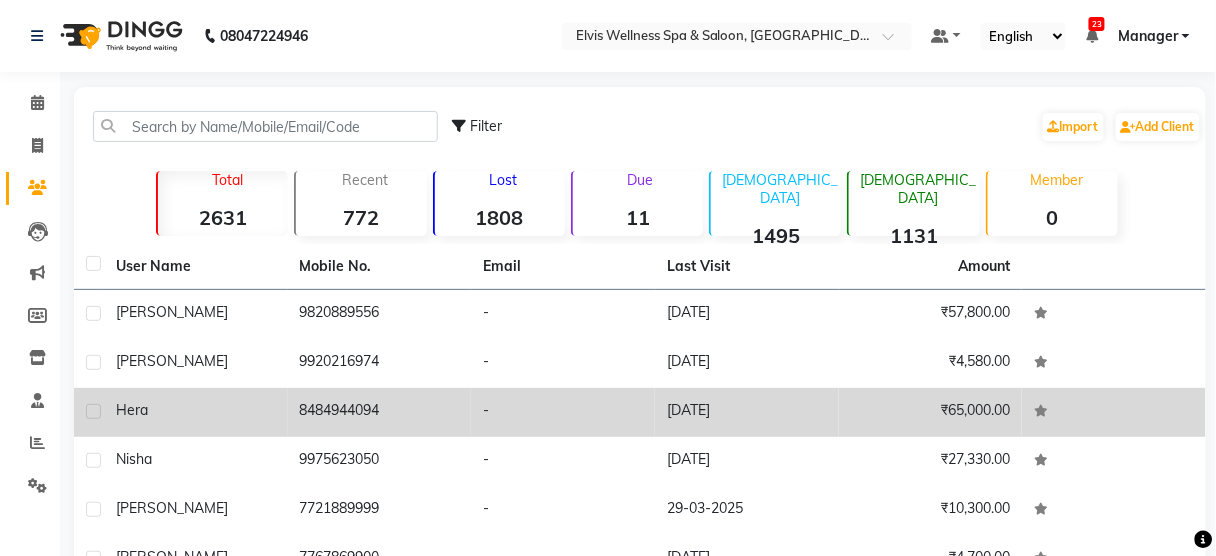 click on "Hera" 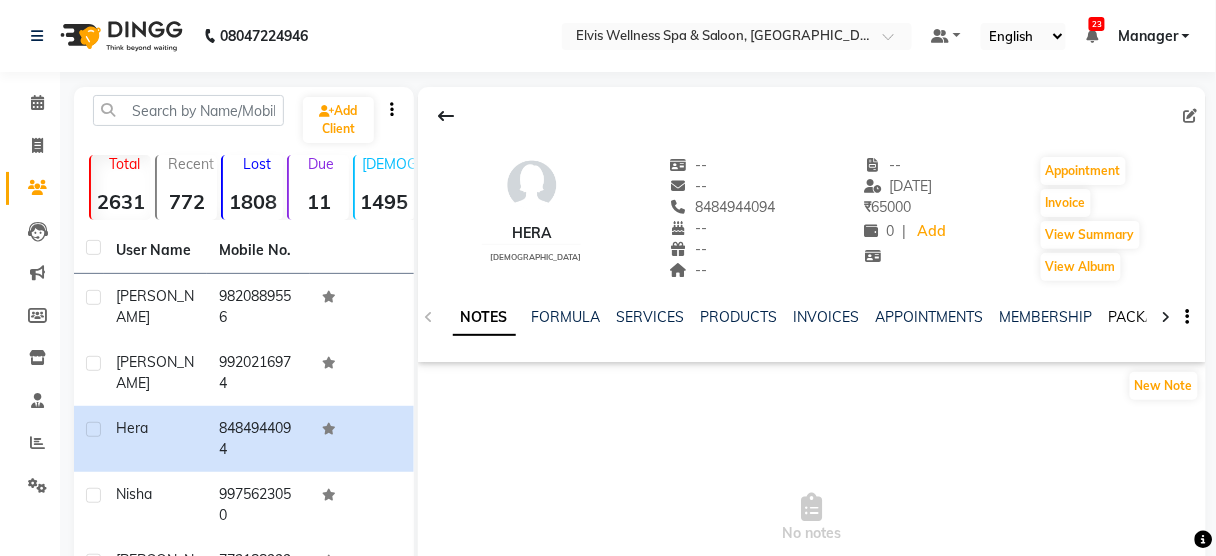 click on "PACKAGES" 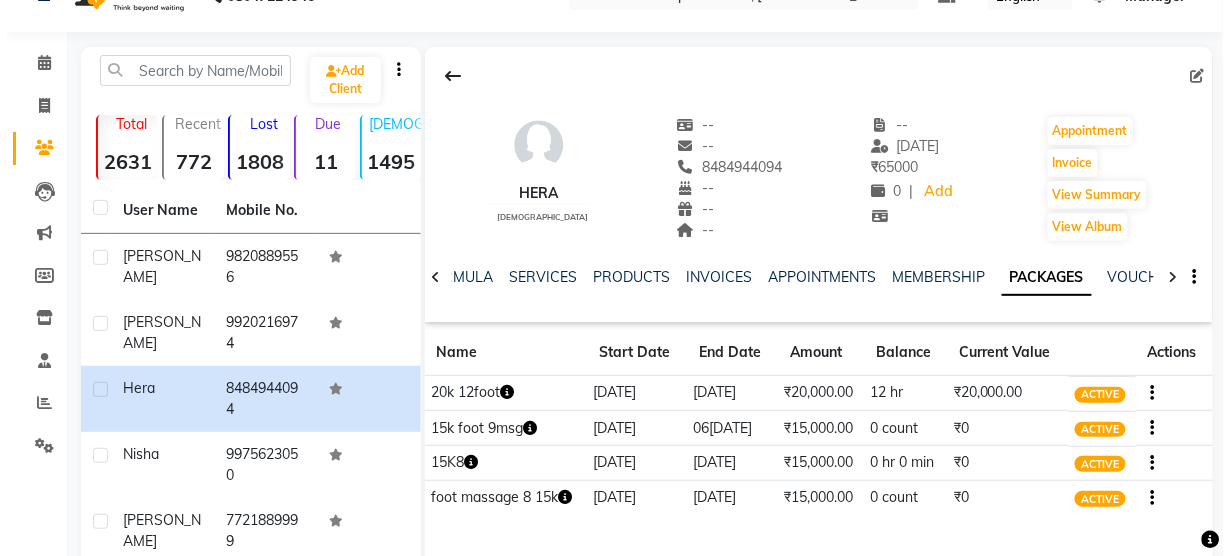 scroll, scrollTop: 40, scrollLeft: 0, axis: vertical 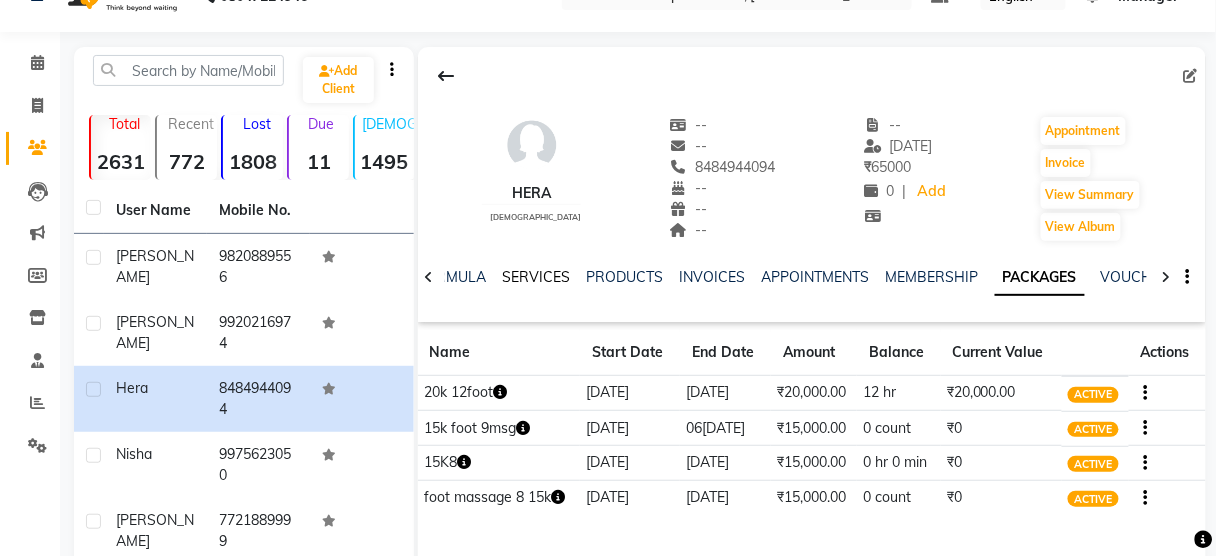 click on "SERVICES" 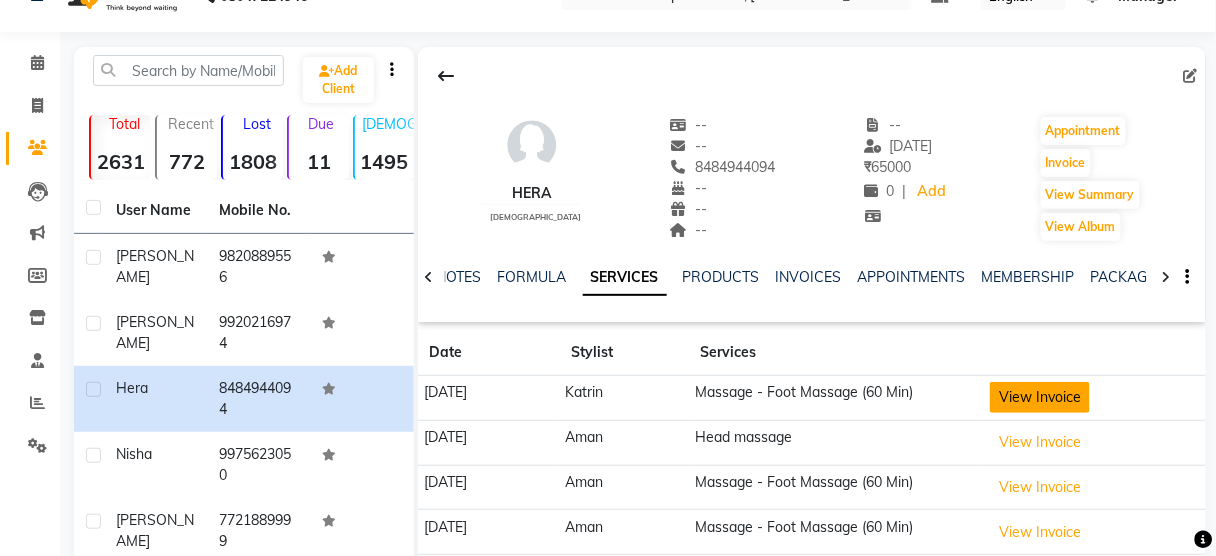 click on "View Invoice" 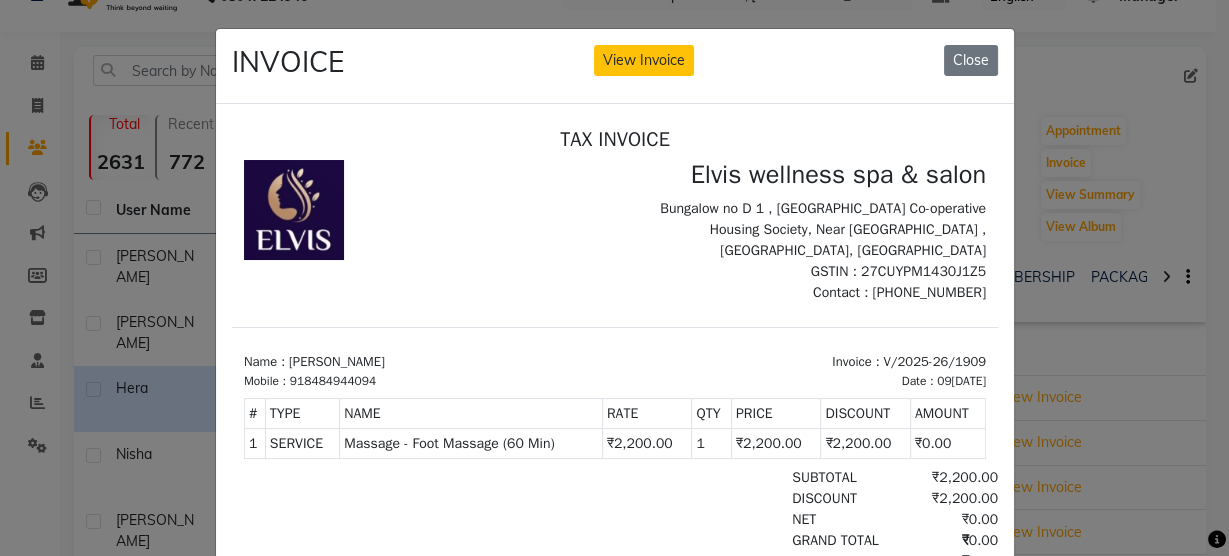 scroll, scrollTop: 16, scrollLeft: 0, axis: vertical 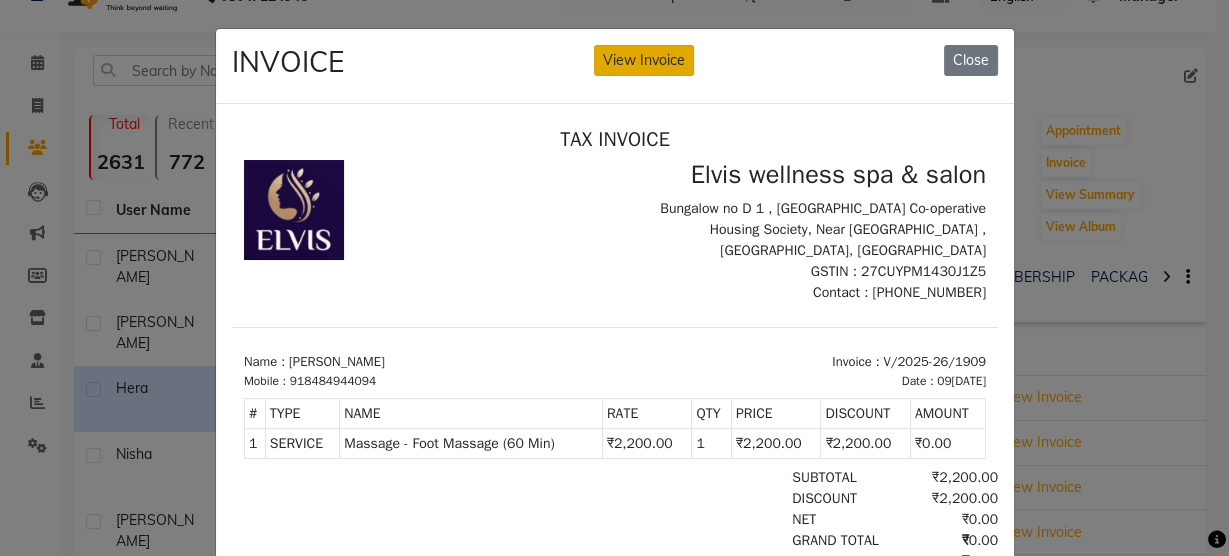 click on "View Invoice" 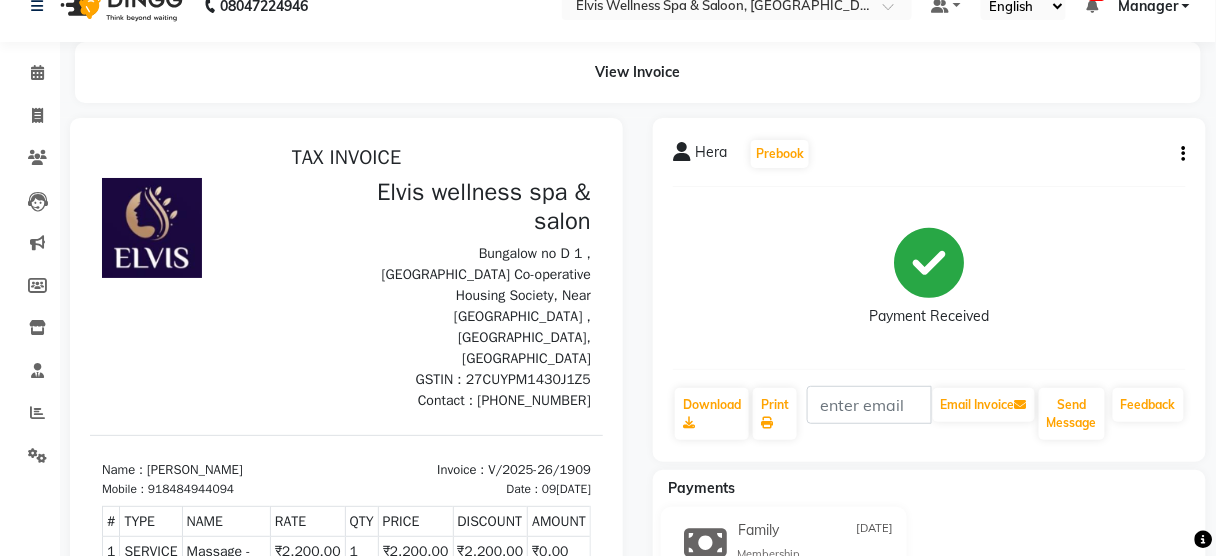 scroll, scrollTop: 0, scrollLeft: 0, axis: both 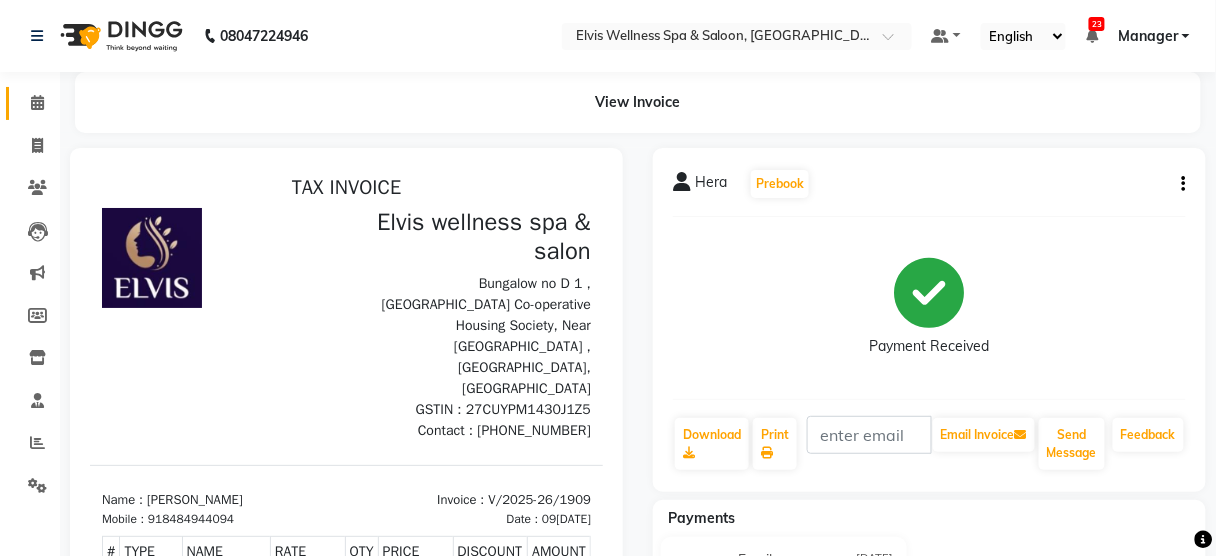 click 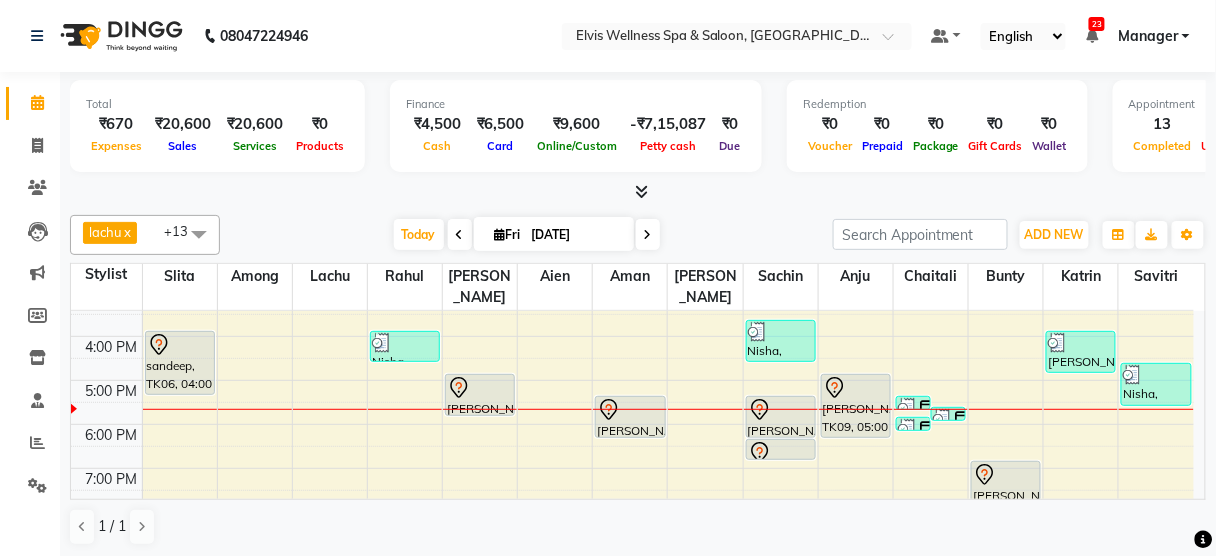 scroll, scrollTop: 327, scrollLeft: 0, axis: vertical 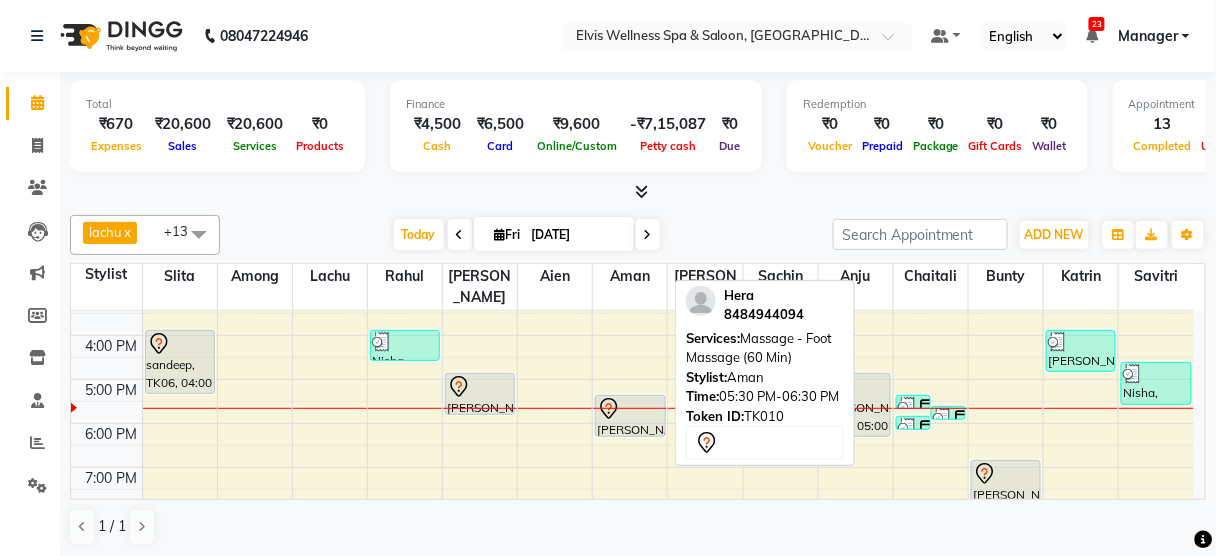 click 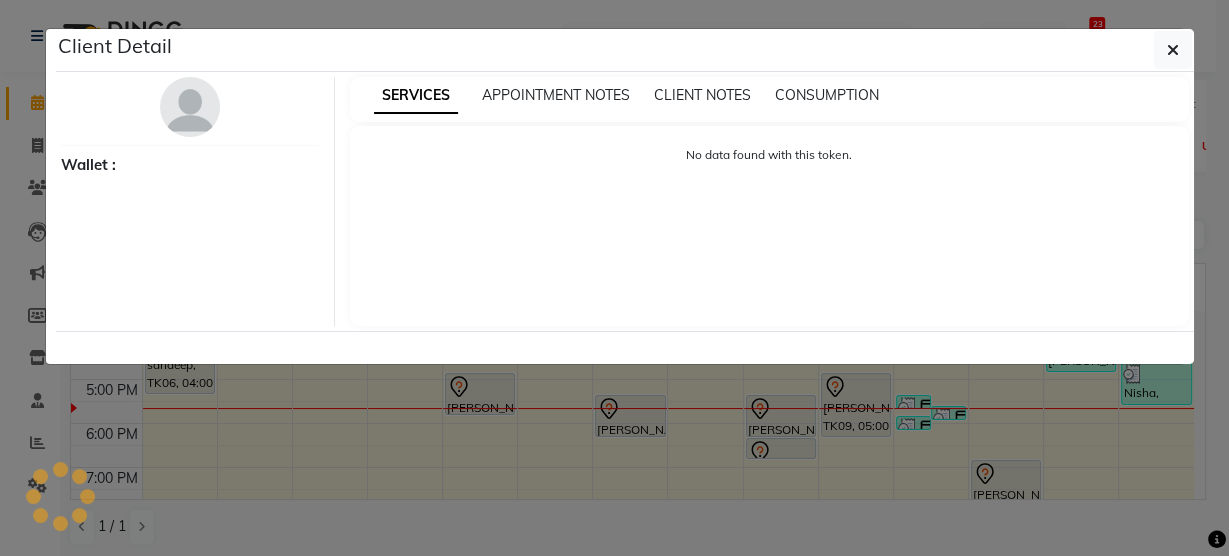 select on "7" 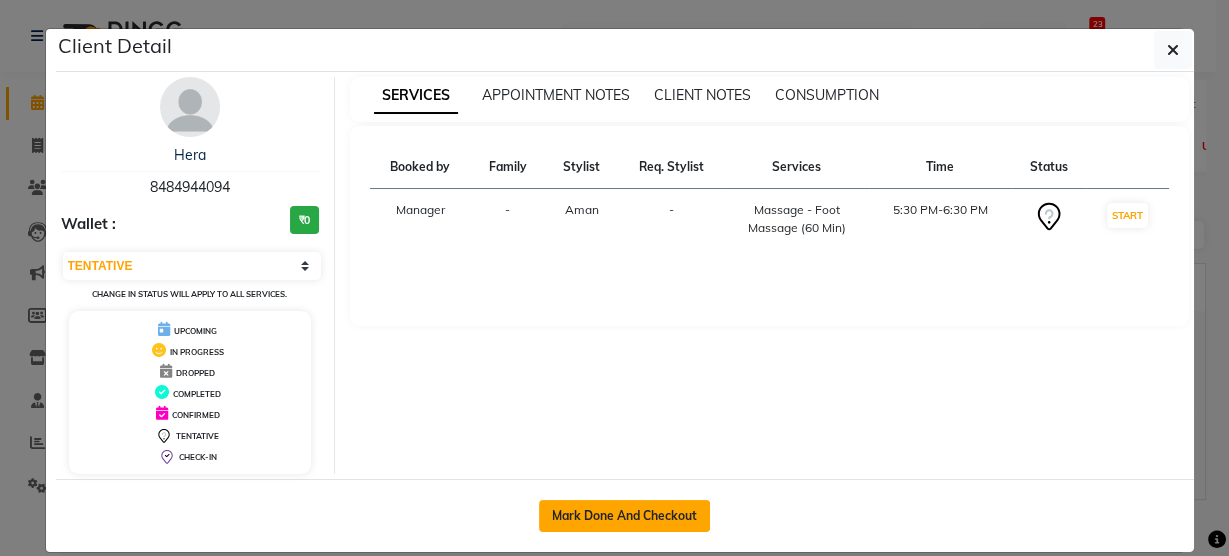 click on "Mark Done And Checkout" 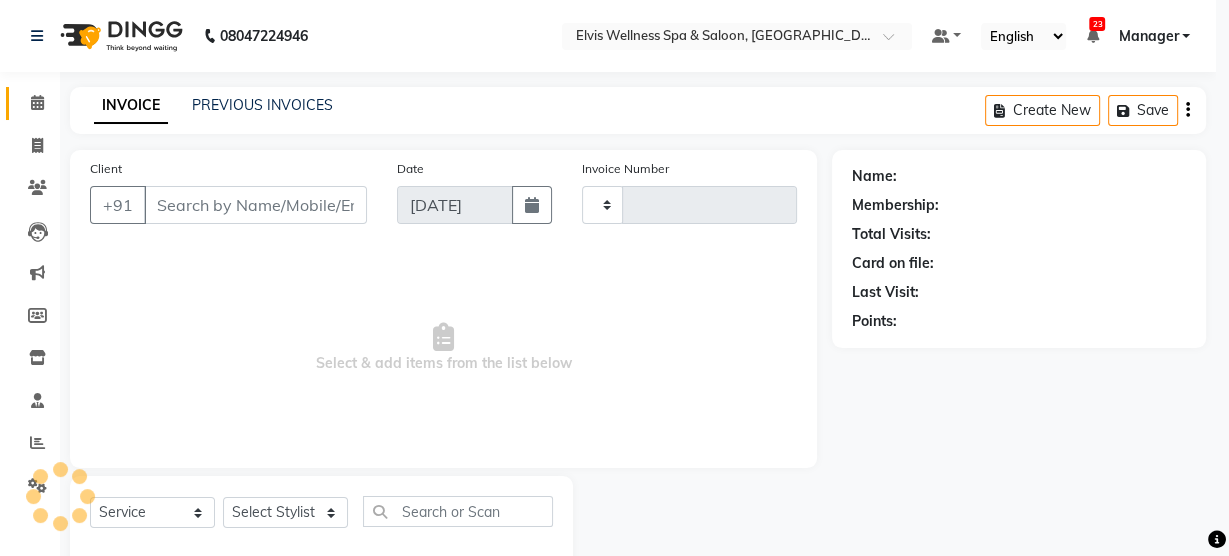 type on "1948" 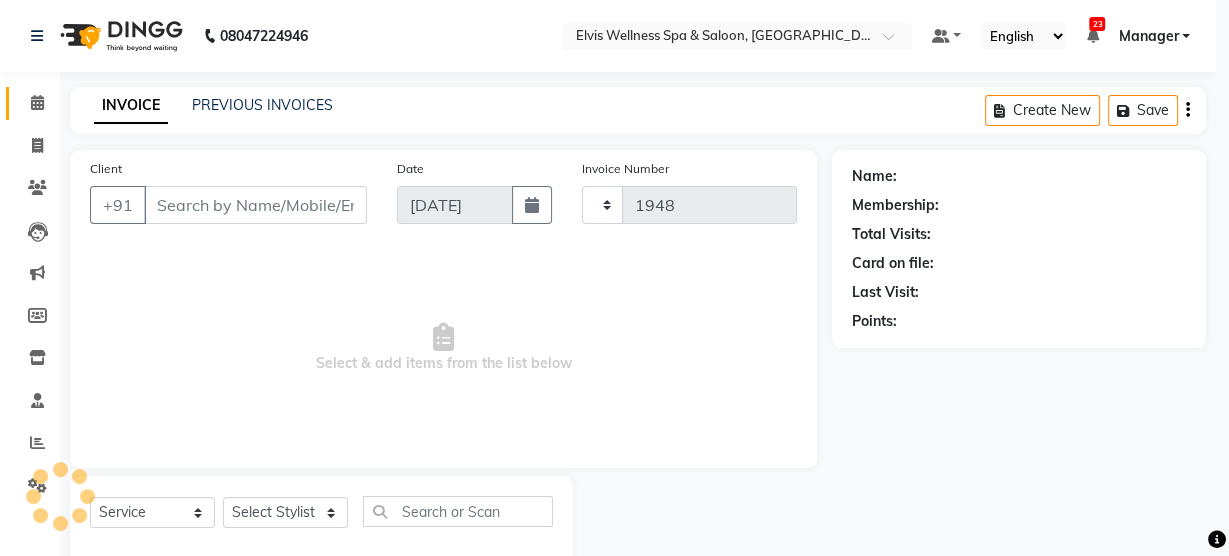 select on "5733" 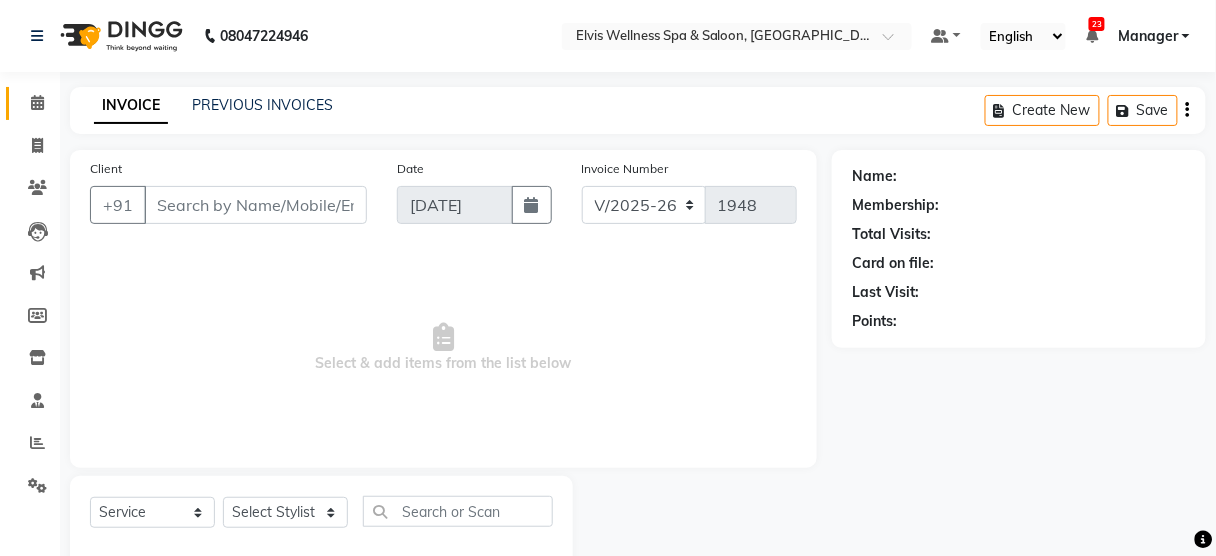 type on "8484944094" 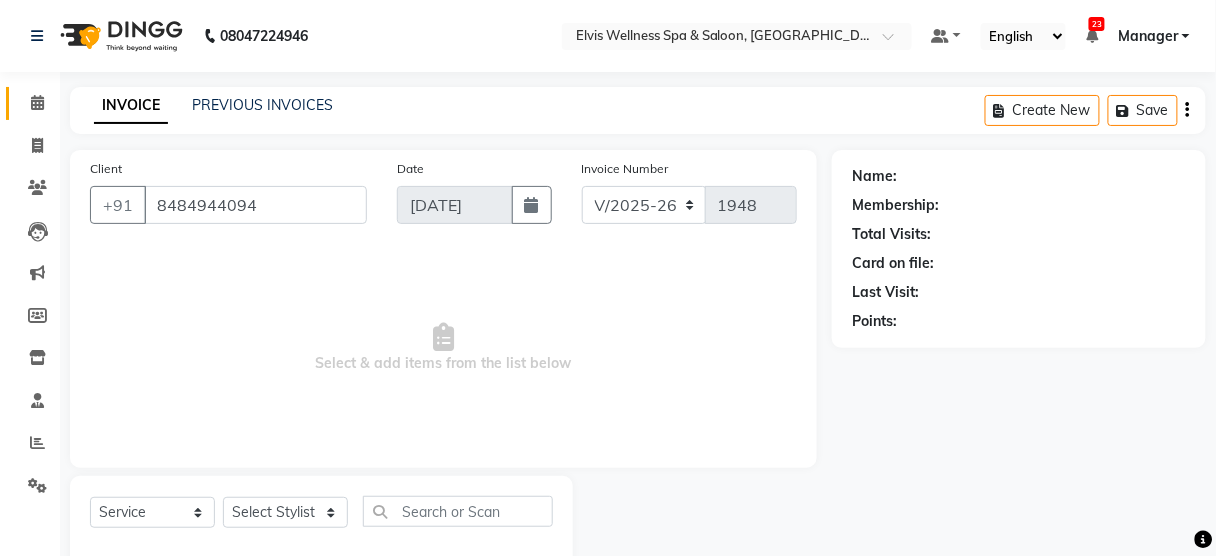 select on "46426" 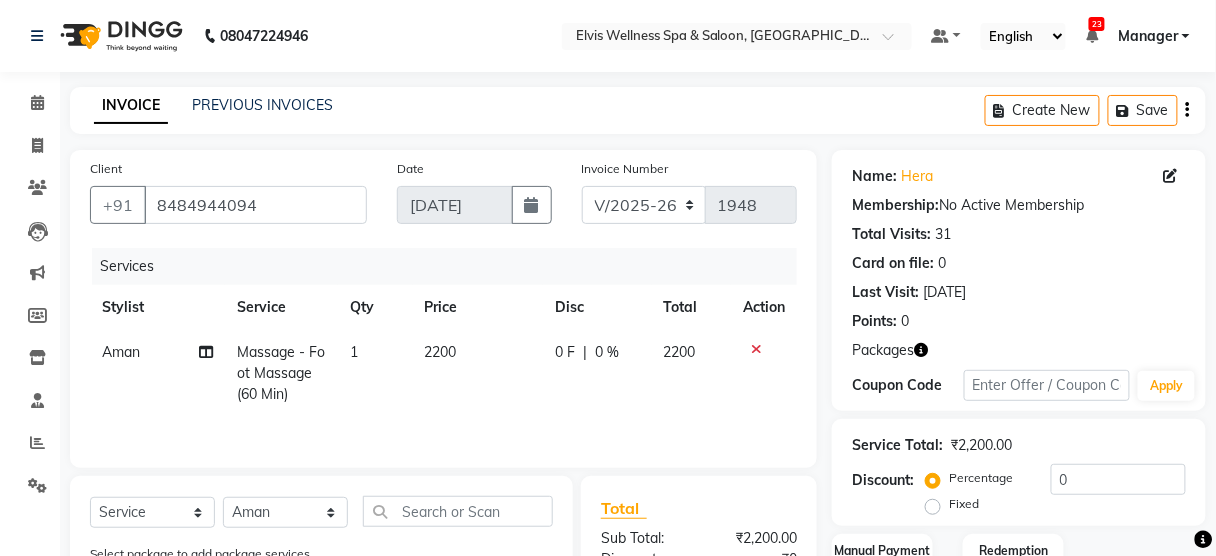 scroll, scrollTop: 214, scrollLeft: 0, axis: vertical 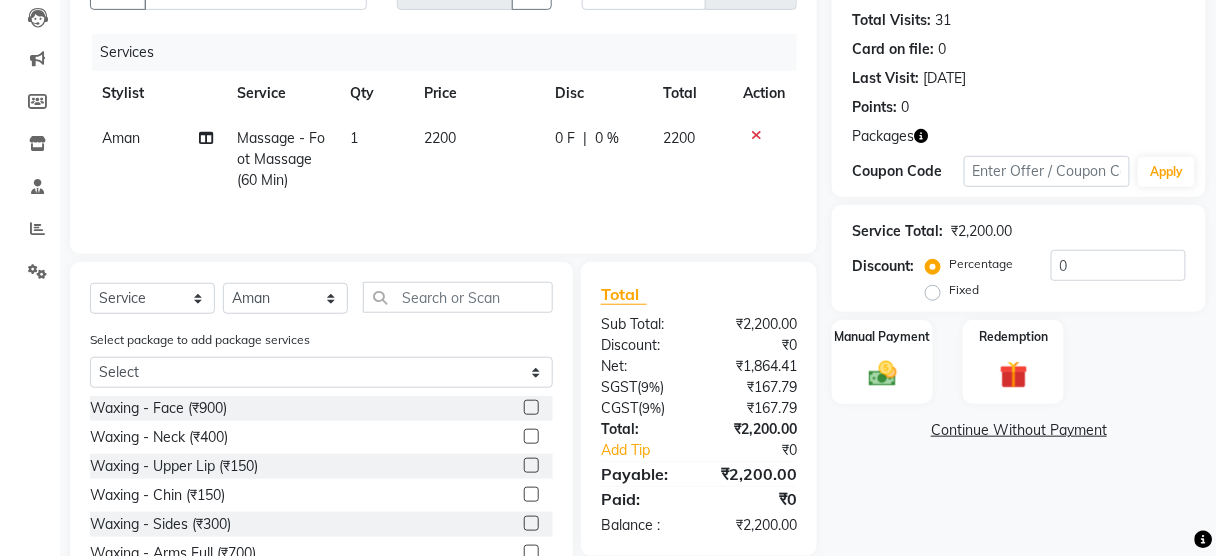 click on "Name: Hera  Membership:  No Active Membership  Total Visits:  31 Card on file:  0 Last Visit:   09-07-2025 Points:   0  Packages Coupon Code Apply Service Total:  ₹2,200.00  Discount:  Percentage   Fixed  0 Manual Payment Redemption  Continue Without Payment" 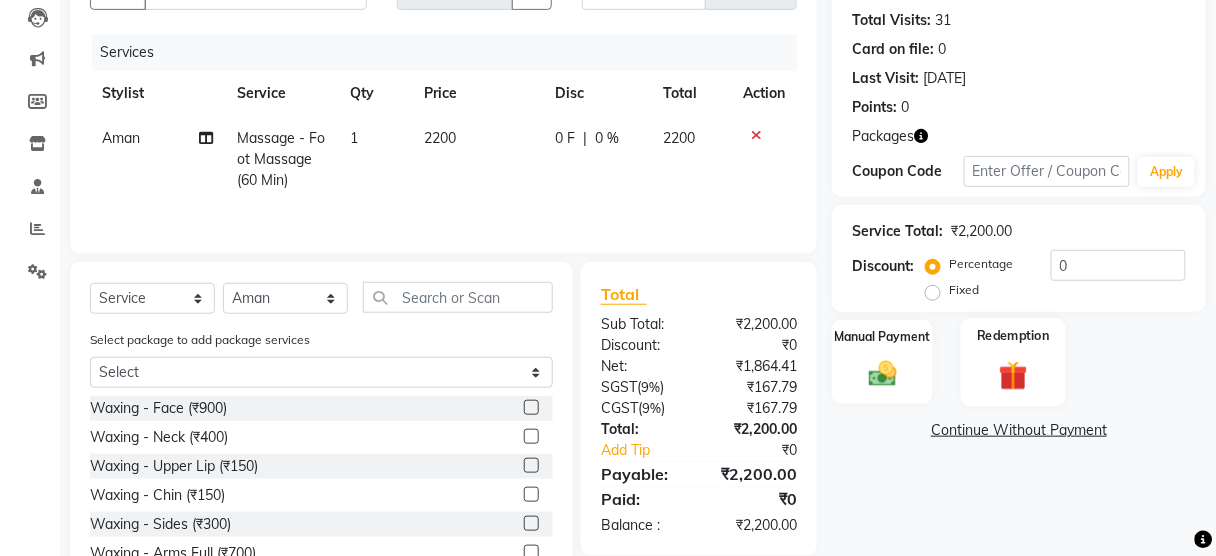 click 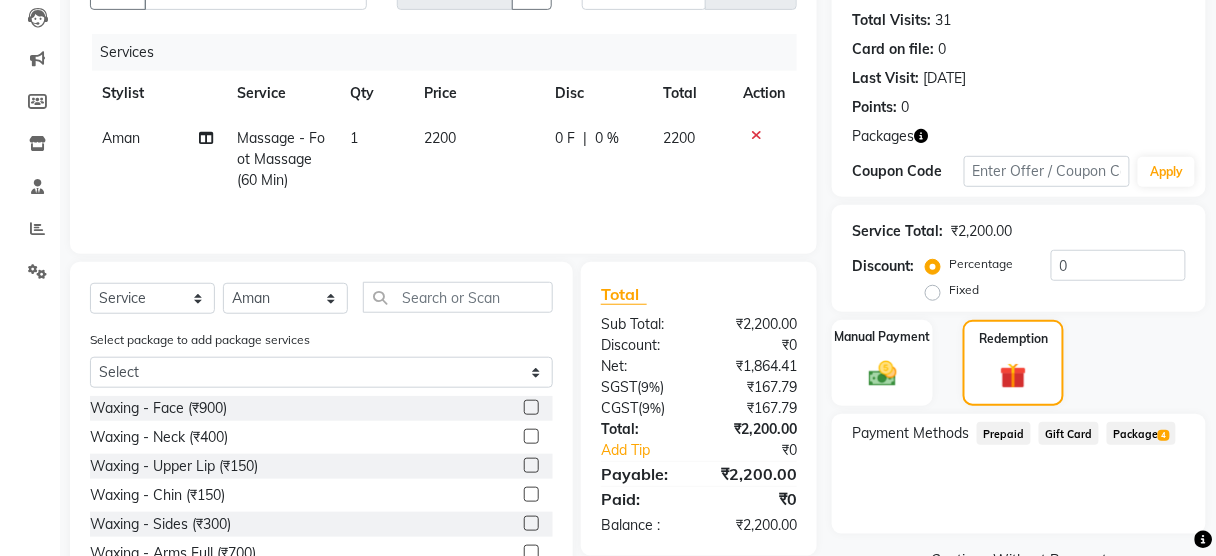 click on "Package  4" 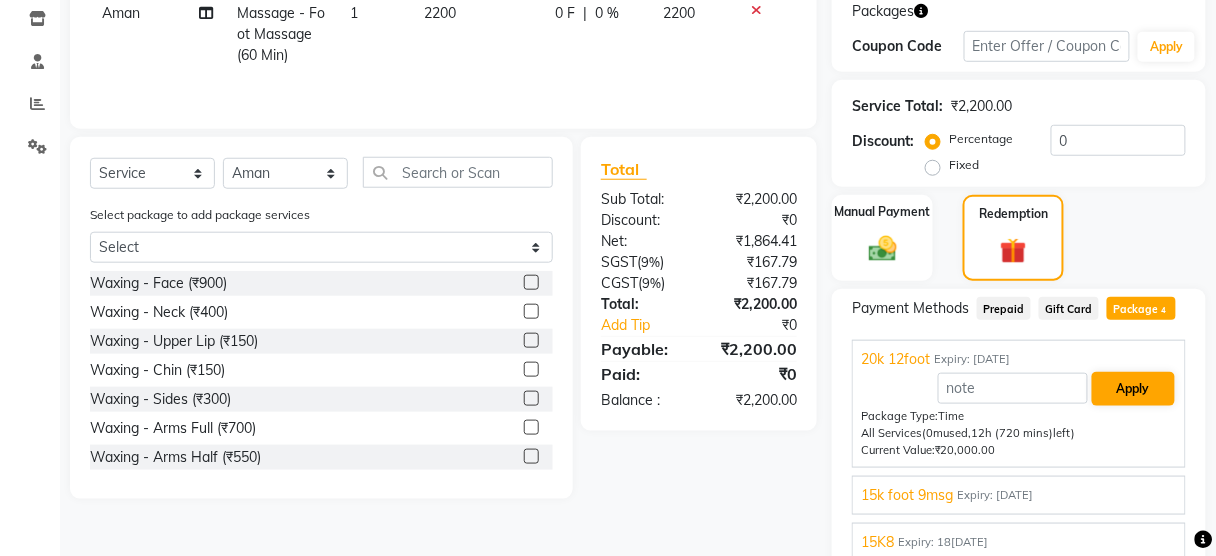 scroll, scrollTop: 339, scrollLeft: 0, axis: vertical 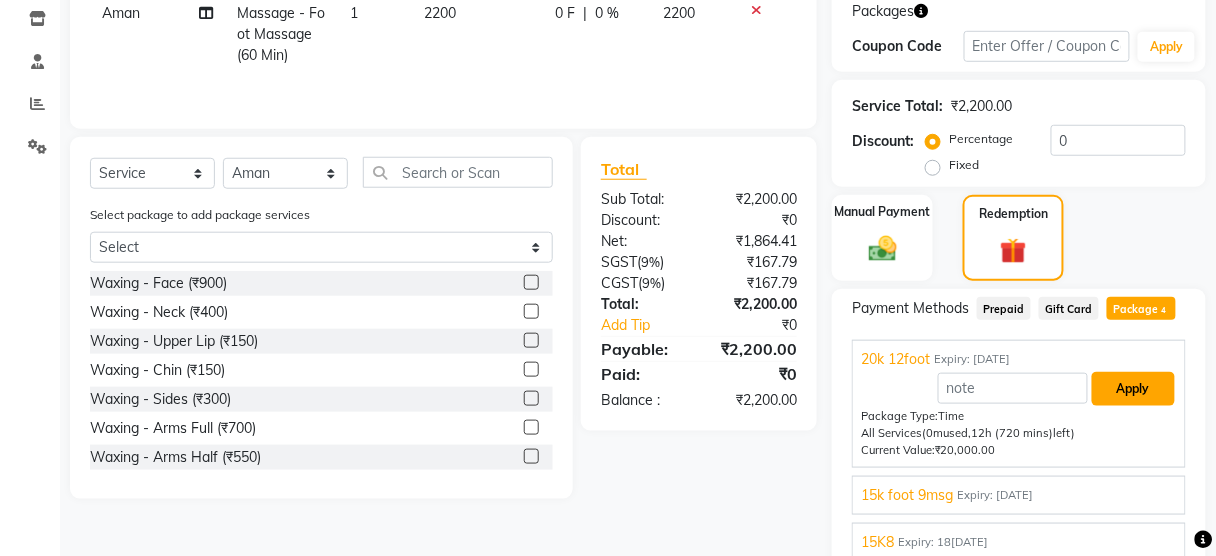 click on "Apply" at bounding box center [1133, 389] 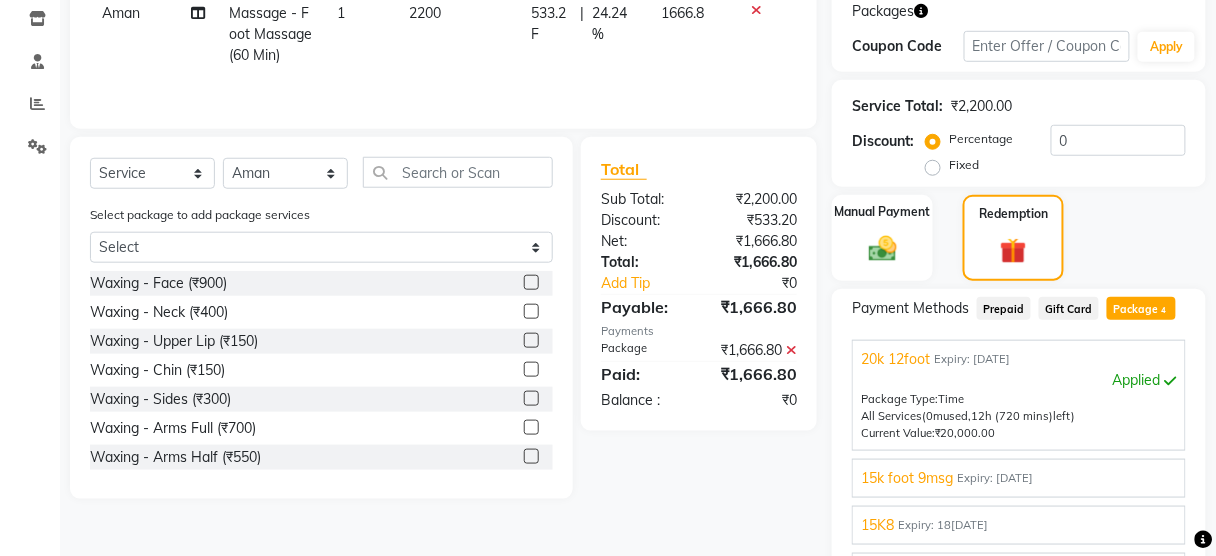 scroll, scrollTop: 26, scrollLeft: 0, axis: vertical 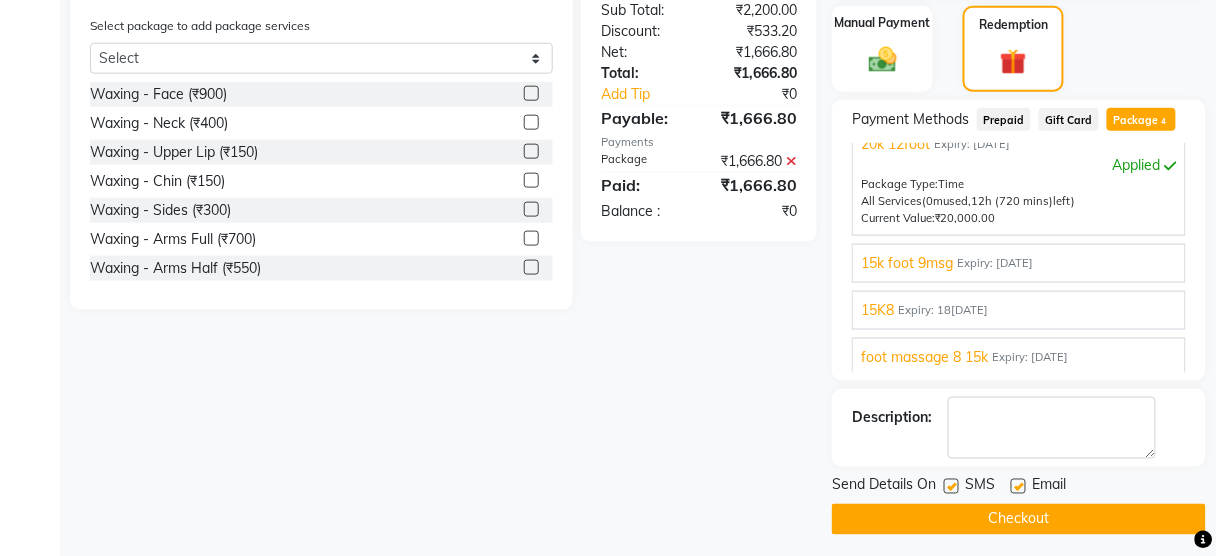 click 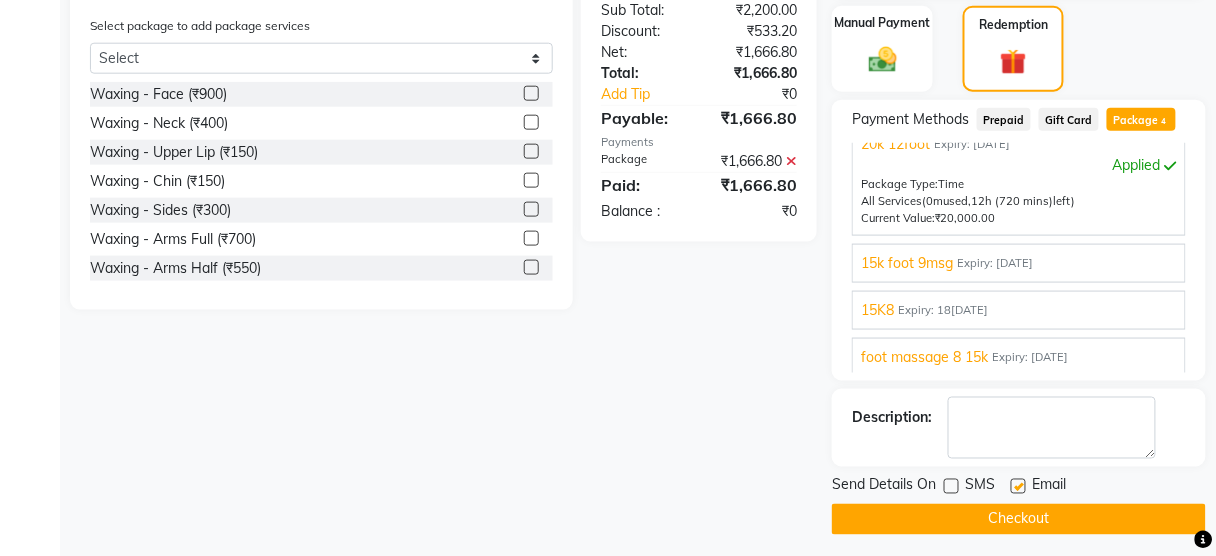 click on "Checkout" 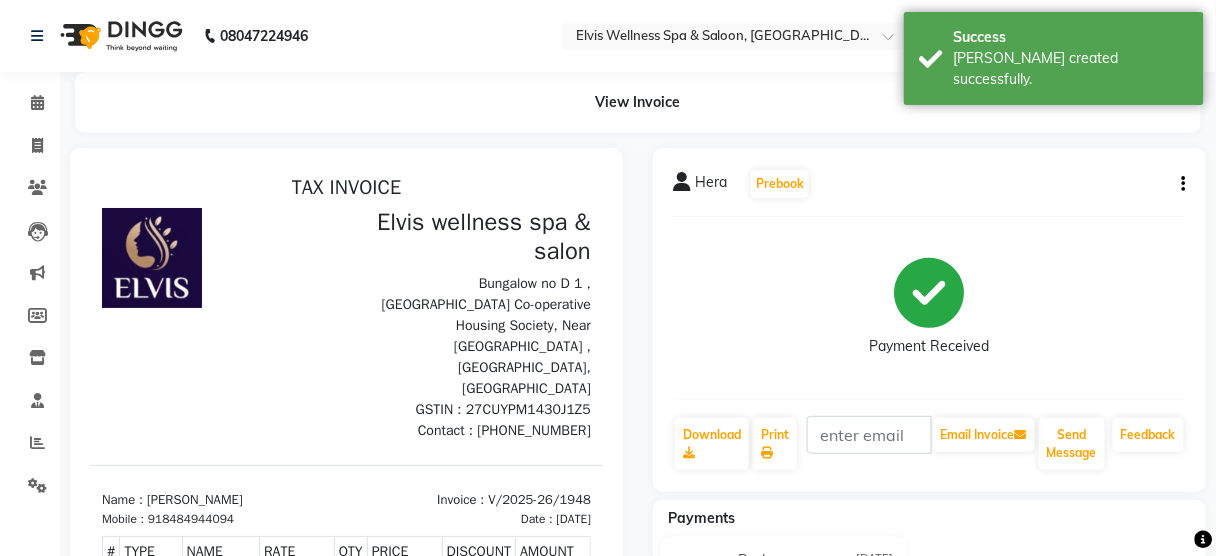 scroll, scrollTop: 0, scrollLeft: 0, axis: both 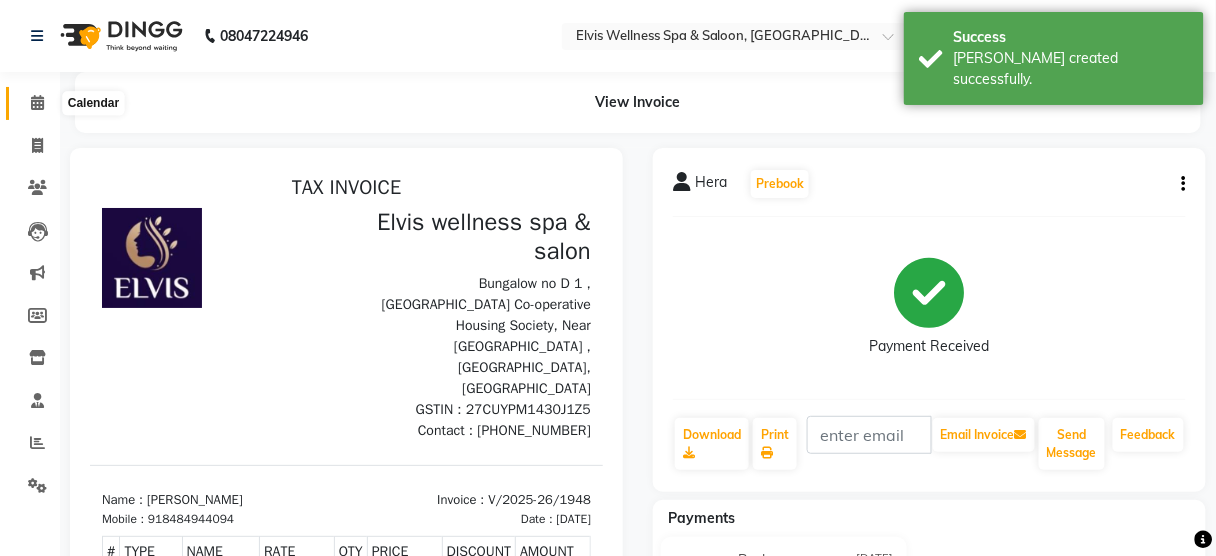 click 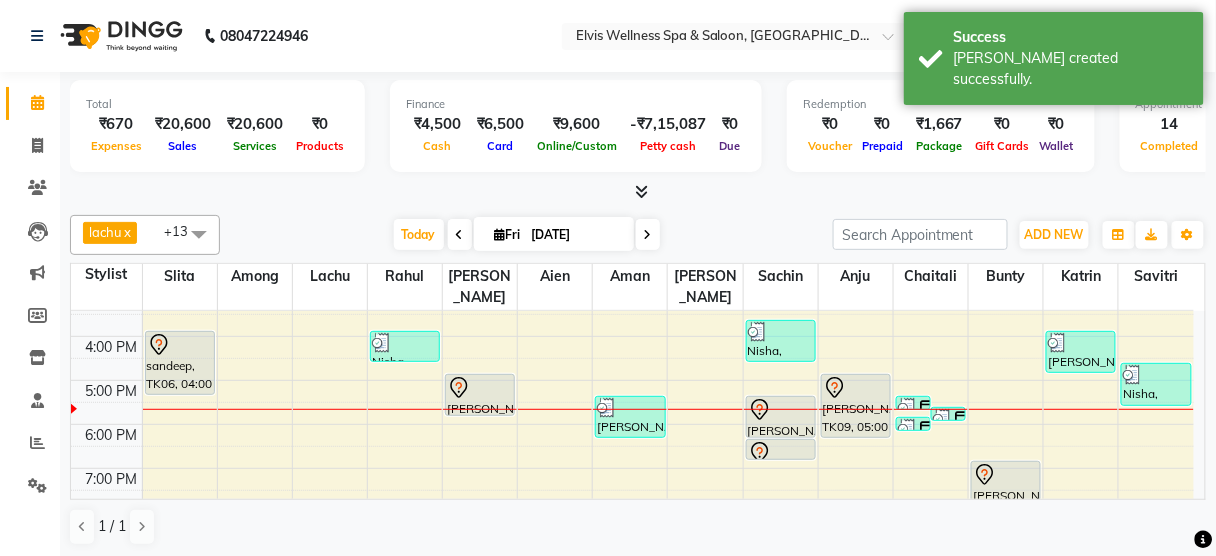 scroll, scrollTop: 325, scrollLeft: 0, axis: vertical 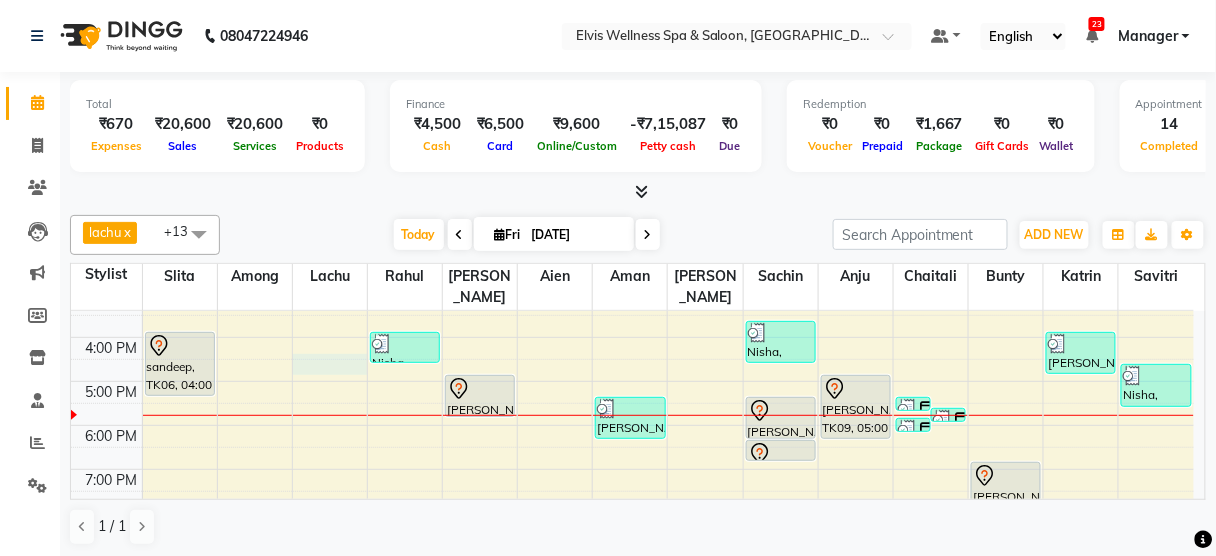 click on "8:00 AM 9:00 AM 10:00 AM 11:00 AM 12:00 PM 1:00 PM 2:00 PM 3:00 PM 4:00 PM 5:00 PM 6:00 PM 7:00 PM 8:00 PM 9:00 PM     Prashant, TK03, 01:30 PM-02:30 PM, Massage - Deeptisue Massage (60 Min)             sandeep, TK06, 04:00 PM-05:30 PM, Massage - Deeptisue Massage (90 Min )     Archana, TK05, 02:30 PM-03:30 PM, Massage - Aroma Massage (60 Min)     Mrs. Bhavika, TK01, 10:30 AM-11:00 AM, Hair wash & Blow Dry     Nisha, TK07, 04:00 PM-04:45 PM, Hair Cut - Female             Amol, TK09, 05:00 PM-06:00 PM, Massage - Swedish Massage (60 Min)     Jay, TK02, 01:00 PM-02:00 PM, Massage - Deeptisue Massage (60 Min)     Hera, TK10, 05:30 PM-06:30 PM, Massage - Foot Massage (60 Min)     Yelda, TK04, 02:00 PM-02:30 PM, Hair wash & Blow Dry (₹800)     Nisha, TK07, 03:45 PM-04:45 PM, Hair Cut - Kids,Hair Cut - Male (₹800)             Ranjeet, TK12, 05:30 PM-06:30 PM, Coloring With Stylist Consult - Root Touch-Up             Ranjeet, TK12, 06:30 PM-07:00 PM, Hair Cut - Male" at bounding box center [632, 293] 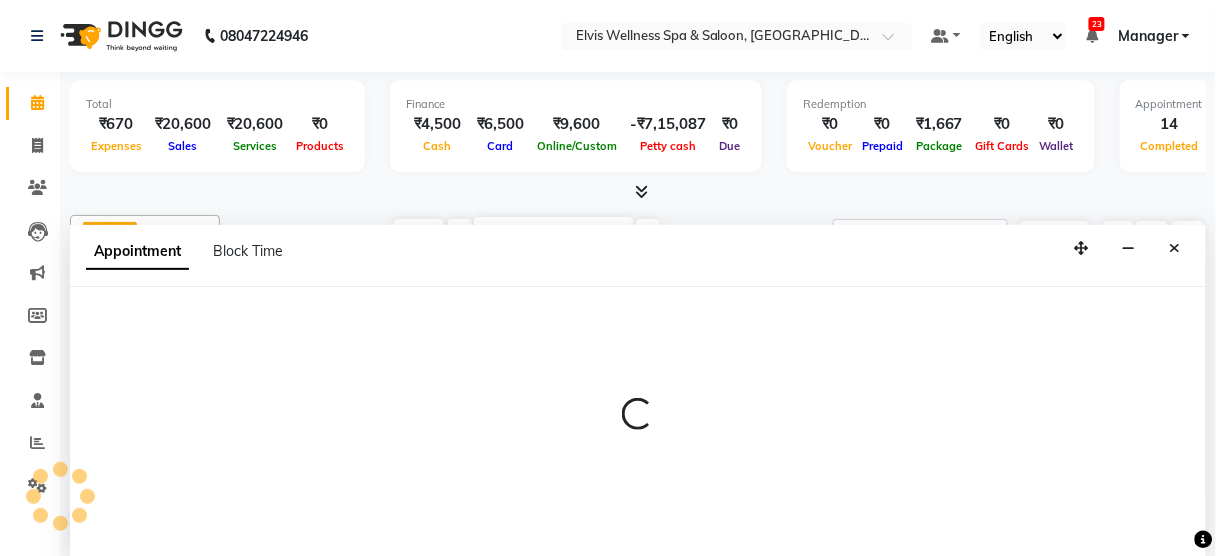 scroll, scrollTop: 0, scrollLeft: 0, axis: both 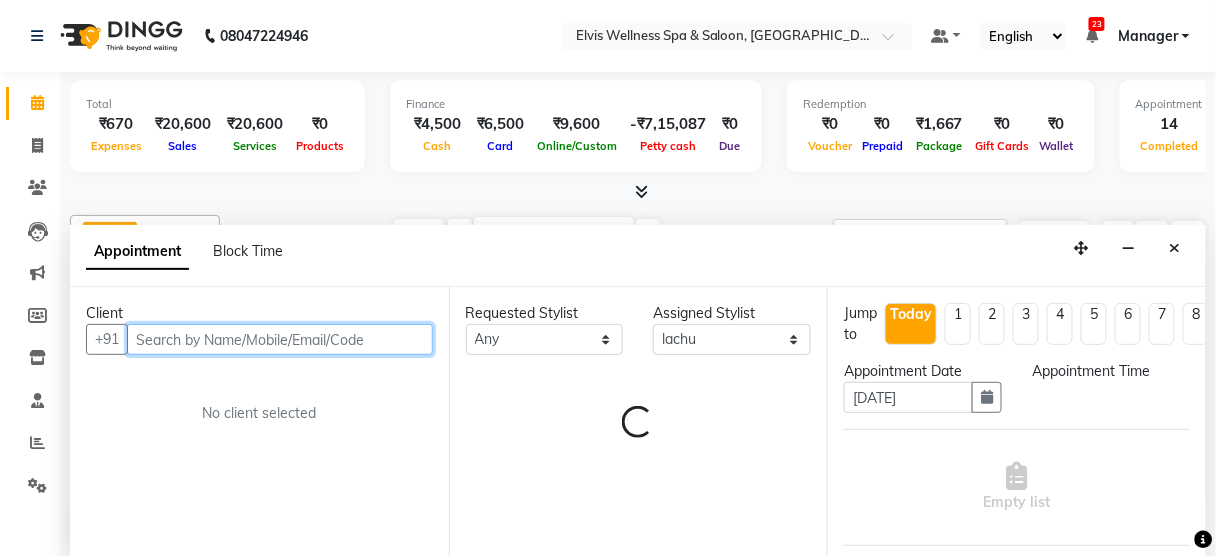 select on "990" 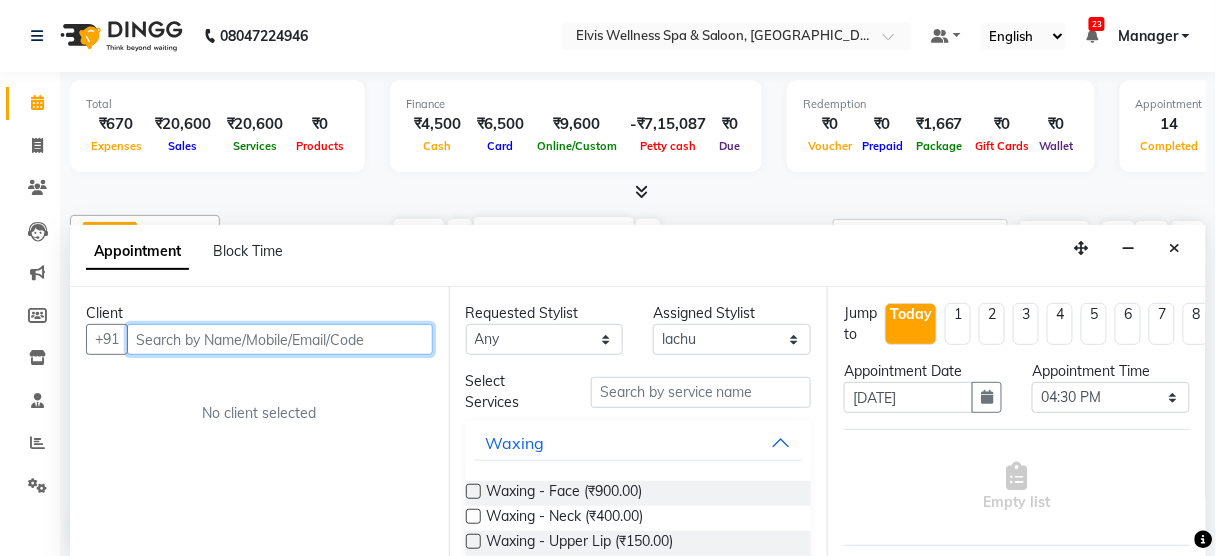 click at bounding box center [280, 339] 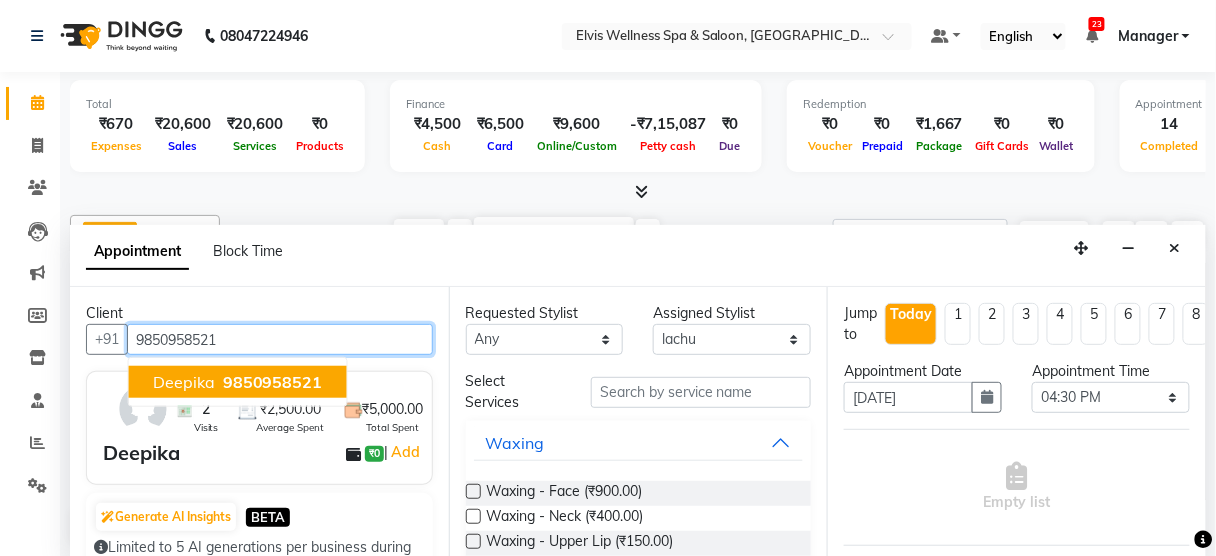 click on "Deepika   9850958521" at bounding box center (238, 382) 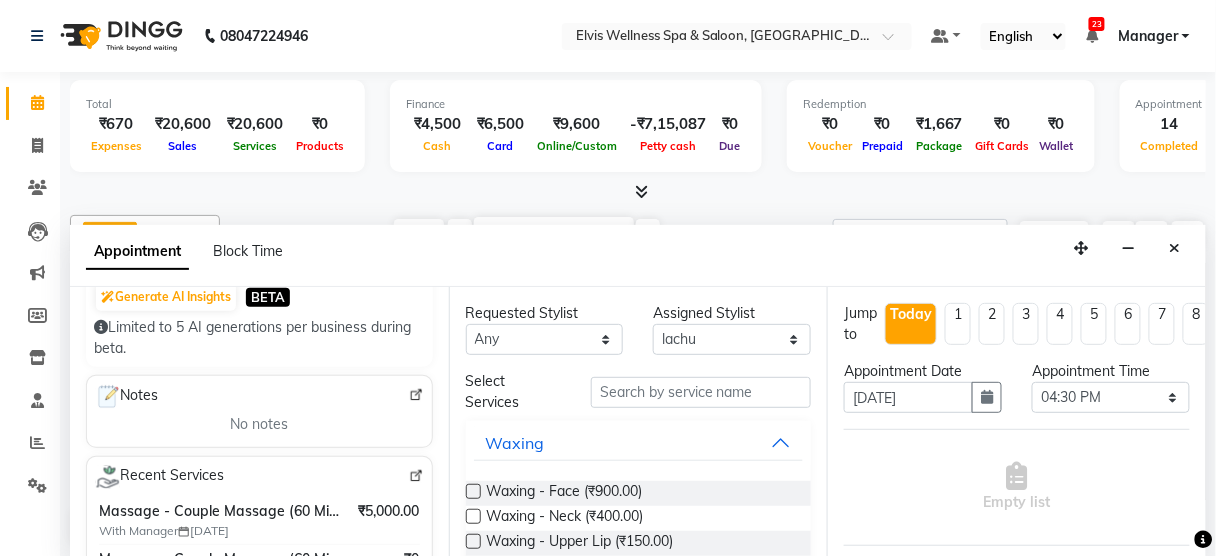 scroll, scrollTop: 277, scrollLeft: 0, axis: vertical 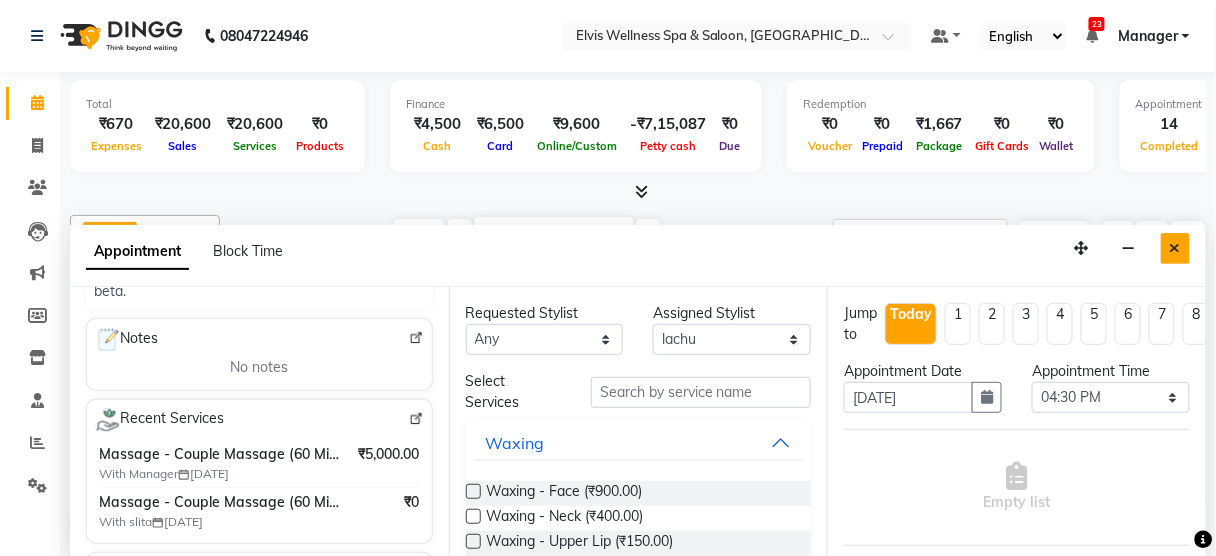type on "9850958521" 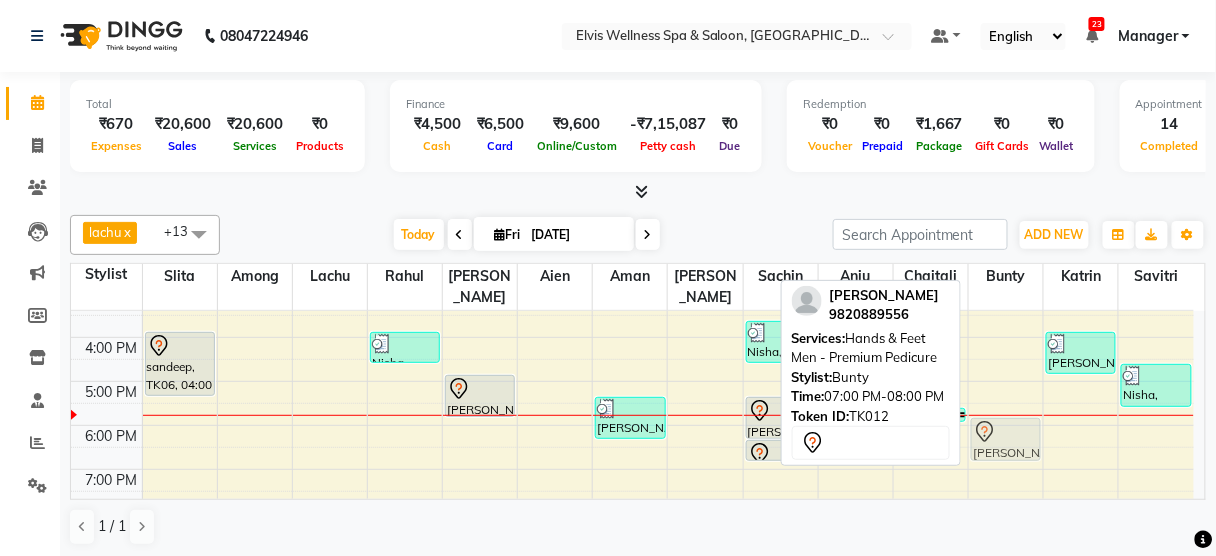 drag, startPoint x: 1018, startPoint y: 463, endPoint x: 1003, endPoint y: 416, distance: 49.335587 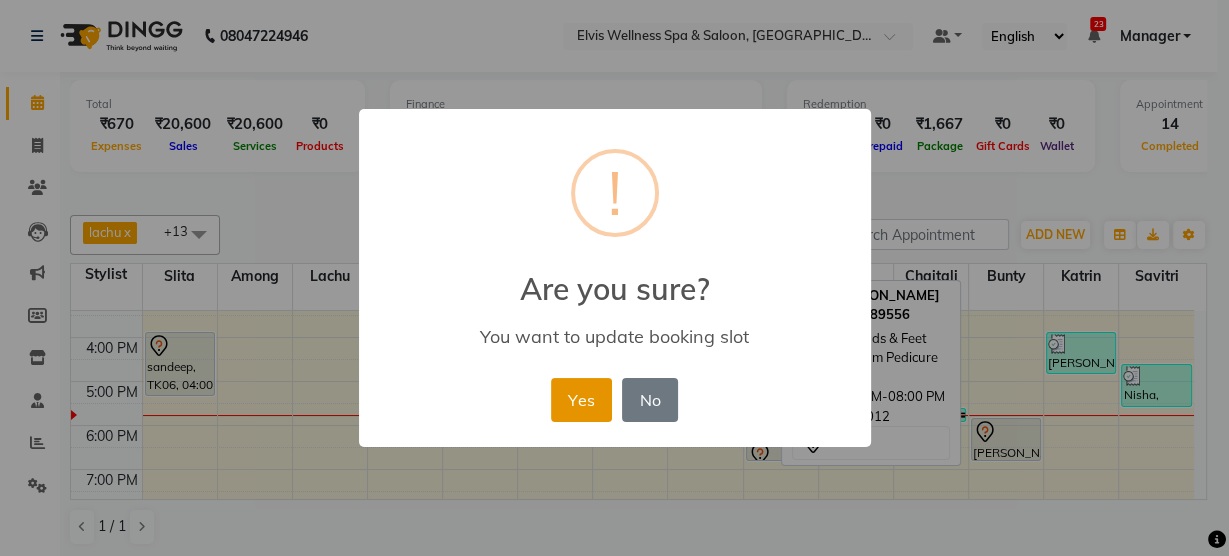 click on "Yes" at bounding box center [581, 400] 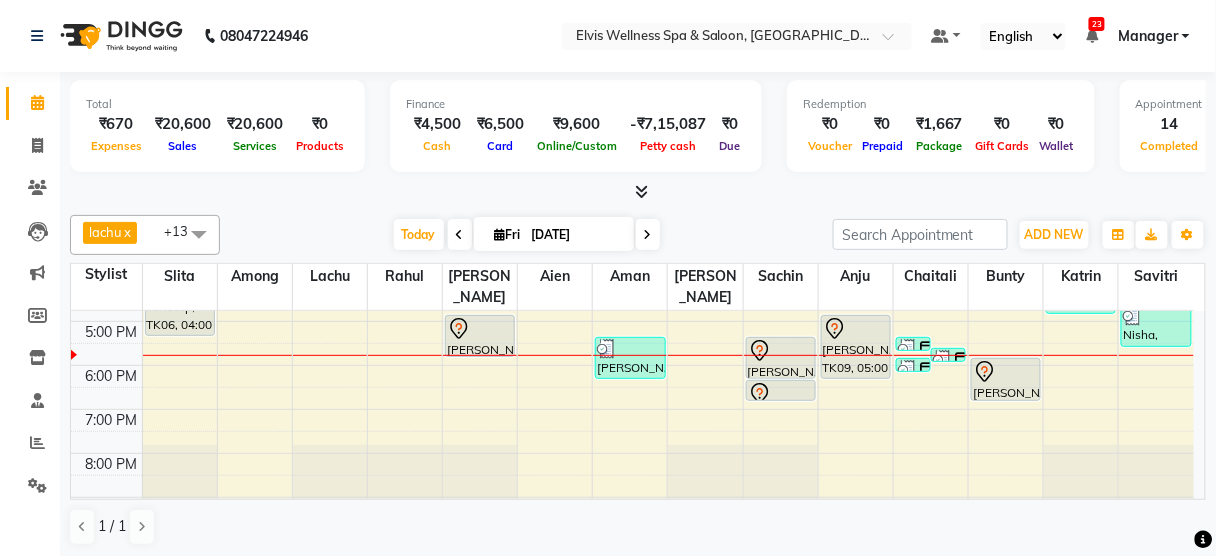 scroll, scrollTop: 386, scrollLeft: 0, axis: vertical 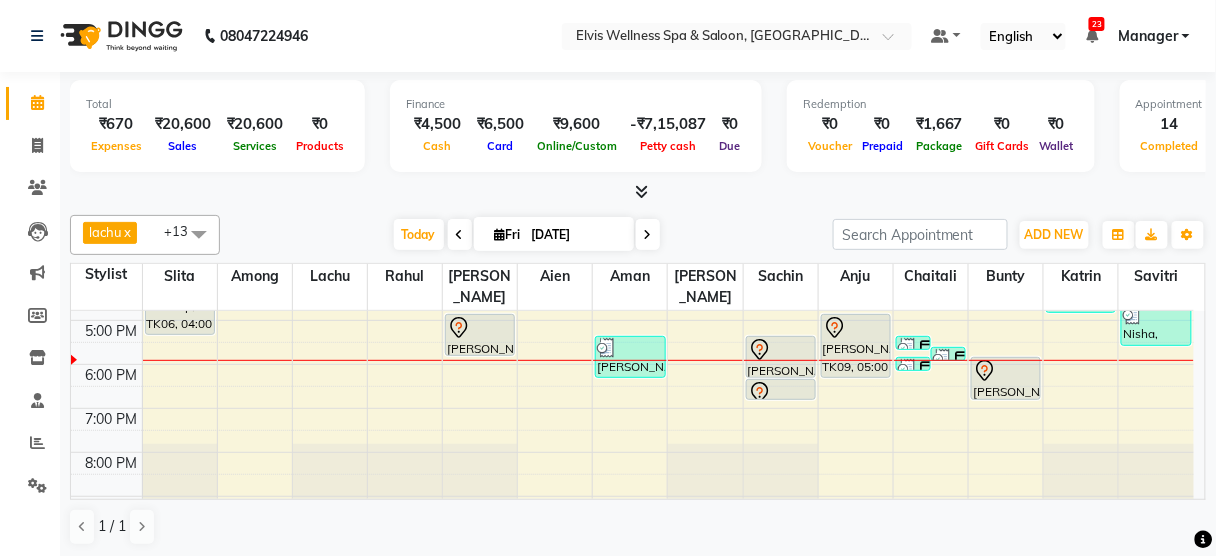 click on "8:00 AM 9:00 AM 10:00 AM 11:00 AM 12:00 PM 1:00 PM 2:00 PM 3:00 PM 4:00 PM 5:00 PM 6:00 PM 7:00 PM 8:00 PM 9:00 PM     Prashant, TK03, 01:30 PM-02:30 PM, Massage - Deeptisue Massage (60 Min)             sandeep, TK06, 04:00 PM-05:30 PM, Massage - Deeptisue Massage (90 Min )     Archana, TK05, 02:30 PM-03:30 PM, Massage - Aroma Massage (60 Min)     Mrs. Bhavika, TK01, 10:30 AM-11:00 AM, Hair wash & Blow Dry     Nisha, TK07, 04:00 PM-04:45 PM, Hair Cut - Female             Amol, TK09, 05:00 PM-06:00 PM, Massage - Swedish Massage (60 Min)     Jay, TK02, 01:00 PM-02:00 PM, Massage - Deeptisue Massage (60 Min)     Hera, TK10, 05:30 PM-06:30 PM, Massage - Foot Massage (60 Min)     Yelda, TK04, 02:00 PM-02:30 PM, Hair wash & Blow Dry (₹800)     Nisha, TK07, 03:45 PM-04:45 PM, Hair Cut - Kids,Hair Cut - Male (₹800)             Ranjeet, TK12, 05:30 PM-06:30 PM, Coloring With Stylist Consult - Root Touch-Up             Ranjeet, TK12, 06:30 PM-07:00 PM, Hair Cut - Male" at bounding box center [632, 232] 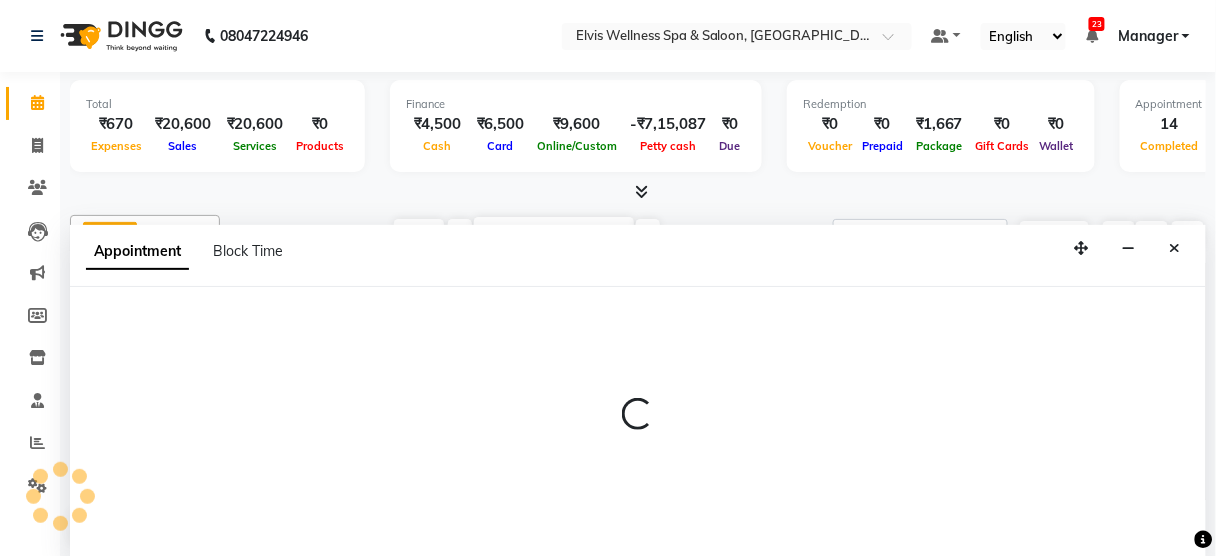 select on "45634" 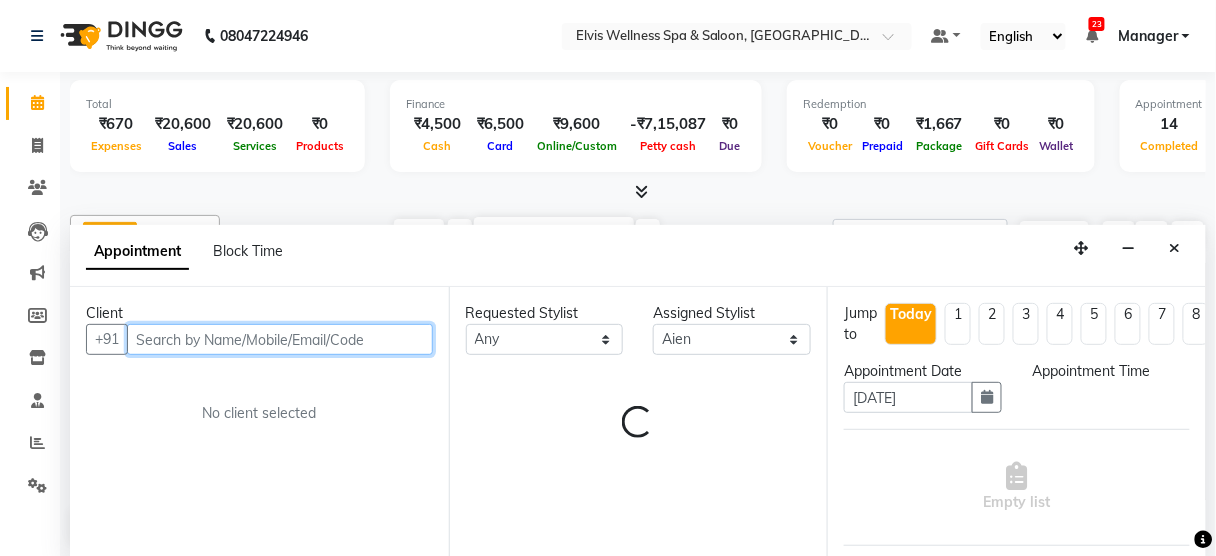 select on "1080" 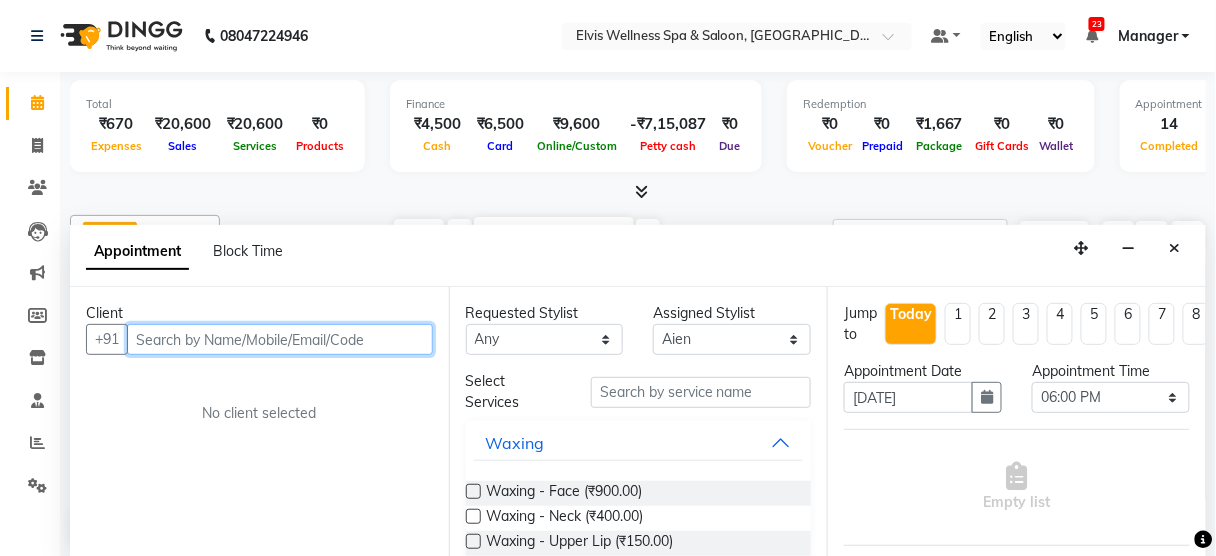 click at bounding box center [280, 339] 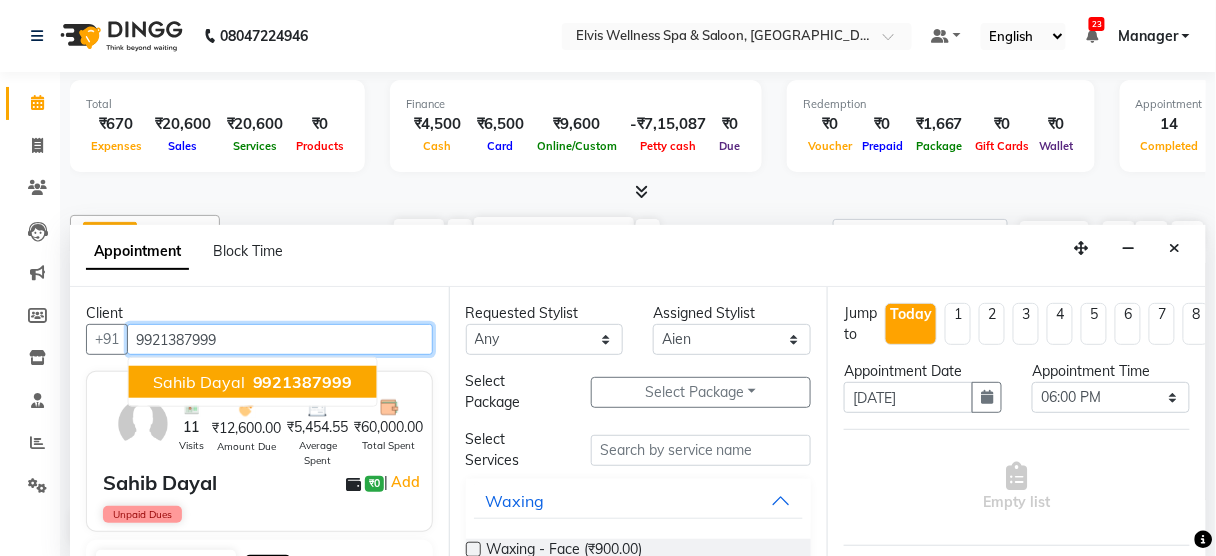 click on "9921387999" at bounding box center [303, 382] 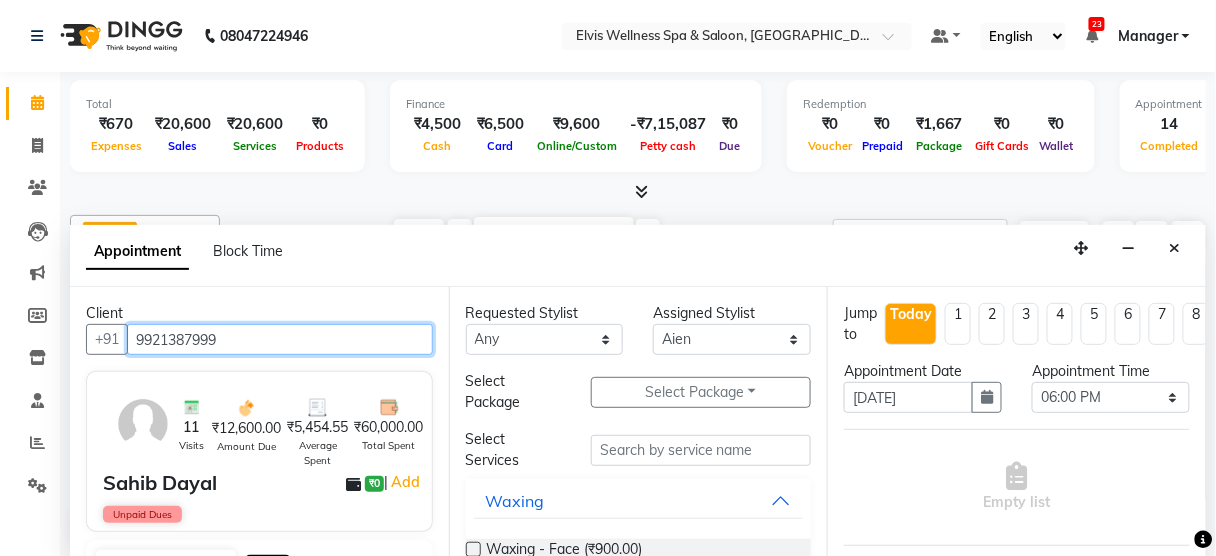 type on "9921387999" 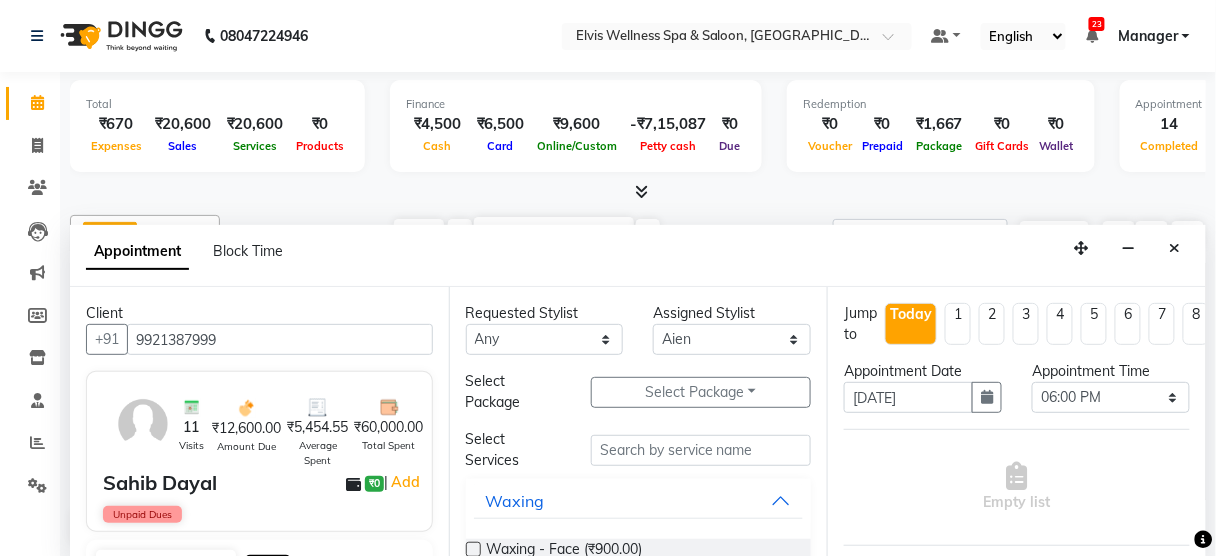 type 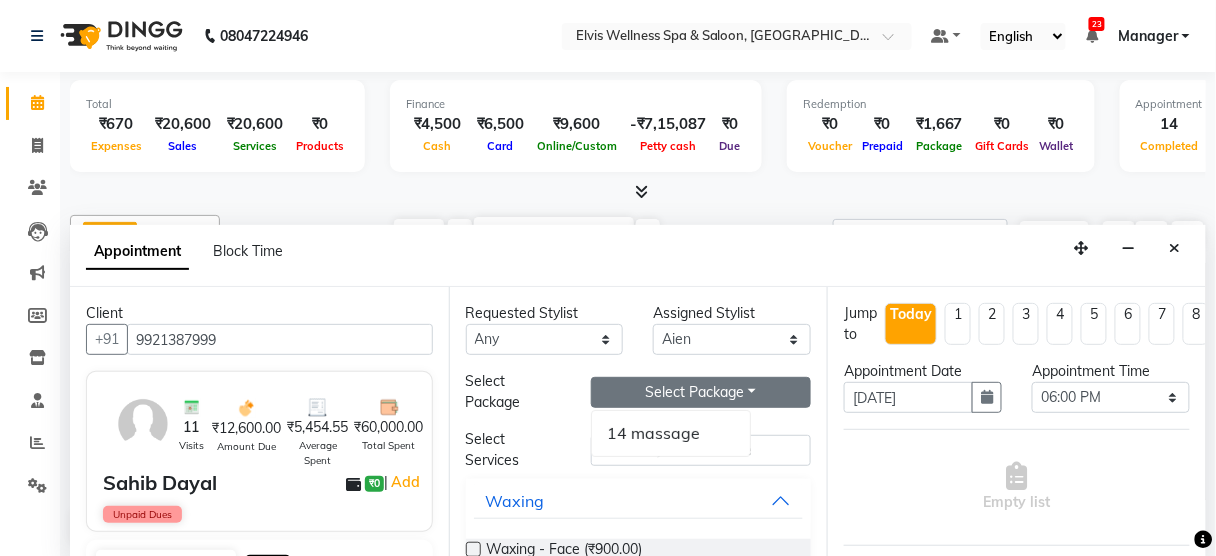 click on "Requested Stylist Any Aien Aman among Anju Anna baner staff Bepeto Bunty Chaitali Eunice Jay Katrin Khumpo kothrud staff KP staff Kundan lachu Lelen Lucy Manager Marvin Masoni mimin Ming nancy Noang Rahul RAMBO Reena Sachin sarla Savitri slita Sumitra Thon Viman nagar staff yanchen Assigned Stylist Select Aien Aman among Anju Anna baner staff Bepeto Bunty Chaitali Eunice Jay Katrin Khumpo kothrud staff KP staff Kundan lachu Lelen Lucy Manager Marvin Masoni mimin Ming nancy Noang Rahul RAMBO Reena Sachin sarla Savitri slita Sumitra Thon Viman nagar staff yanchen Select Package Select Package  Toggle Dropdown 14 massage Select Services    Waxing Waxing - Face (₹900.00) Waxing - Neck (₹400.00) Waxing - Upper Lip (₹150.00) Waxing - Chin (₹150.00) Waxing - Sides (₹300.00) Waxing - Arms Full (₹700.00) Waxing - Arms Half (₹550.00) Waxing - Legs Full (₹900.00) Waxing - Legs Half (₹650.00) Waxing - Full Back (₹800.00) Waxing - Front (₹700.00) Waxing - Half Back (₹600.00) Product (₹500.00)" at bounding box center (638, 423) 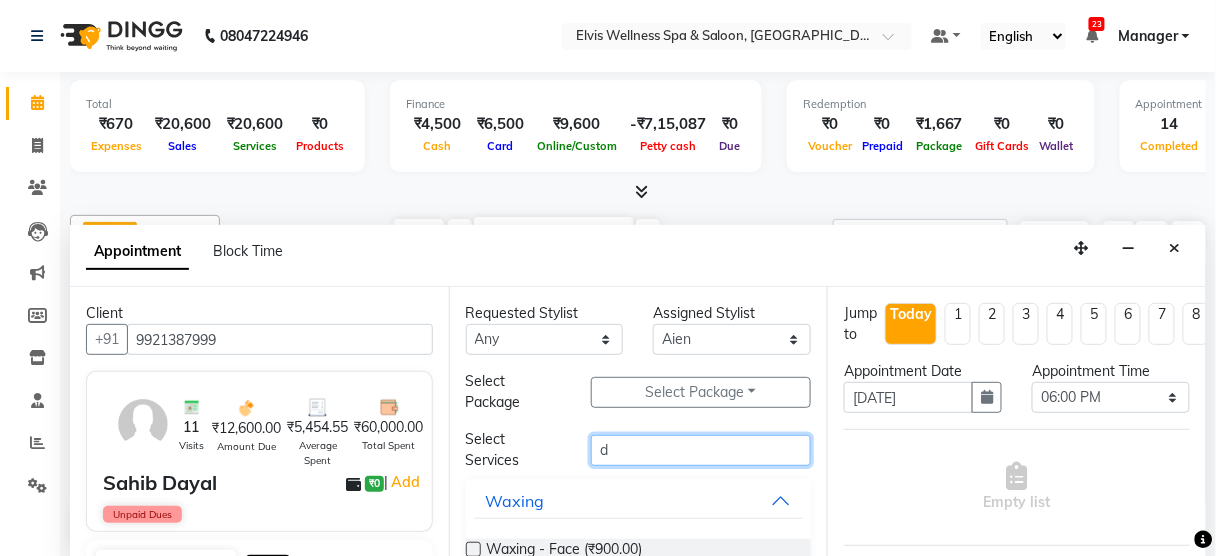 click on "d" at bounding box center [701, 450] 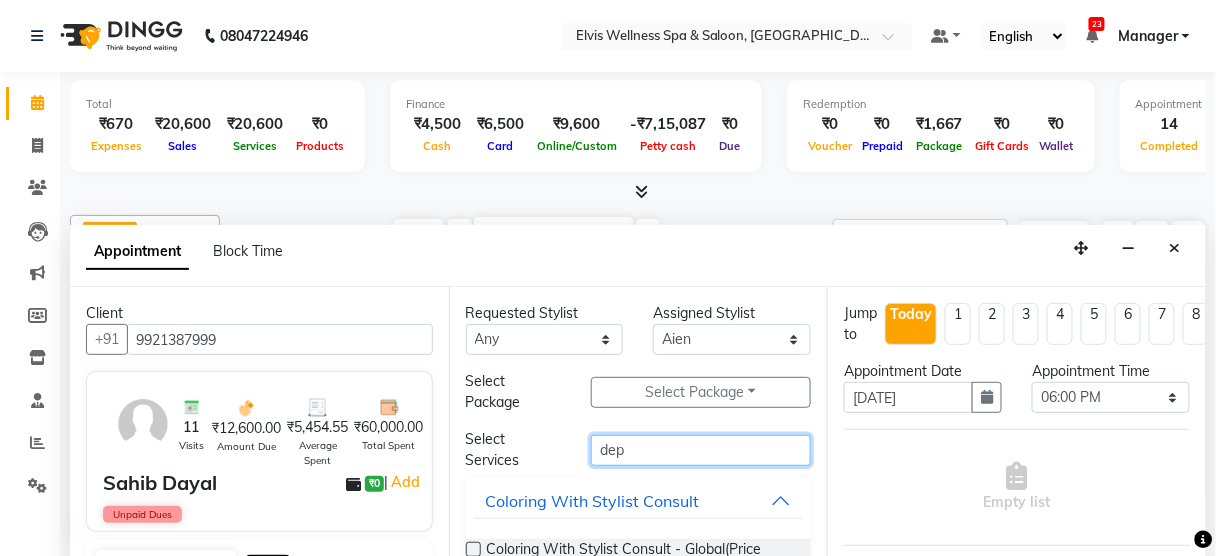 scroll, scrollTop: 53, scrollLeft: 0, axis: vertical 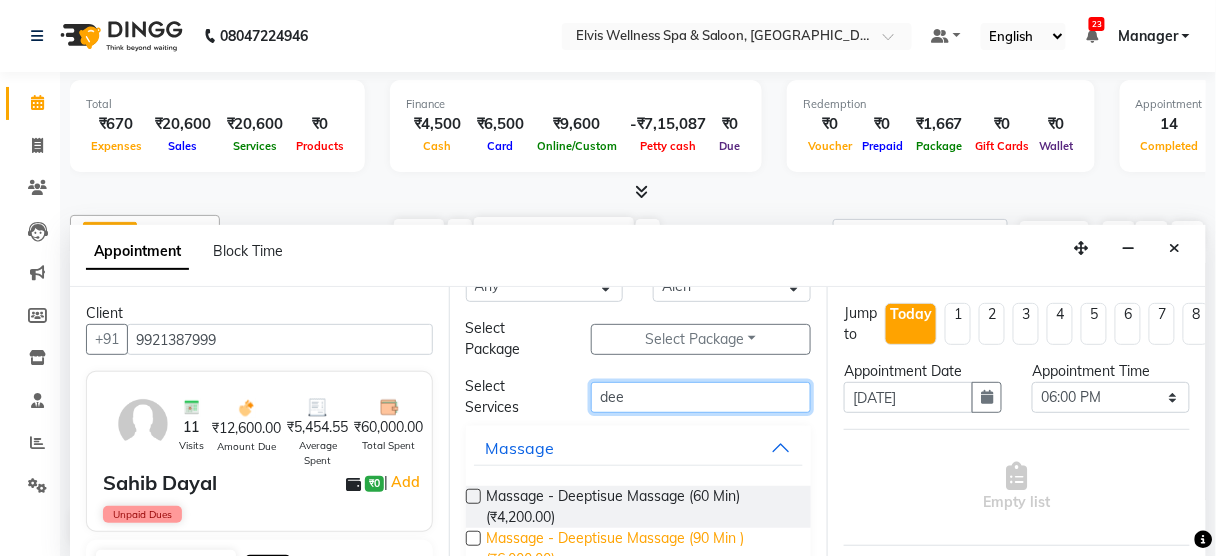 type on "dee" 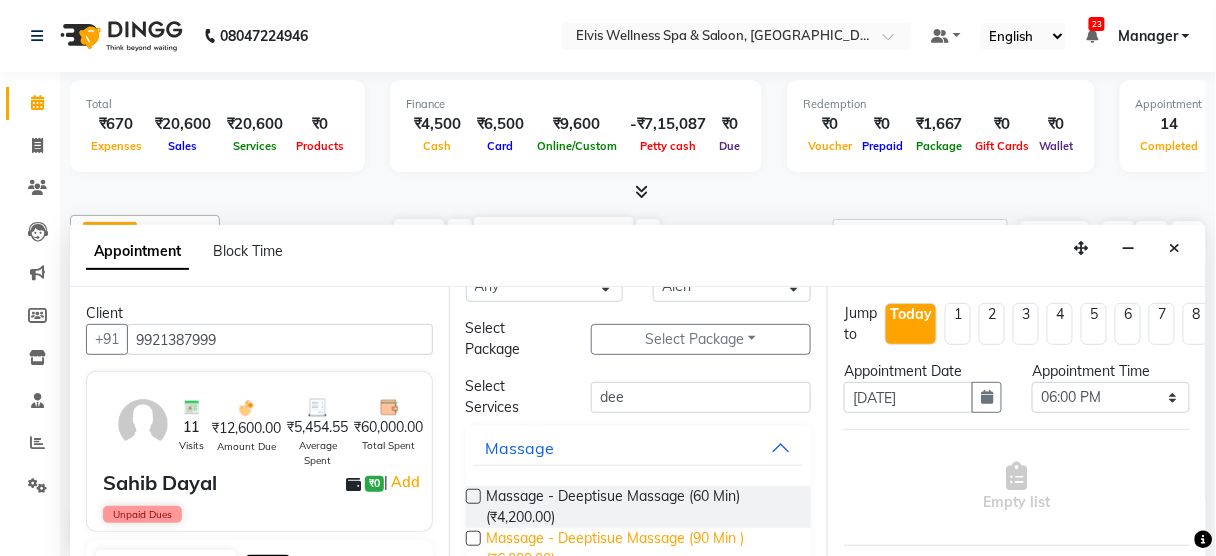 click on "Massage - Deeptisue Massage (90 Min ) (₹6,000.00)" at bounding box center (641, 549) 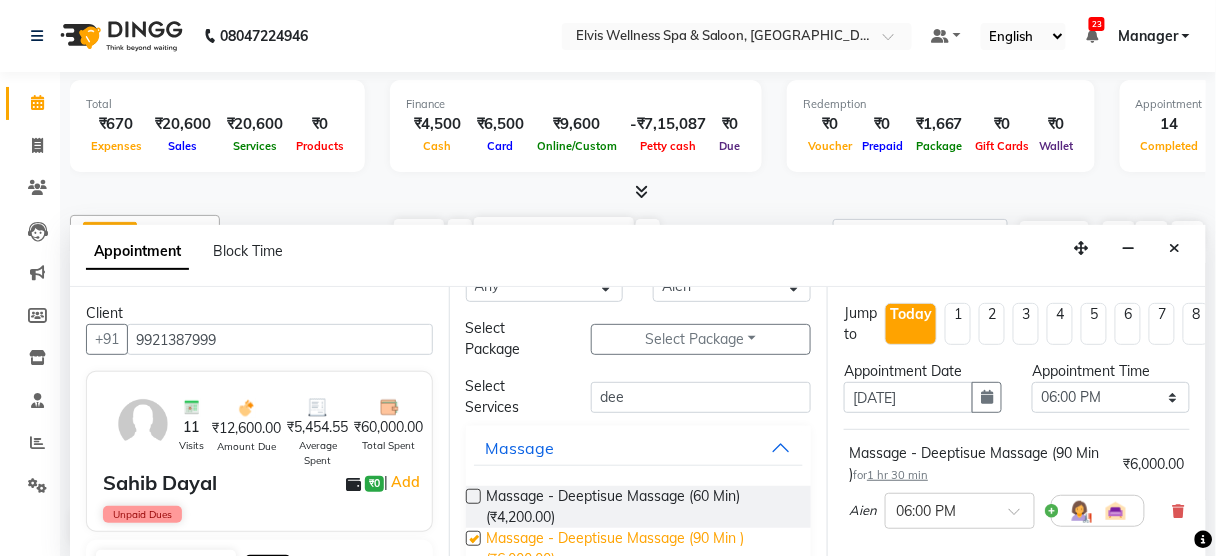 checkbox on "false" 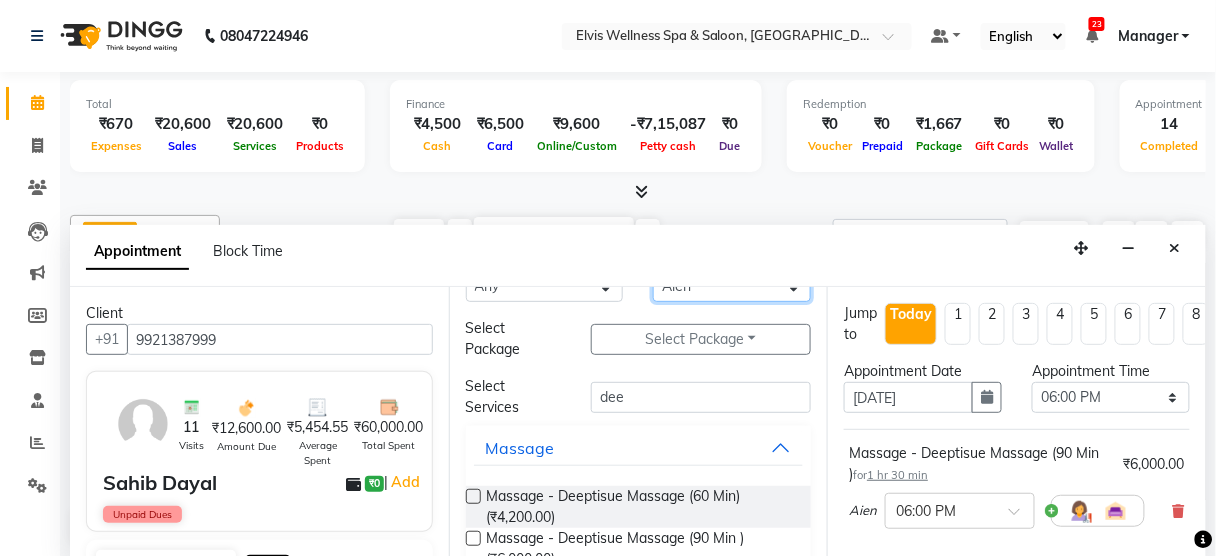 scroll, scrollTop: 37, scrollLeft: 0, axis: vertical 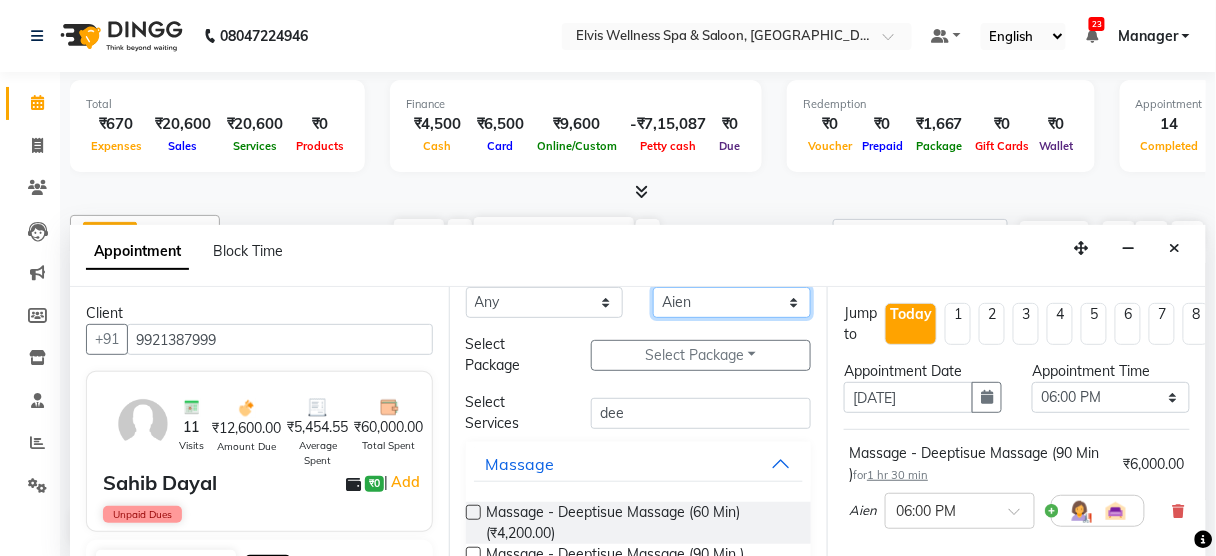 click on "Select Aien Aman among Anju Anna baner staff Bepeto Bunty Chaitali Eunice Jay Katrin Khumpo kothrud staff KP staff Kundan lachu Lelen Lucy Manager Marvin Masoni mimin Ming nancy Noang Rahul RAMBO Reena Sachin sarla Savitri slita Sumitra Thon Viman nagar staff yanchen" at bounding box center (732, 302) 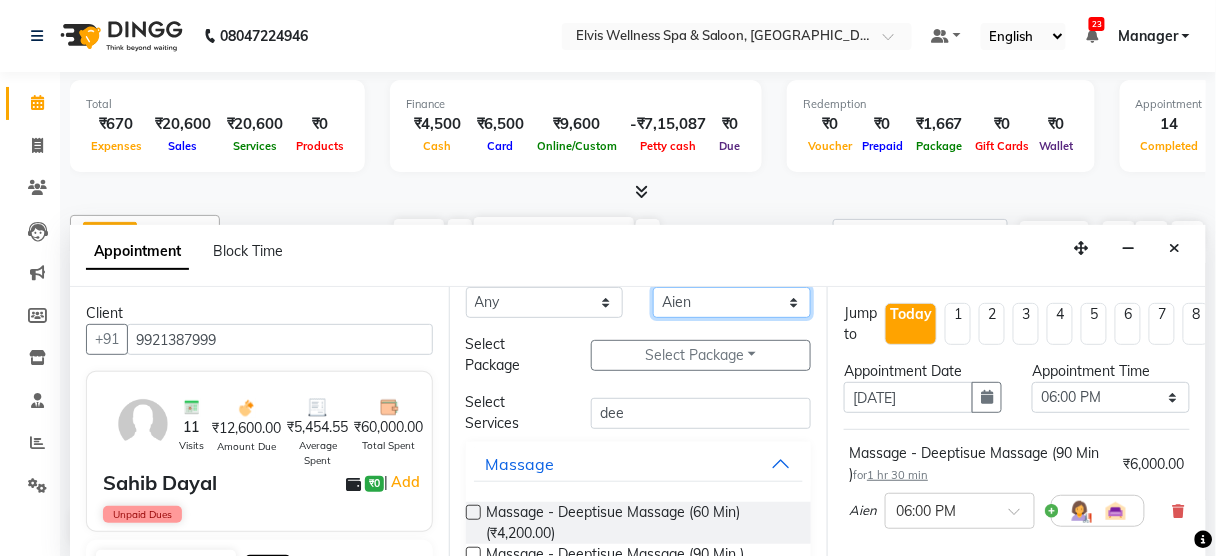 select on "67713" 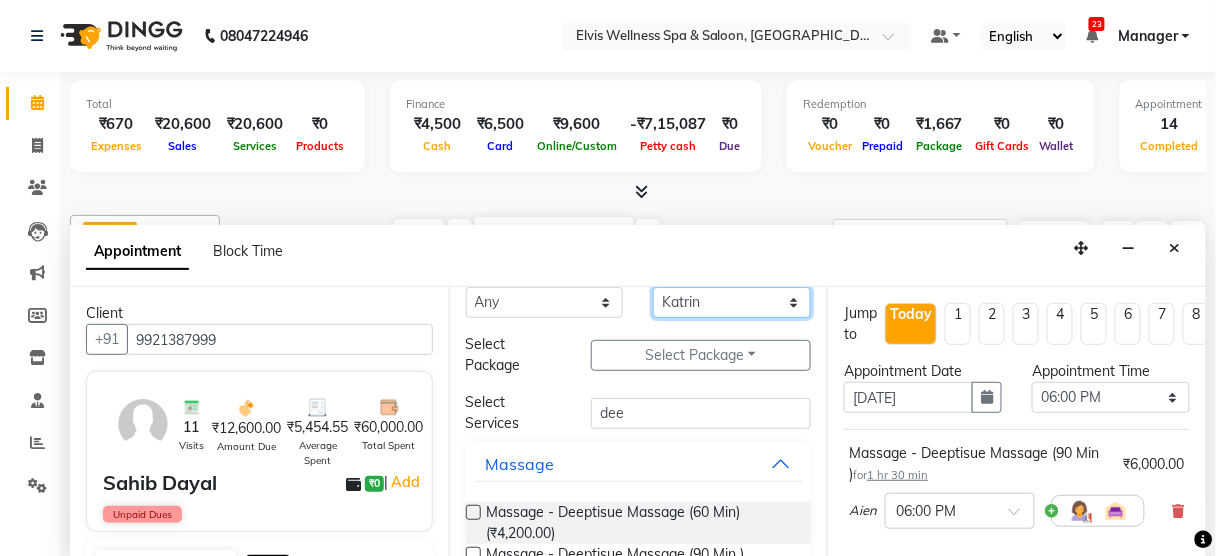 click on "Select Aien Aman among Anju Anna baner staff Bepeto Bunty Chaitali Eunice Jay Katrin Khumpo kothrud staff KP staff Kundan lachu Lelen Lucy Manager Marvin Masoni mimin Ming nancy Noang Rahul RAMBO Reena Sachin sarla Savitri slita Sumitra Thon Viman nagar staff yanchen" at bounding box center (732, 302) 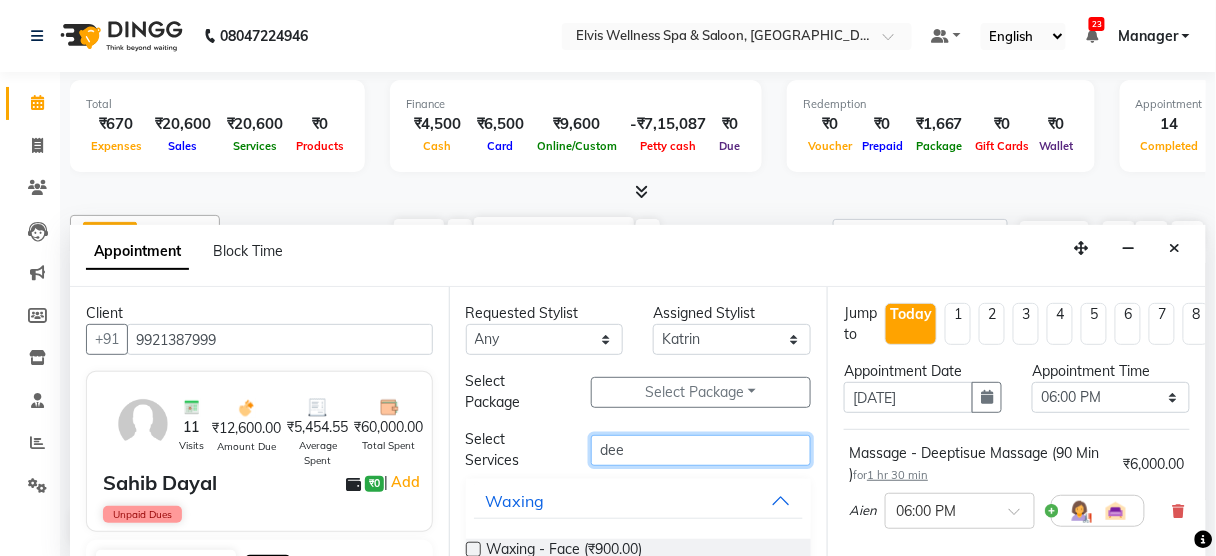 click on "dee" at bounding box center (701, 450) 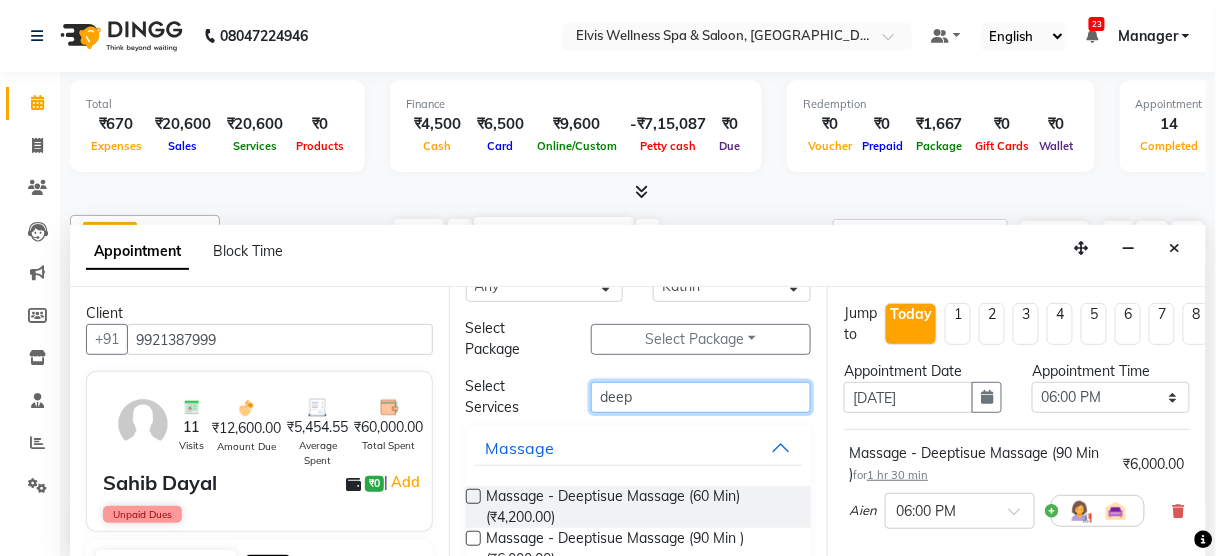 scroll, scrollTop: 60, scrollLeft: 0, axis: vertical 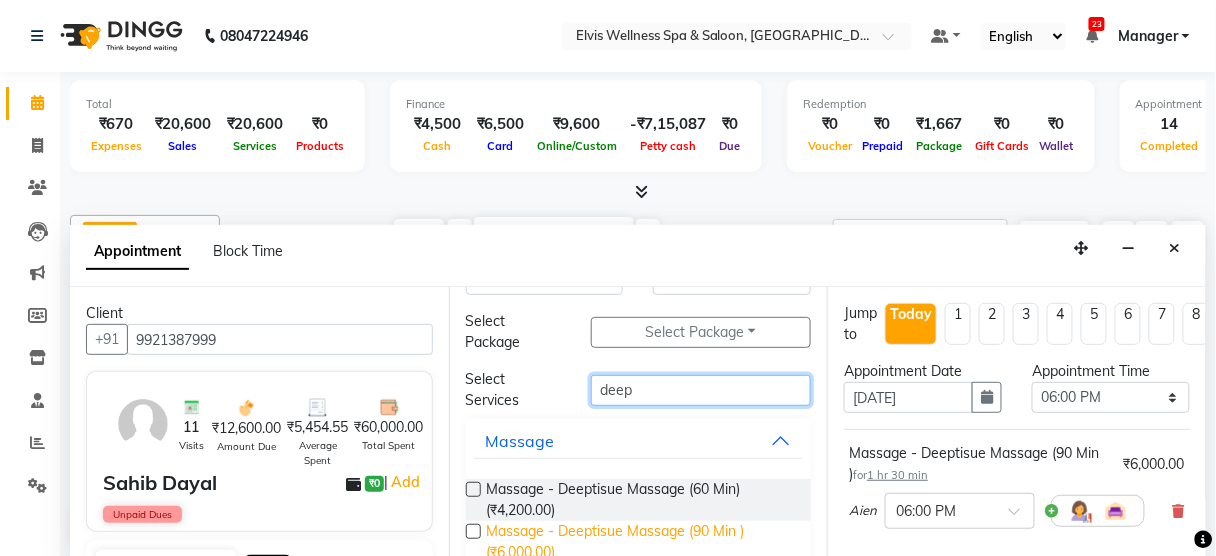 type on "deep" 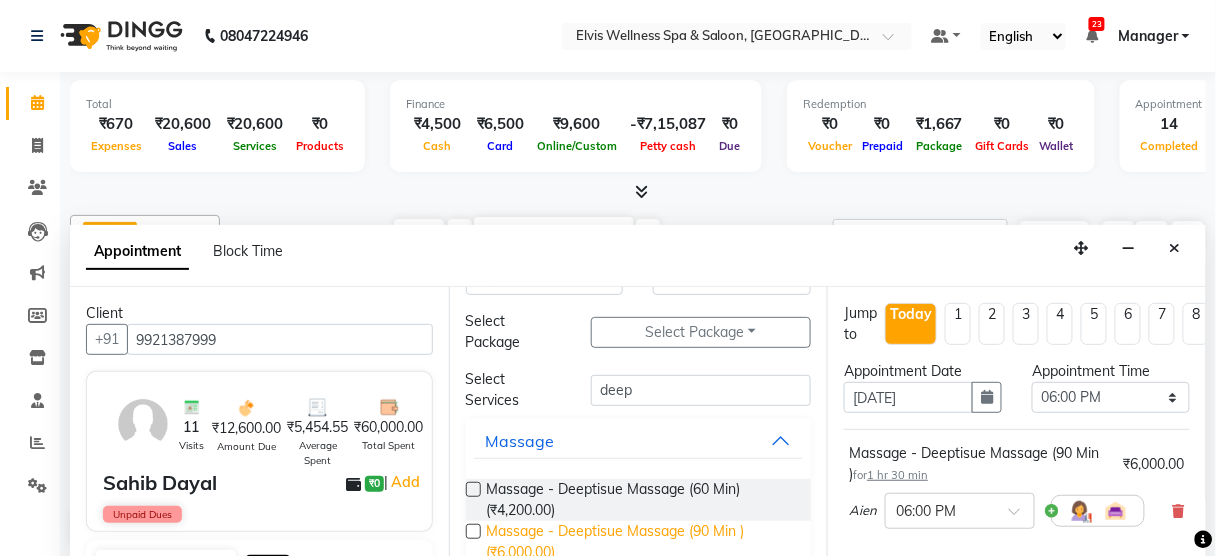 click on "Massage - Deeptisue Massage (90 Min ) (₹6,000.00)" at bounding box center [641, 542] 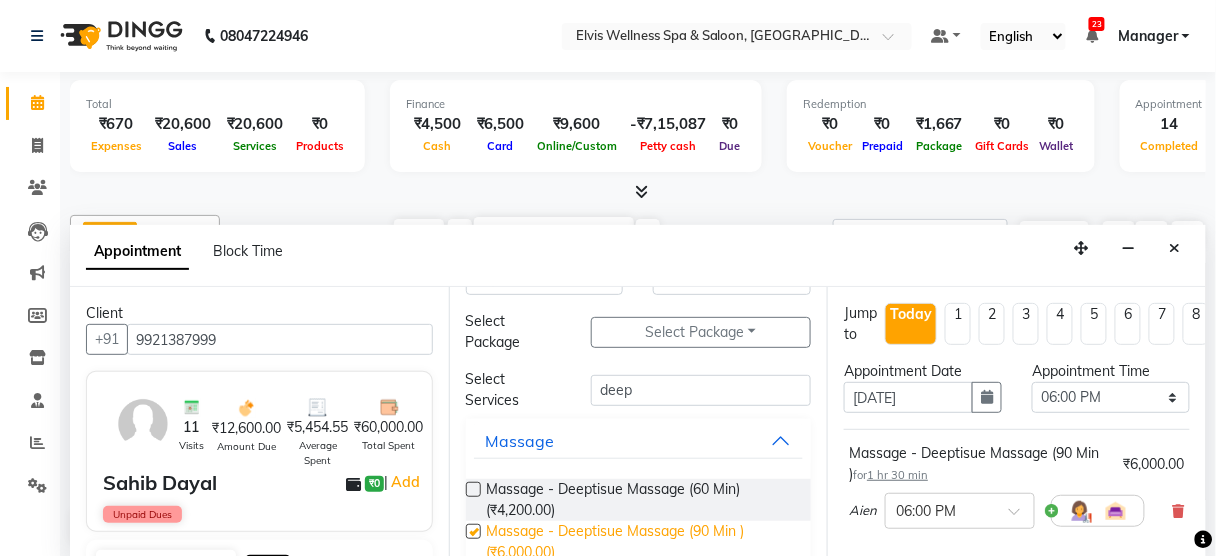 checkbox on "false" 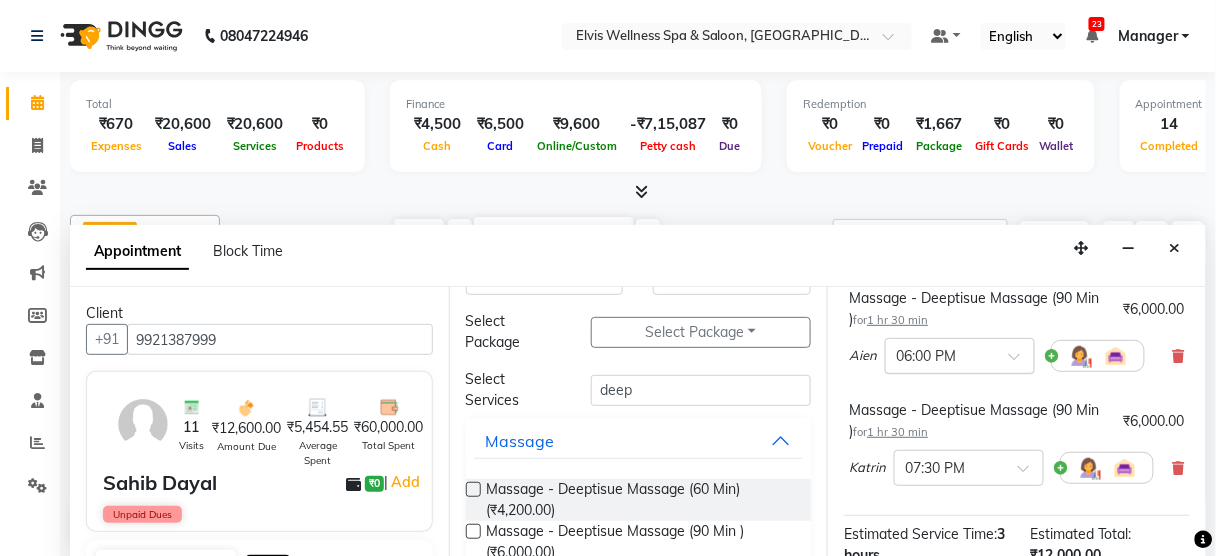scroll, scrollTop: 172, scrollLeft: 0, axis: vertical 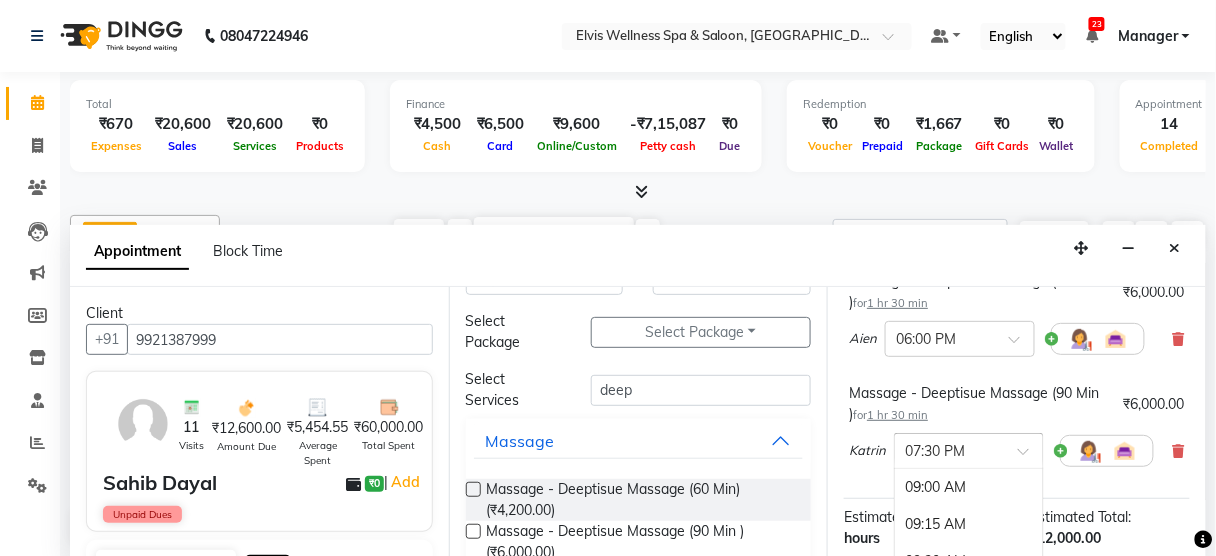 click at bounding box center [969, 449] 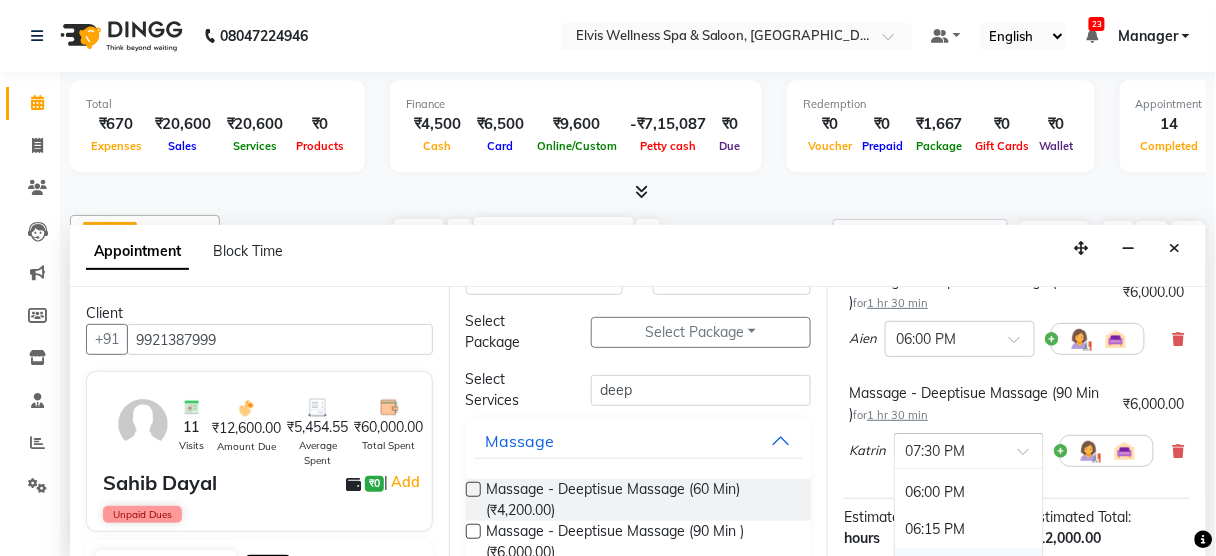 scroll, scrollTop: 1335, scrollLeft: 0, axis: vertical 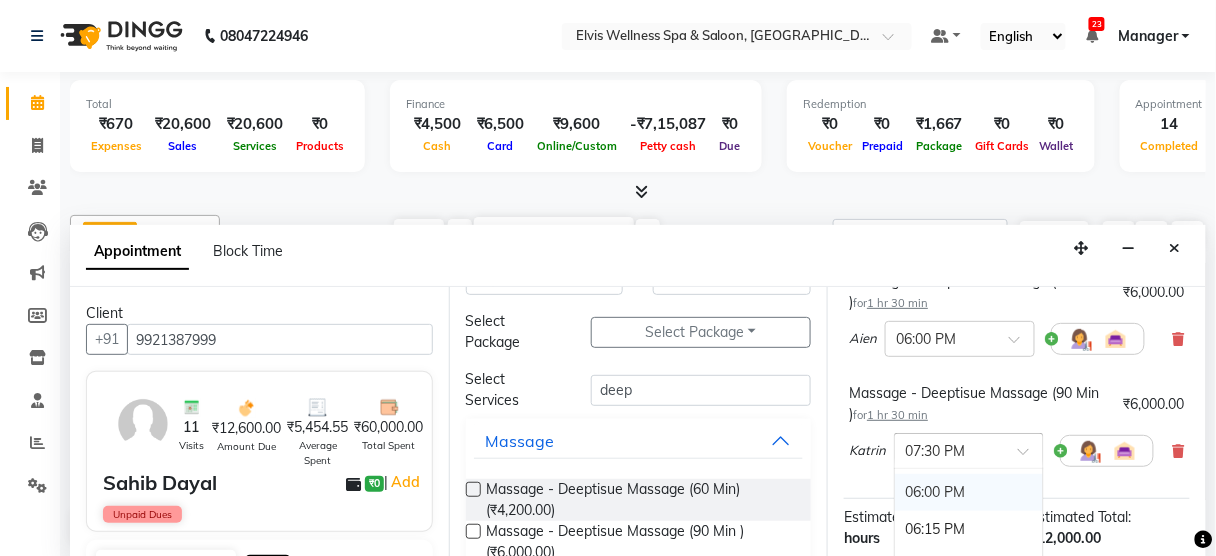 click on "06:00 PM" at bounding box center [969, 492] 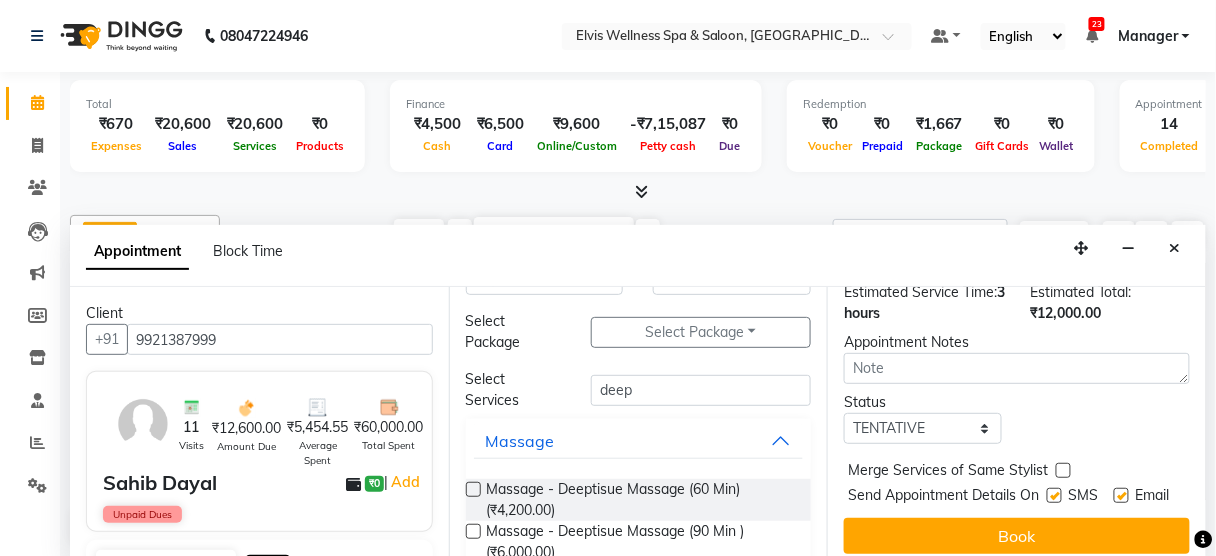 scroll, scrollTop: 422, scrollLeft: 0, axis: vertical 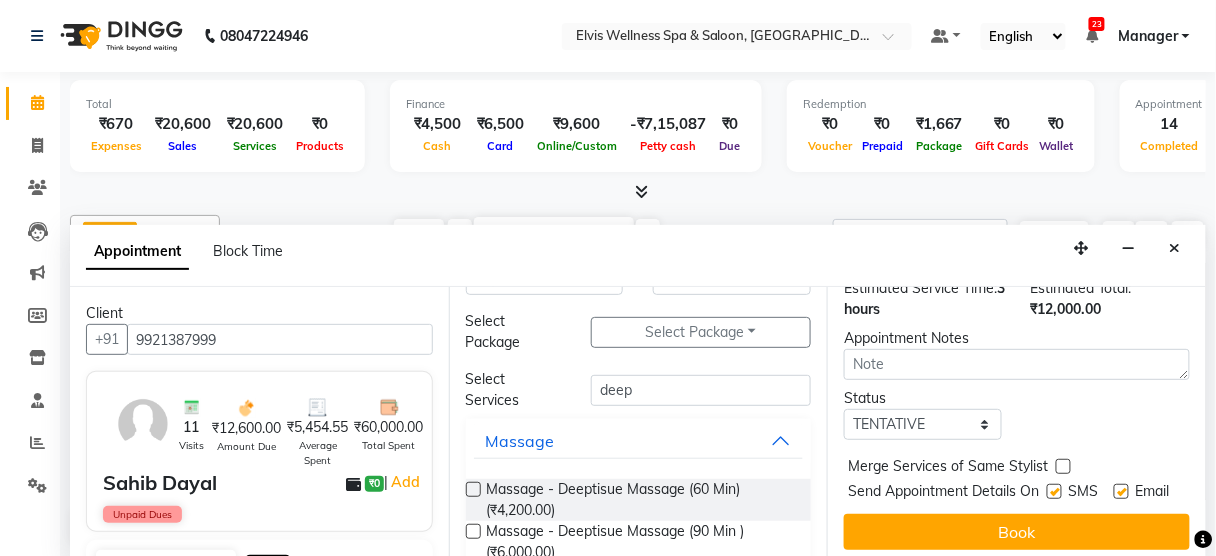 click at bounding box center (1054, 491) 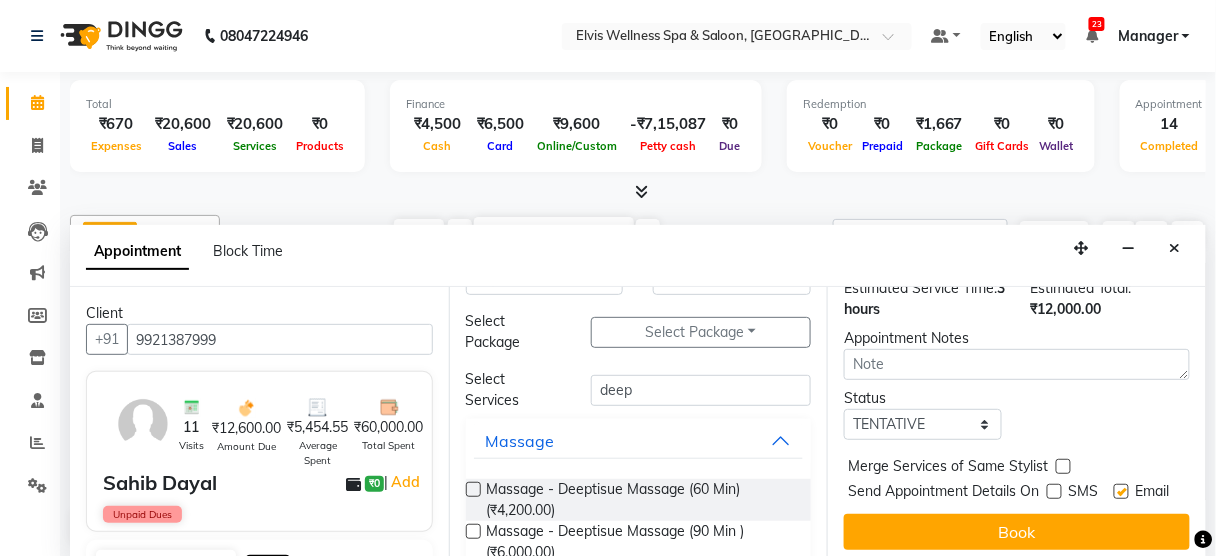 scroll, scrollTop: 457, scrollLeft: 0, axis: vertical 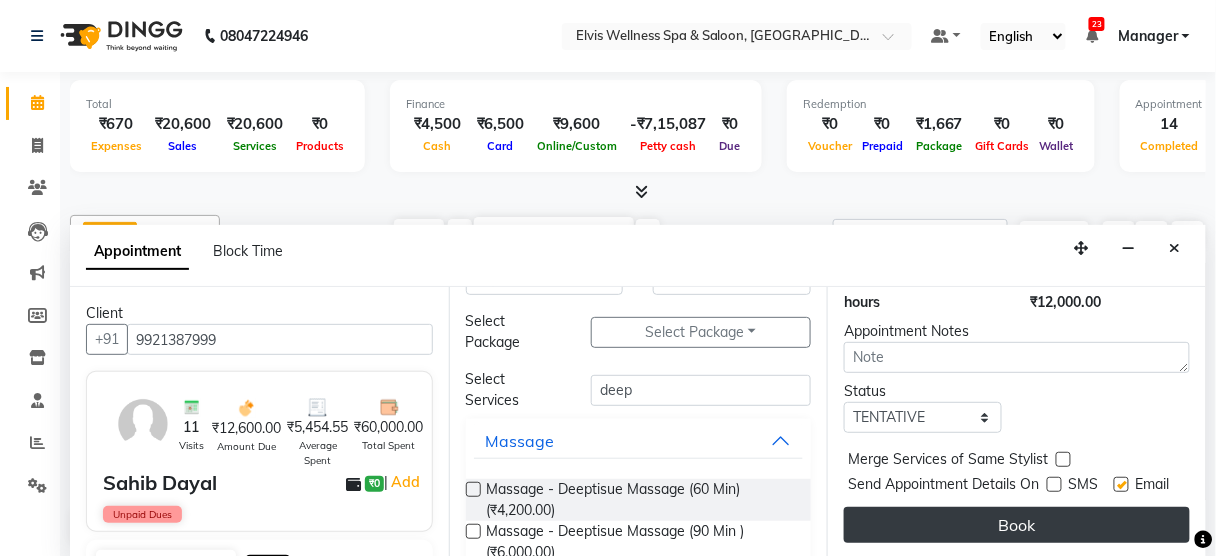 click on "Book" at bounding box center [1017, 525] 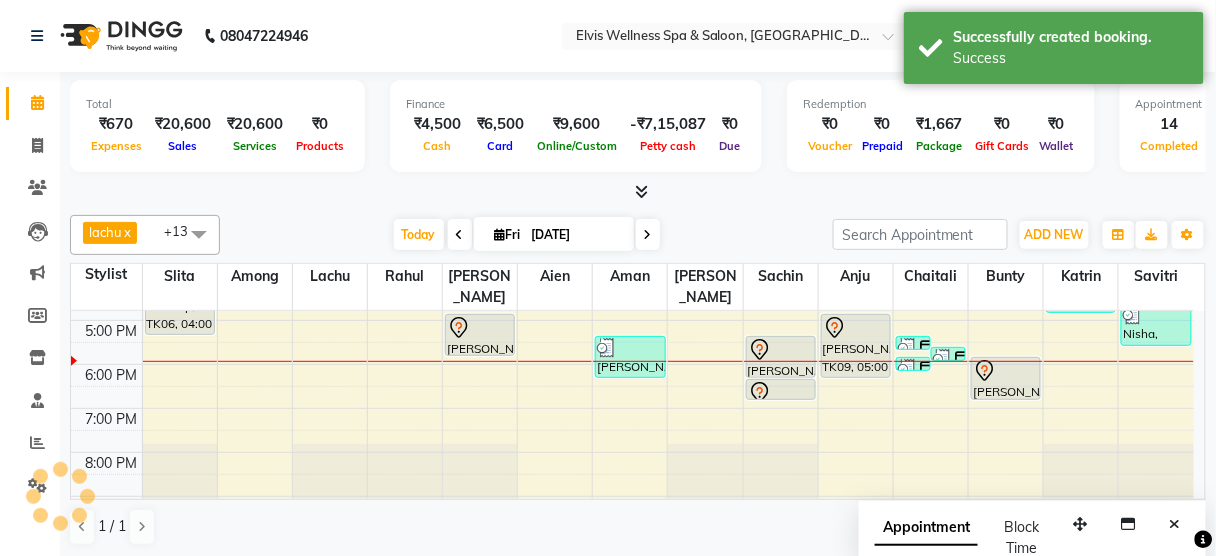 scroll, scrollTop: 0, scrollLeft: 0, axis: both 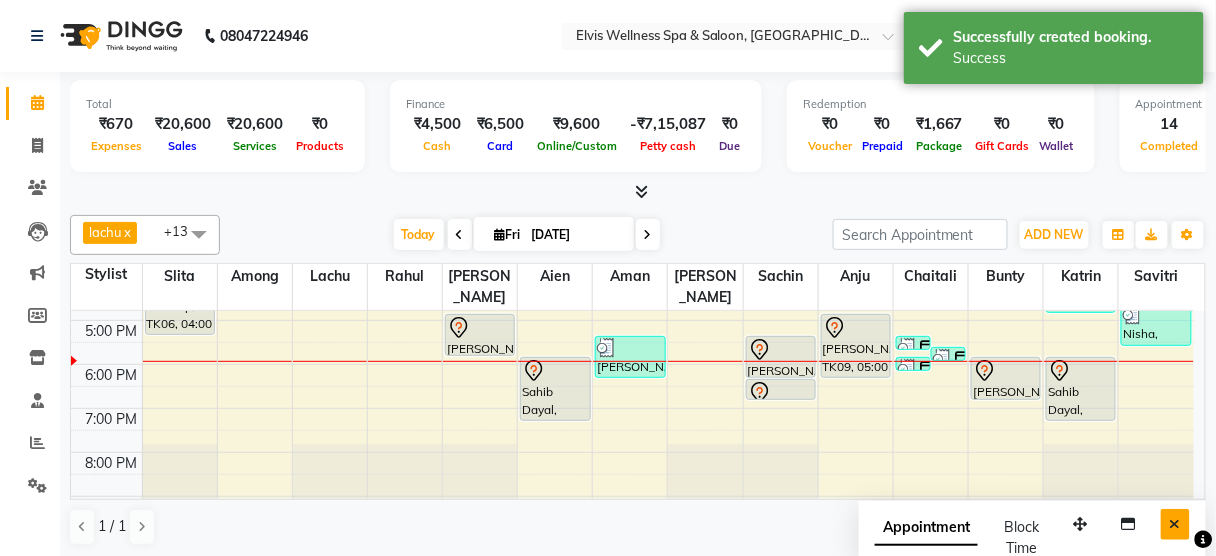 click at bounding box center [1175, 524] 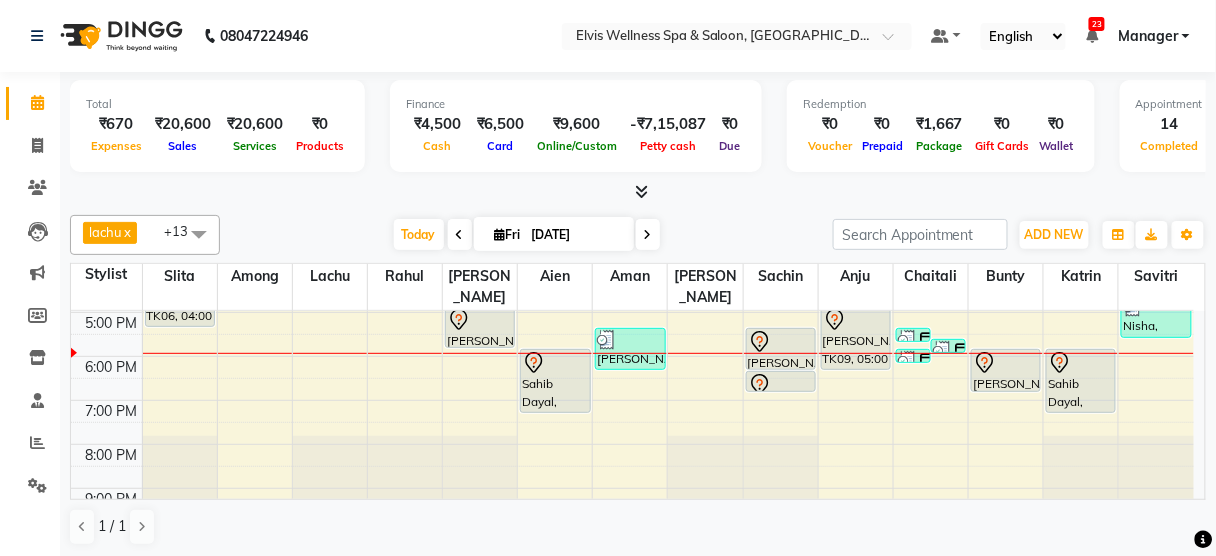 scroll, scrollTop: 395, scrollLeft: 0, axis: vertical 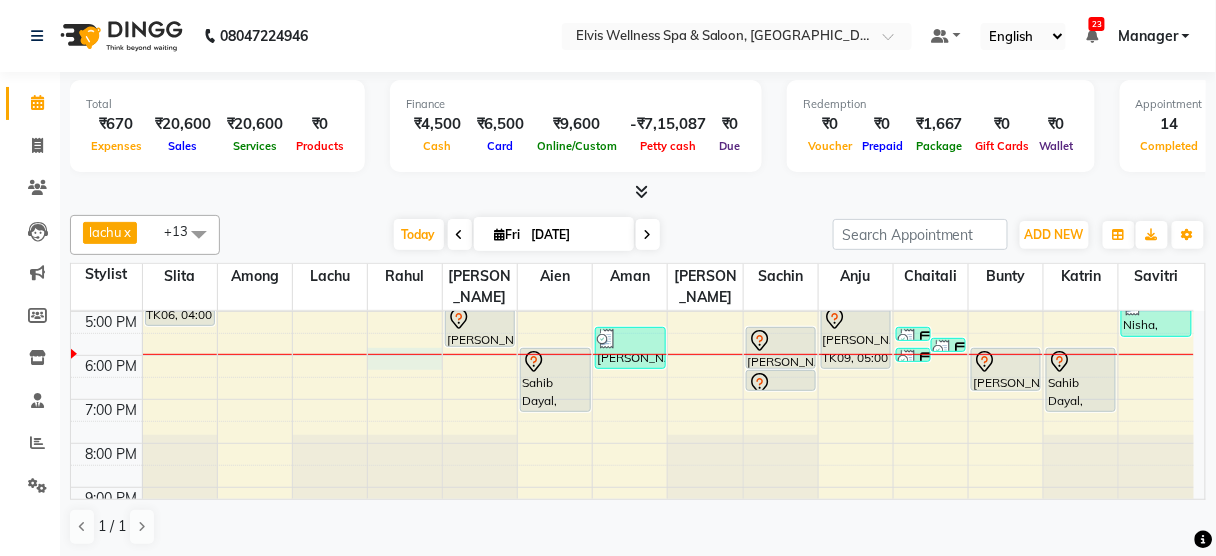 click on "8:00 AM 9:00 AM 10:00 AM 11:00 AM 12:00 PM 1:00 PM 2:00 PM 3:00 PM 4:00 PM 5:00 PM 6:00 PM 7:00 PM 8:00 PM 9:00 PM     Prashant, TK03, 01:30 PM-02:30 PM, Massage - Deeptisue Massage (60 Min)             sandeep, TK06, 04:00 PM-05:30 PM, Massage - Deeptisue Massage (90 Min )     Archana, TK05, 02:30 PM-03:30 PM, Massage - Aroma Massage (60 Min)     Mrs. Bhavika, TK01, 10:30 AM-11:00 AM, Hair wash & Blow Dry     Nisha, TK07, 04:00 PM-04:45 PM, Hair Cut - Female             Amol, TK09, 05:00 PM-06:00 PM, Massage - Swedish Massage (60 Min)     Jay, TK02, 01:00 PM-02:00 PM, Massage - Deeptisue Massage (60 Min)             Sahib Dayal, TK13, 06:00 PM-07:30 PM, Massage - Deeptisue Massage (90 Min )     Hera, TK10, 05:30 PM-06:30 PM, Massage - Foot Massage (60 Min)     Yelda, TK04, 02:00 PM-02:30 PM, Hair wash & Blow Dry (₹800)     Nisha, TK07, 03:45 PM-04:45 PM, Hair Cut - Kids,Hair Cut - Male (₹800)             Ranjeet, TK12, 05:30 PM-06:30 PM, Coloring With Stylist Consult - Root Touch-Up" at bounding box center [632, 223] 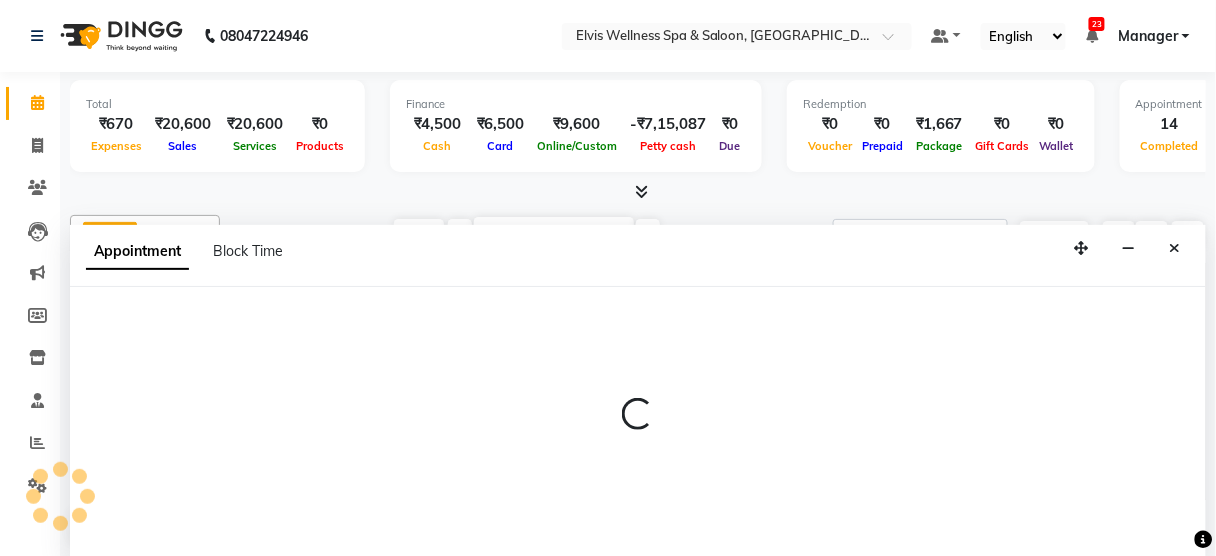 scroll, scrollTop: 0, scrollLeft: 0, axis: both 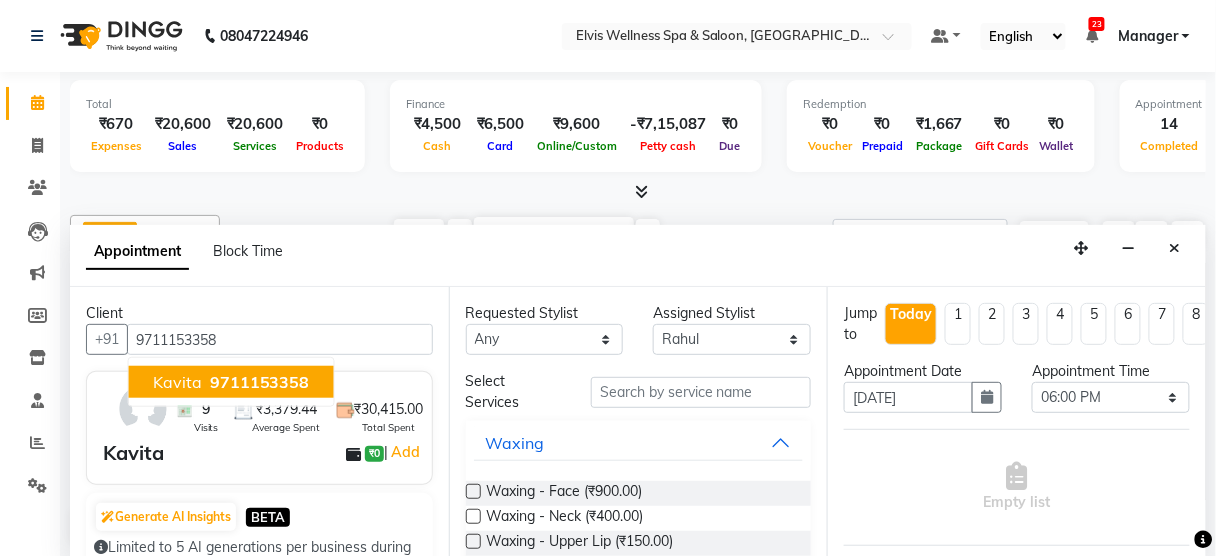click on "9711153358" at bounding box center [260, 382] 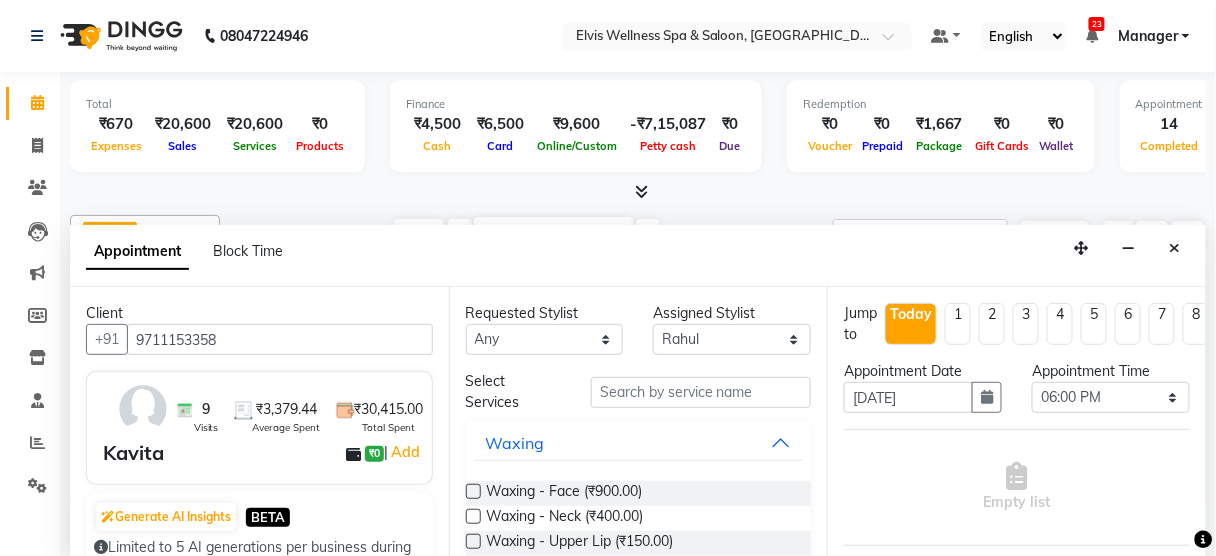 type on "9711153358" 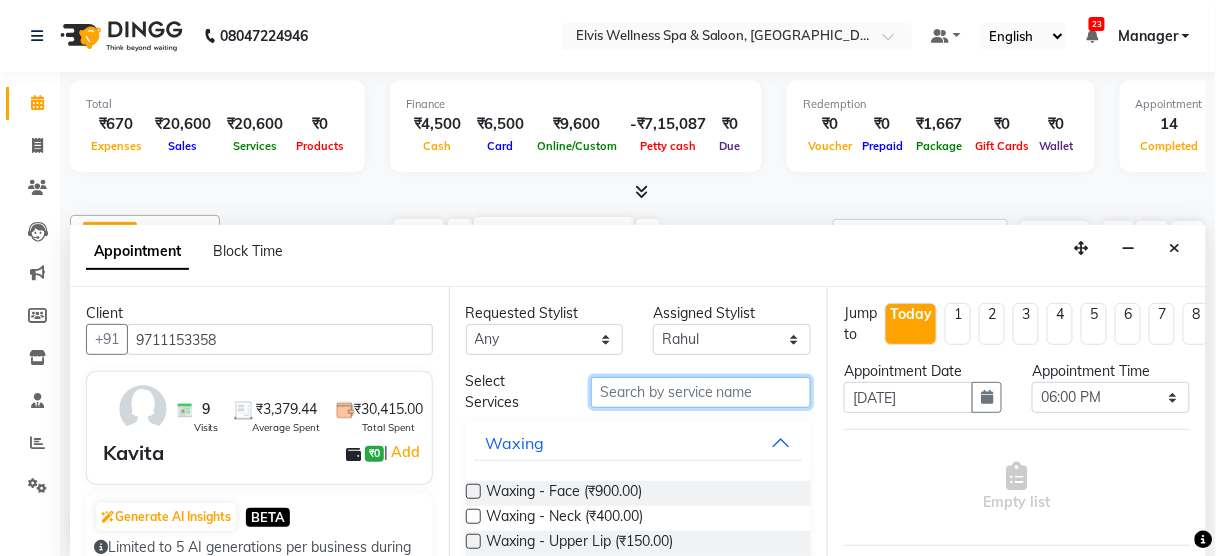 click at bounding box center [701, 392] 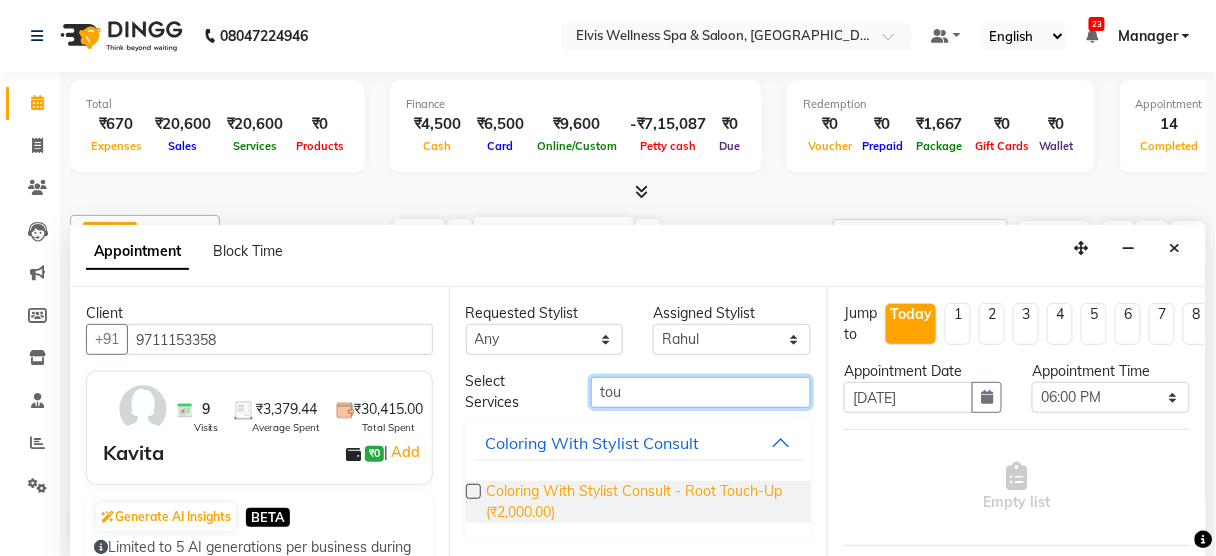type on "tou" 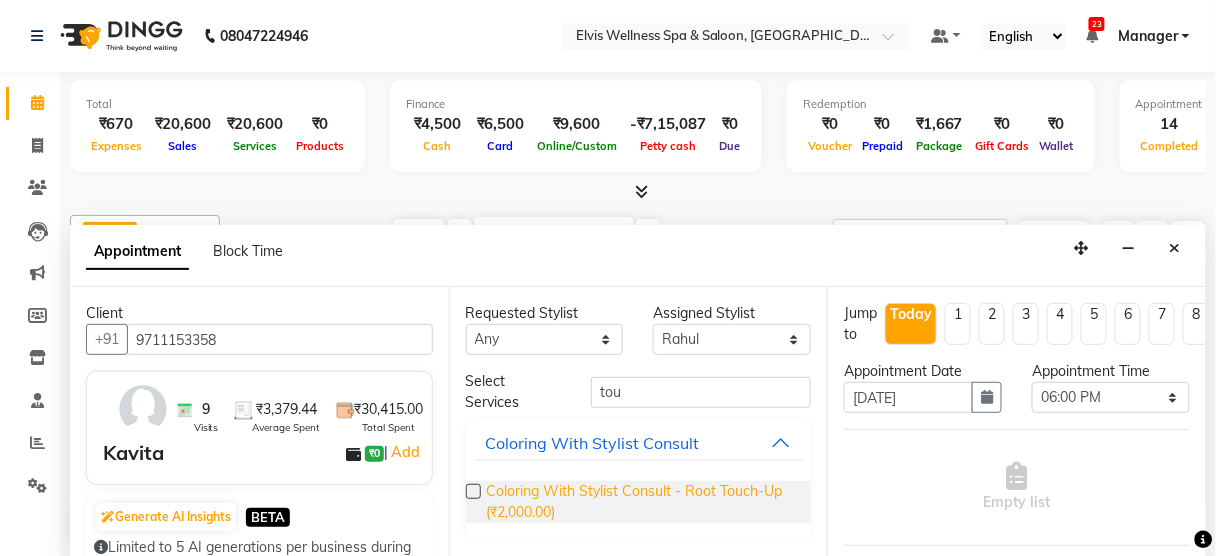 click on "Coloring With Stylist Consult - Root Touch-Up (₹2,000.00)" at bounding box center (641, 502) 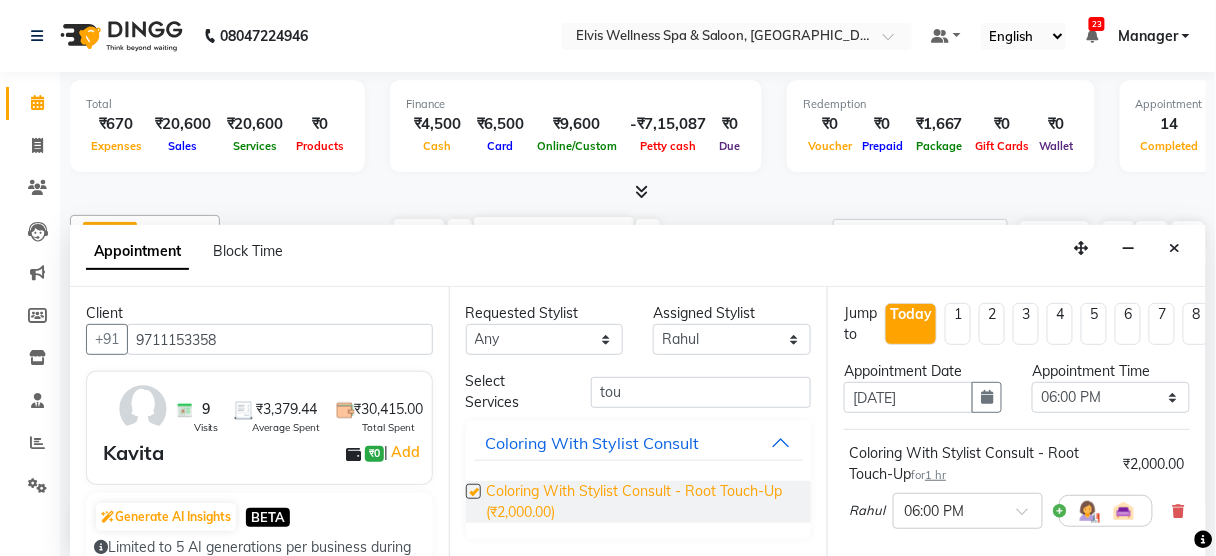 checkbox on "false" 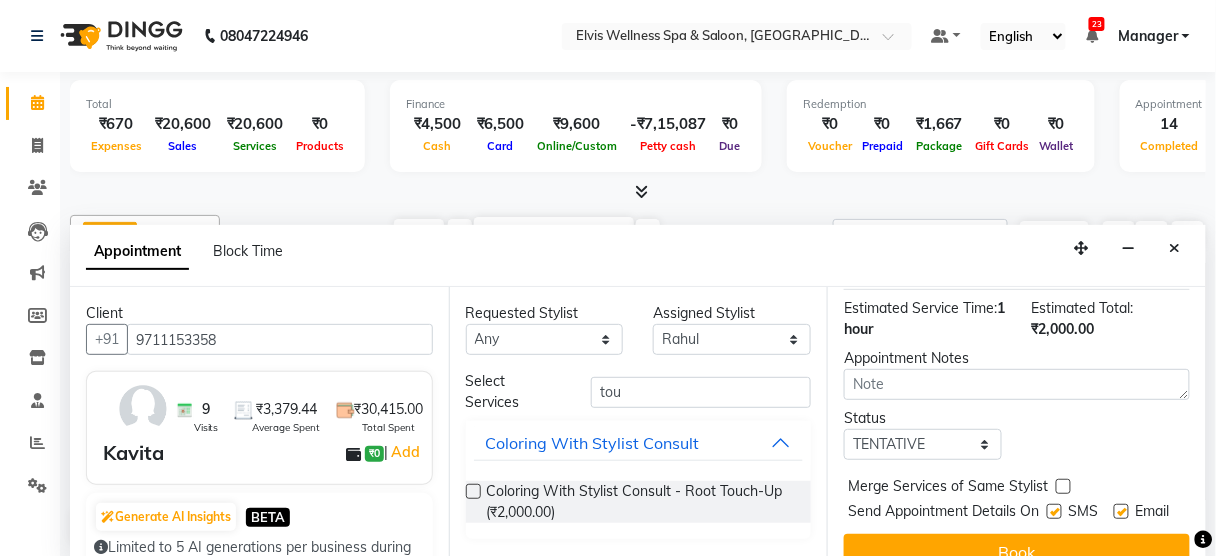 scroll, scrollTop: 324, scrollLeft: 0, axis: vertical 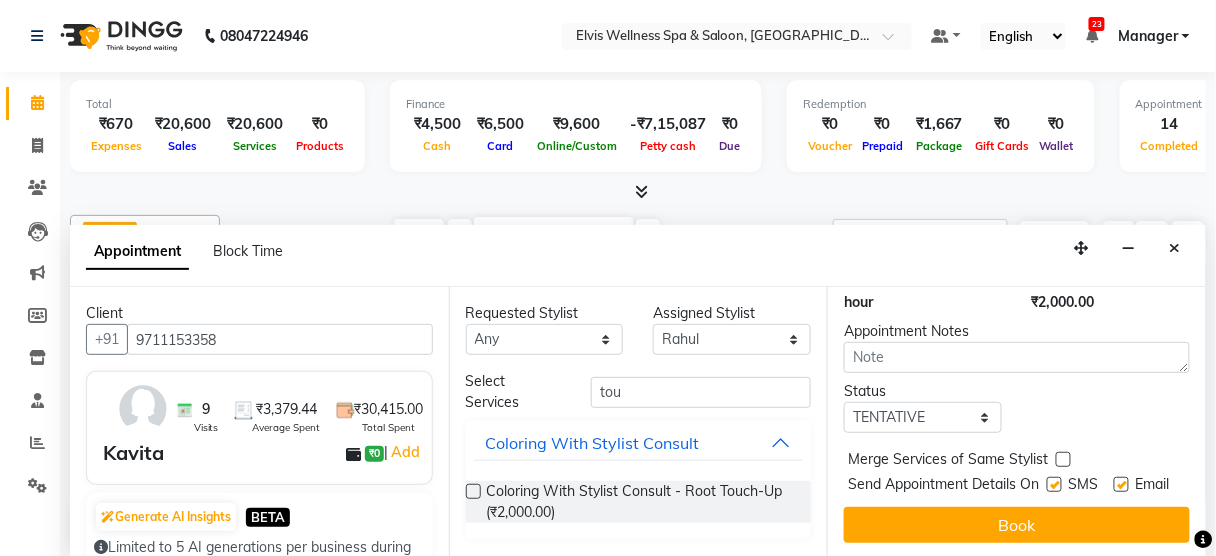 click on "SMS" at bounding box center [1080, 486] 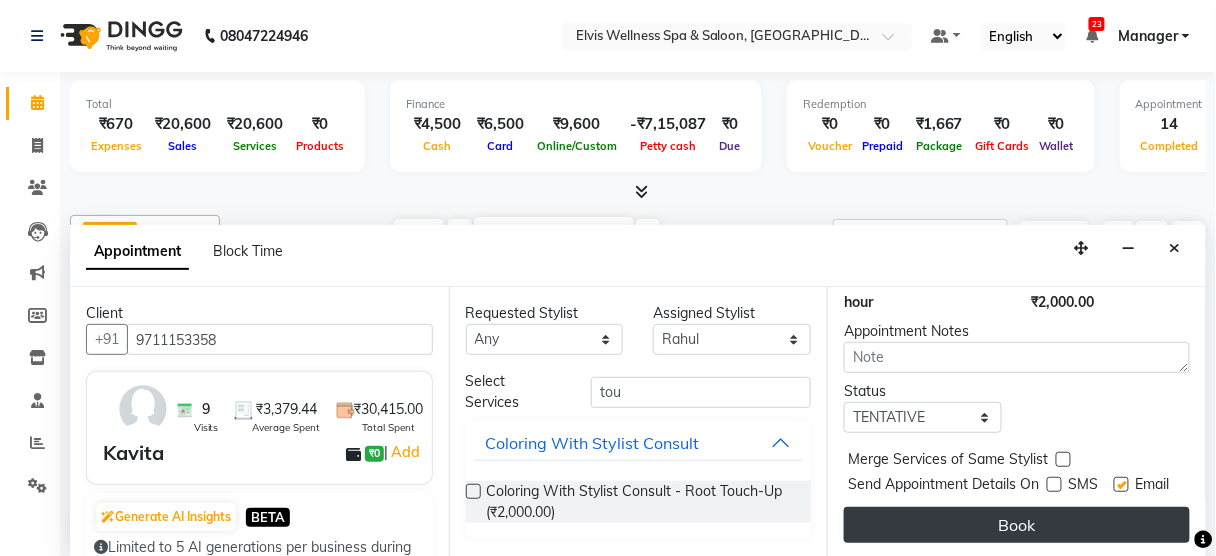 drag, startPoint x: 1047, startPoint y: 486, endPoint x: 1043, endPoint y: 510, distance: 24.33105 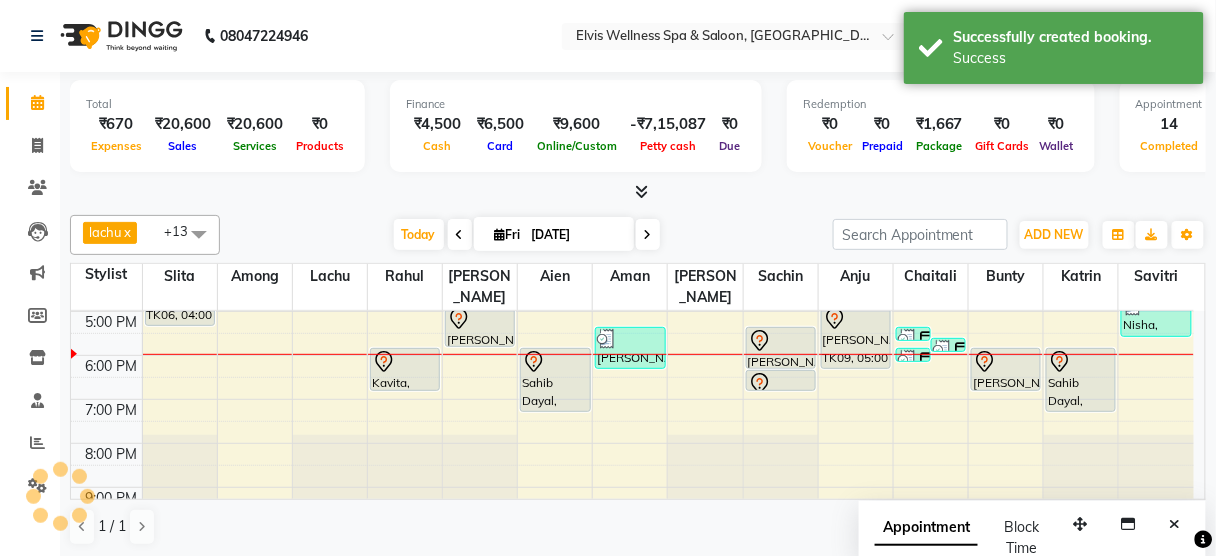 scroll, scrollTop: 0, scrollLeft: 0, axis: both 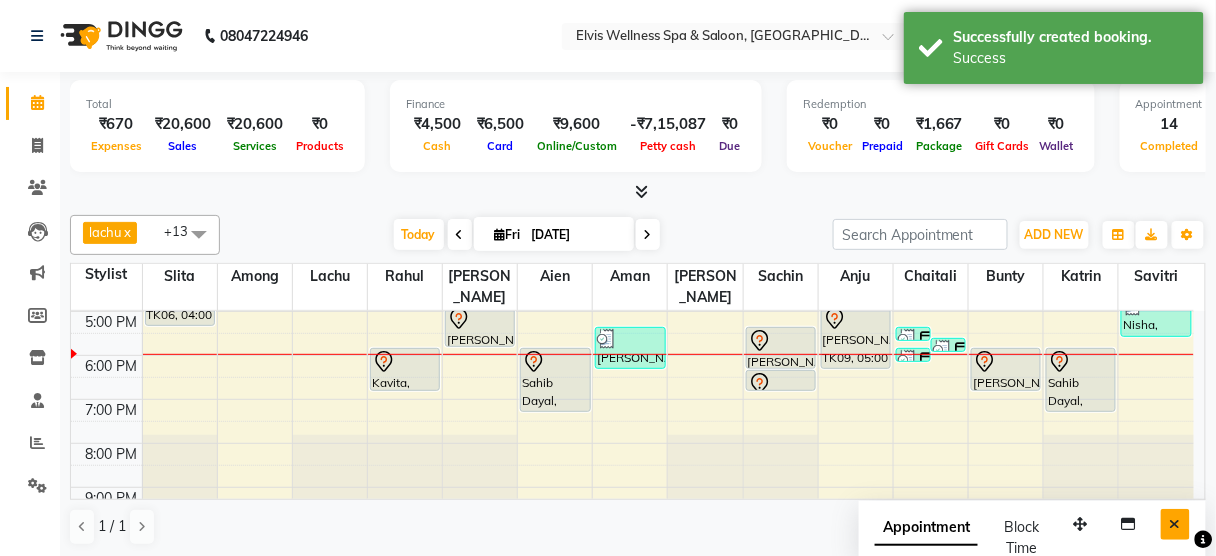 click at bounding box center (1175, 524) 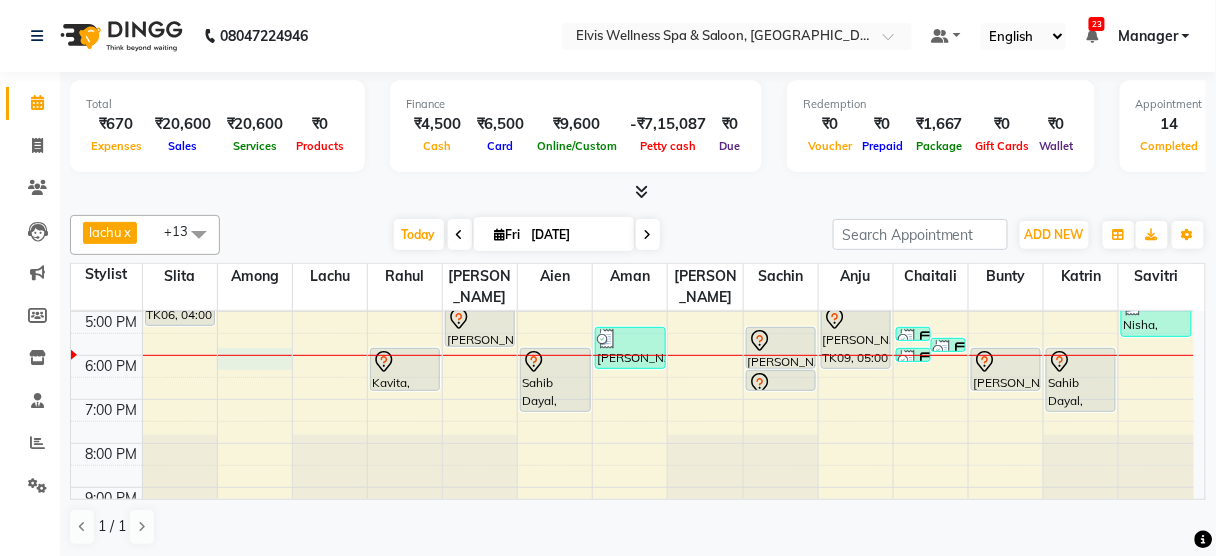 click on "8:00 AM 9:00 AM 10:00 AM 11:00 AM 12:00 PM 1:00 PM 2:00 PM 3:00 PM 4:00 PM 5:00 PM 6:00 PM 7:00 PM 8:00 PM 9:00 PM     Prashant, TK03, 01:30 PM-02:30 PM, Massage - Deeptisue Massage (60 Min)             sandeep, TK06, 04:00 PM-05:30 PM, Massage - Deeptisue Massage (90 Min )     Archana, TK05, 02:30 PM-03:30 PM, Massage - Aroma Massage (60 Min)     Mrs. Bhavika, TK01, 10:30 AM-11:00 AM, Hair wash & Blow Dry     Nisha, TK07, 04:00 PM-04:45 PM, Hair Cut - Female             Kavita, TK14, 06:00 PM-07:00 PM, Coloring With Stylist Consult - Root Touch-Up             Amol, TK09, 05:00 PM-06:00 PM, Massage - Swedish Massage (60 Min)     Jay, TK02, 01:00 PM-02:00 PM, Massage - Deeptisue Massage (60 Min)             Sahib Dayal, TK13, 06:00 PM-07:30 PM, Massage - Deeptisue Massage (90 Min )     Hera, TK10, 05:30 PM-06:30 PM, Massage - Foot Massage (60 Min)     Yelda, TK04, 02:00 PM-02:30 PM, Hair wash & Blow Dry (₹800)     Nisha, TK07, 03:45 PM-04:45 PM, Hair Cut - Kids,Hair Cut - Male (₹800)" at bounding box center [632, 223] 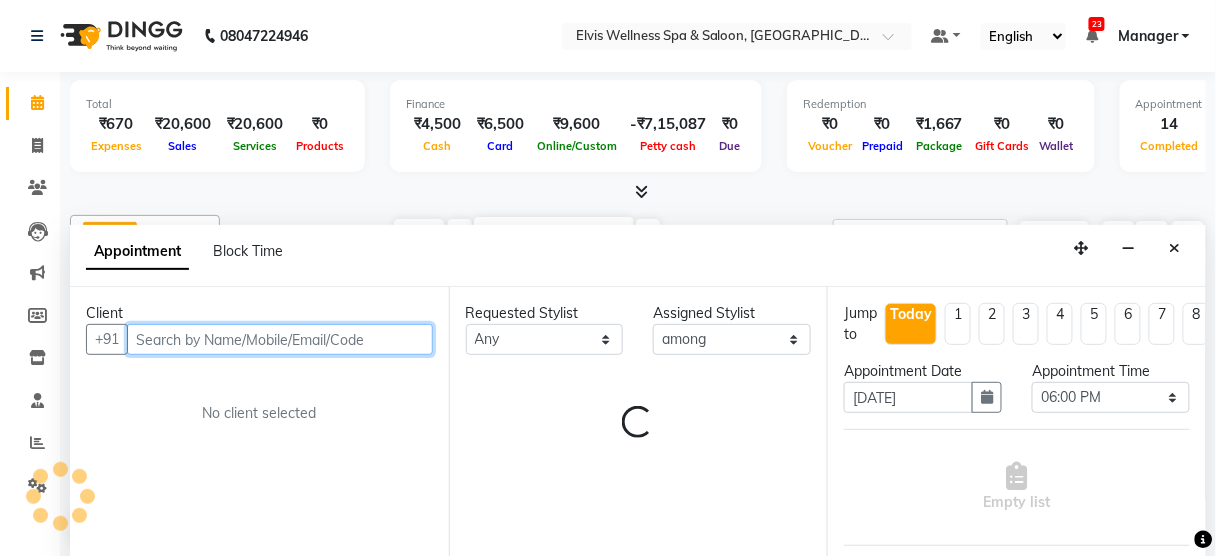 scroll, scrollTop: 0, scrollLeft: 0, axis: both 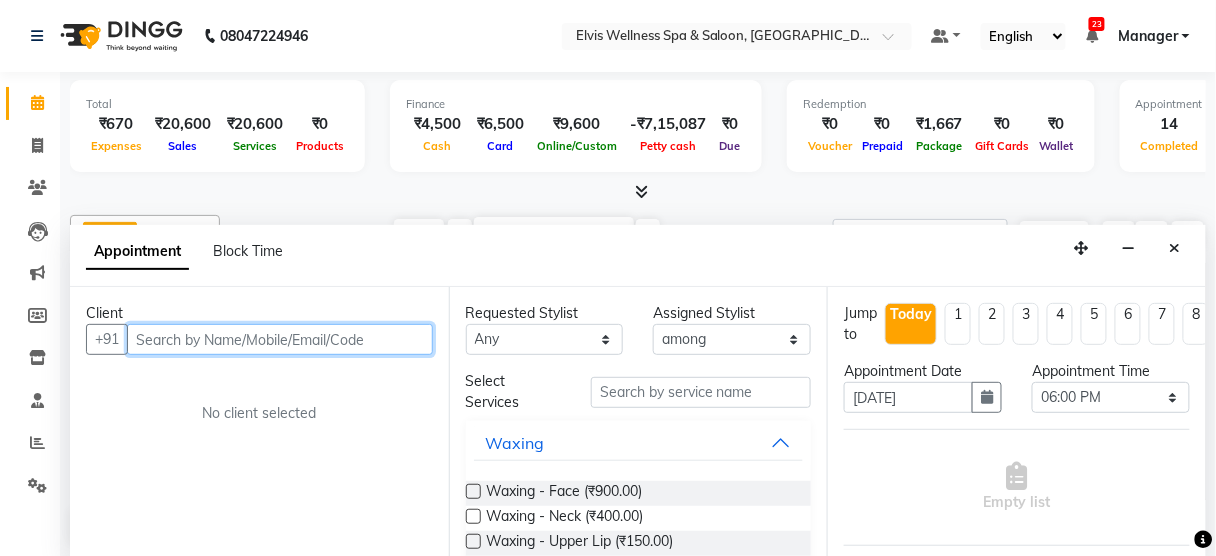 paste on "9850958521" 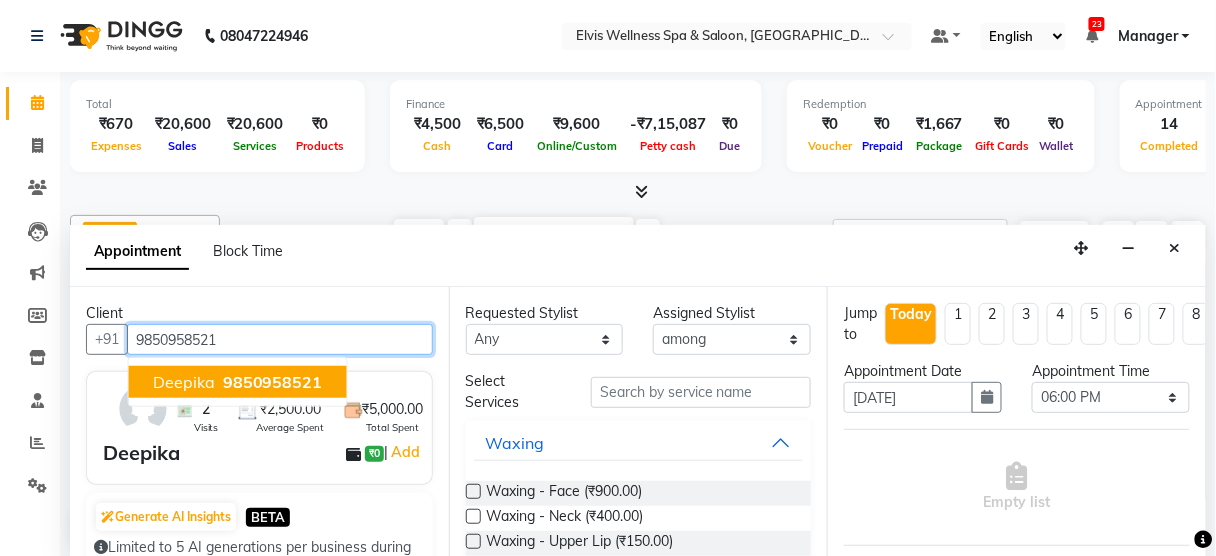 click on "9850958521" at bounding box center [273, 382] 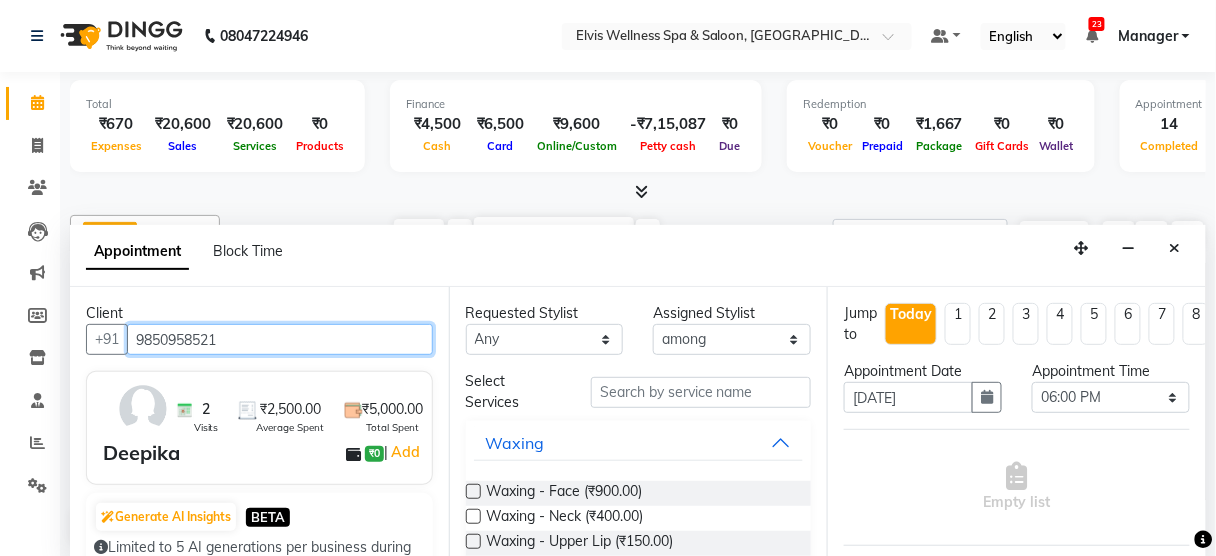 type on "9850958521" 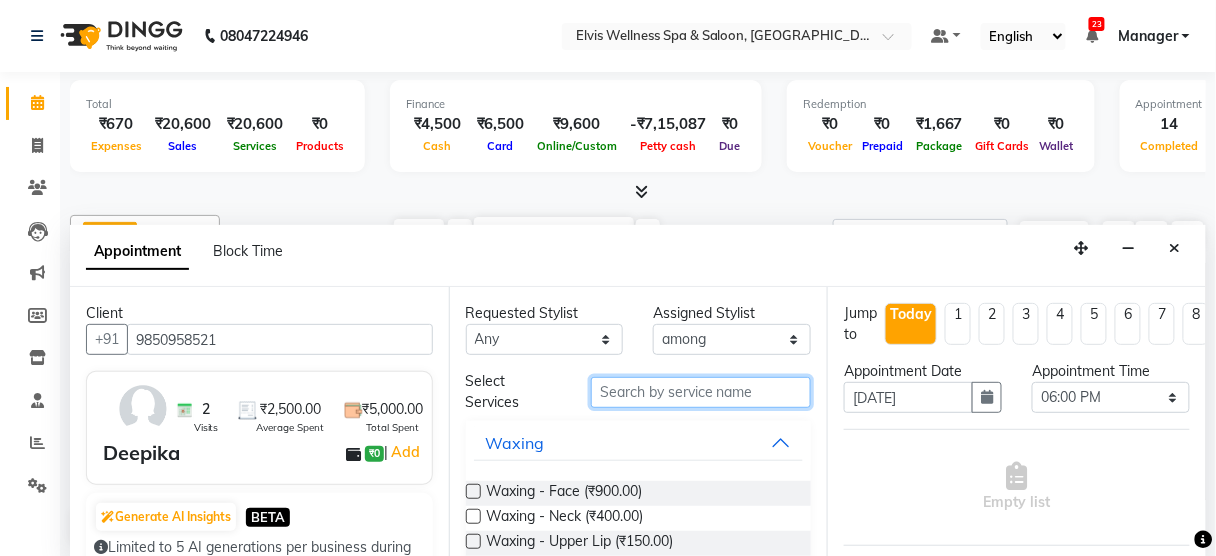 click at bounding box center [701, 392] 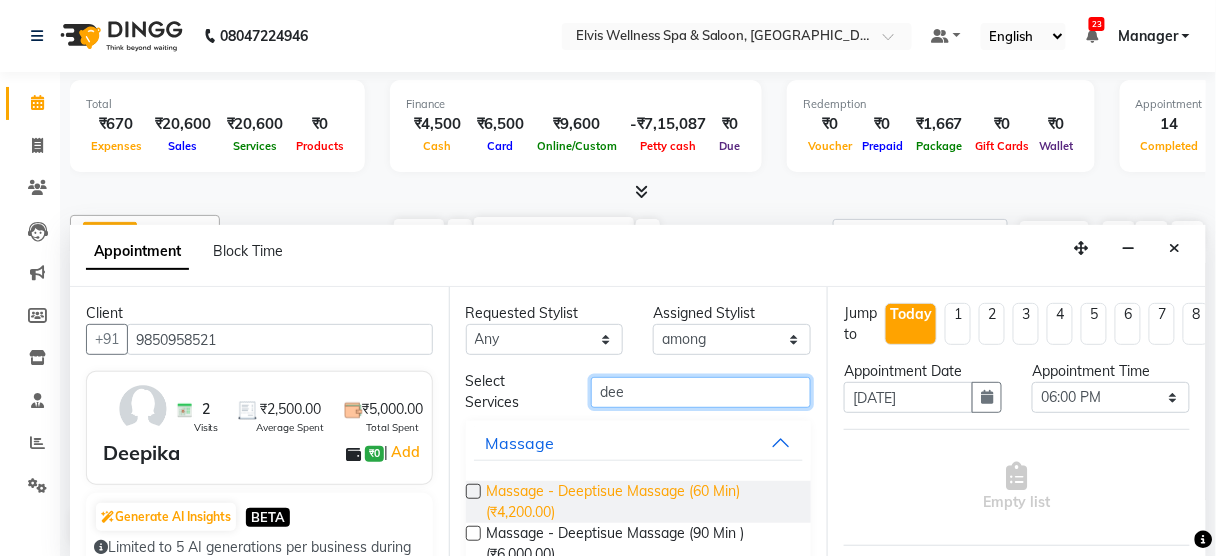 type on "dee" 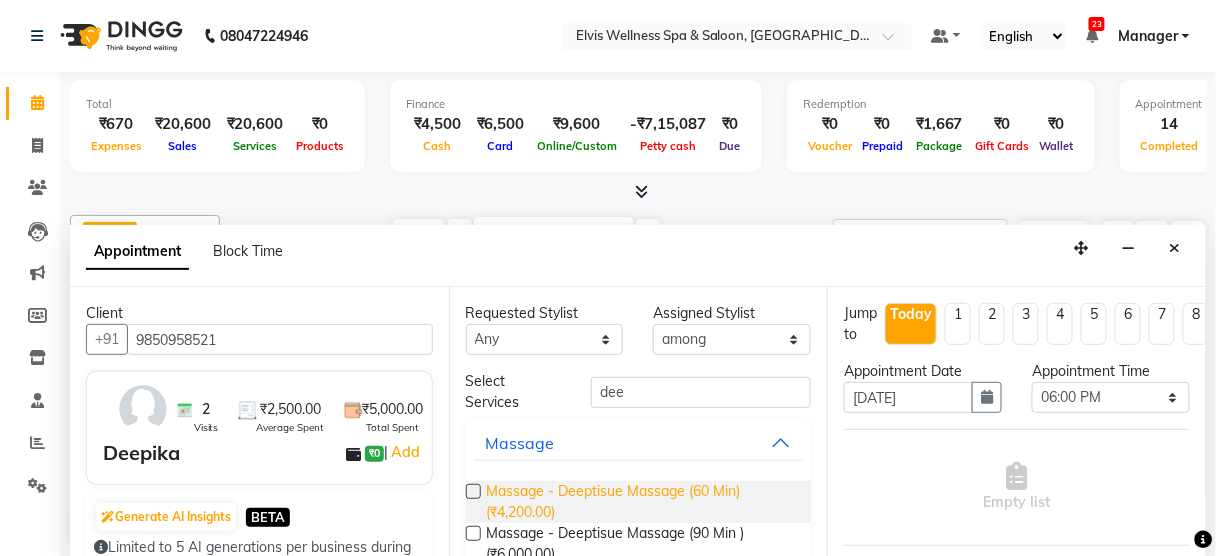click on "Massage - Deeptisue Massage (60 Min) (₹4,200.00)" at bounding box center (641, 502) 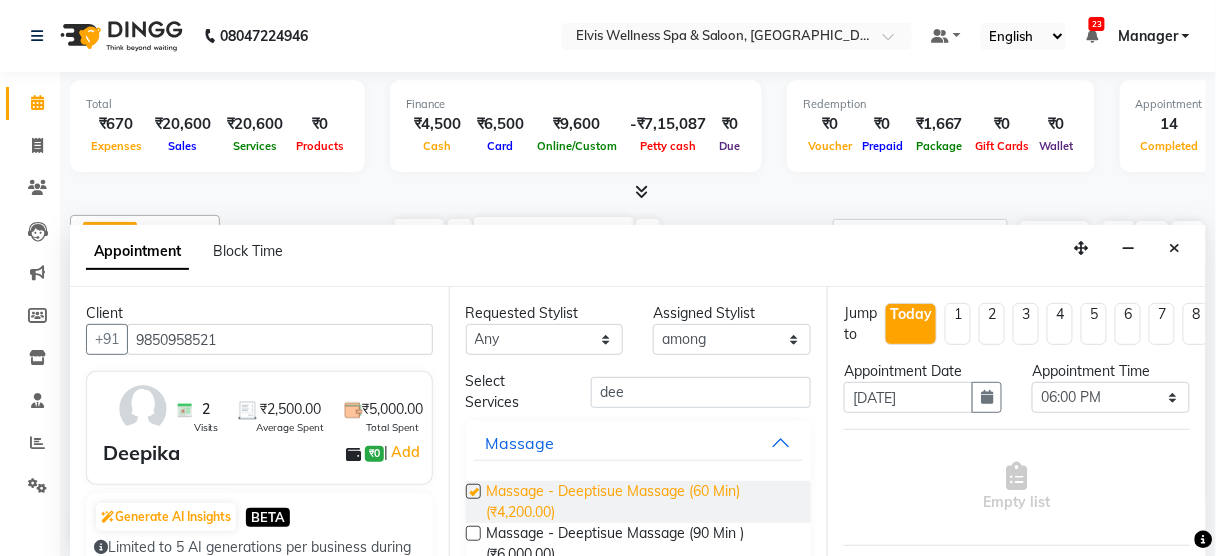 checkbox on "false" 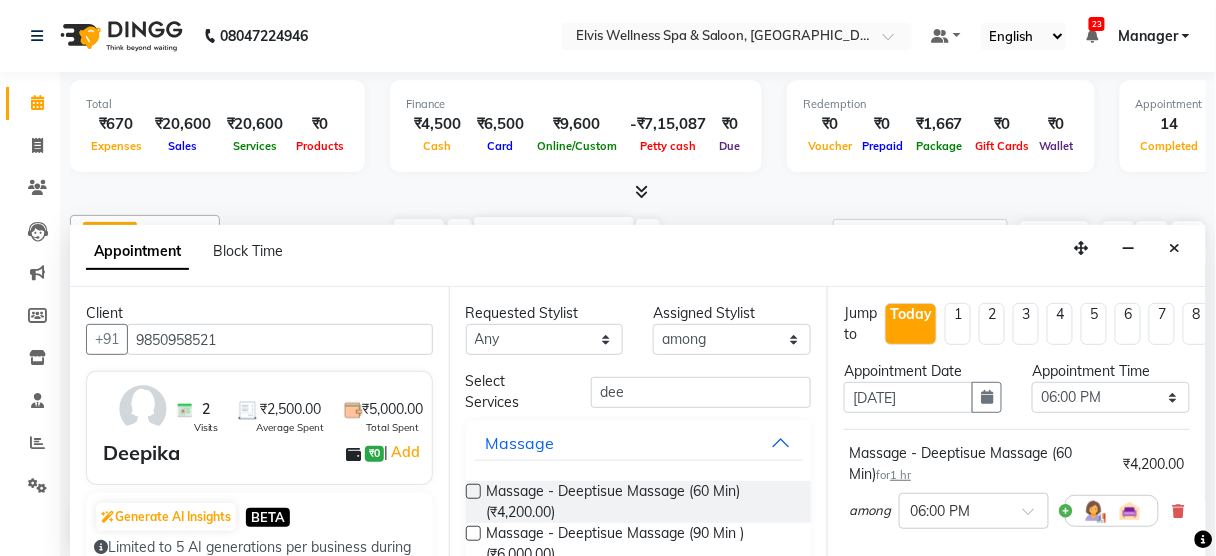 scroll, scrollTop: 324, scrollLeft: 0, axis: vertical 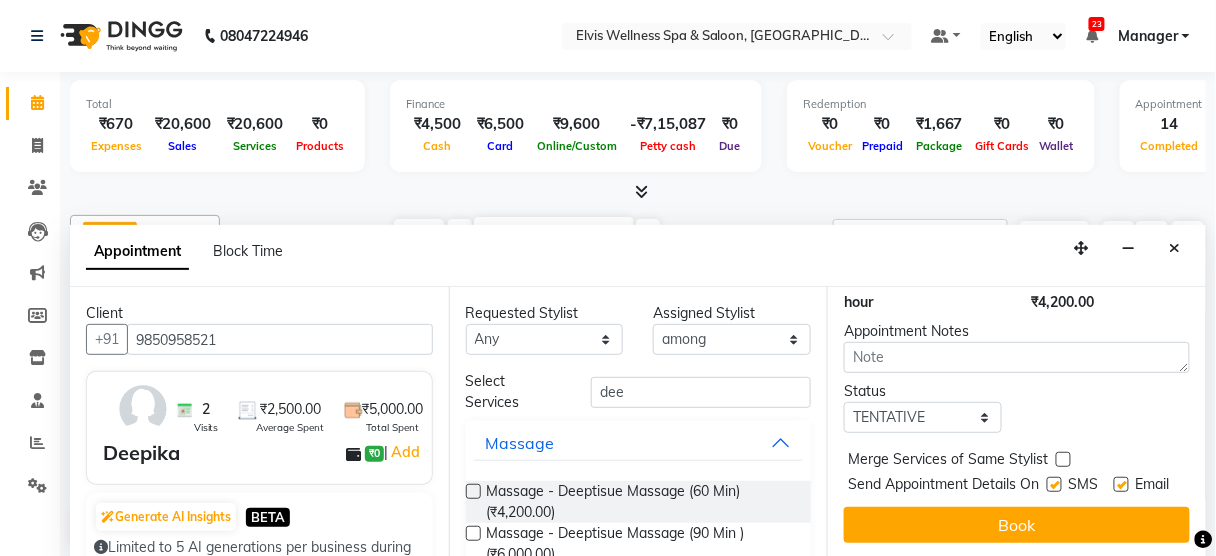 click at bounding box center [1054, 484] 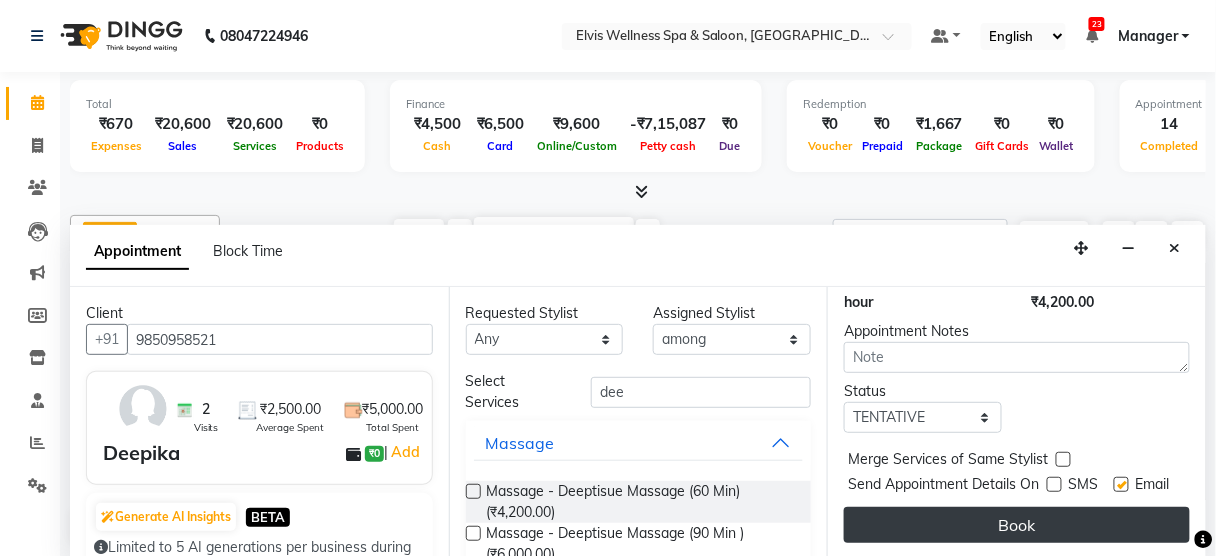 click on "Book" at bounding box center [1017, 525] 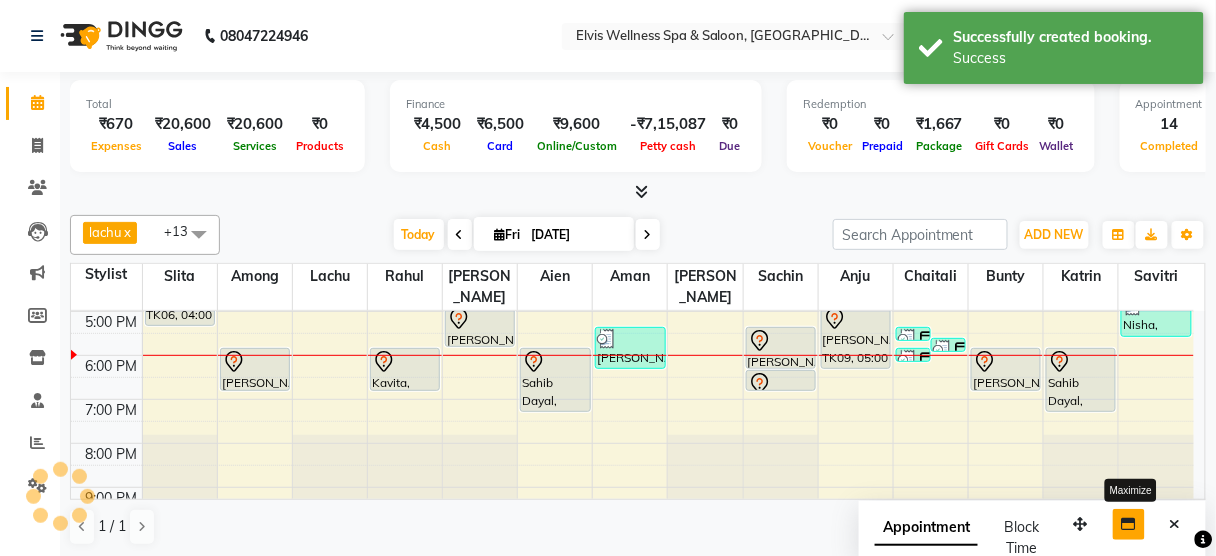 scroll, scrollTop: 0, scrollLeft: 0, axis: both 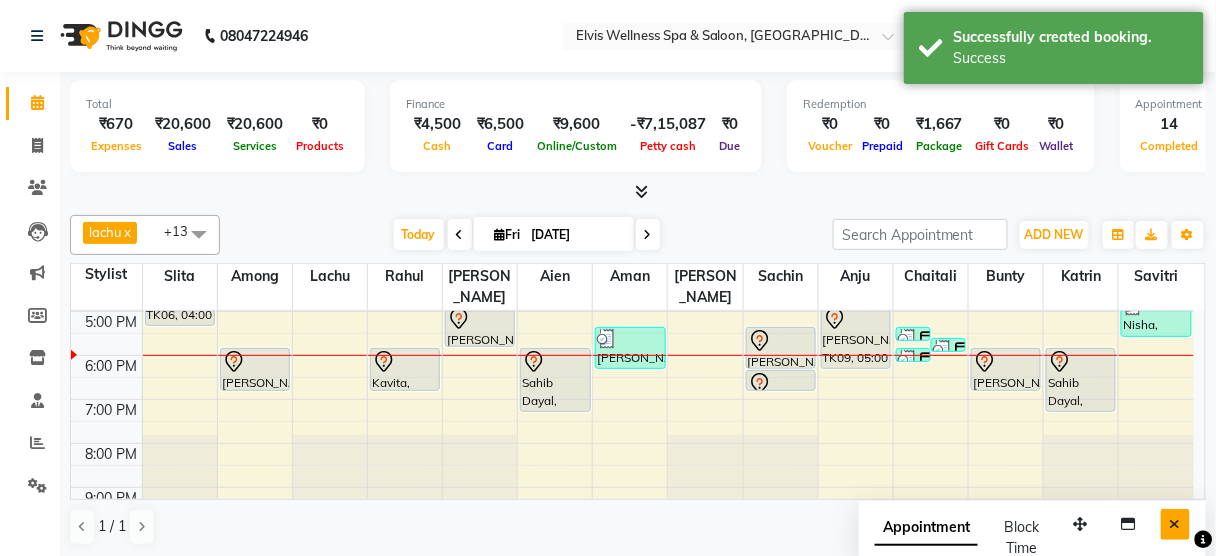 click at bounding box center [1175, 524] 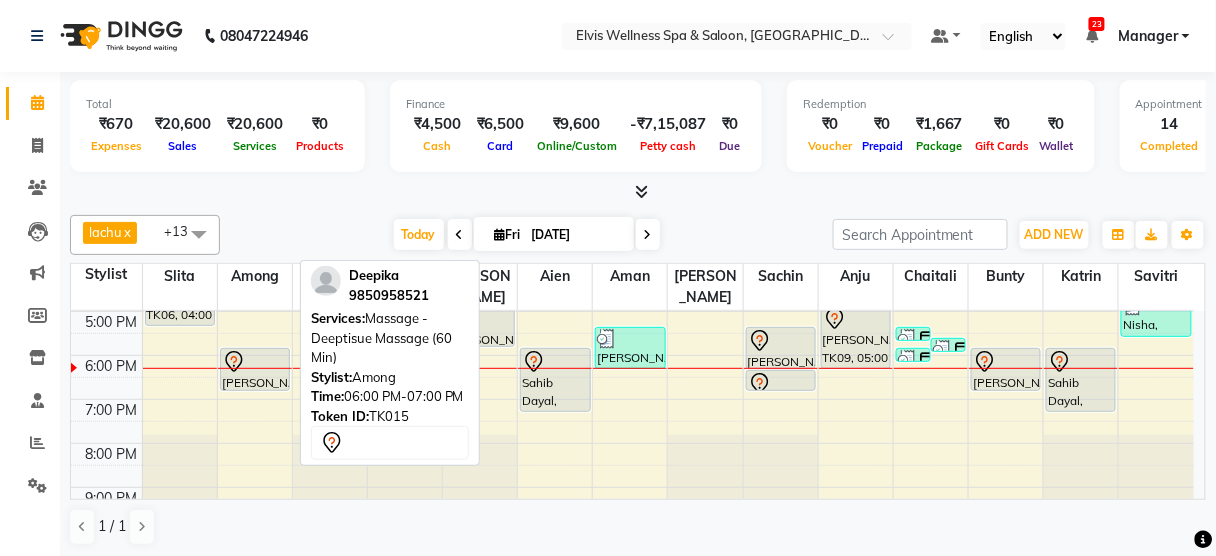 click at bounding box center (255, 362) 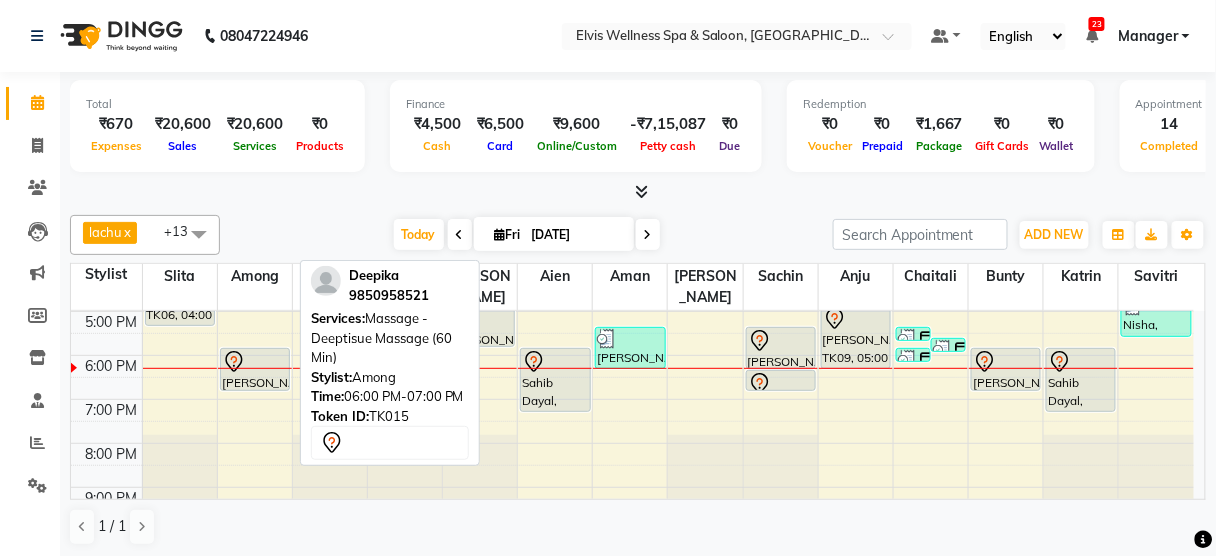 click at bounding box center (255, 362) 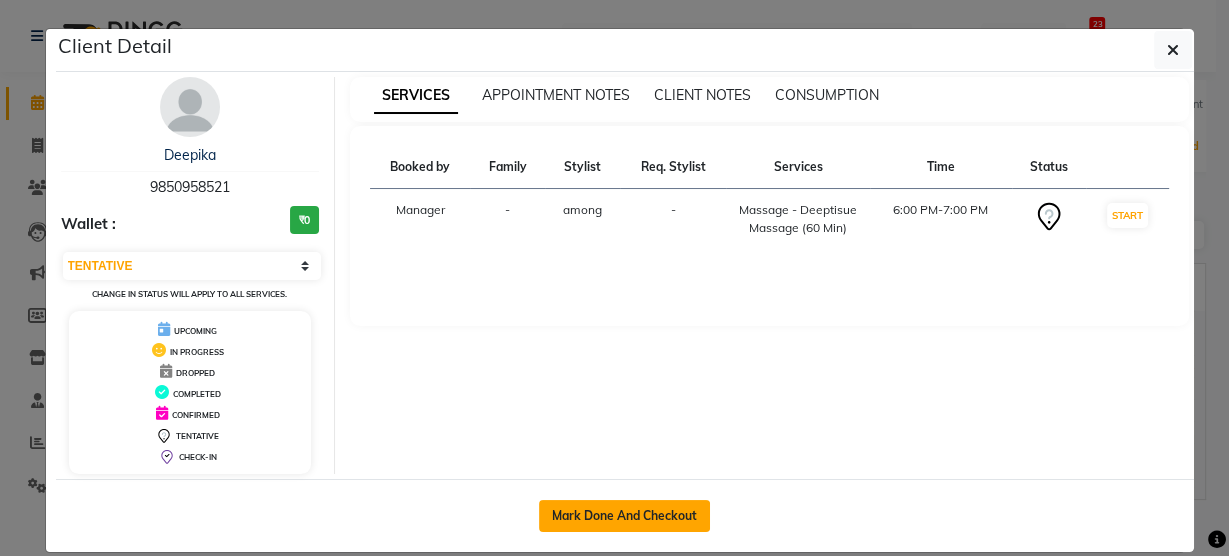 click on "Mark Done And Checkout" 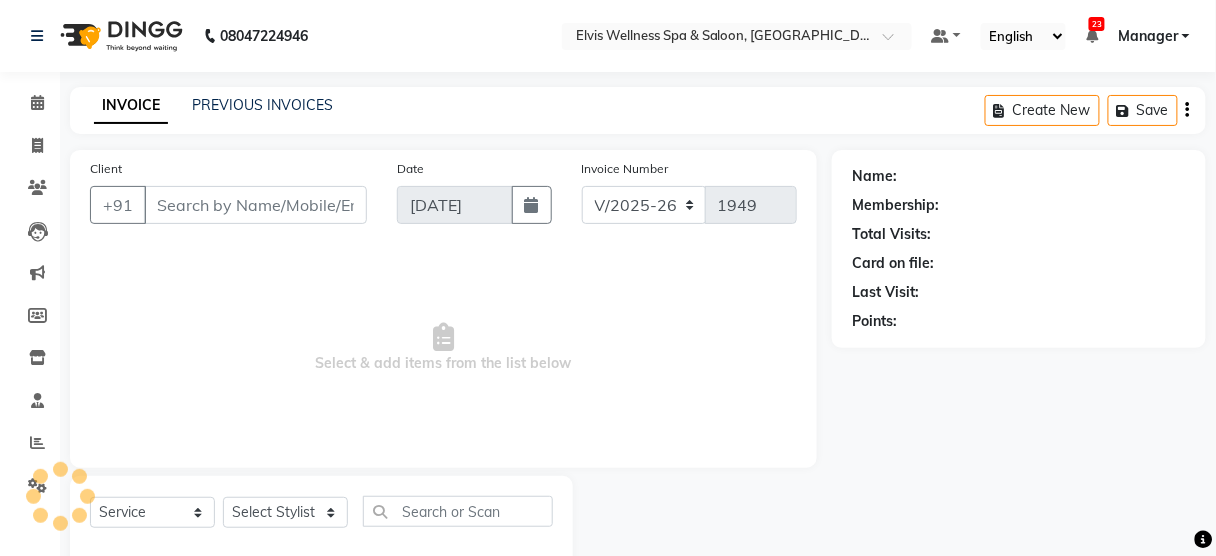 type on "9850958521" 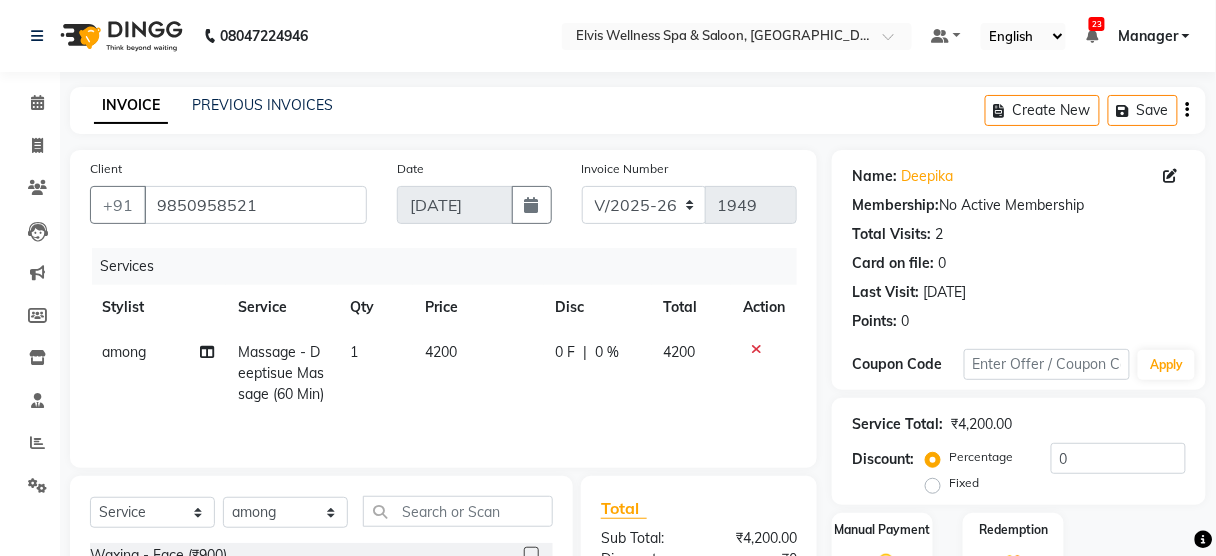 click on "Fixed" 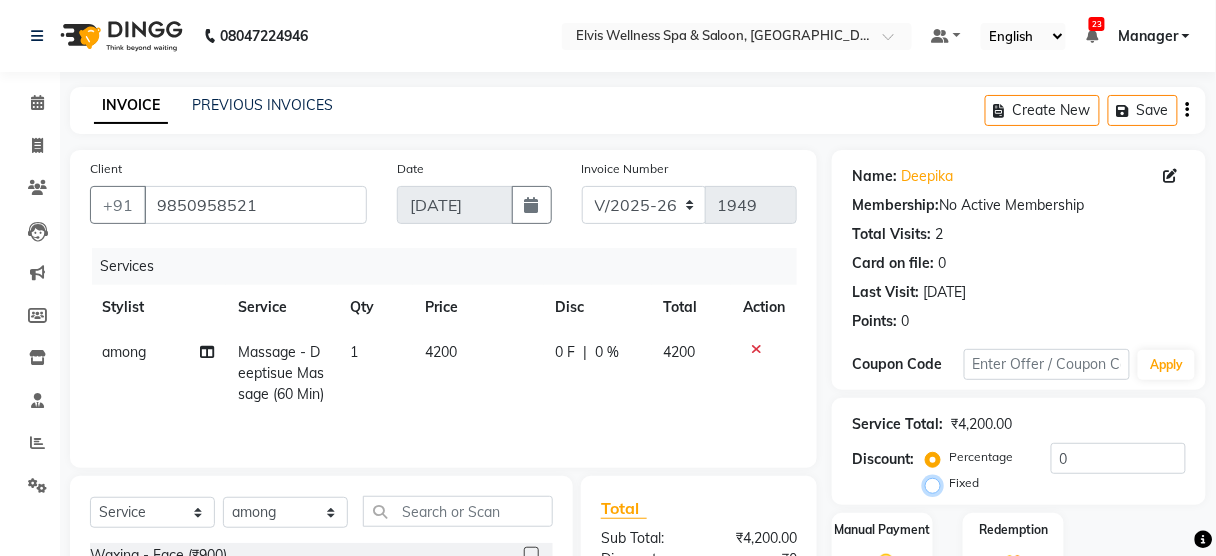 click on "Fixed" at bounding box center (937, 483) 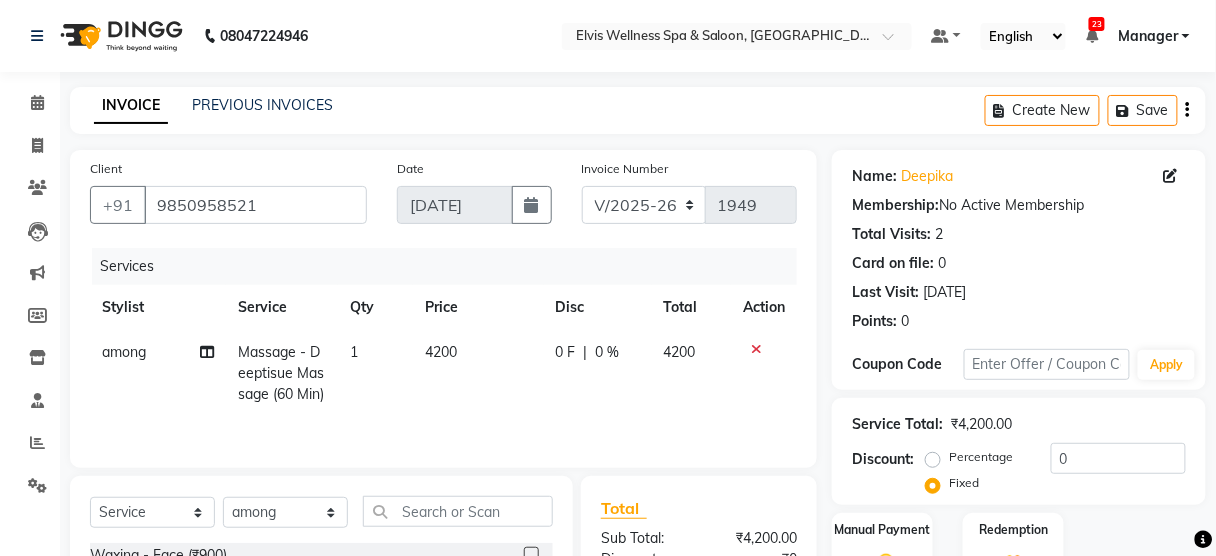 click on "Percentage" 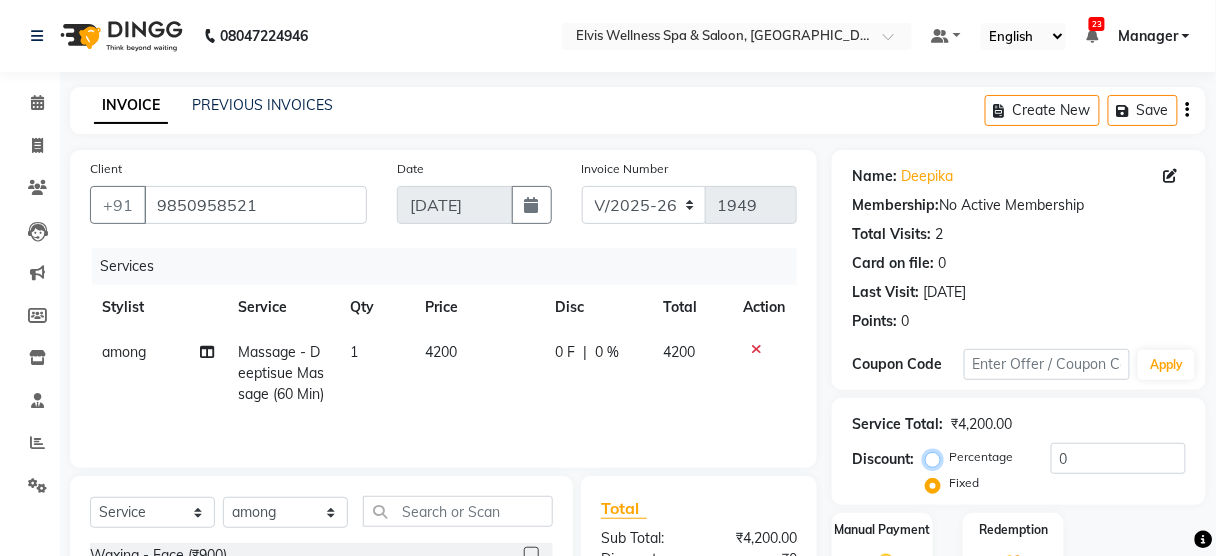 click on "Percentage" at bounding box center (937, 457) 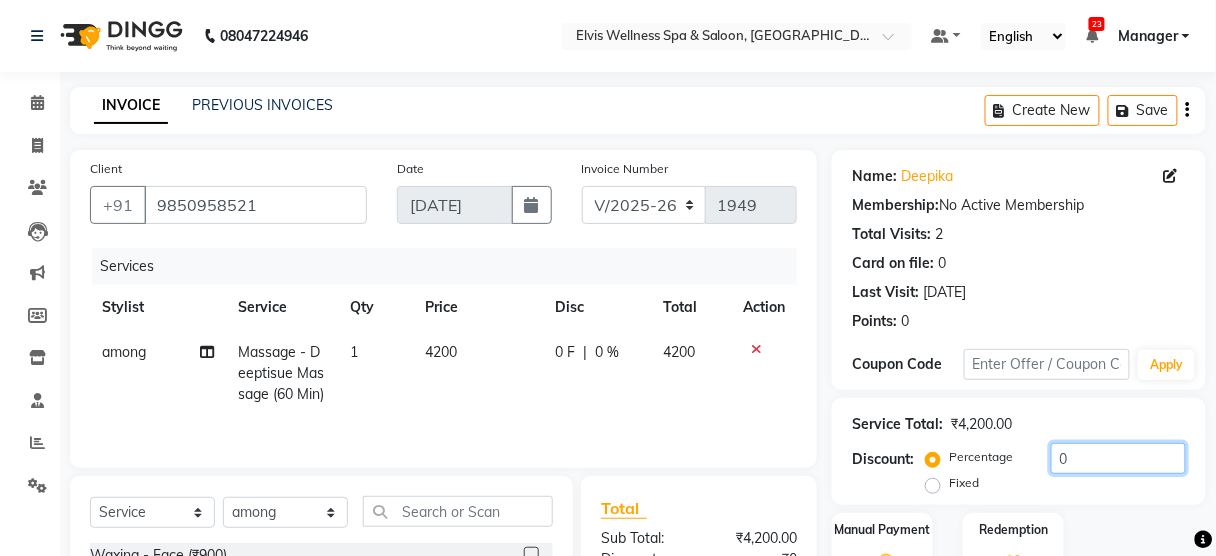 click on "0" 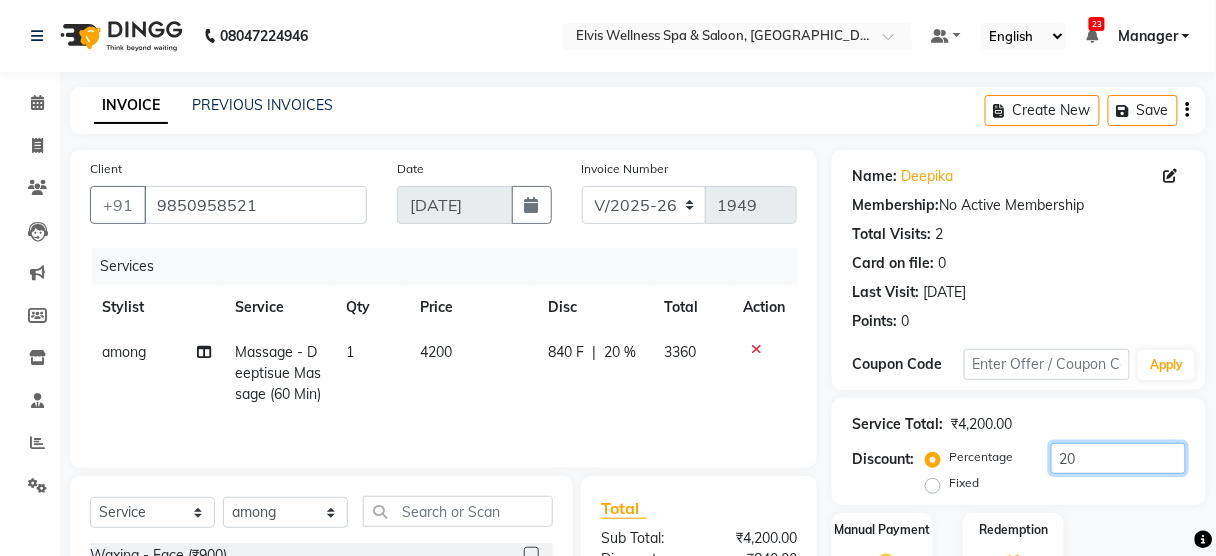 scroll, scrollTop: 262, scrollLeft: 0, axis: vertical 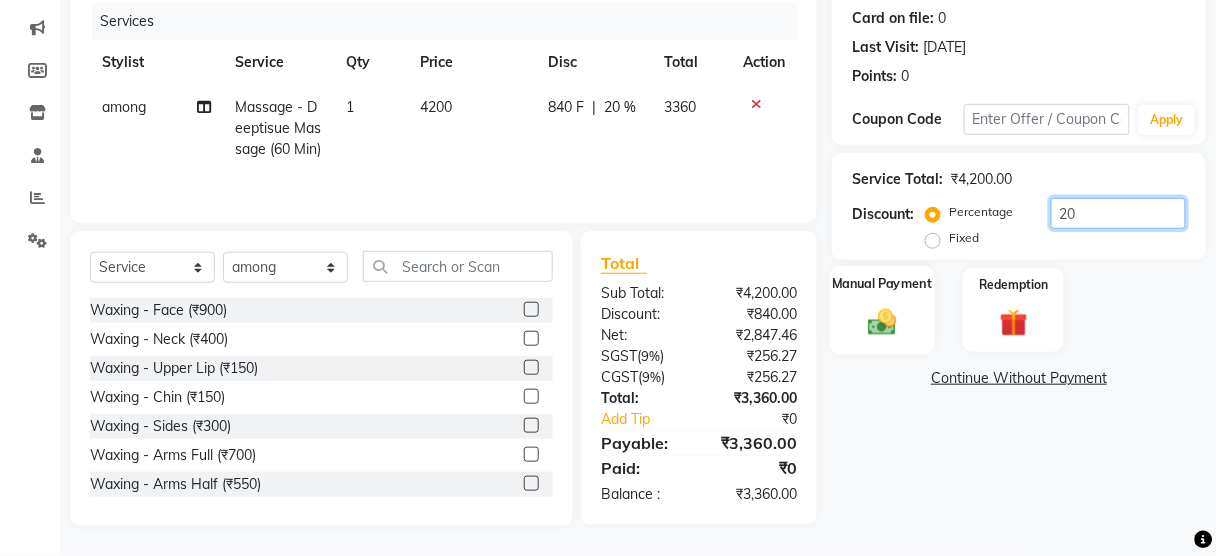 type on "20" 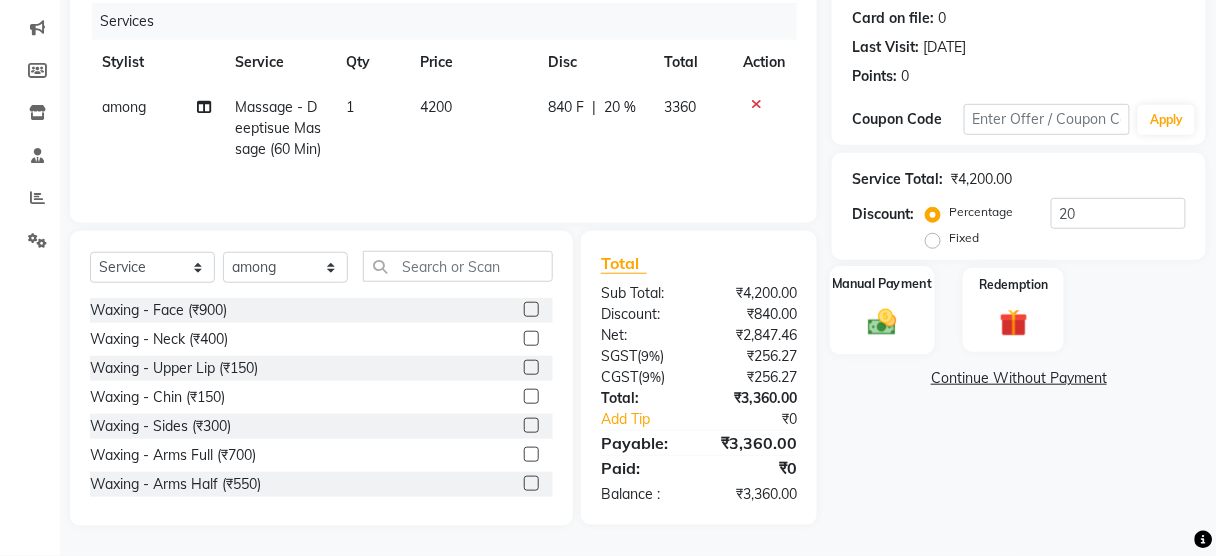click 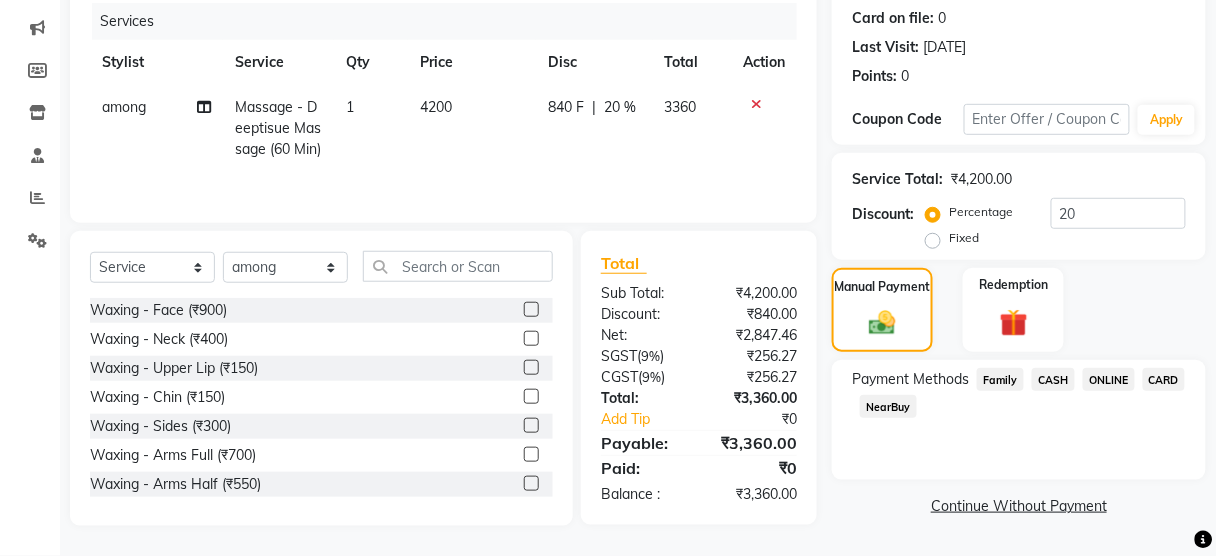 click on "CARD" 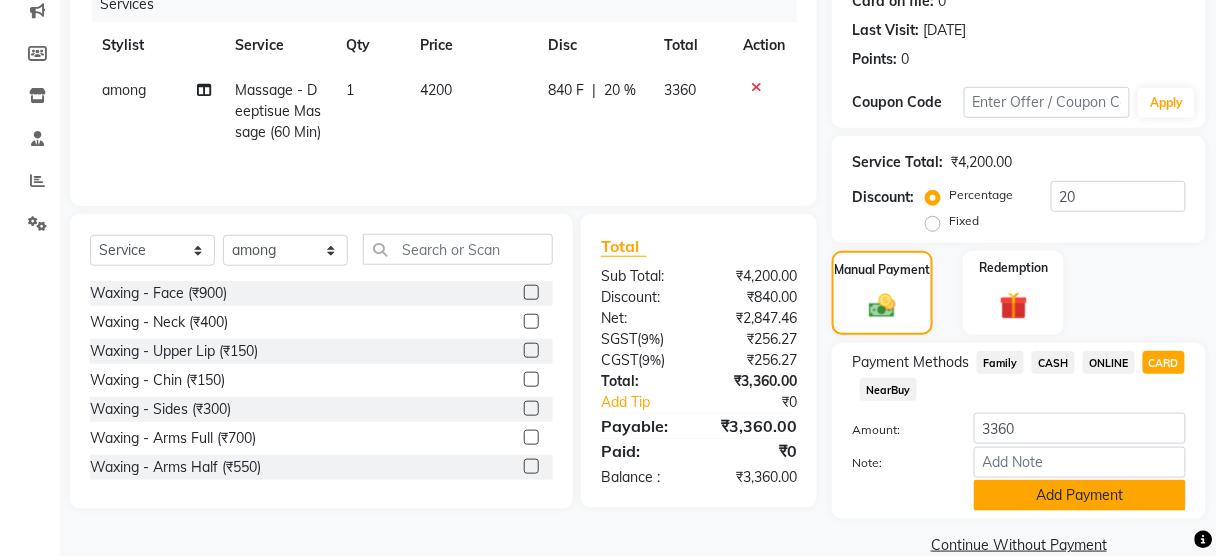 click on "Add Payment" 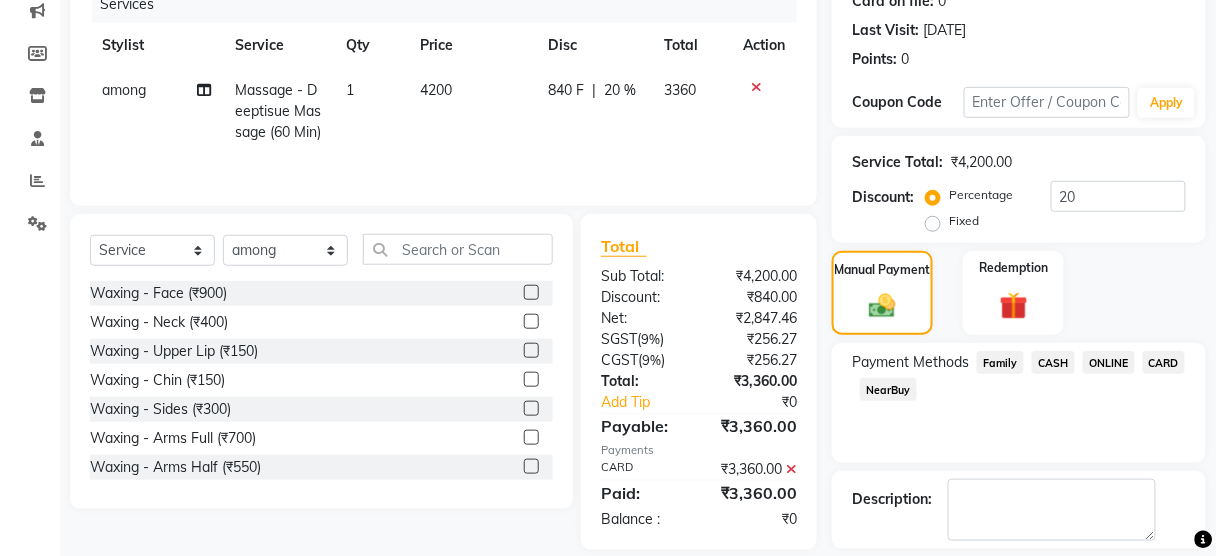 scroll, scrollTop: 351, scrollLeft: 0, axis: vertical 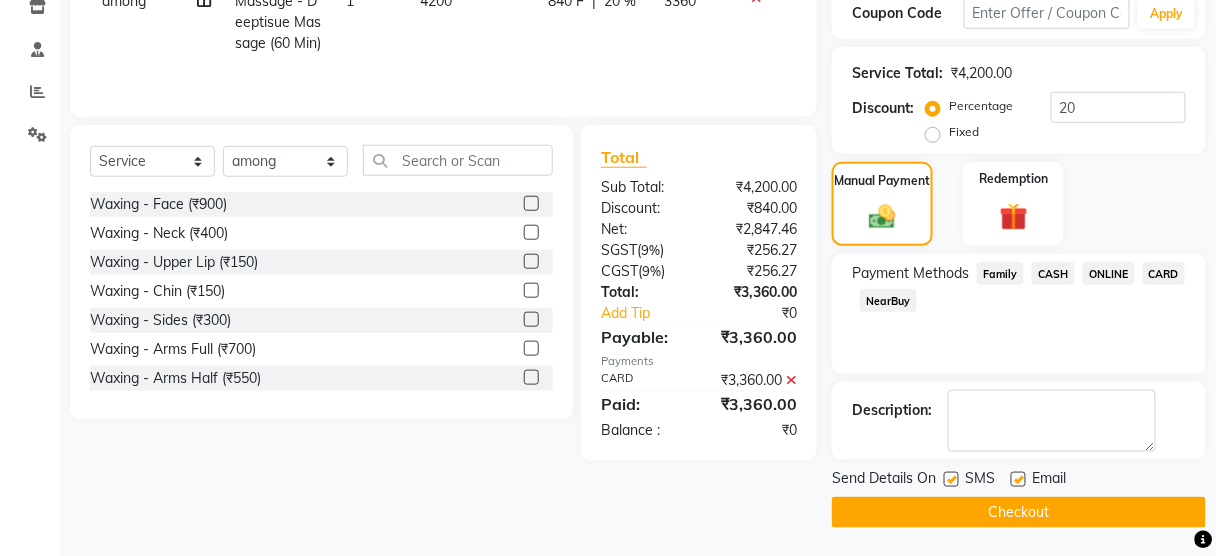click 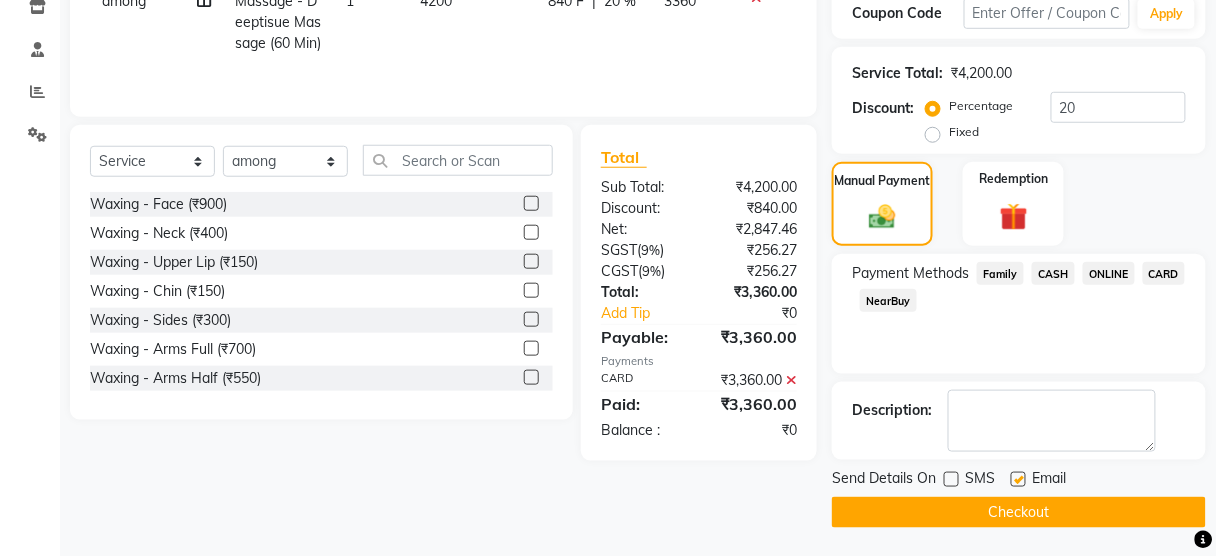 click on "Checkout" 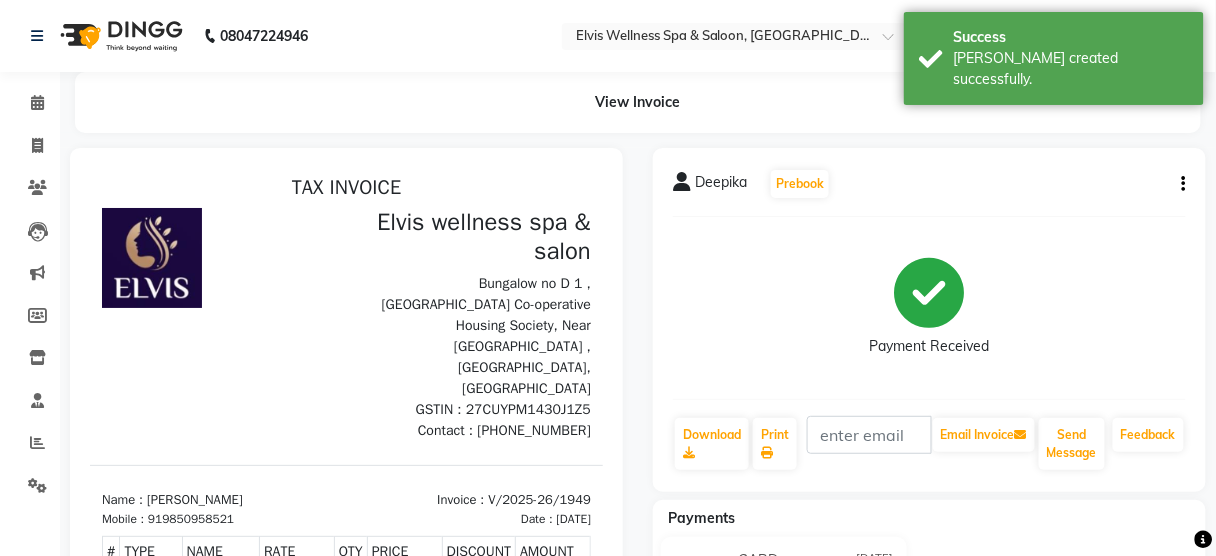 scroll, scrollTop: 0, scrollLeft: 0, axis: both 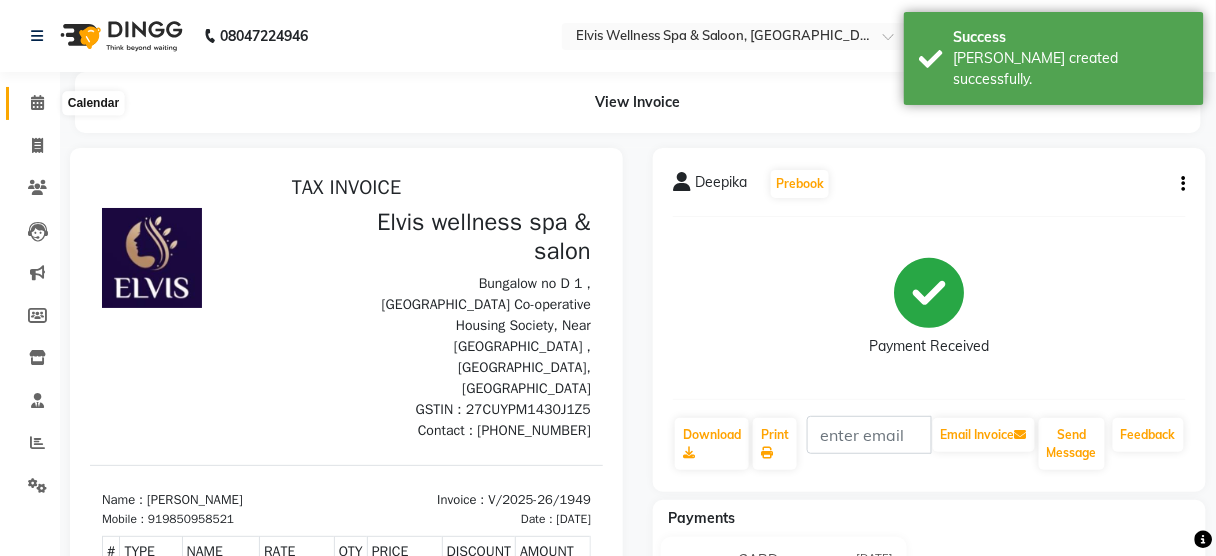 click 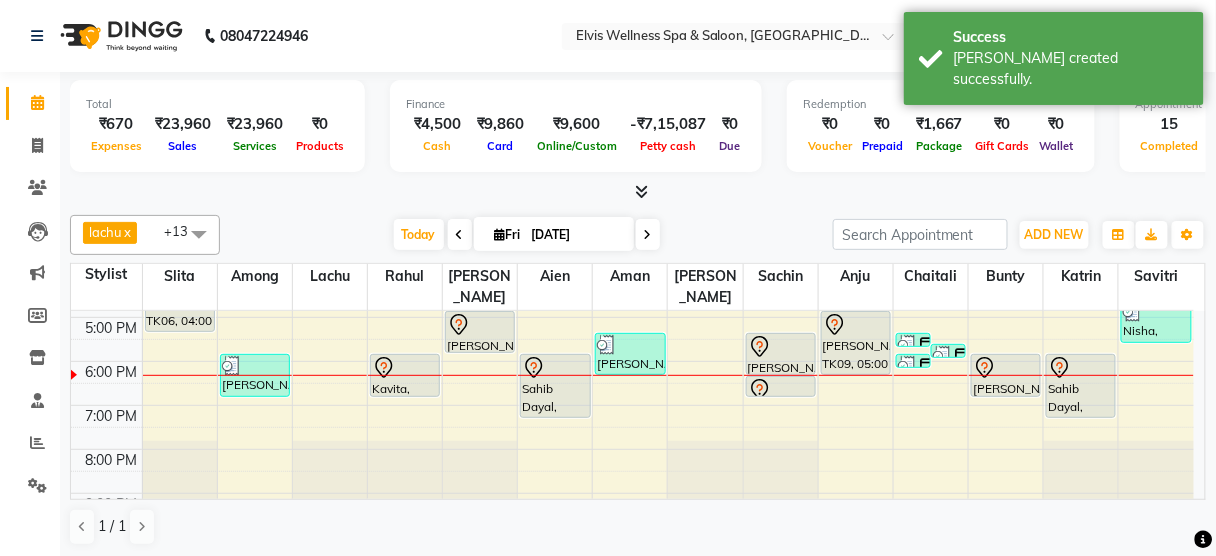 scroll, scrollTop: 395, scrollLeft: 0, axis: vertical 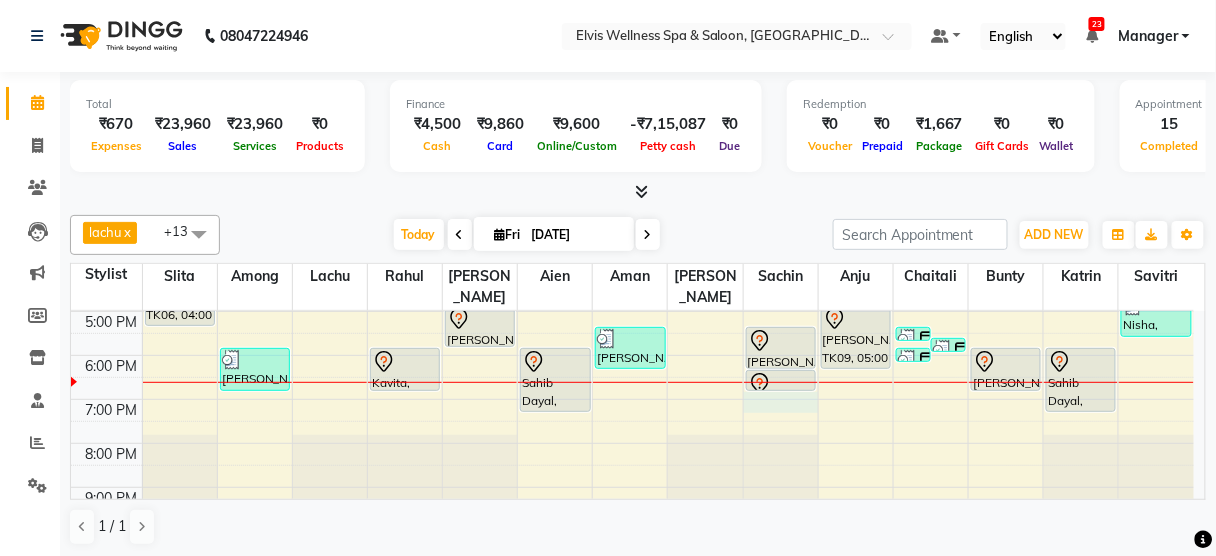 click on "8:00 AM 9:00 AM 10:00 AM 11:00 AM 12:00 PM 1:00 PM 2:00 PM 3:00 PM 4:00 PM 5:00 PM 6:00 PM 7:00 PM 8:00 PM 9:00 PM     Prashant, TK03, 01:30 PM-02:30 PM, Massage - Deeptisue Massage (60 Min)             sandeep, TK06, 04:00 PM-05:30 PM, Massage - Deeptisue Massage (90 Min )     Archana, TK05, 02:30 PM-03:30 PM, Massage - Aroma Massage (60 Min)     Deepika, TK15, 06:00 PM-07:00 PM, Massage - Deeptisue Massage (60 Min)     Mrs. Bhavika, TK01, 10:30 AM-11:00 AM, Hair wash & Blow Dry     Nisha, TK07, 04:00 PM-04:45 PM, Hair Cut - Female             Kavita, TK14, 06:00 PM-07:00 PM, Coloring With Stylist Consult - Root Touch-Up             Amol, TK09, 05:00 PM-06:00 PM, Massage - Swedish Massage (60 Min)     Jay, TK02, 01:00 PM-02:00 PM, Massage - Deeptisue Massage (60 Min)             Sahib Dayal, TK13, 06:00 PM-07:30 PM, Massage - Deeptisue Massage (90 Min )     Hera, TK10, 05:30 PM-06:30 PM, Massage - Foot Massage (60 Min)     Yelda, TK04, 02:00 PM-02:30 PM, Hair wash & Blow Dry (₹800)" at bounding box center (632, 223) 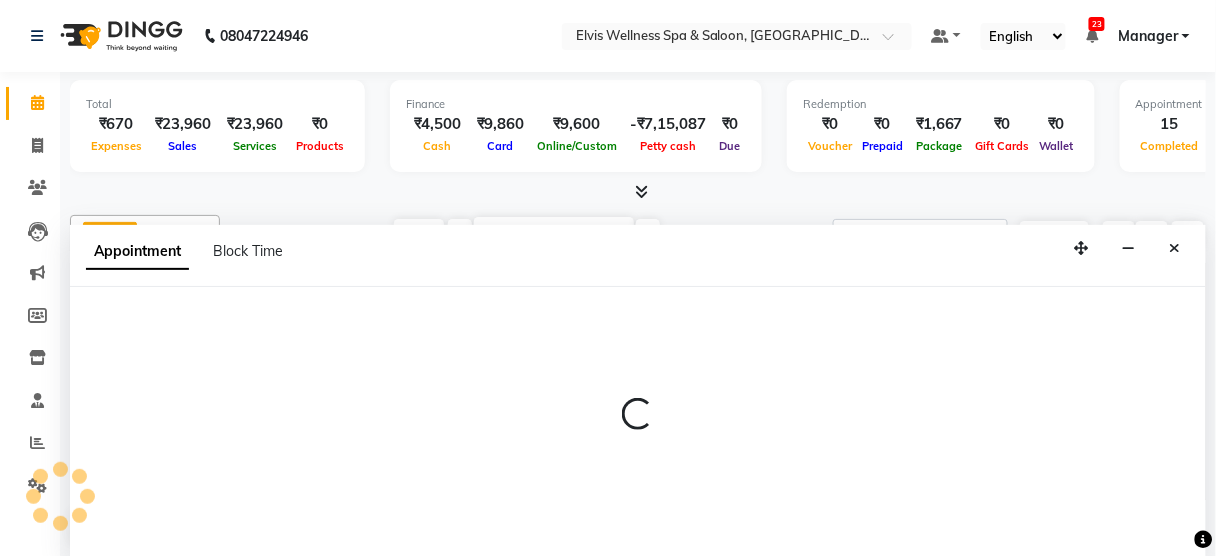 scroll, scrollTop: 0, scrollLeft: 0, axis: both 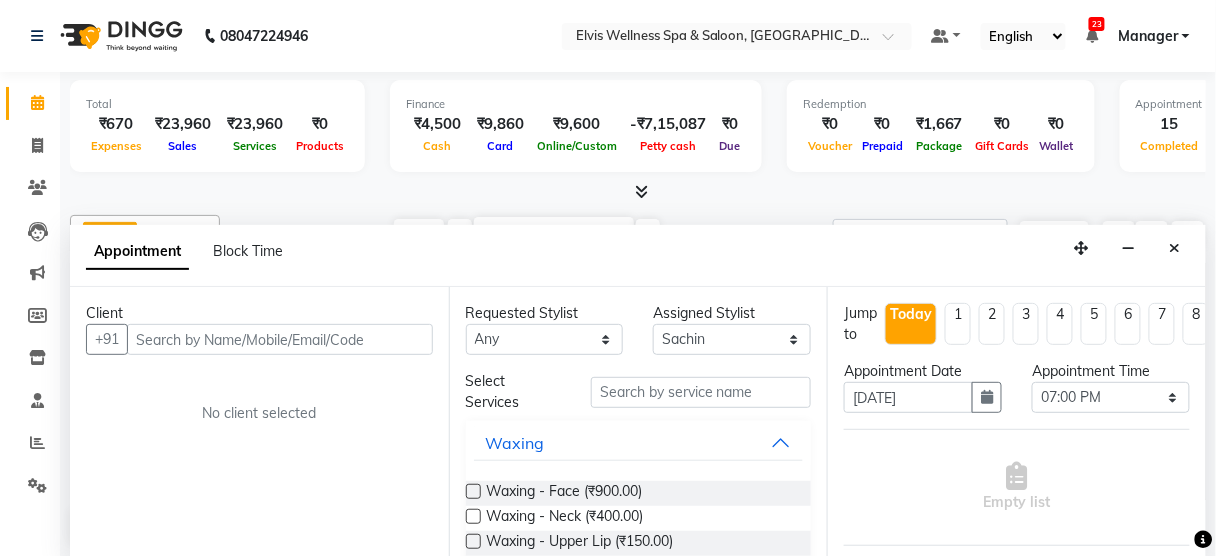 click at bounding box center [280, 339] 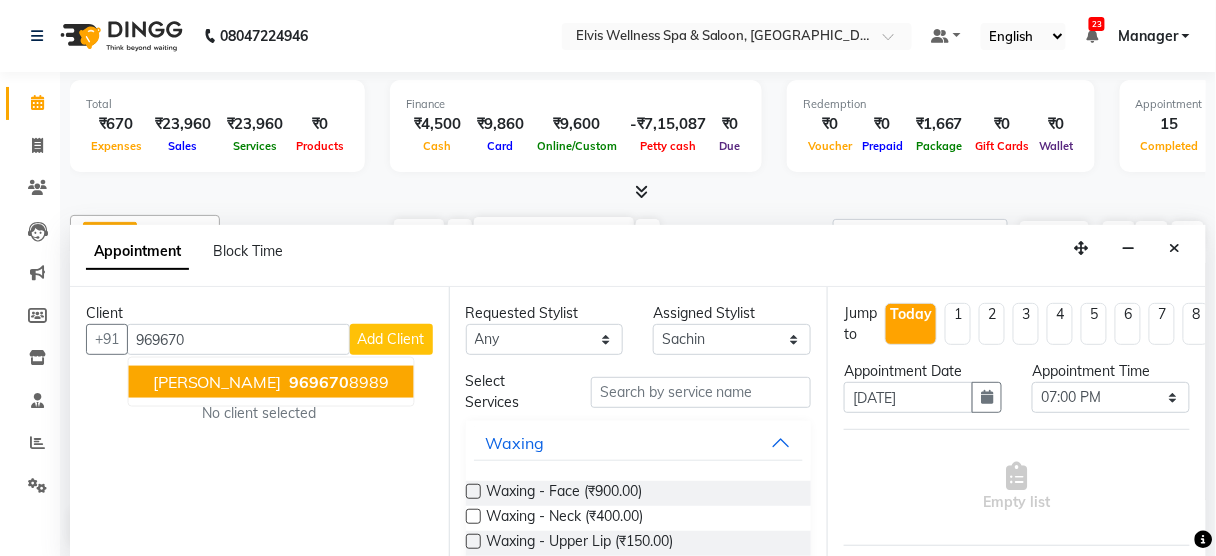 click on "Purva Mohite" at bounding box center [217, 382] 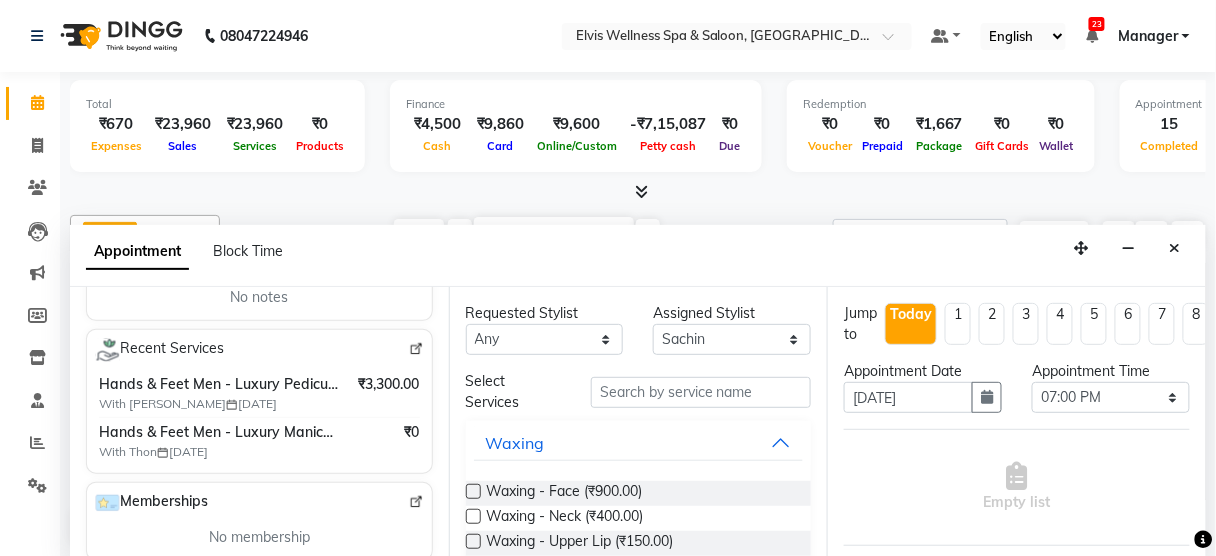 scroll, scrollTop: 348, scrollLeft: 0, axis: vertical 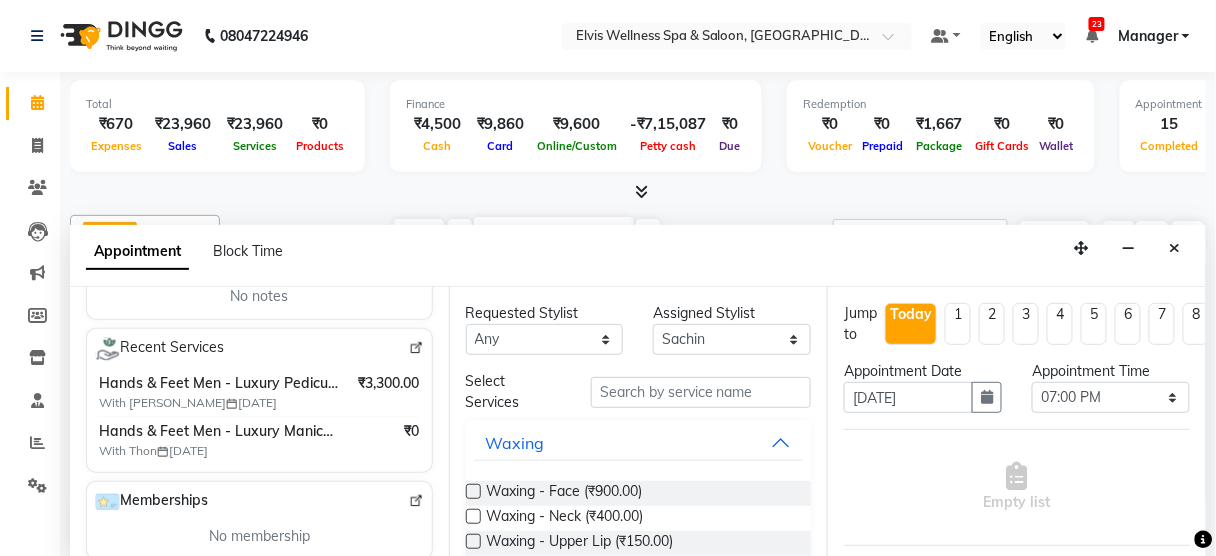 type on "9696708989" 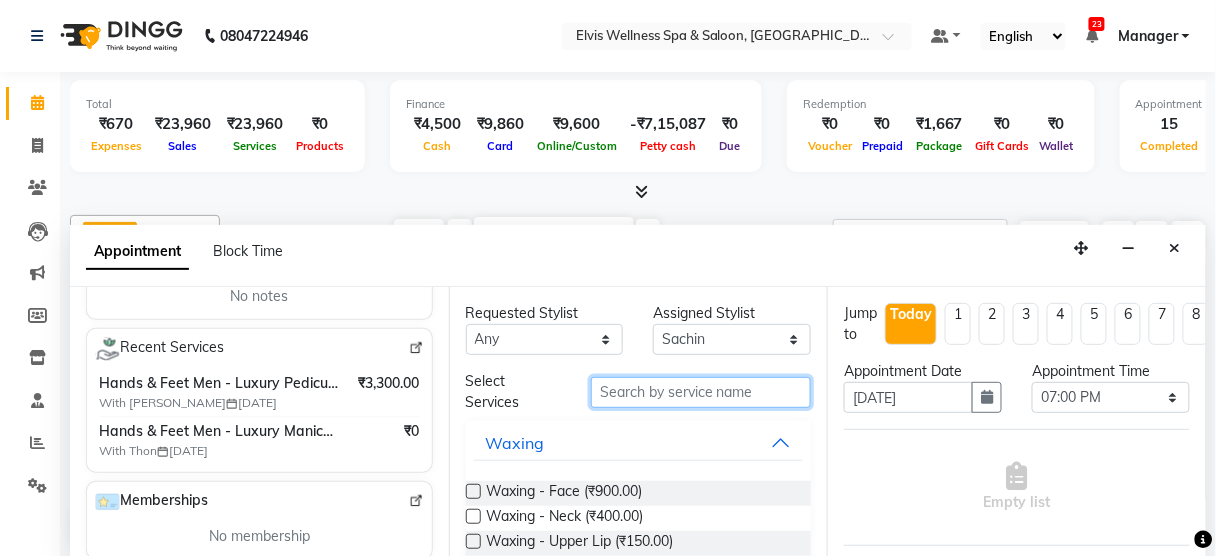 click at bounding box center [701, 392] 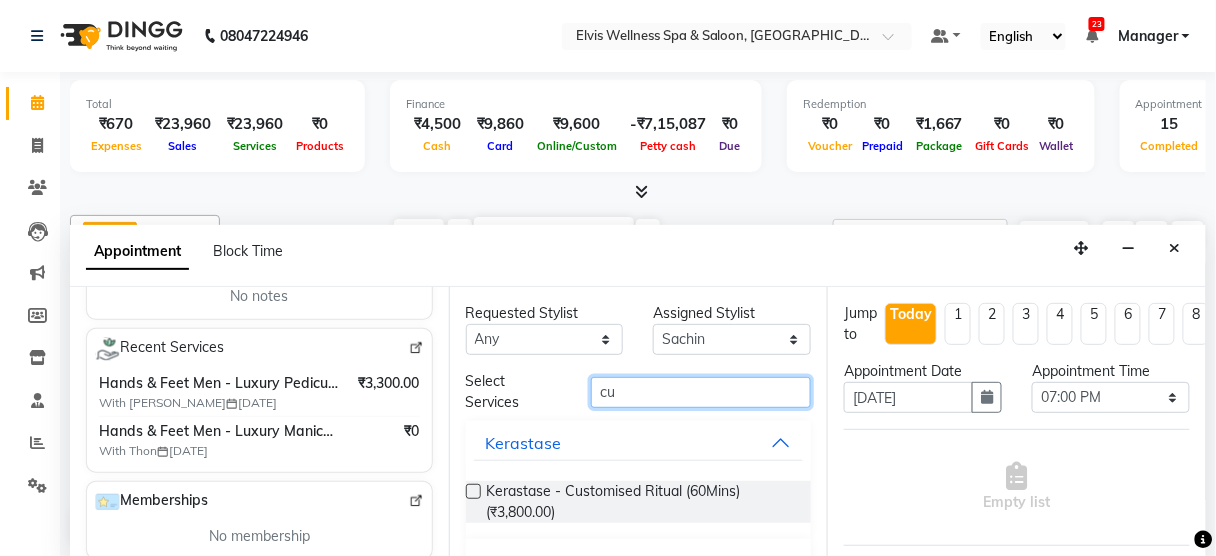 type on "c" 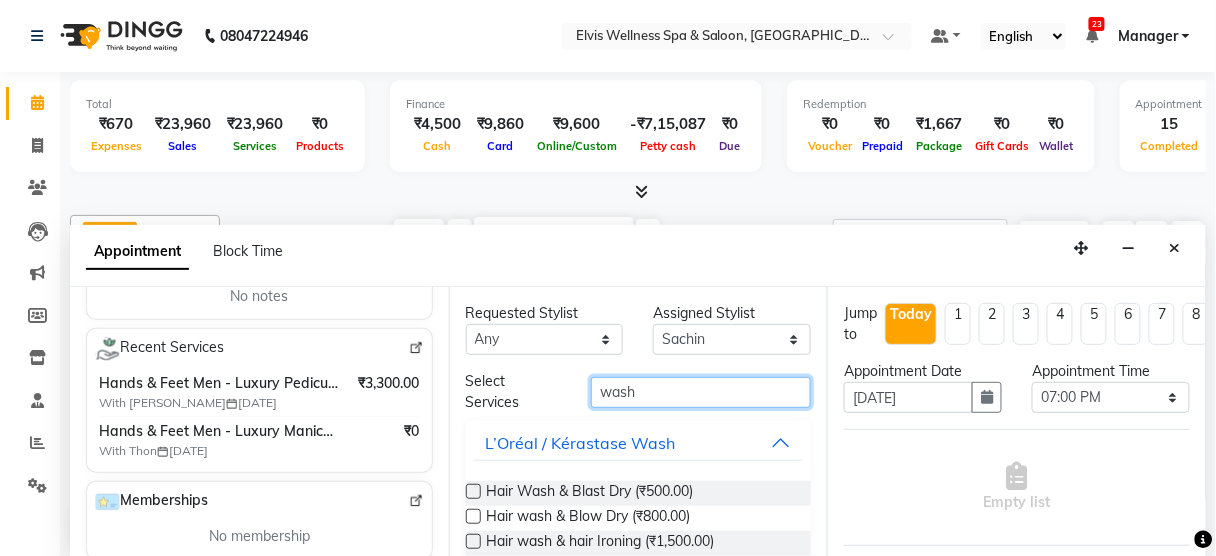 type on "wash" 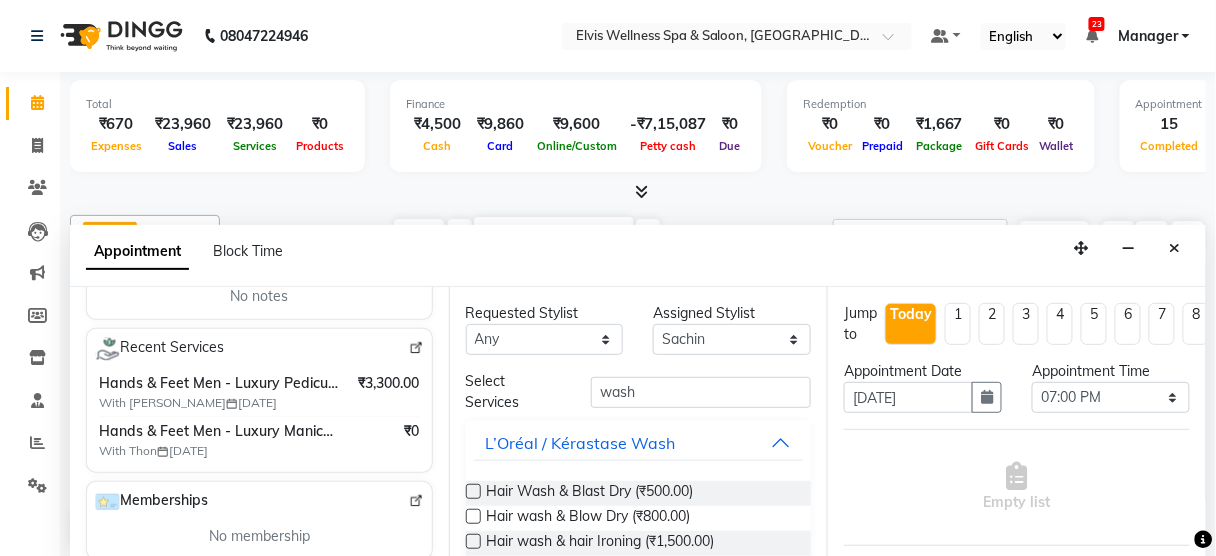 click at bounding box center (473, 516) 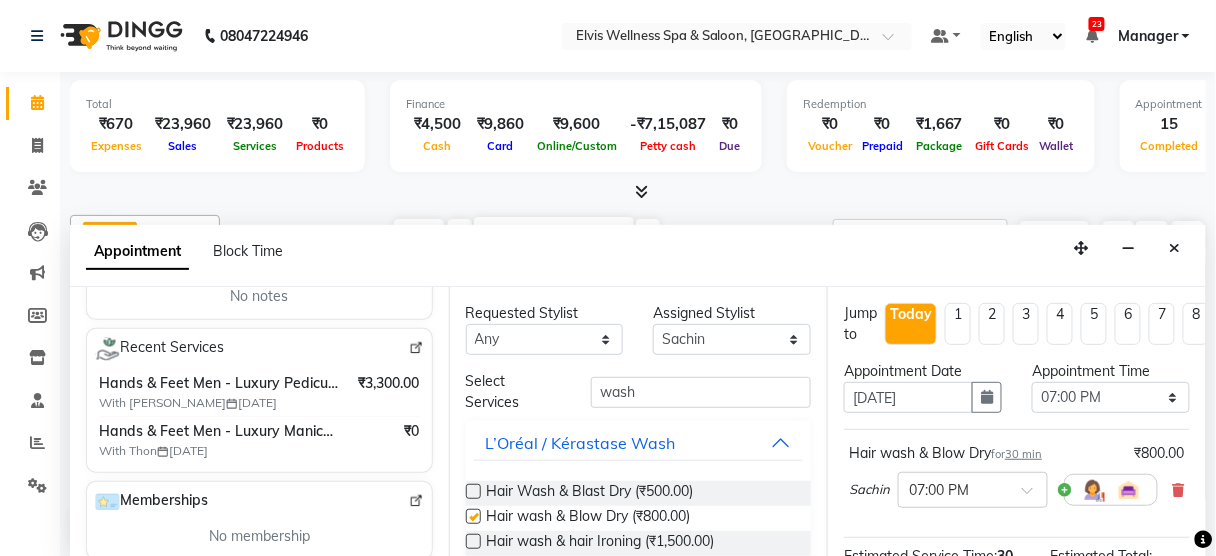 checkbox on "false" 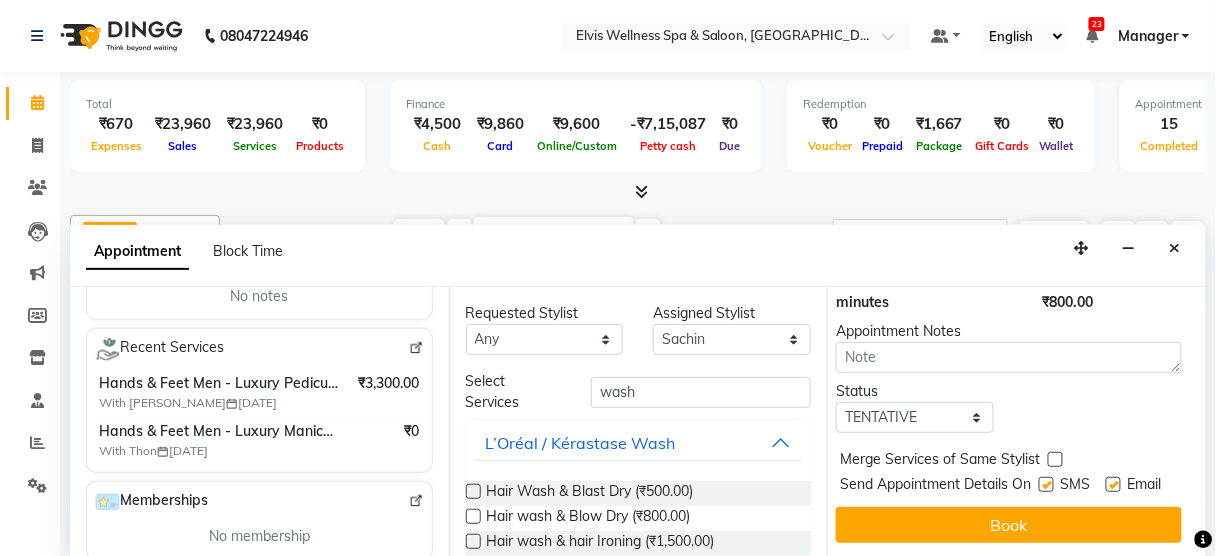 scroll, scrollTop: 303, scrollLeft: 9, axis: both 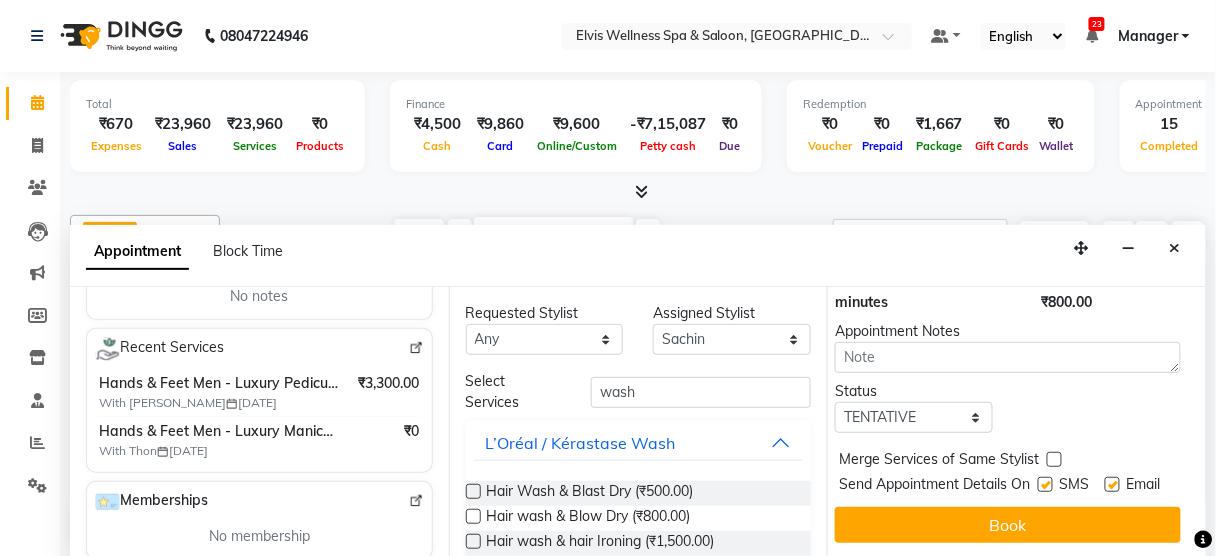 click at bounding box center (1045, 484) 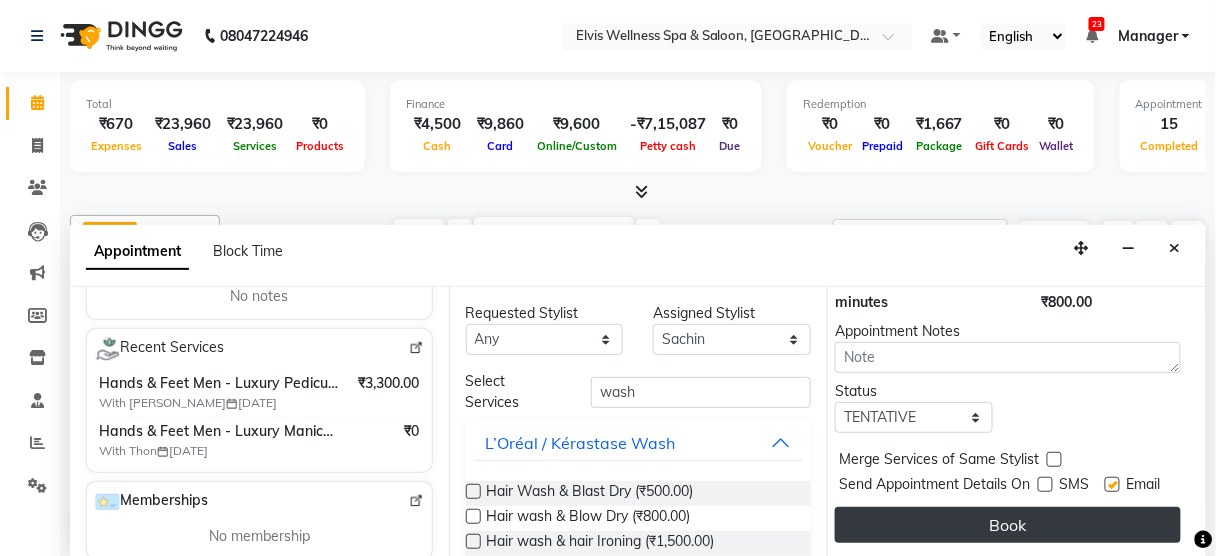 click on "Book" at bounding box center (1008, 525) 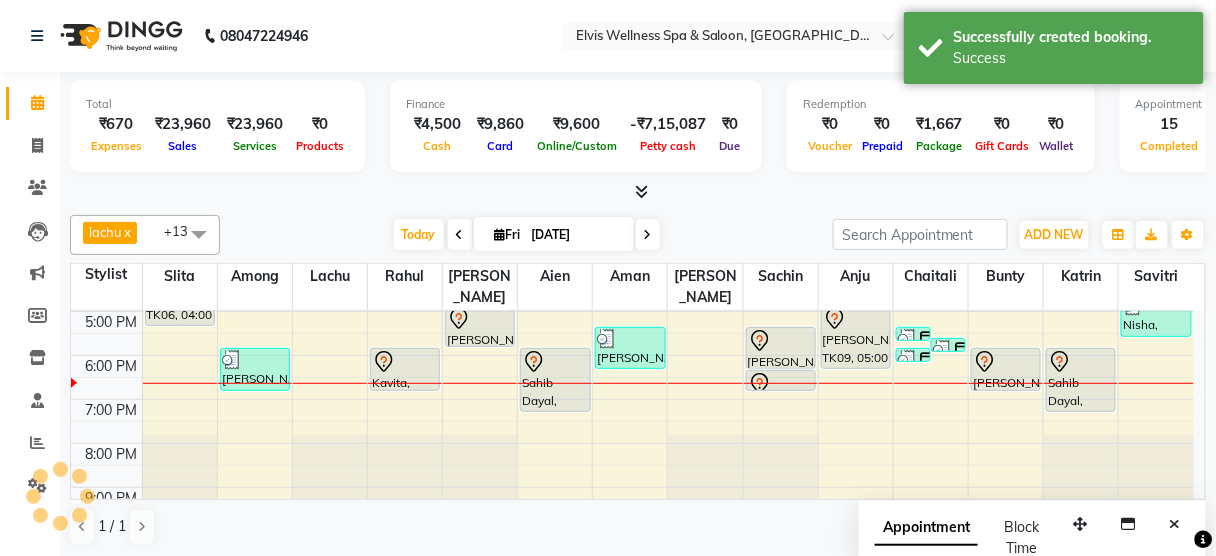 scroll, scrollTop: 0, scrollLeft: 0, axis: both 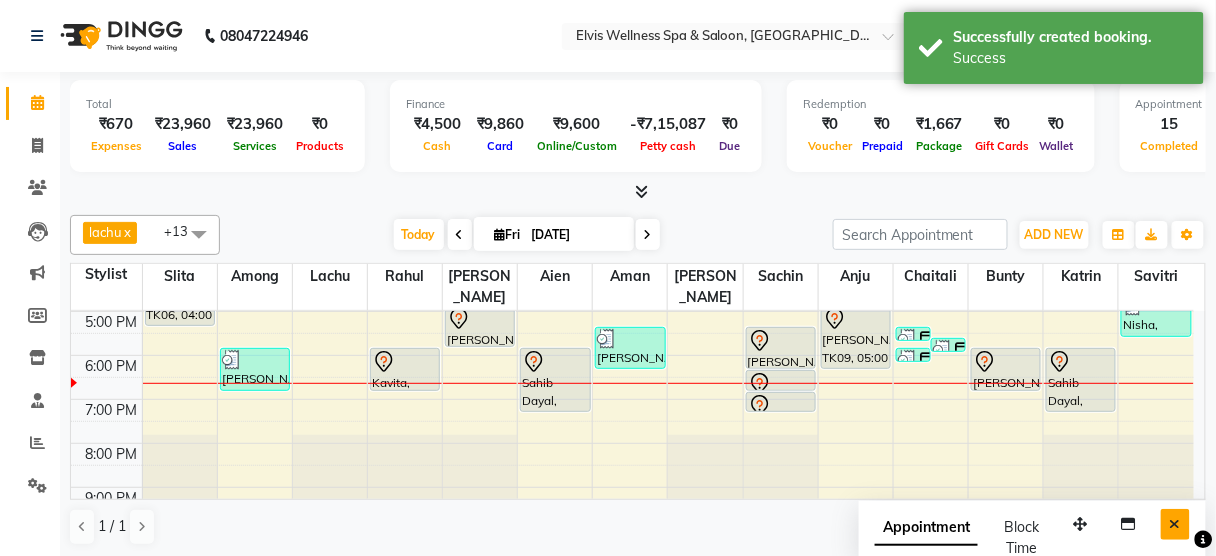 click at bounding box center [1175, 524] 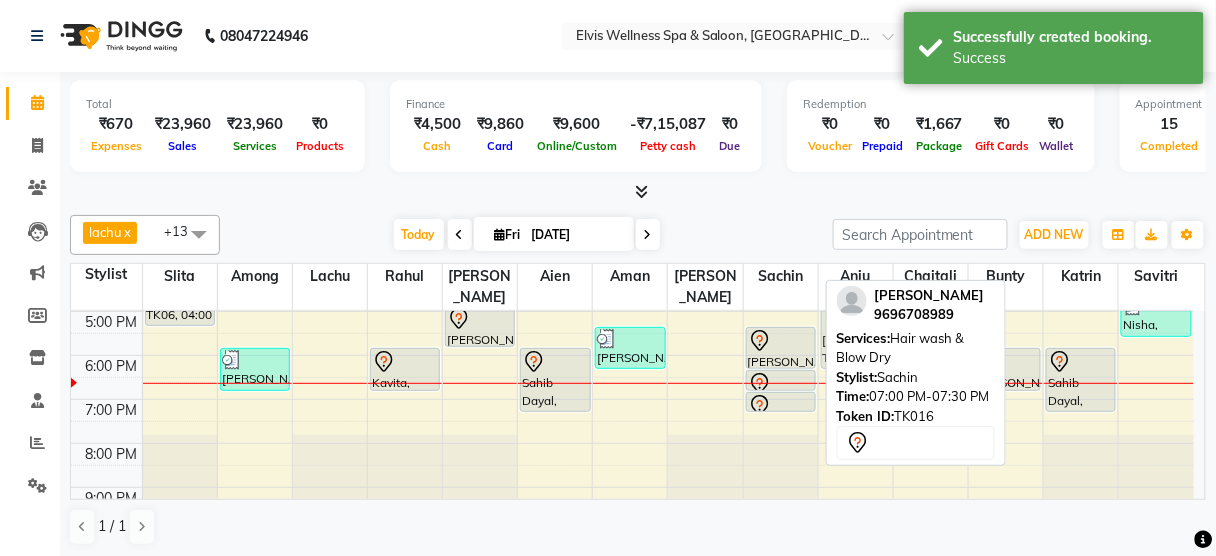 click 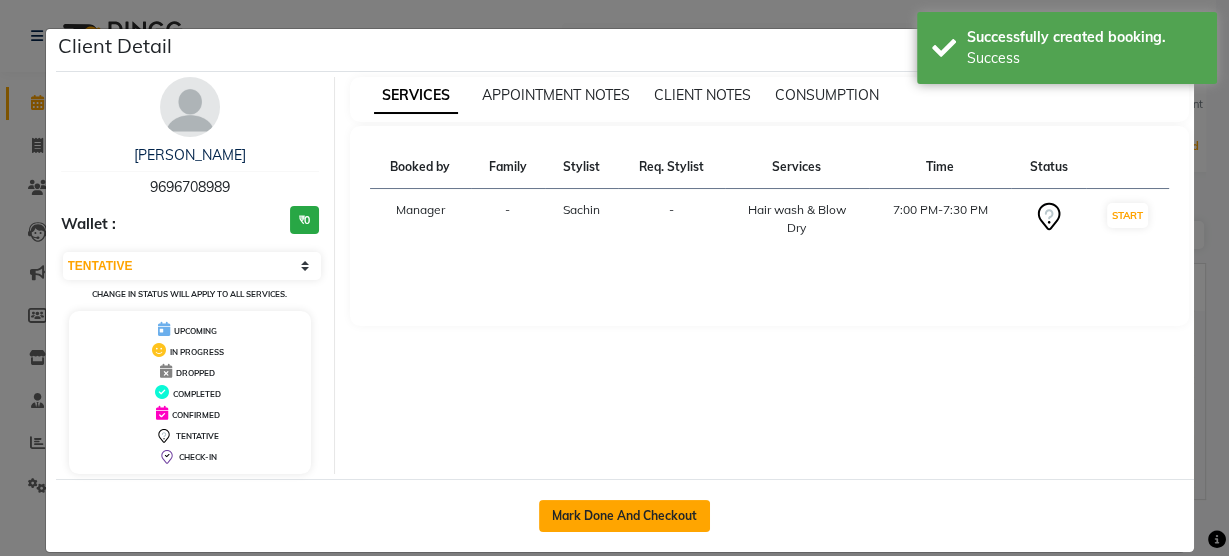 click on "Mark Done And Checkout" 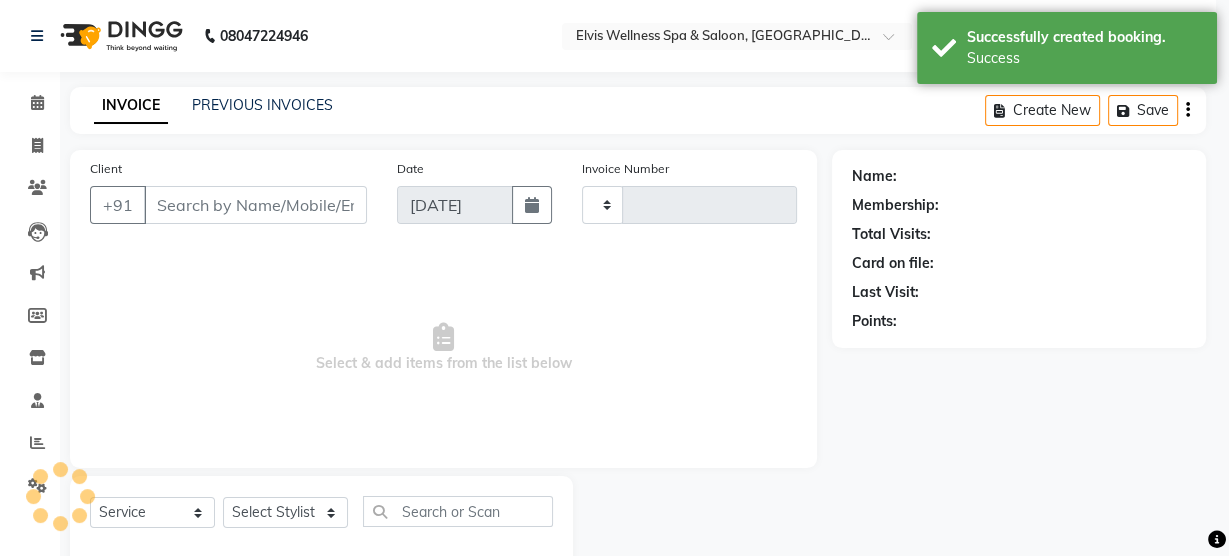 type on "1950" 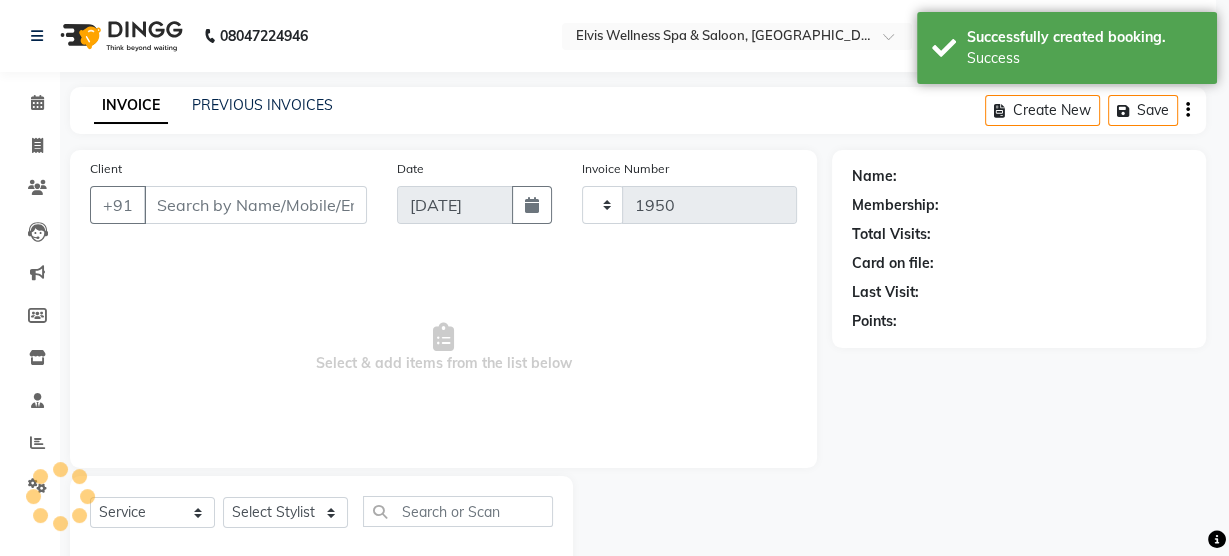 select on "5733" 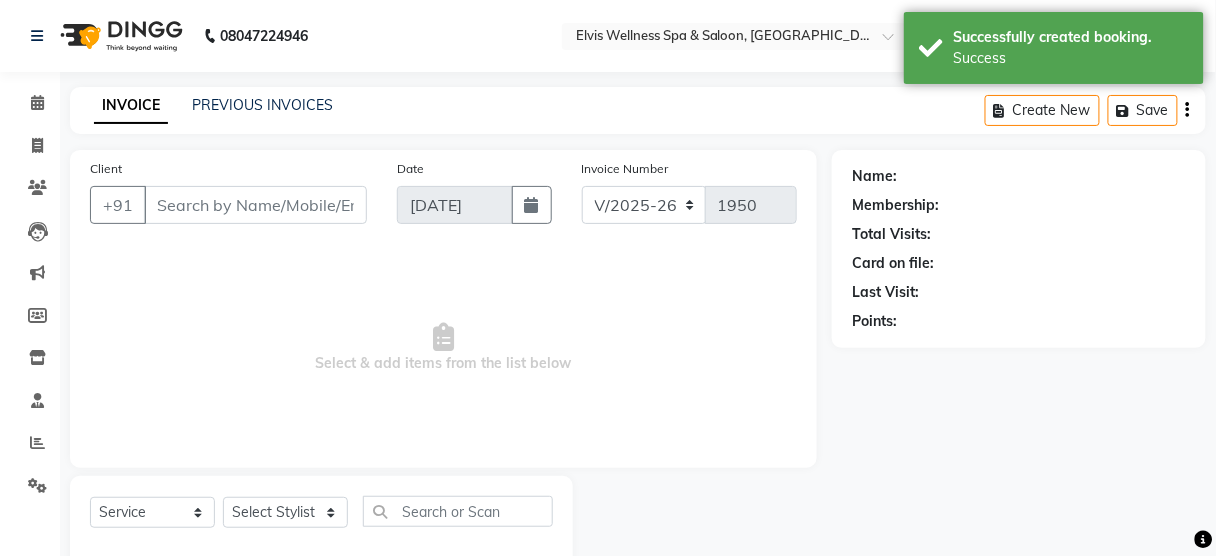 type on "9696708989" 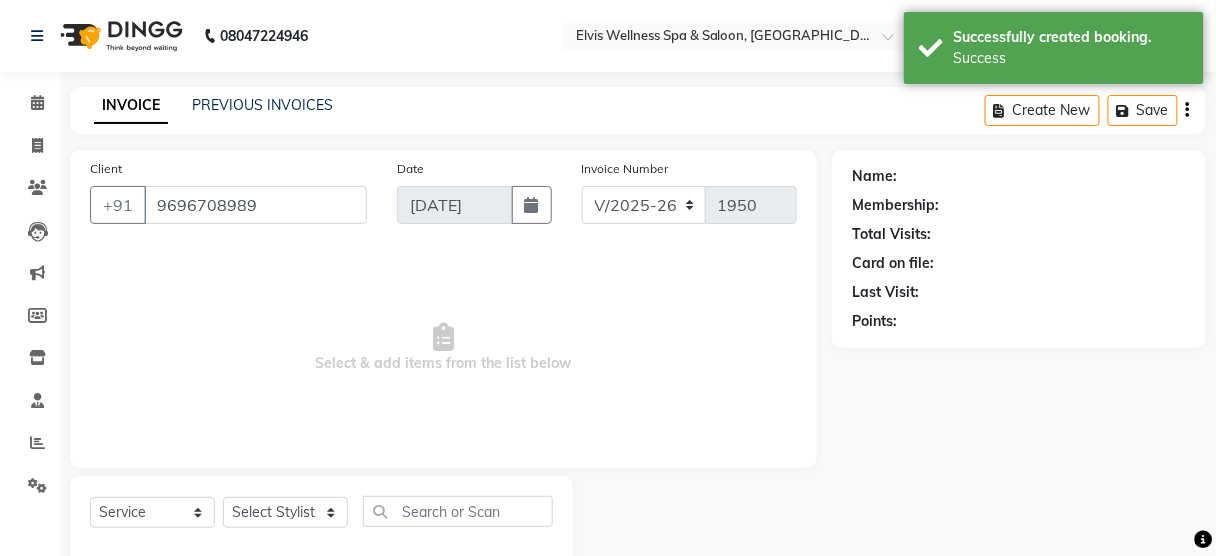 select on "48152" 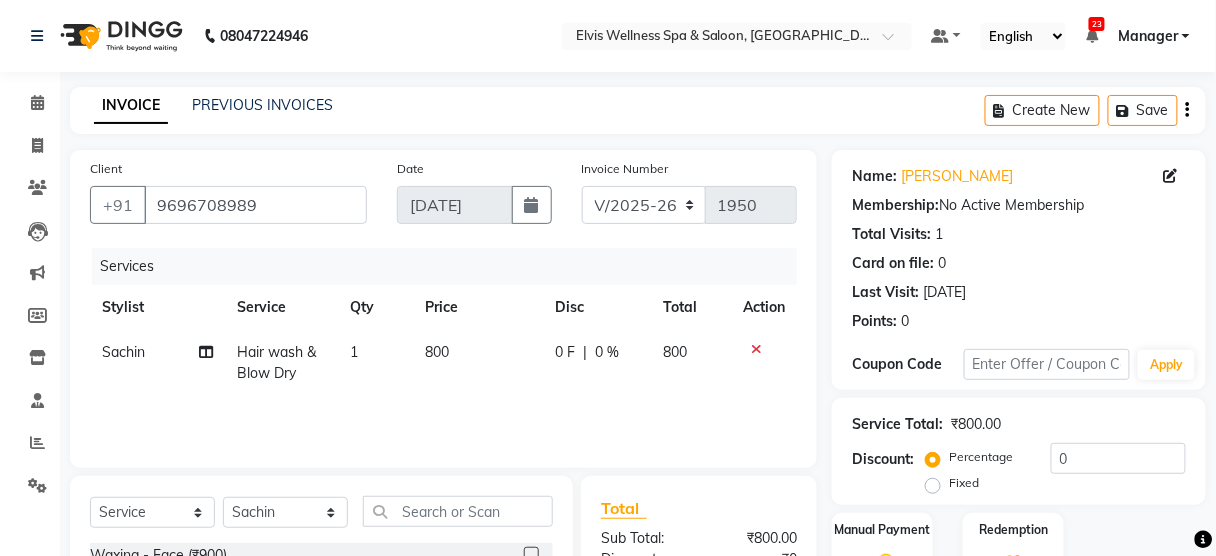 scroll, scrollTop: 243, scrollLeft: 0, axis: vertical 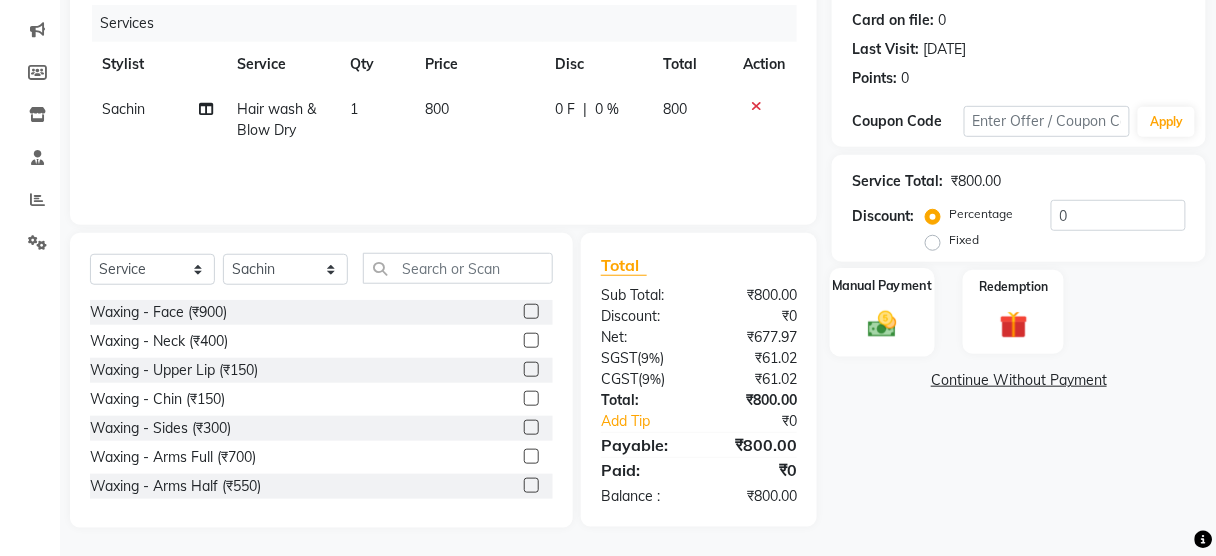 click 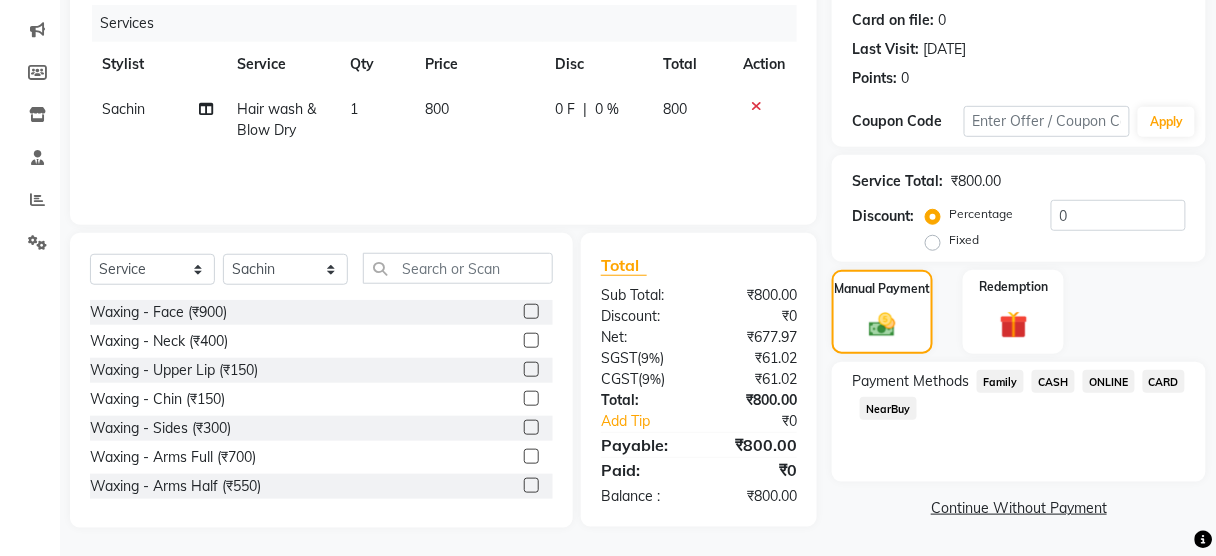 click on "ONLINE" 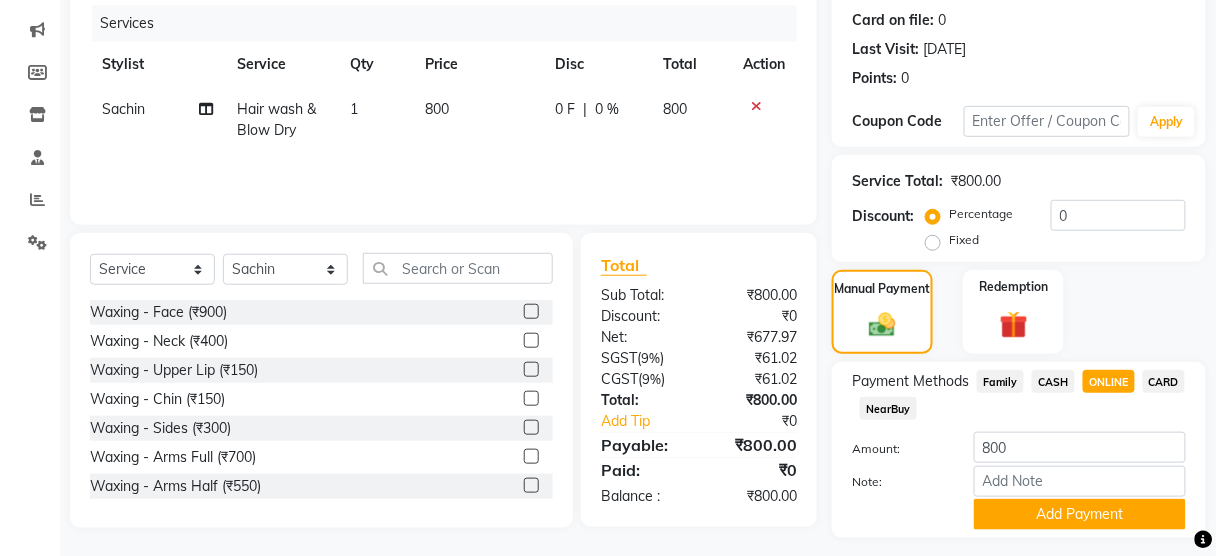 scroll, scrollTop: 295, scrollLeft: 0, axis: vertical 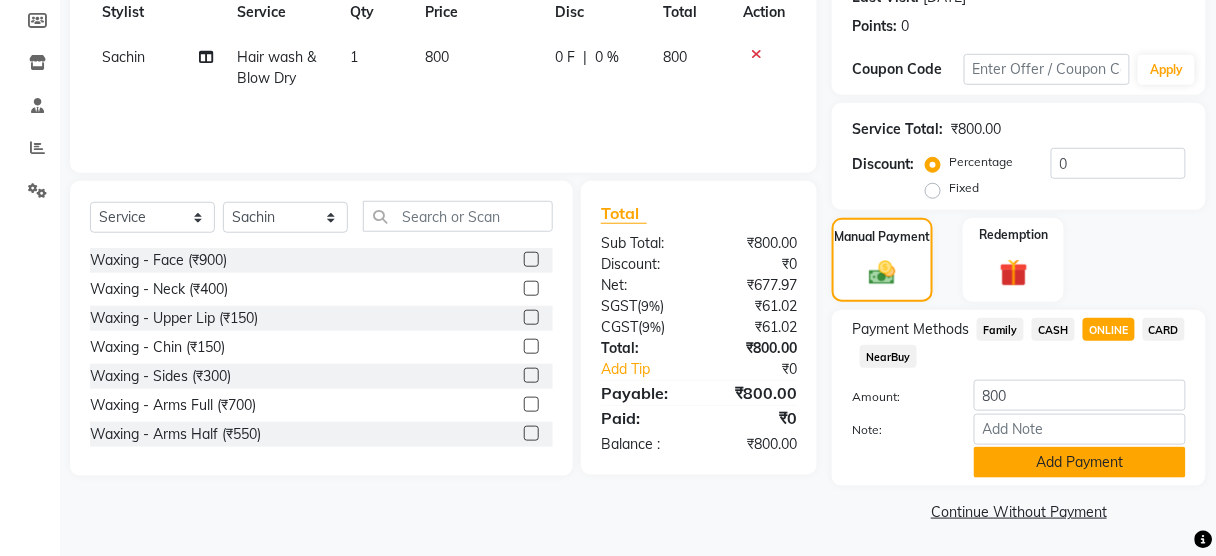 click on "Add Payment" 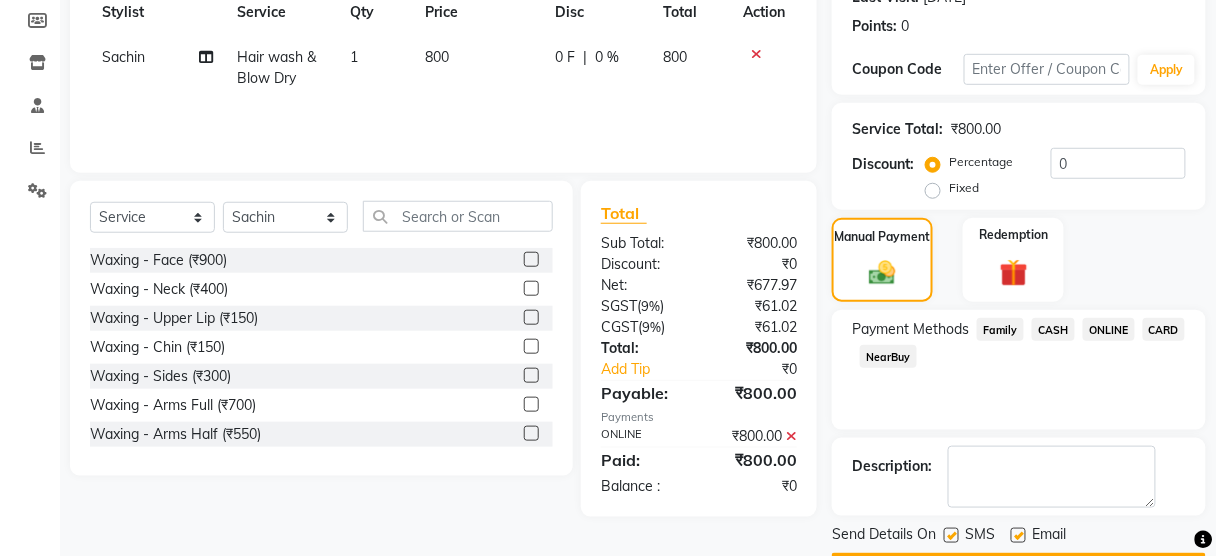scroll, scrollTop: 351, scrollLeft: 0, axis: vertical 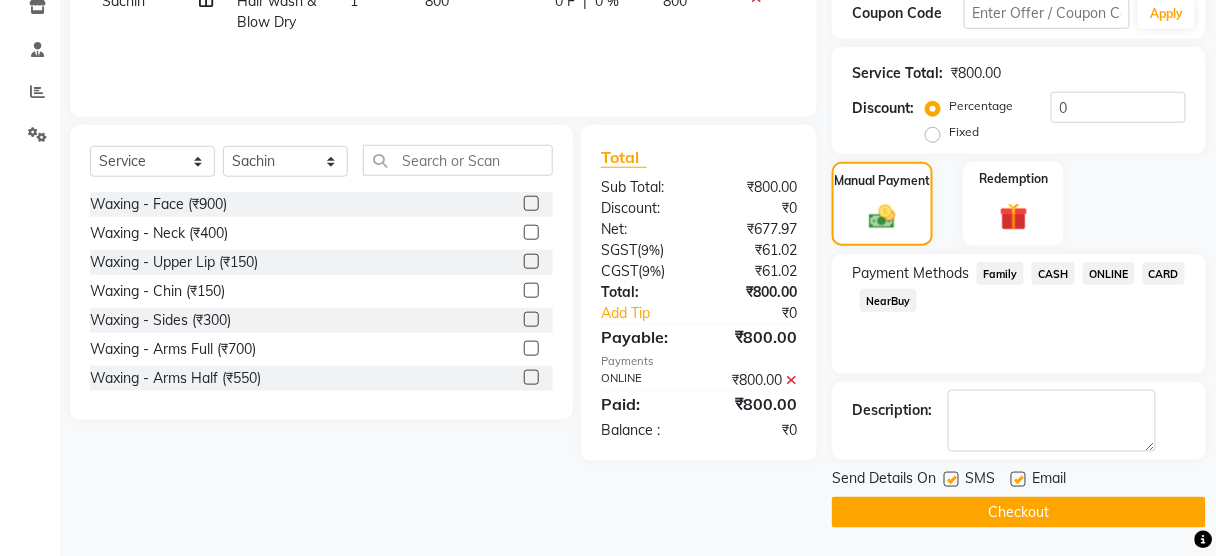click 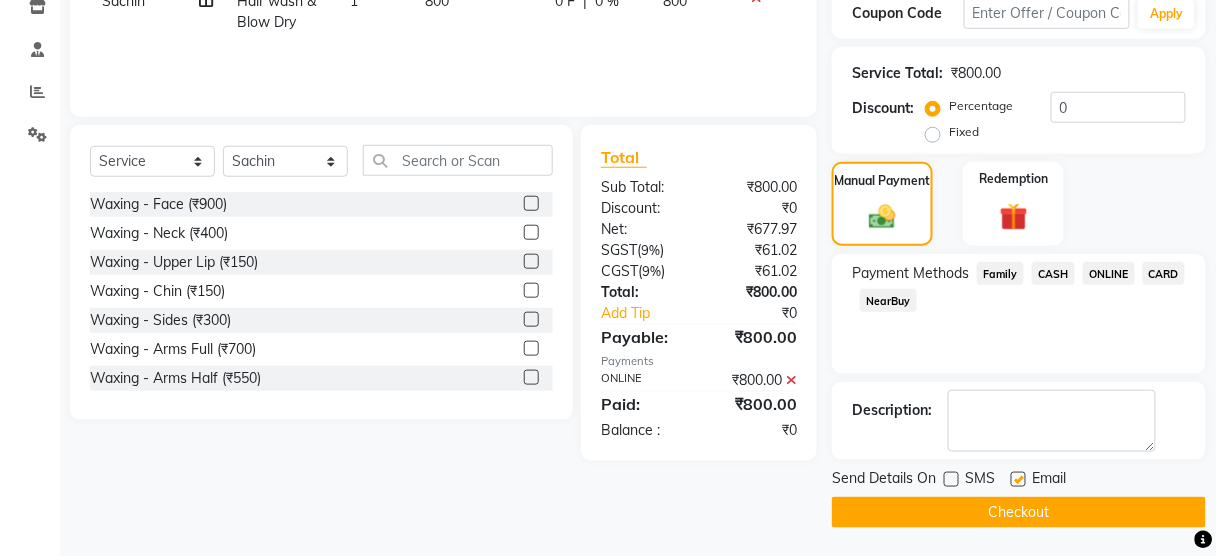 click on "Checkout" 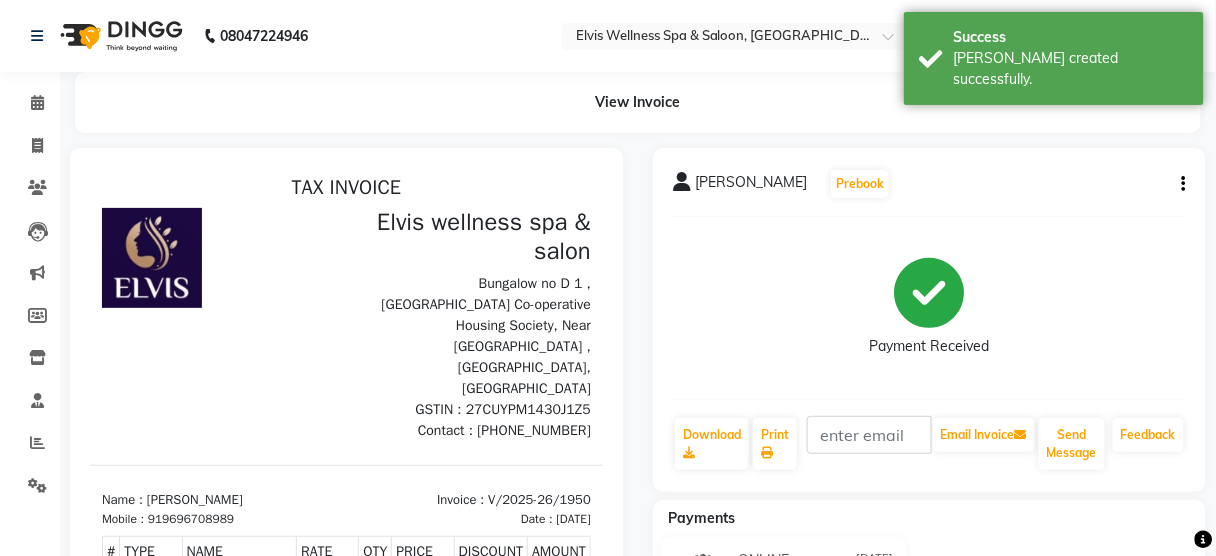 scroll, scrollTop: 0, scrollLeft: 0, axis: both 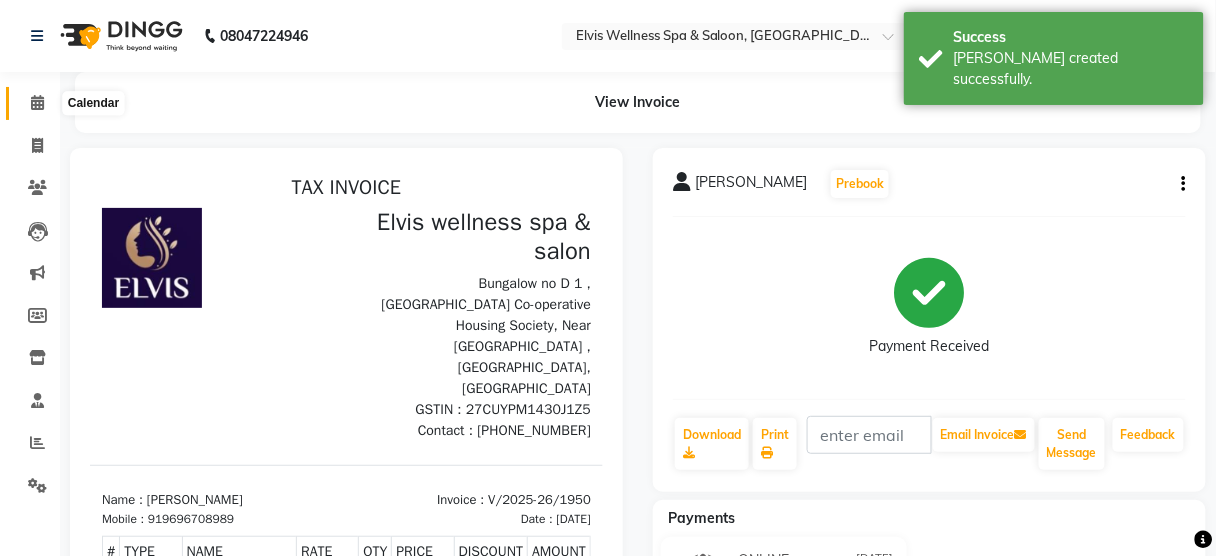 click 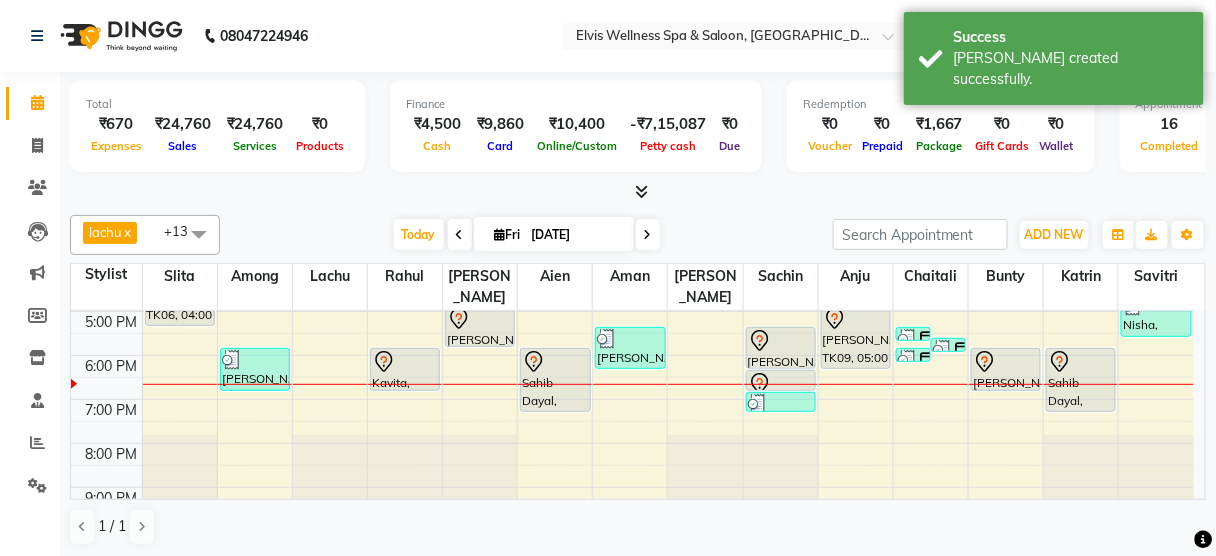 scroll, scrollTop: 357, scrollLeft: 0, axis: vertical 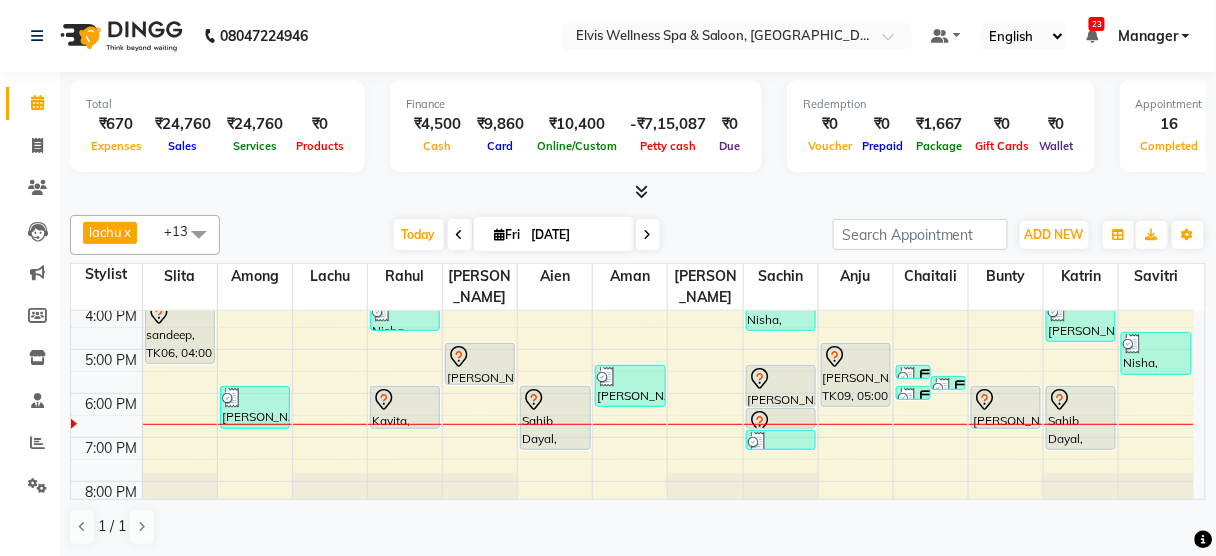click on "8:00 AM 9:00 AM 10:00 AM 11:00 AM 12:00 PM 1:00 PM 2:00 PM 3:00 PM 4:00 PM 5:00 PM 6:00 PM 7:00 PM 8:00 PM 9:00 PM     Prashant, TK03, 01:30 PM-02:30 PM, Massage - Deeptisue Massage (60 Min)             sandeep, TK06, 04:00 PM-05:30 PM, Massage - Deeptisue Massage (90 Min )     Archana, TK05, 02:30 PM-03:30 PM, Massage - Aroma Massage (60 Min)     Deepika, TK15, 06:00 PM-07:00 PM, Massage - Deeptisue Massage (60 Min)     Mrs. Bhavika, TK01, 10:30 AM-11:00 AM, Hair wash & Blow Dry     Nisha, TK07, 04:00 PM-04:45 PM, Hair Cut - Female             Kavita, TK14, 06:00 PM-07:00 PM, Coloring With Stylist Consult - Root Touch-Up             Amol, TK09, 05:00 PM-06:00 PM, Massage - Swedish Massage (60 Min)     Jay, TK02, 01:00 PM-02:00 PM, Massage - Deeptisue Massage (60 Min)             Sahib Dayal, TK13, 06:00 PM-07:30 PM, Massage - Deeptisue Massage (90 Min )     Hera, TK10, 05:30 PM-06:30 PM, Massage - Foot Massage (60 Min)     Yelda, TK04, 02:00 PM-02:30 PM, Hair wash & Blow Dry (₹800)" at bounding box center (632, 261) 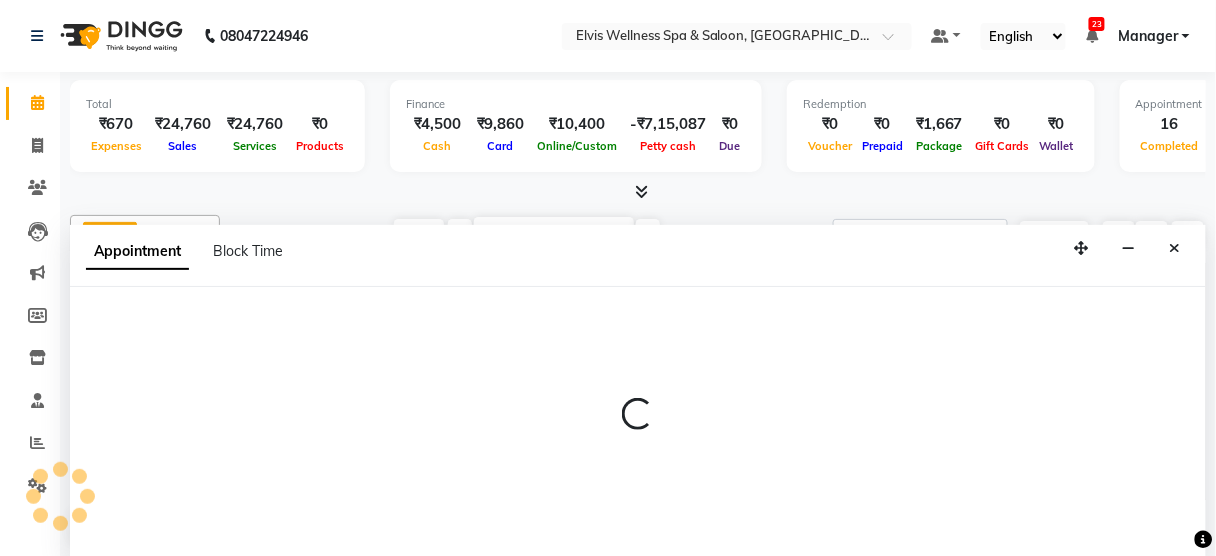 scroll, scrollTop: 0, scrollLeft: 0, axis: both 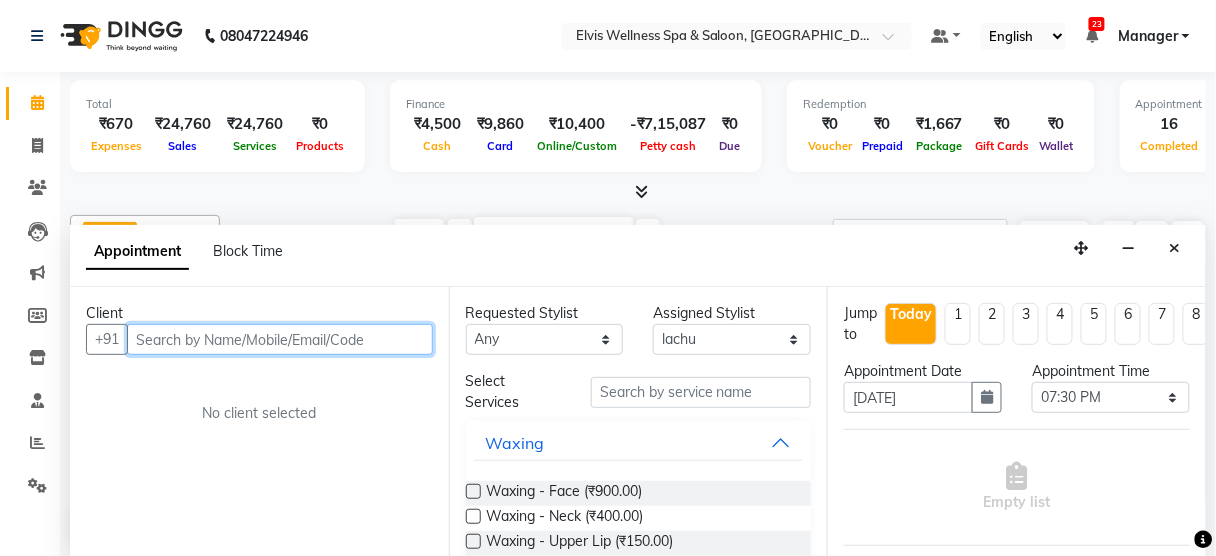 paste on "8975760742" 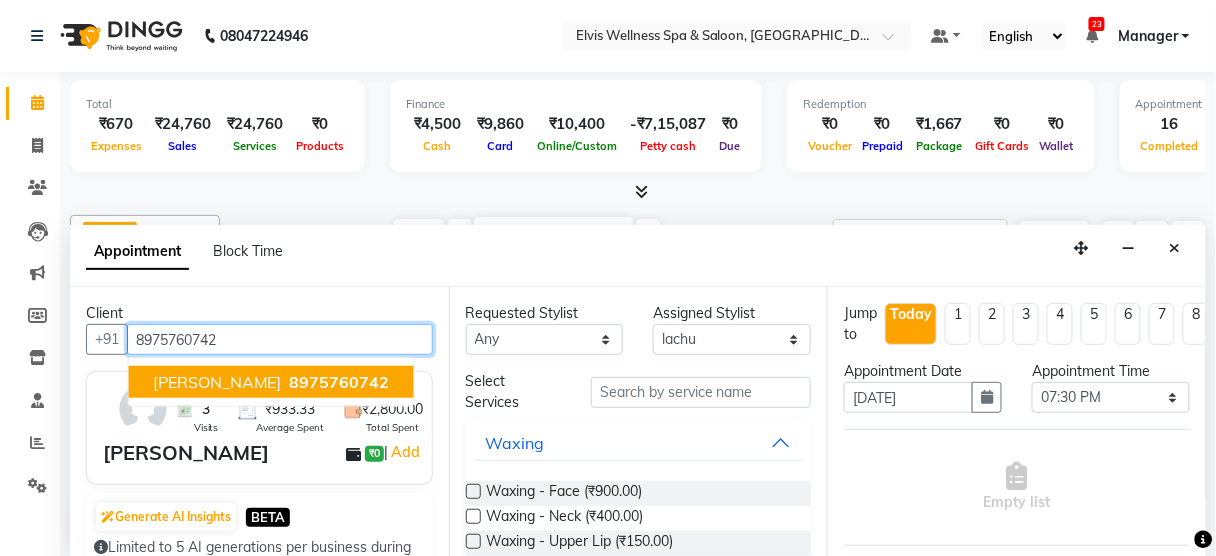 click on "8975760742" at bounding box center [340, 382] 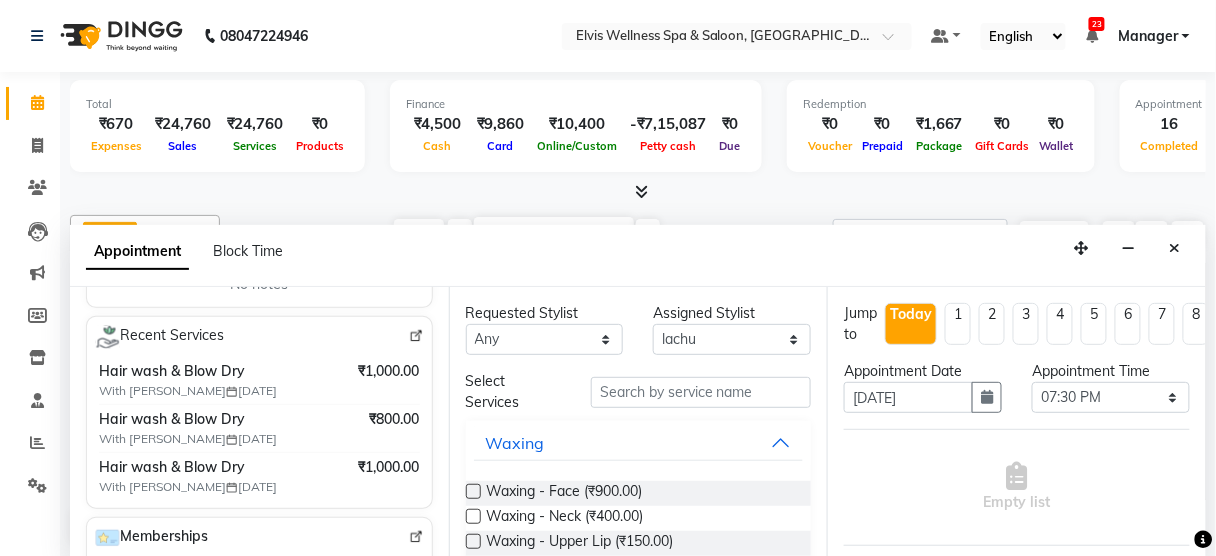 scroll, scrollTop: 371, scrollLeft: 0, axis: vertical 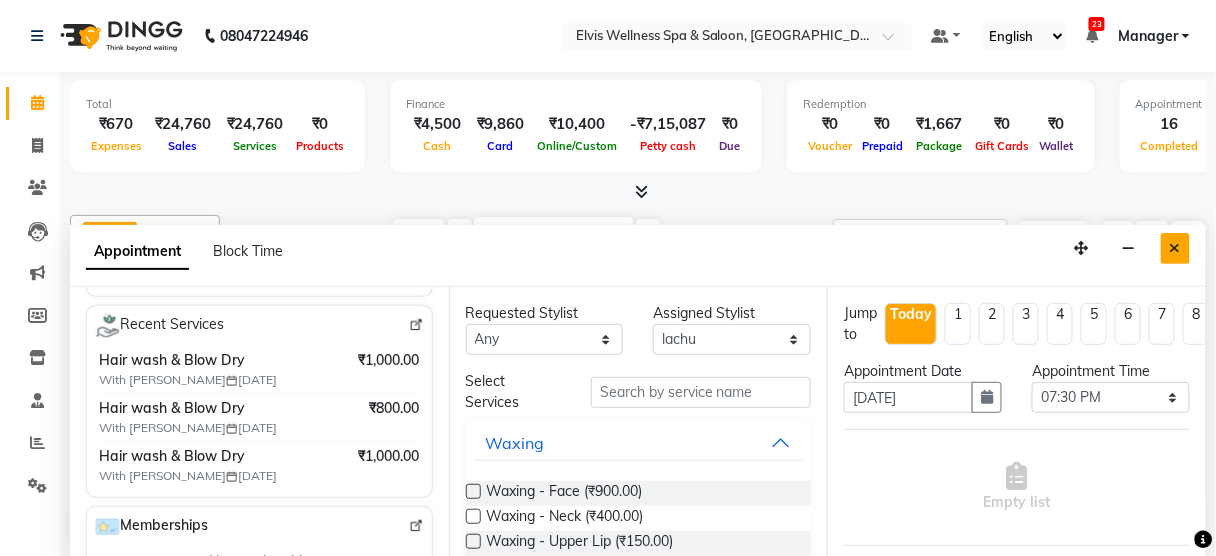 type on "8975760742" 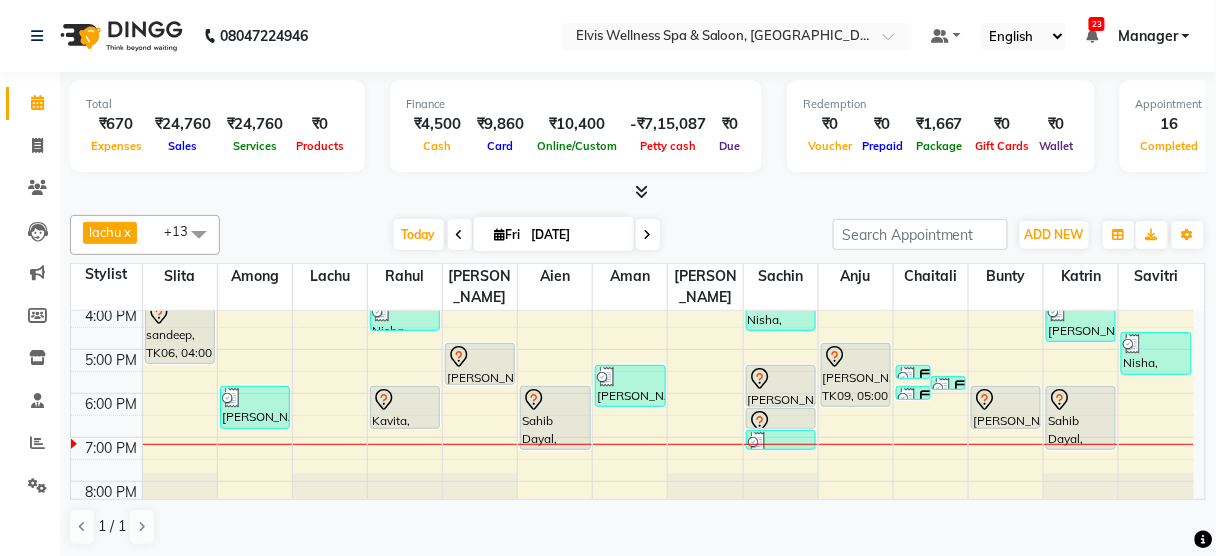 click on "Today  Fri 11-07-2025" at bounding box center [526, 235] 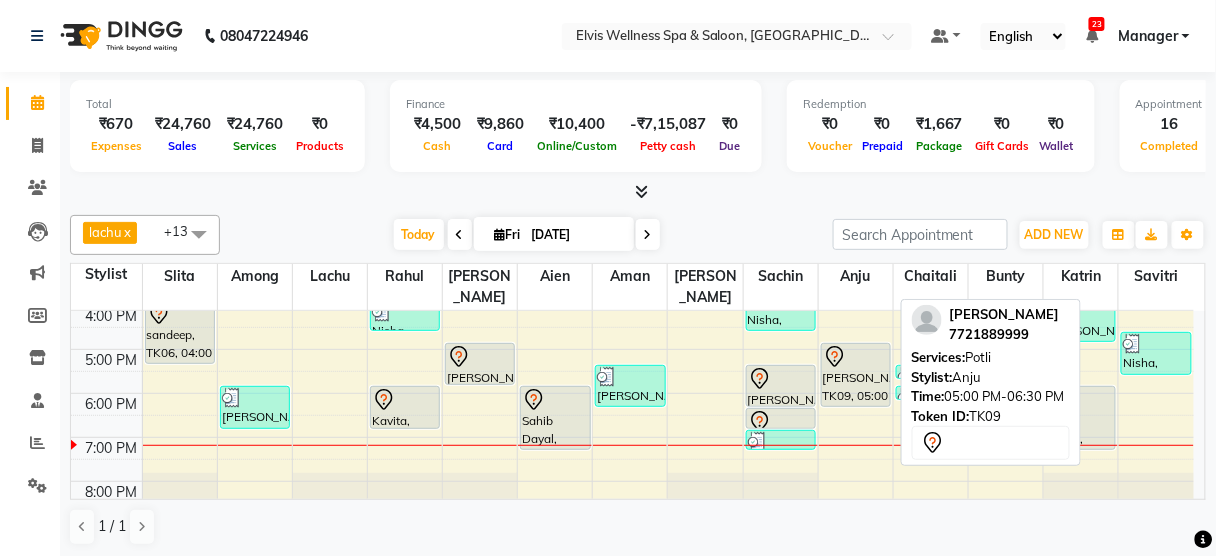 click on "[PERSON_NAME], TK09, 05:00 PM-06:30 PM, [GEOGRAPHIC_DATA]" at bounding box center (856, 375) 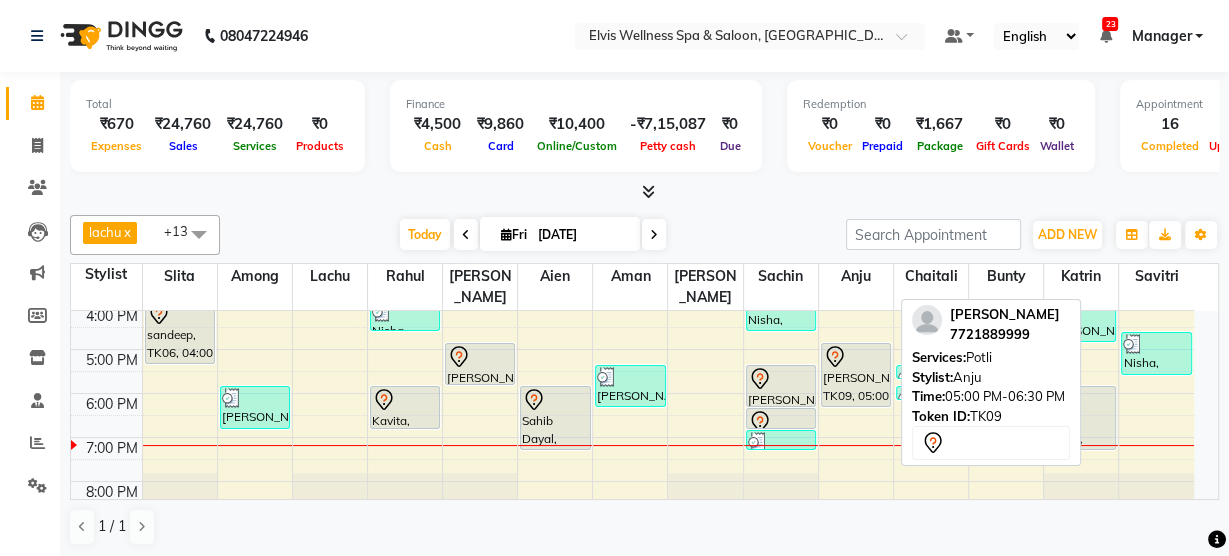 select on "7" 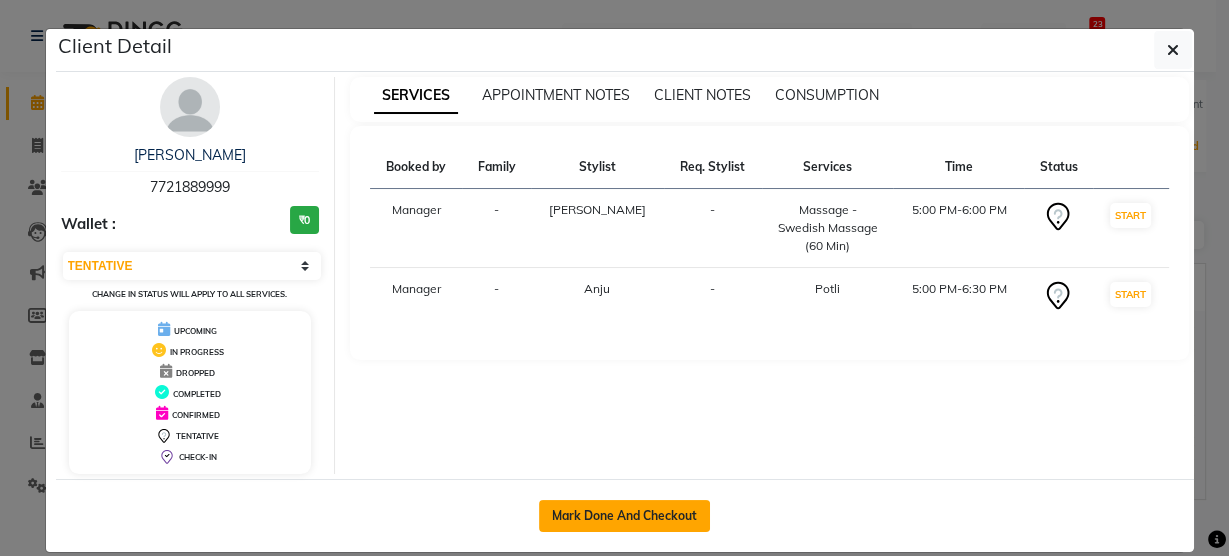 click on "Mark Done And Checkout" 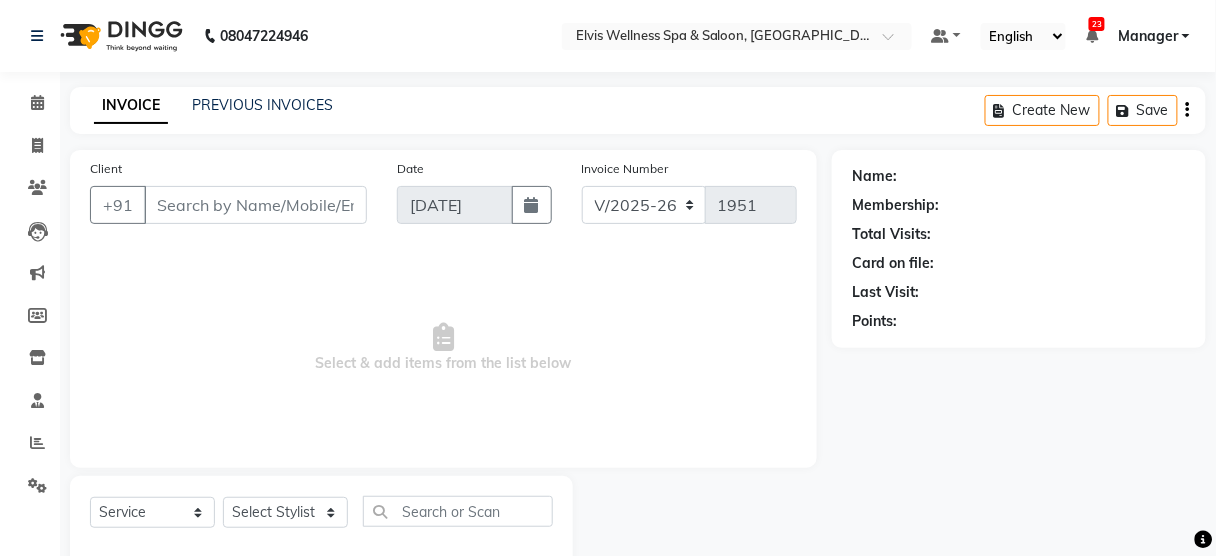 type on "7721889999" 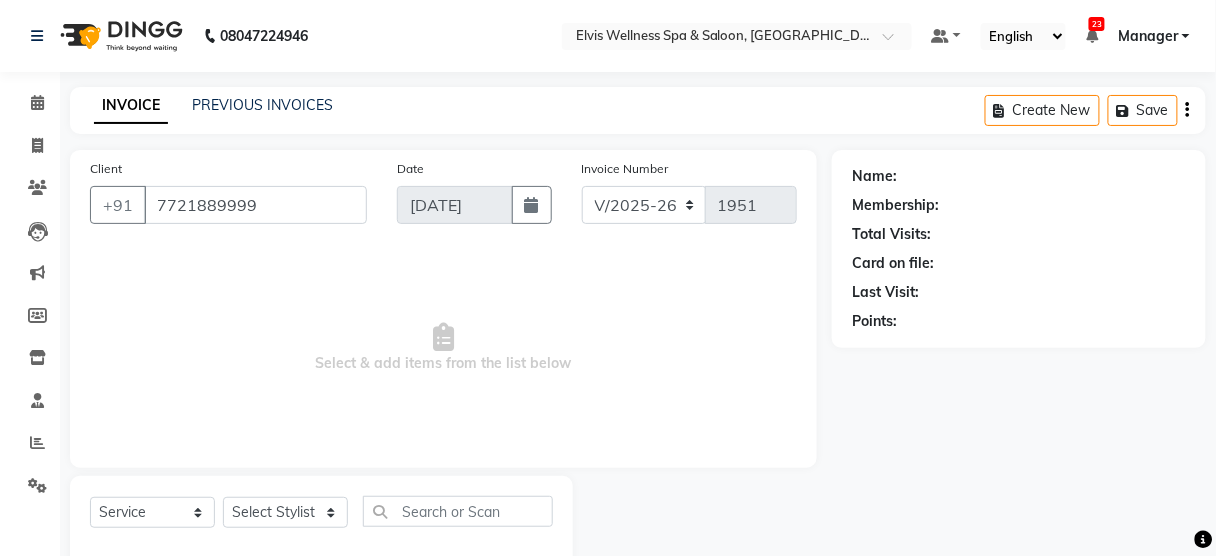 select on "45633" 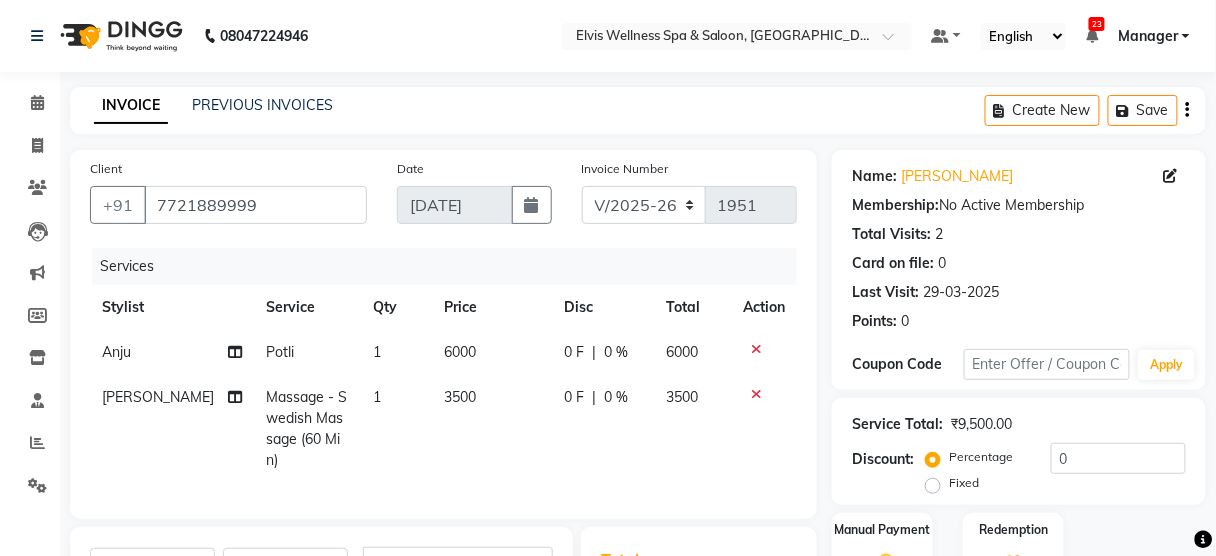 click on "0 %" 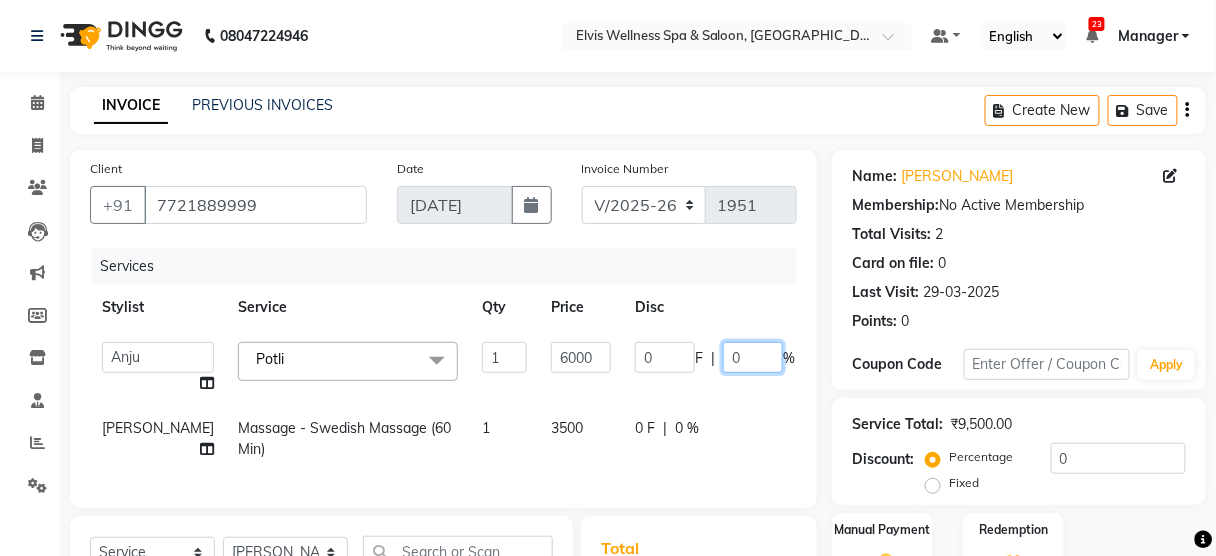 click on "0" 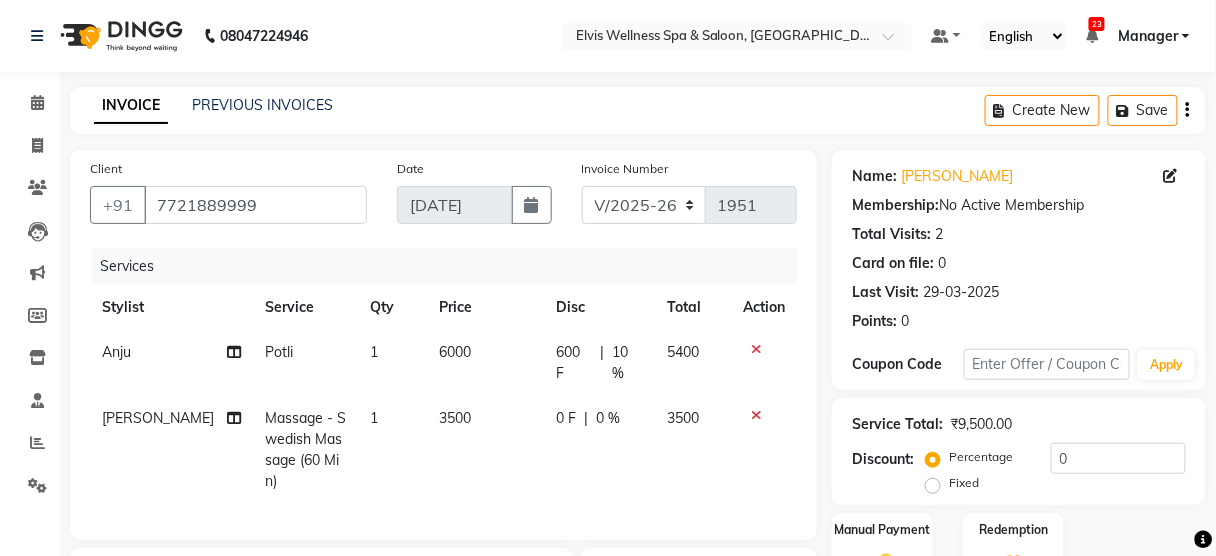 click on "Name: Amol  Membership:  No Active Membership  Total Visits:  2 Card on file:  0 Last Visit:   29-03-2025 Points:   0" 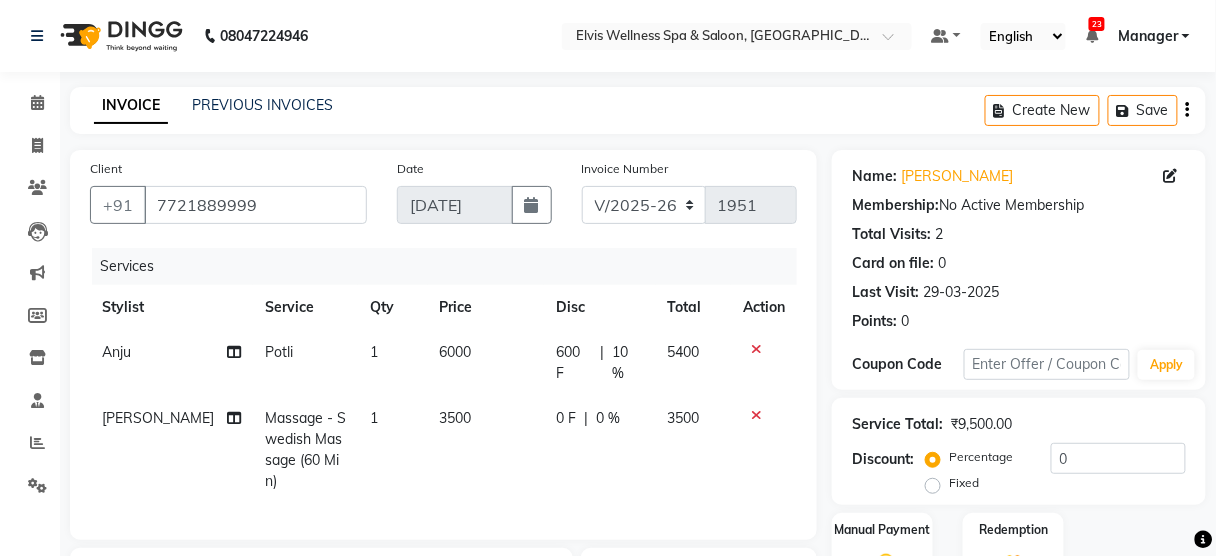click on "0 %" 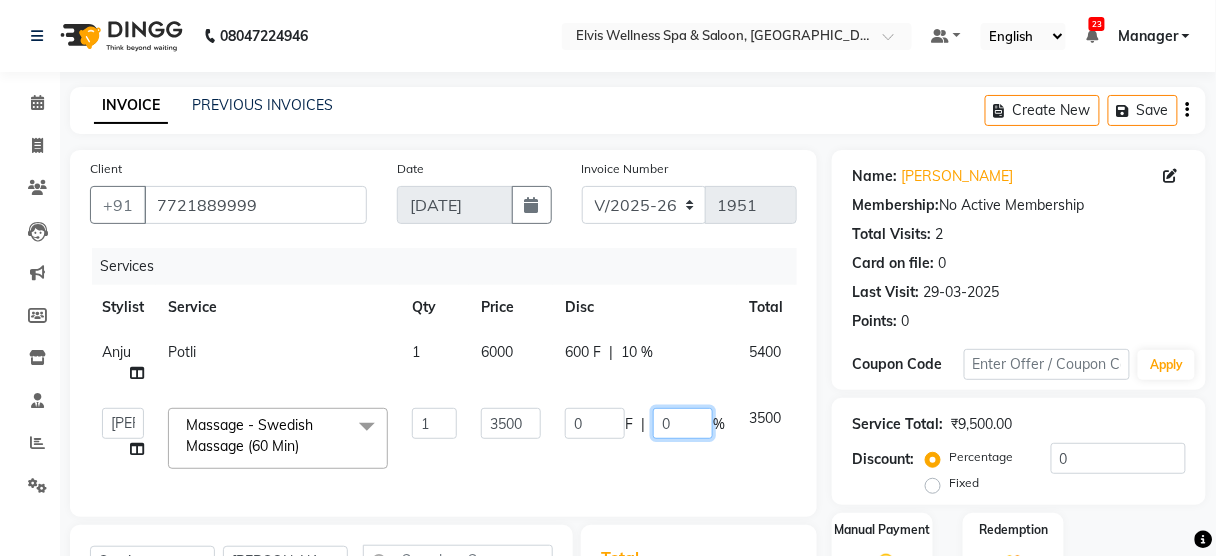 click on "0" 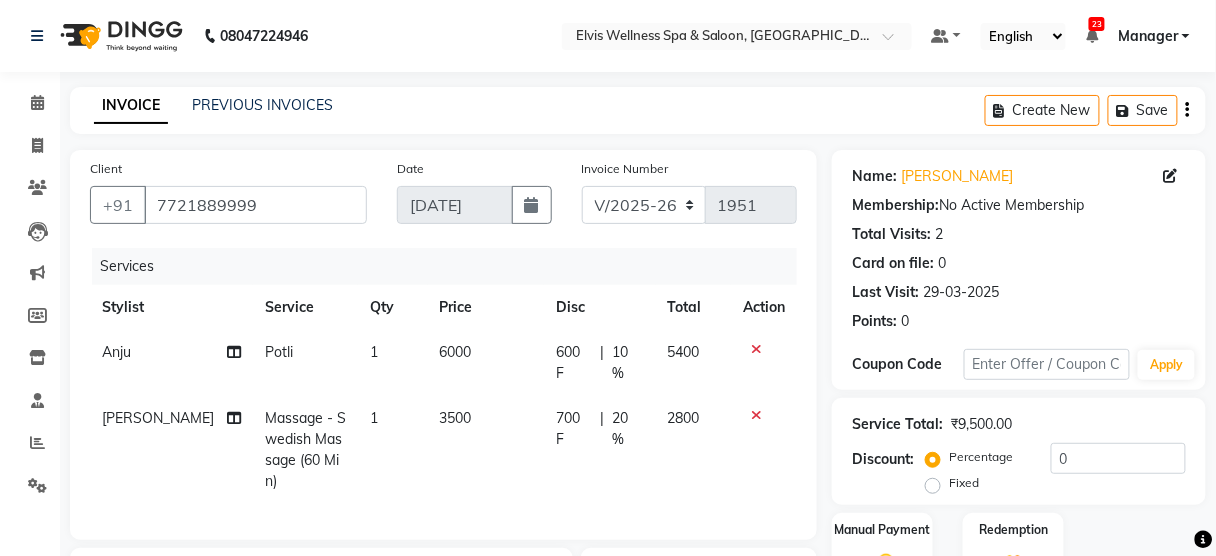 click on "Card on file:  0" 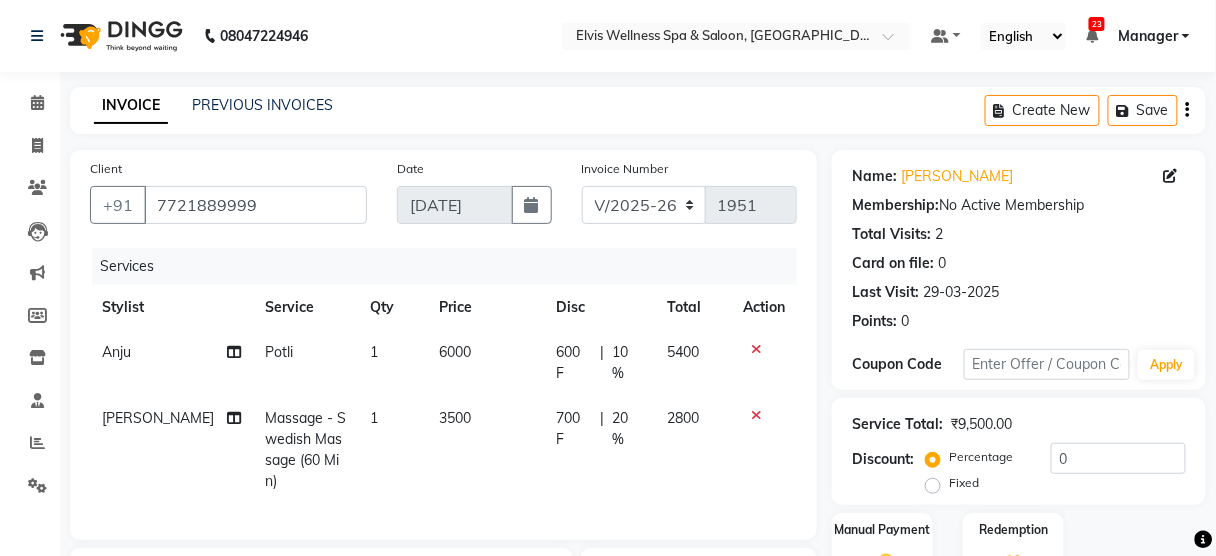 scroll, scrollTop: 135, scrollLeft: 0, axis: vertical 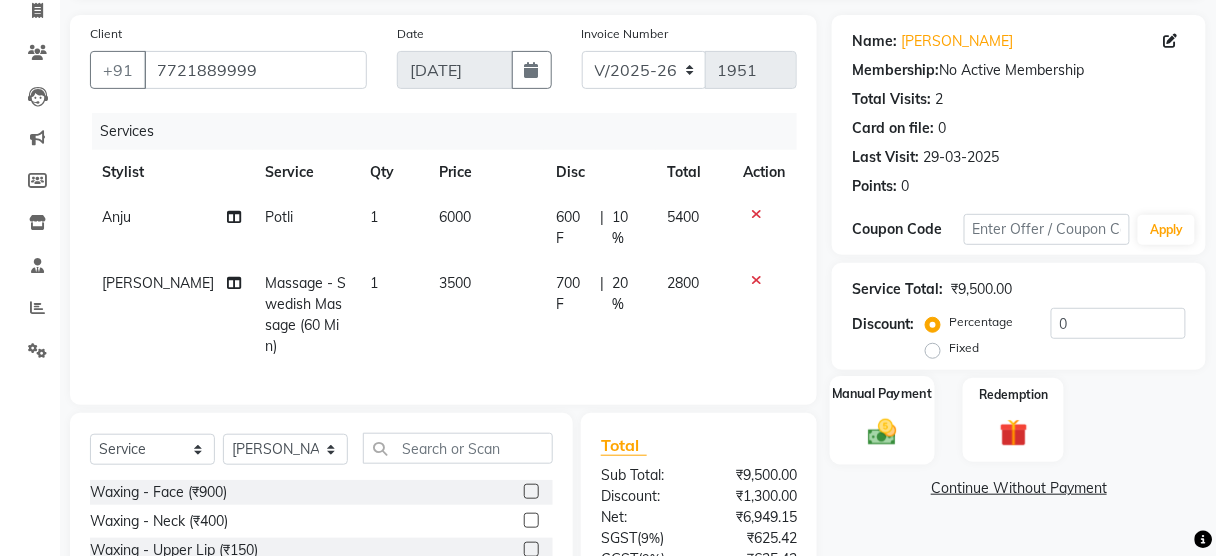 click on "Manual Payment" 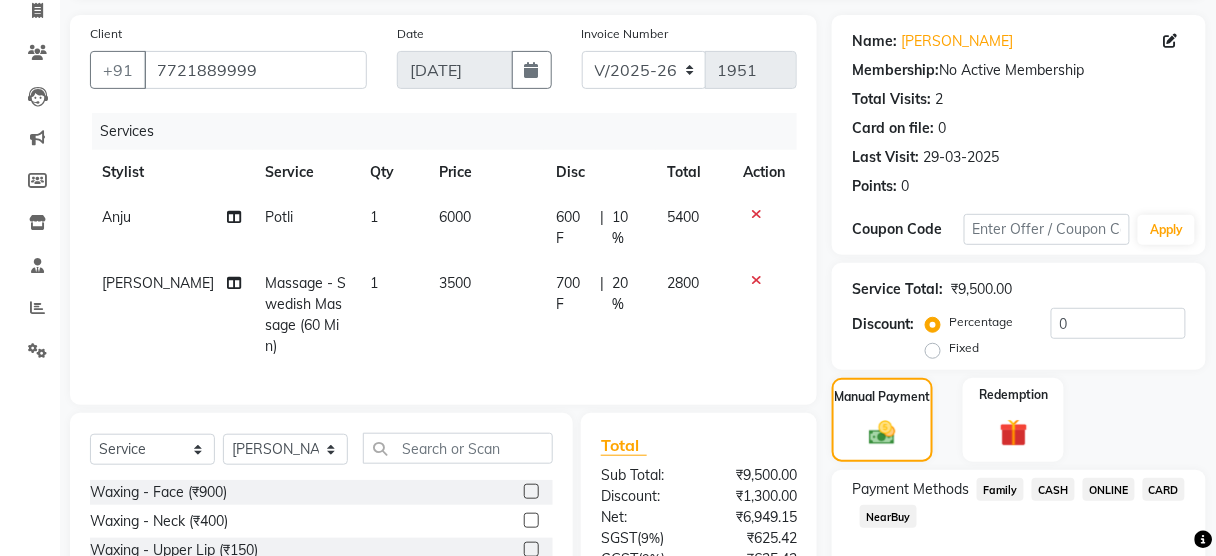 click on "CASH" 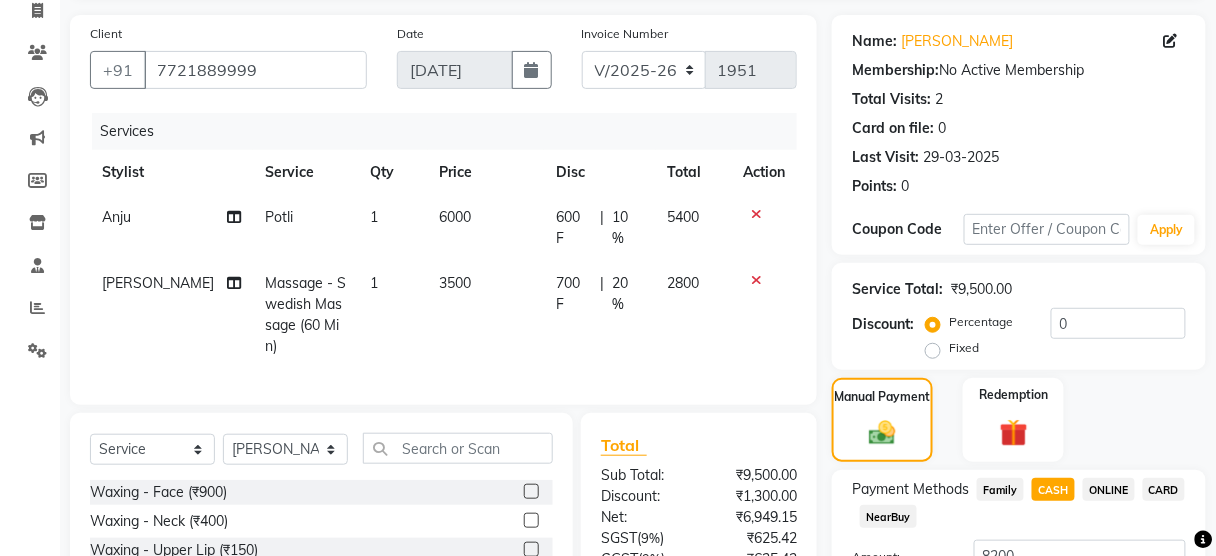 scroll, scrollTop: 234, scrollLeft: 0, axis: vertical 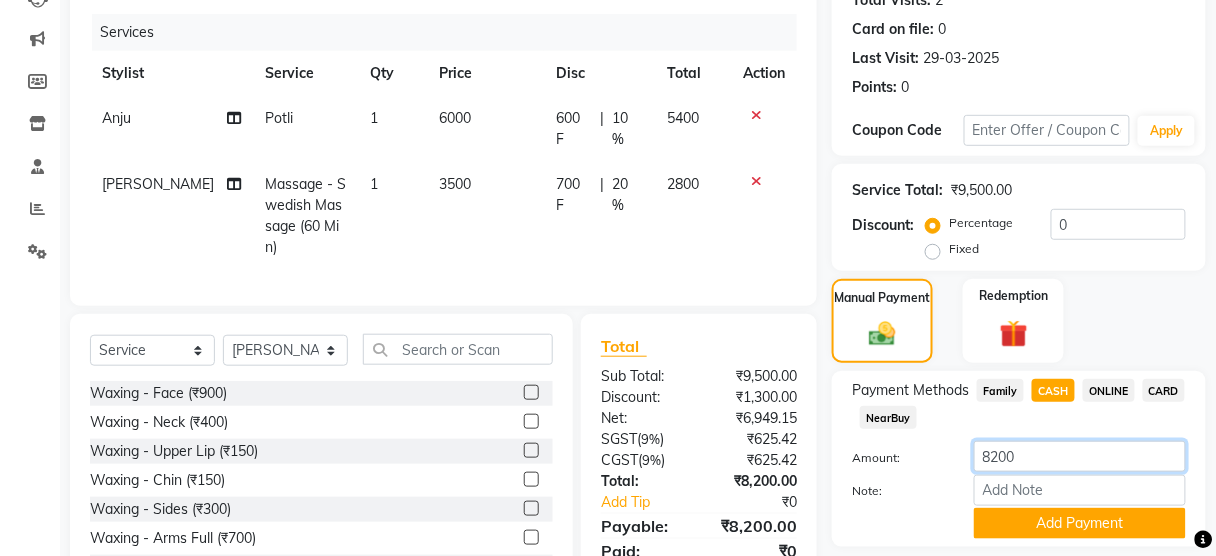 click on "8200" 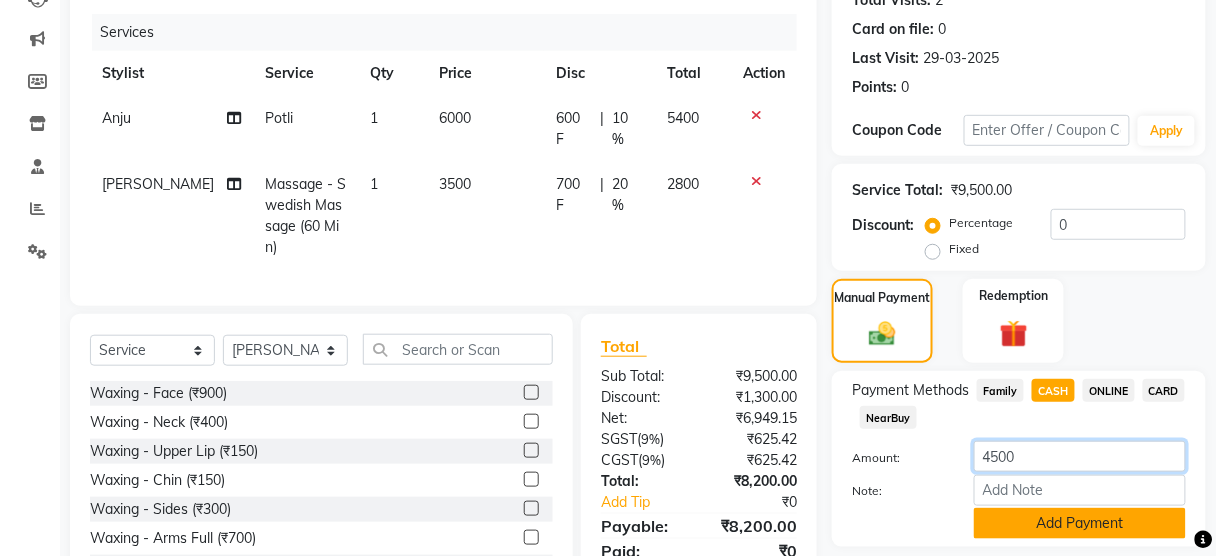 type on "4500" 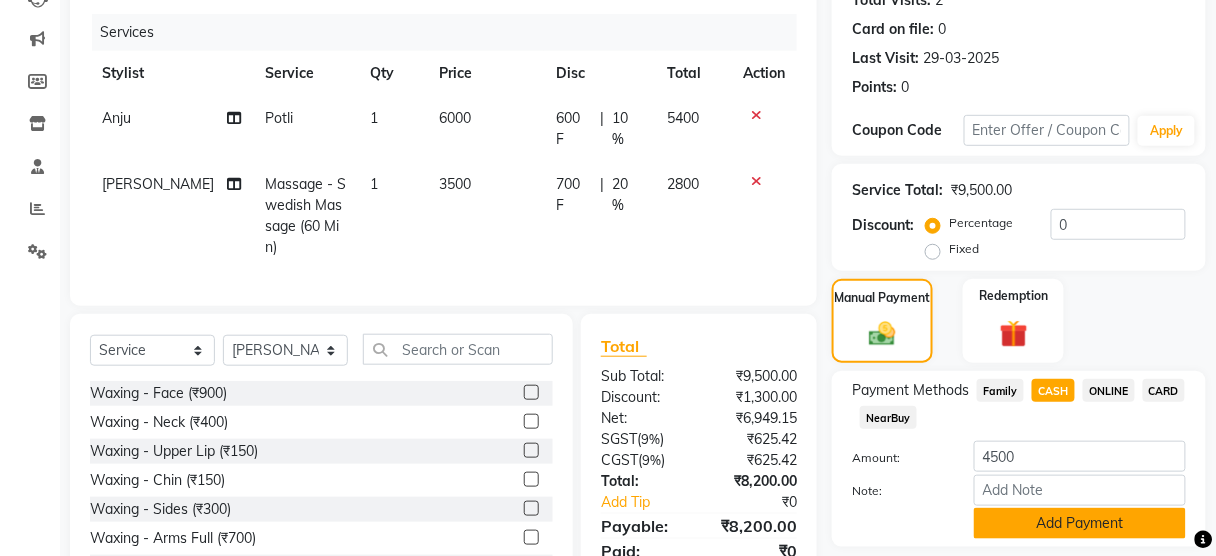 click on "Add Payment" 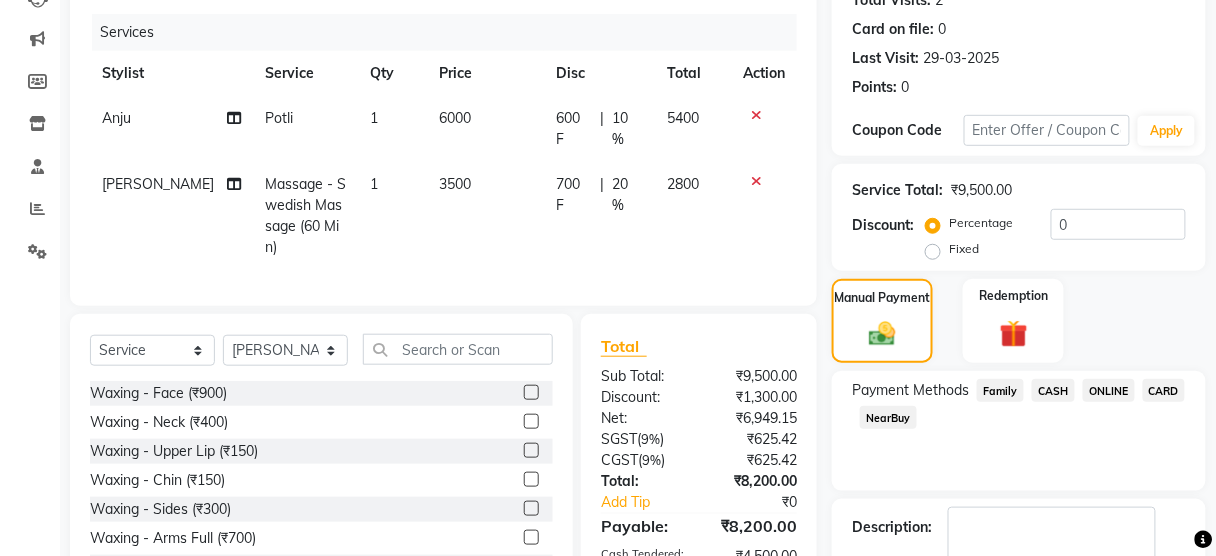 scroll, scrollTop: 376, scrollLeft: 0, axis: vertical 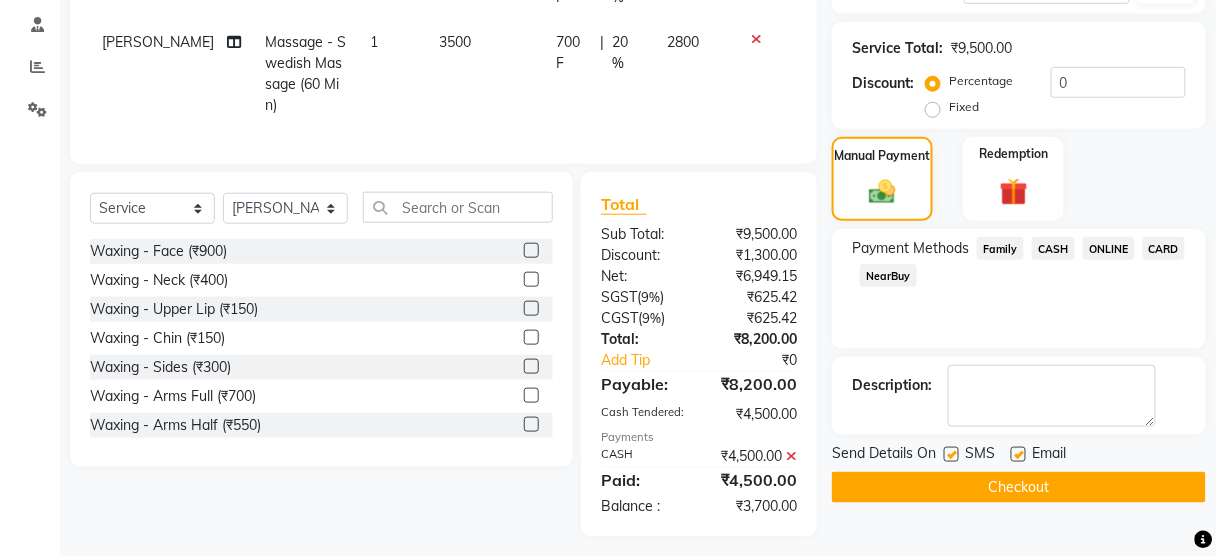 click on "ONLINE" 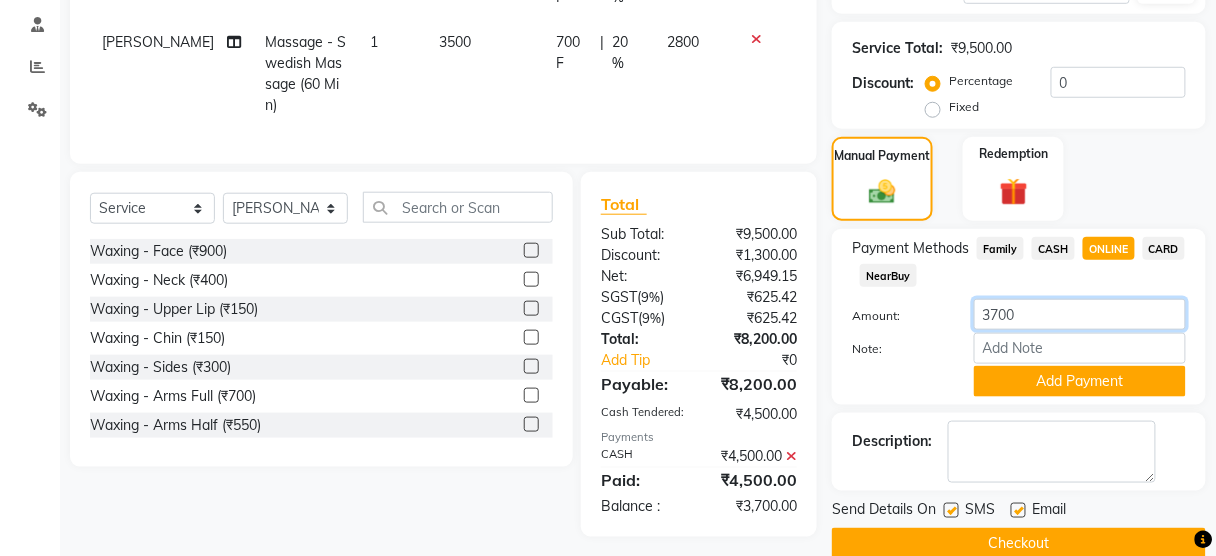 click on "3700" 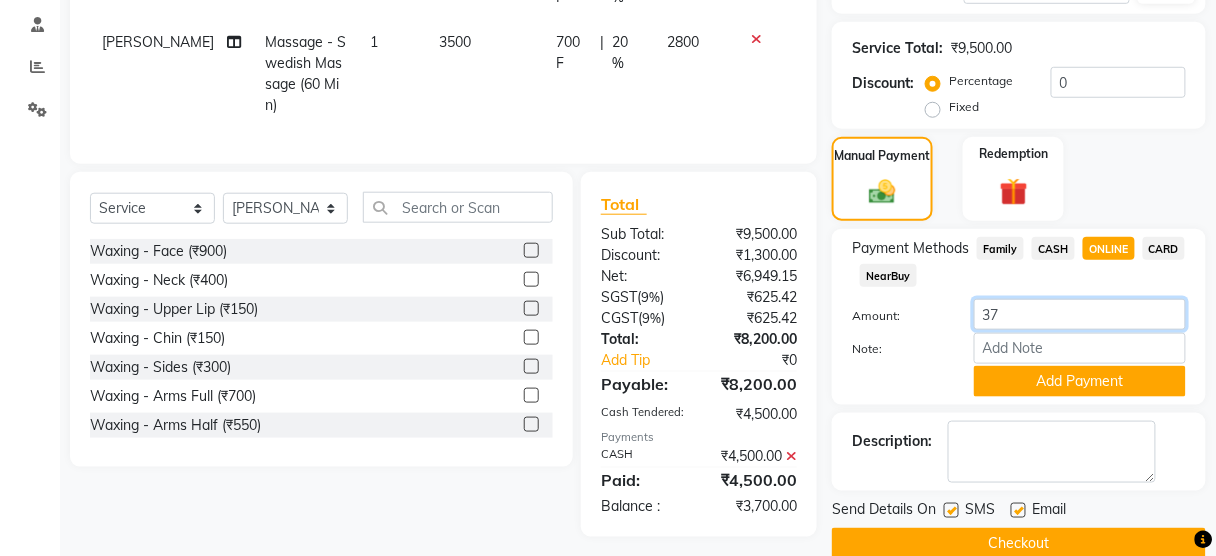 type on "3" 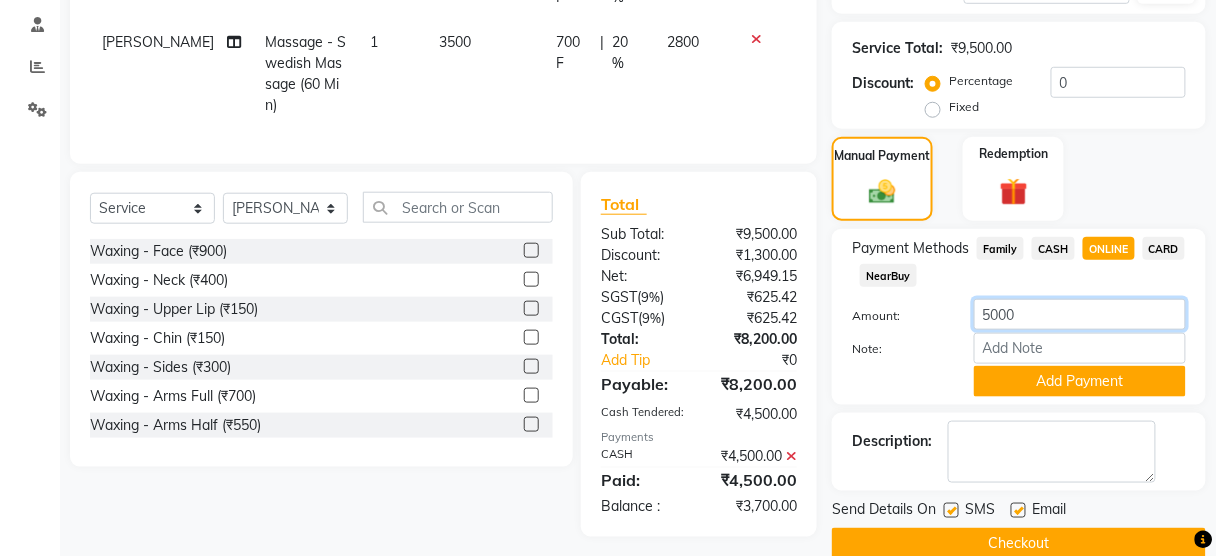 type on "5000" 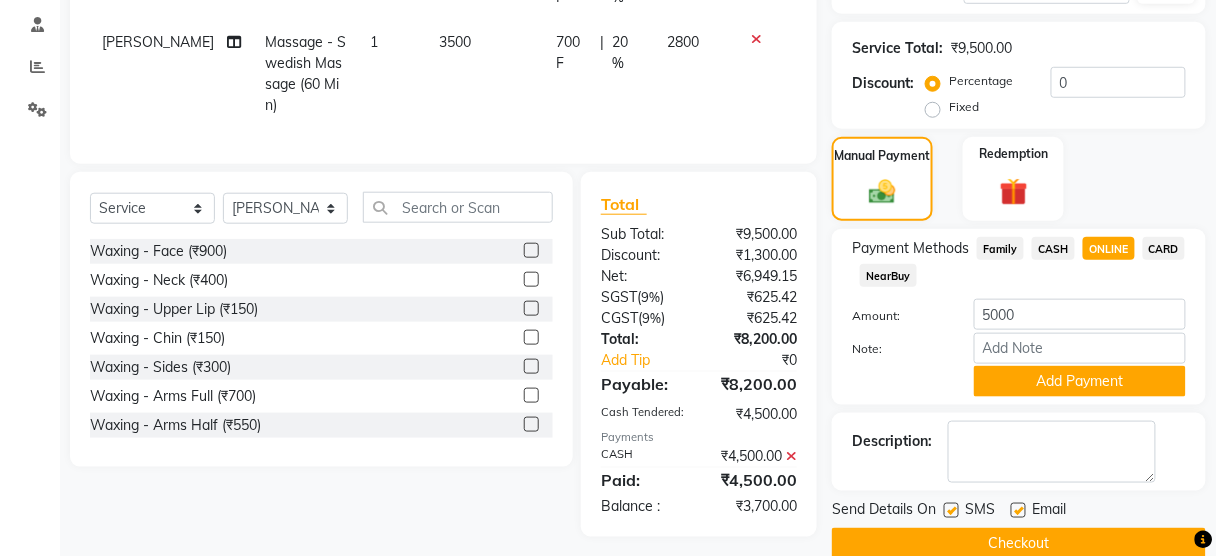 click on "Manual Payment Redemption" 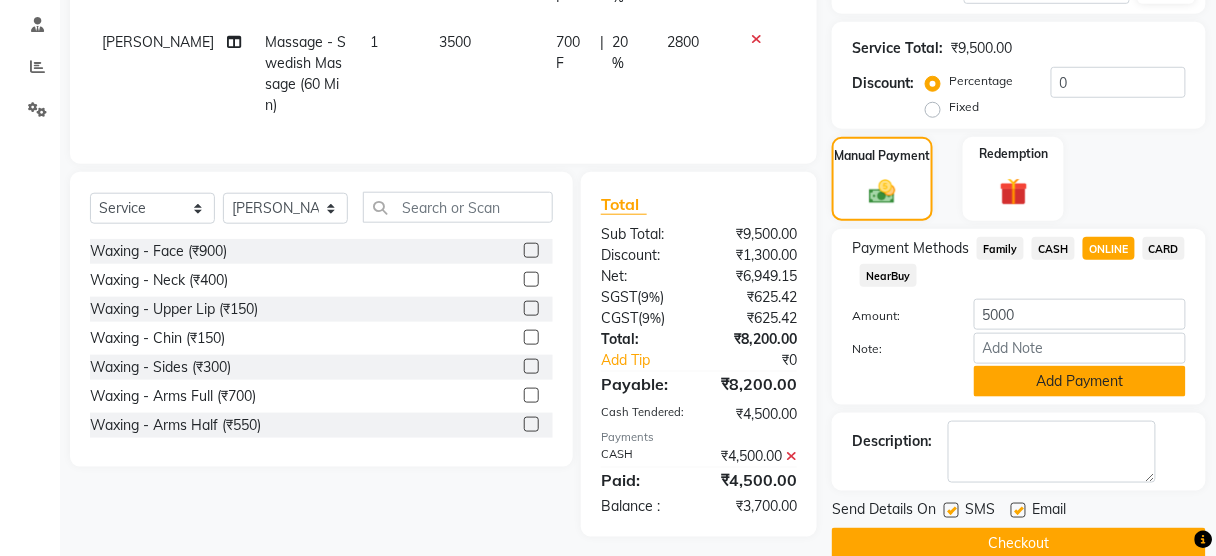 scroll, scrollTop: 349, scrollLeft: 0, axis: vertical 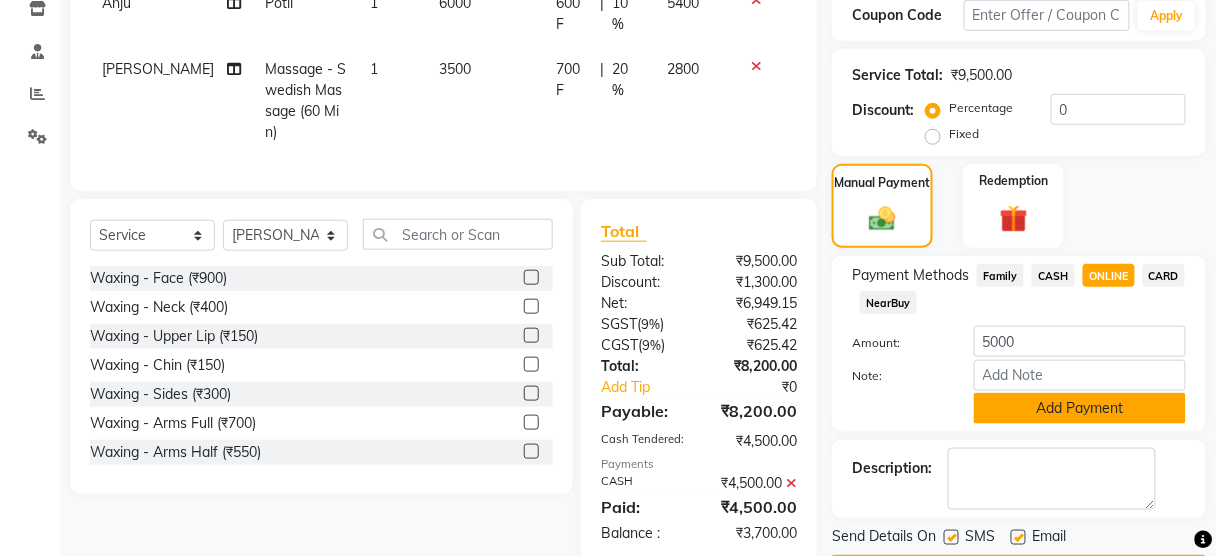 click on "Add Payment" 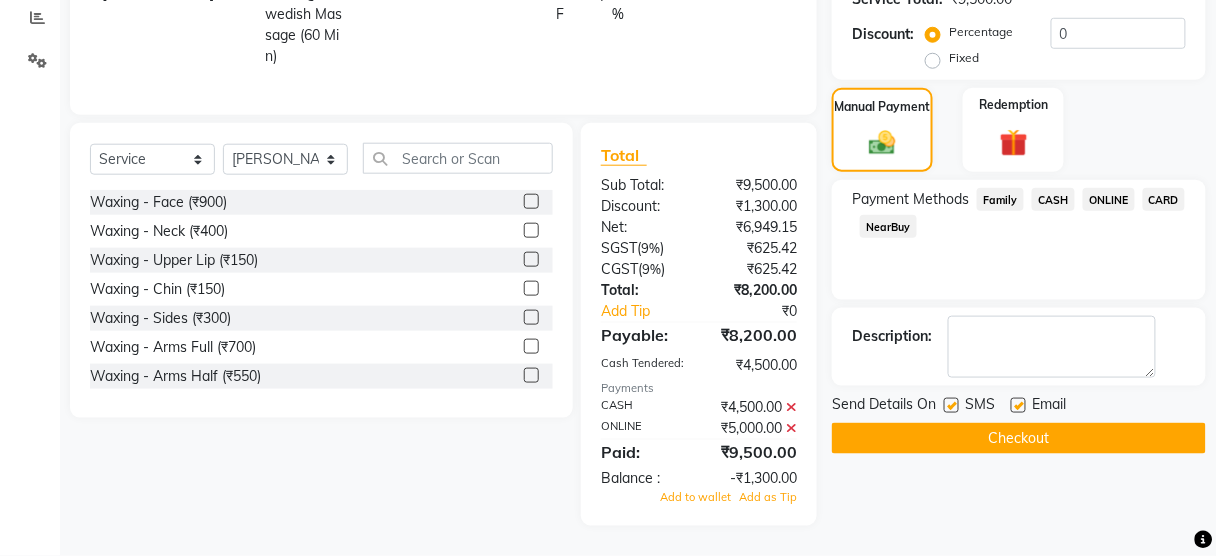 scroll, scrollTop: 188, scrollLeft: 0, axis: vertical 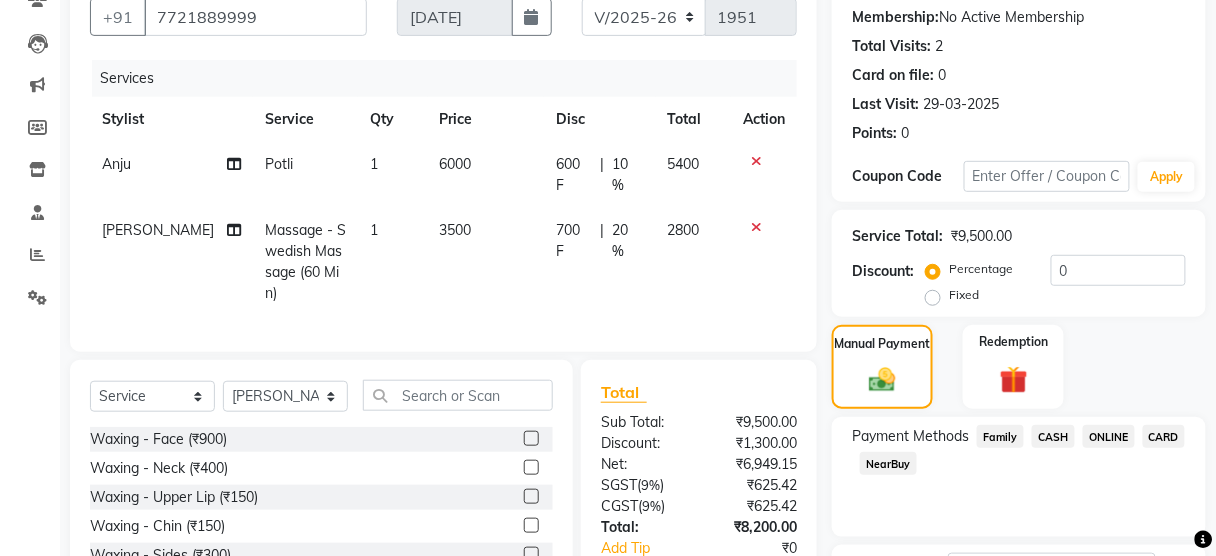 click on "Manual Payment Redemption" 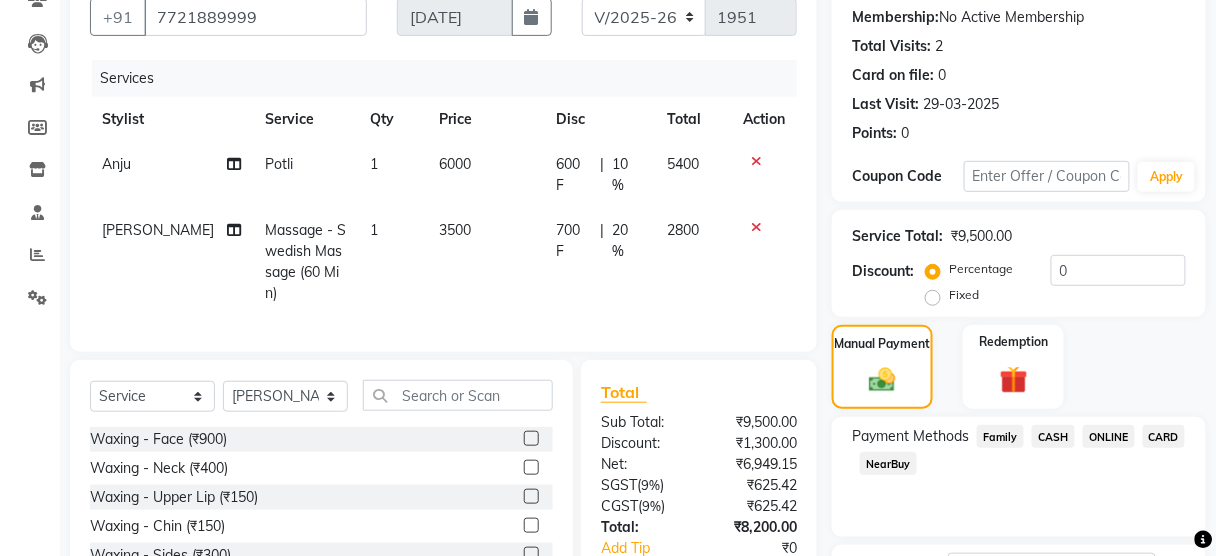 click on "10 %" 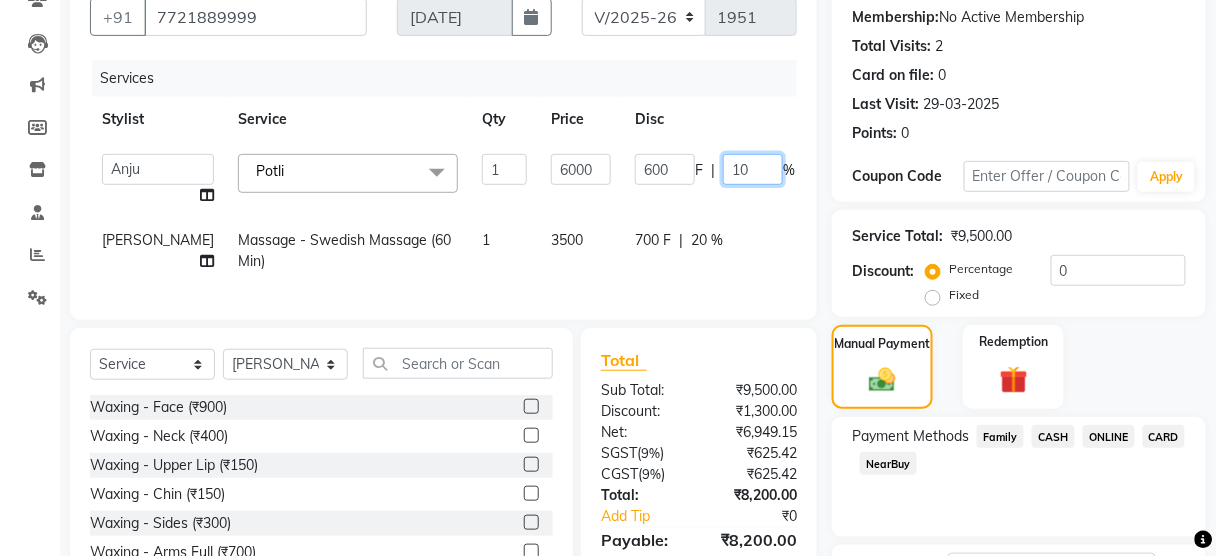 click on "10" 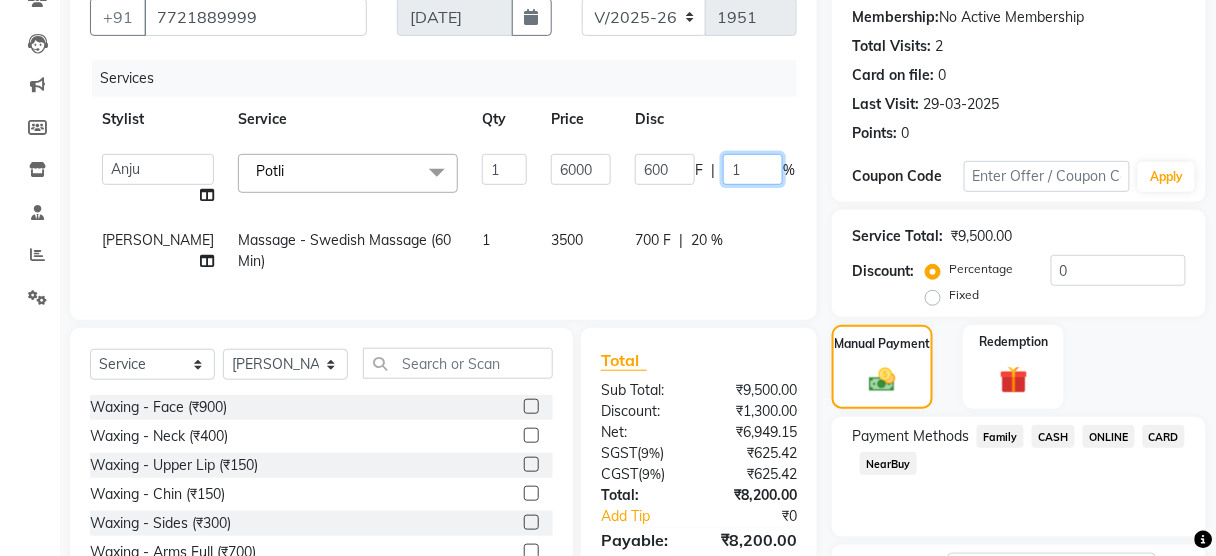 type 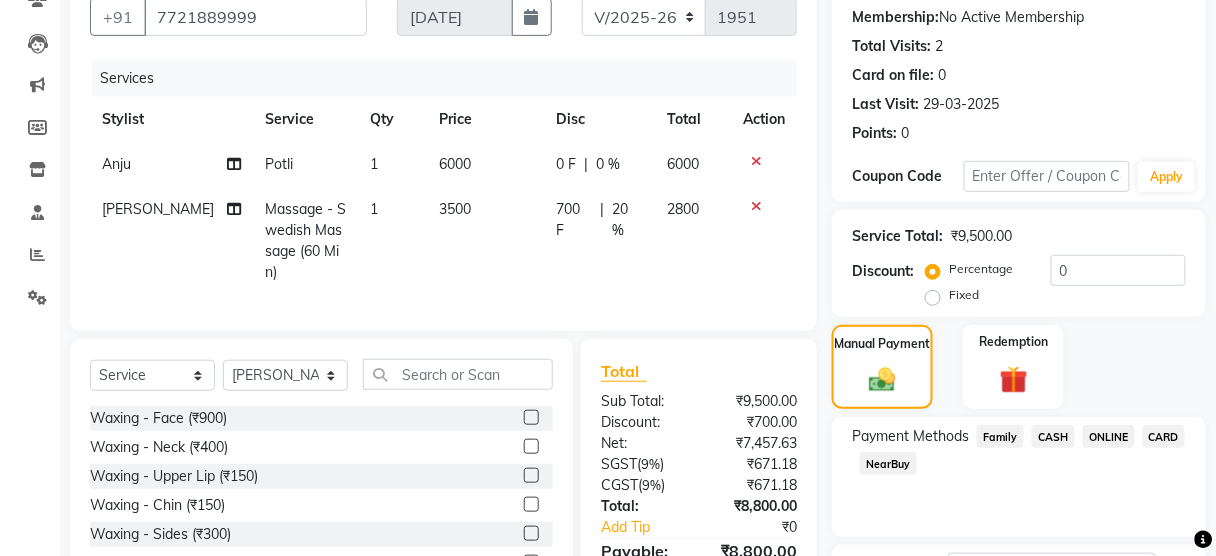 click on "700 F | 20 %" 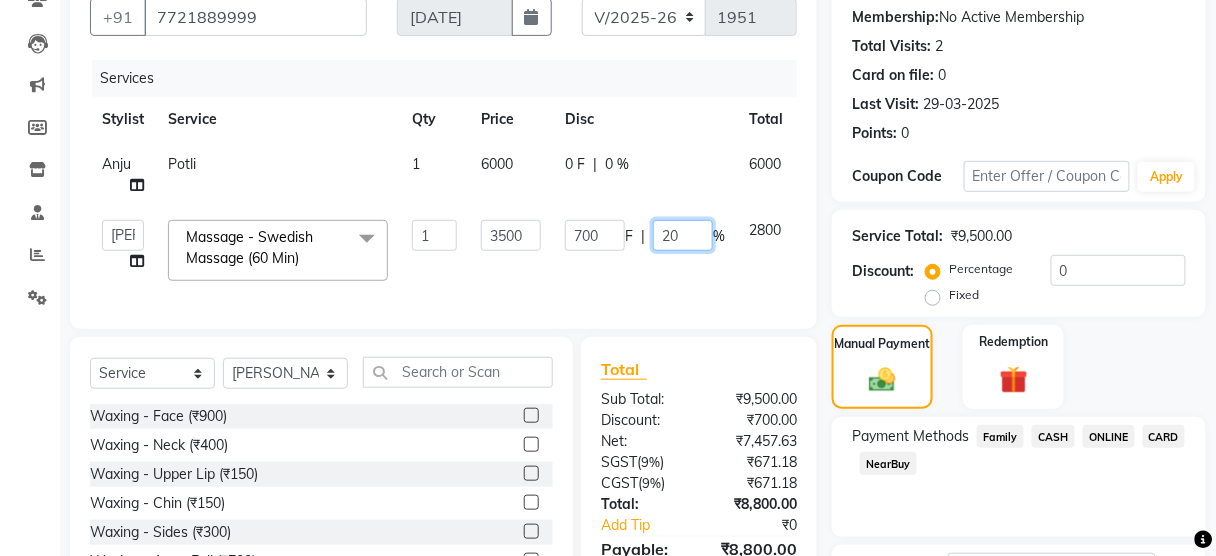 click on "20" 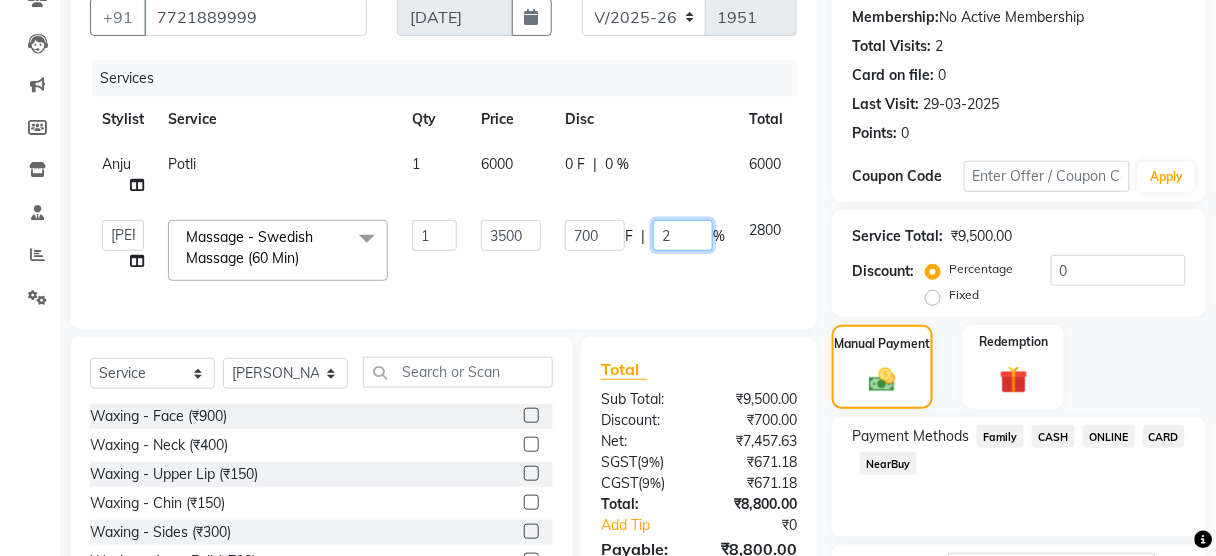 type 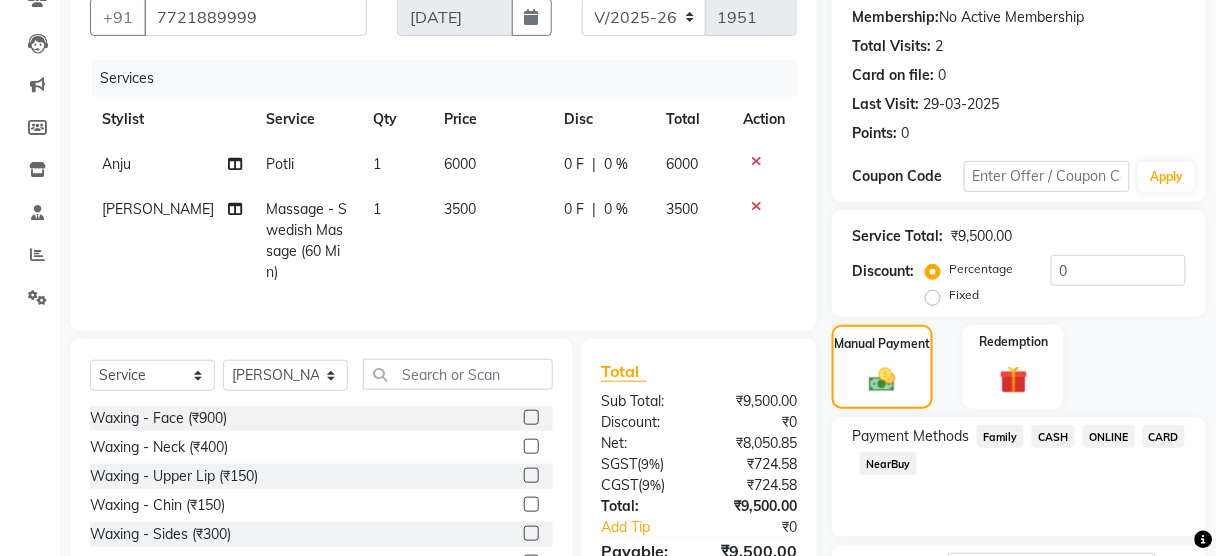 click on "Manual Payment Redemption" 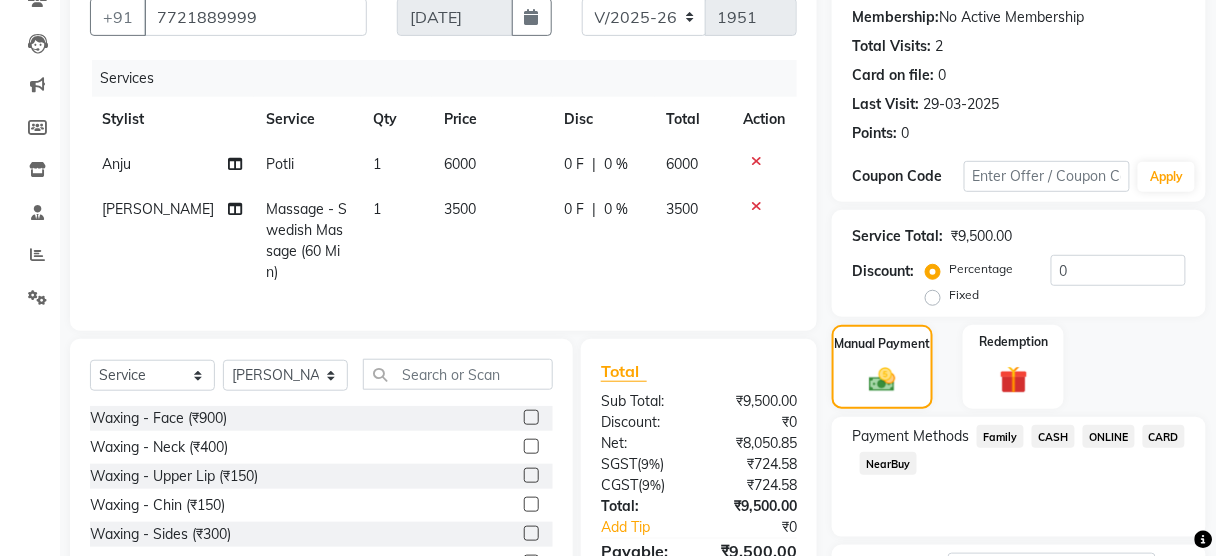 scroll, scrollTop: 418, scrollLeft: 0, axis: vertical 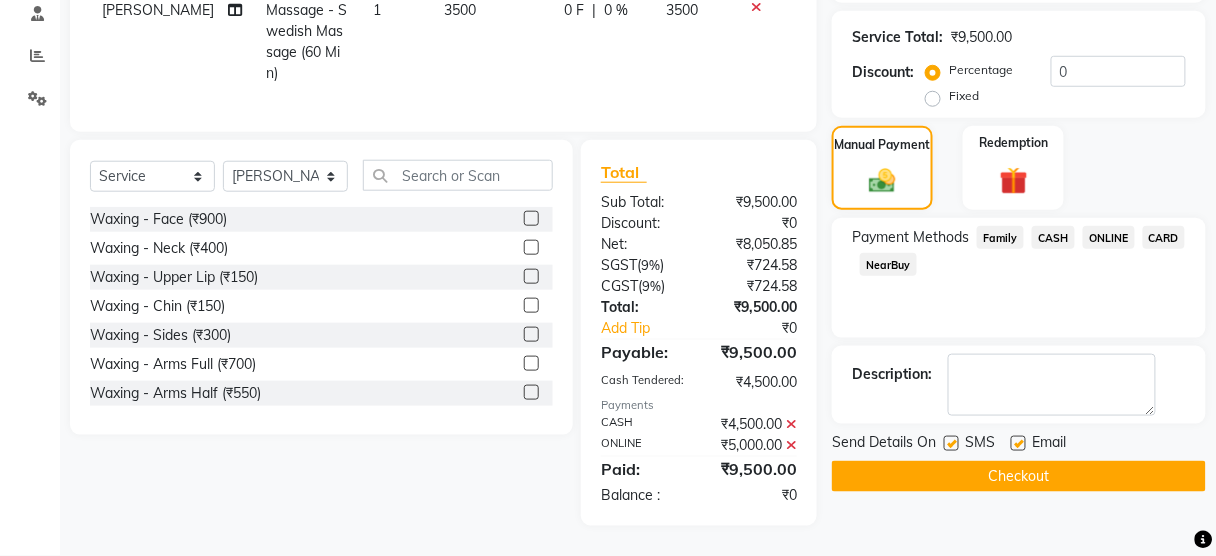 click 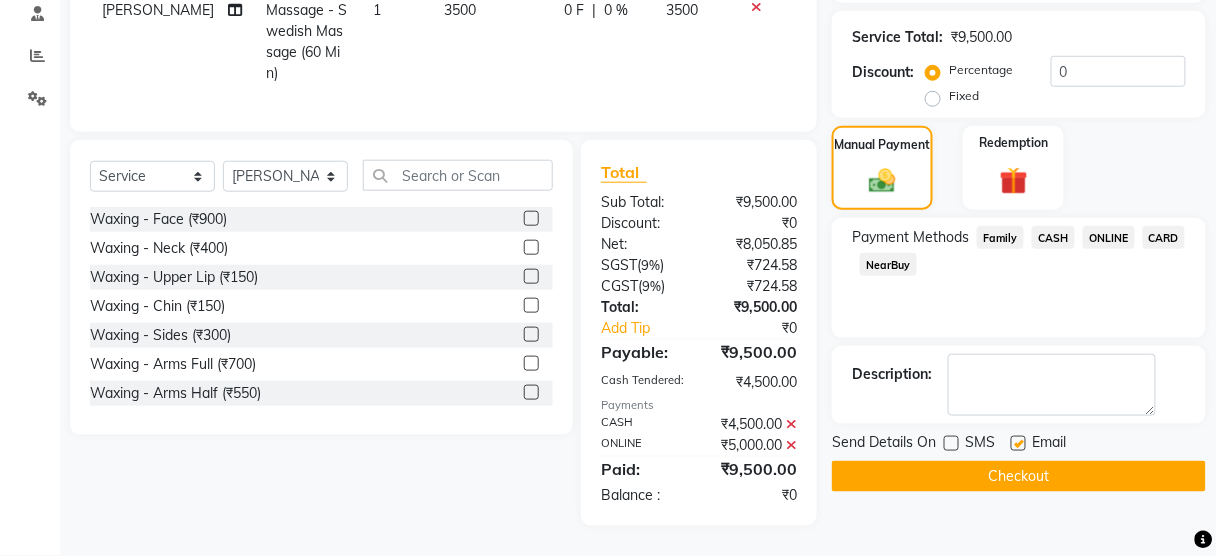 click on "Checkout" 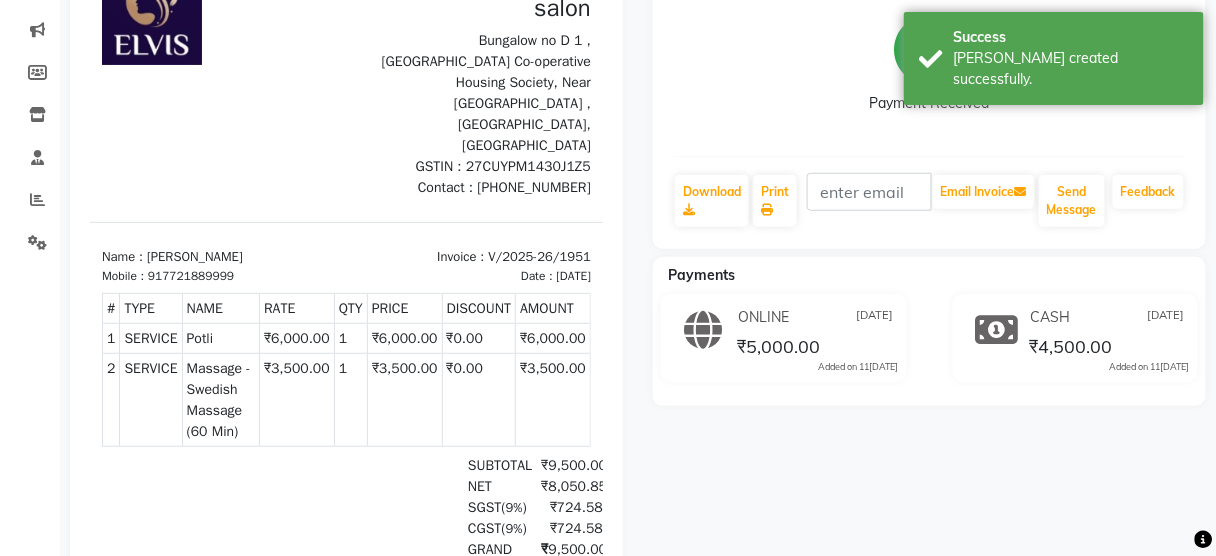 scroll, scrollTop: 0, scrollLeft: 0, axis: both 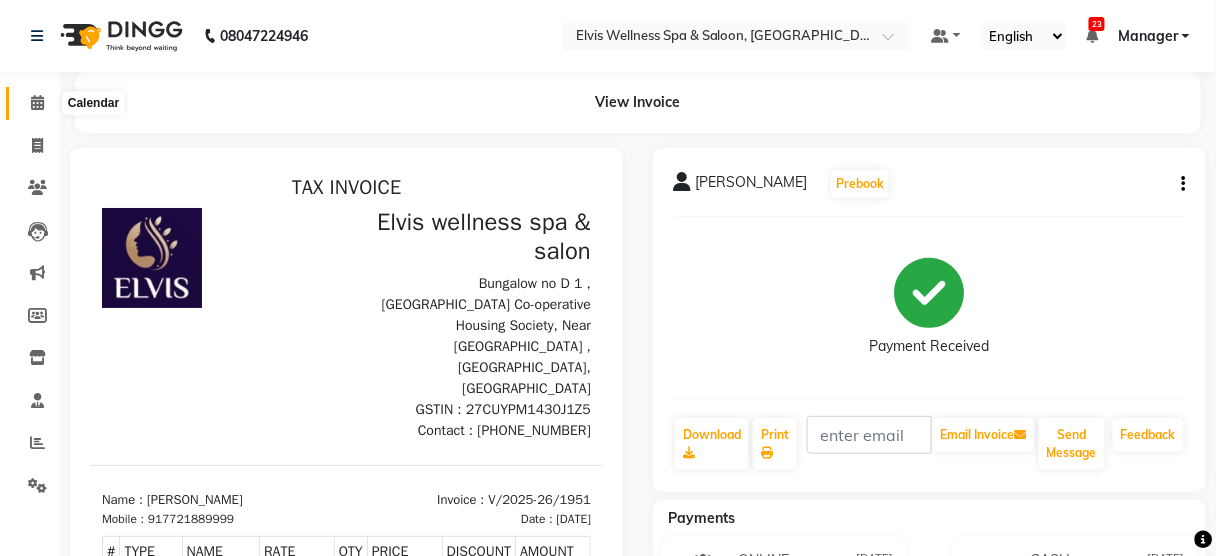 click 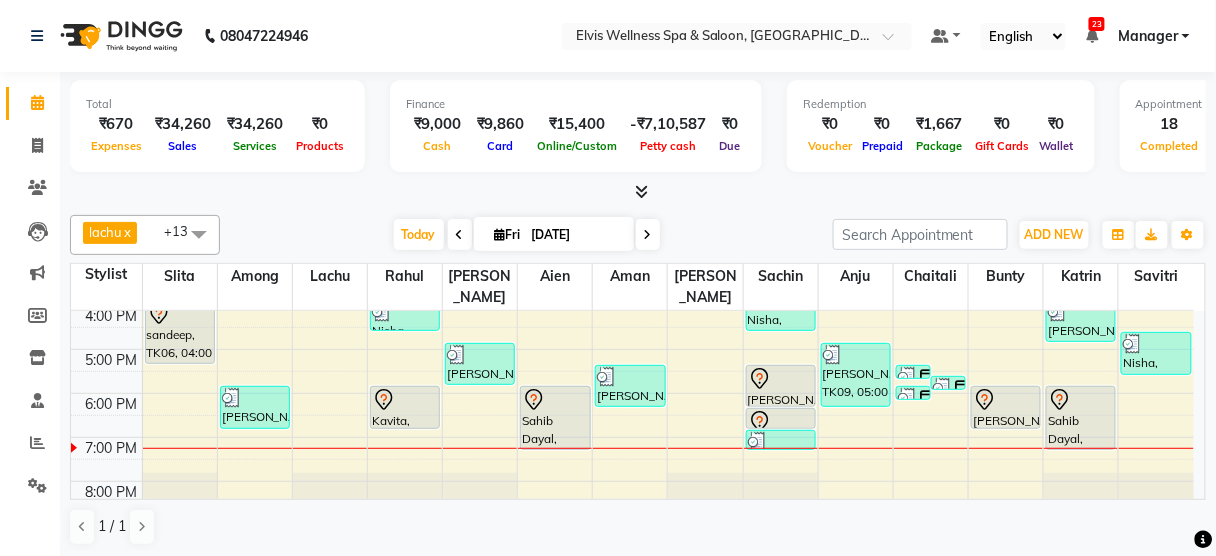 scroll, scrollTop: 356, scrollLeft: 0, axis: vertical 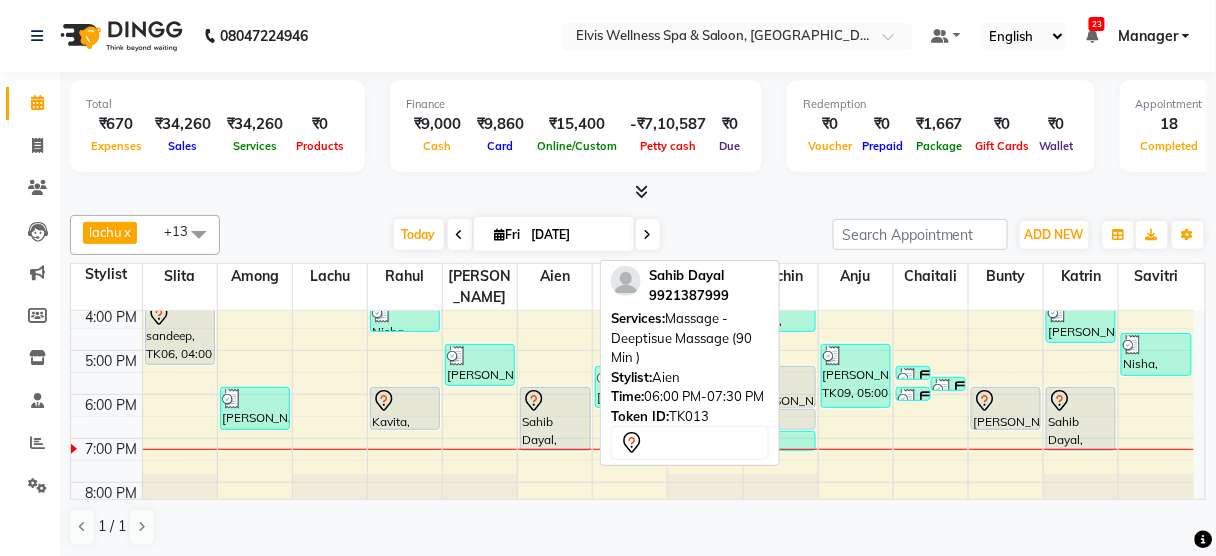 click on "Sahib Dayal, TK13, 06:00 PM-07:30 PM, Massage - Deeptisue Massage (90 Min )" at bounding box center (555, 419) 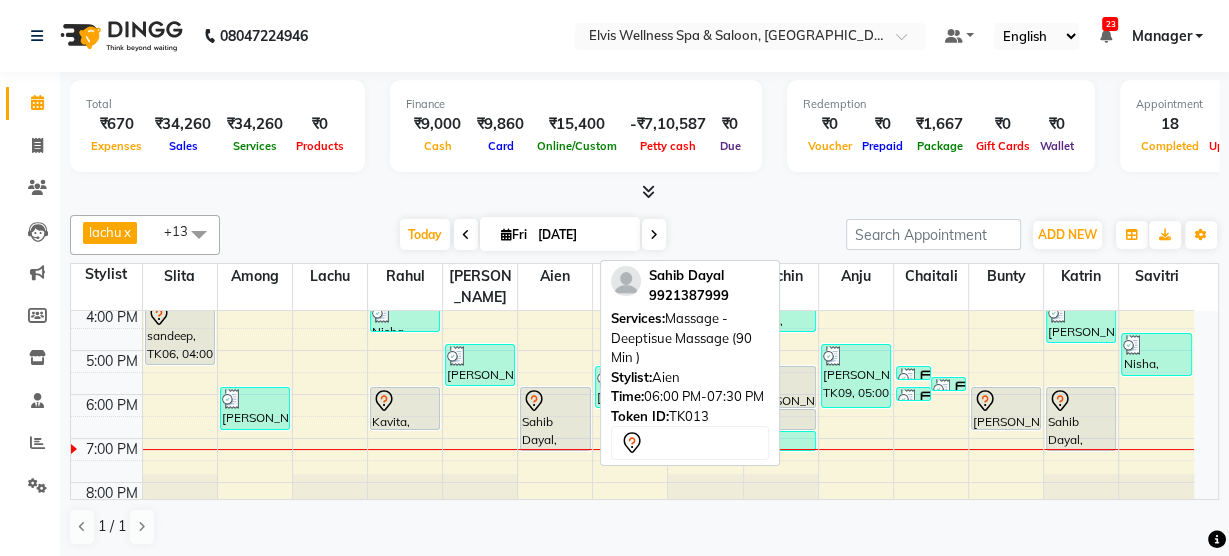 select on "7" 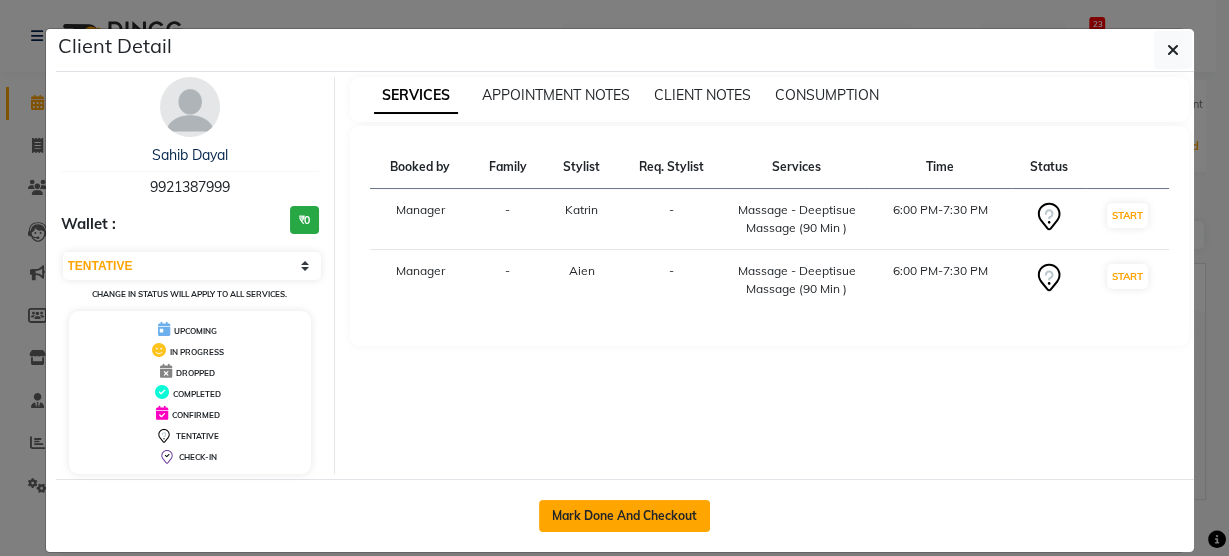 click on "Mark Done And Checkout" 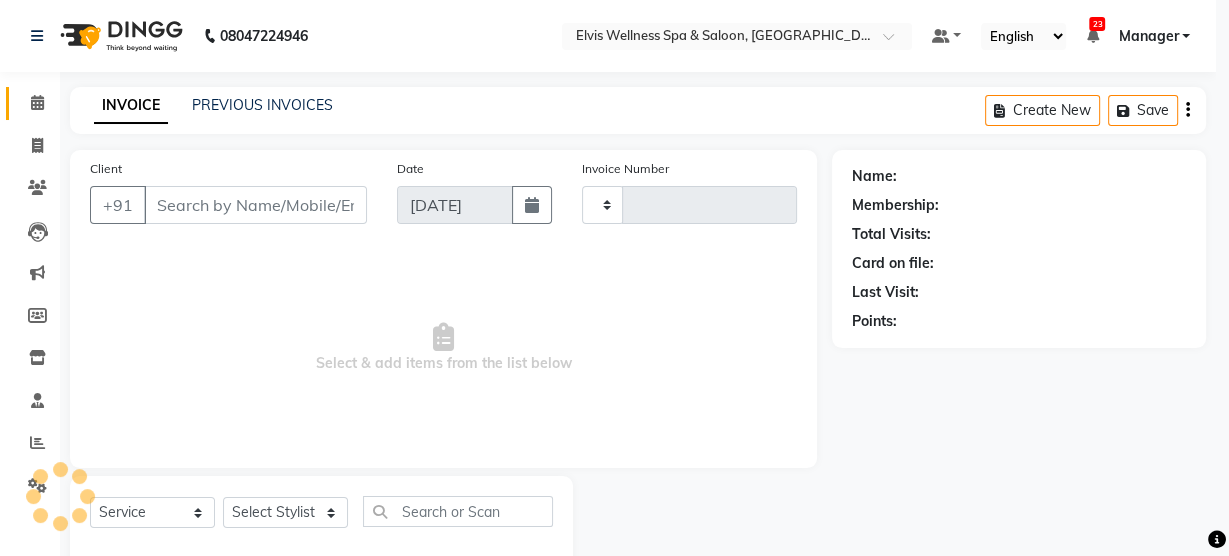 type on "1952" 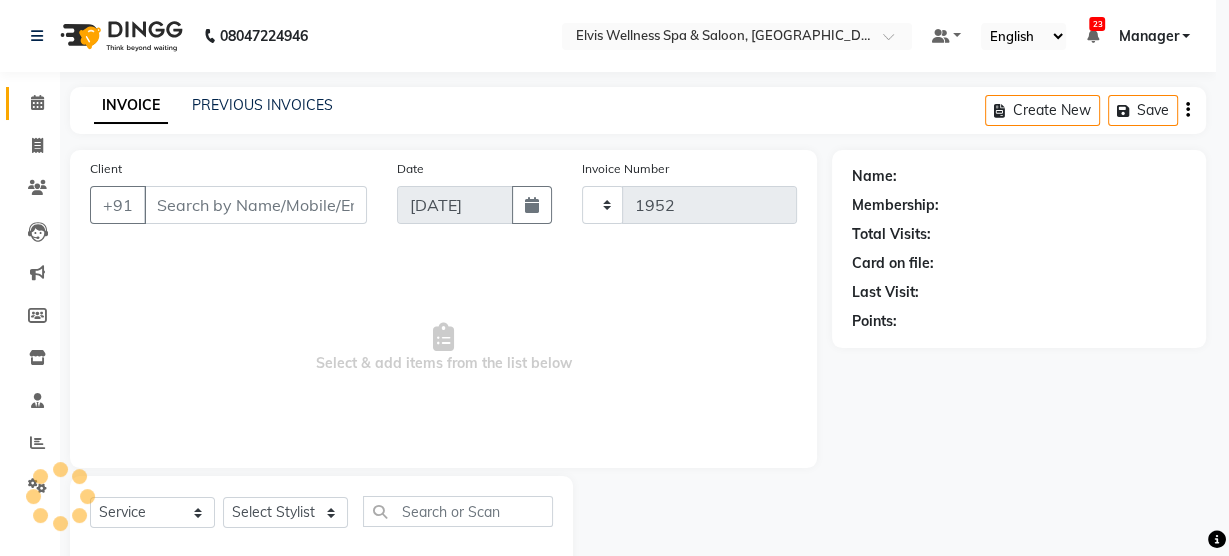 select on "5733" 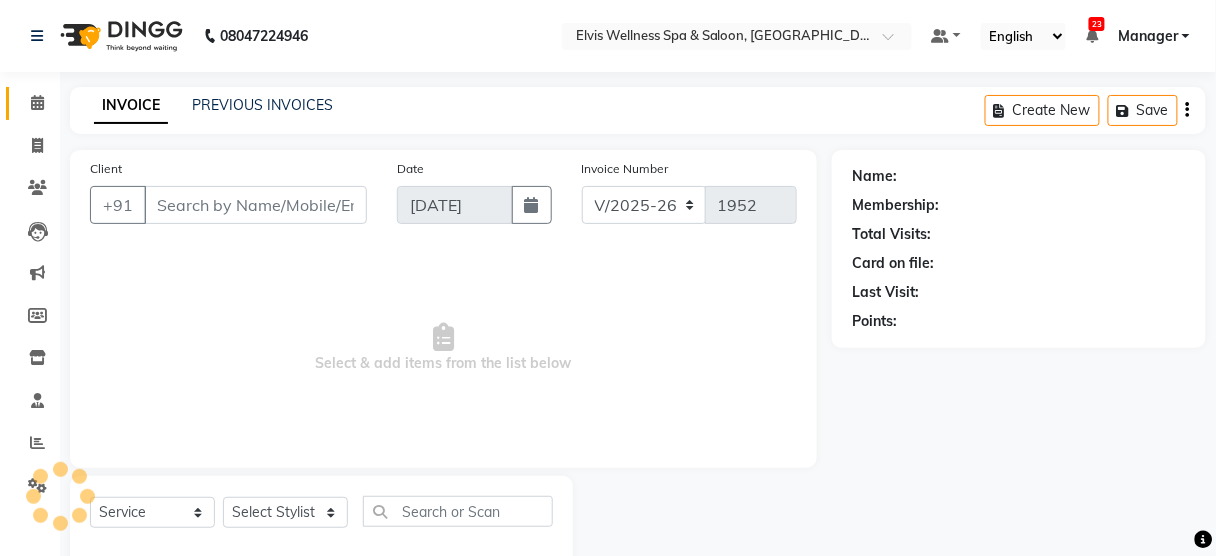 type on "9921387999" 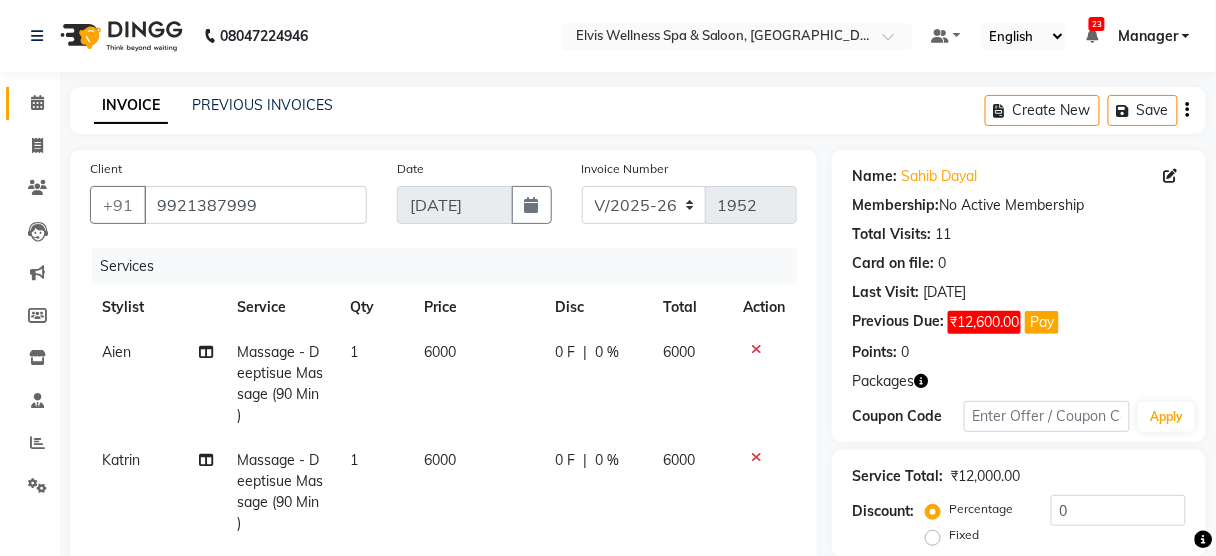 scroll, scrollTop: 155, scrollLeft: 0, axis: vertical 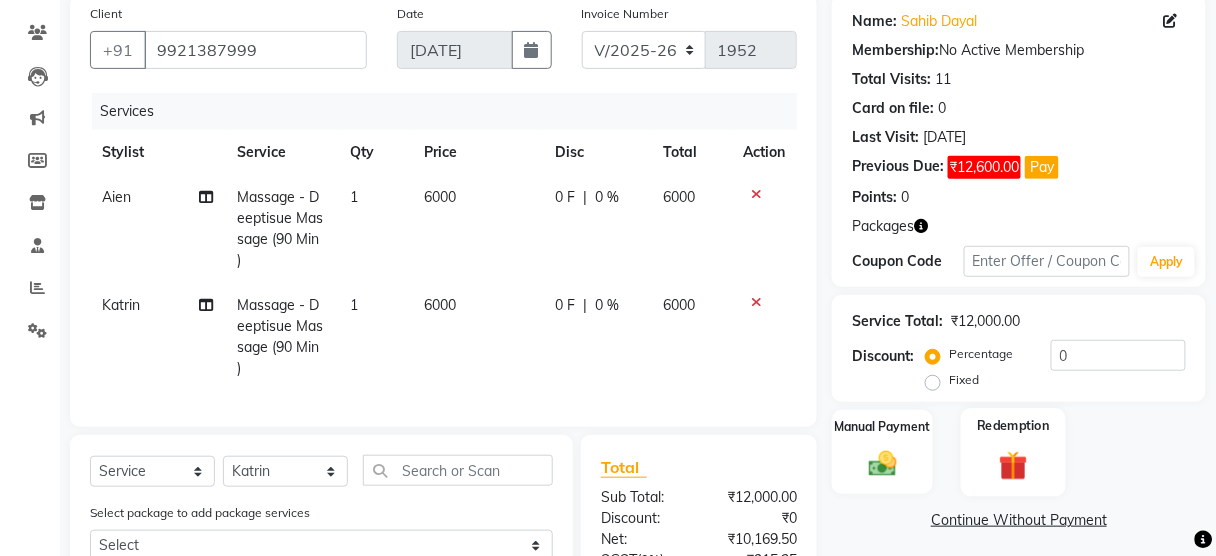 click 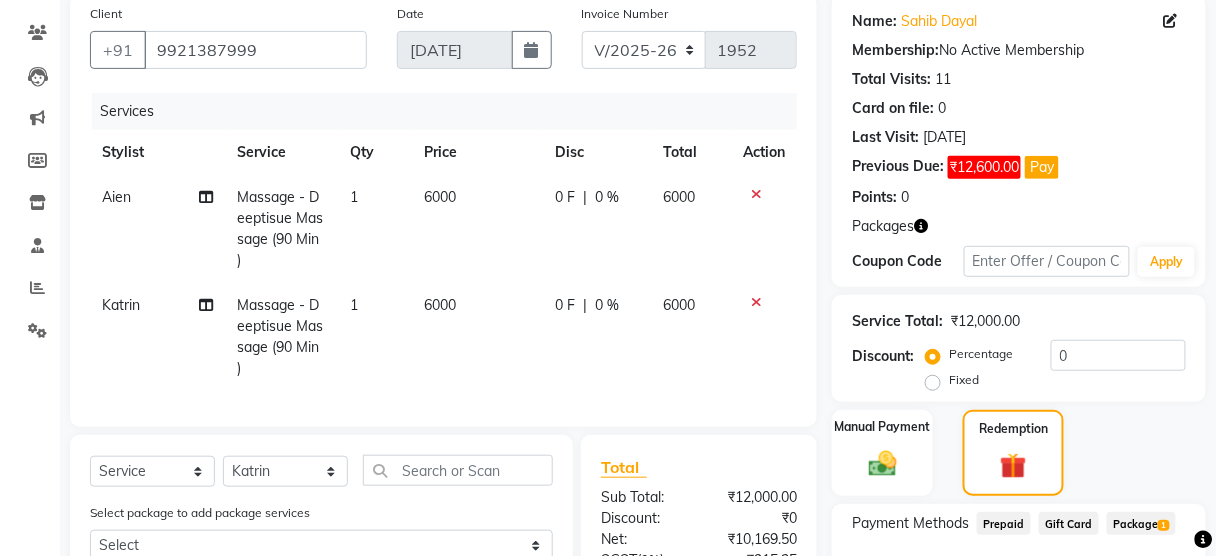 scroll, scrollTop: 256, scrollLeft: 0, axis: vertical 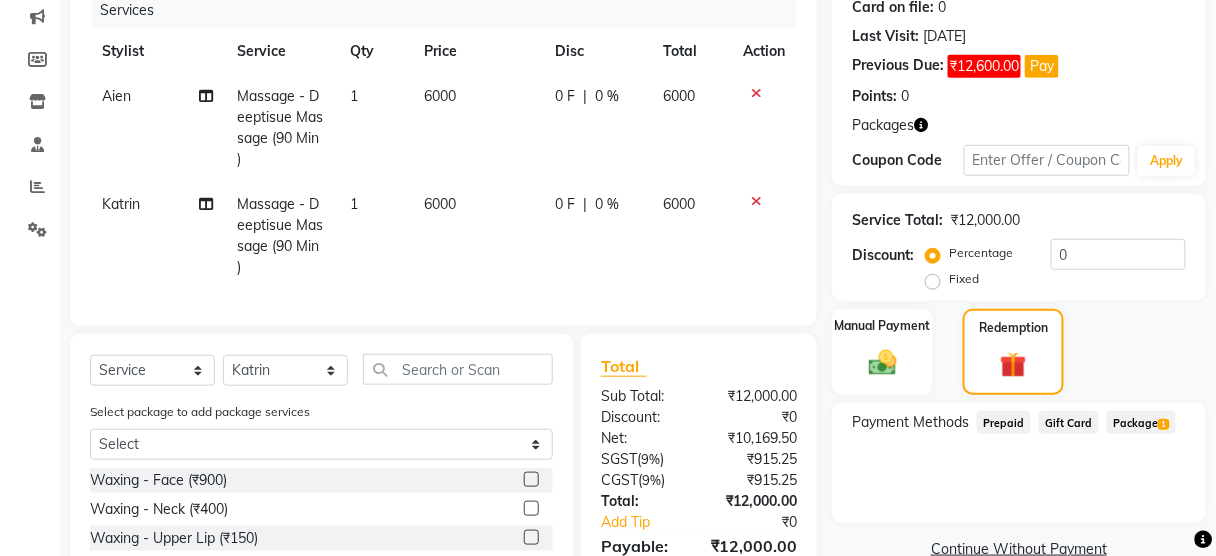 click on "Package  1" 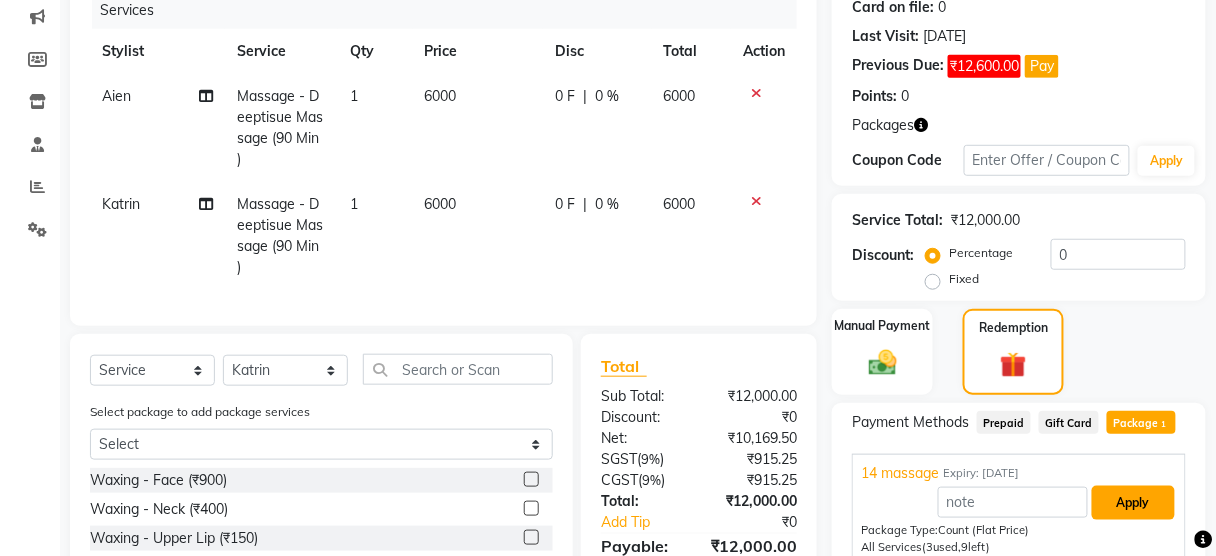 click on "Apply" at bounding box center (1133, 503) 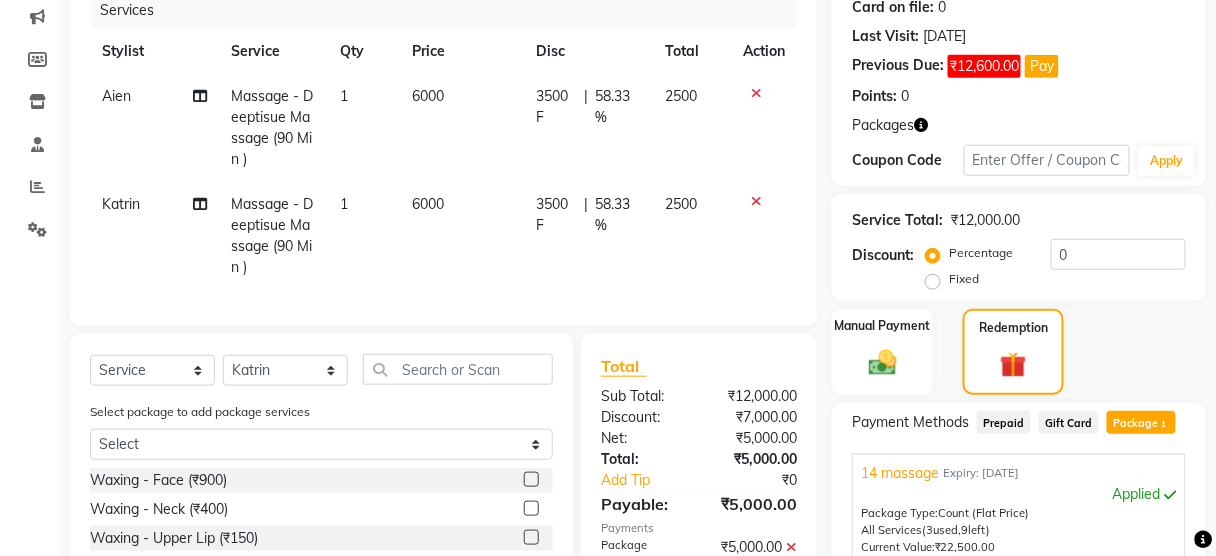 scroll, scrollTop: 389, scrollLeft: 0, axis: vertical 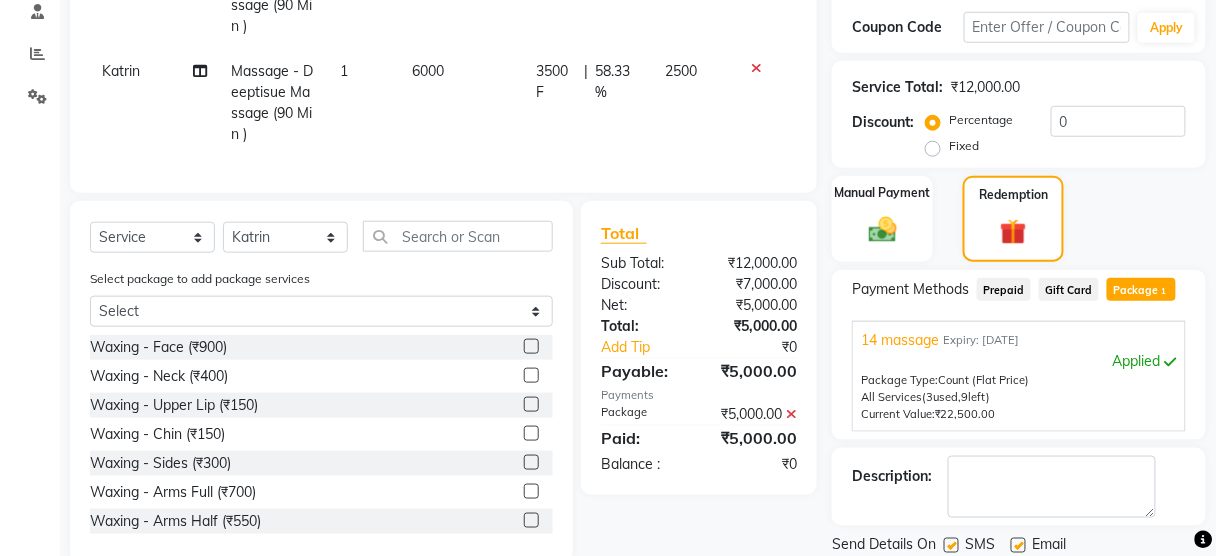 click 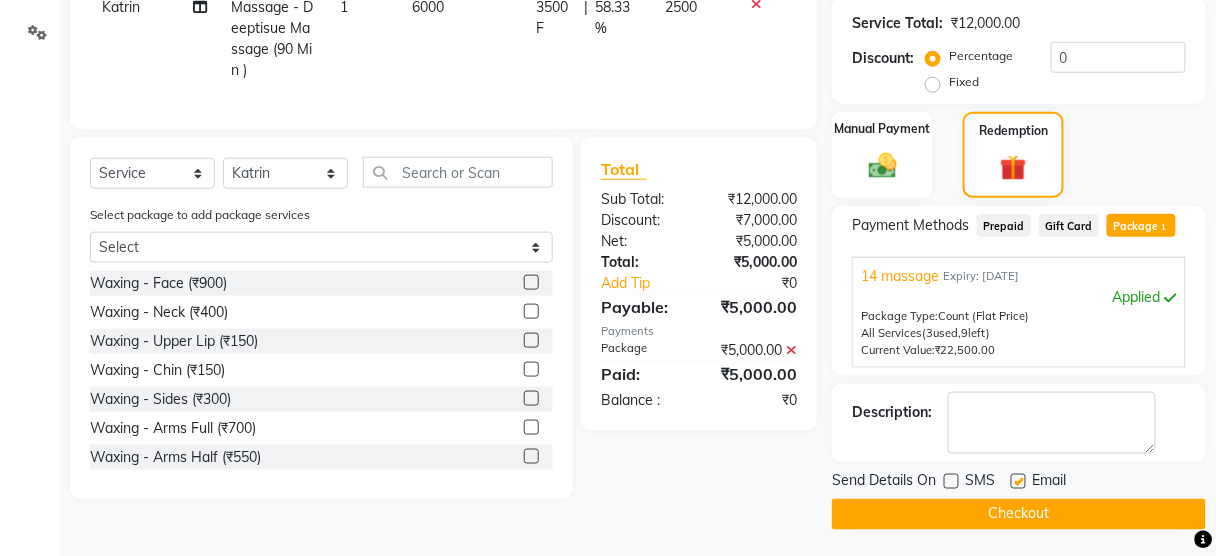scroll, scrollTop: 453, scrollLeft: 0, axis: vertical 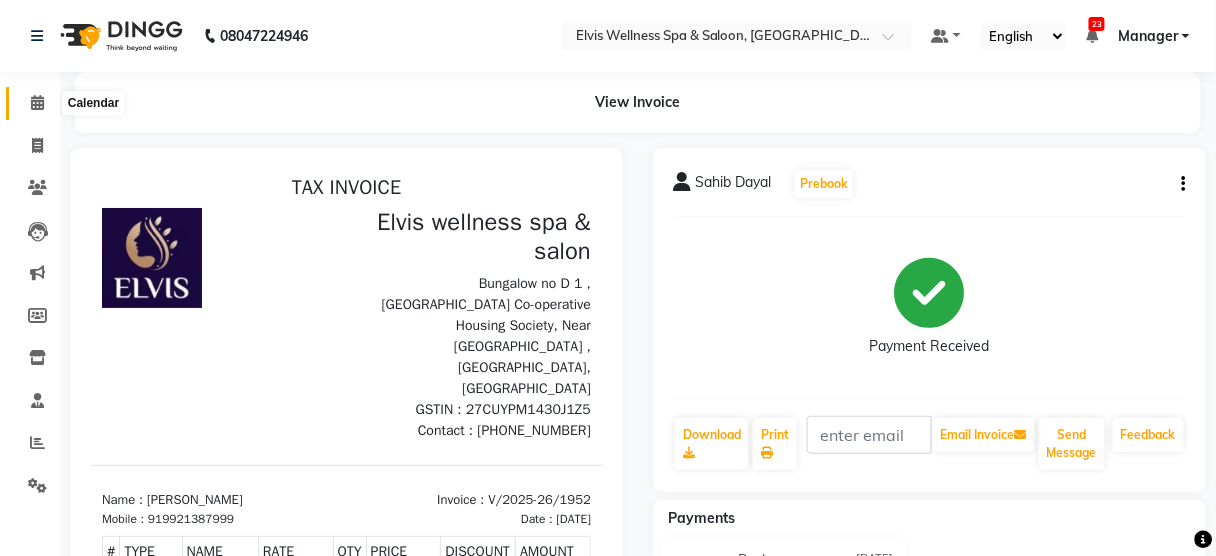 click 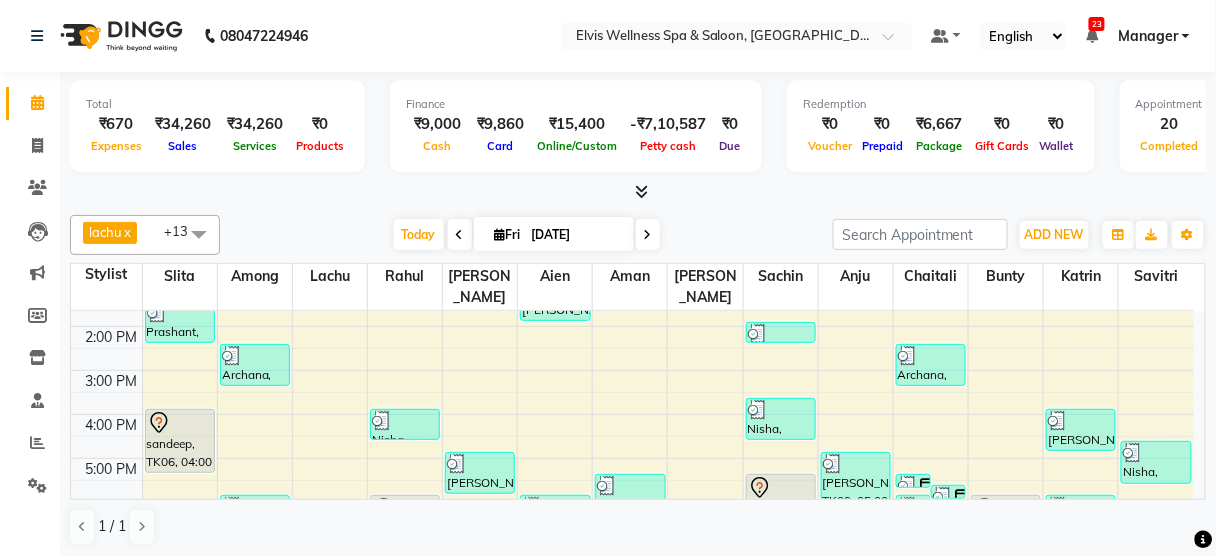 scroll, scrollTop: 395, scrollLeft: 0, axis: vertical 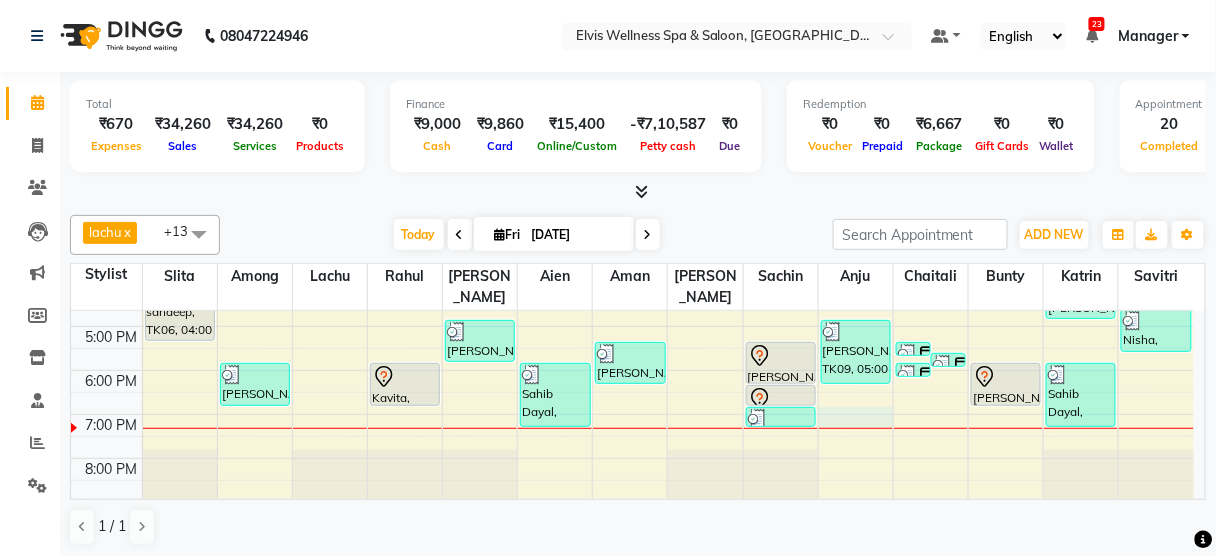 click at bounding box center (856, 428) 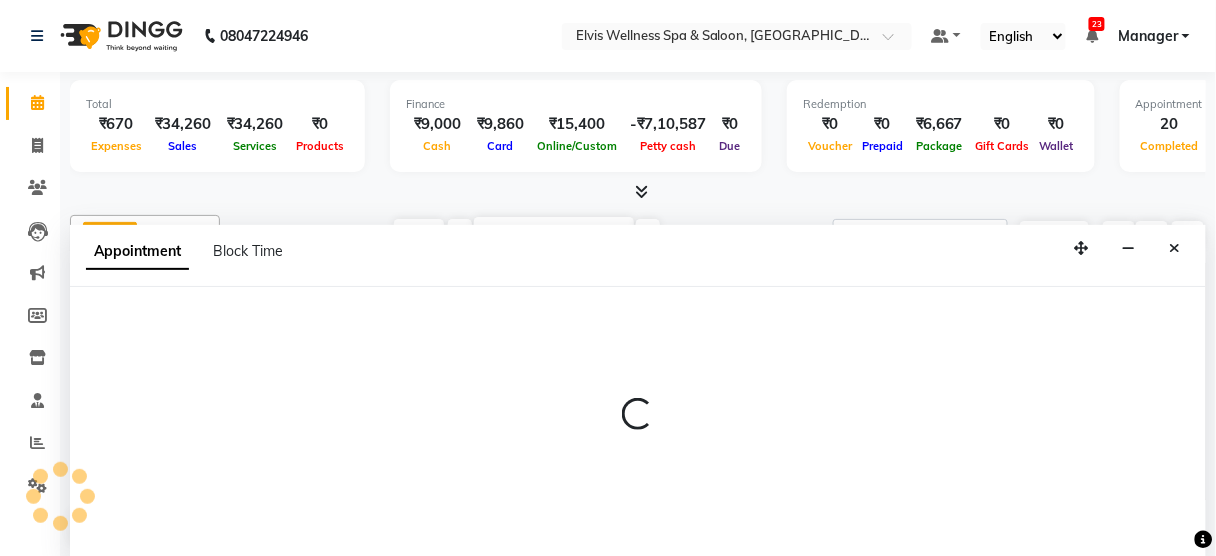 select on "52998" 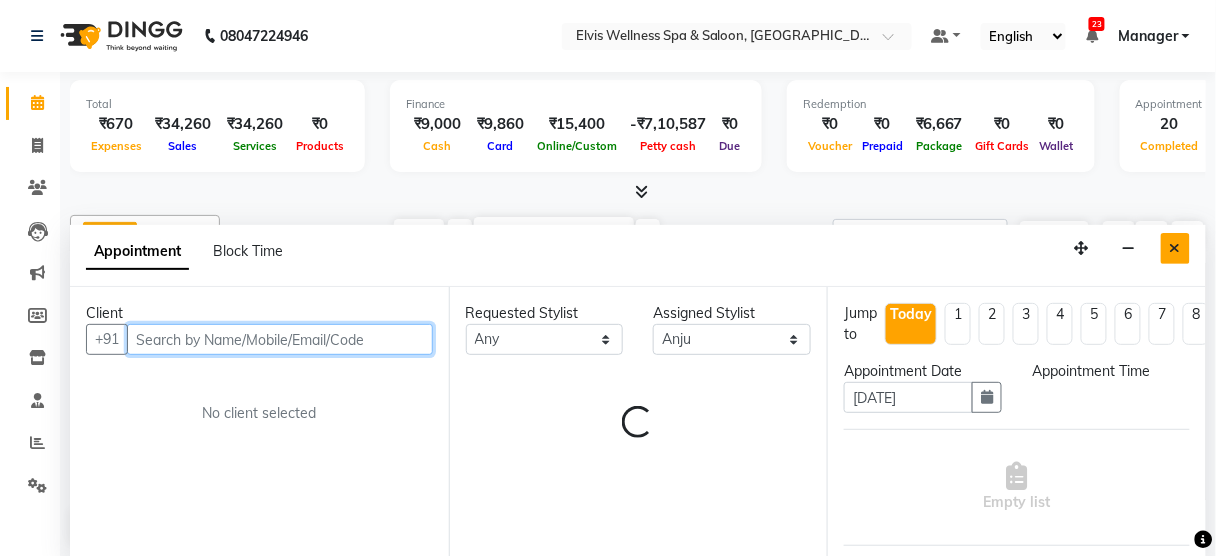 select on "1140" 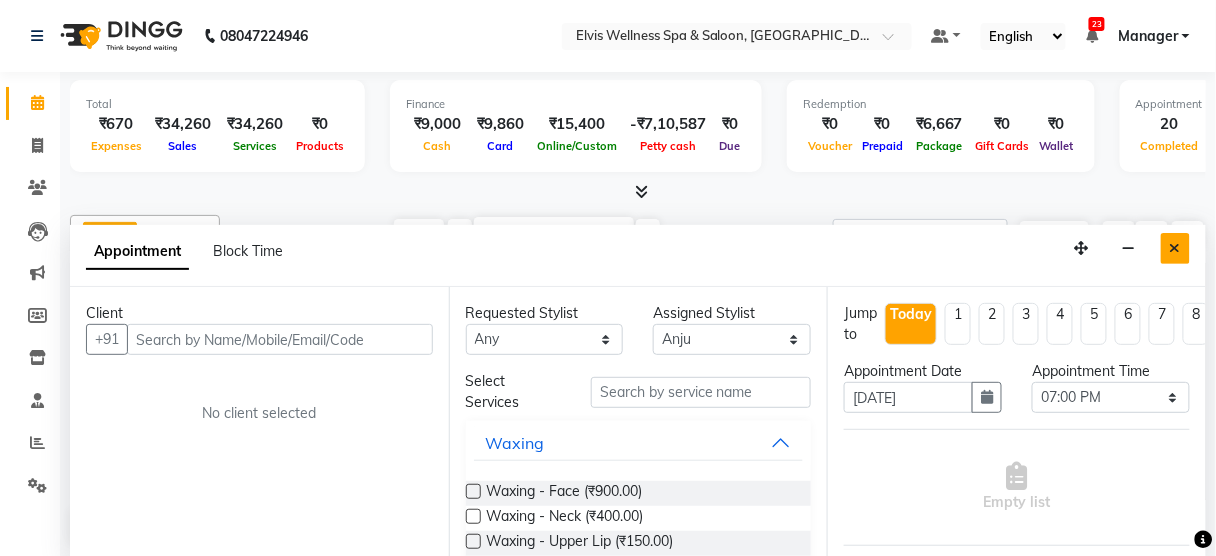 click at bounding box center (1175, 248) 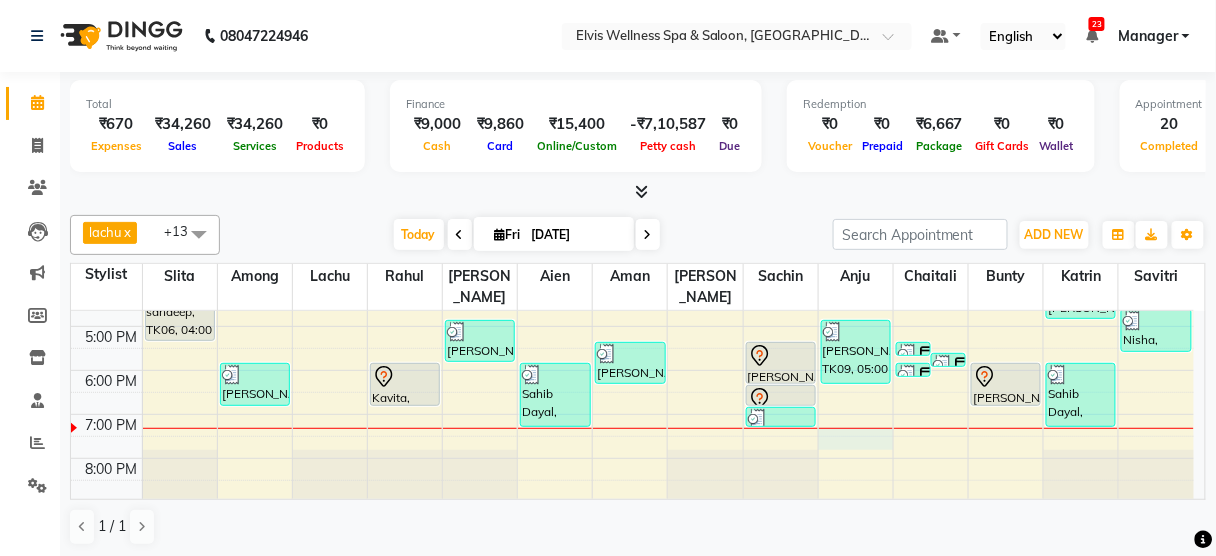 click on "8:00 AM 9:00 AM 10:00 AM 11:00 AM 12:00 PM 1:00 PM 2:00 PM 3:00 PM 4:00 PM 5:00 PM 6:00 PM 7:00 PM 8:00 PM 9:00 PM     Prashant, TK03, 01:30 PM-02:30 PM, Massage - Deeptisue Massage (60 Min)             sandeep, TK06, 04:00 PM-05:30 PM, Massage - Deeptisue Massage (90 Min )     Archana, TK05, 02:30 PM-03:30 PM, Massage - Aroma Massage (60 Min)     Deepika, TK15, 06:00 PM-07:00 PM, Massage - Deeptisue Massage (60 Min)     Mrs. Bhavika, TK01, 10:30 AM-11:00 AM, Hair wash & Blow Dry     Nisha, TK07, 04:00 PM-04:45 PM, Hair Cut - Female             Kavita, TK14, 06:00 PM-07:00 PM, Coloring With Stylist Consult - Root Touch-Up     Amol, TK09, 05:00 PM-06:00 PM, Massage - Swedish Massage (60 Min)     Jay, TK02, 01:00 PM-02:00 PM, Massage - Deeptisue Massage (60 Min)     Sahib Dayal, TK13, 06:00 PM-07:30 PM, Massage - Deeptisue Massage (90 Min )     Hera, TK10, 05:30 PM-06:30 PM, Massage - Foot Massage (60 Min)     Yelda, TK04, 02:00 PM-02:30 PM, Hair wash & Blow Dry (₹800)" at bounding box center [632, 238] 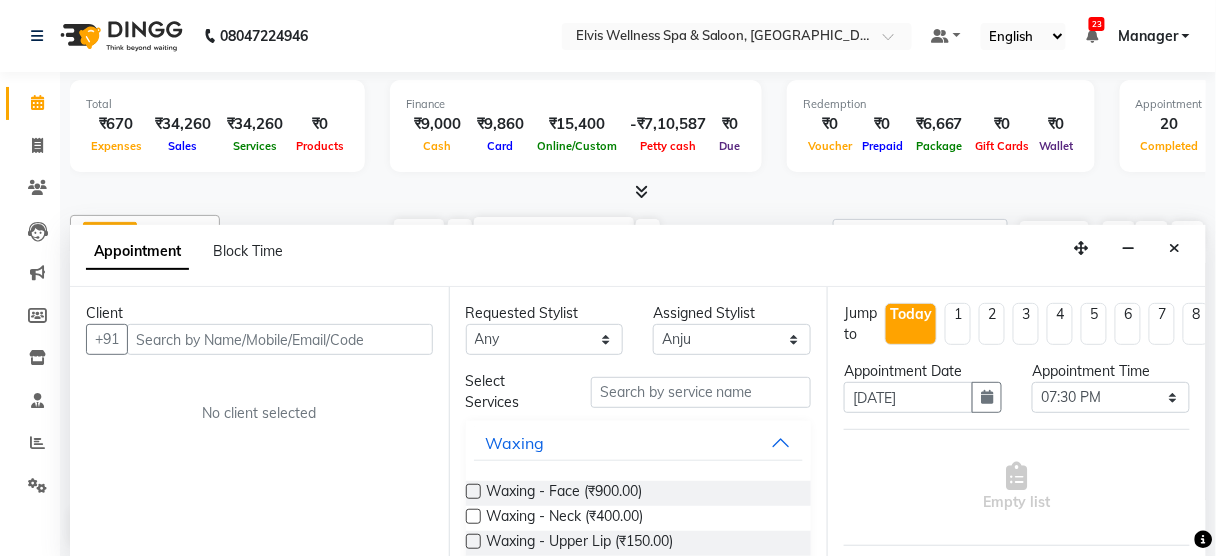 click at bounding box center [280, 339] 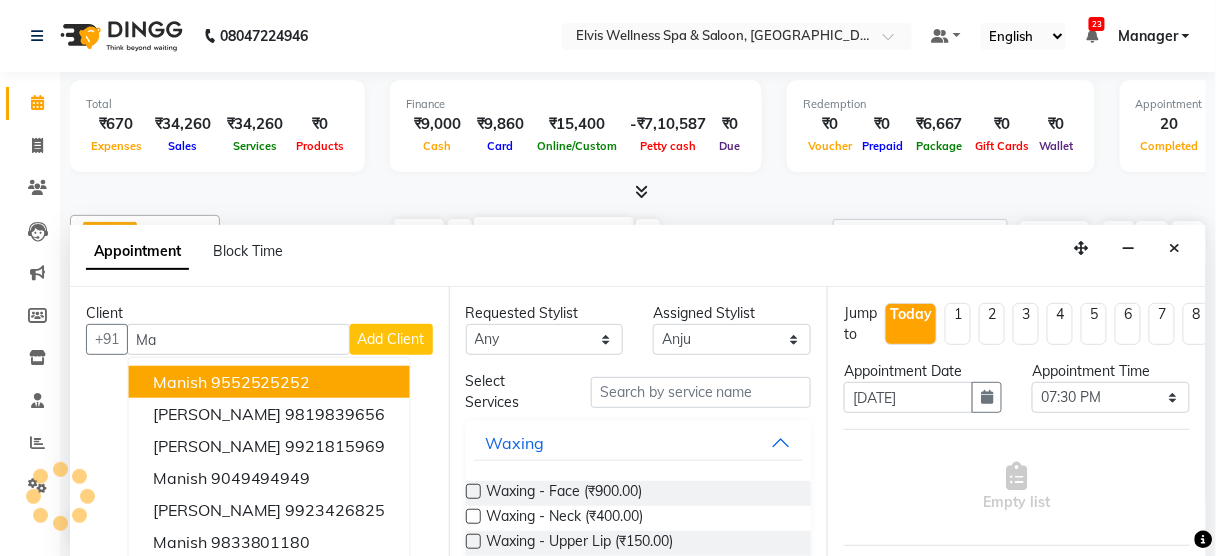 type on "M" 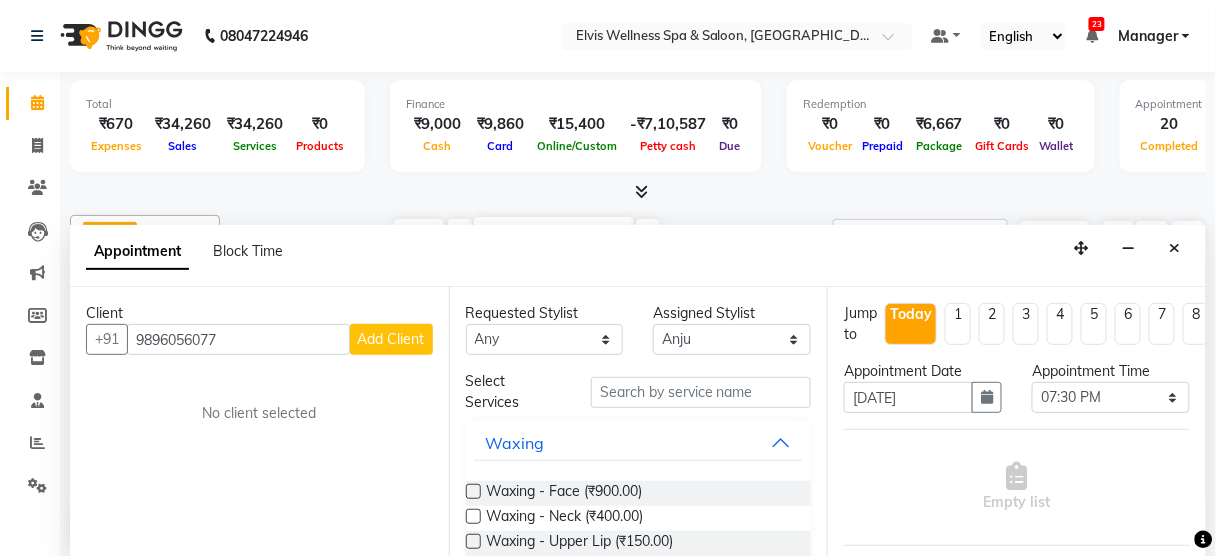 type on "9896056077" 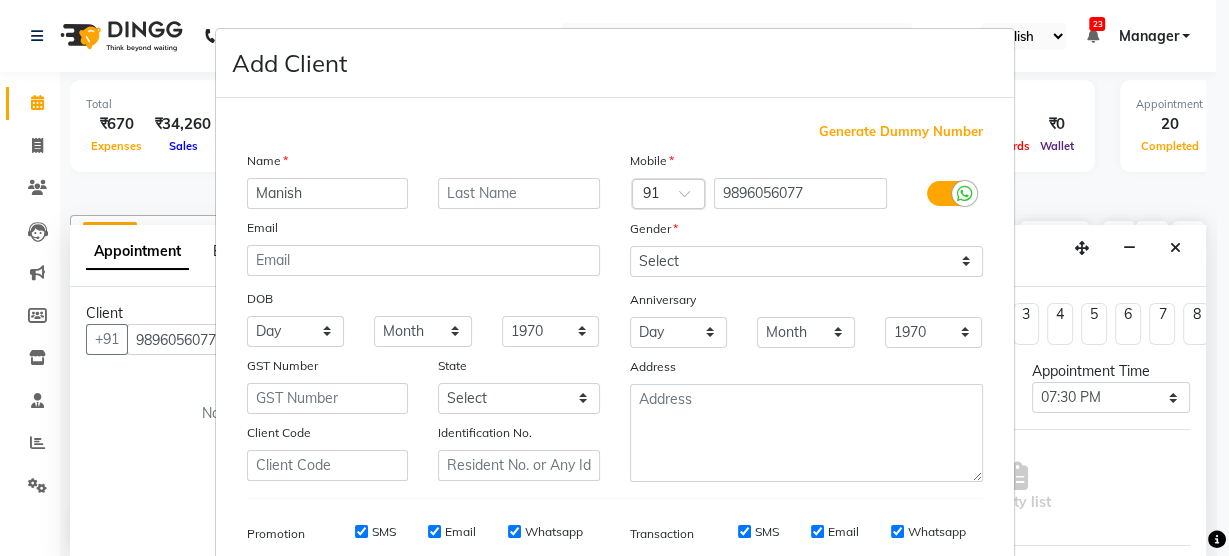 type on "Manish" 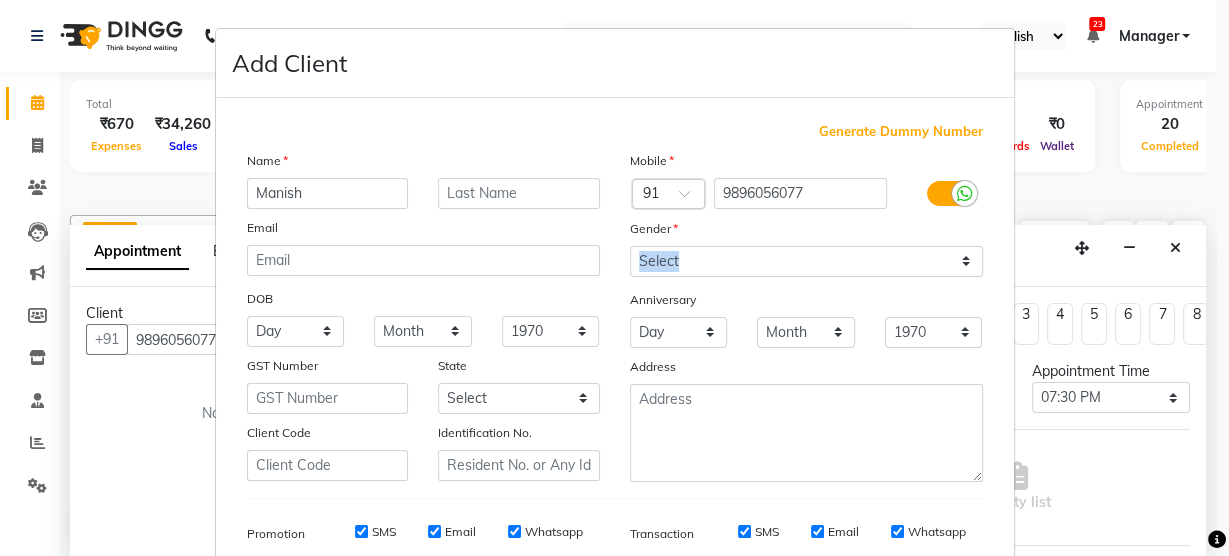drag, startPoint x: 682, startPoint y: 284, endPoint x: 682, endPoint y: 269, distance: 15 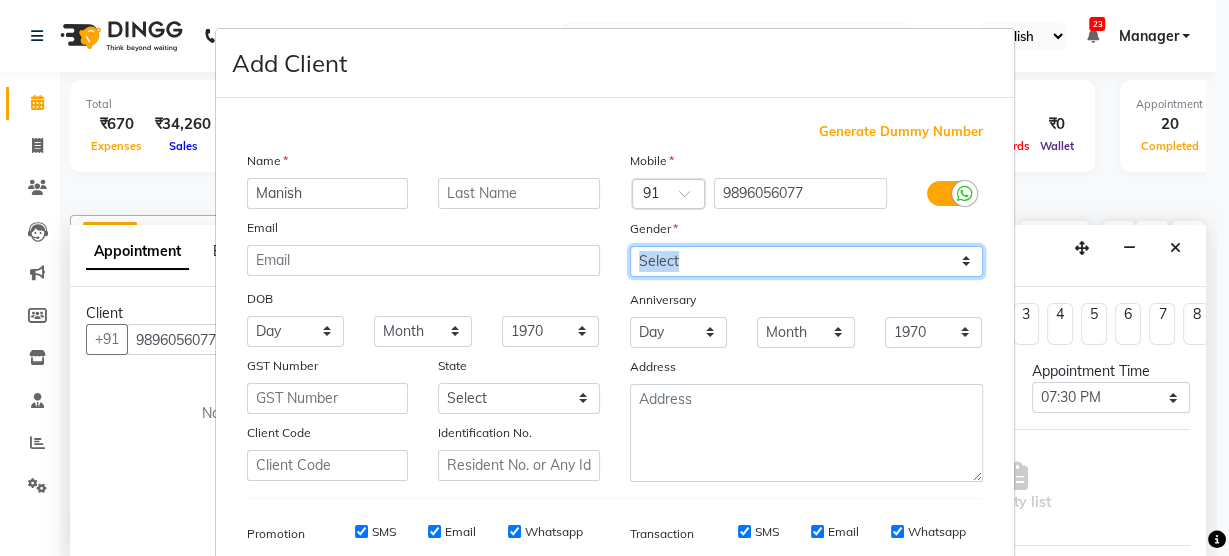 click on "Select Male Female Other Prefer Not To Say" at bounding box center (806, 261) 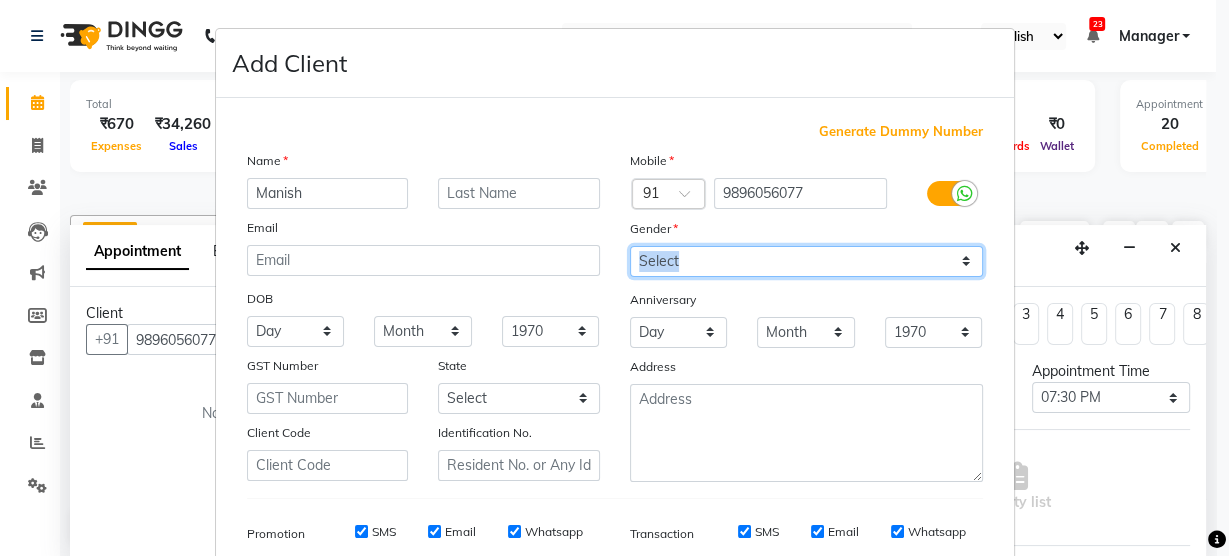 select on "male" 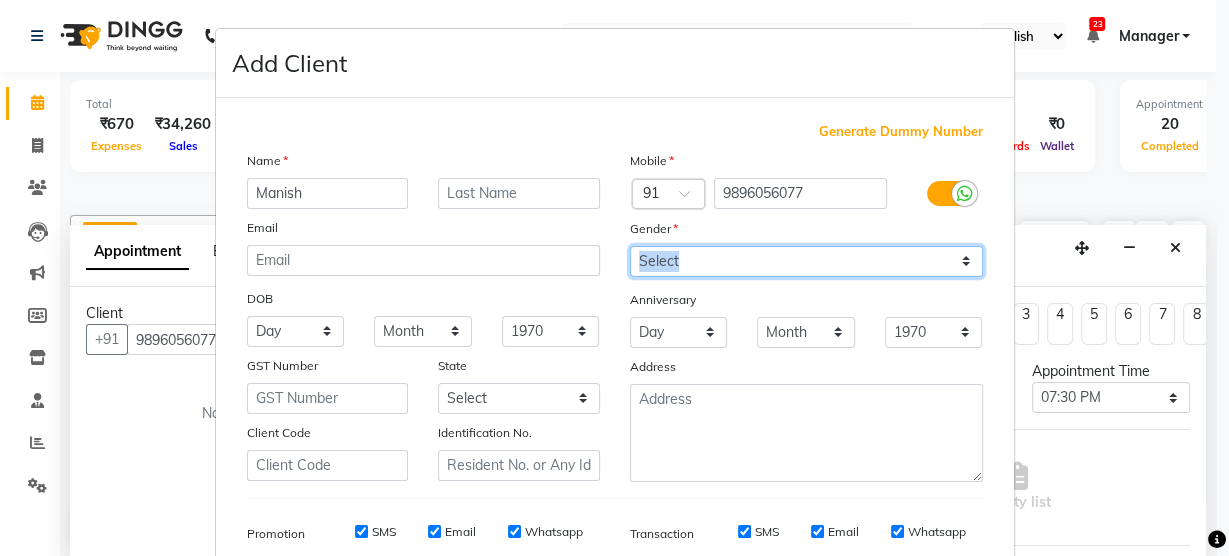 click on "Select Male Female Other Prefer Not To Say" at bounding box center (806, 261) 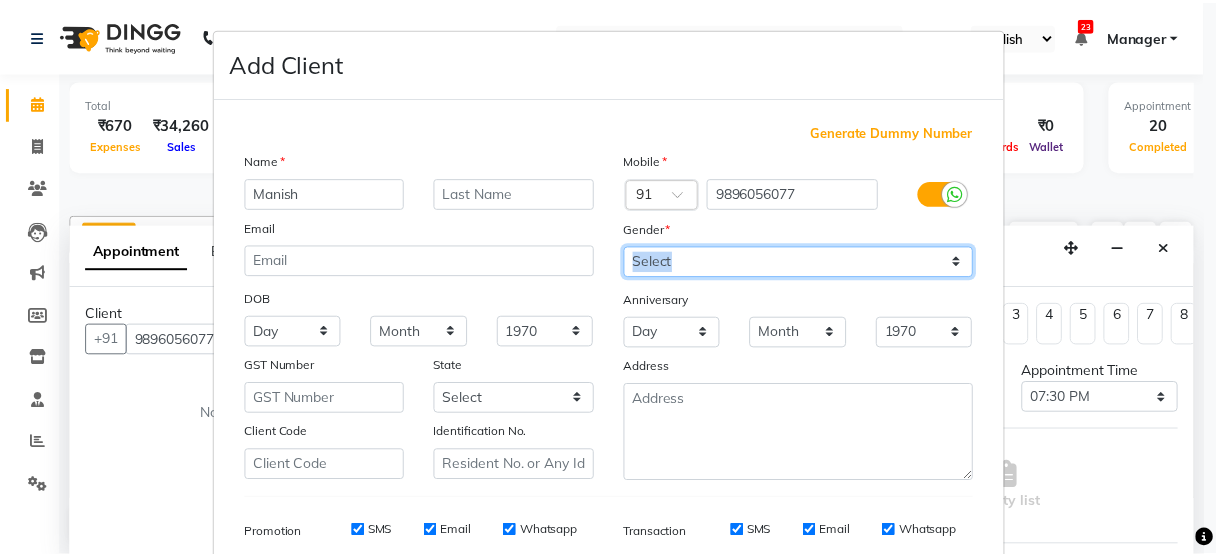scroll, scrollTop: 288, scrollLeft: 0, axis: vertical 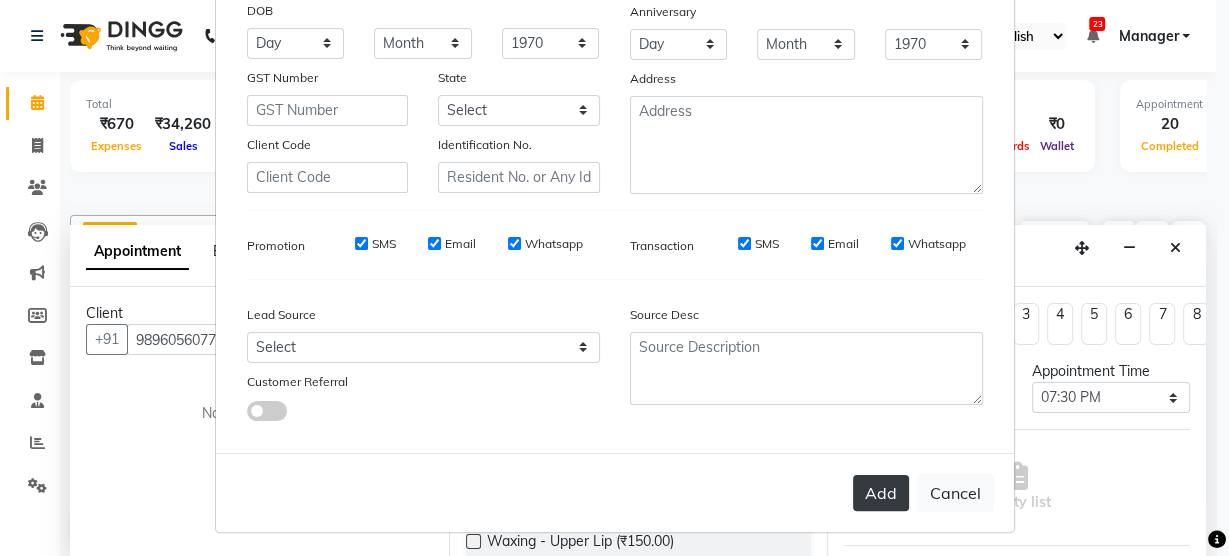 click on "Add" at bounding box center [881, 493] 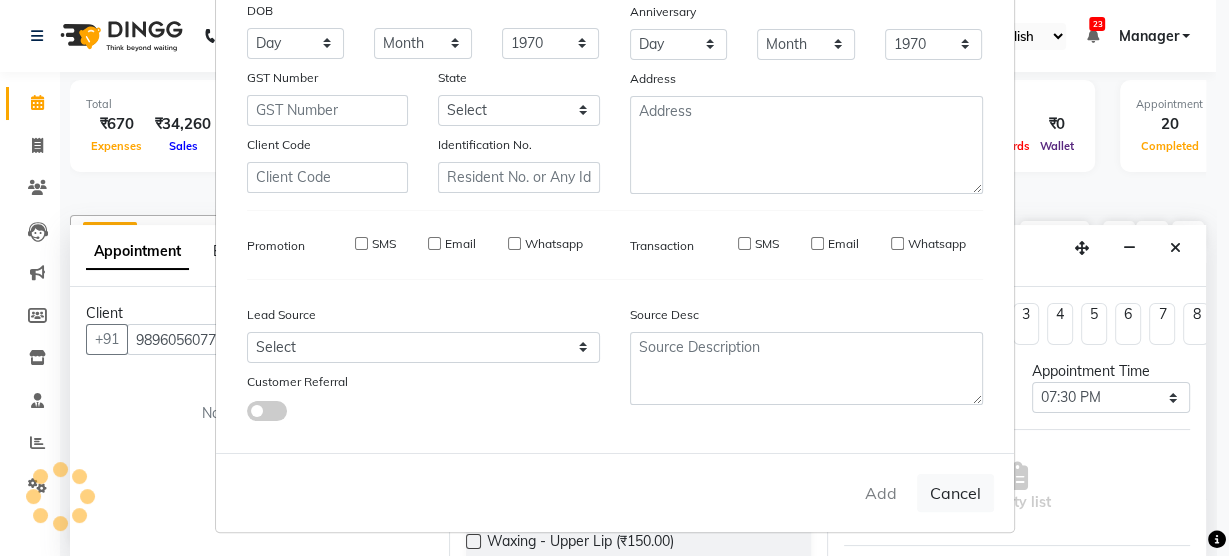 type 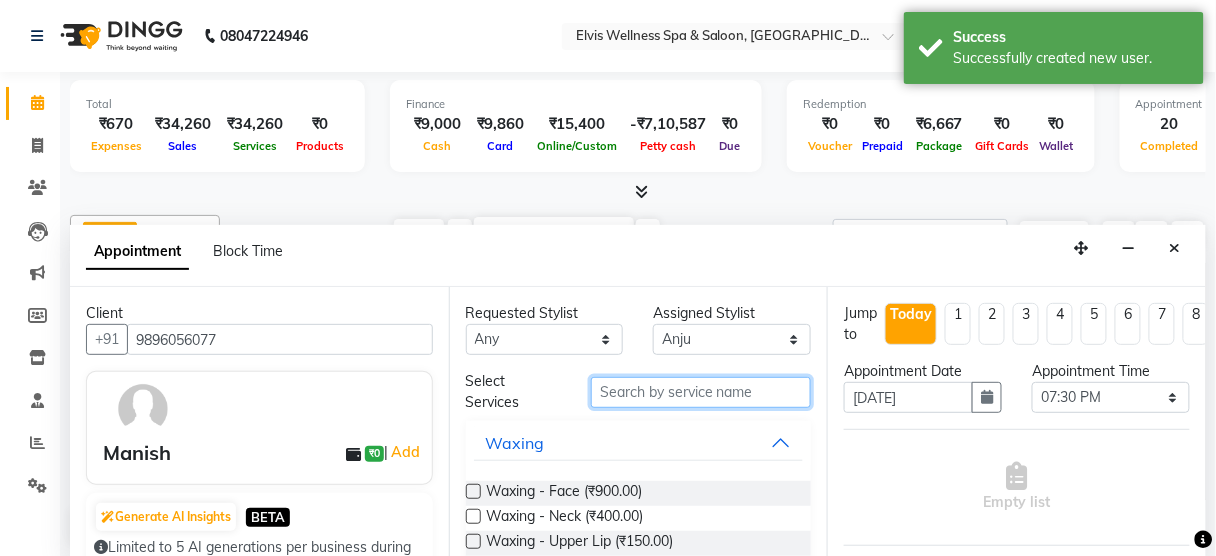 click at bounding box center (701, 392) 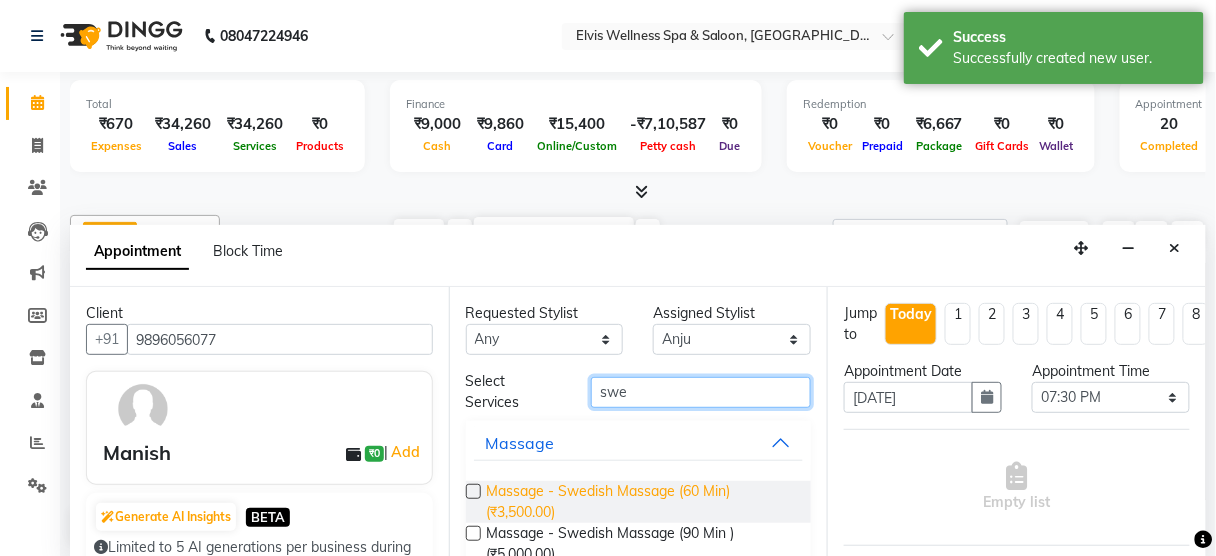 type on "swe" 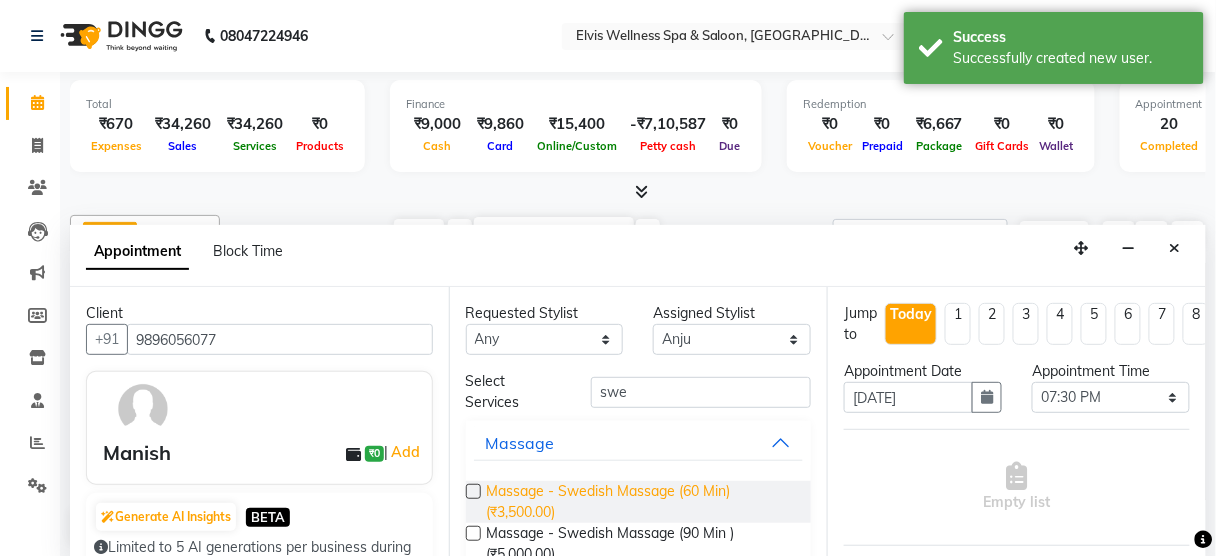 click on "Massage - Swedish Massage (60 Min) (₹3,500.00)" at bounding box center [641, 502] 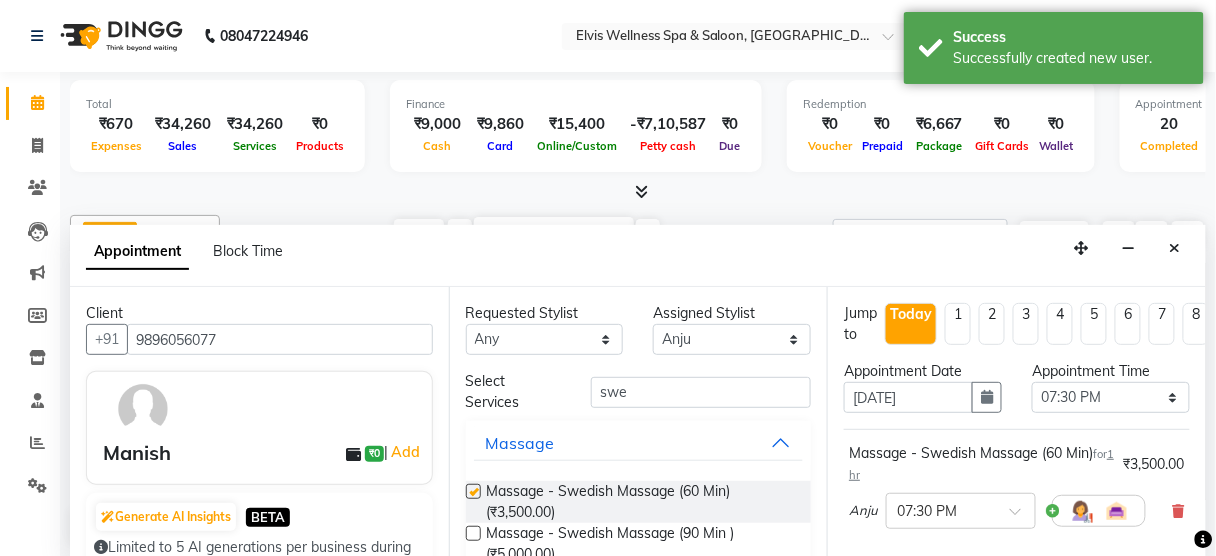 checkbox on "false" 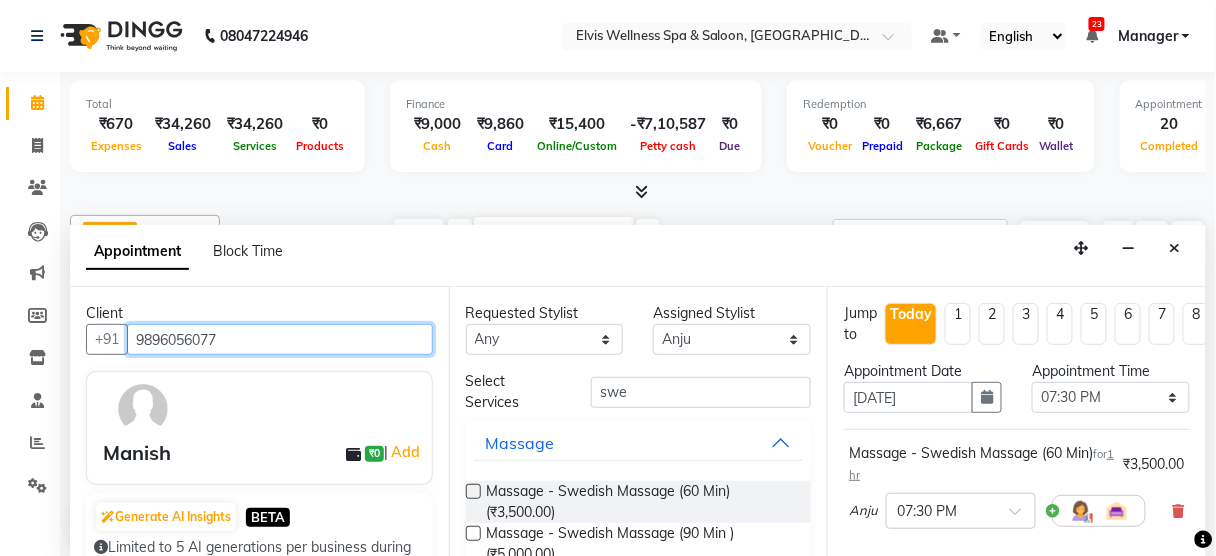 click on "9896056077" at bounding box center (280, 339) 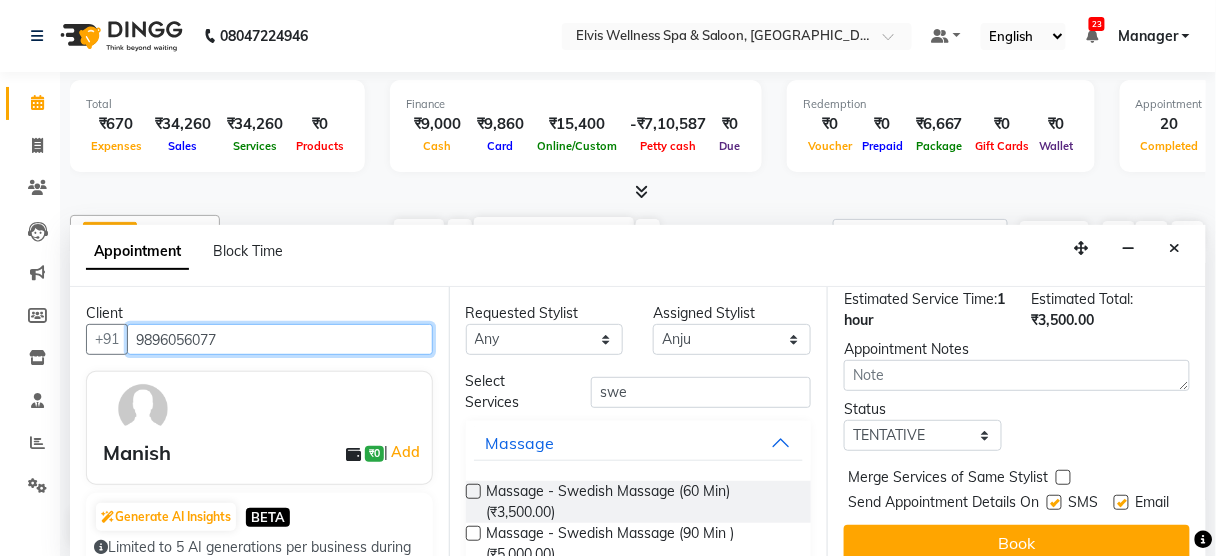 scroll, scrollTop: 324, scrollLeft: 0, axis: vertical 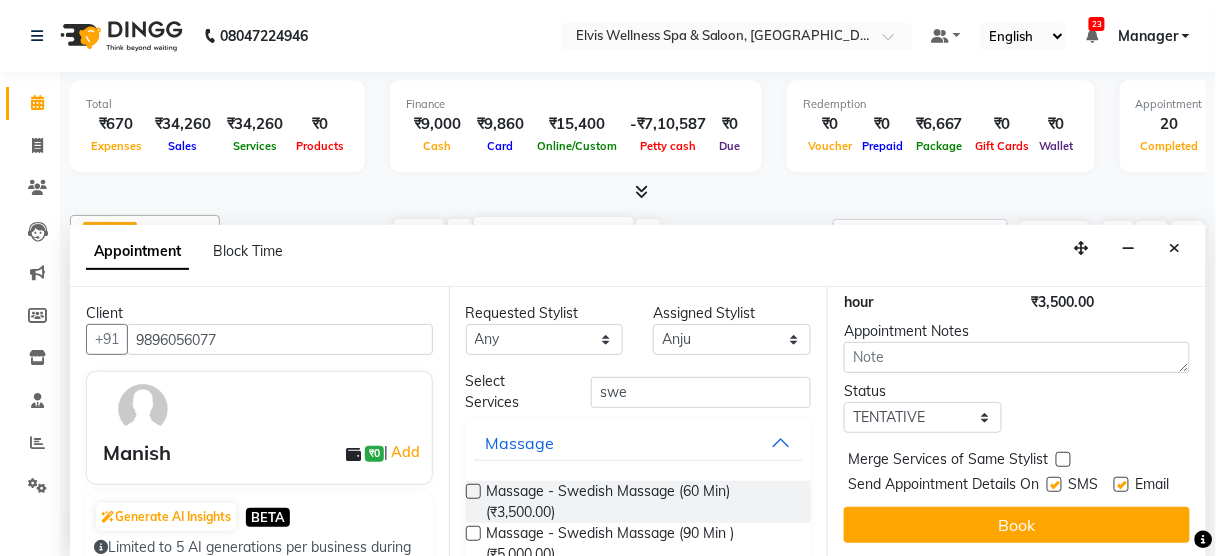click at bounding box center (1054, 484) 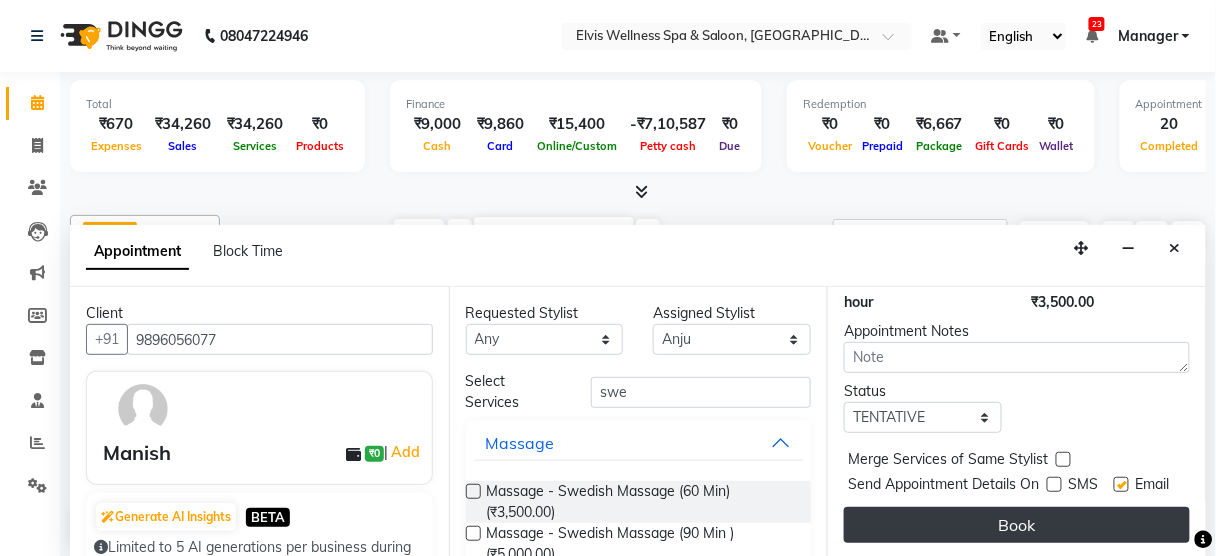 click on "Book" at bounding box center [1017, 525] 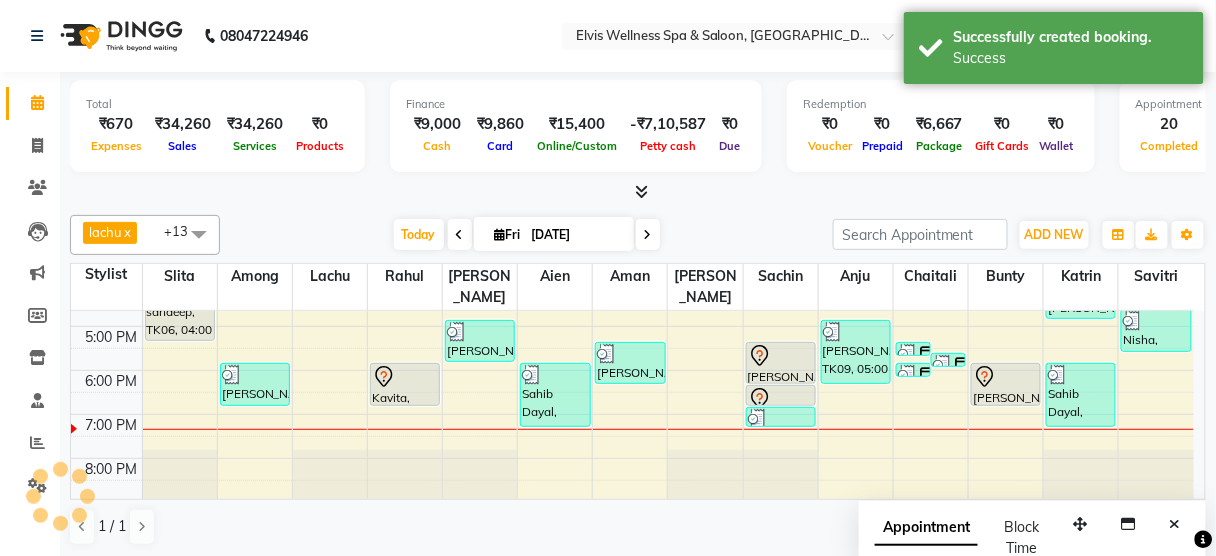 scroll, scrollTop: 0, scrollLeft: 0, axis: both 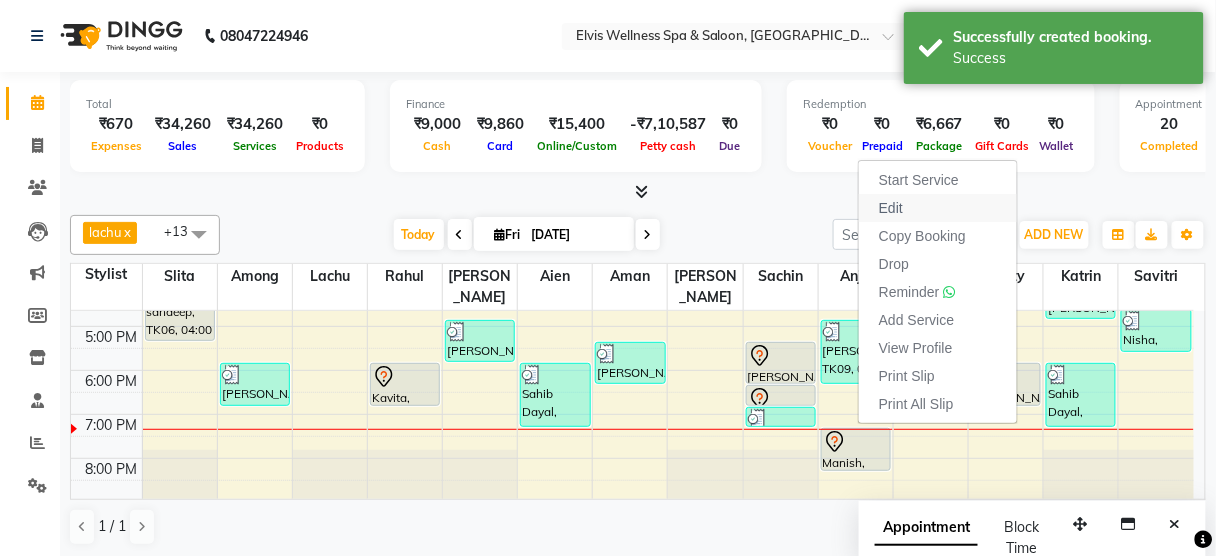 click on "Edit" at bounding box center (938, 208) 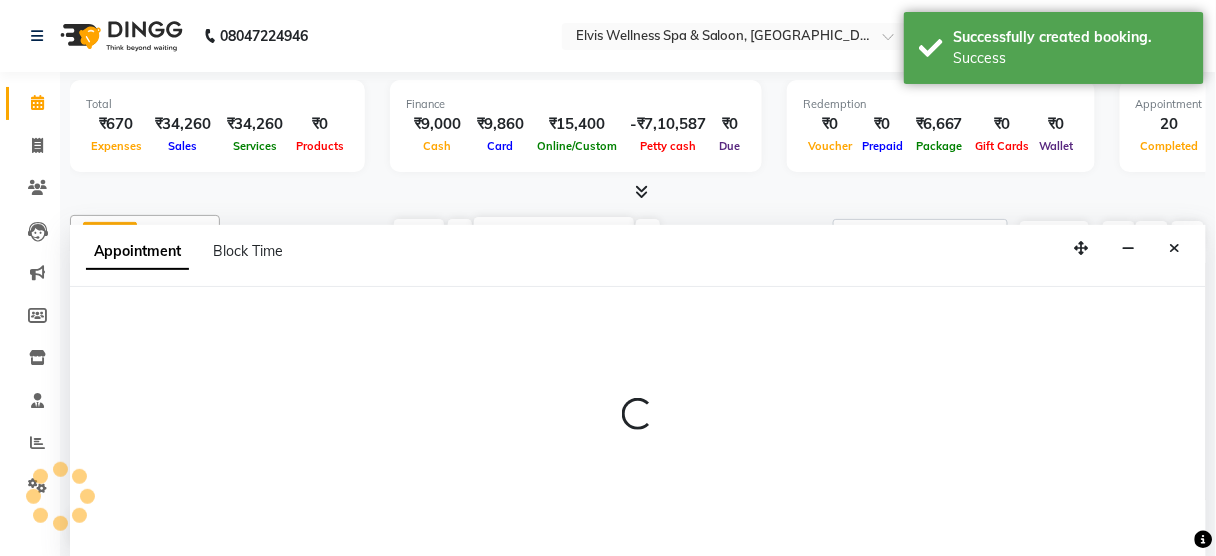 scroll, scrollTop: 0, scrollLeft: 0, axis: both 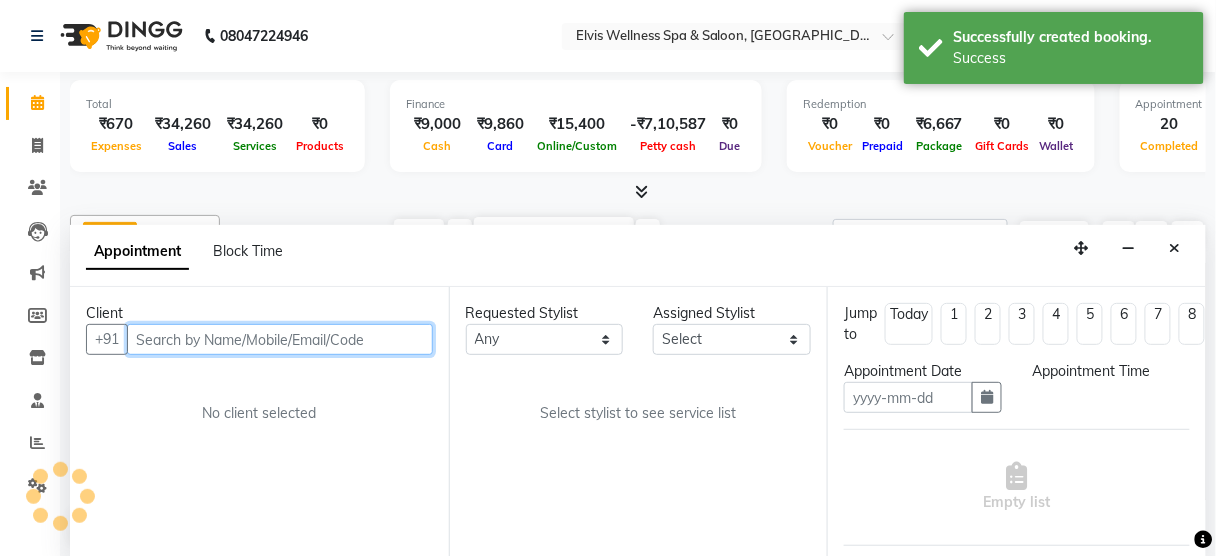 type on "[DATE]" 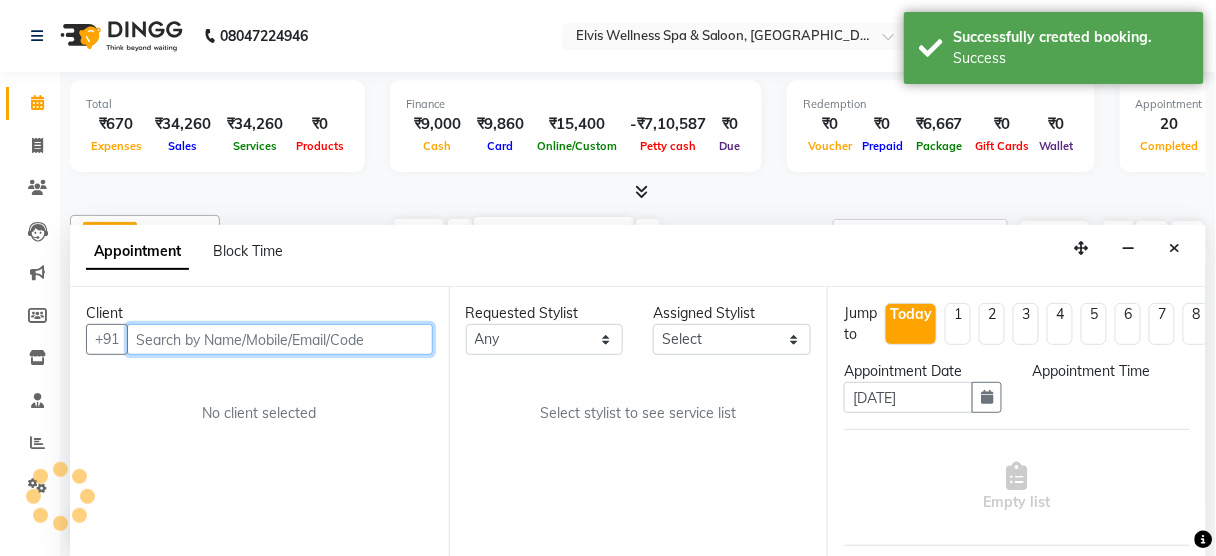 type 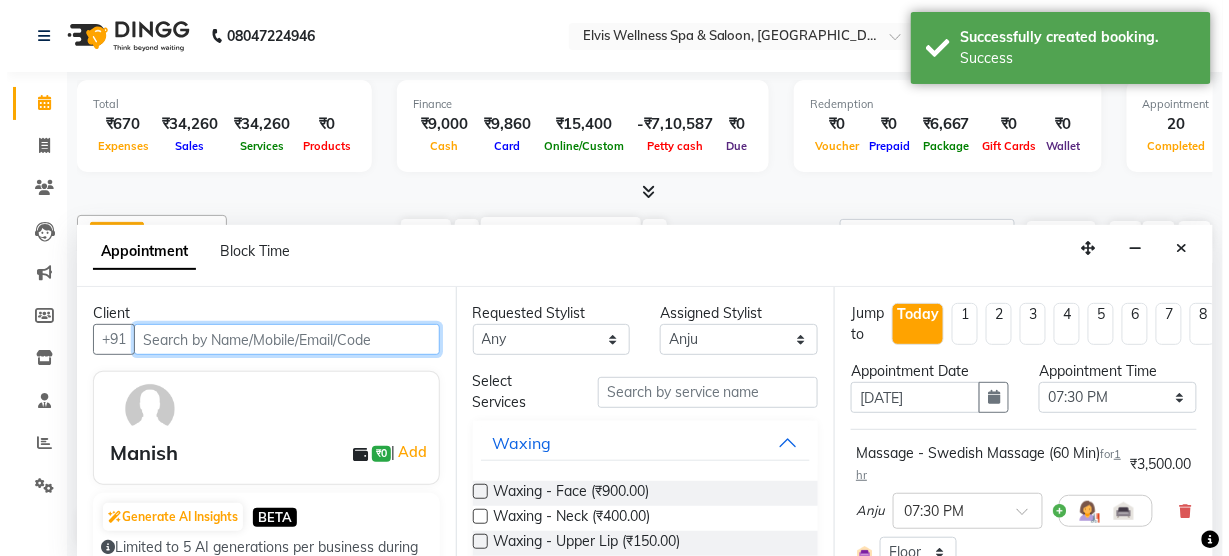 scroll, scrollTop: 395, scrollLeft: 0, axis: vertical 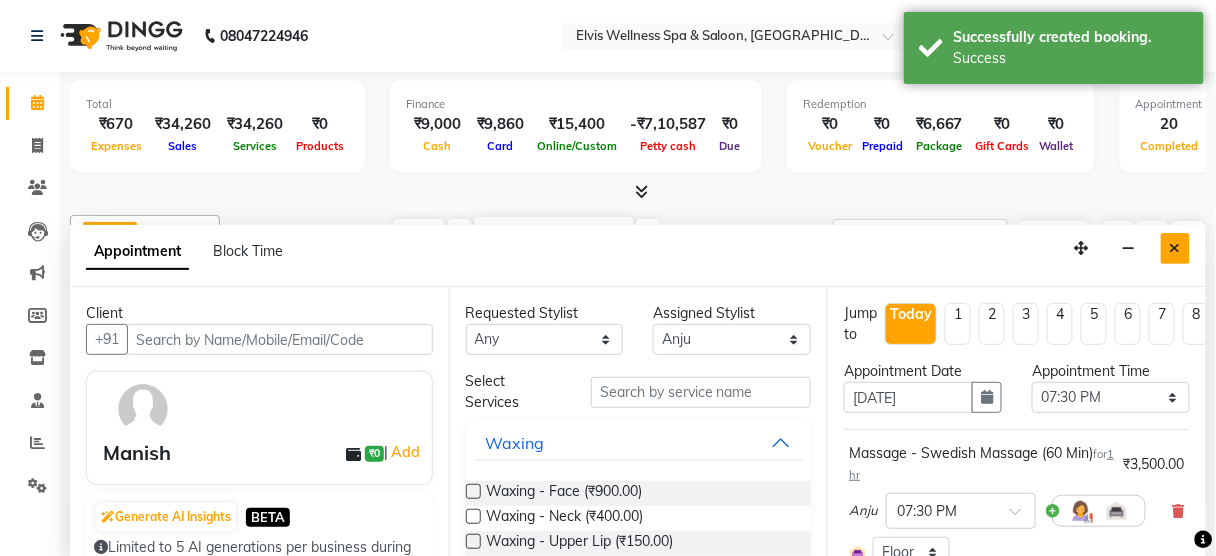 click at bounding box center (1175, 248) 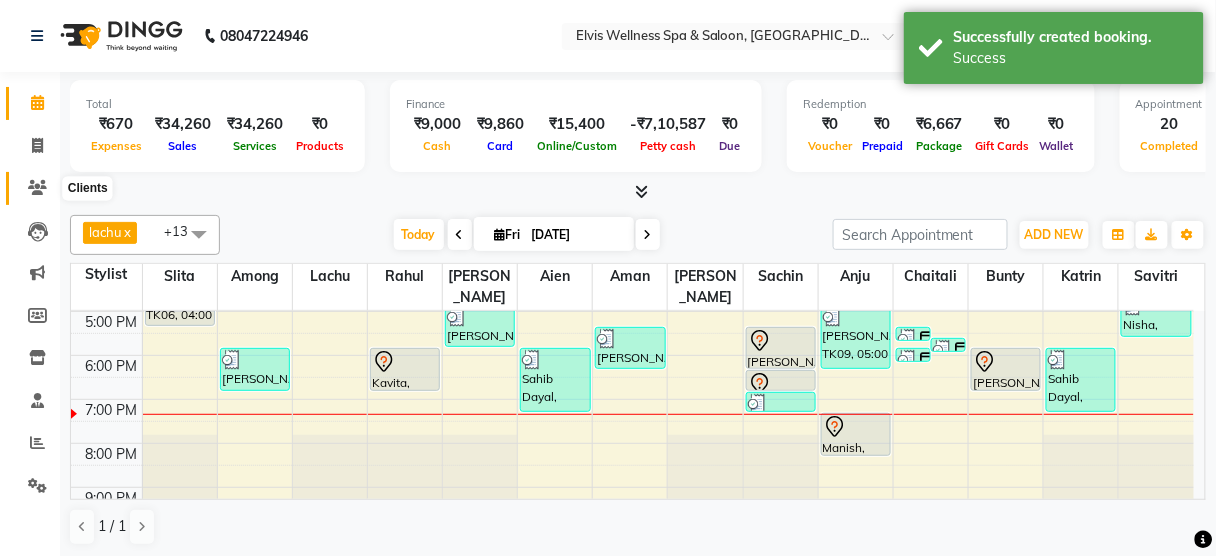 click 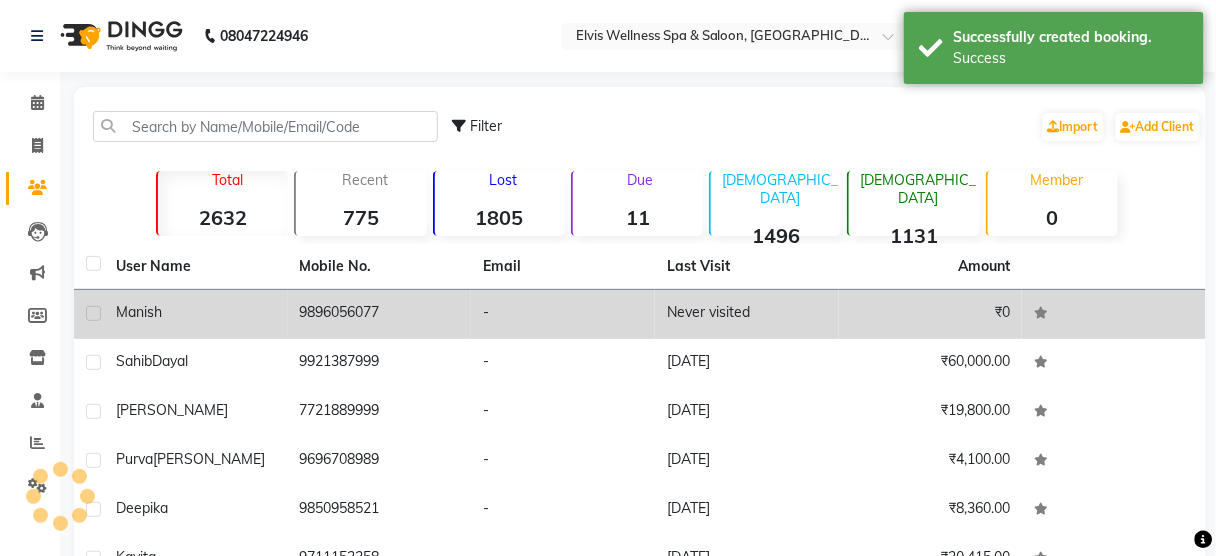 click on "Manish" 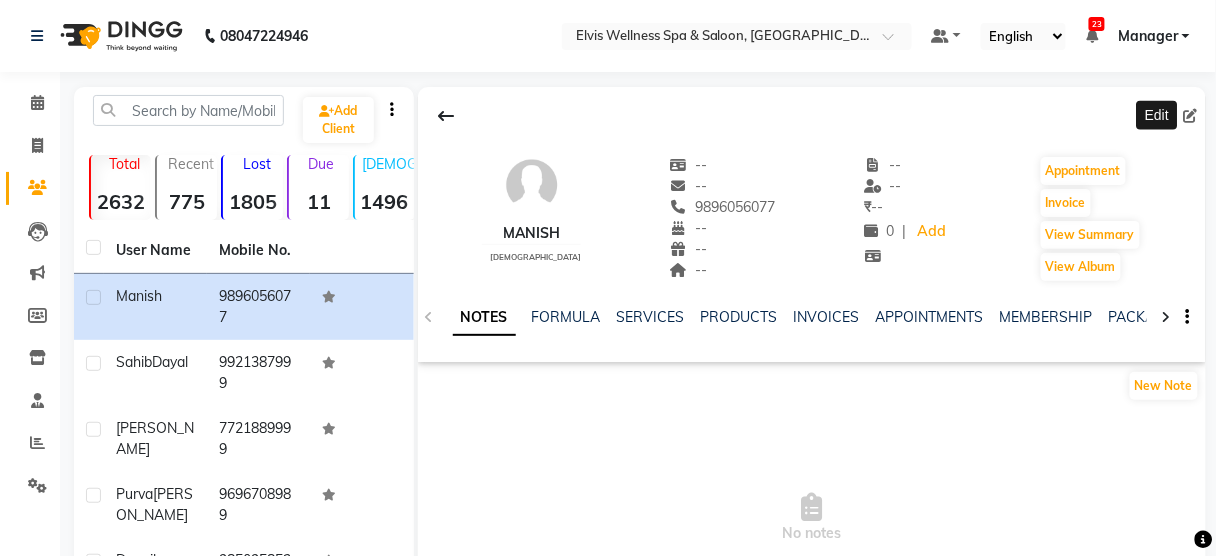 click 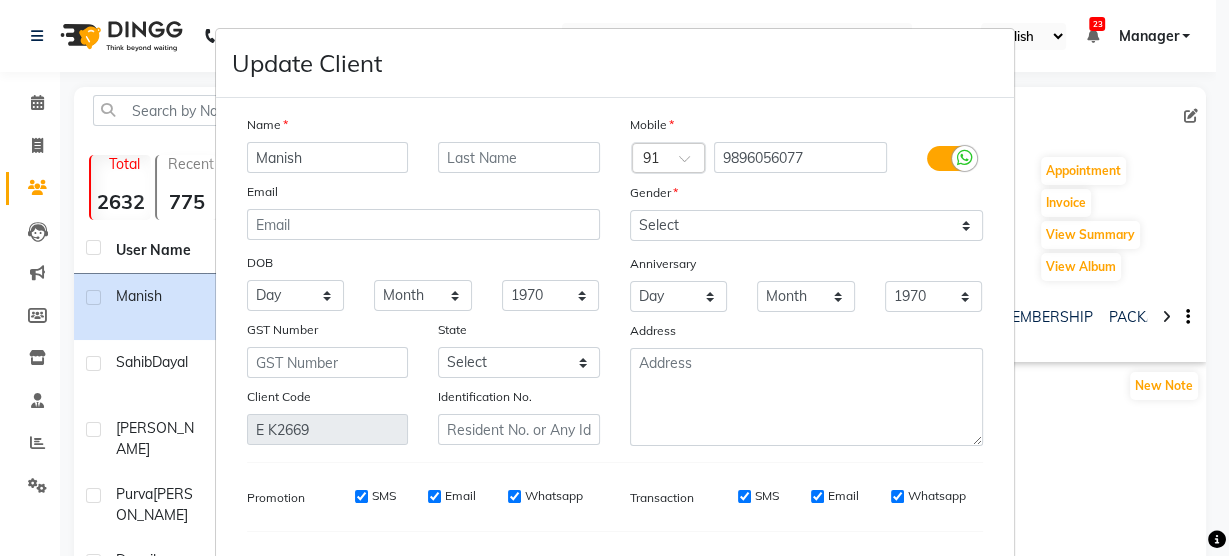 click on "Anniversary" at bounding box center [806, 265] 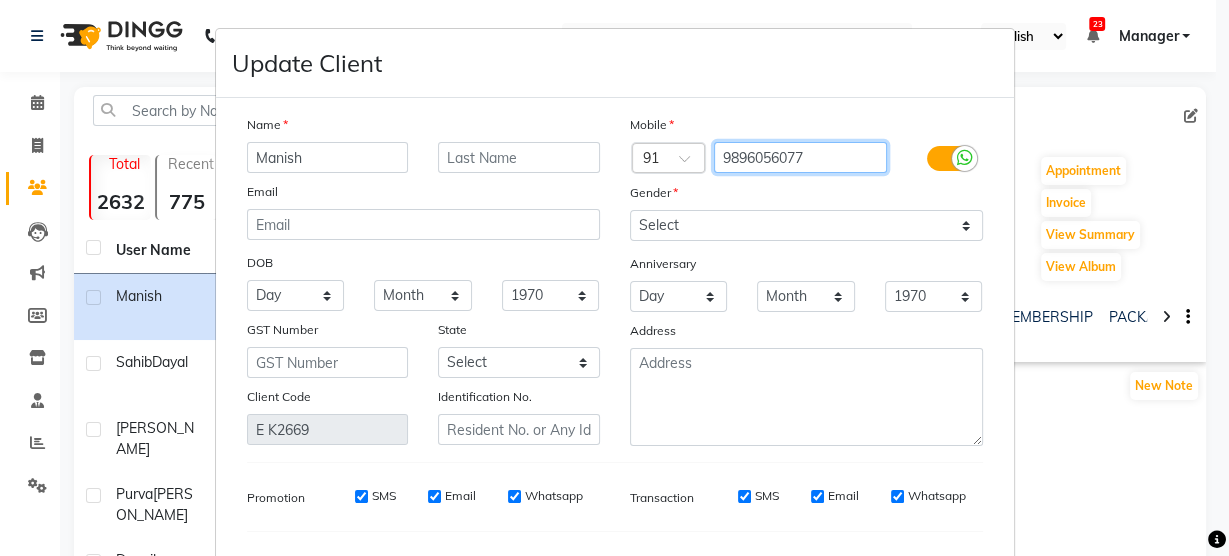 click on "9896056077" at bounding box center [800, 157] 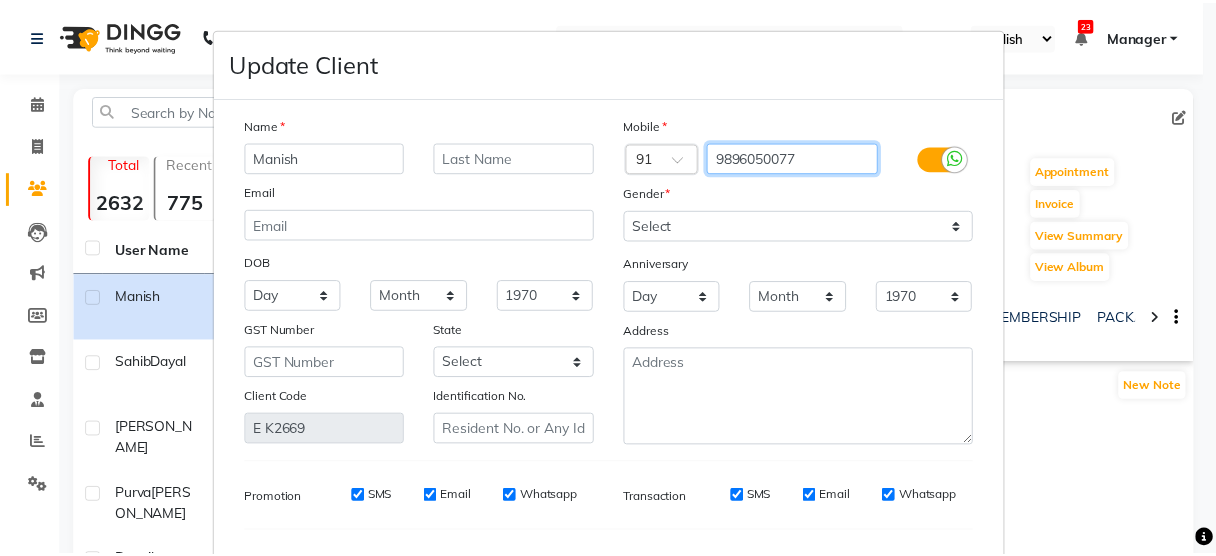 scroll, scrollTop: 252, scrollLeft: 0, axis: vertical 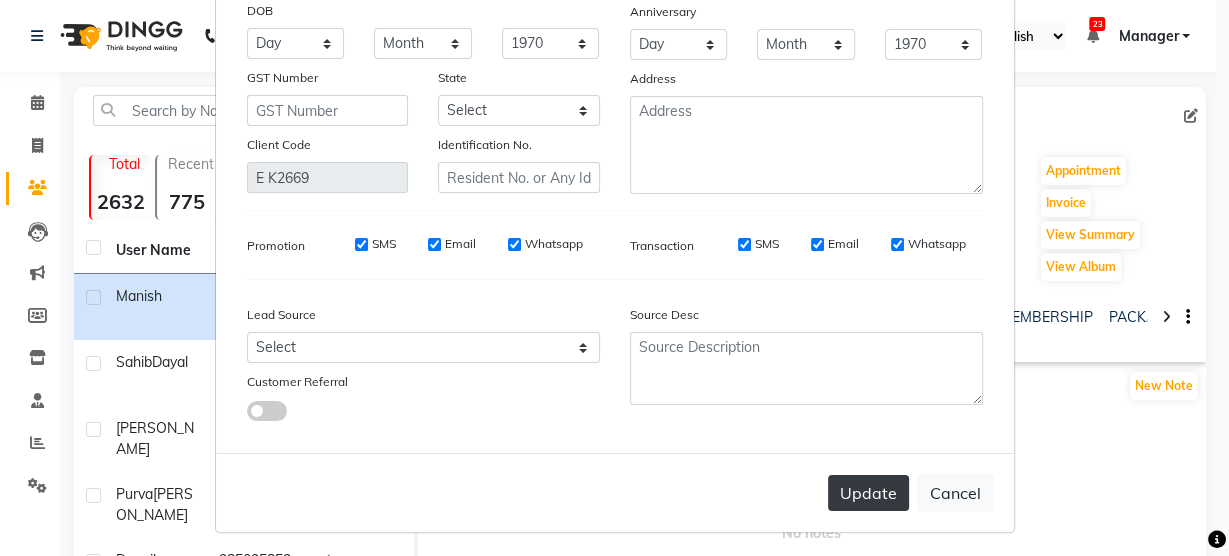 click on "Update" at bounding box center [868, 493] 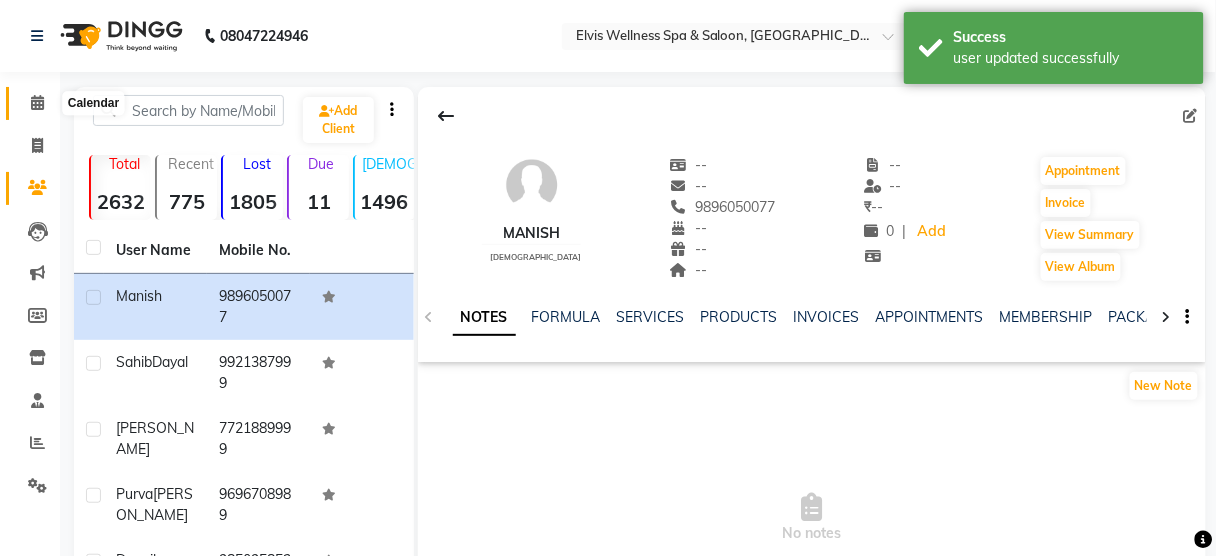 click 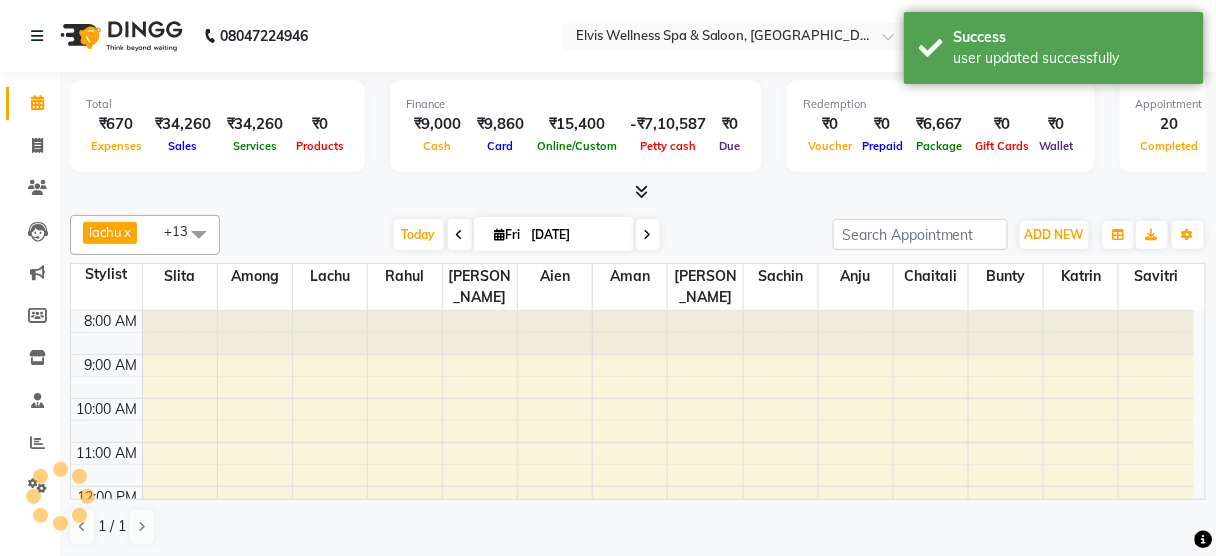 scroll, scrollTop: 0, scrollLeft: 0, axis: both 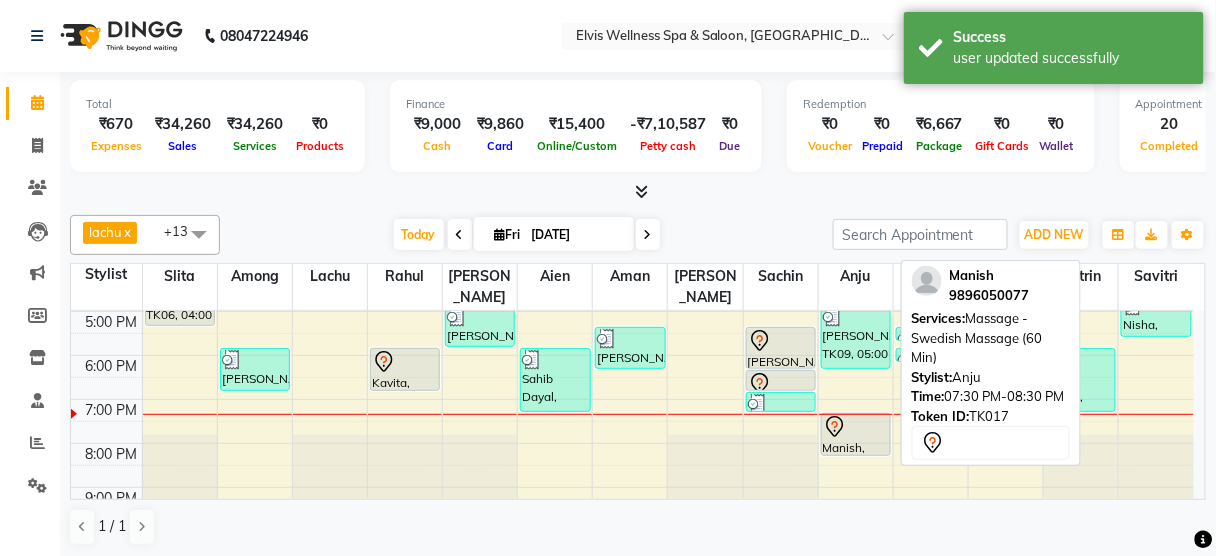 click 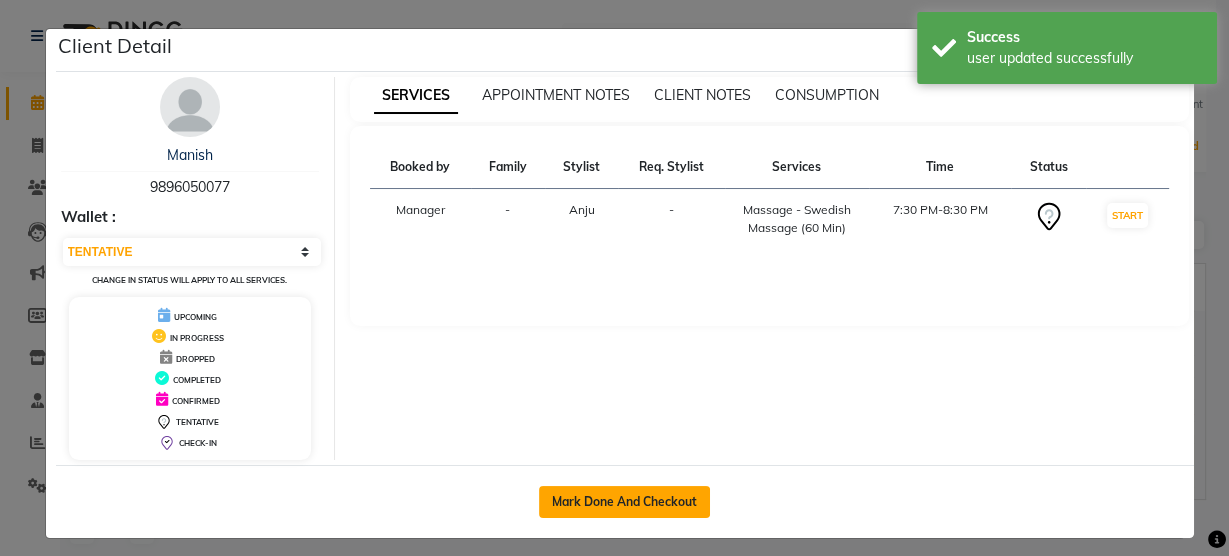 click on "Mark Done And Checkout" 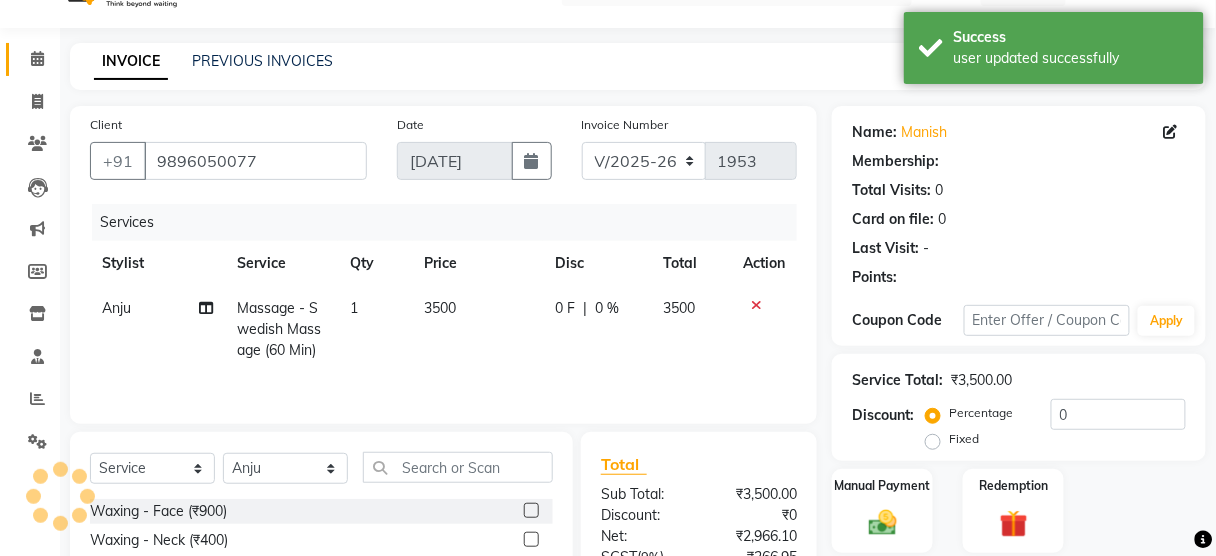 scroll, scrollTop: 243, scrollLeft: 0, axis: vertical 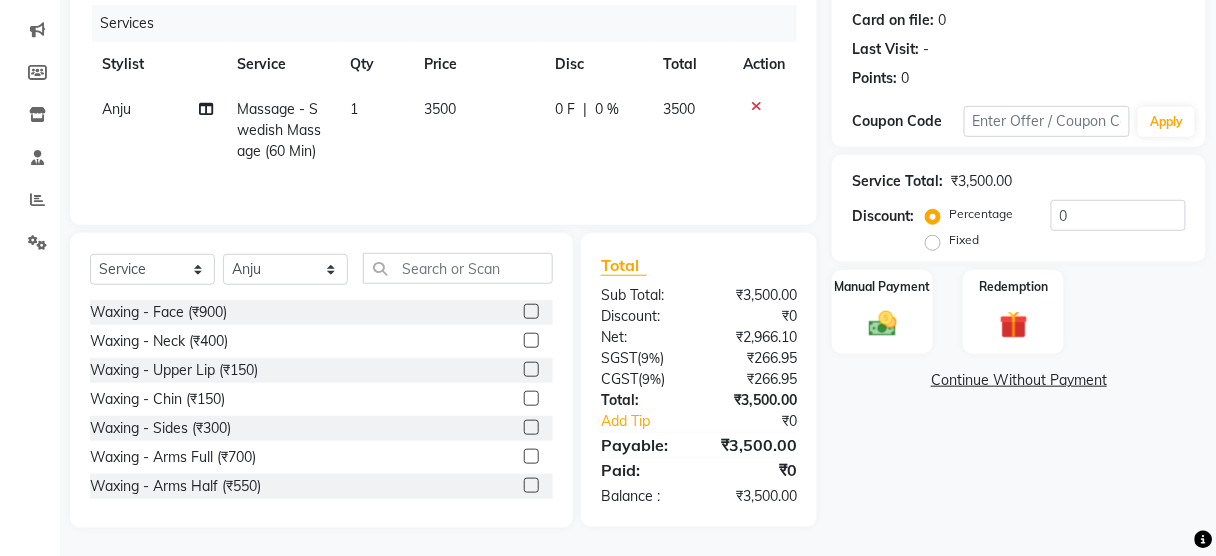 click on "Fixed" 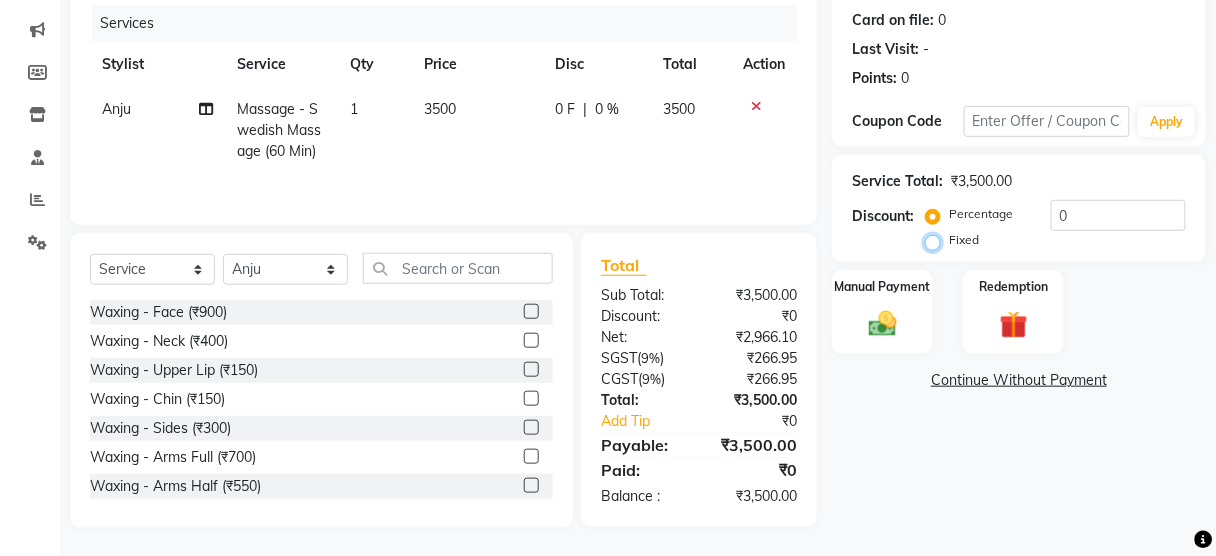 click on "Fixed" at bounding box center (937, 240) 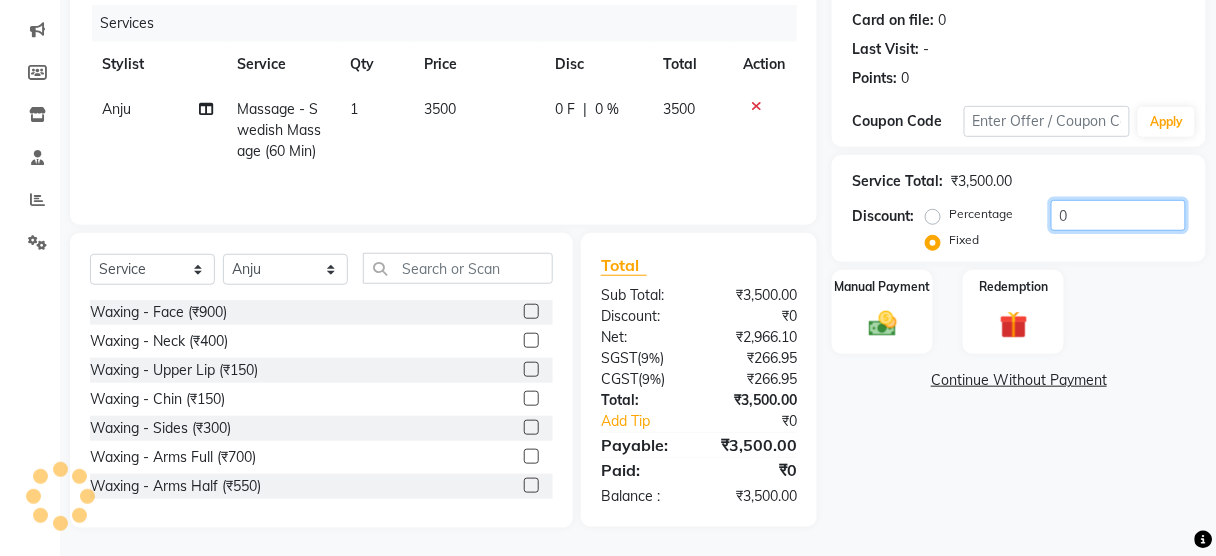 click on "0" 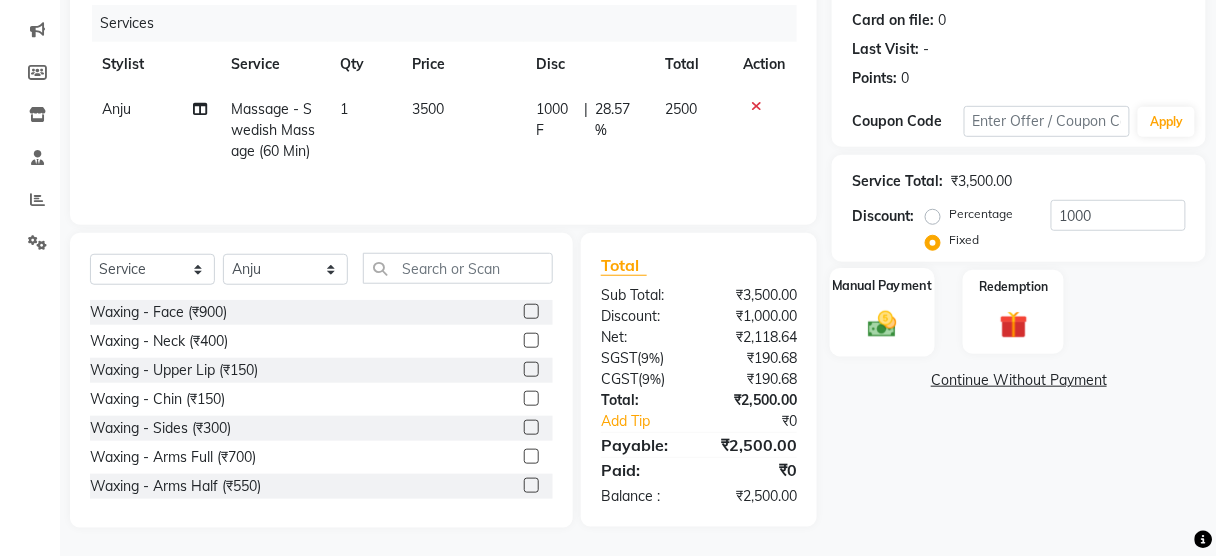 click 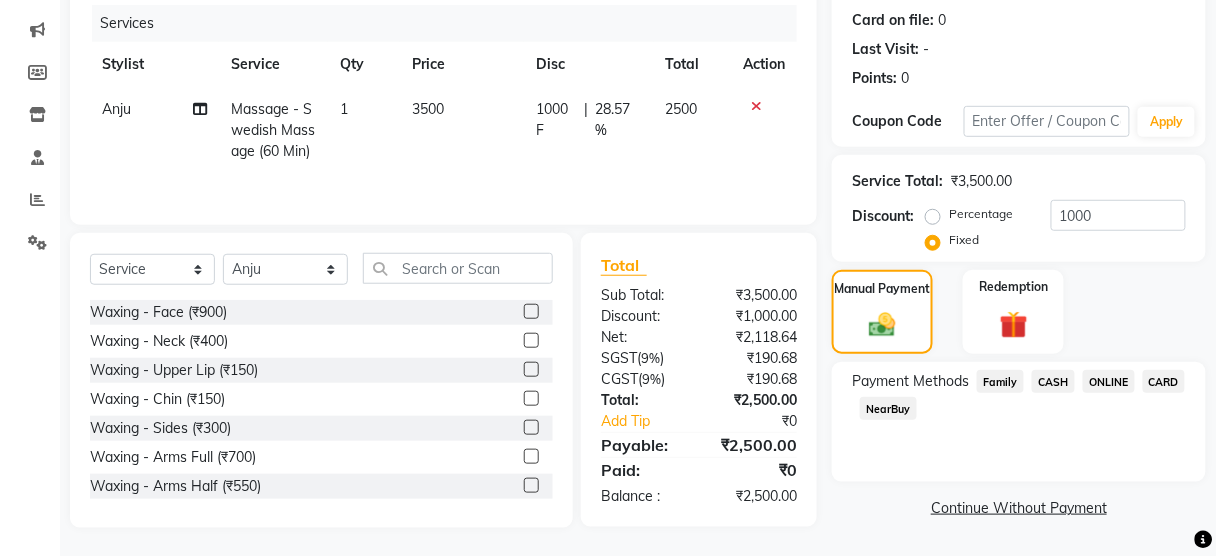 click on "CASH" 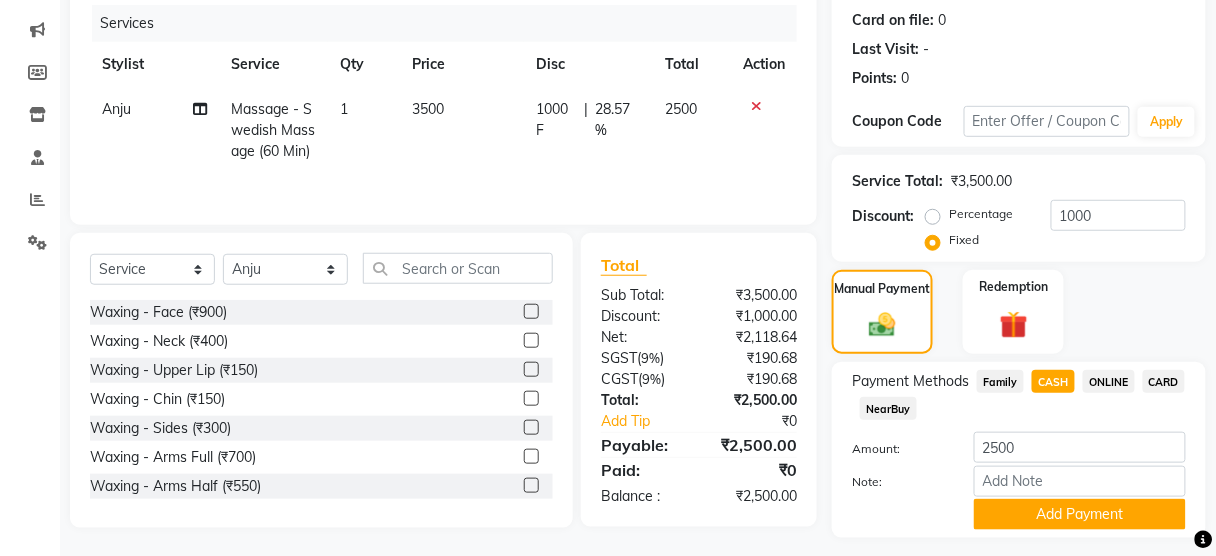 scroll, scrollTop: 295, scrollLeft: 0, axis: vertical 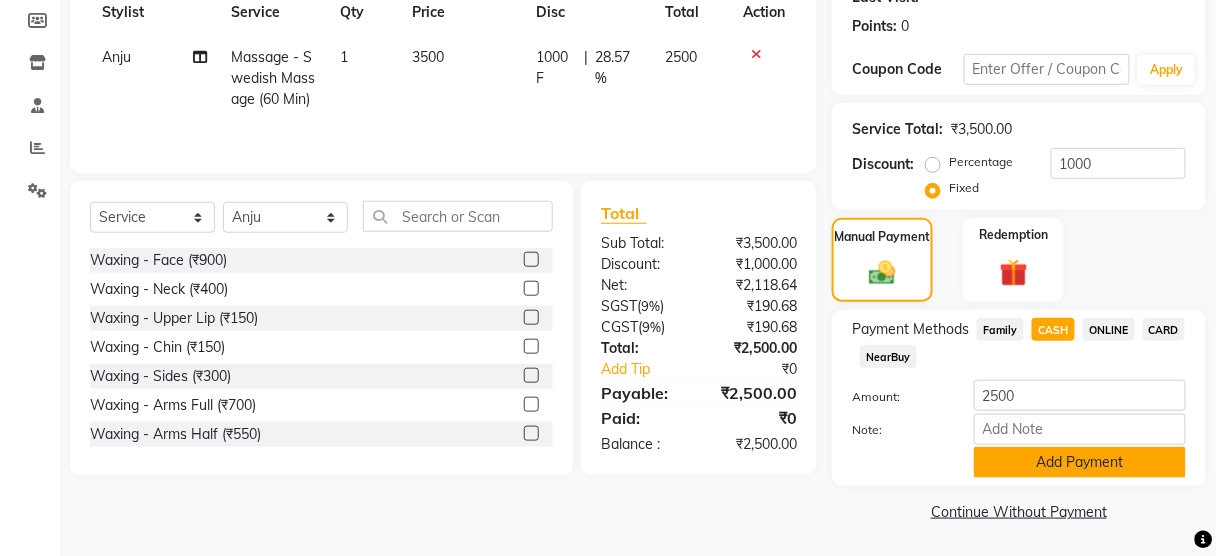 click on "Add Payment" 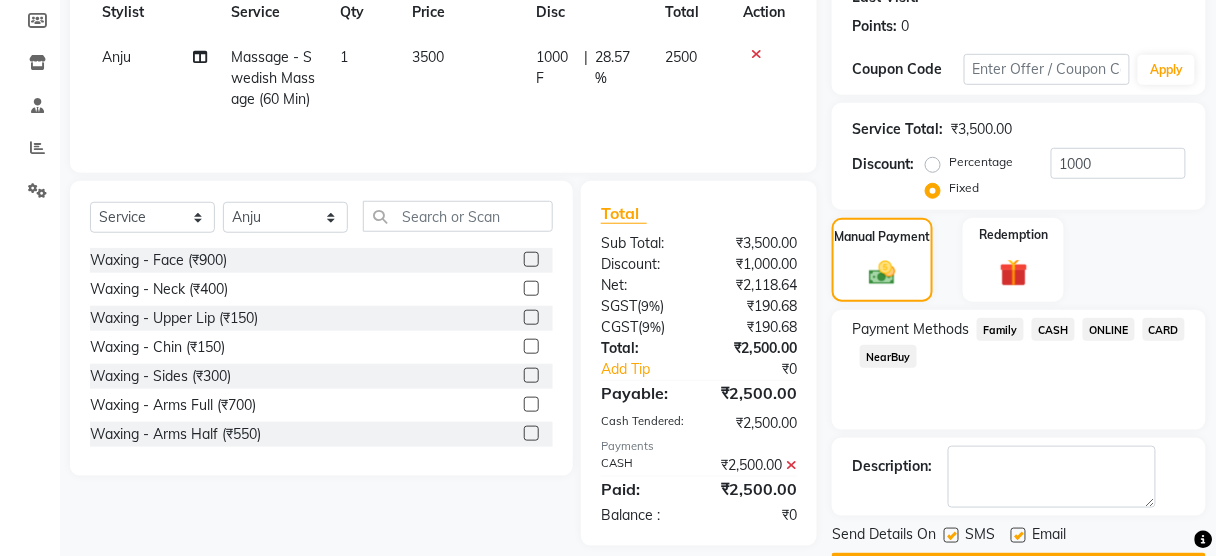 scroll, scrollTop: 351, scrollLeft: 0, axis: vertical 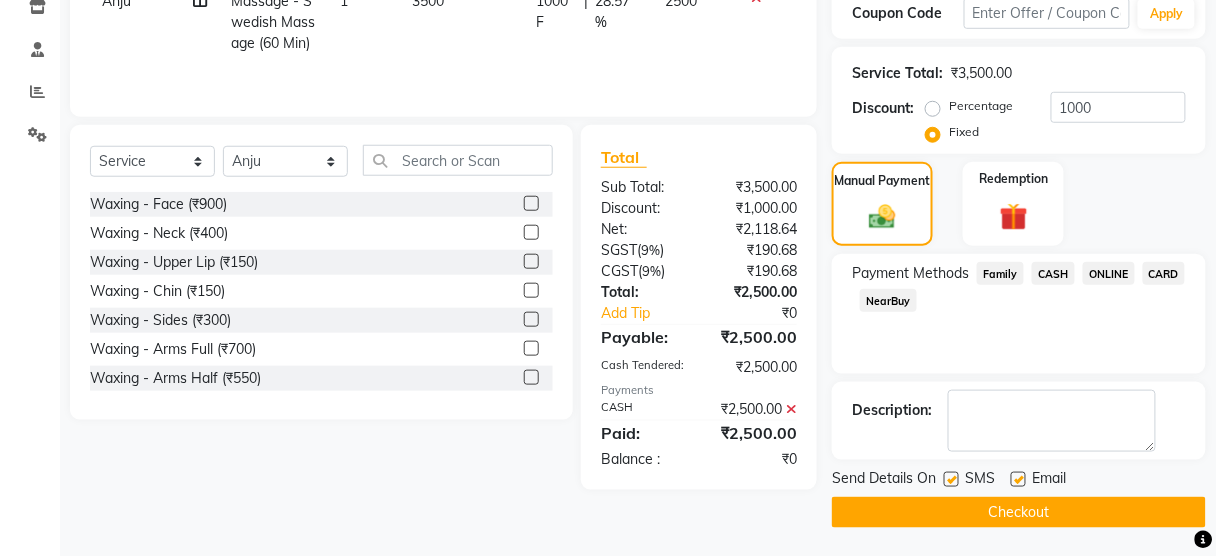 click 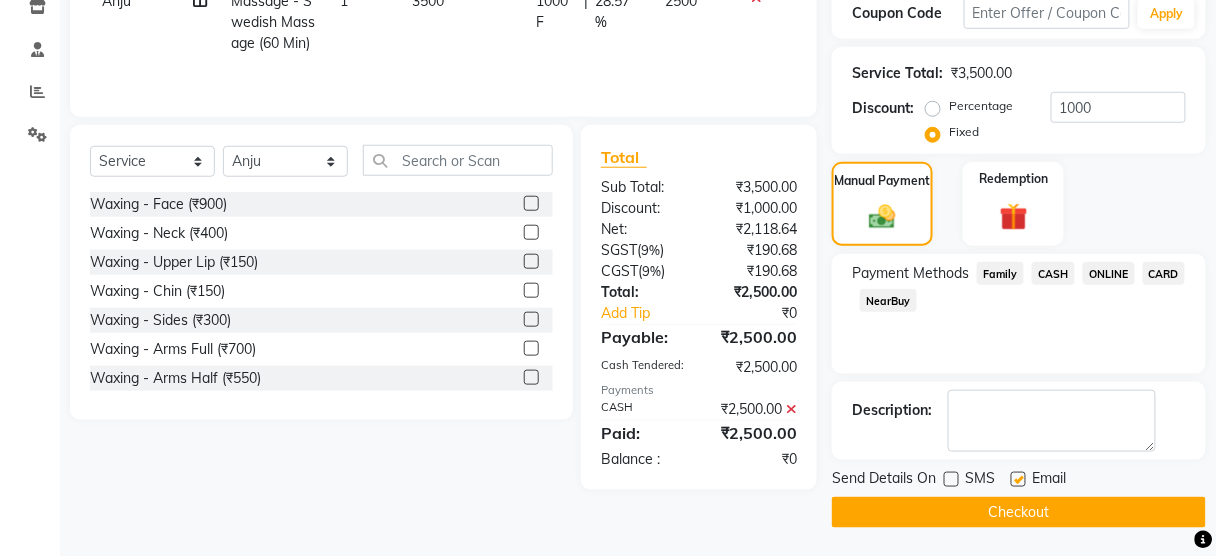 click on "Checkout" 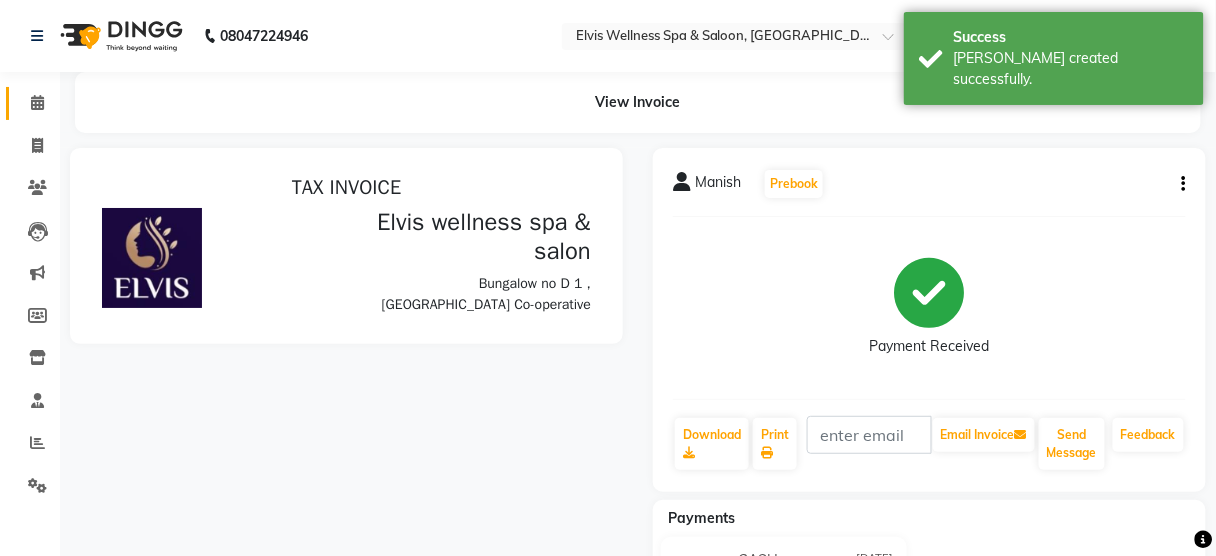 scroll, scrollTop: 0, scrollLeft: 0, axis: both 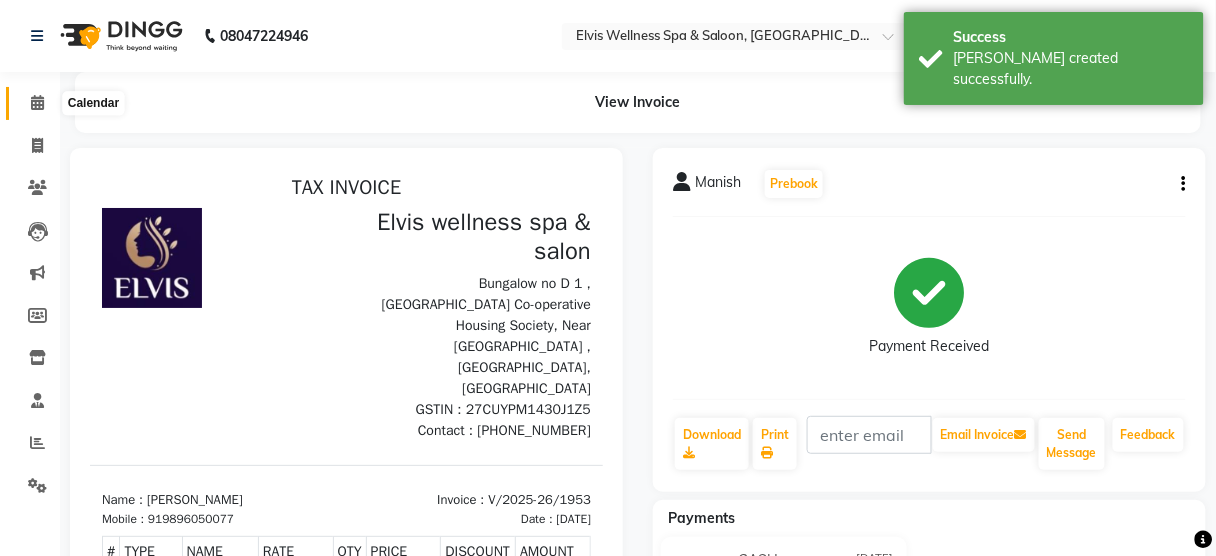 click 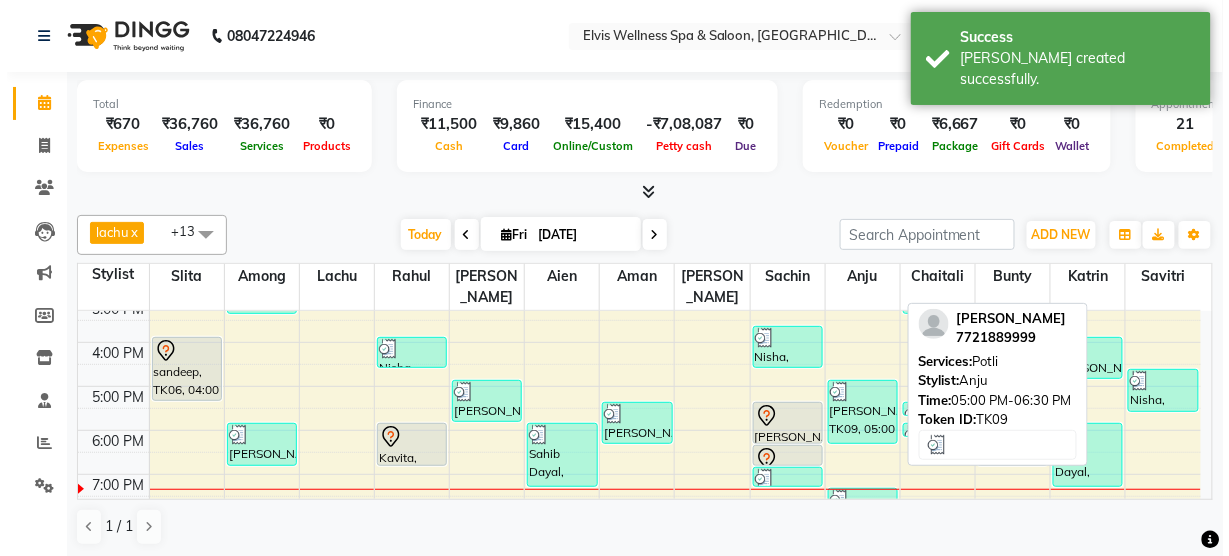 scroll, scrollTop: 321, scrollLeft: 0, axis: vertical 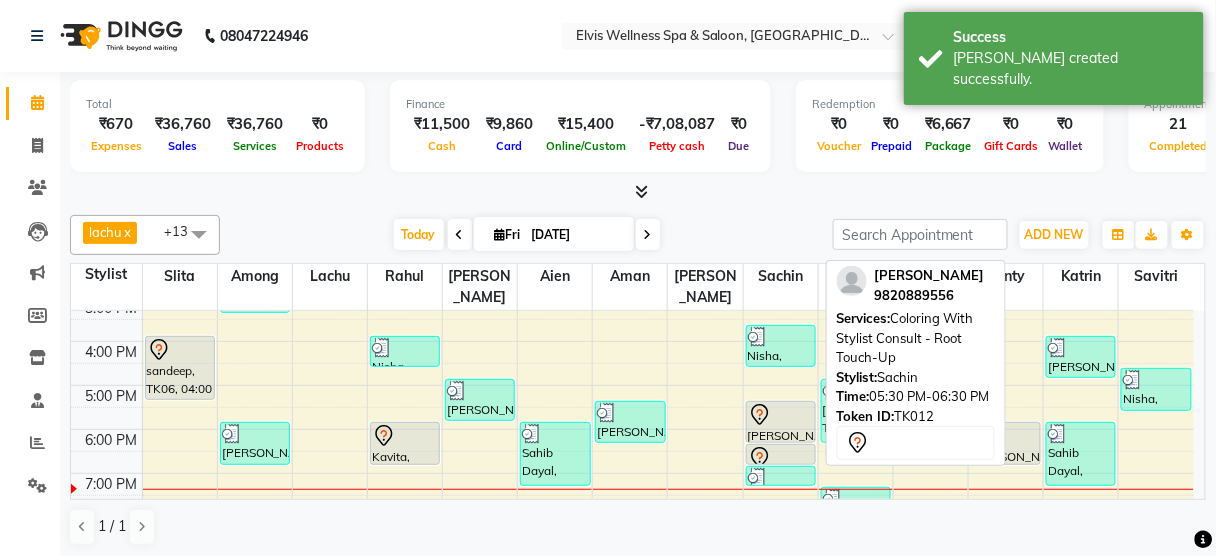 click 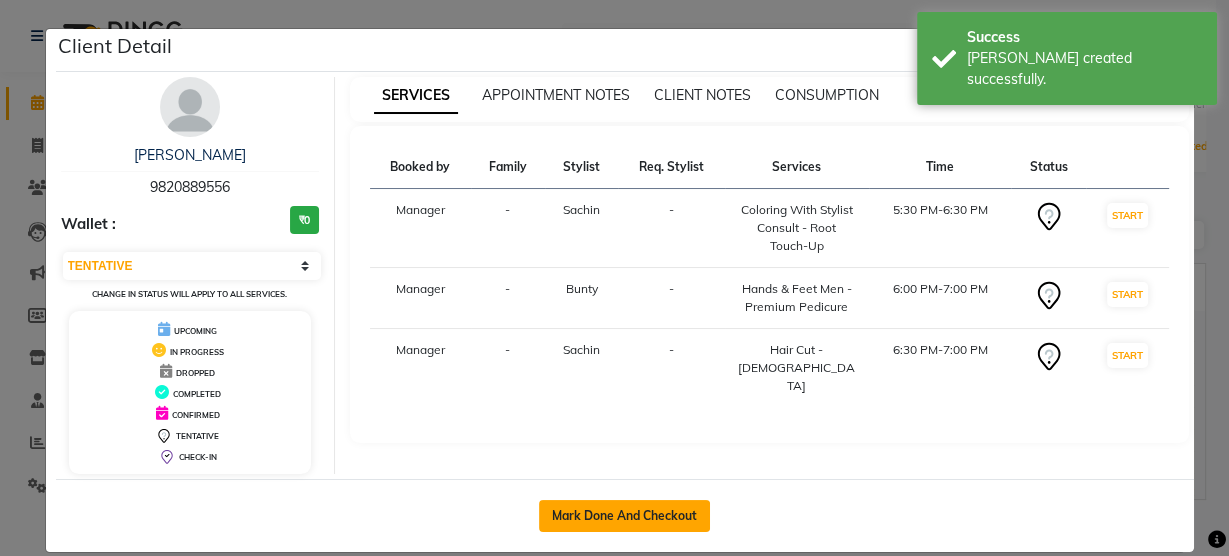 click on "Mark Done And Checkout" 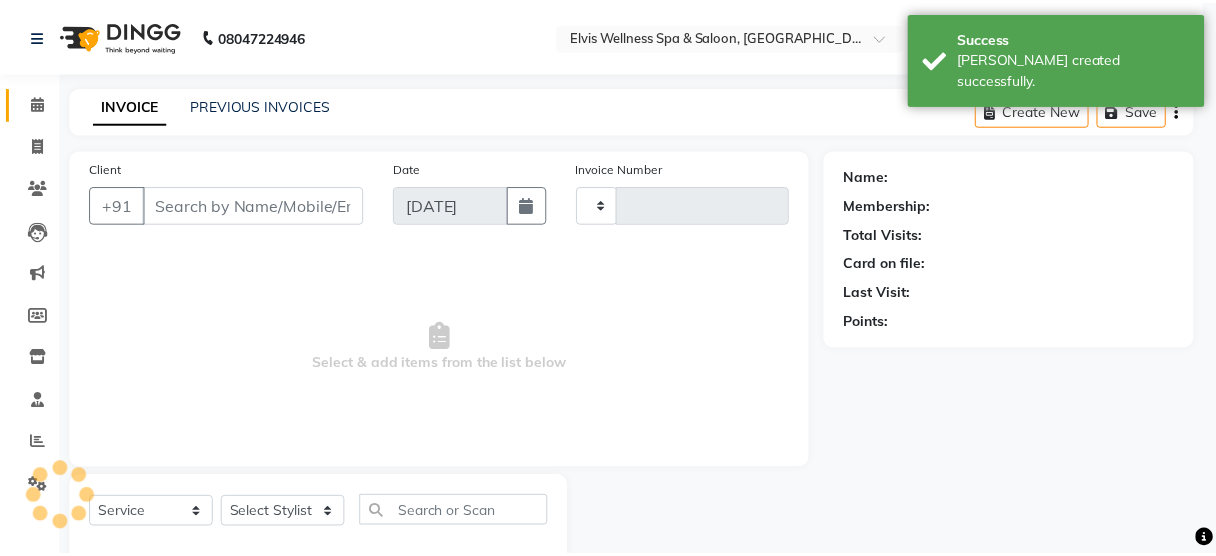 scroll, scrollTop: 21, scrollLeft: 0, axis: vertical 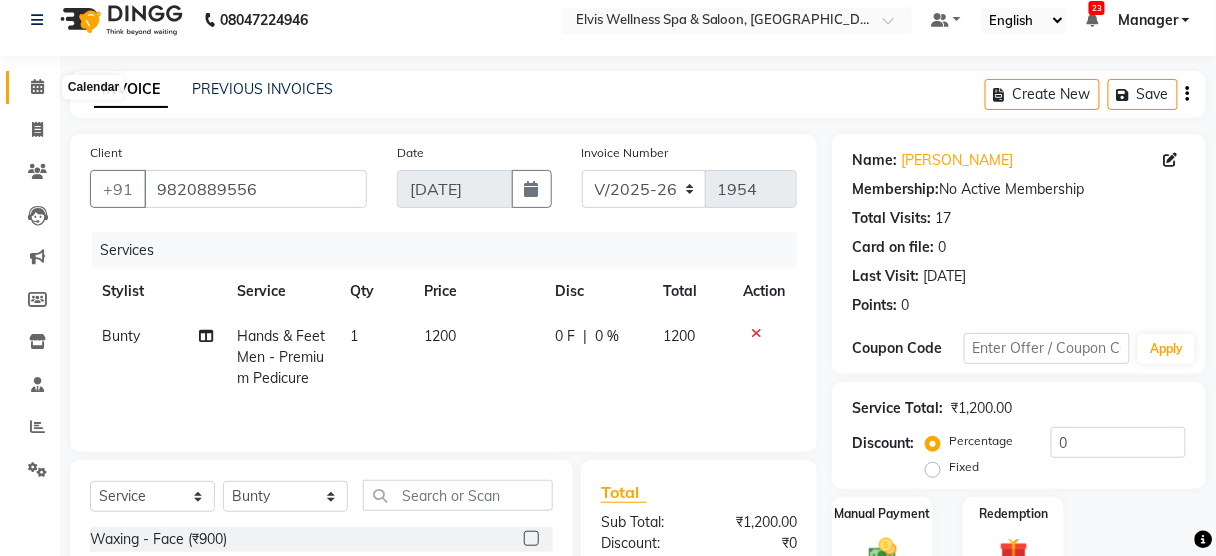 click 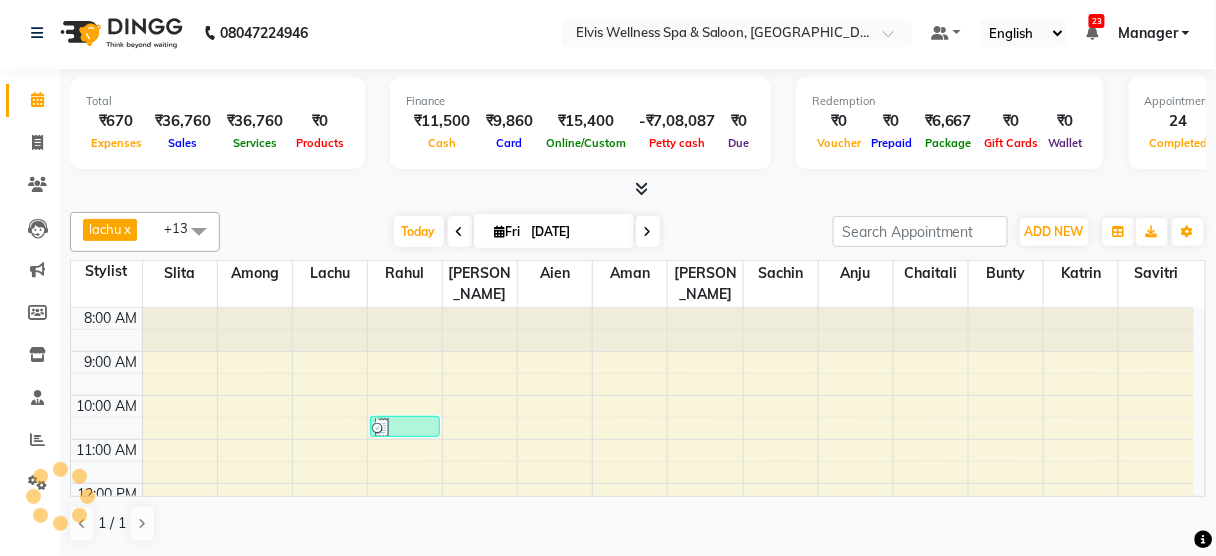 scroll, scrollTop: 0, scrollLeft: 0, axis: both 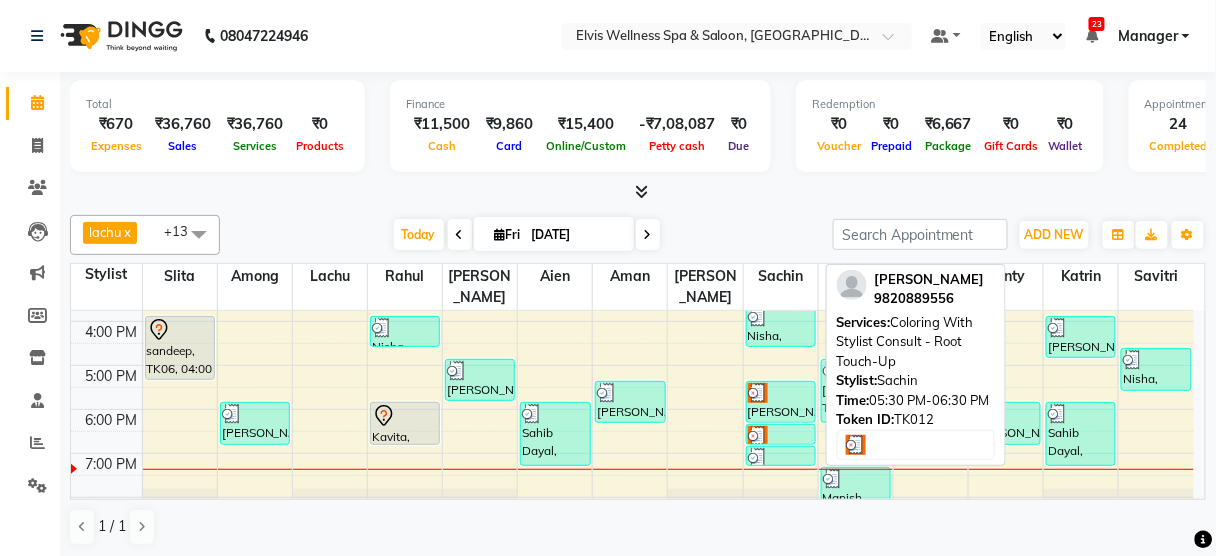 click on "[PERSON_NAME], TK12, 05:30 PM-06:30 PM, Coloring With Stylist Consult - Root Touch-Up" at bounding box center [781, 402] 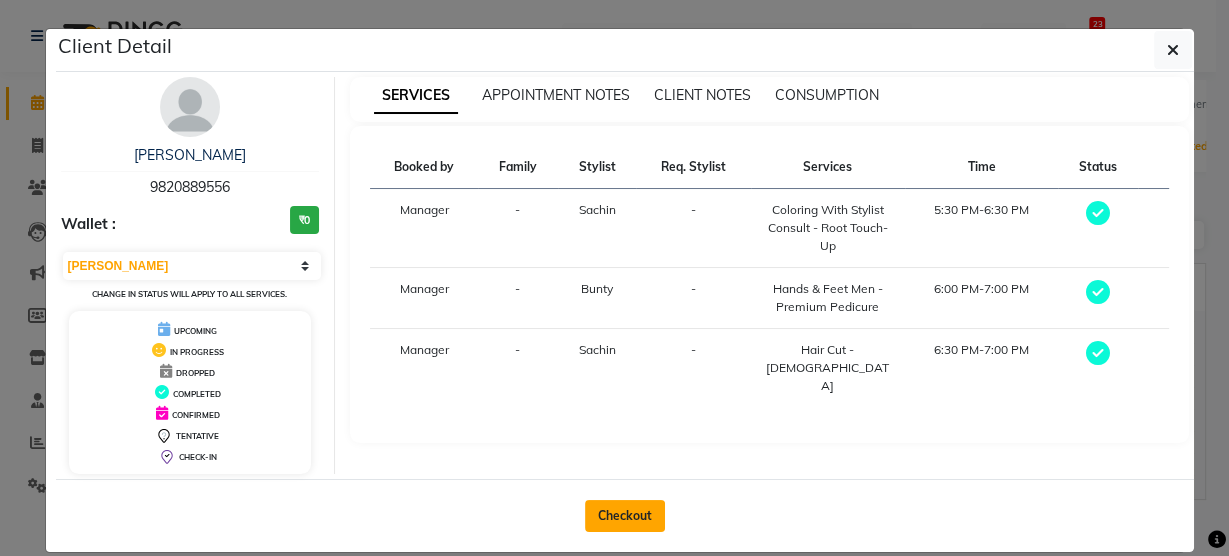 click on "Checkout" 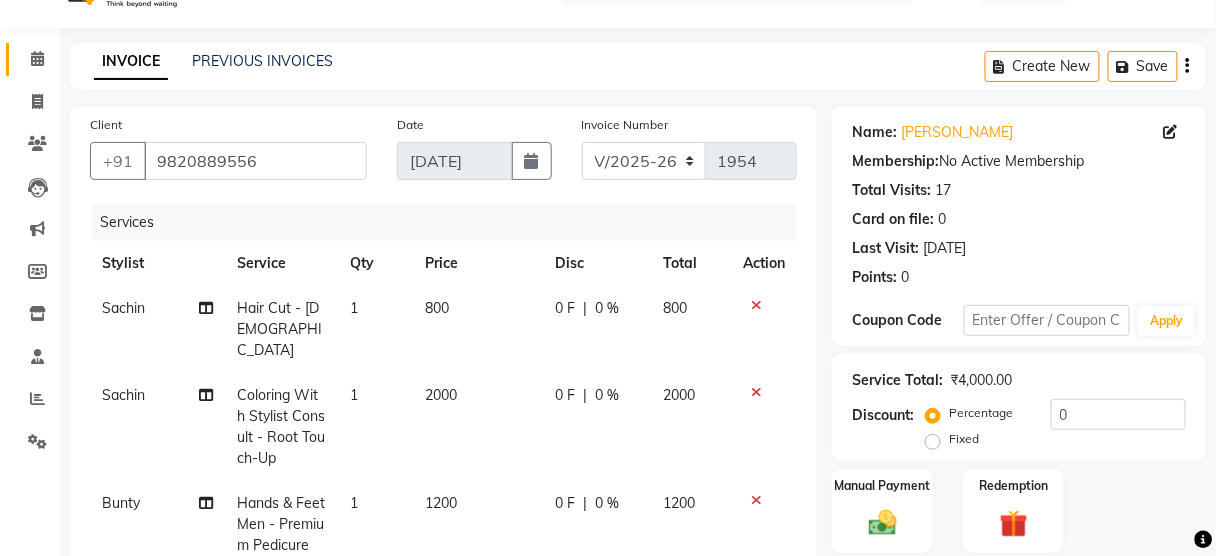 scroll, scrollTop: 133, scrollLeft: 0, axis: vertical 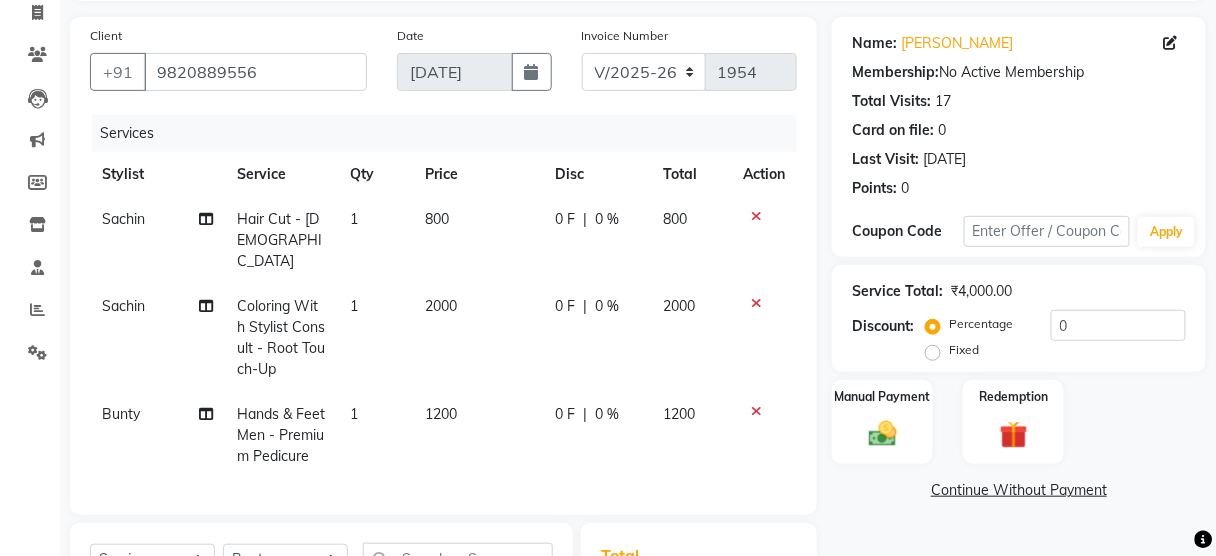 click on "800" 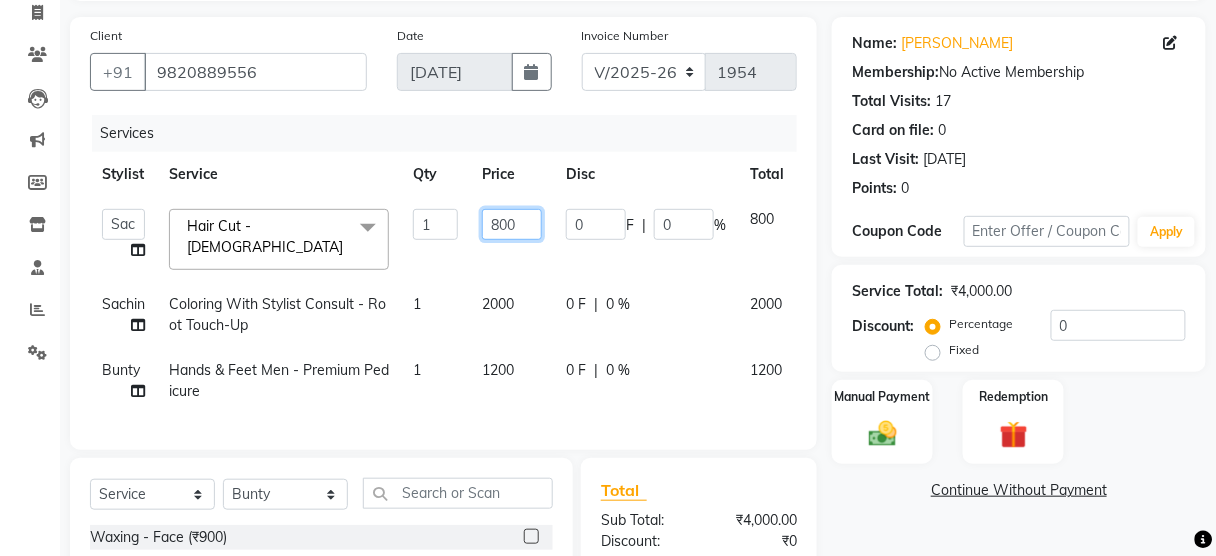 click on "800" 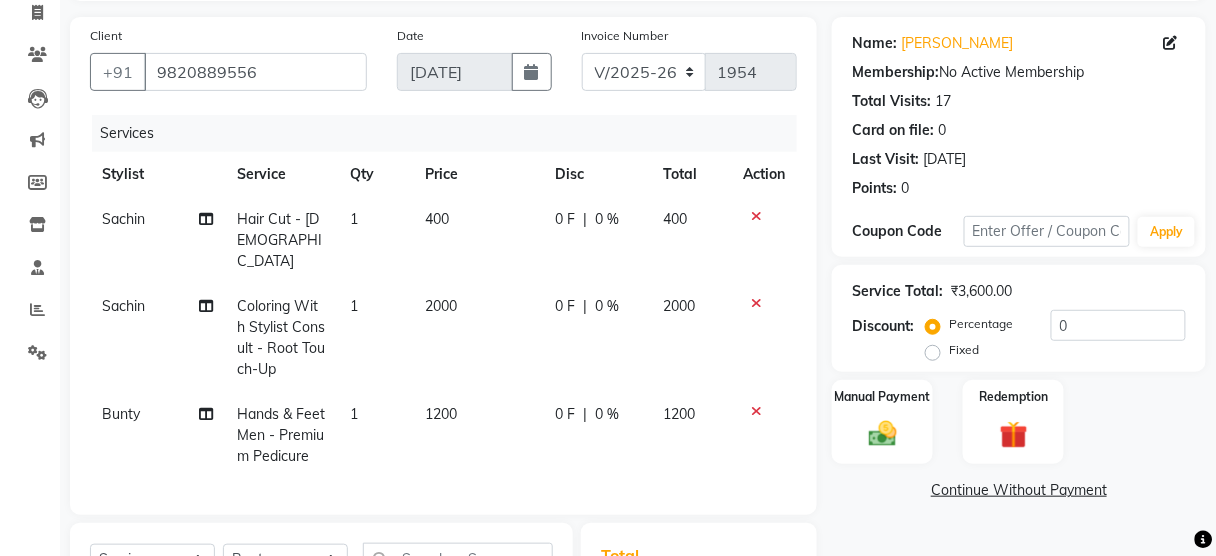 click on "Sachin Hair Cut - Male 1 400 0 F | 0 % 400 Sachin Coloring With Stylist Consult - Root Touch-Up 1 2000 0 F | 0 % 2000 Bunty Hands & Feet Men - Premium Pedicure 1 1200 0 F | 0 % 1200" 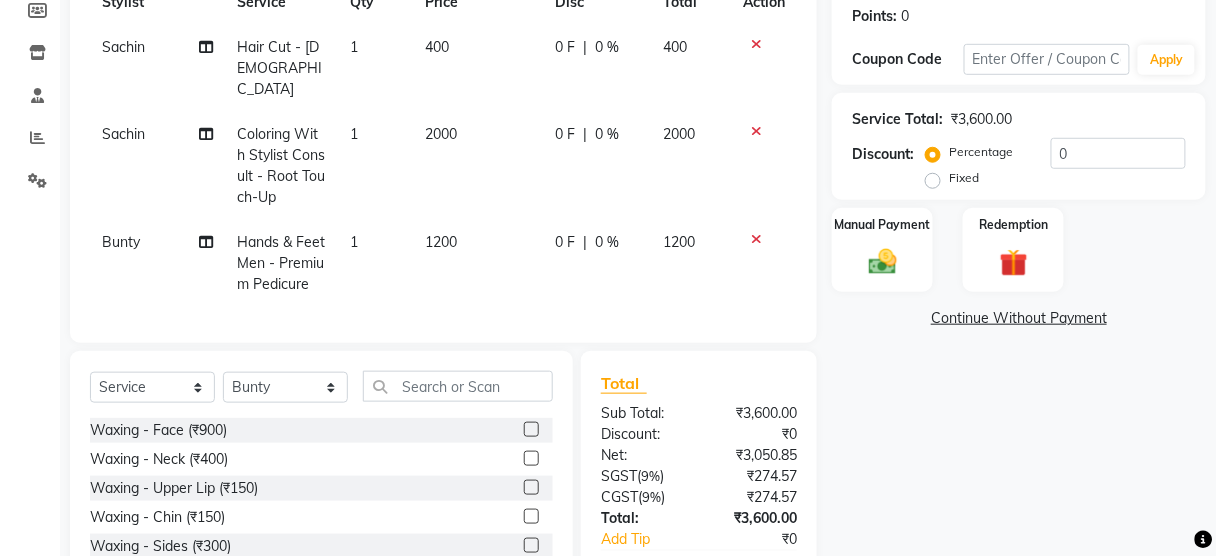 scroll, scrollTop: 399, scrollLeft: 0, axis: vertical 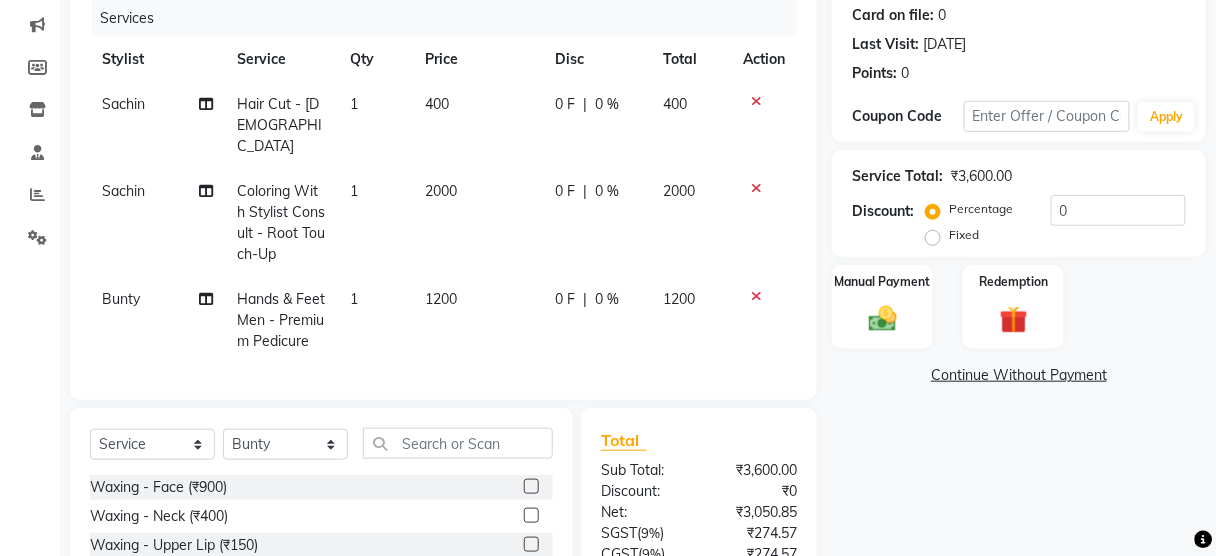 click on "2000" 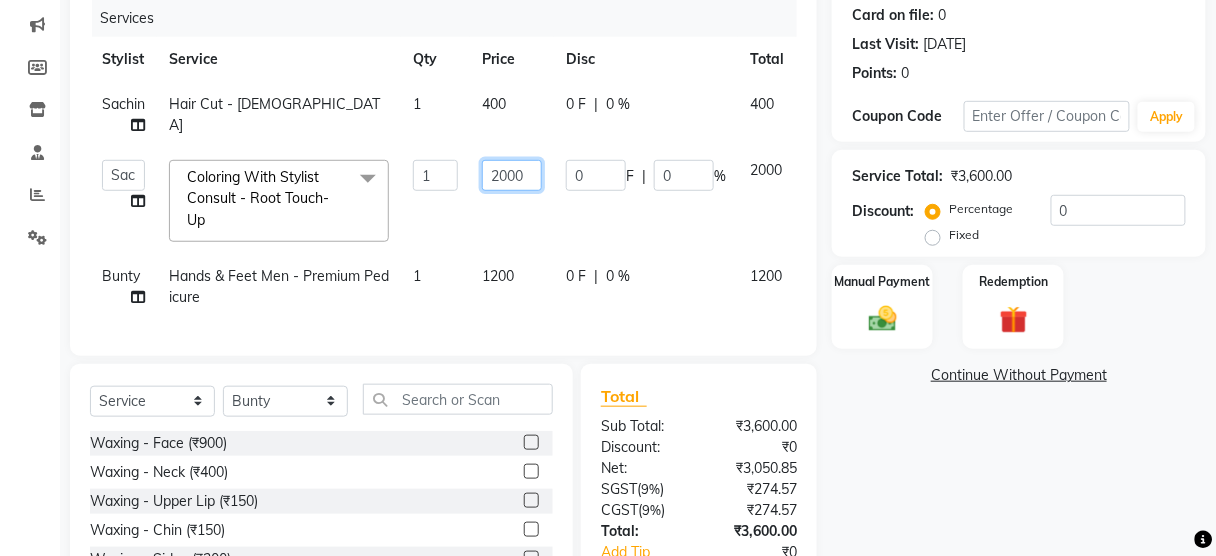 click on "2000" 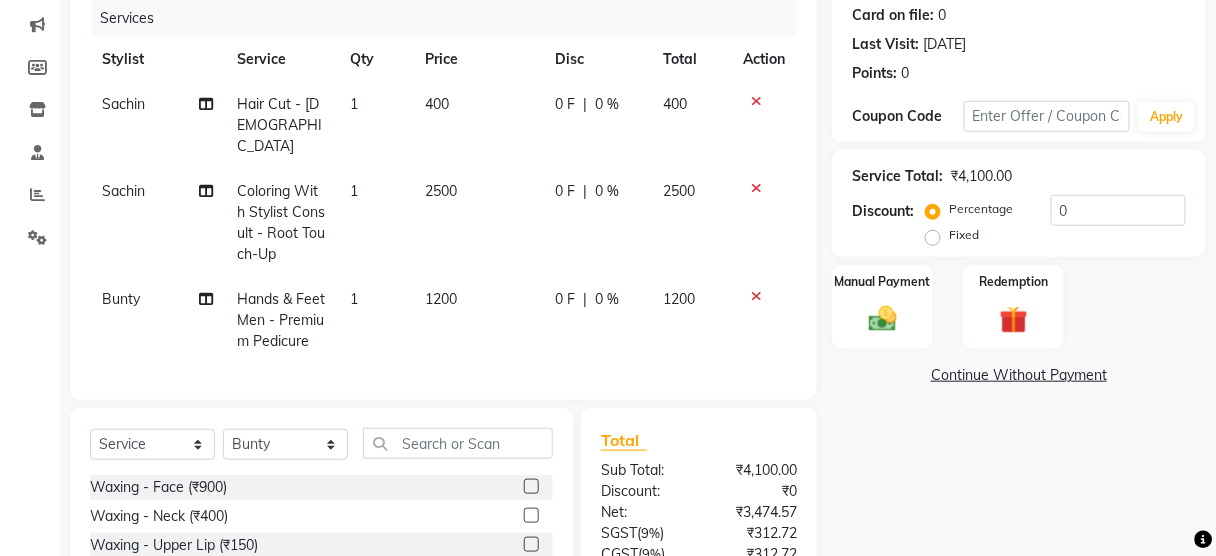 click on "2500" 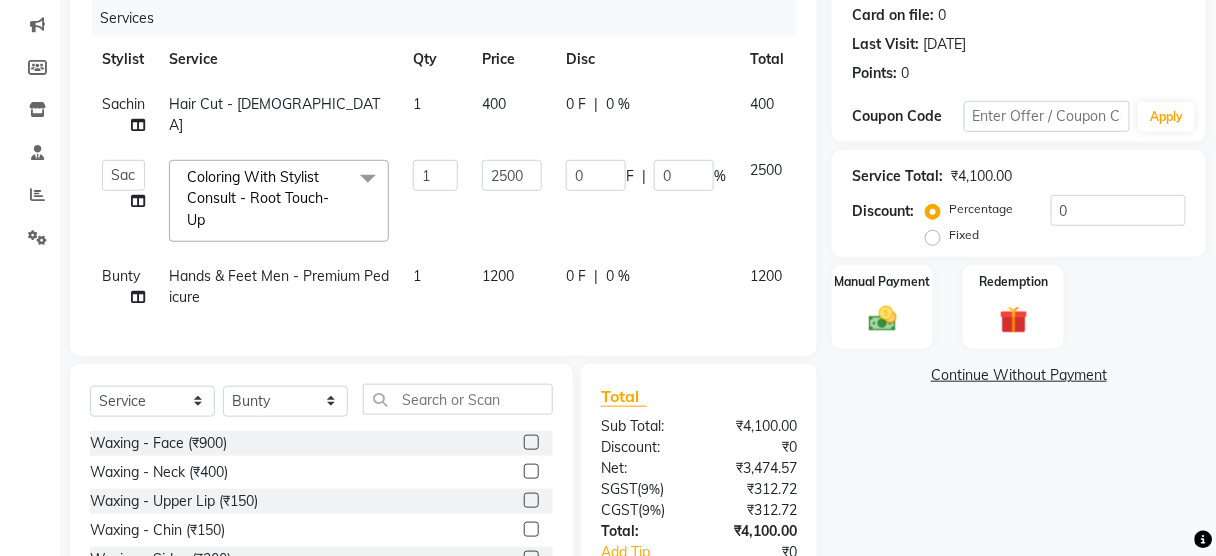 click on "400" 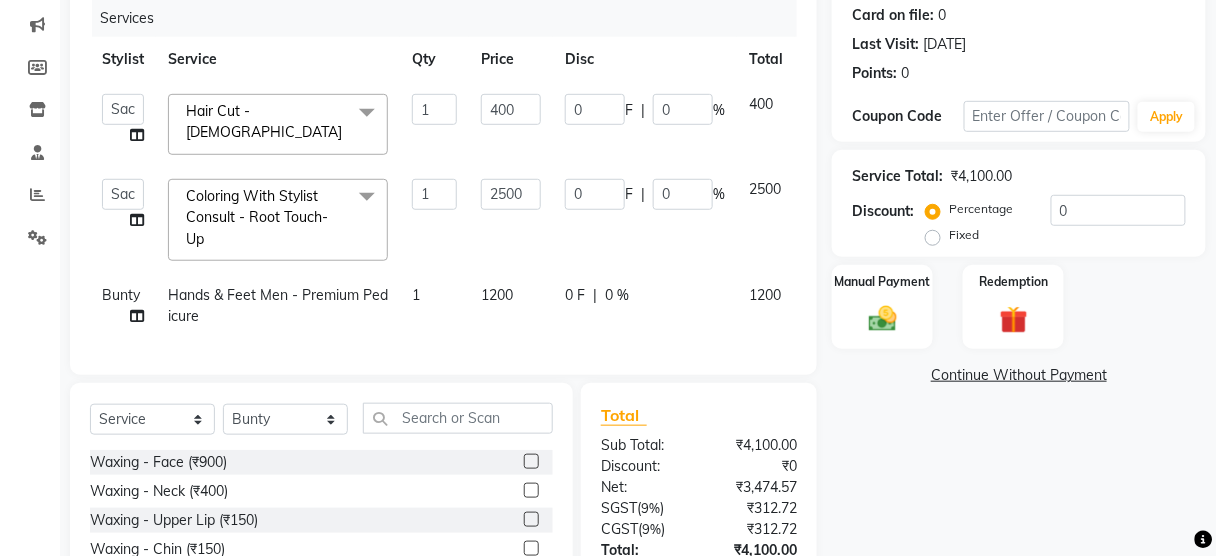 scroll, scrollTop: 92, scrollLeft: 0, axis: vertical 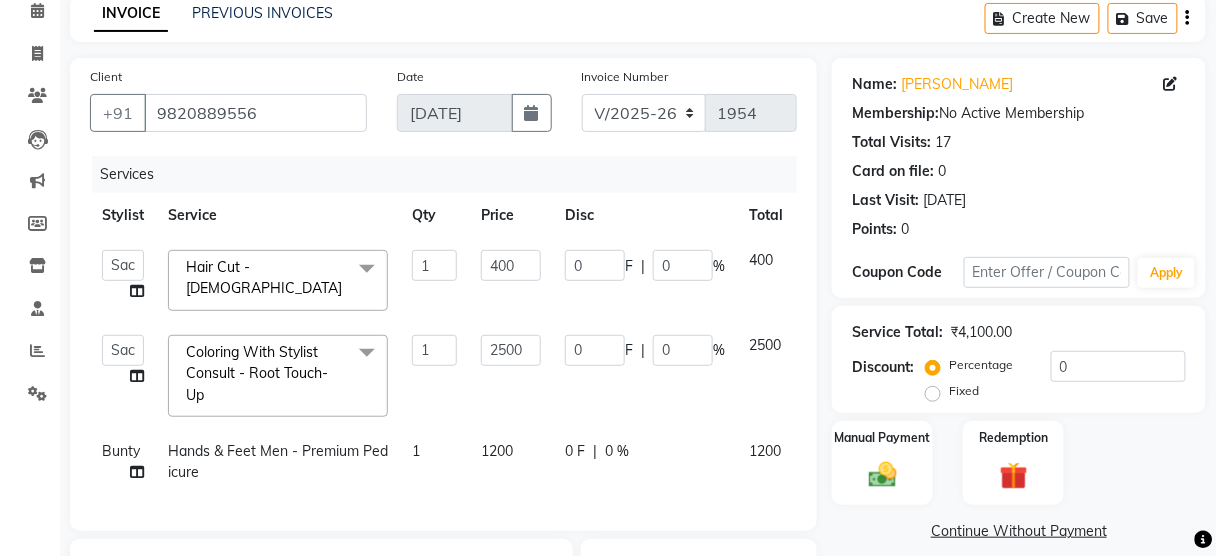 click on "400" 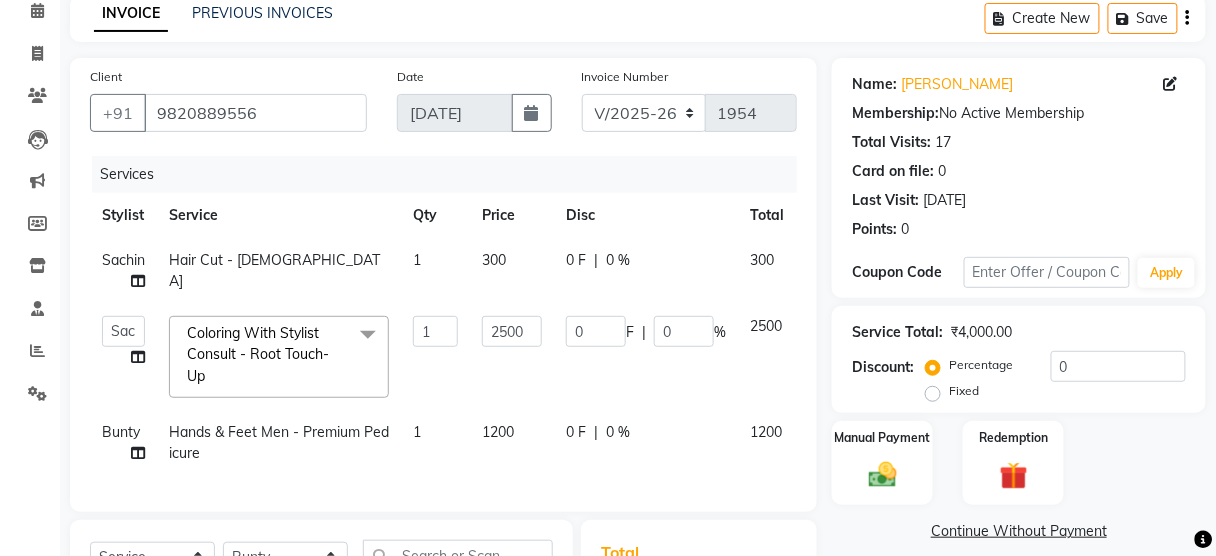 click on "300" 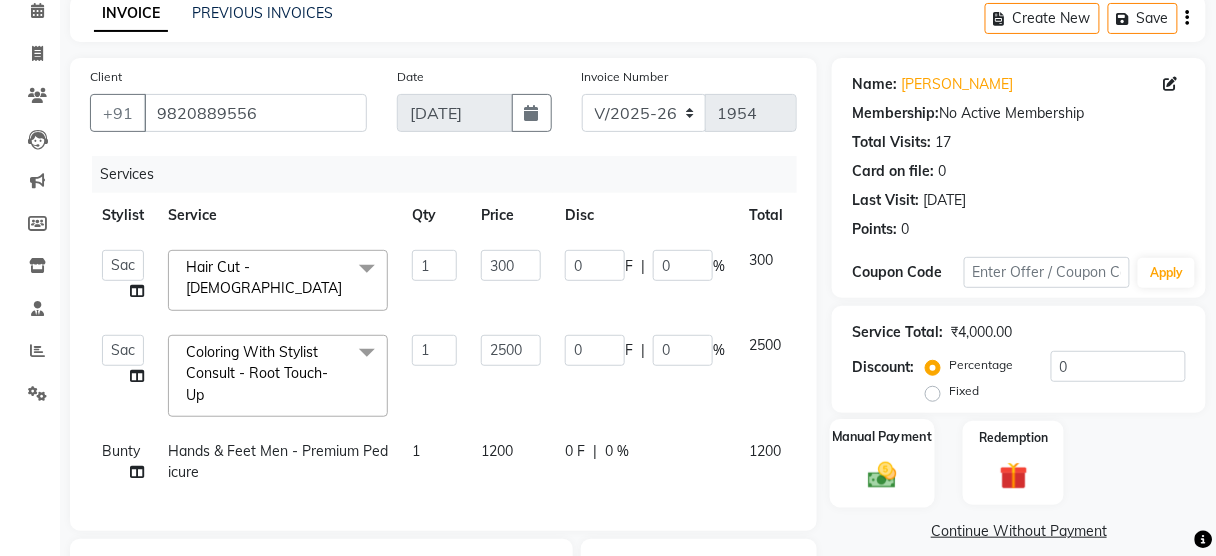 scroll, scrollTop: 401, scrollLeft: 0, axis: vertical 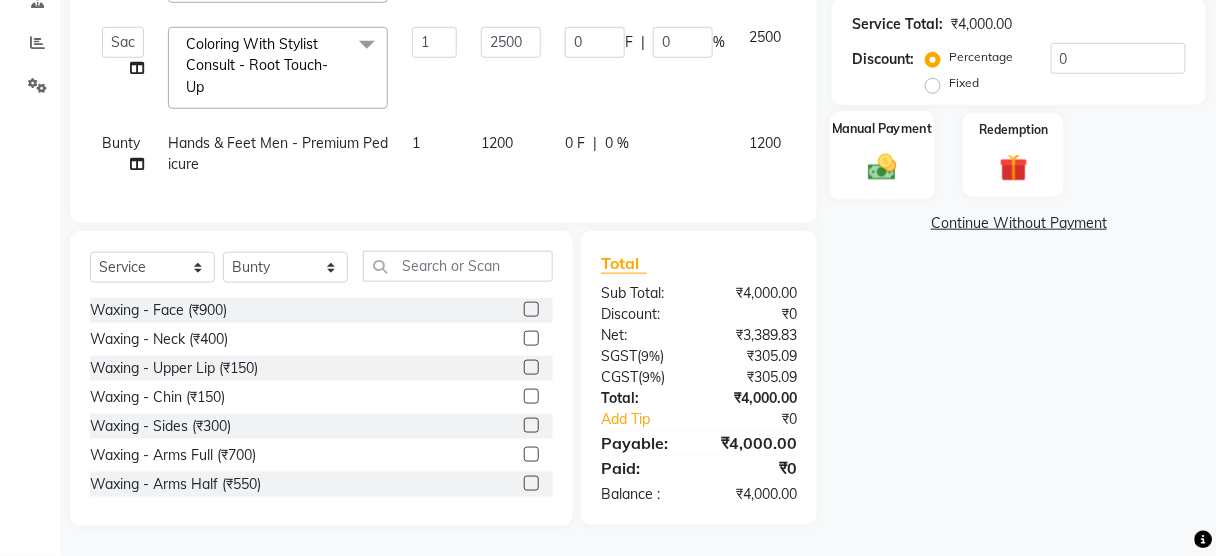 click 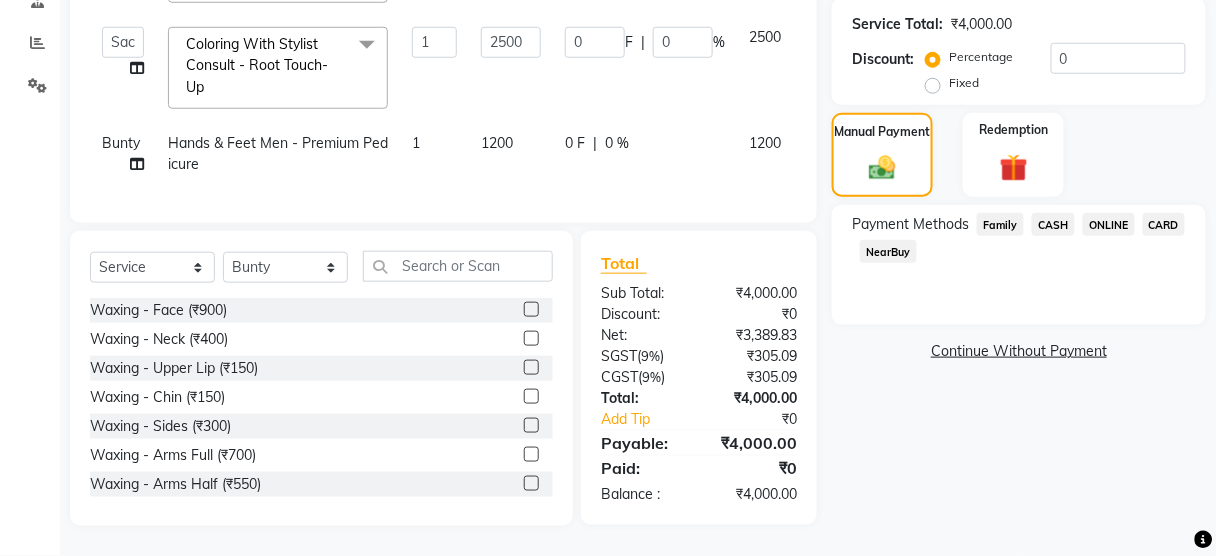 click on "ONLINE" 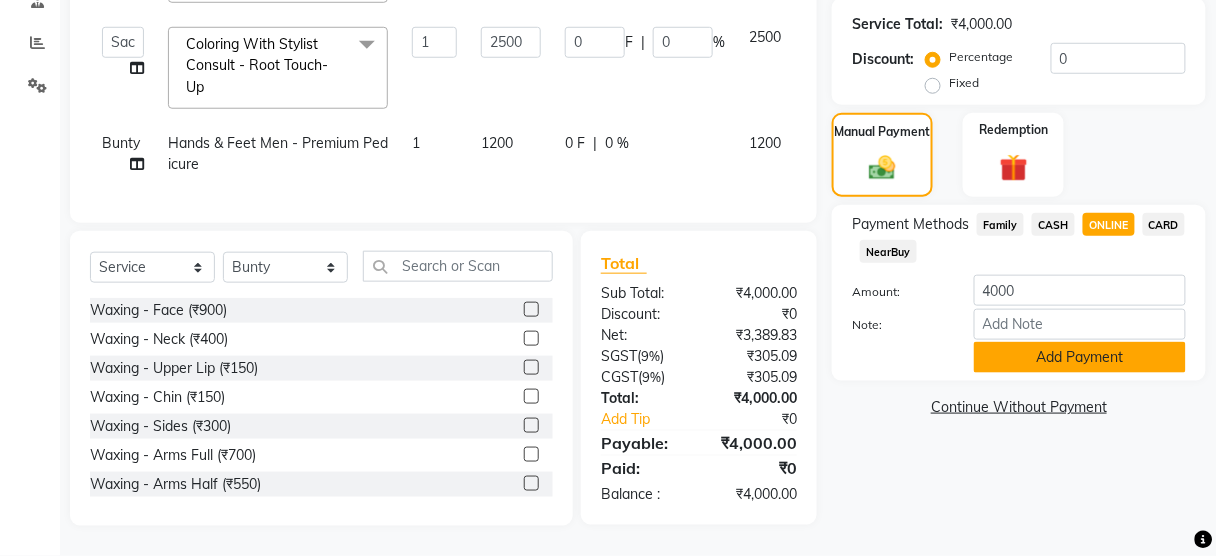 click on "Add Payment" 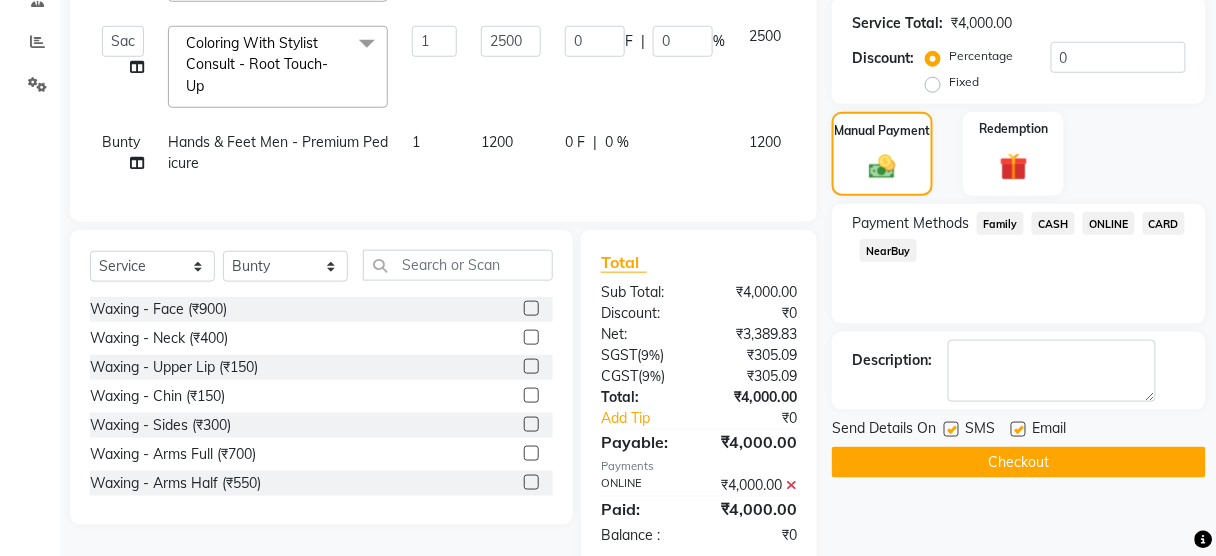 scroll, scrollTop: 462, scrollLeft: 0, axis: vertical 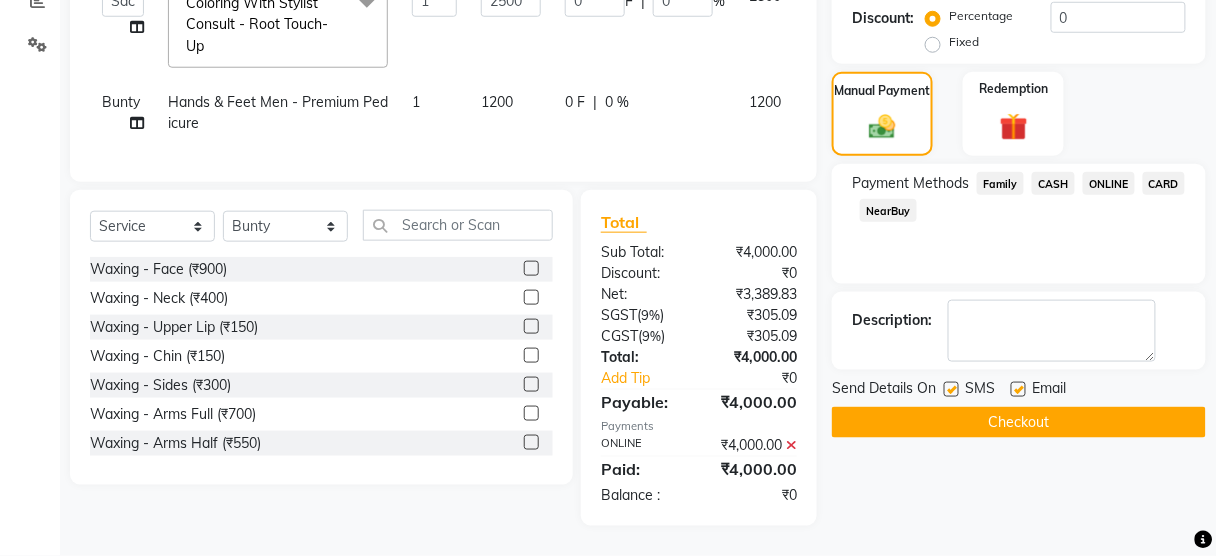 click 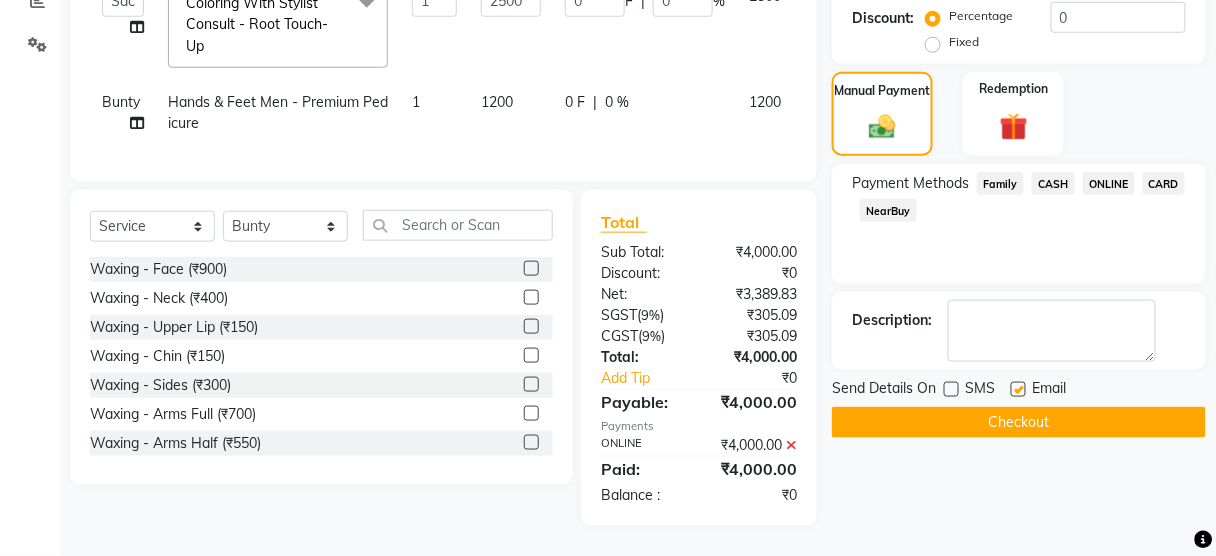 click on "Checkout" 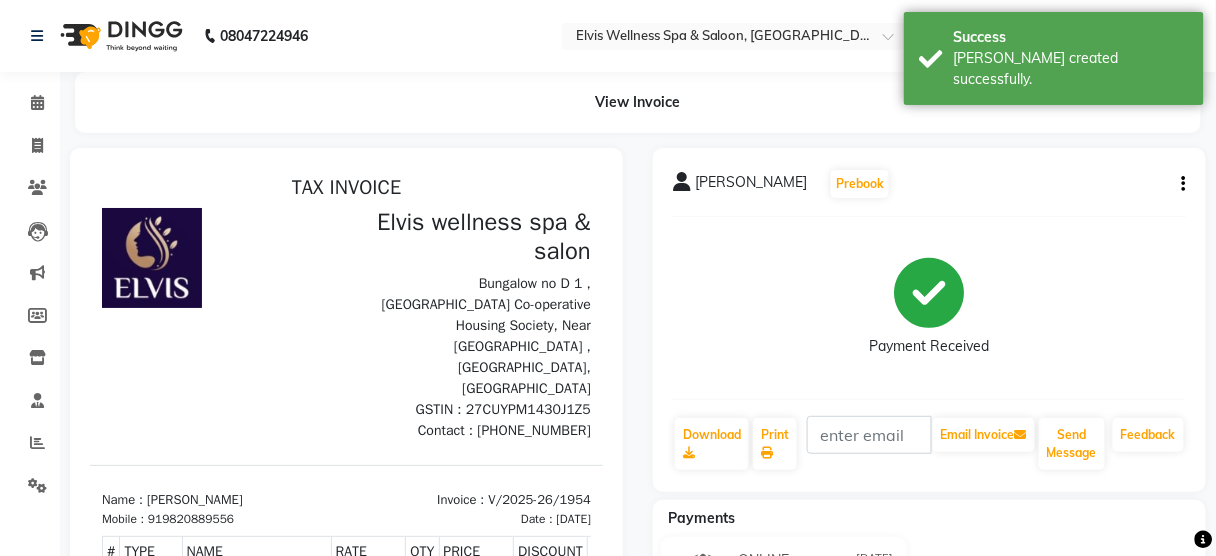 scroll, scrollTop: 0, scrollLeft: 0, axis: both 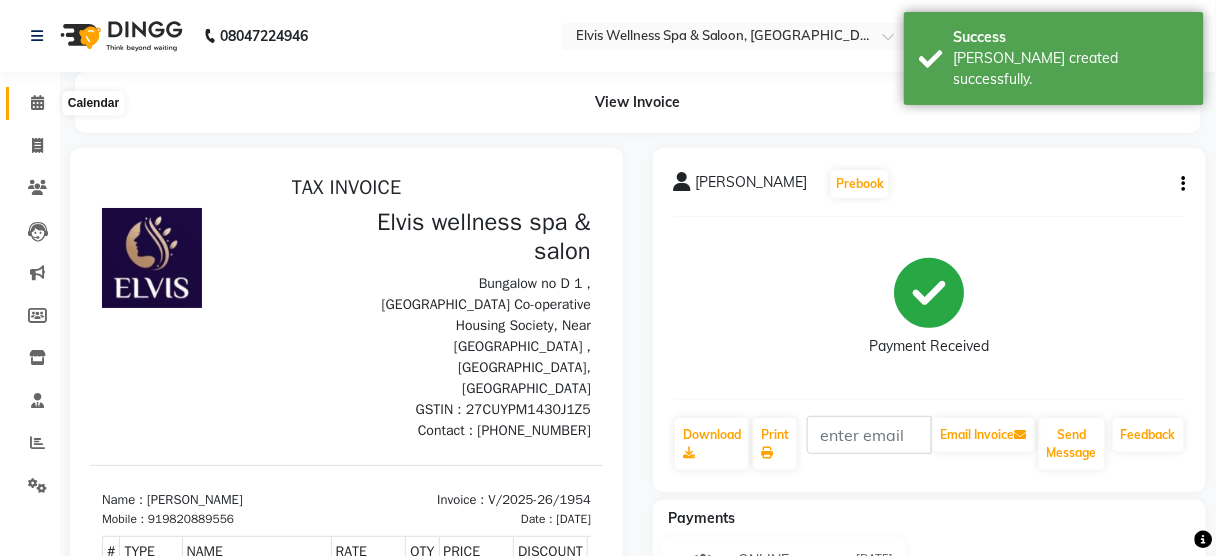click 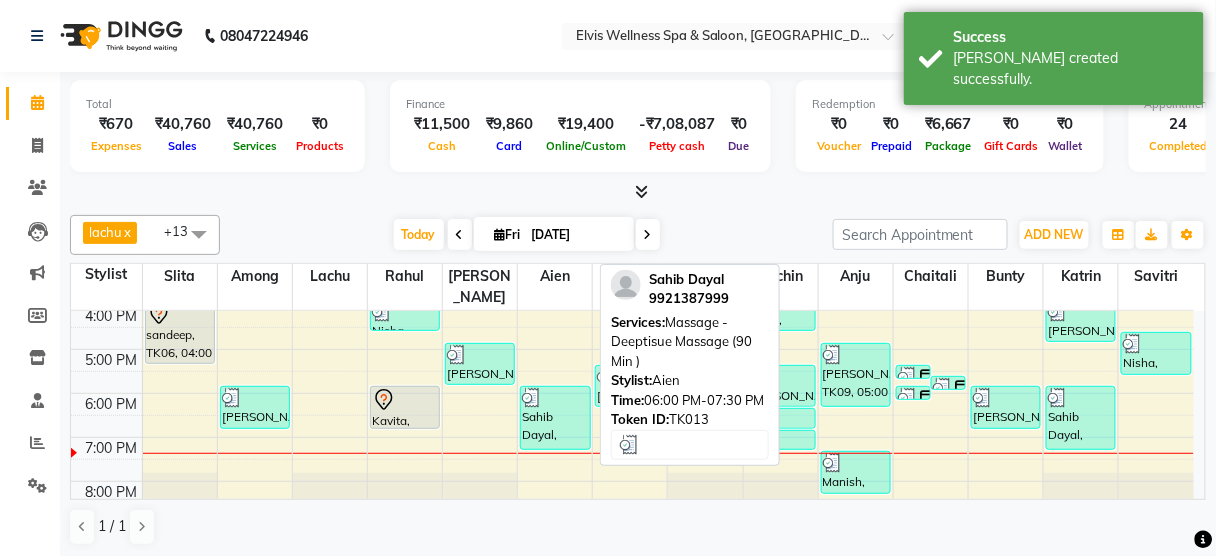 scroll, scrollTop: 395, scrollLeft: 0, axis: vertical 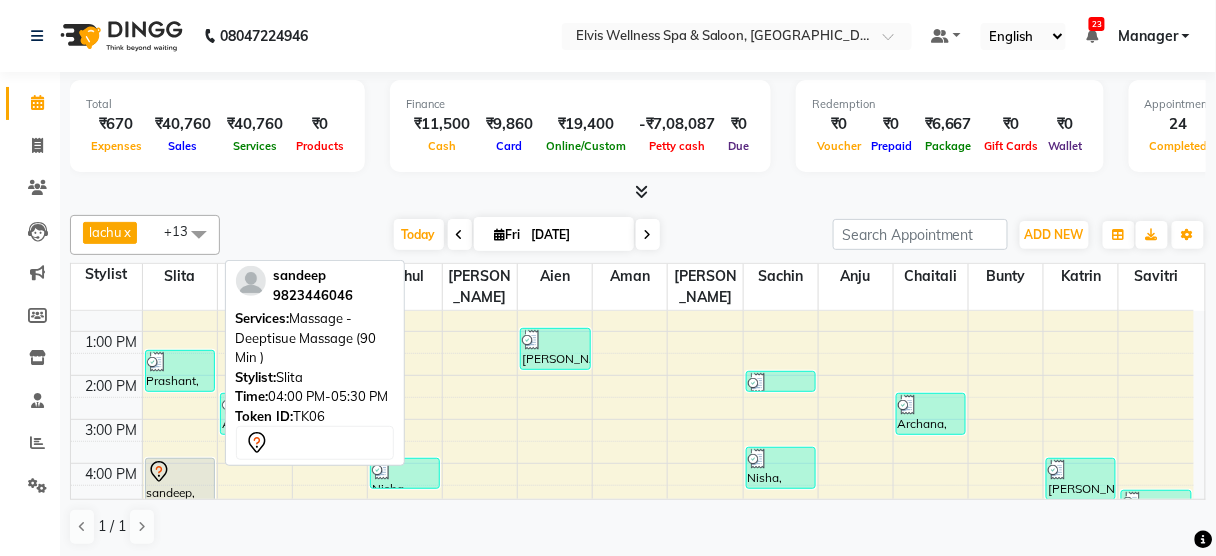 click on "sandeep, TK06, 04:00 PM-05:30 PM, Massage - Deeptisue Massage (90 Min )" at bounding box center [180, 490] 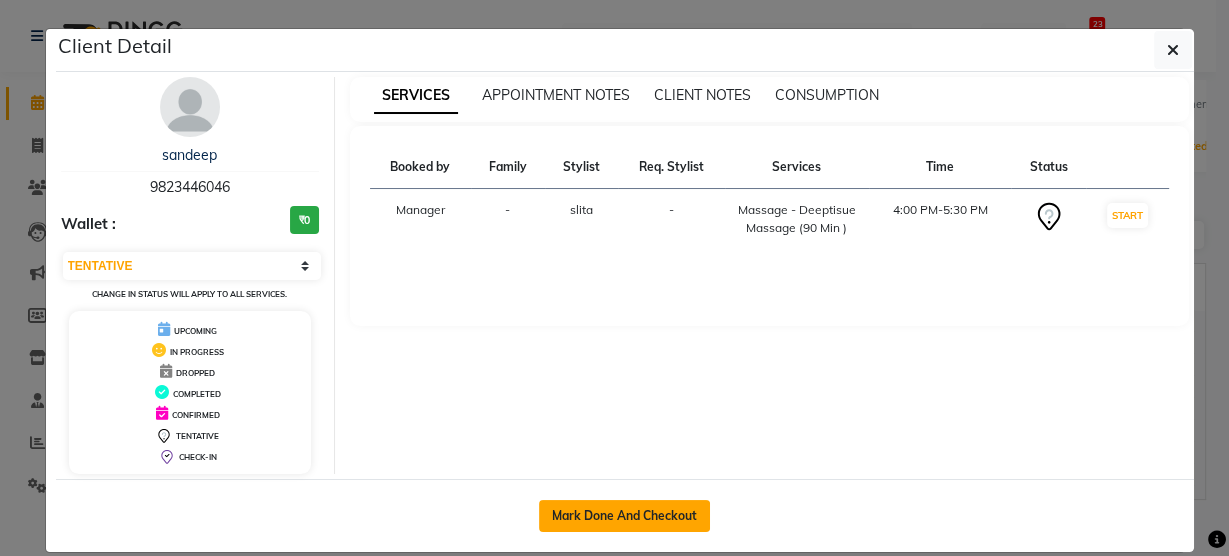click on "Mark Done And Checkout" 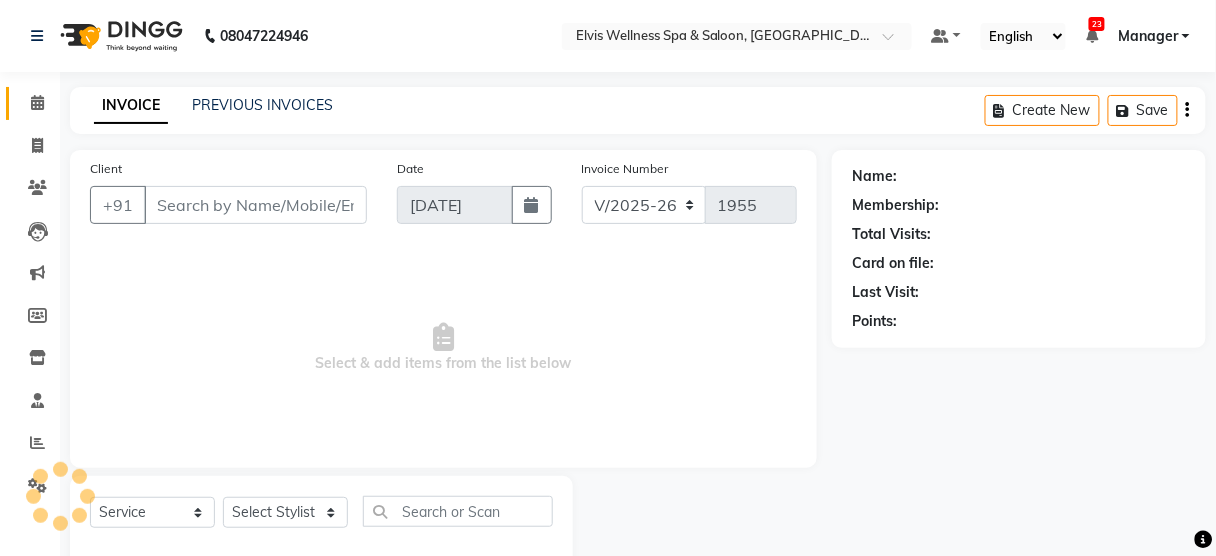 scroll, scrollTop: 44, scrollLeft: 0, axis: vertical 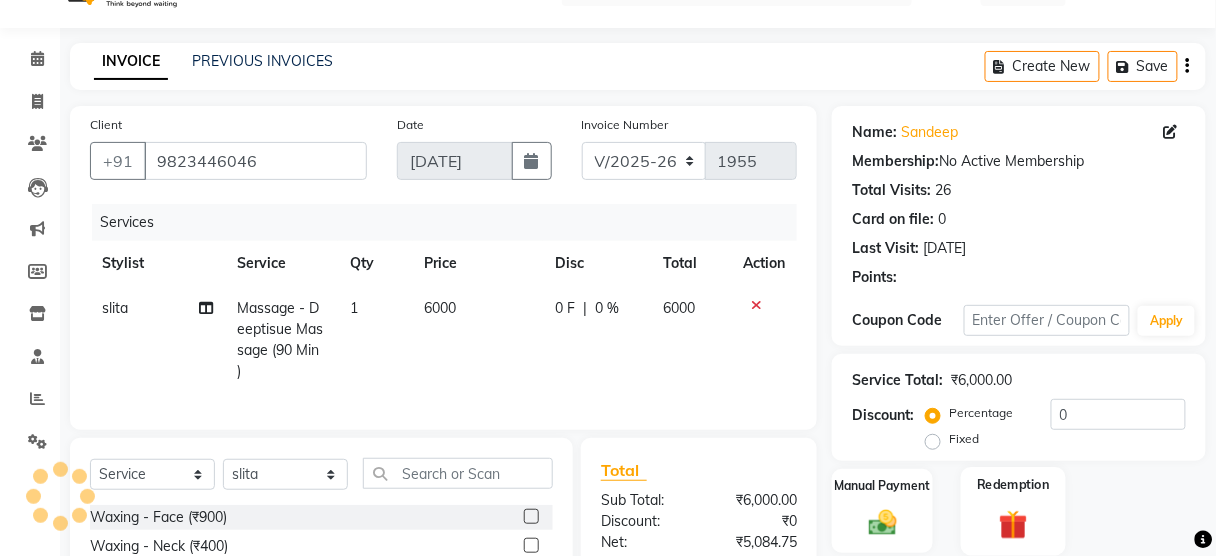 click on "Redemption" 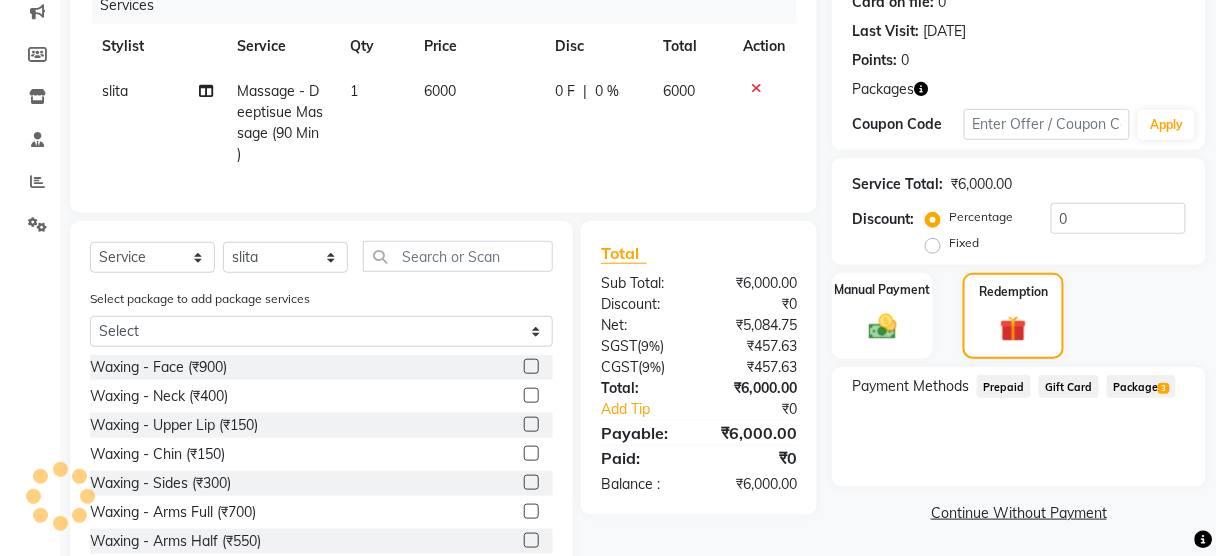 click on "Package  3" 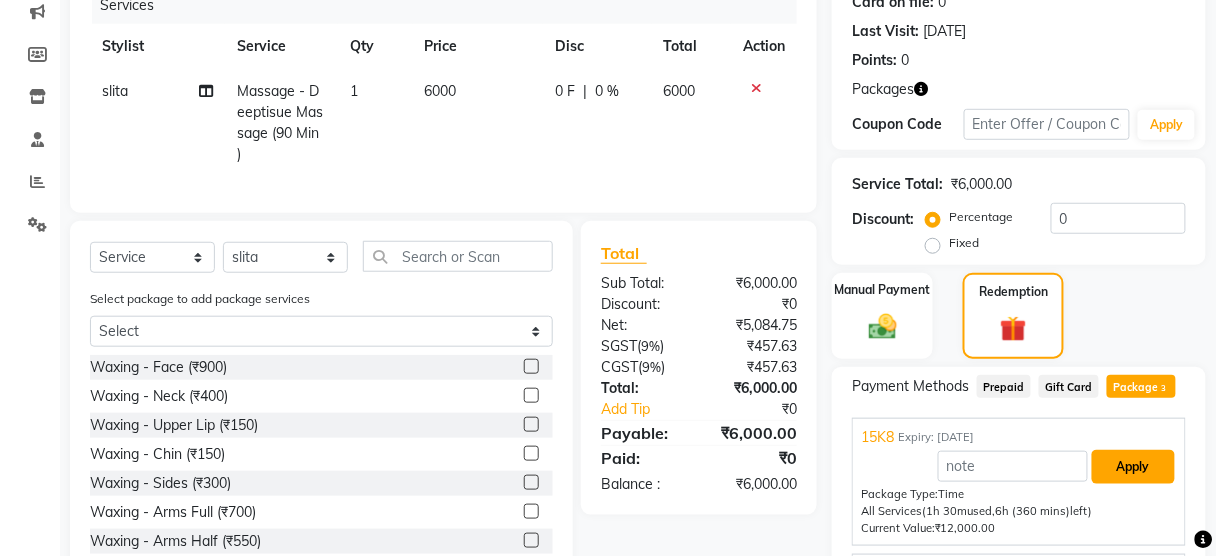 click on "Apply" at bounding box center (1133, 467) 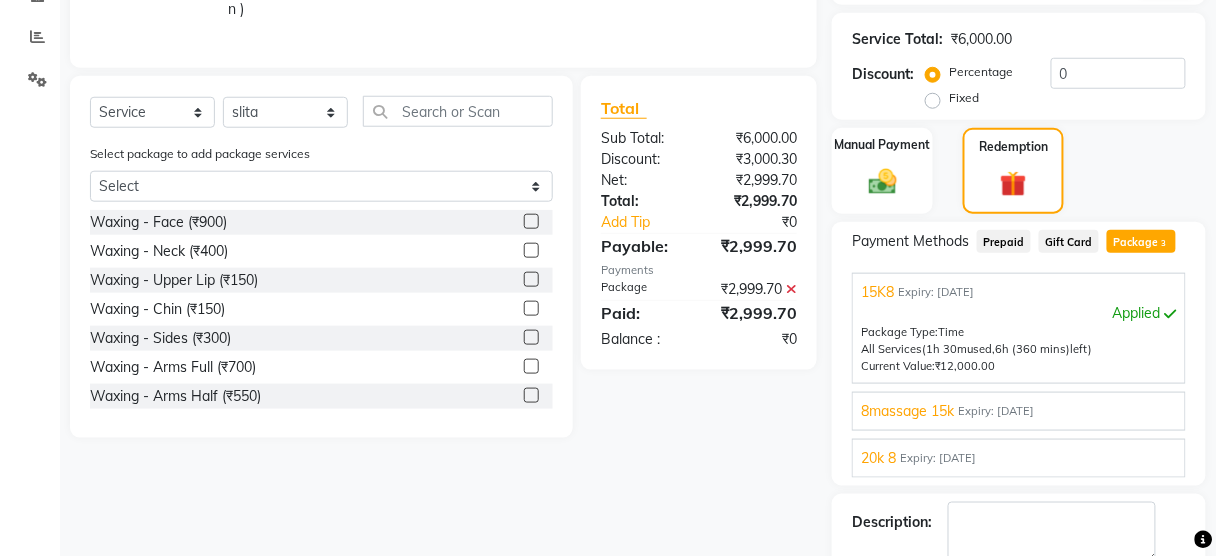 scroll, scrollTop: 515, scrollLeft: 0, axis: vertical 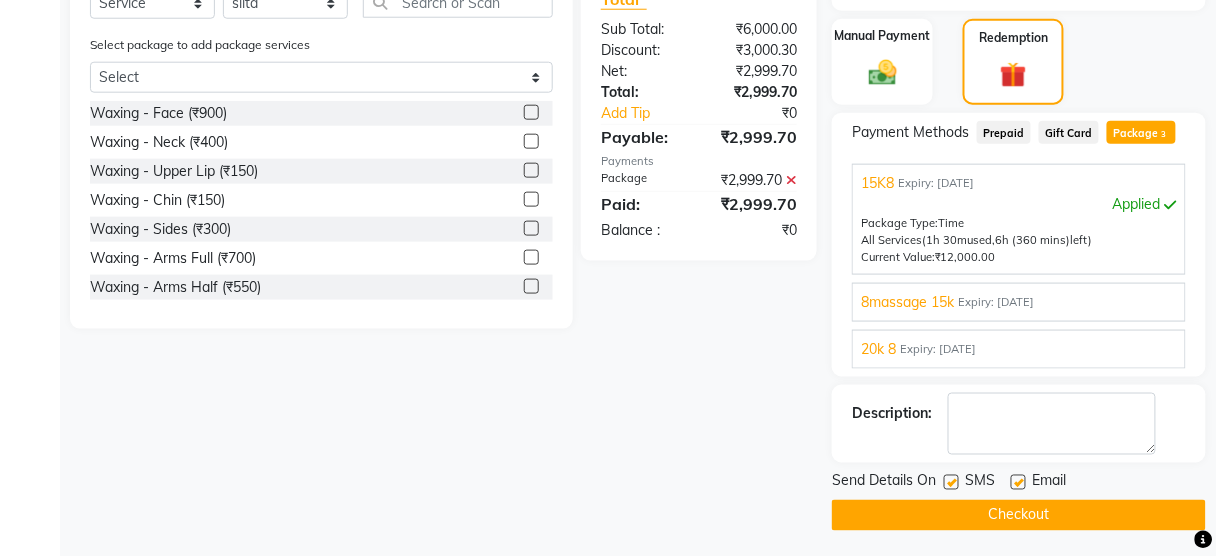 click 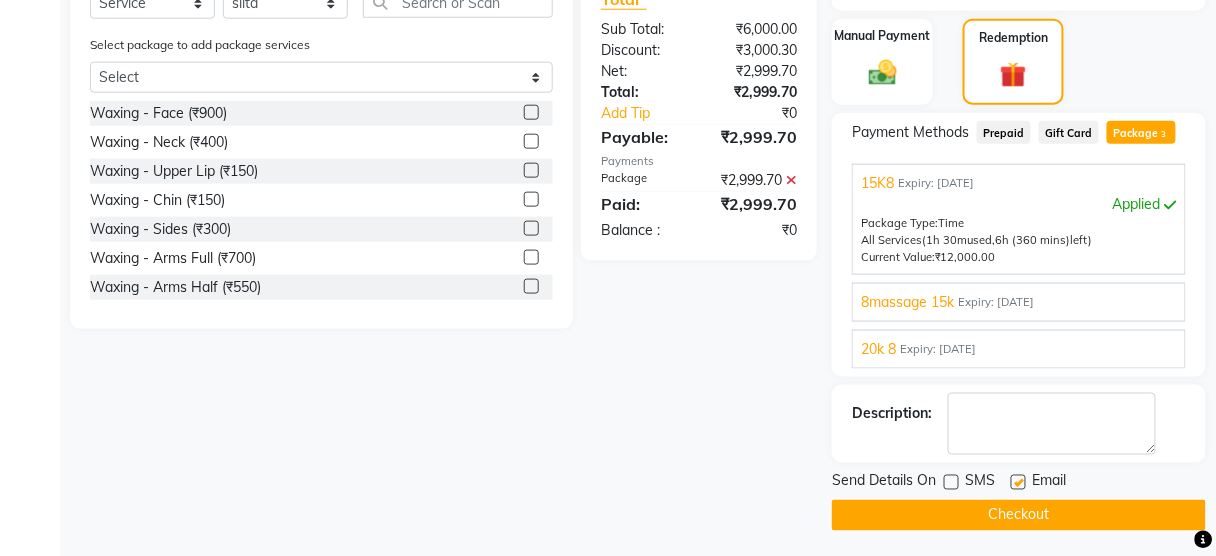 click on "Checkout" 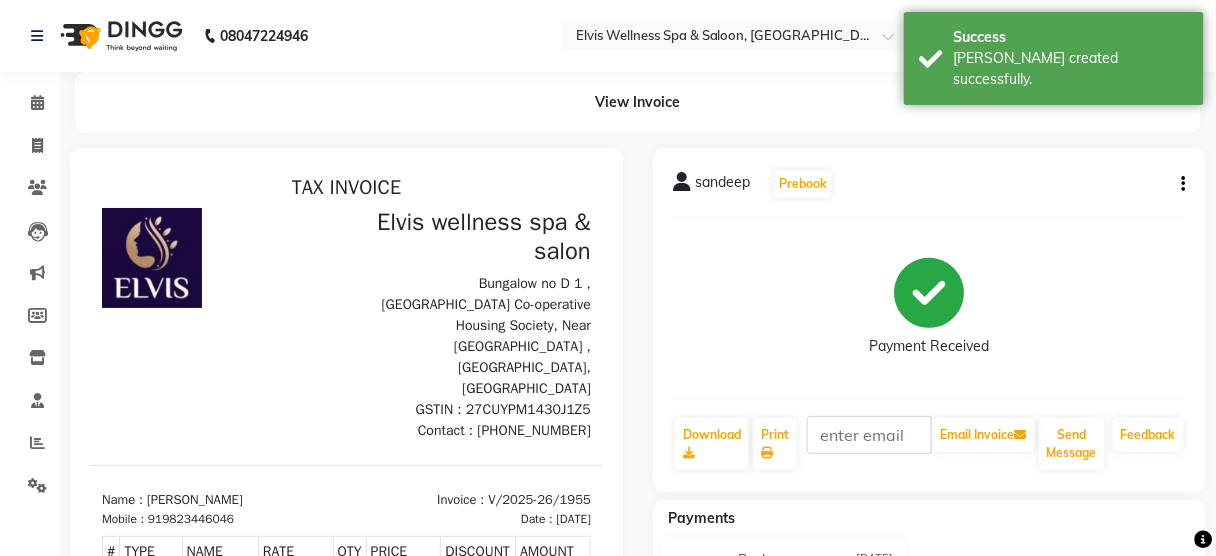 scroll, scrollTop: 0, scrollLeft: 0, axis: both 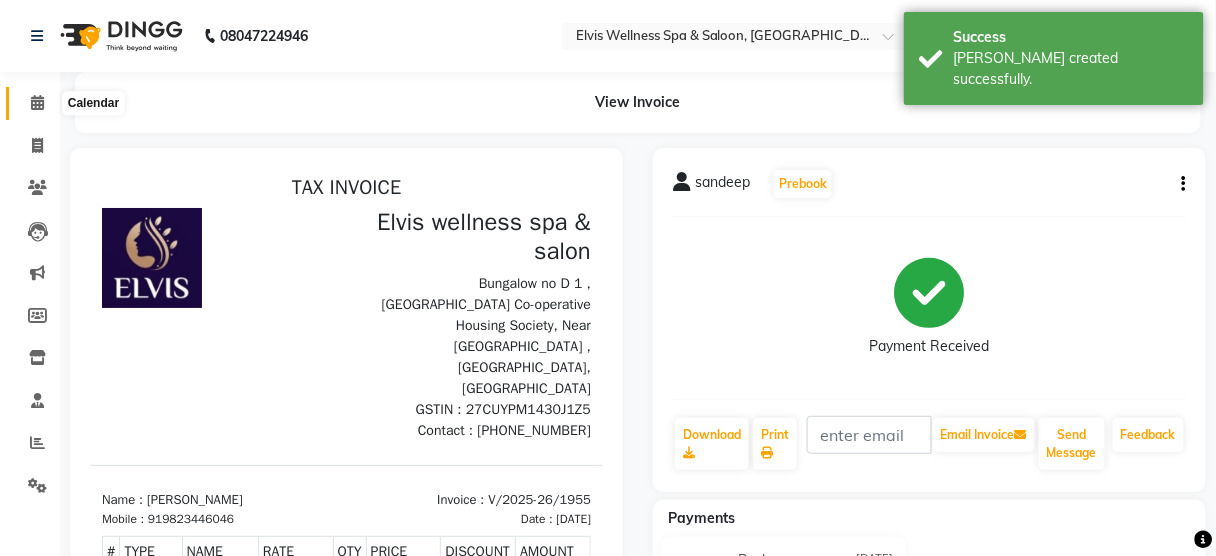 click 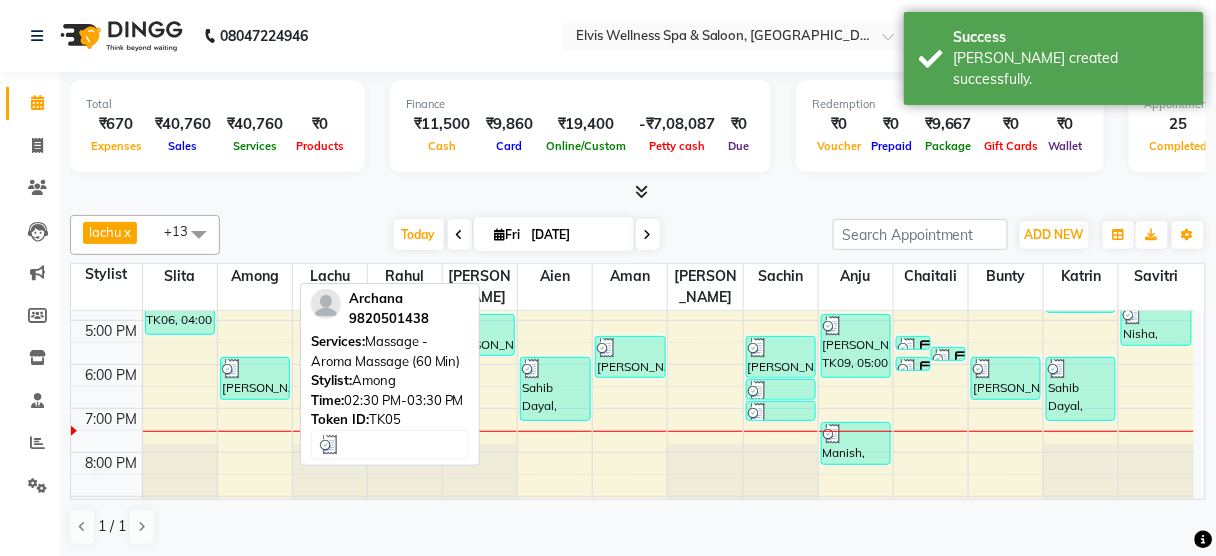 scroll, scrollTop: 395, scrollLeft: 0, axis: vertical 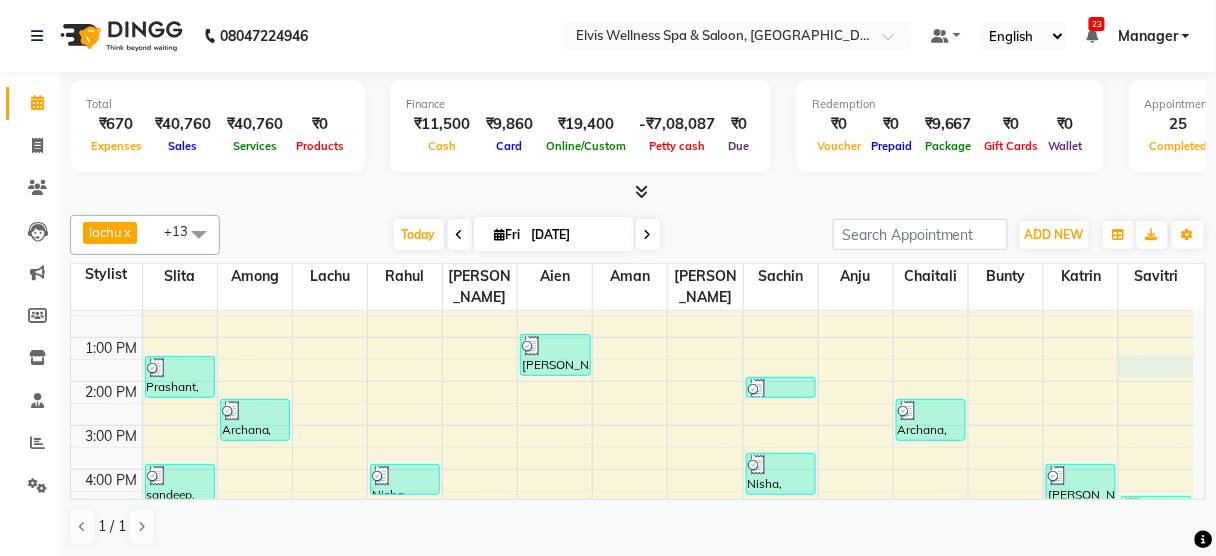 click on "8:00 AM 9:00 AM 10:00 AM 11:00 AM 12:00 PM 1:00 PM 2:00 PM 3:00 PM 4:00 PM 5:00 PM 6:00 PM 7:00 PM 8:00 PM 9:00 PM     Prashant, TK03, 01:30 PM-02:30 PM, Massage - Deeptisue Massage (60 Min)     sandeep, TK06, 04:00 PM-05:30 PM, Massage - Deeptisue Massage (90 Min )     Archana, TK05, 02:30 PM-03:30 PM, Massage - Aroma Massage (60 Min)     Deepika, TK15, 06:00 PM-07:00 PM, Massage - Deeptisue Massage (60 Min)     Mrs. Bhavika, TK01, 10:30 AM-11:00 AM, Hair wash & Blow Dry     Nisha, TK07, 04:00 PM-04:45 PM, Hair Cut - Female             Kavita, TK14, 06:00 PM-07:00 PM, Coloring With Stylist Consult - Root Touch-Up     Amol, TK09, 05:00 PM-06:00 PM, Massage - Swedish Massage (60 Min)     Jay, TK02, 01:00 PM-02:00 PM, Massage - Deeptisue Massage (60 Min)     Sahib Dayal, TK13, 06:00 PM-07:30 PM, Massage - Deeptisue Massage (90 Min )     Hera, TK10, 05:30 PM-06:30 PM, Massage - Foot Massage (60 Min)     Yelda, TK04, 02:00 PM-02:30 PM, Hair wash & Blow Dry (₹800)" at bounding box center [632, 425] 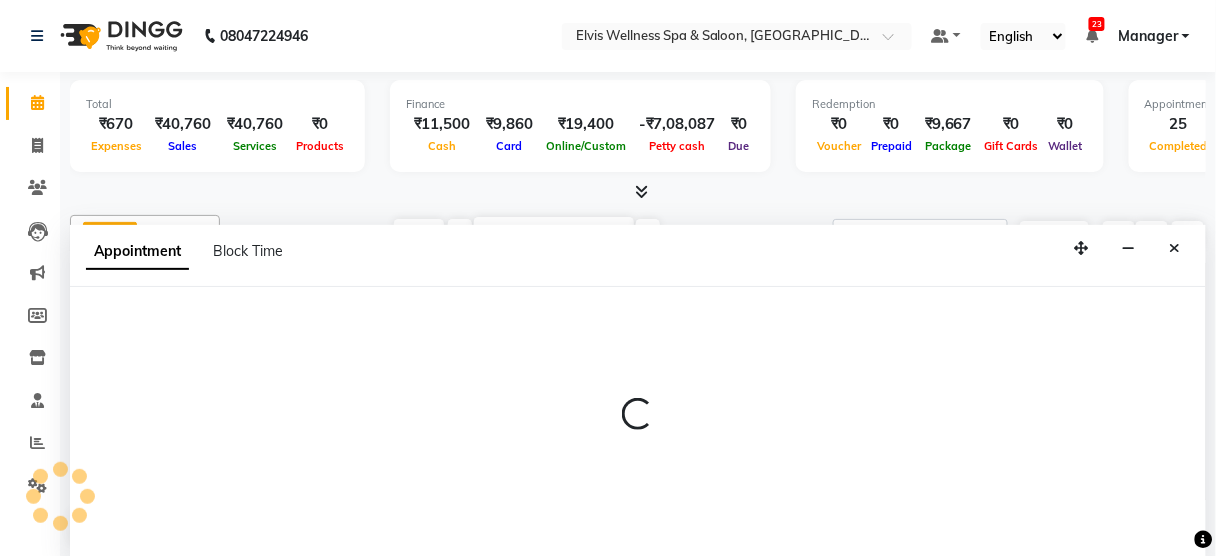 scroll, scrollTop: 0, scrollLeft: 0, axis: both 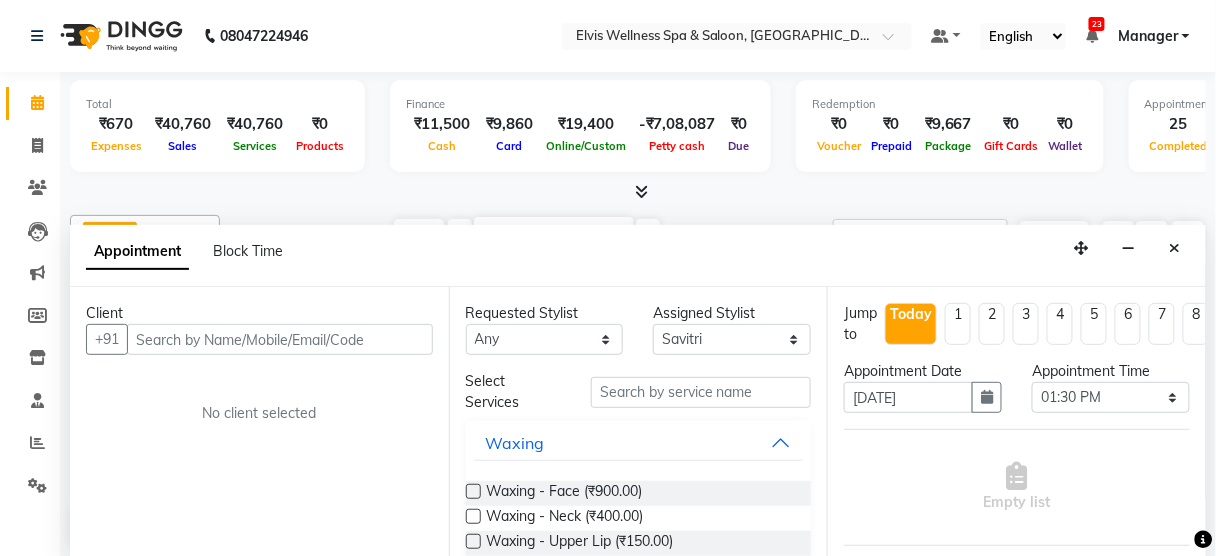 click at bounding box center (280, 339) 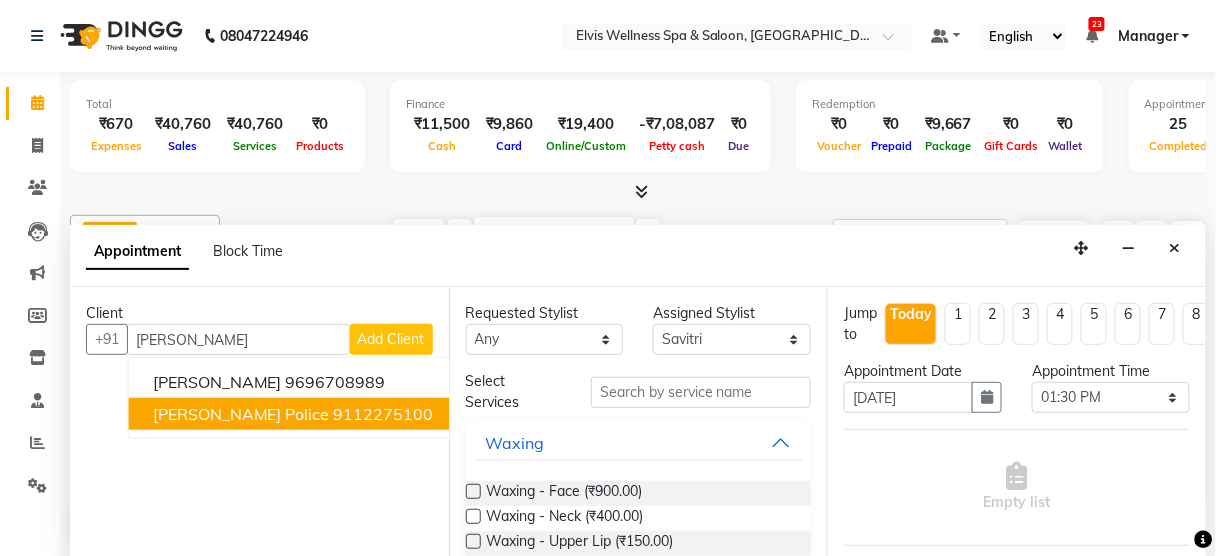 click on "9112275100" at bounding box center [384, 414] 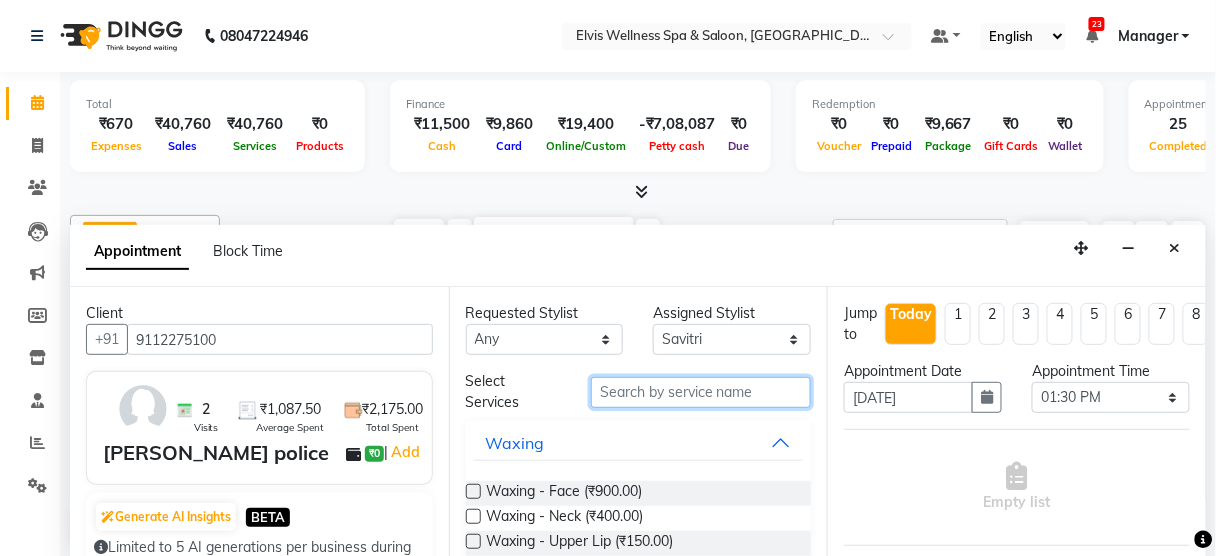 click at bounding box center [701, 392] 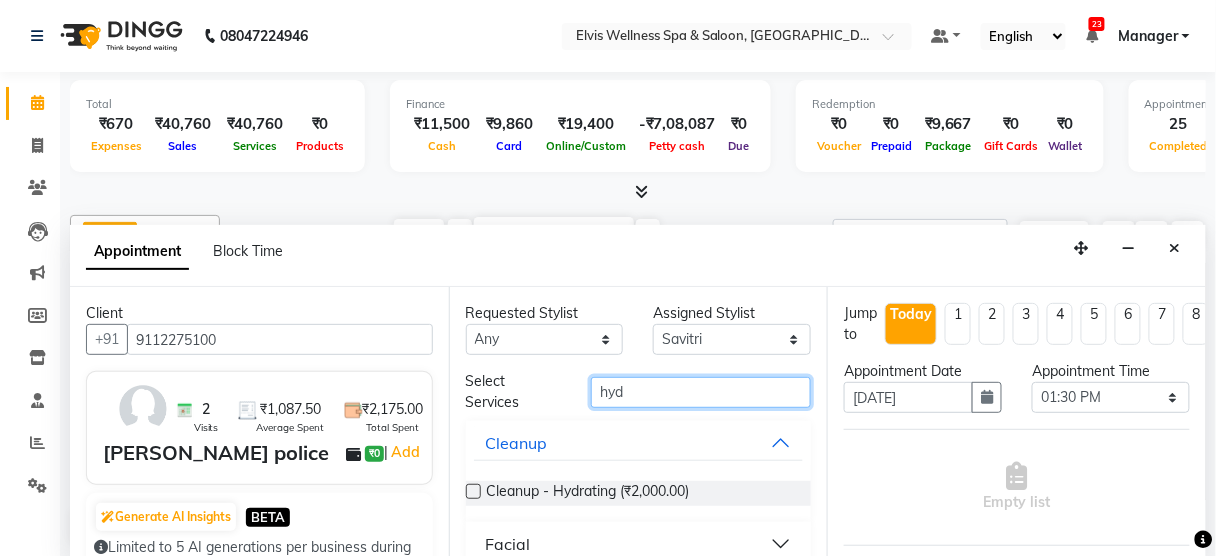scroll, scrollTop: 23, scrollLeft: 0, axis: vertical 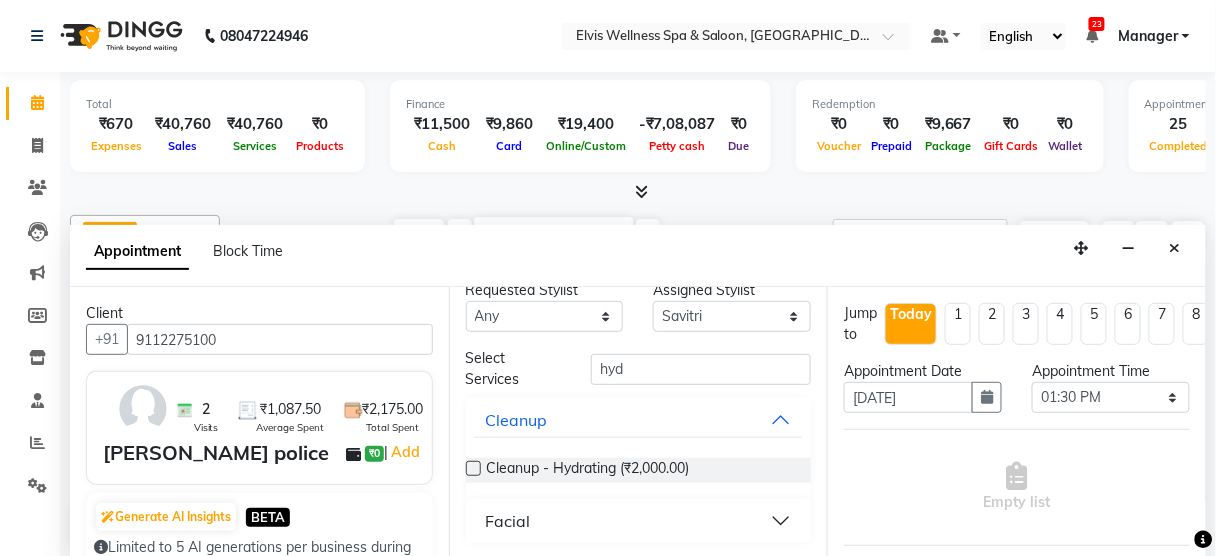 click on "Facial" at bounding box center [508, 521] 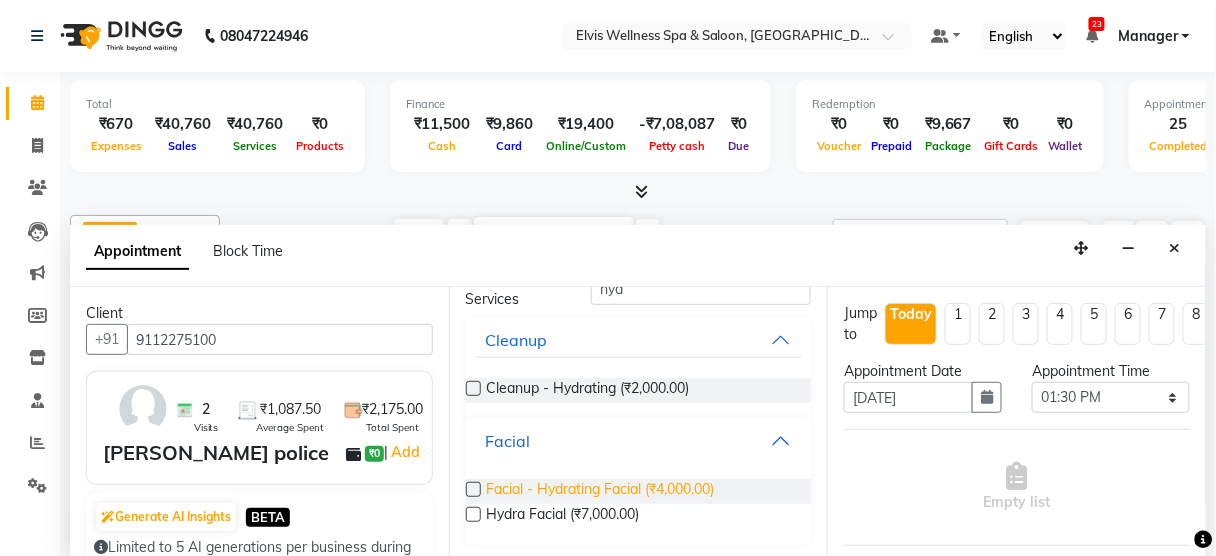 scroll, scrollTop: 104, scrollLeft: 0, axis: vertical 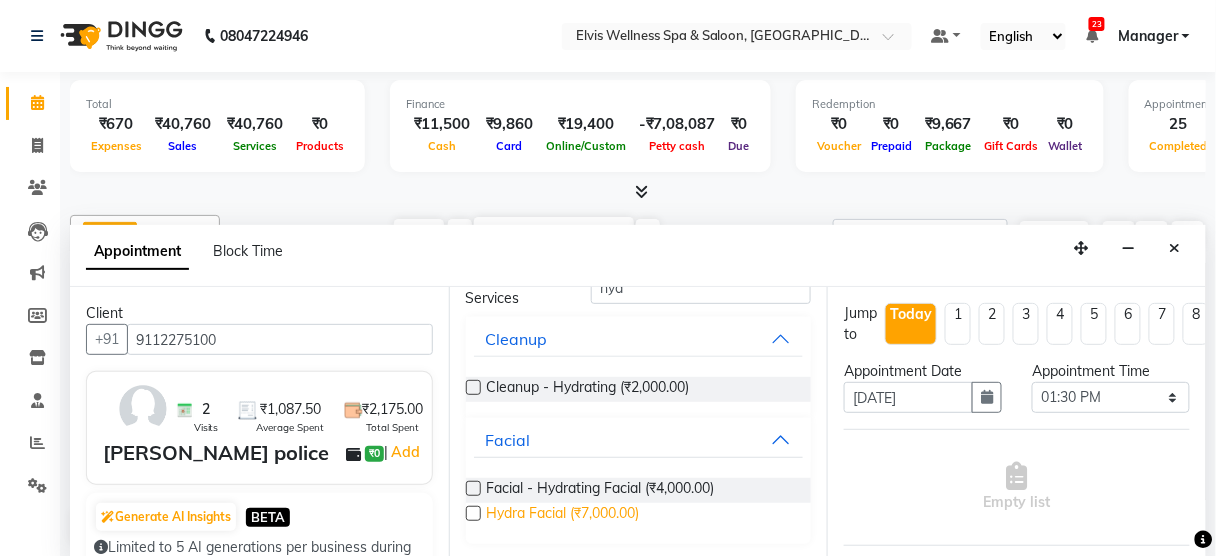 click on "Hydra Facial (₹7,000.00)" at bounding box center (563, 515) 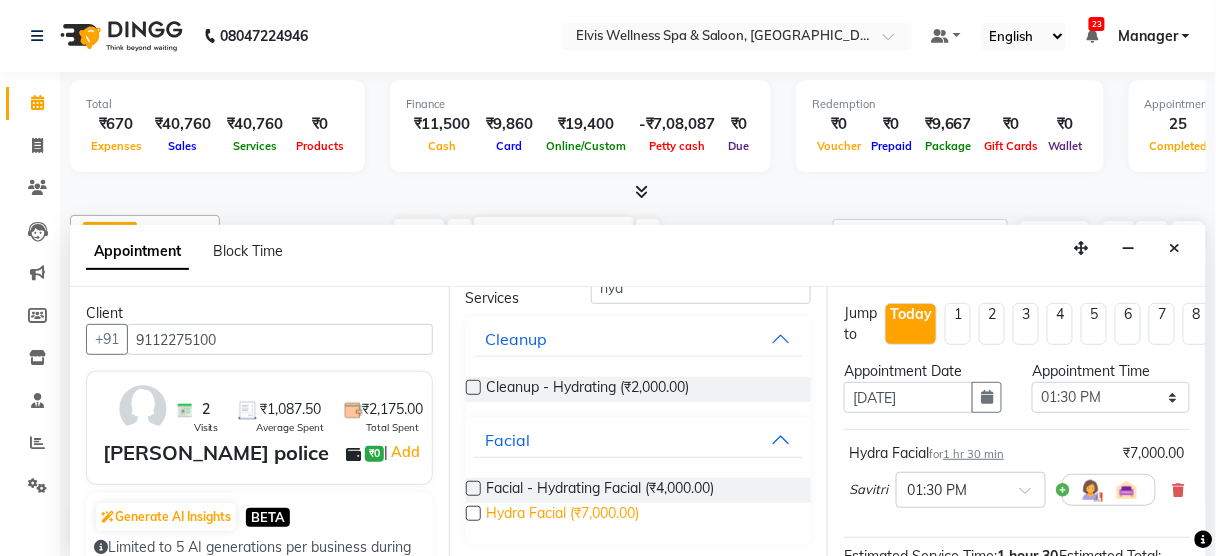 scroll, scrollTop: 0, scrollLeft: 0, axis: both 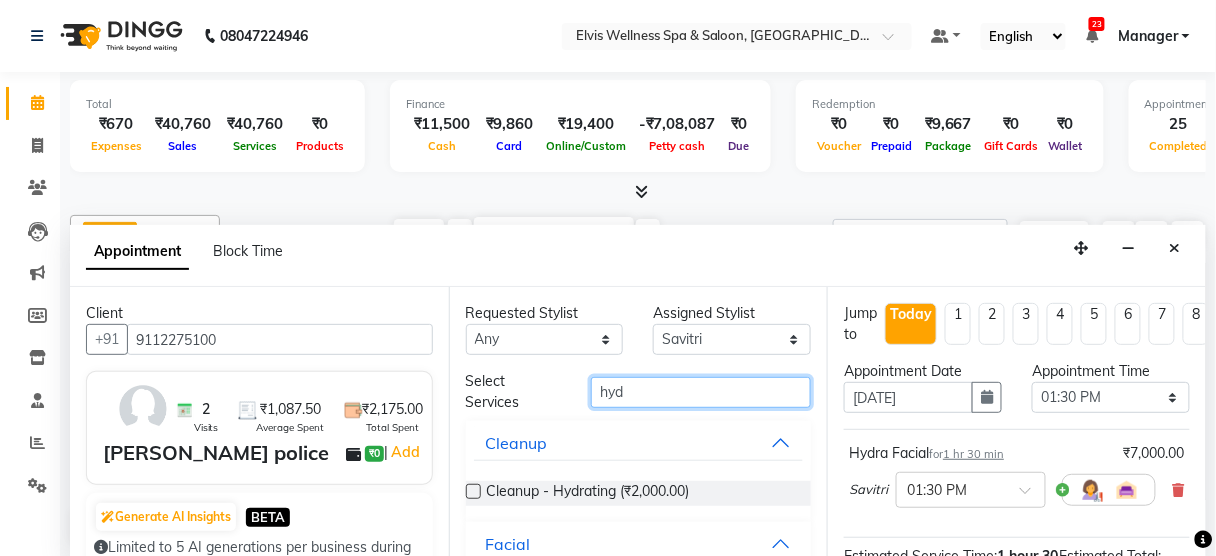 drag, startPoint x: 657, startPoint y: 390, endPoint x: 205, endPoint y: 463, distance: 457.85696 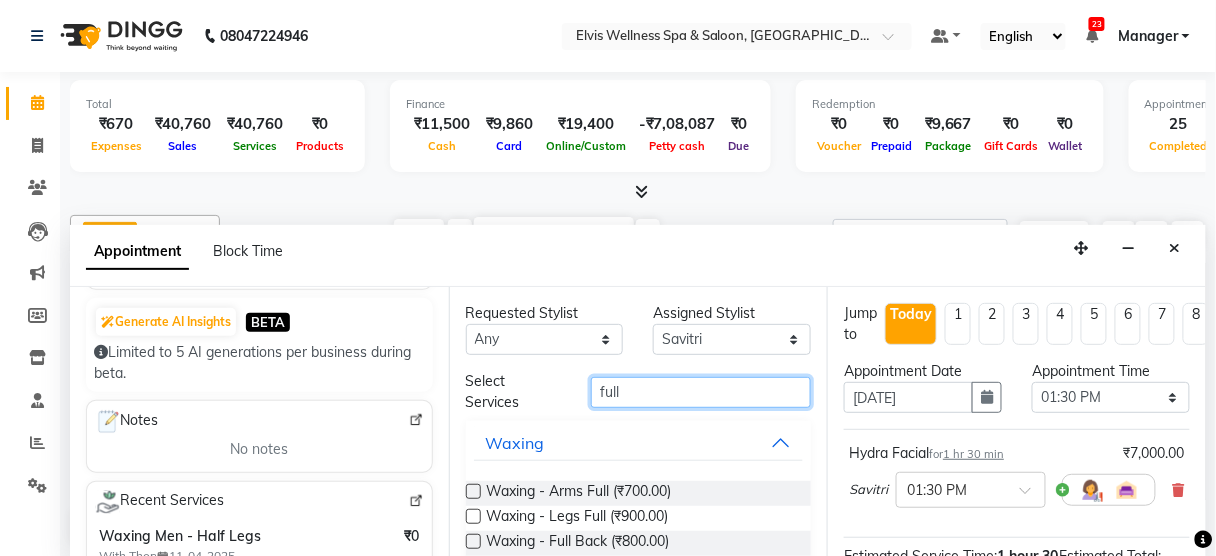 scroll, scrollTop: 208, scrollLeft: 0, axis: vertical 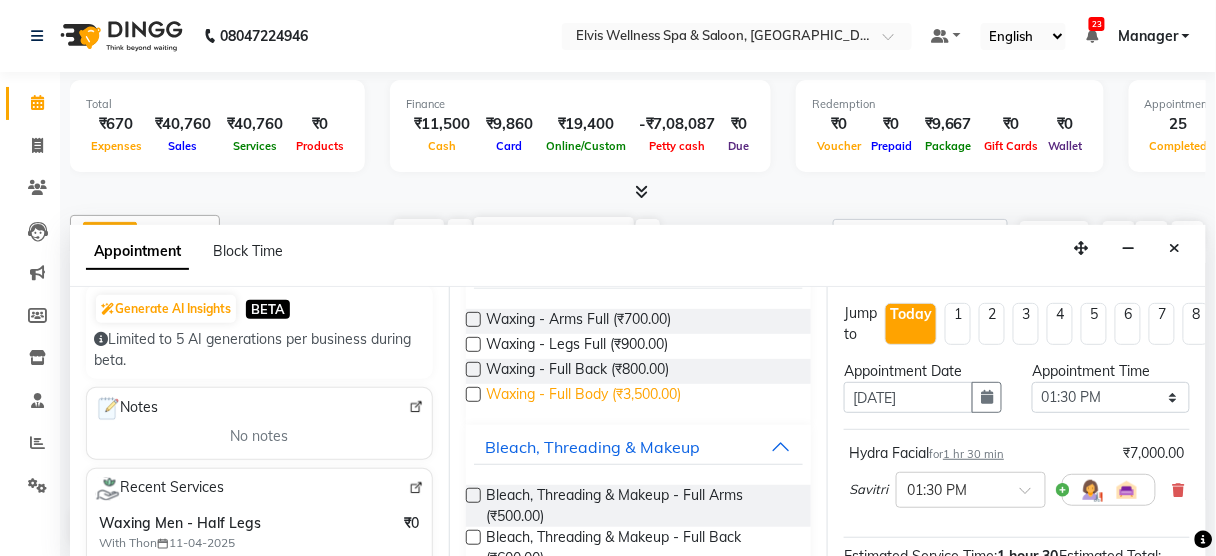 click on "Waxing - Full Body (₹3,500.00)" at bounding box center [584, 396] 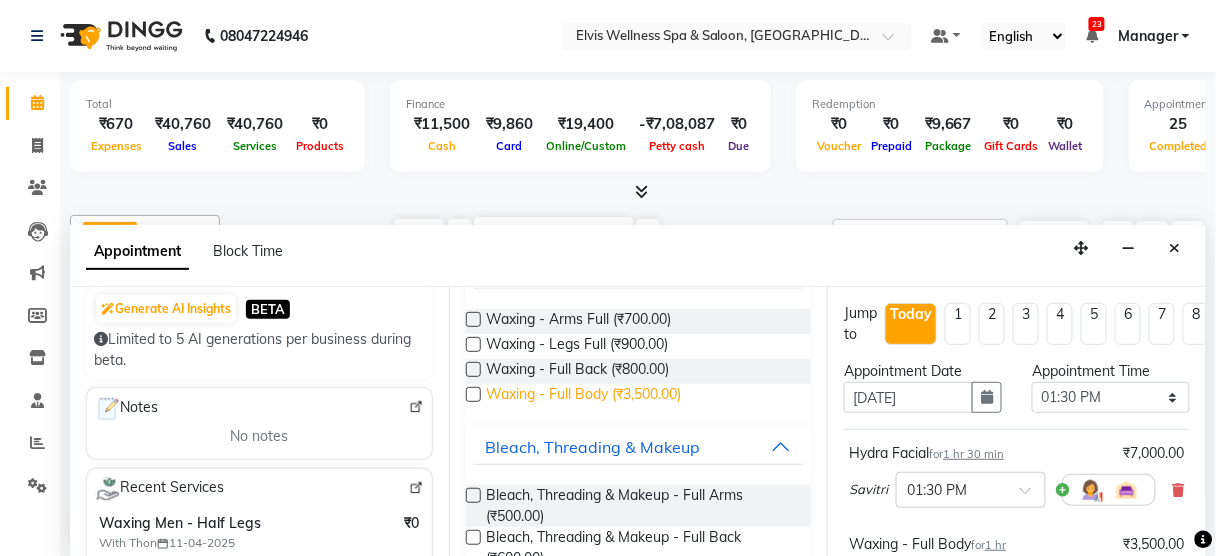 scroll, scrollTop: 0, scrollLeft: 0, axis: both 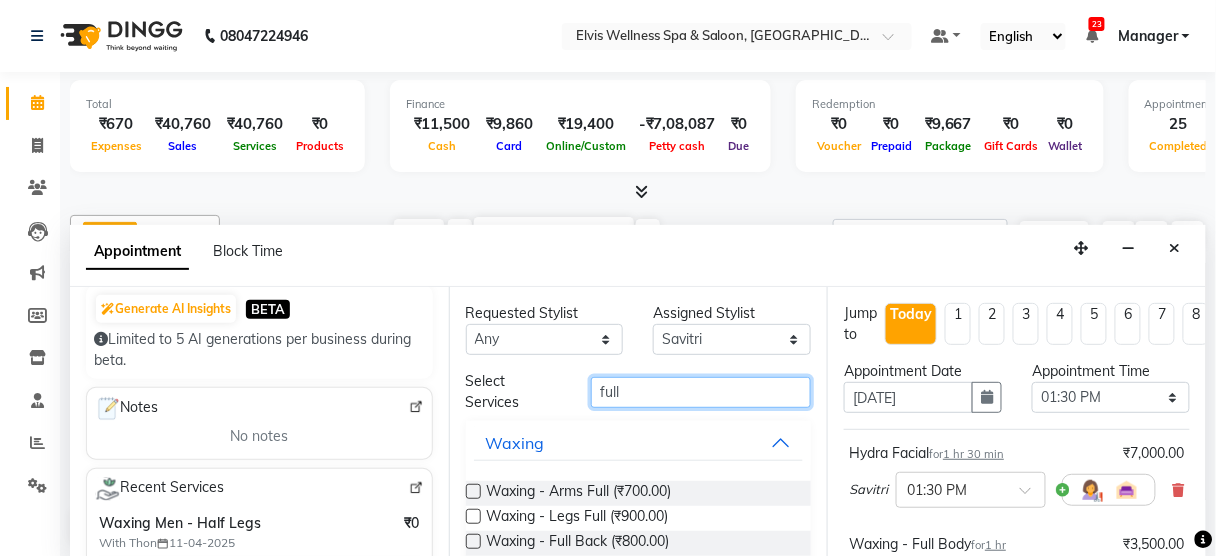 drag, startPoint x: 638, startPoint y: 395, endPoint x: 409, endPoint y: 456, distance: 236.98523 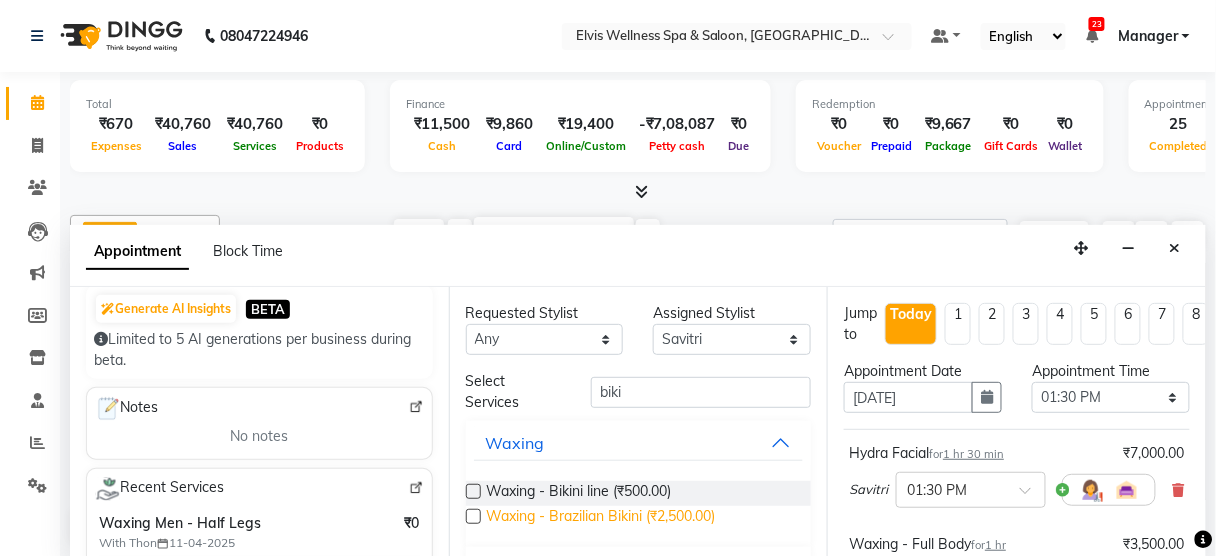 click on "Waxing - Brazilian Bikini (₹2,500.00)" at bounding box center (601, 518) 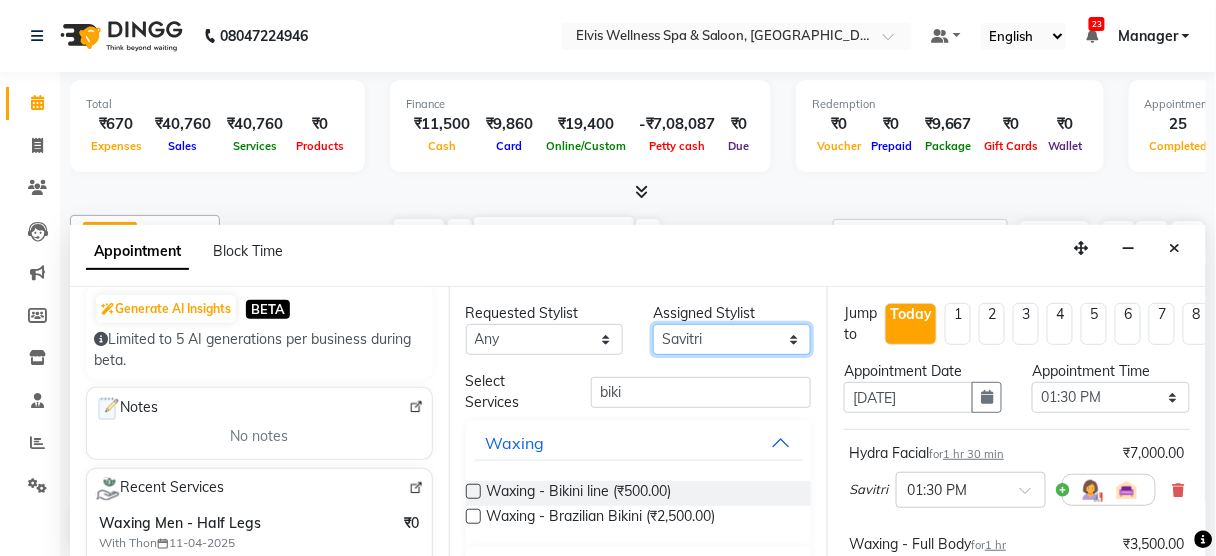 click on "Select Aien Aman among Anju Anna baner staff Bepeto Bunty Chaitali Eunice Jay Katrin Khumpo kothrud staff KP staff Kundan lachu Lelen Lucy Manager Marvin Masoni mimin Ming nancy Noang Rahul RAMBO Reena Sachin sarla Savitri slita Sumitra Thon Viman nagar staff yanchen" at bounding box center (732, 339) 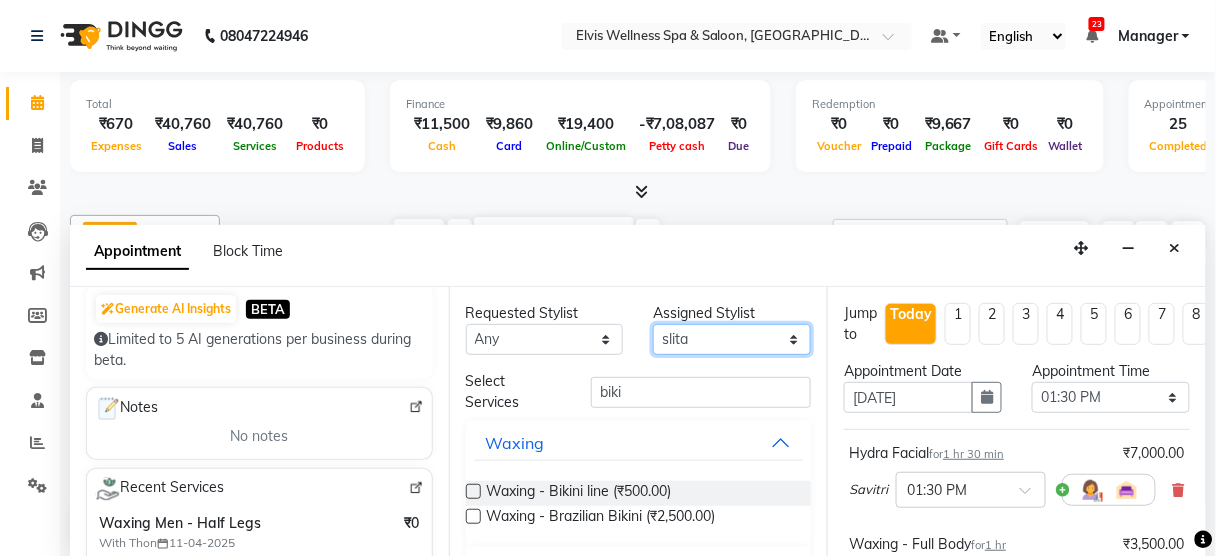 click on "Select Aien Aman among Anju Anna baner staff Bepeto Bunty Chaitali Eunice Jay Katrin Khumpo kothrud staff KP staff Kundan lachu Lelen Lucy Manager Marvin Masoni mimin Ming nancy Noang Rahul RAMBO Reena Sachin sarla Savitri slita Sumitra Thon Viman nagar staff yanchen" at bounding box center (732, 339) 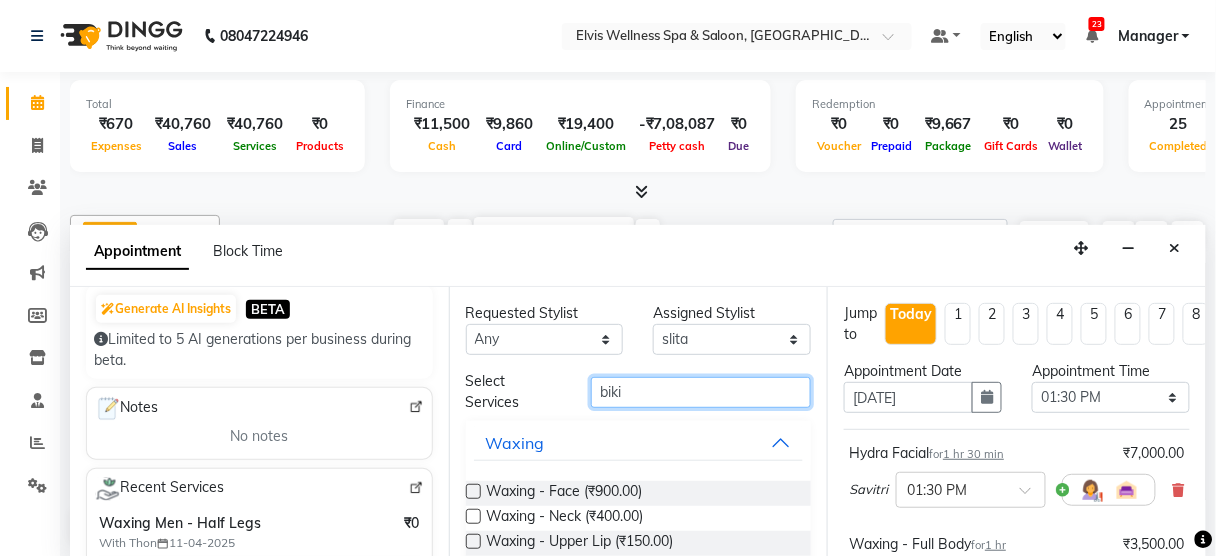 drag, startPoint x: 656, startPoint y: 392, endPoint x: 307, endPoint y: 401, distance: 349.11603 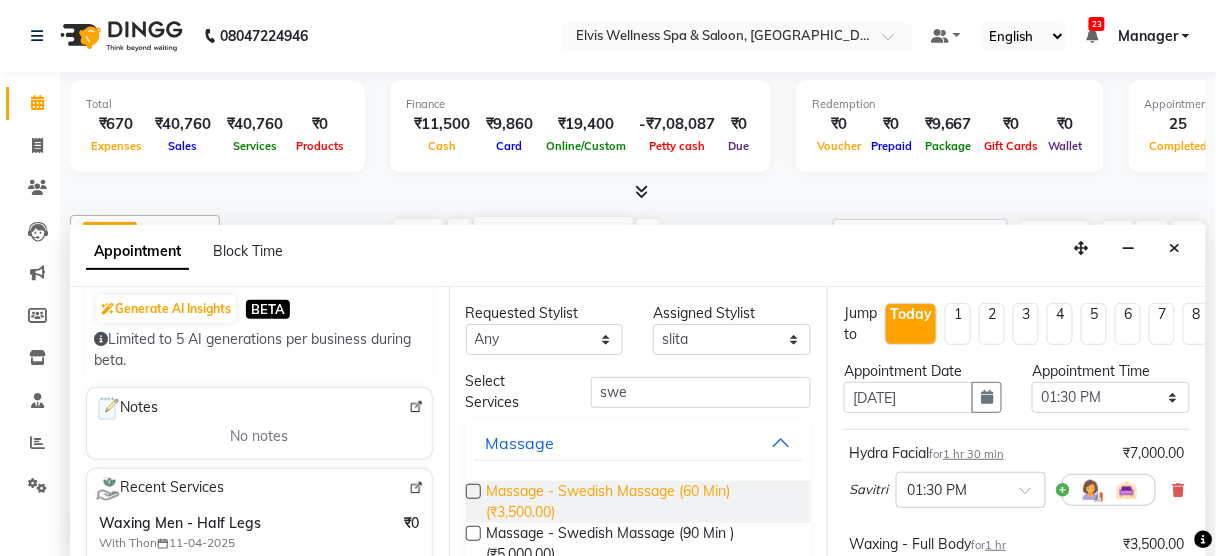 click on "Massage - Swedish Massage (60 Min) (₹3,500.00)" at bounding box center [641, 502] 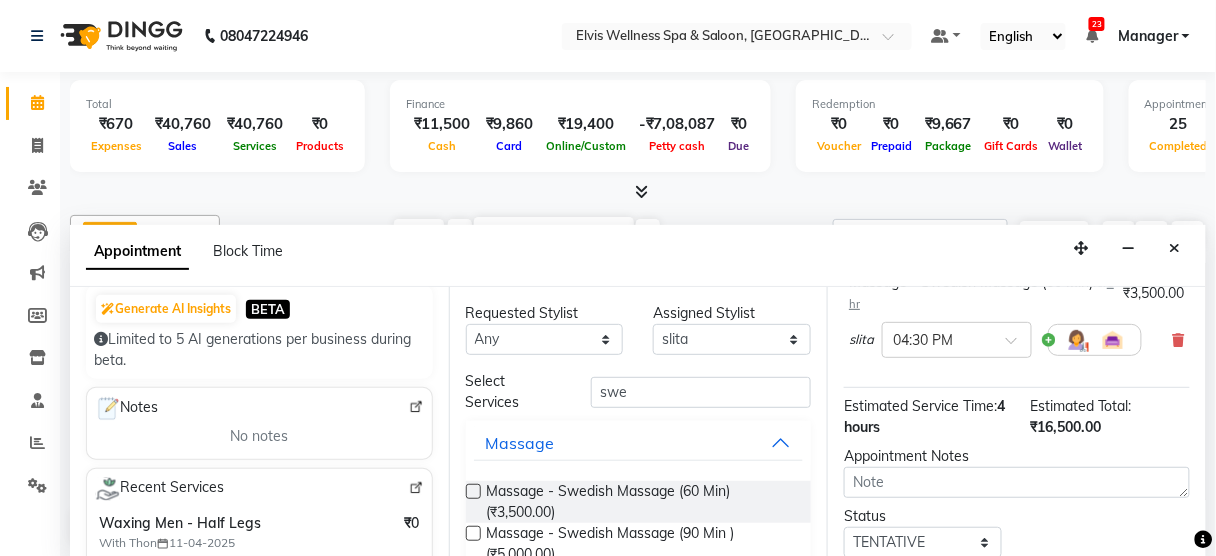 scroll, scrollTop: 597, scrollLeft: 0, axis: vertical 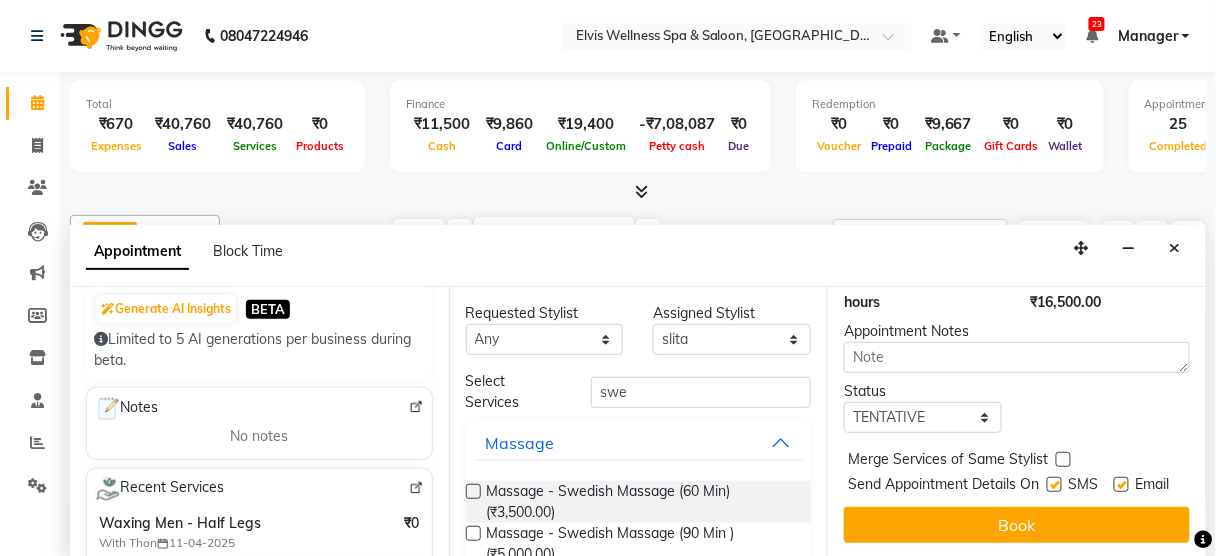 click at bounding box center [1054, 484] 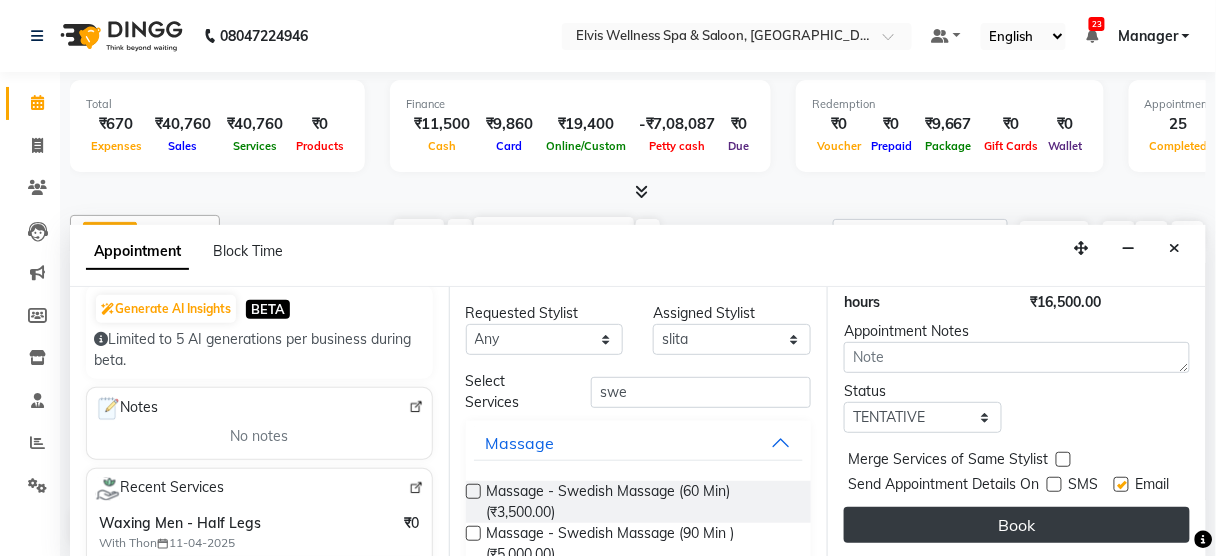 click on "Book" at bounding box center (1017, 525) 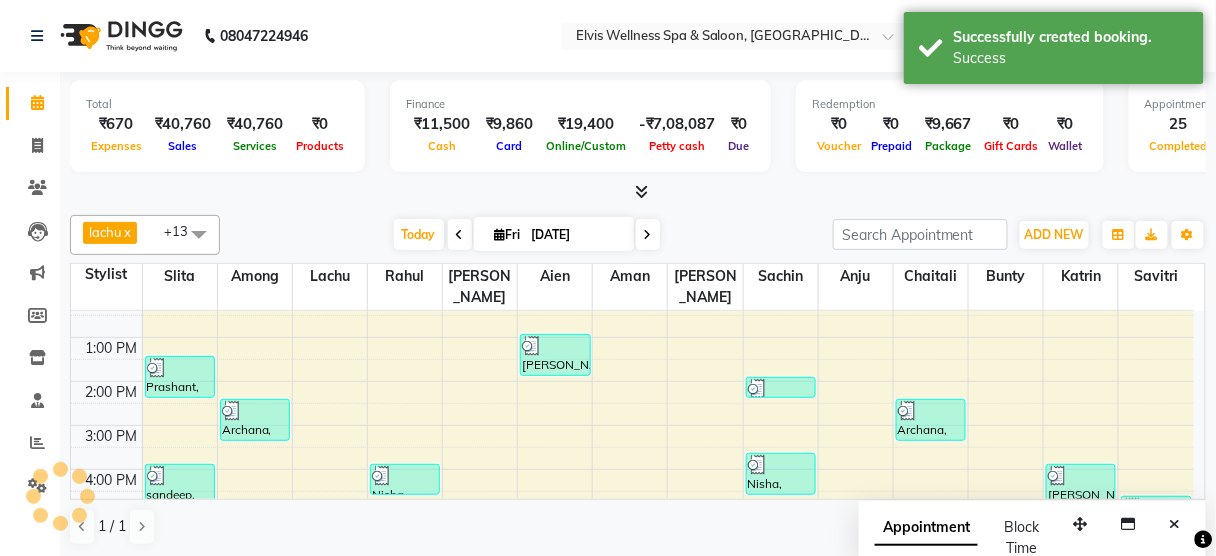 scroll, scrollTop: 0, scrollLeft: 0, axis: both 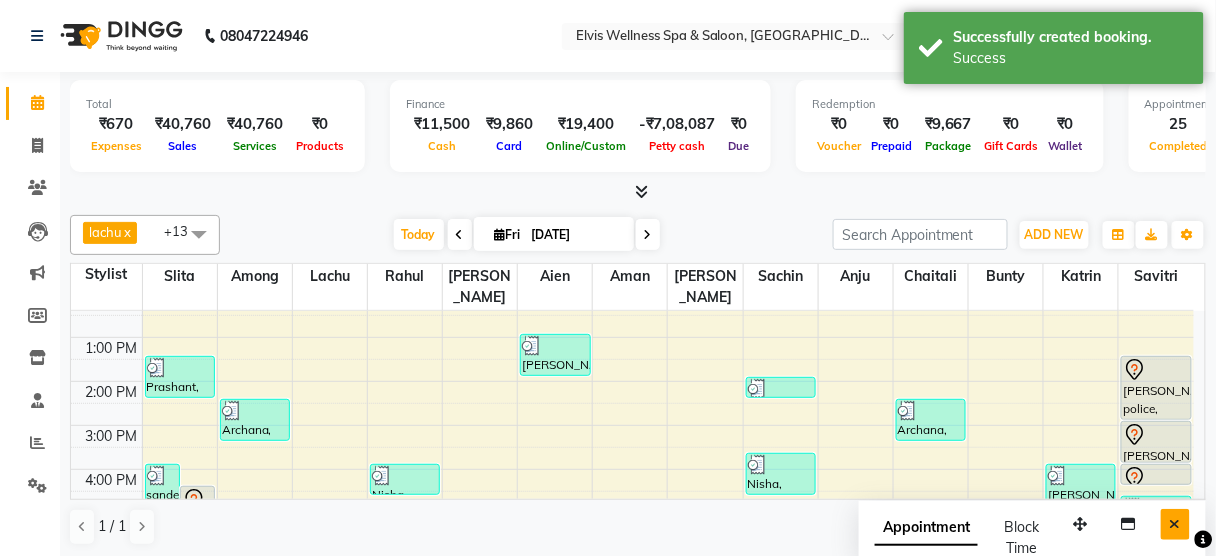 click at bounding box center [1175, 524] 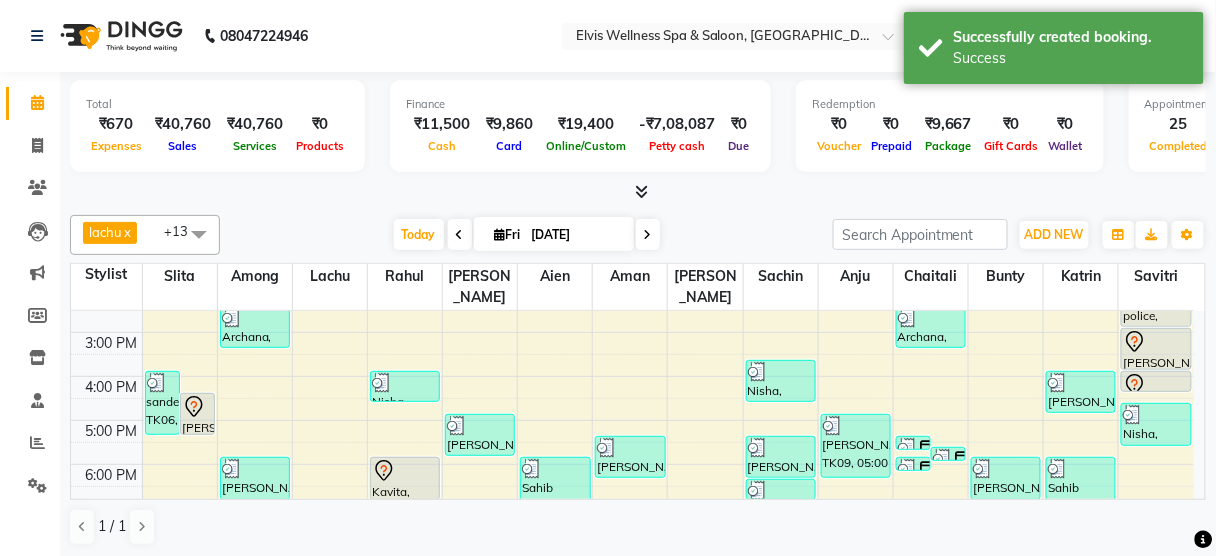scroll, scrollTop: 293, scrollLeft: 0, axis: vertical 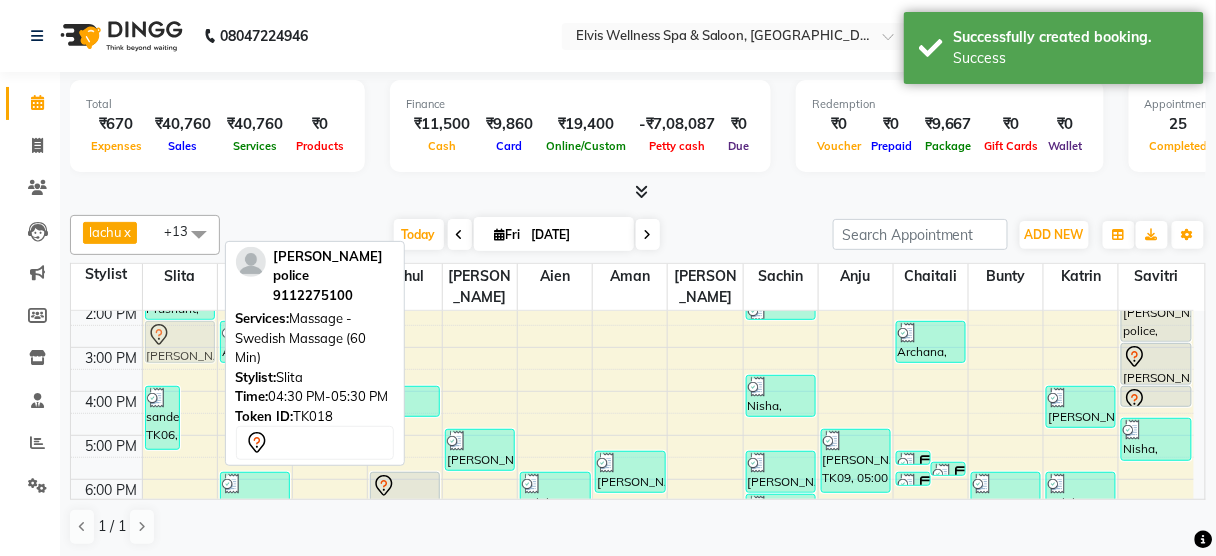 drag, startPoint x: 193, startPoint y: 384, endPoint x: 190, endPoint y: 314, distance: 70.064255 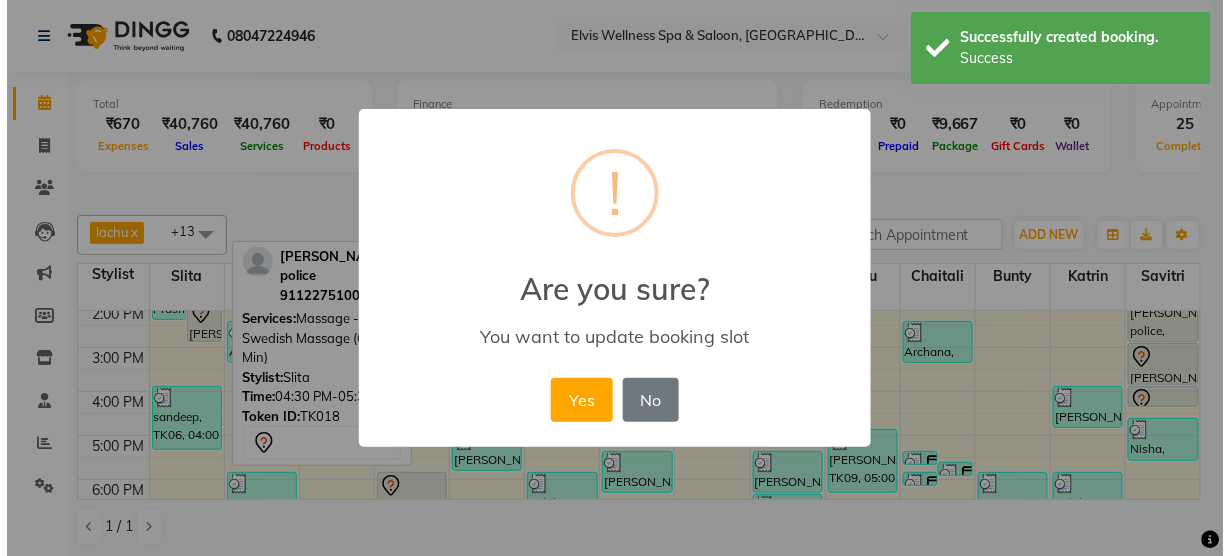 scroll, scrollTop: 262, scrollLeft: 0, axis: vertical 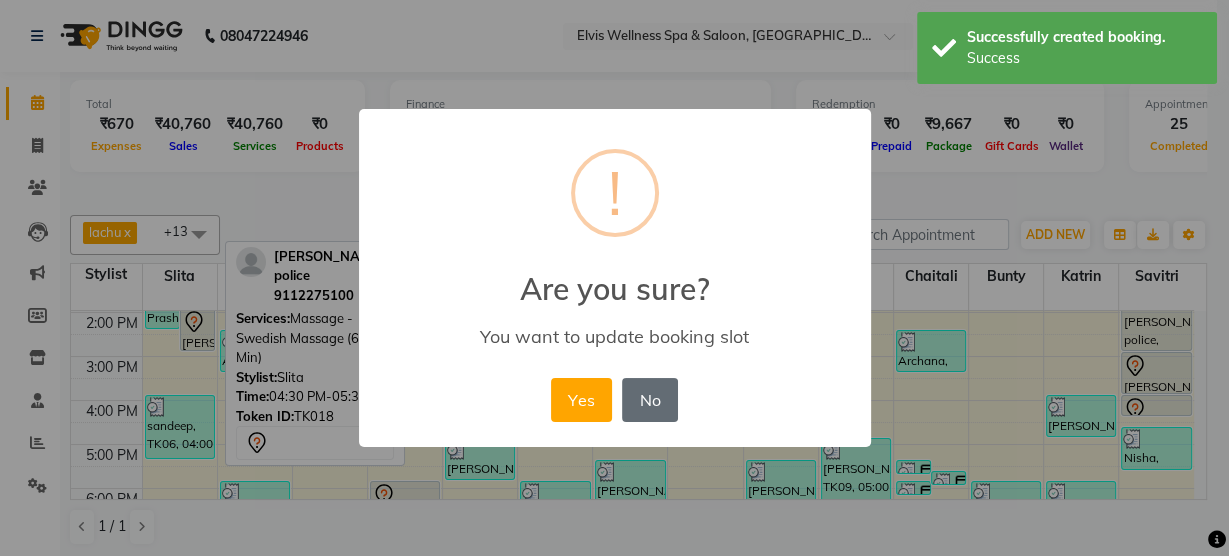 click on "No" at bounding box center (650, 400) 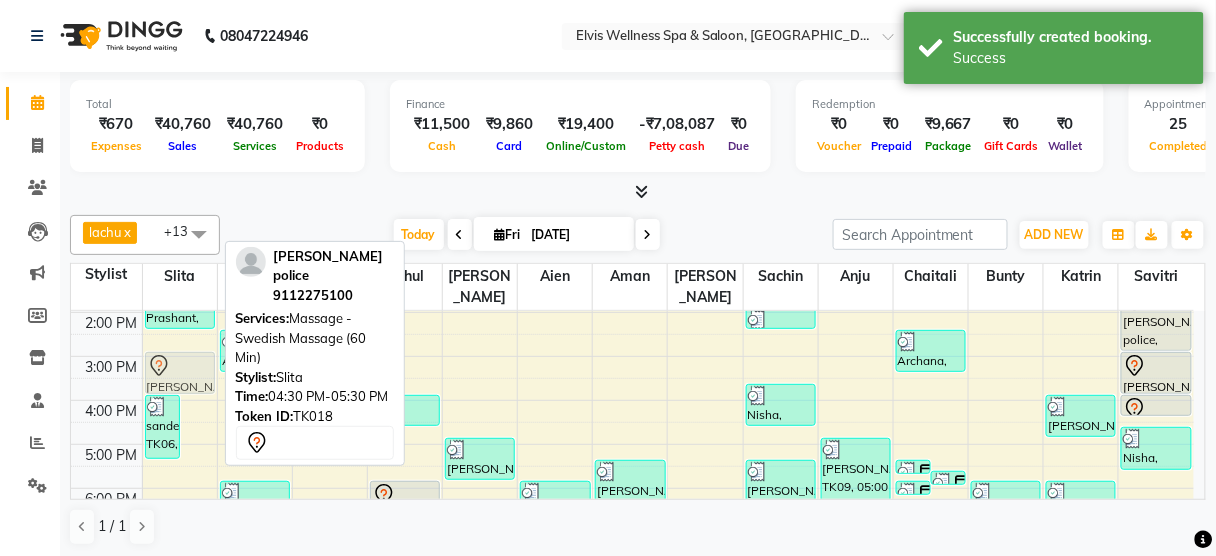 drag, startPoint x: 197, startPoint y: 409, endPoint x: 178, endPoint y: 347, distance: 64.84597 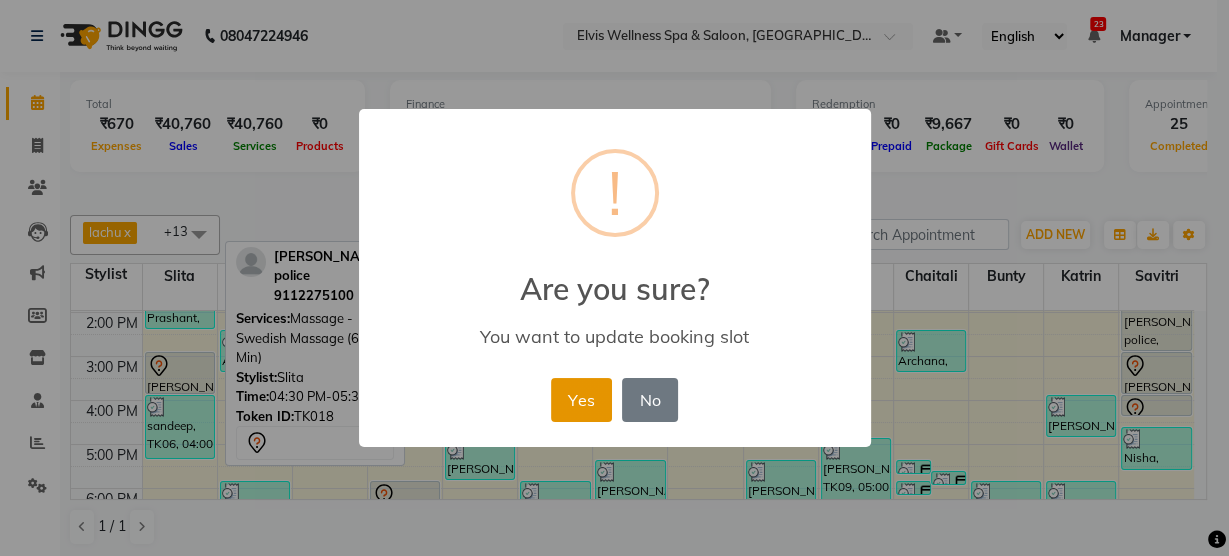 click on "Yes" at bounding box center [581, 400] 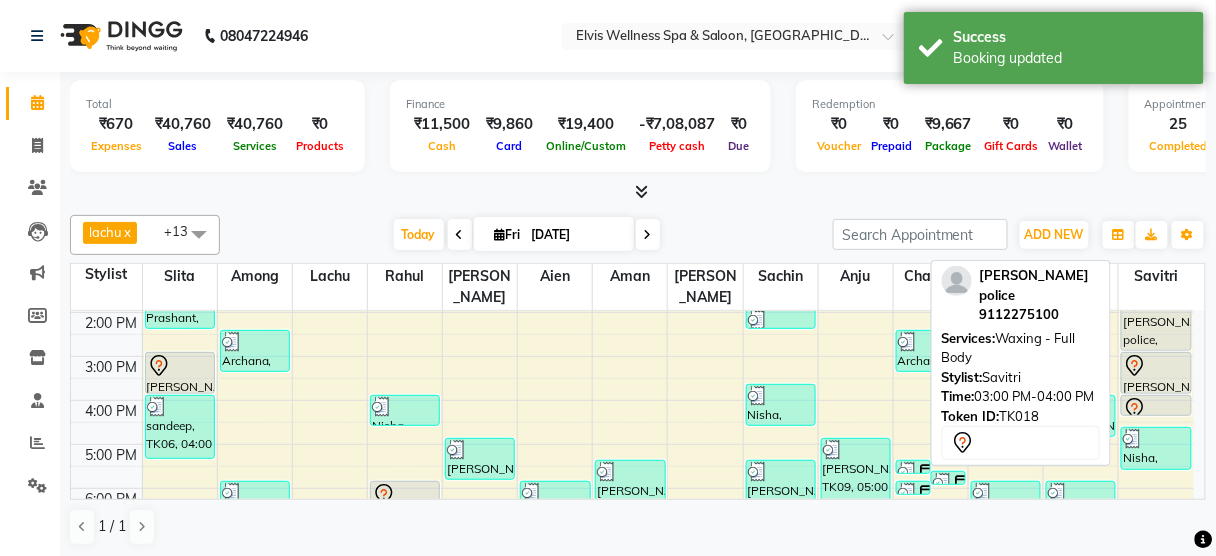 click at bounding box center (1156, 366) 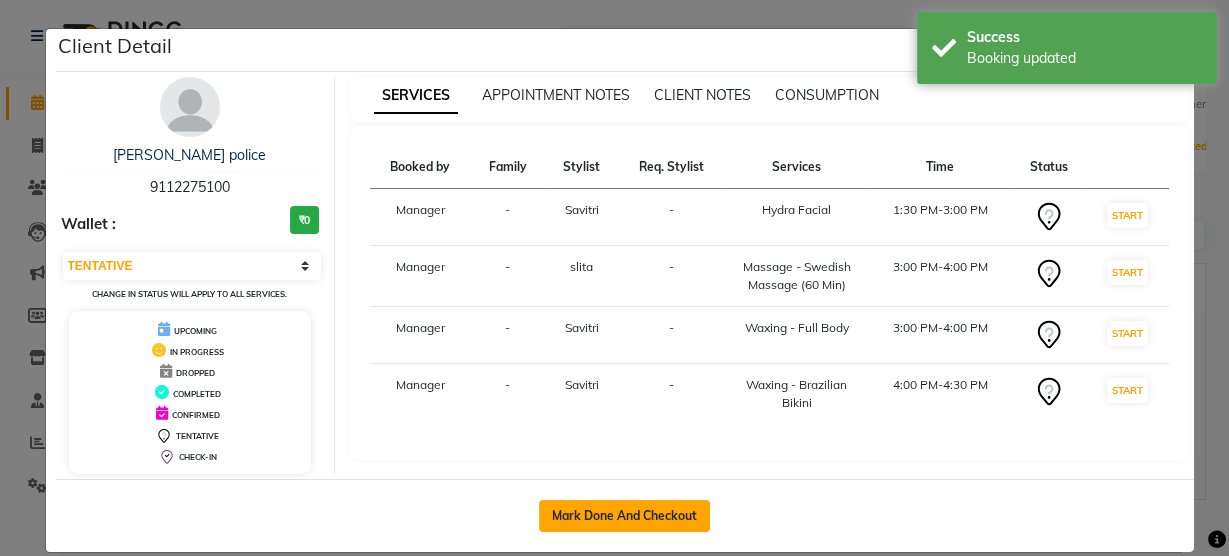 click on "Mark Done And Checkout" 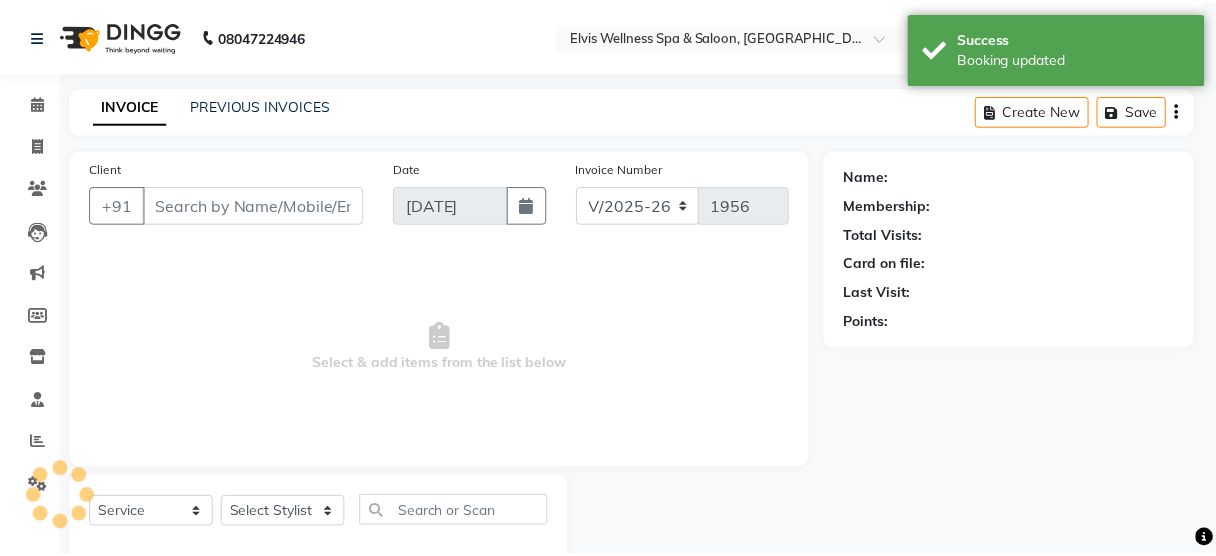 scroll, scrollTop: 0, scrollLeft: 0, axis: both 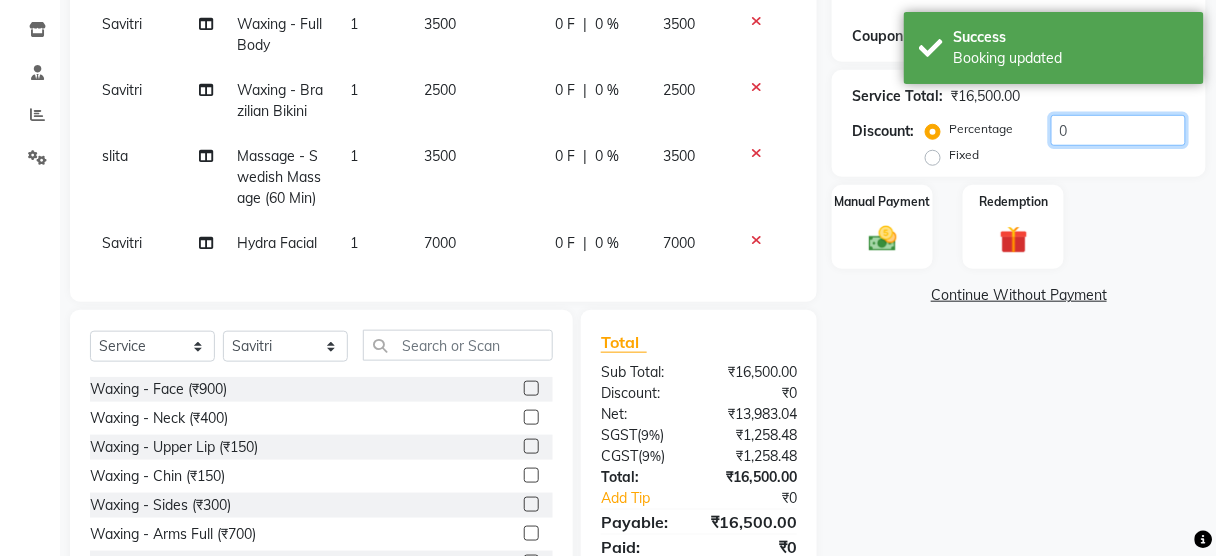 click on "0" 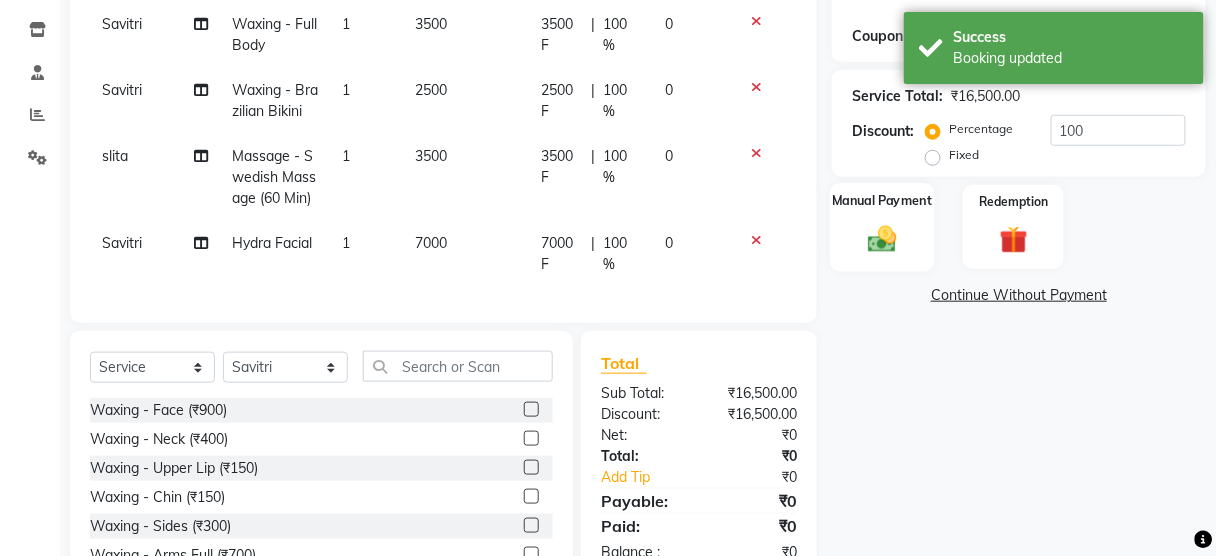 click on "Manual Payment" 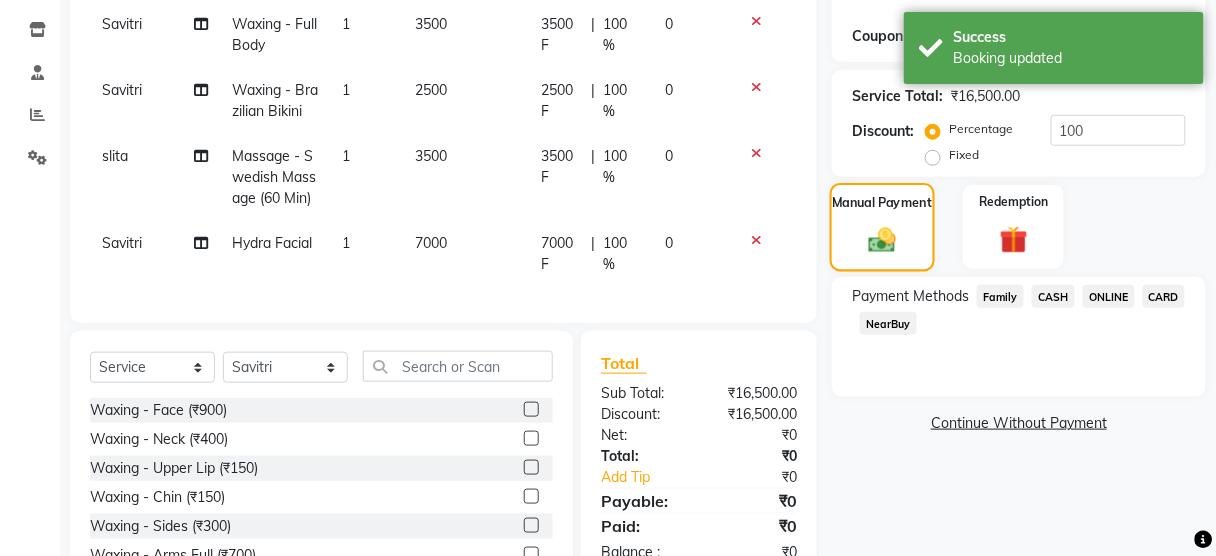 scroll, scrollTop: 439, scrollLeft: 0, axis: vertical 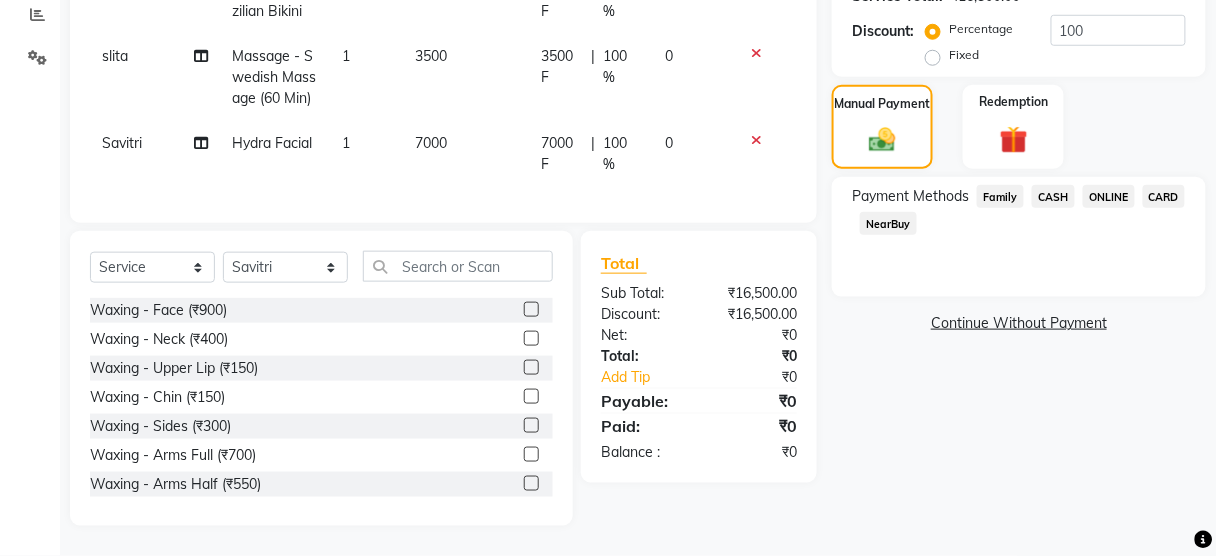 click on "Family" 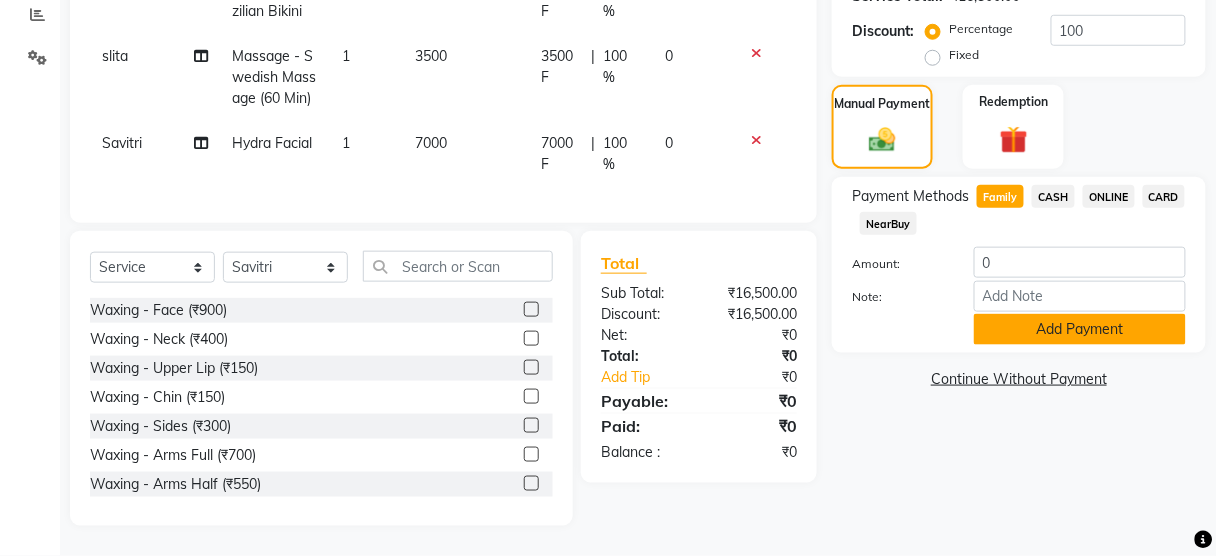 click on "Add Payment" 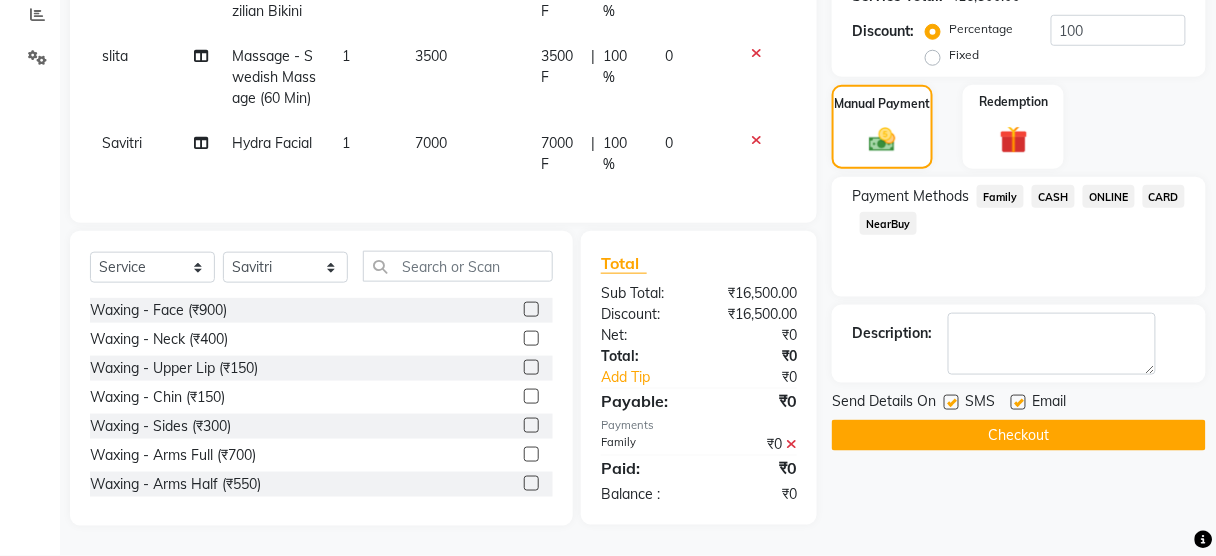 click 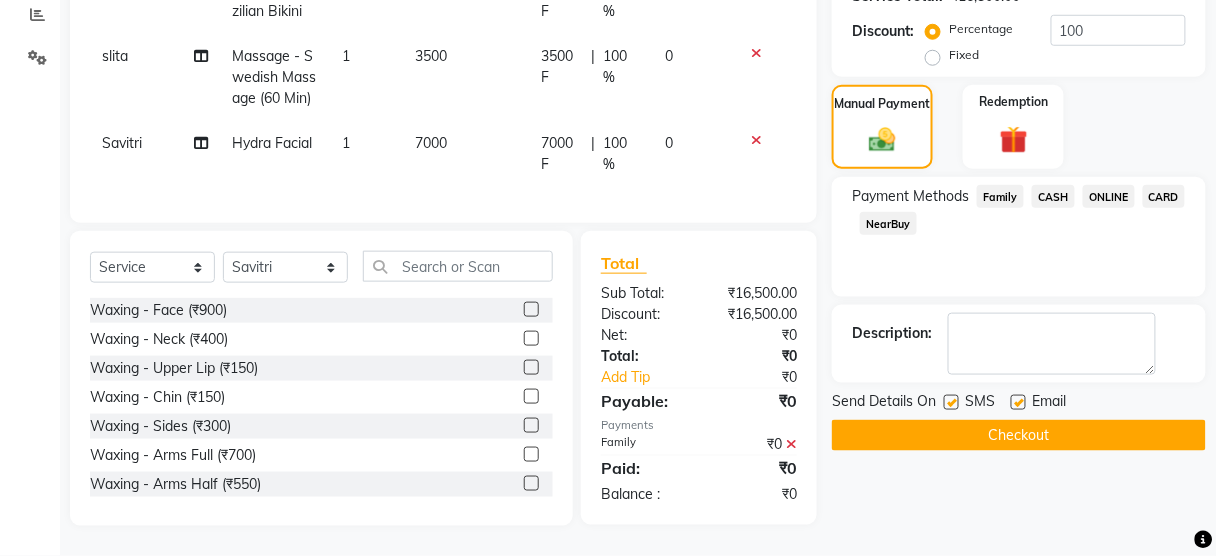 click at bounding box center [950, 403] 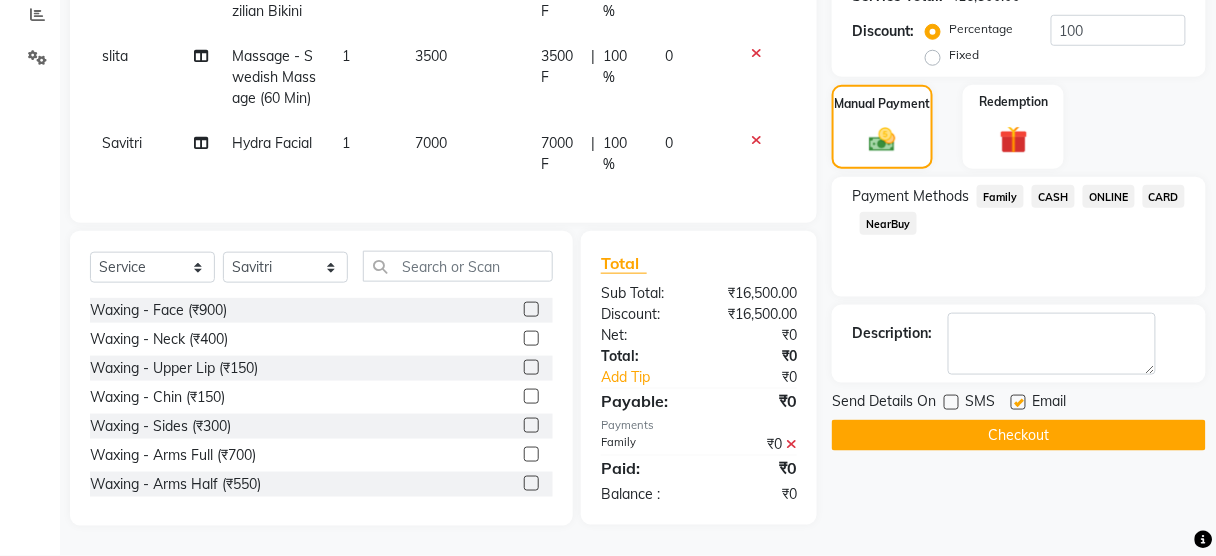 click on "Checkout" 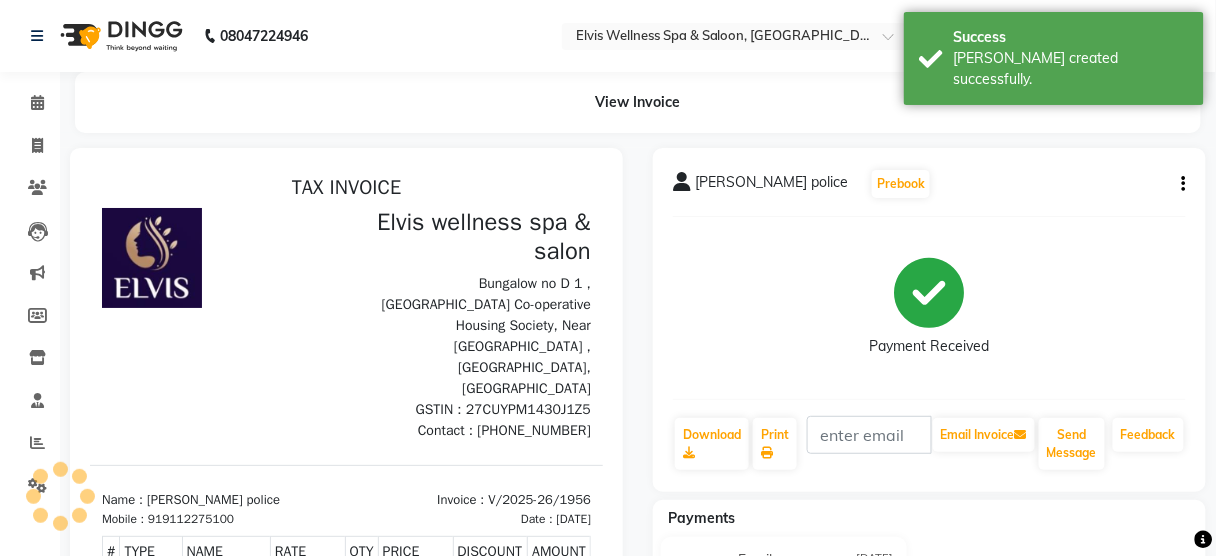 scroll, scrollTop: 0, scrollLeft: 0, axis: both 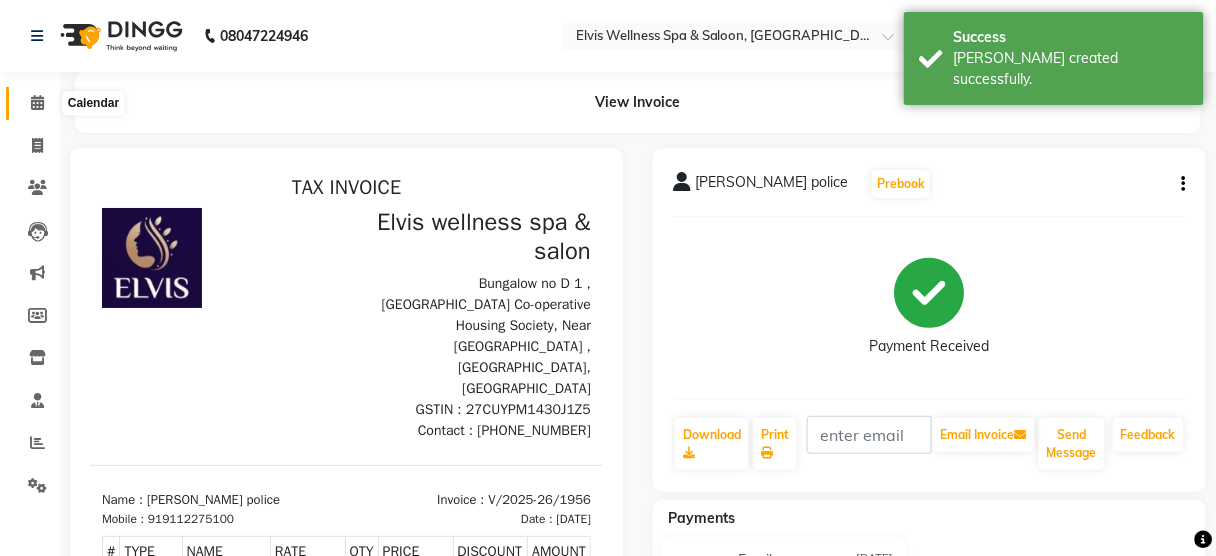 click 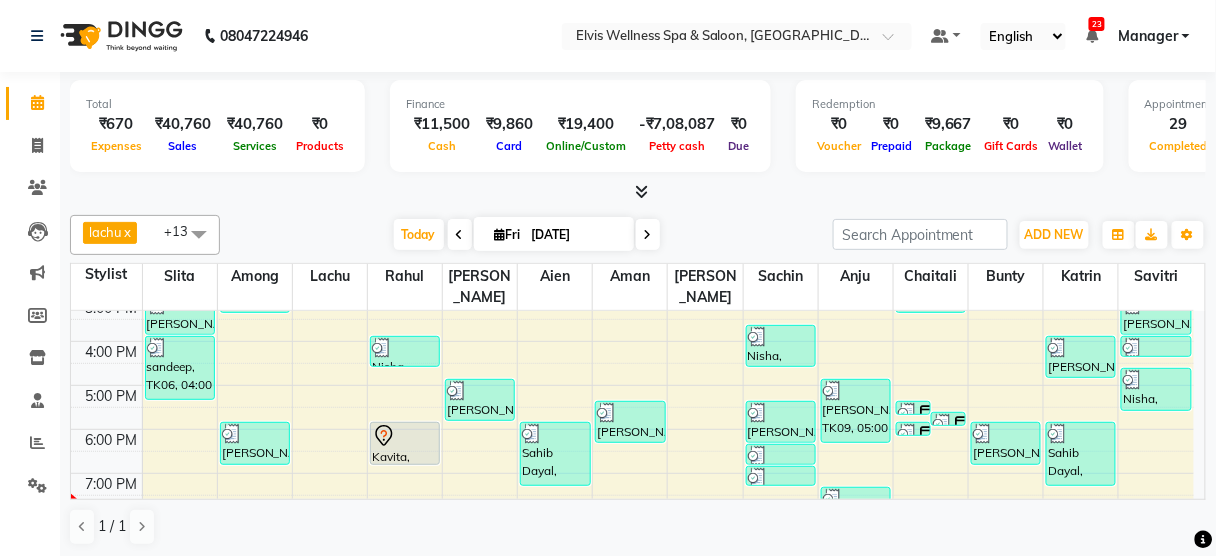 scroll, scrollTop: 395, scrollLeft: 0, axis: vertical 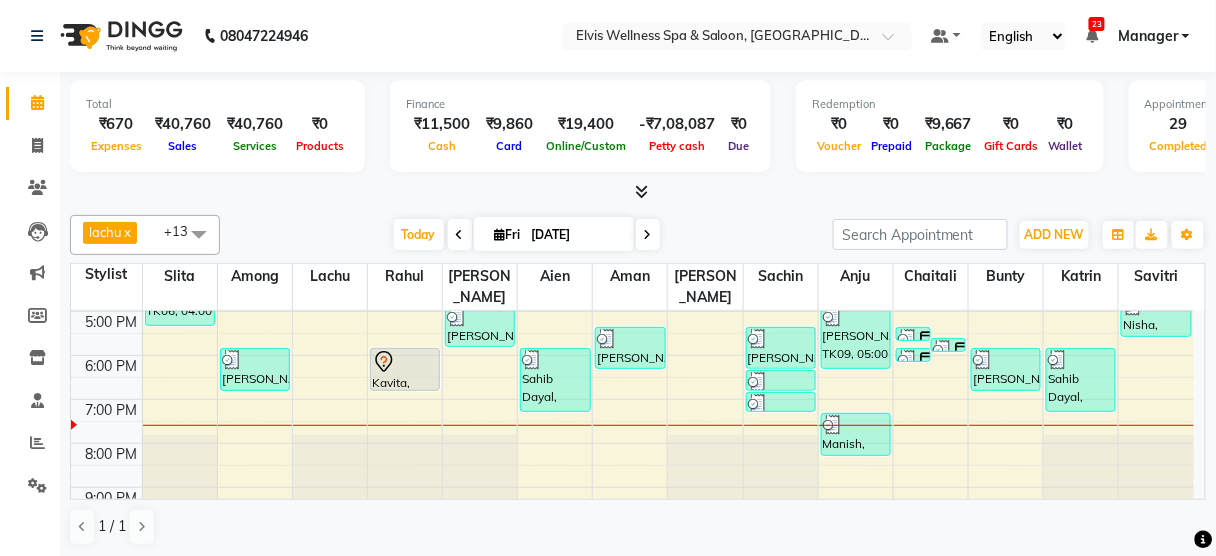 click on "8:00 AM 9:00 AM 10:00 AM 11:00 AM 12:00 PM 1:00 PM 2:00 PM 3:00 PM 4:00 PM 5:00 PM 6:00 PM 7:00 PM 8:00 PM 9:00 PM     Prashant, TK03, 01:30 PM-02:30 PM, Massage - Deeptisue Massage (60 Min)     Bindya mohite police, TK18, 03:00 PM-04:00 PM, Massage - Swedish Massage (60 Min)     sandeep, TK06, 04:00 PM-05:30 PM, Massage - Deeptisue Massage (90 Min )     Archana, TK05, 02:30 PM-03:30 PM, Massage - Aroma Massage (60 Min)     Deepika, TK15, 06:00 PM-07:00 PM, Massage - Deeptisue Massage (60 Min)     Mrs. Bhavika, TK01, 10:30 AM-11:00 AM, Hair wash & Blow Dry     Nisha, TK07, 04:00 PM-04:45 PM, Hair Cut - Female             Kavita, TK14, 06:00 PM-07:00 PM, Coloring With Stylist Consult - Root Touch-Up     Amol, TK09, 05:00 PM-06:00 PM, Massage - Swedish Massage (60 Min)     Jay, TK02, 01:00 PM-02:00 PM, Massage - Deeptisue Massage (60 Min)     Sahib Dayal, TK13, 06:00 PM-07:30 PM, Massage - Deeptisue Massage (90 Min )     Hera, TK10, 05:30 PM-06:30 PM, Massage - Foot Massage (60 Min)" at bounding box center [632, 223] 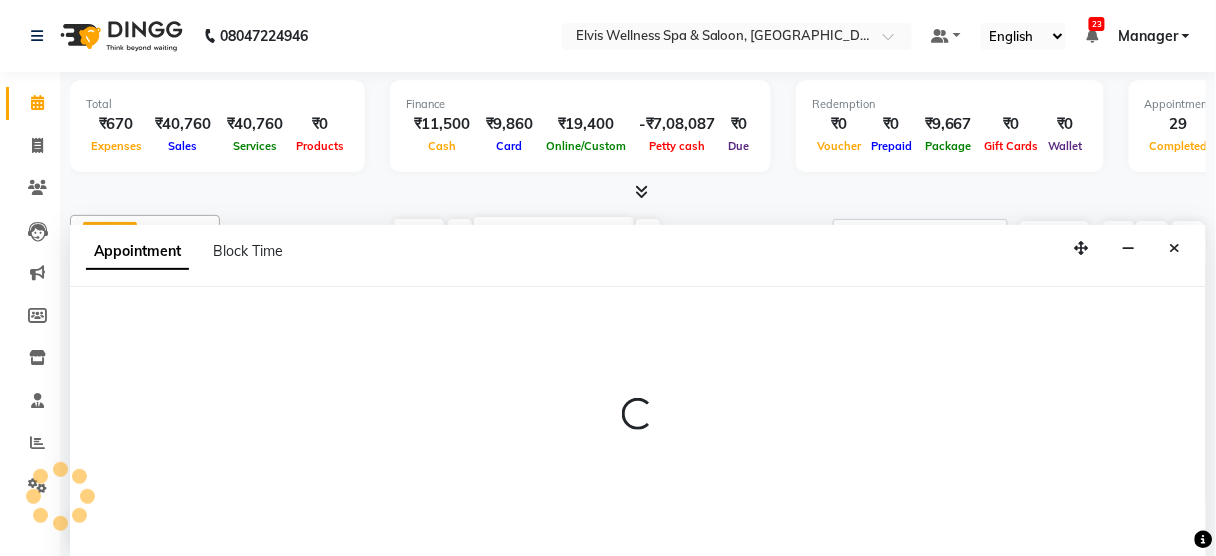 scroll, scrollTop: 0, scrollLeft: 0, axis: both 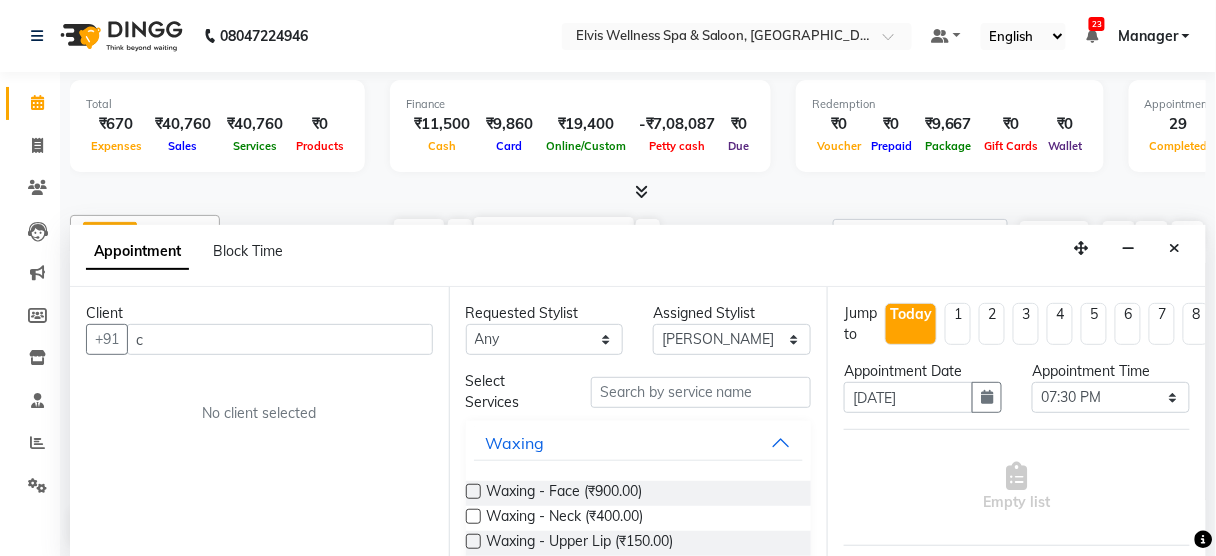 click on "c" at bounding box center (280, 339) 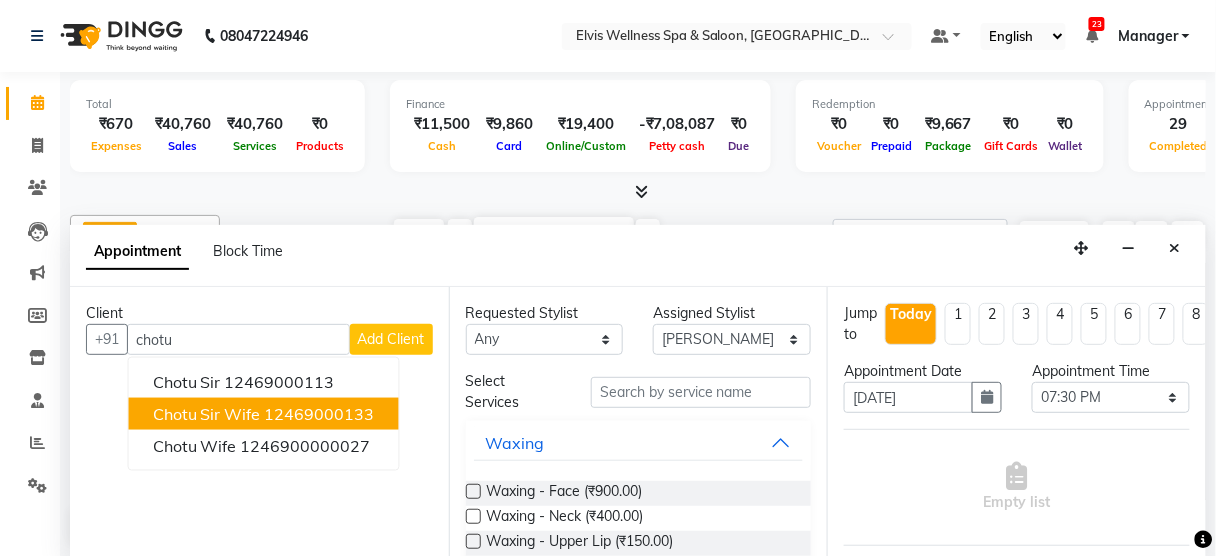 click on "12469000133" at bounding box center [320, 414] 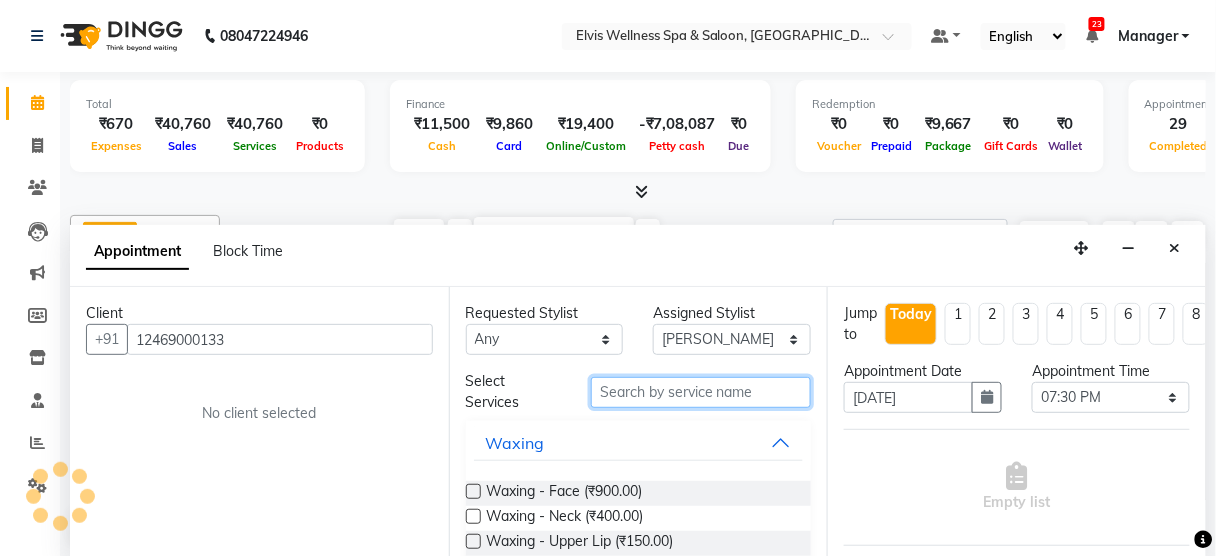 click at bounding box center [701, 392] 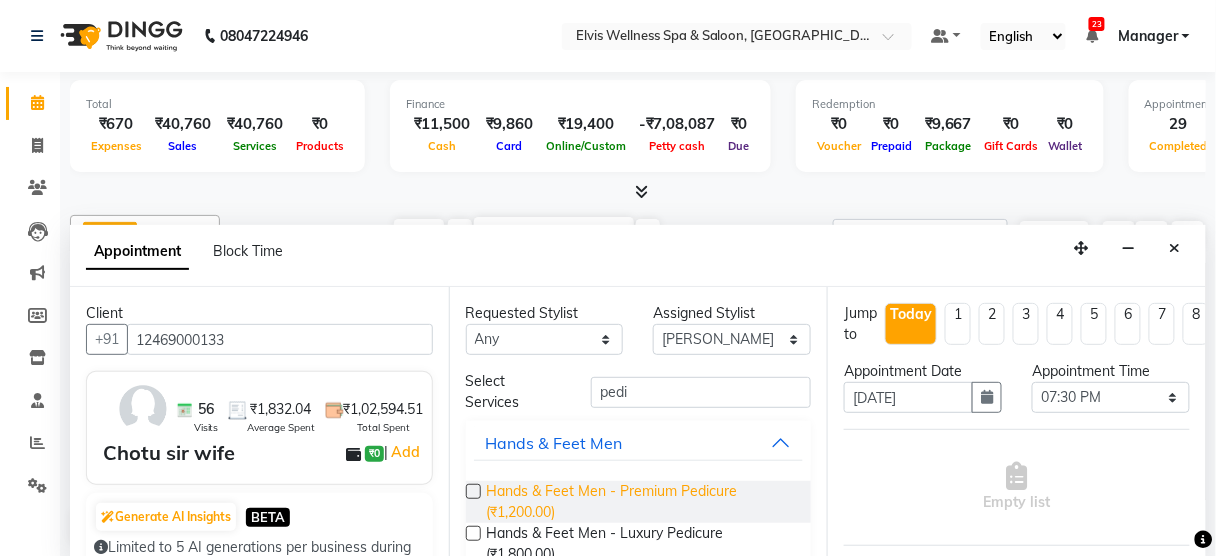 click on "Hands & Feet Men - Premium Pedicure (₹1,200.00)" at bounding box center (641, 502) 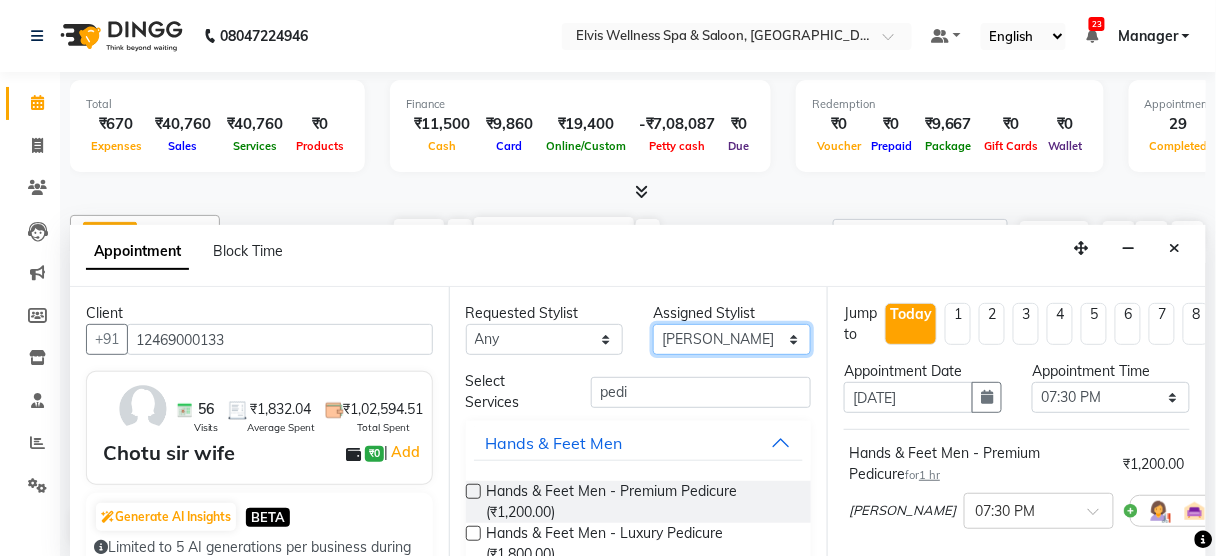 click on "Select Aien Aman among Anju Anna baner staff Bepeto Bunty Chaitali Eunice Jay Katrin Khumpo kothrud staff KP staff Kundan lachu Lelen Lucy Manager Marvin Masoni mimin Ming nancy Noang Rahul RAMBO Reena Sachin sarla Savitri slita Sumitra Thon Viman nagar staff yanchen" at bounding box center [732, 339] 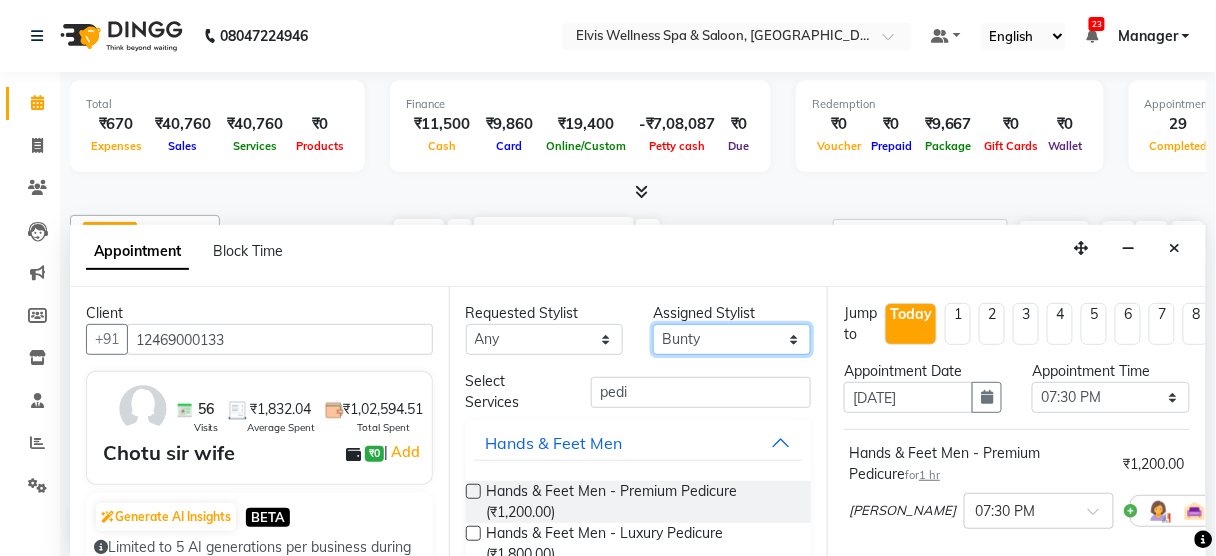 click on "Select Aien Aman among Anju Anna baner staff Bepeto Bunty Chaitali Eunice Jay Katrin Khumpo kothrud staff KP staff Kundan lachu Lelen Lucy Manager Marvin Masoni mimin Ming nancy Noang Rahul RAMBO Reena Sachin sarla Savitri slita Sumitra Thon Viman nagar staff yanchen" at bounding box center (732, 339) 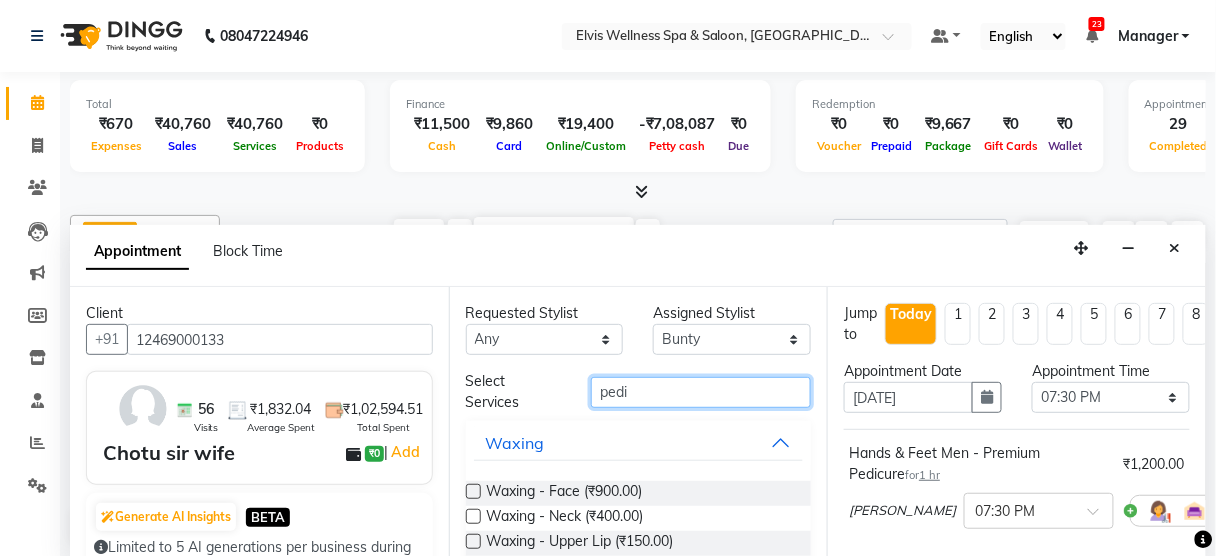 drag, startPoint x: 679, startPoint y: 381, endPoint x: 378, endPoint y: 428, distance: 304.64734 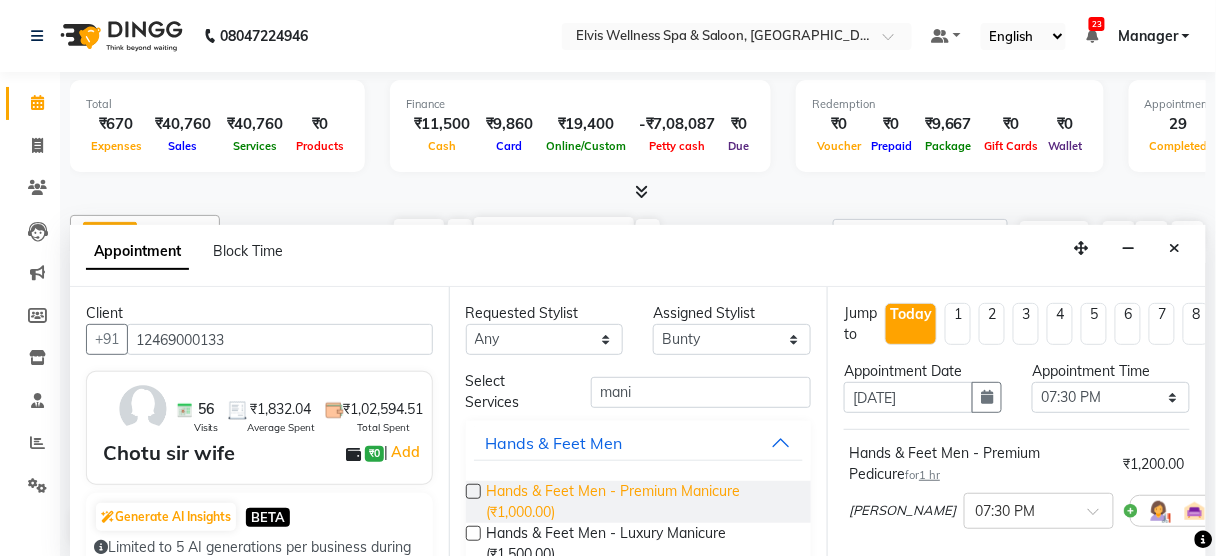 click on "Hands & Feet Men - Premium Manicure (₹1,000.00)" at bounding box center (641, 502) 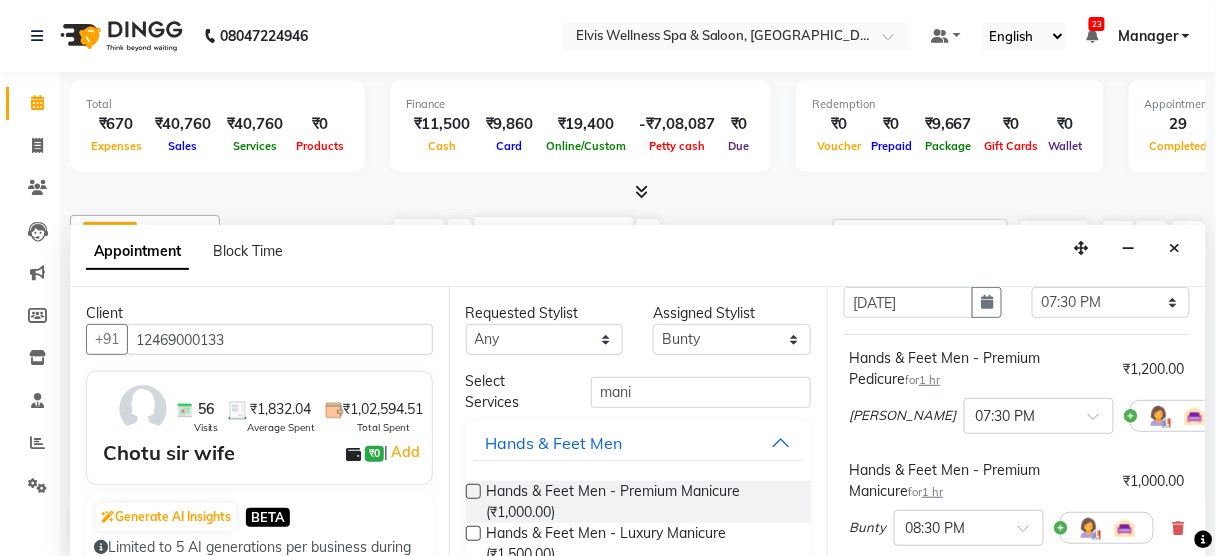 scroll, scrollTop: 0, scrollLeft: 0, axis: both 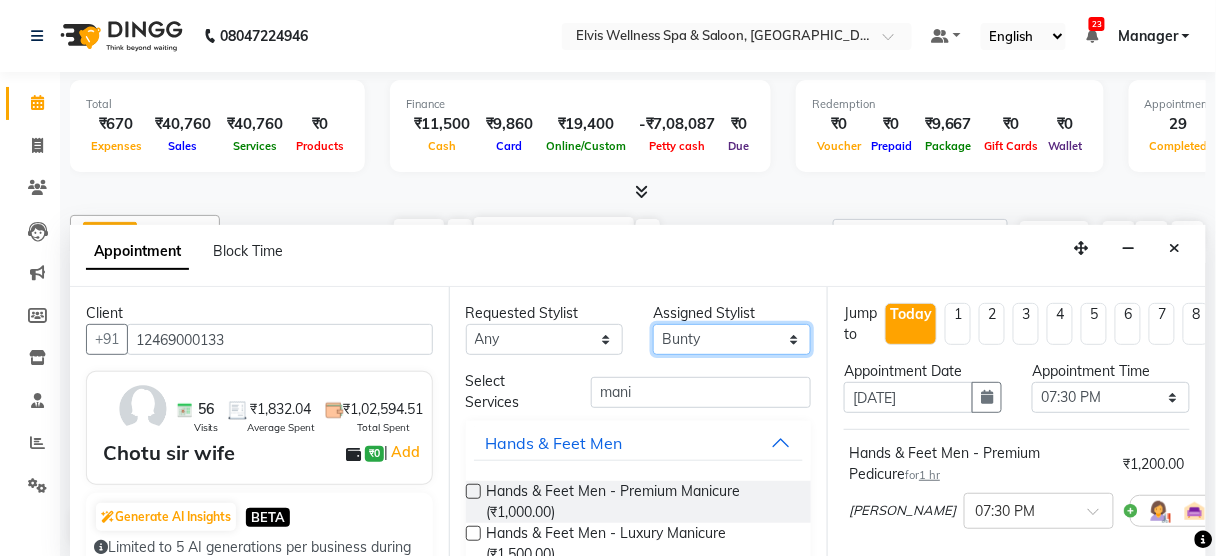 click on "Select Aien Aman among Anju Anna baner staff Bepeto Bunty Chaitali Eunice Jay Katrin Khumpo kothrud staff KP staff Kundan lachu Lelen Lucy Manager Marvin Masoni mimin Ming nancy Noang Rahul RAMBO Reena Sachin sarla Savitri slita Sumitra Thon Viman nagar staff yanchen" at bounding box center [732, 339] 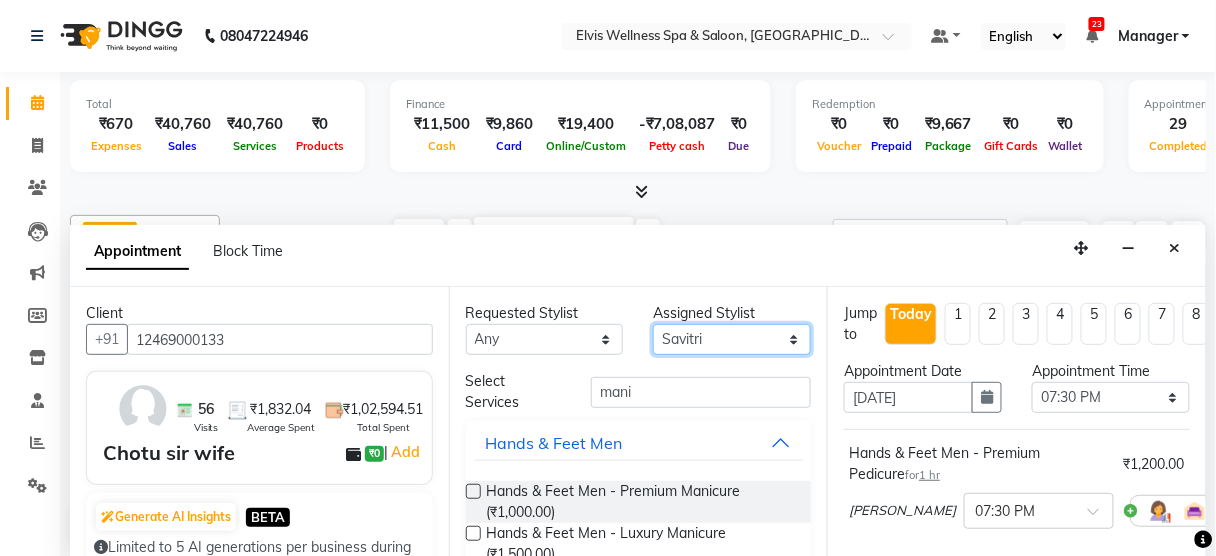 click on "Select Aien Aman among Anju Anna baner staff Bepeto Bunty Chaitali Eunice Jay Katrin Khumpo kothrud staff KP staff Kundan lachu Lelen Lucy Manager Marvin Masoni mimin Ming nancy Noang Rahul RAMBO Reena Sachin sarla Savitri slita Sumitra Thon Viman nagar staff yanchen" at bounding box center (732, 339) 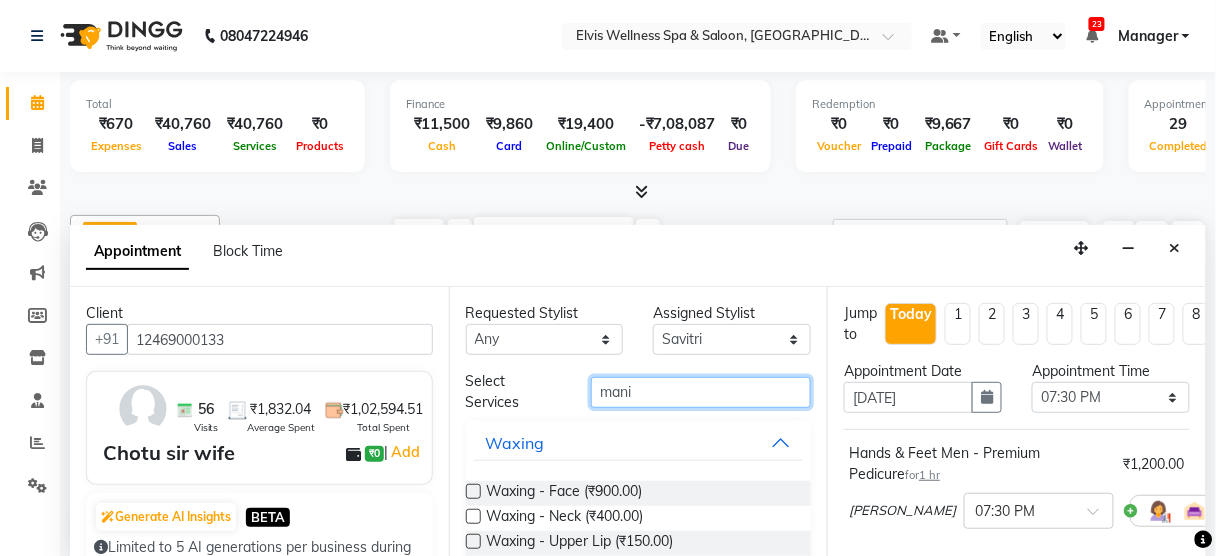 drag, startPoint x: 676, startPoint y: 387, endPoint x: 422, endPoint y: 431, distance: 257.78287 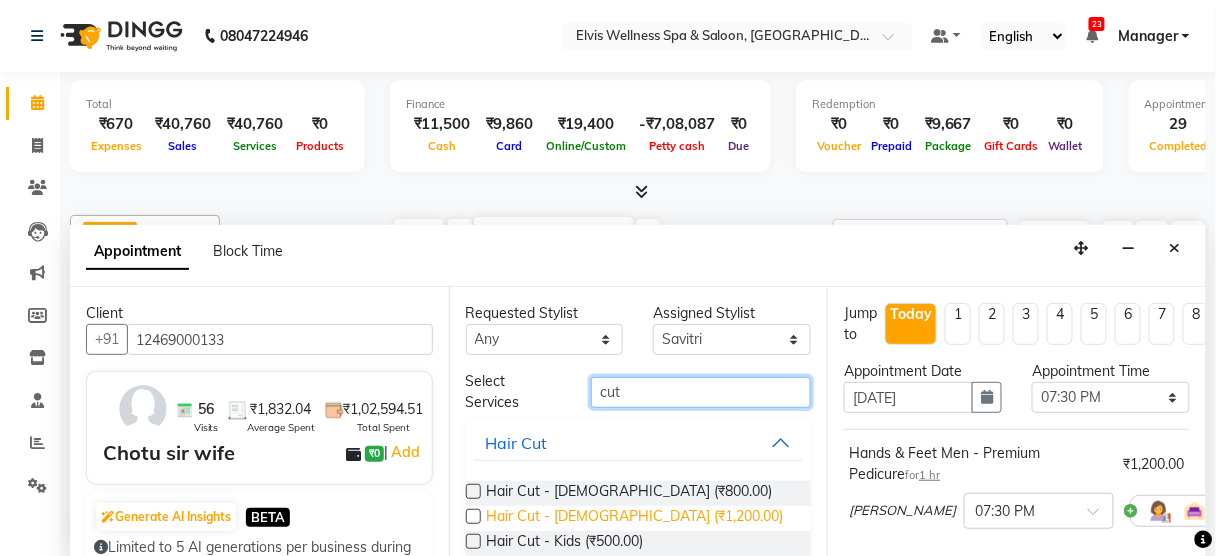 scroll, scrollTop: 117, scrollLeft: 0, axis: vertical 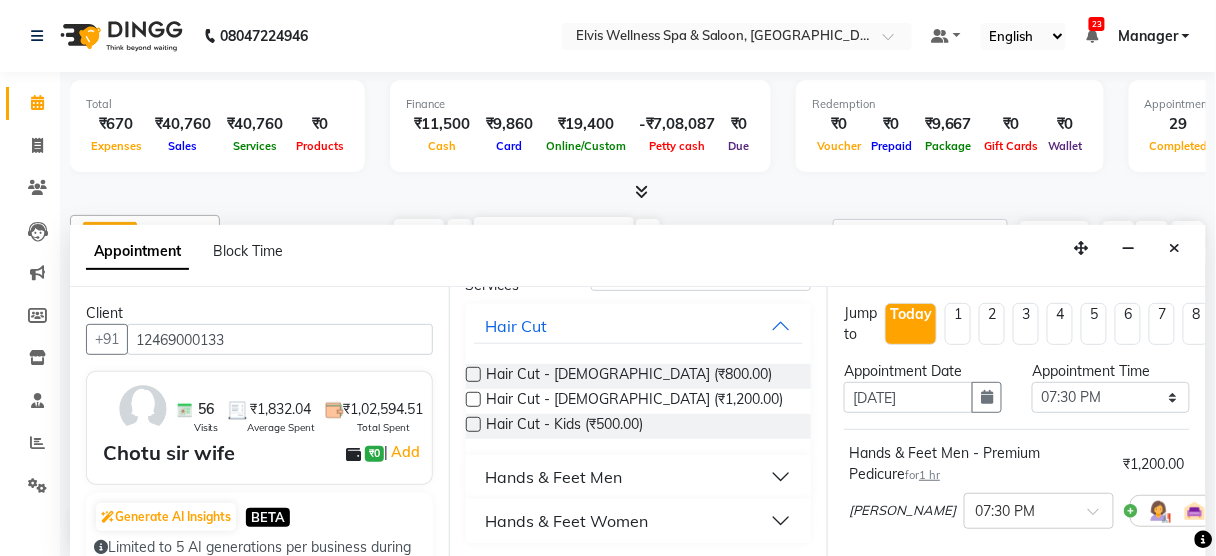click on "Hands & Feet Men" at bounding box center (554, 477) 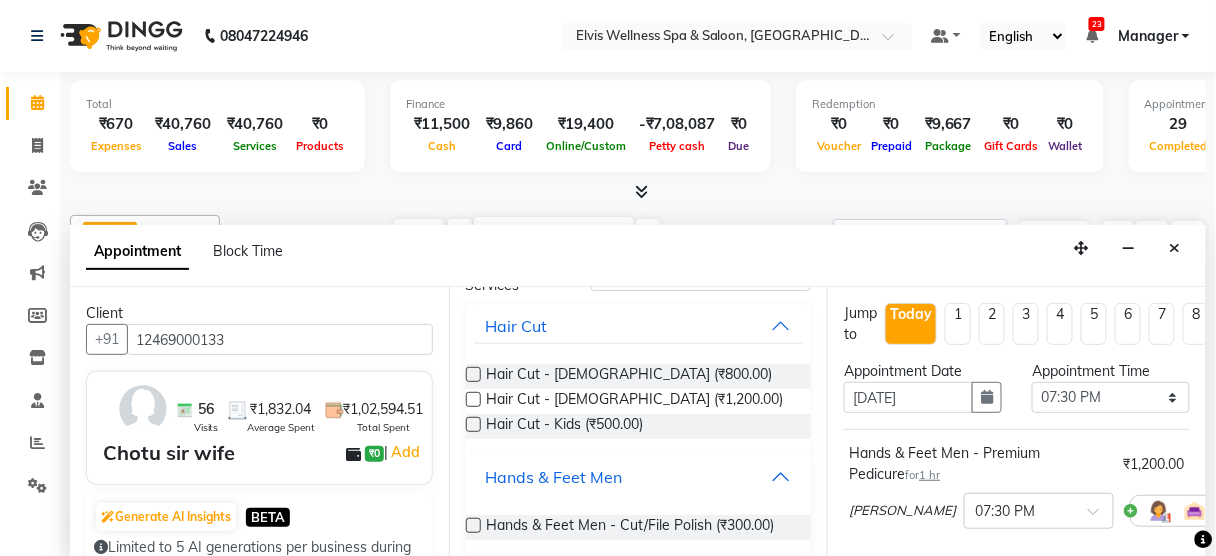 scroll, scrollTop: 174, scrollLeft: 0, axis: vertical 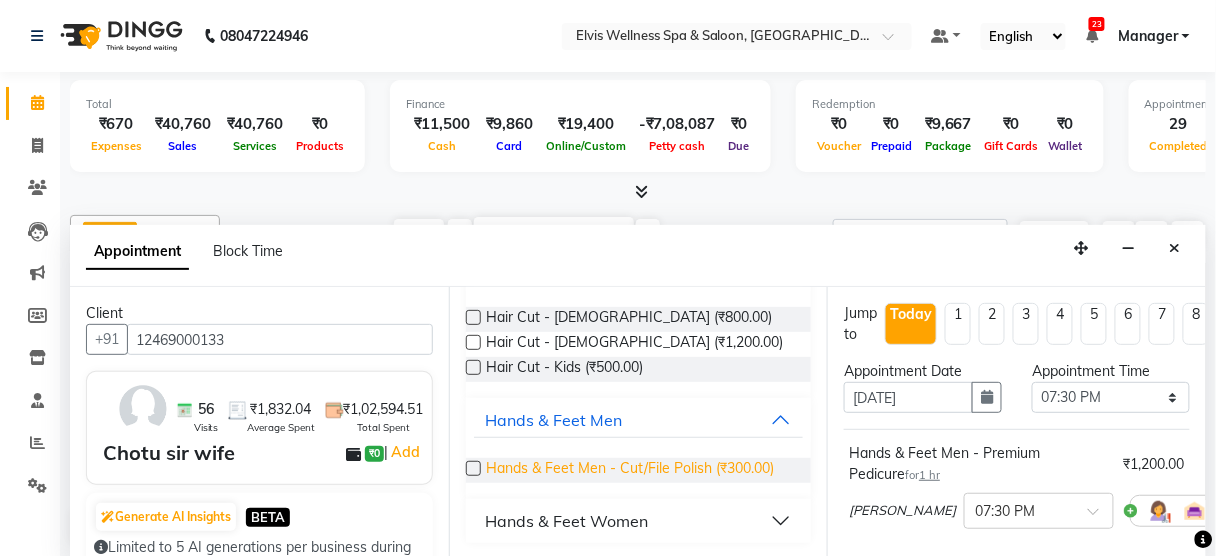 click on "Hands & Feet Men - Cut/File Polish (₹300.00)" at bounding box center (631, 470) 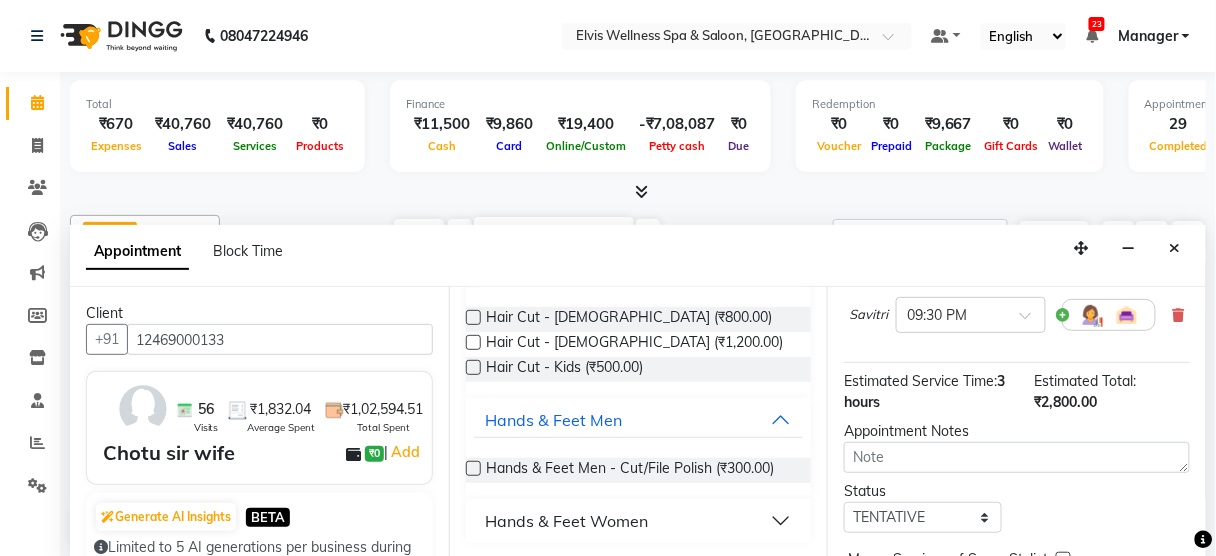 scroll, scrollTop: 681, scrollLeft: 0, axis: vertical 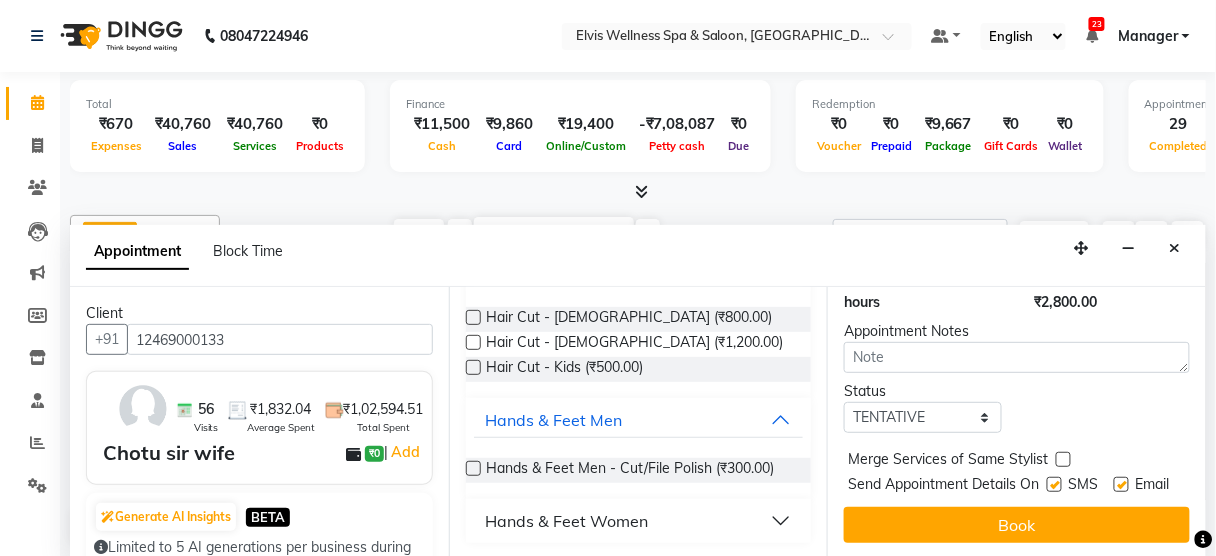 click at bounding box center (1054, 484) 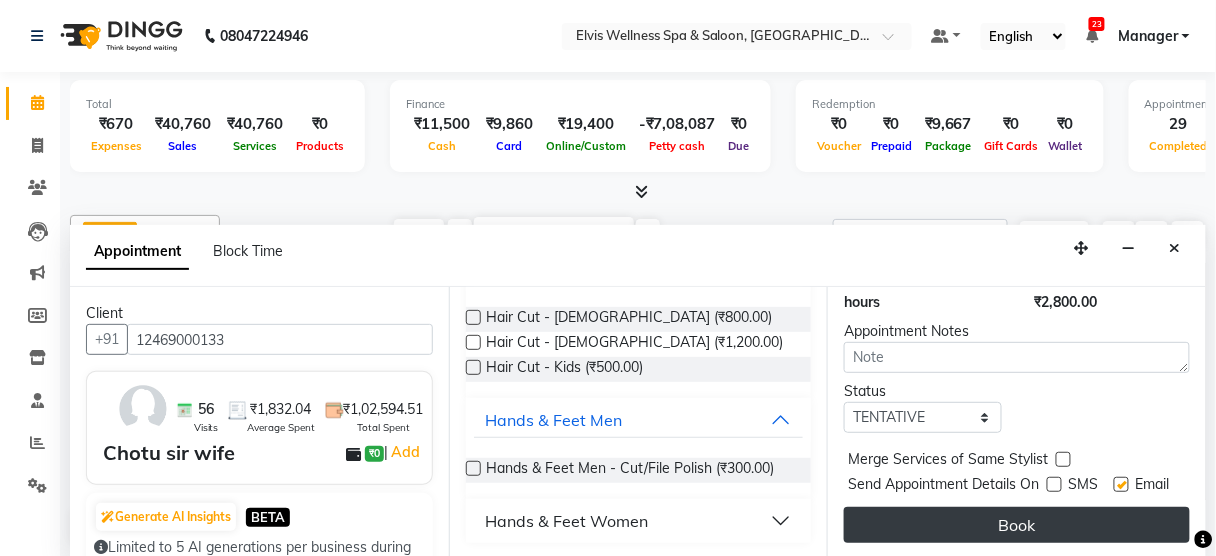 click on "Book" at bounding box center (1017, 525) 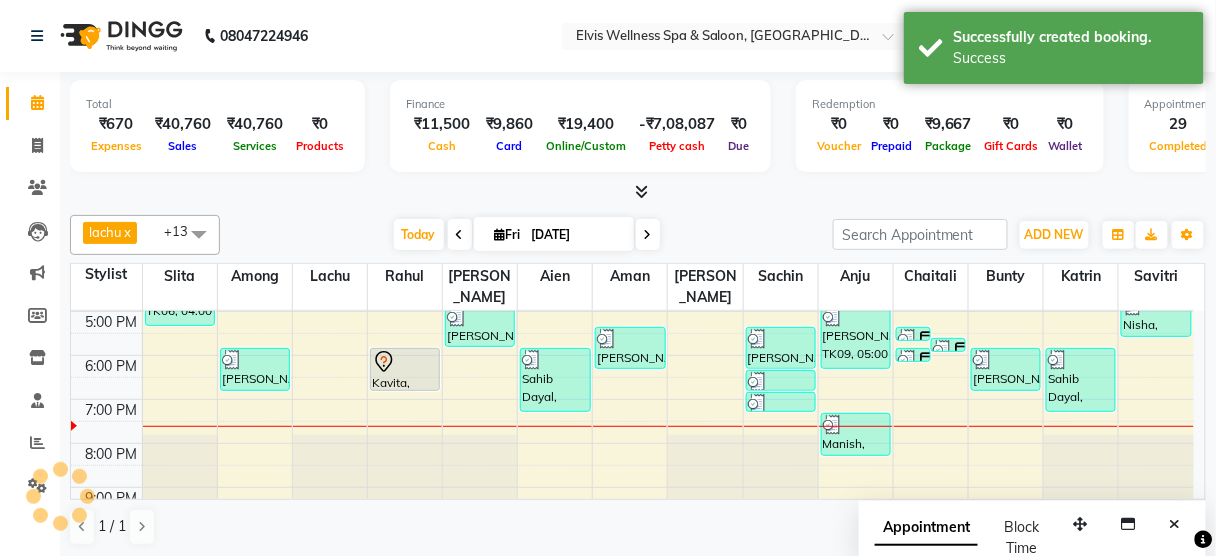 scroll, scrollTop: 0, scrollLeft: 0, axis: both 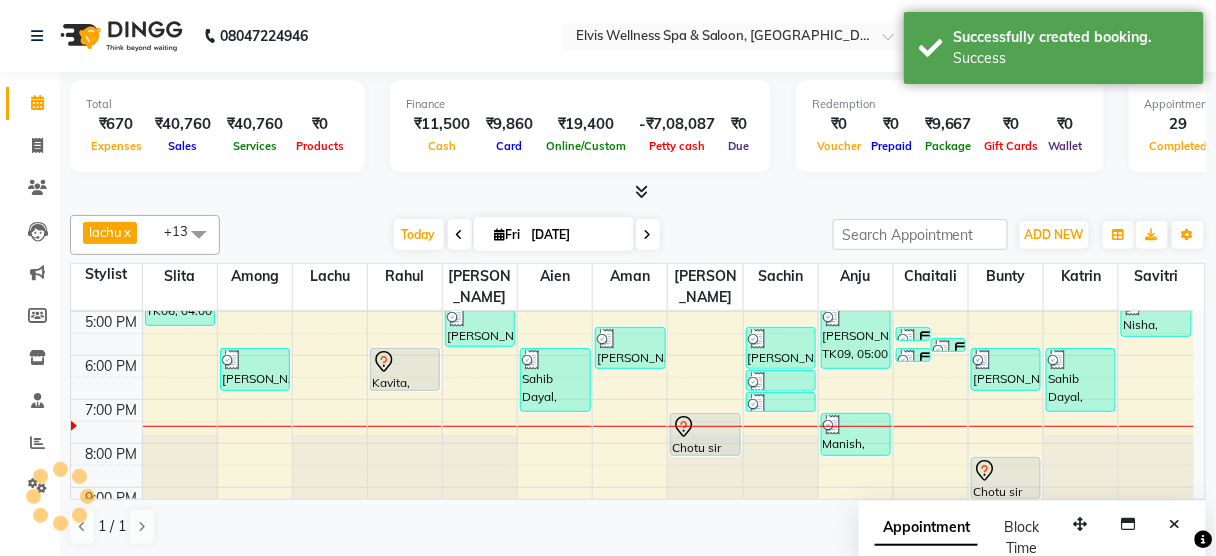 click at bounding box center (1175, 524) 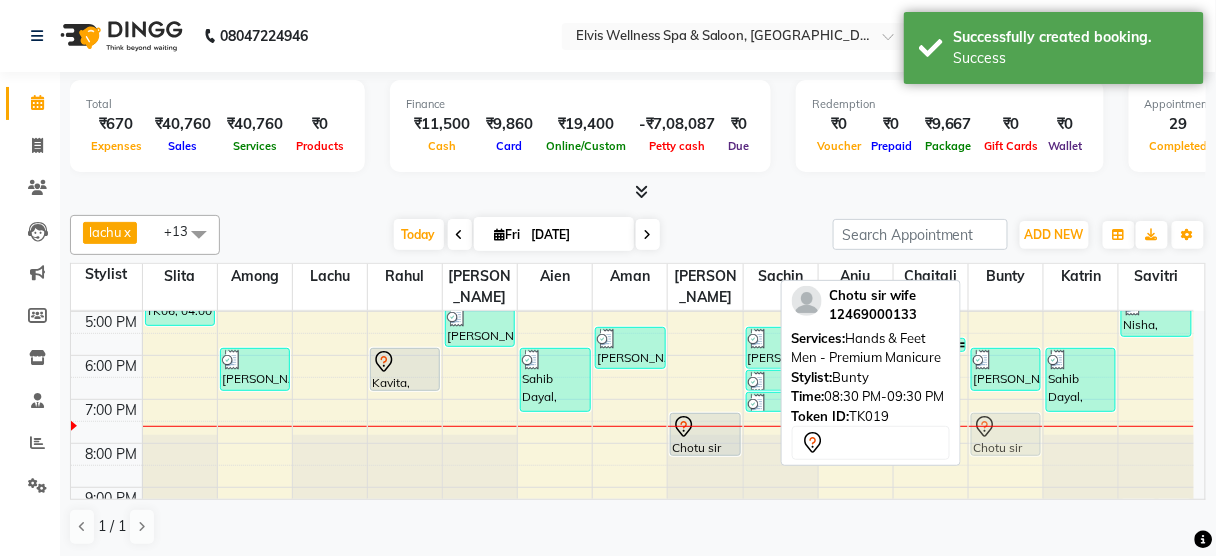 drag, startPoint x: 997, startPoint y: 451, endPoint x: 993, endPoint y: 410, distance: 41.19466 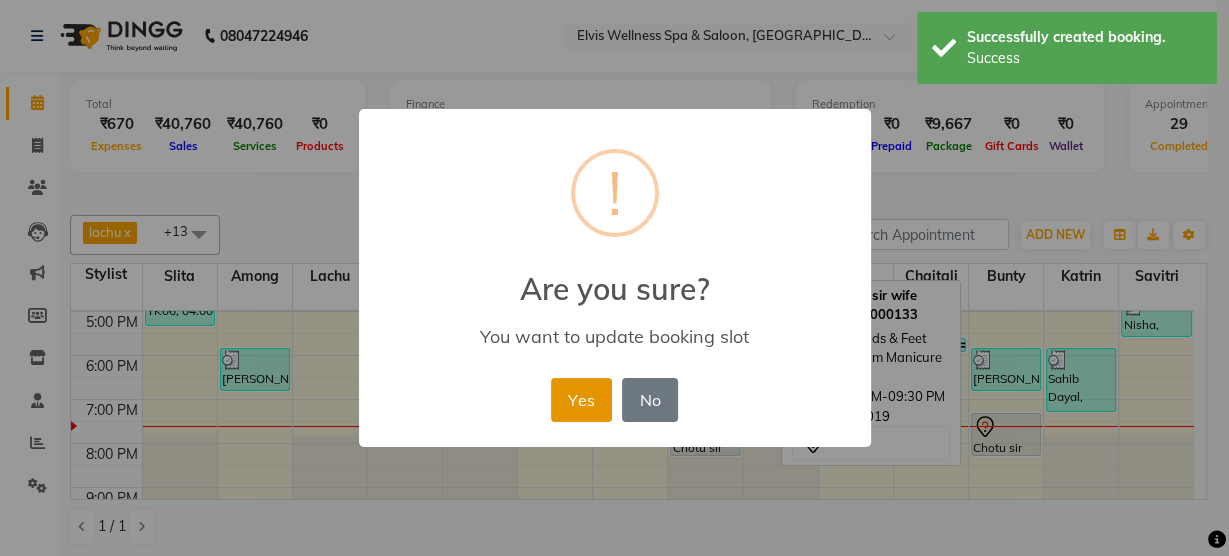 click on "Yes" at bounding box center (581, 400) 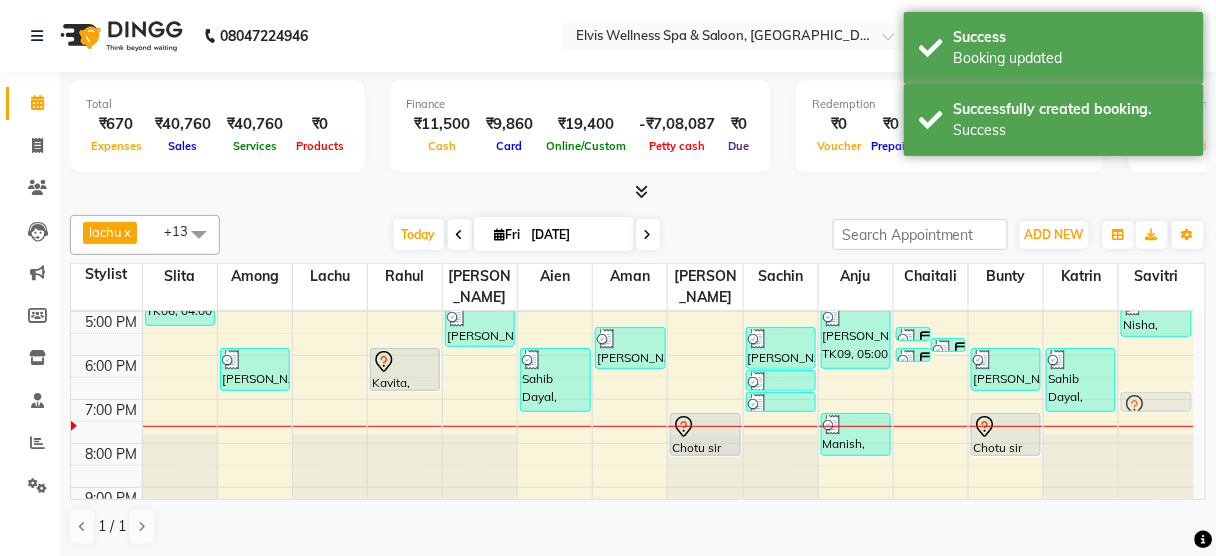 drag, startPoint x: 1137, startPoint y: 477, endPoint x: 1140, endPoint y: 380, distance: 97.04638 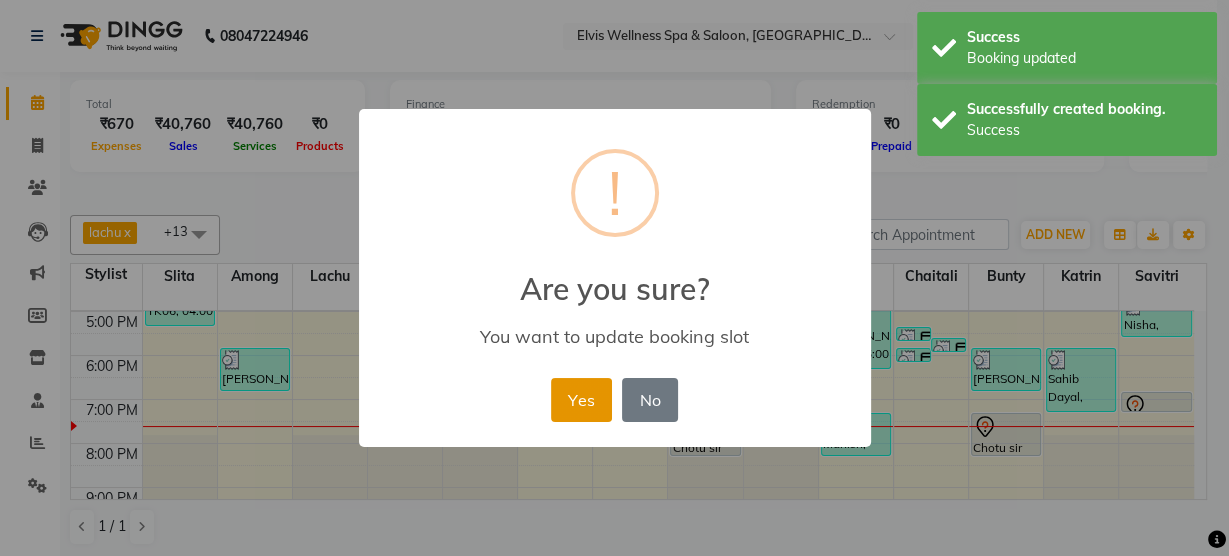 click on "Yes" at bounding box center [581, 400] 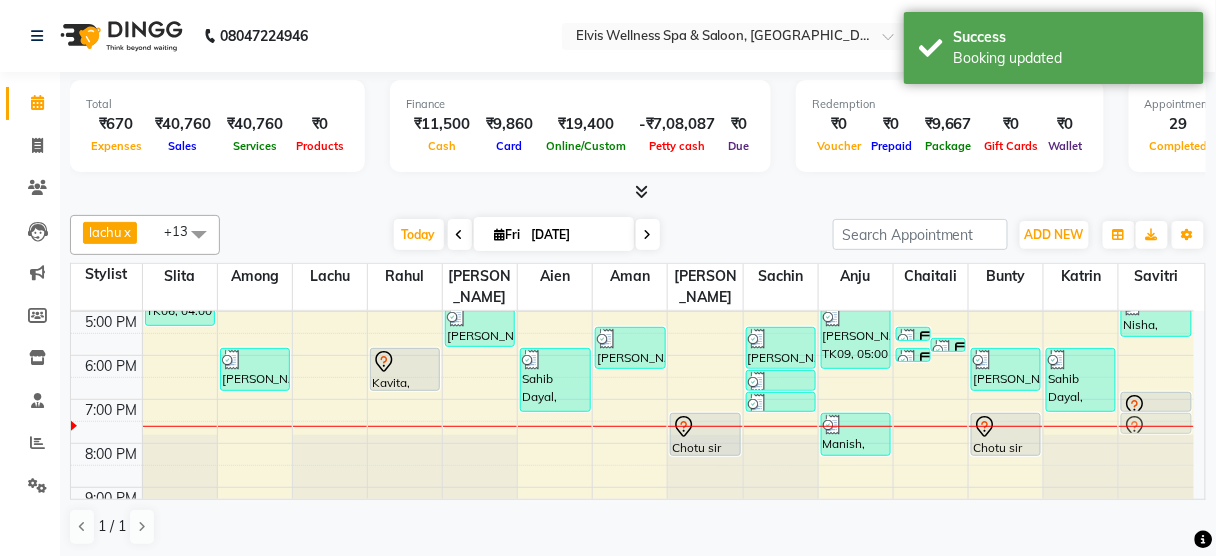 drag, startPoint x: 1150, startPoint y: 481, endPoint x: 1143, endPoint y: 389, distance: 92.26592 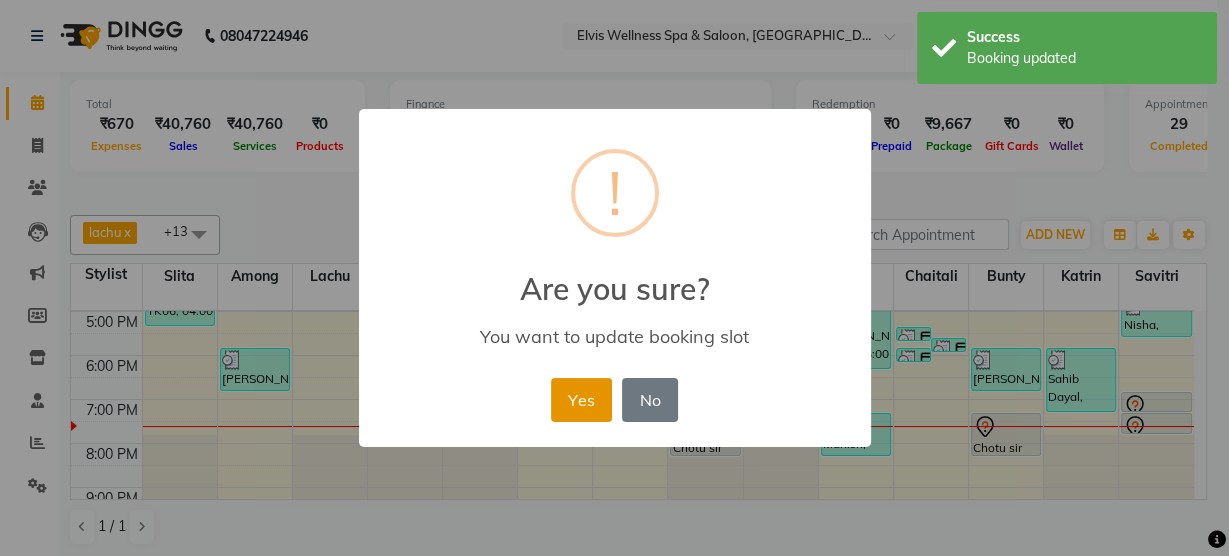 click on "Yes" at bounding box center (581, 400) 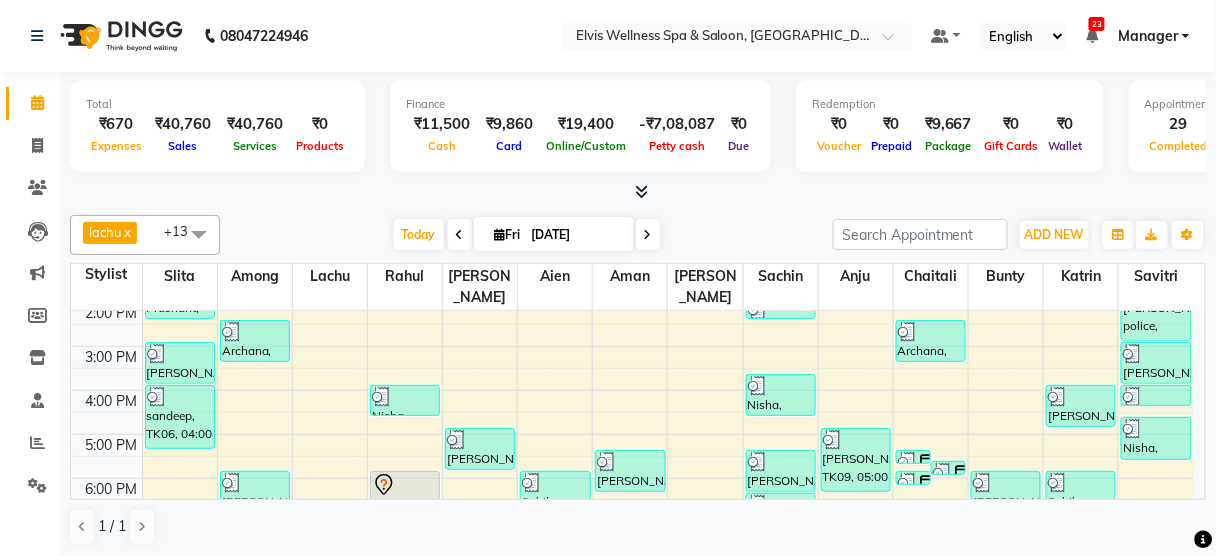 scroll, scrollTop: 271, scrollLeft: 0, axis: vertical 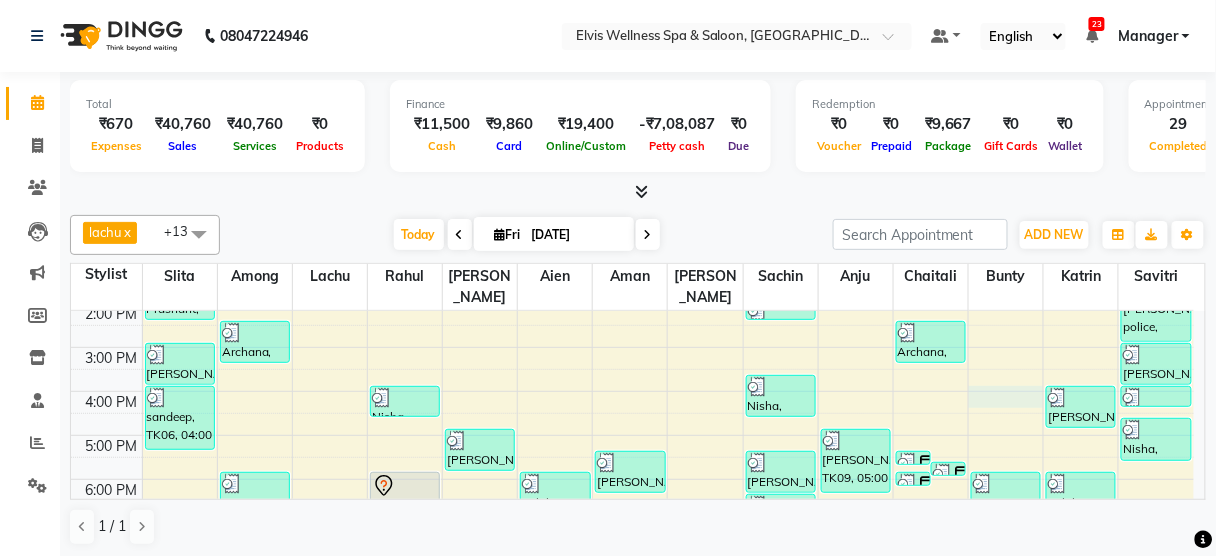 click on "8:00 AM 9:00 AM 10:00 AM 11:00 AM 12:00 PM 1:00 PM 2:00 PM 3:00 PM 4:00 PM 5:00 PM 6:00 PM 7:00 PM 8:00 PM 9:00 PM     Prashant, TK03, 01:30 PM-02:30 PM, Massage - Deeptisue Massage (60 Min)     Bindya mohite police, TK18, 03:00 PM-04:00 PM, Massage - Swedish Massage (60 Min)     sandeep, TK06, 04:00 PM-05:30 PM, Massage - Deeptisue Massage (90 Min )     Archana, TK05, 02:30 PM-03:30 PM, Massage - Aroma Massage (60 Min)     Deepika, TK15, 06:00 PM-07:00 PM, Massage - Deeptisue Massage (60 Min)     Mrs. Bhavika, TK01, 10:30 AM-11:00 AM, Hair wash & Blow Dry     Nisha, TK07, 04:00 PM-04:45 PM, Hair Cut - Female             Kavita, TK14, 06:00 PM-07:00 PM, Coloring With Stylist Consult - Root Touch-Up     Amol, TK09, 05:00 PM-06:00 PM, Massage - Swedish Massage (60 Min)     Jay, TK02, 01:00 PM-02:00 PM, Massage - Deeptisue Massage (60 Min)     Sahib Dayal, TK13, 06:00 PM-07:30 PM, Massage - Deeptisue Massage (90 Min )     Hera, TK10, 05:30 PM-06:30 PM, Massage - Foot Massage (60 Min)" at bounding box center (632, 347) 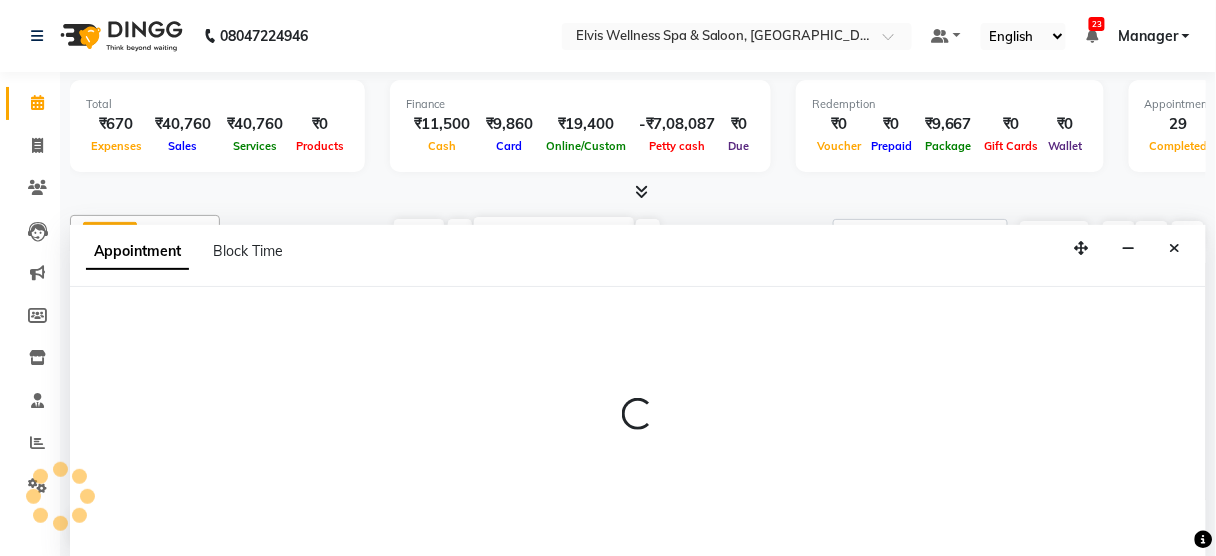 scroll, scrollTop: 0, scrollLeft: 0, axis: both 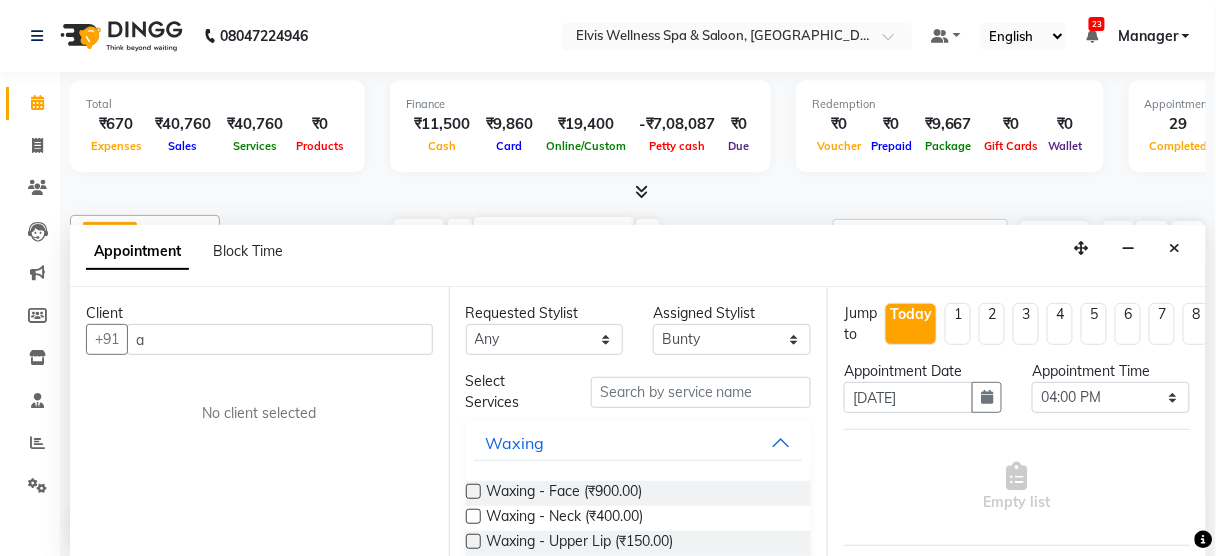 click on "a" at bounding box center (280, 339) 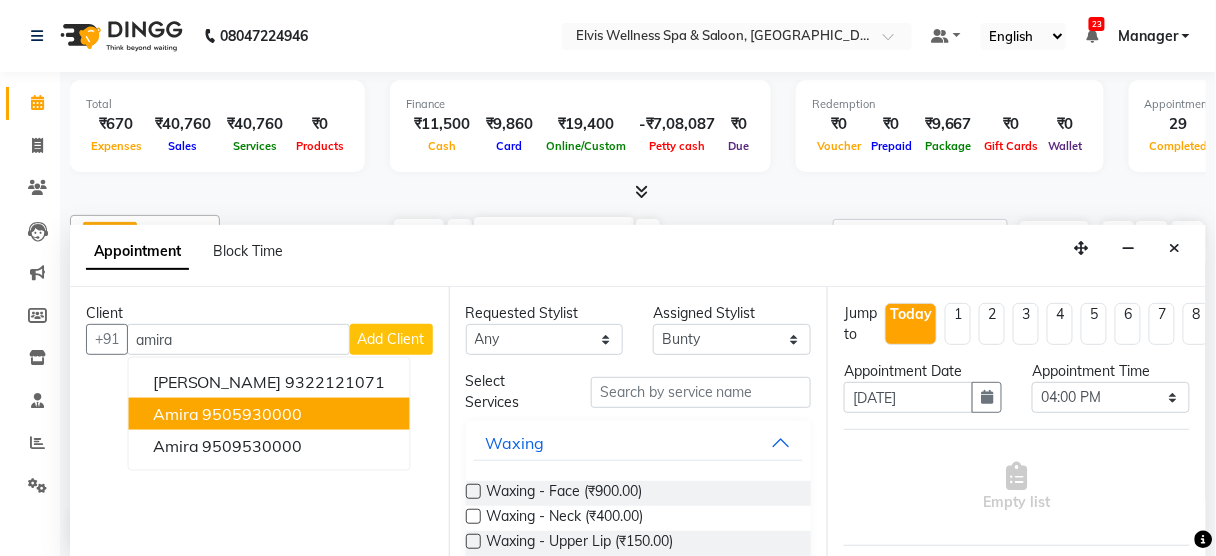 click on "9505930000" at bounding box center (253, 414) 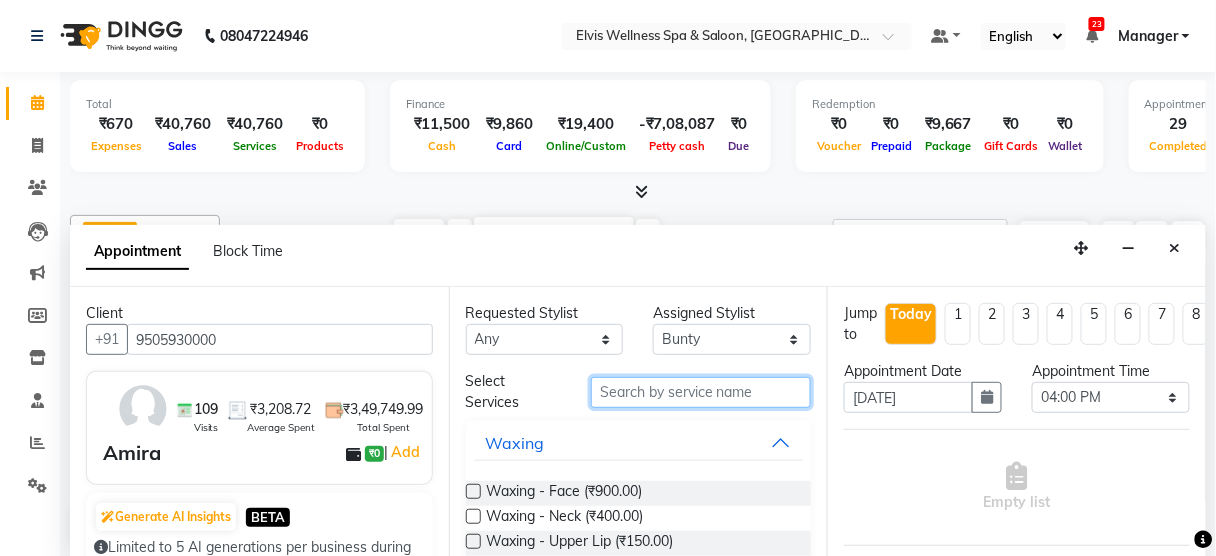 click at bounding box center (701, 392) 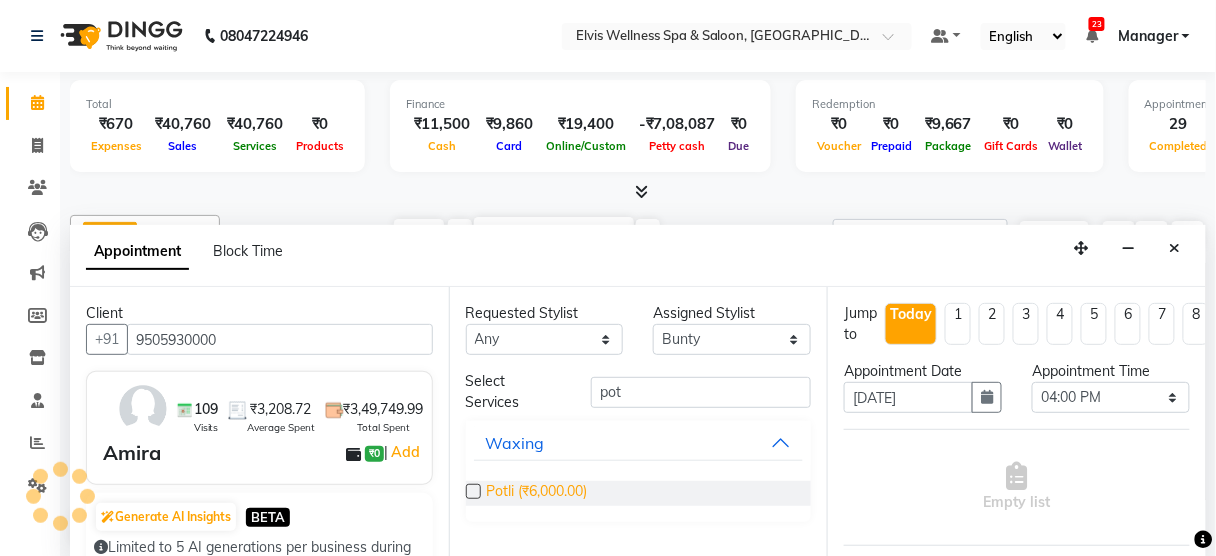 click on "Potli  (₹6,000.00)" at bounding box center (537, 493) 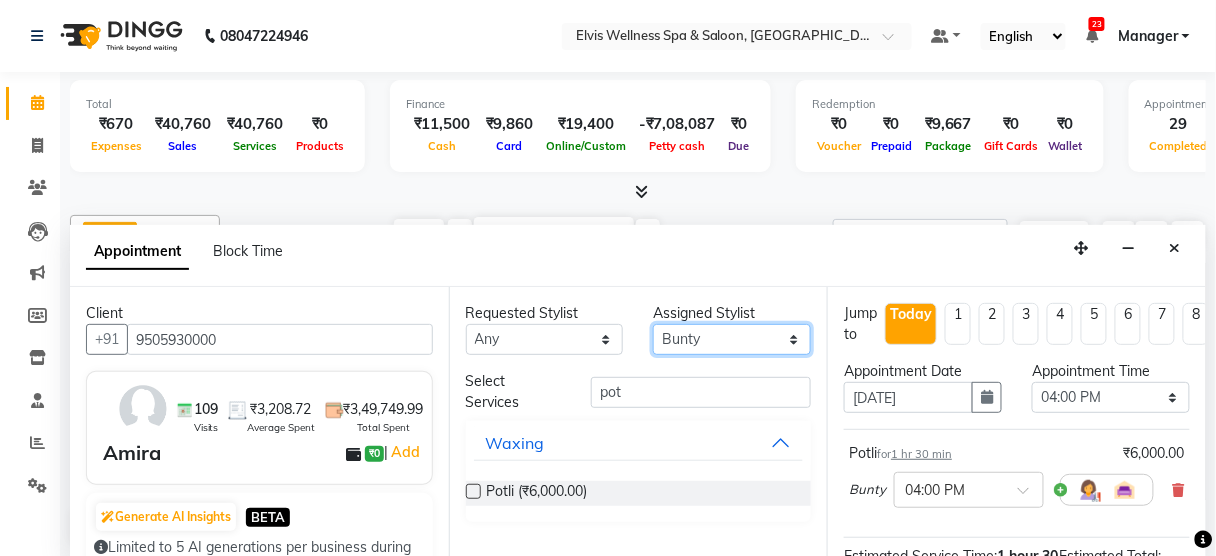 click on "Select Aien Aman among Anju Anna baner staff Bepeto Bunty Chaitali Eunice Jay Katrin Khumpo kothrud staff KP staff Kundan lachu Lelen Lucy Manager Marvin Masoni mimin Ming nancy Noang Rahul RAMBO Reena Sachin sarla Savitri slita Sumitra Thon Viman nagar staff yanchen" at bounding box center (732, 339) 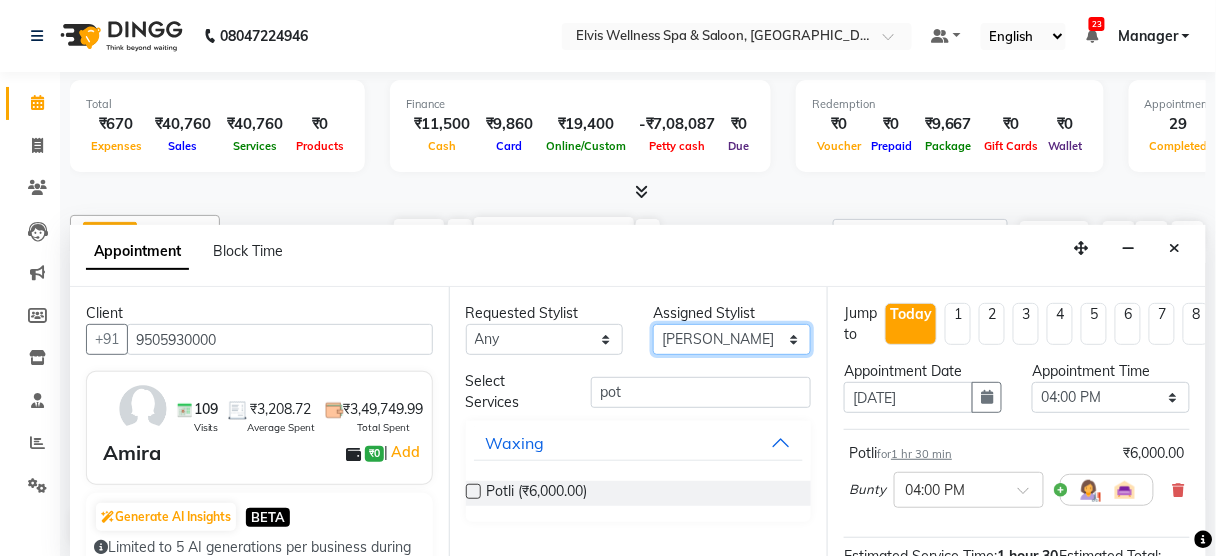 click on "Select Aien Aman among Anju Anna baner staff Bepeto Bunty Chaitali Eunice Jay Katrin Khumpo kothrud staff KP staff Kundan lachu Lelen Lucy Manager Marvin Masoni mimin Ming nancy Noang Rahul RAMBO Reena Sachin sarla Savitri slita Sumitra Thon Viman nagar staff yanchen" at bounding box center (732, 339) 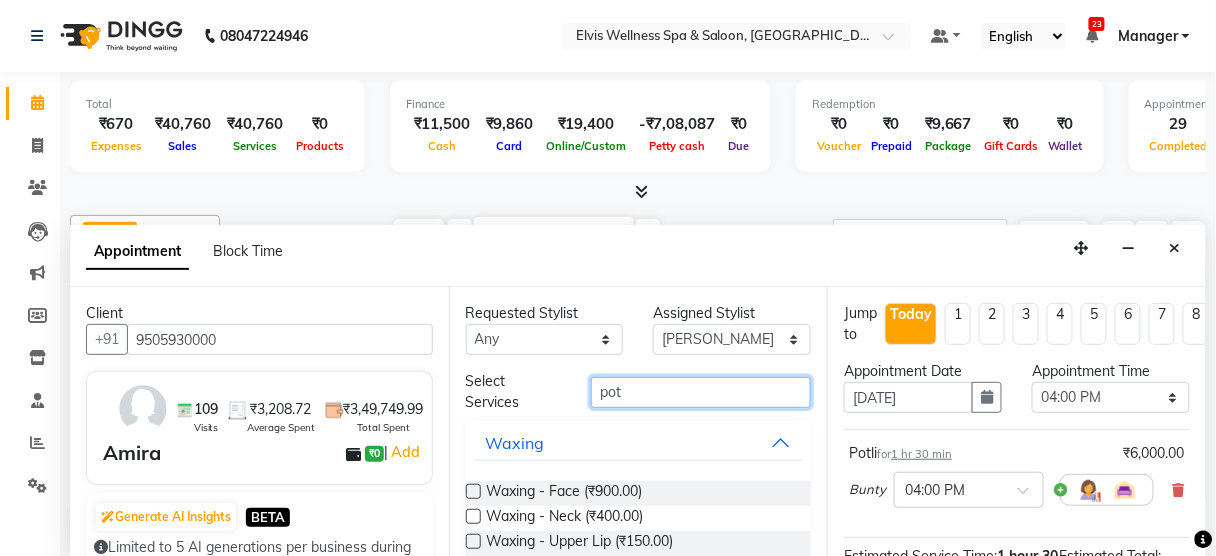 drag, startPoint x: 643, startPoint y: 394, endPoint x: 383, endPoint y: 432, distance: 262.76224 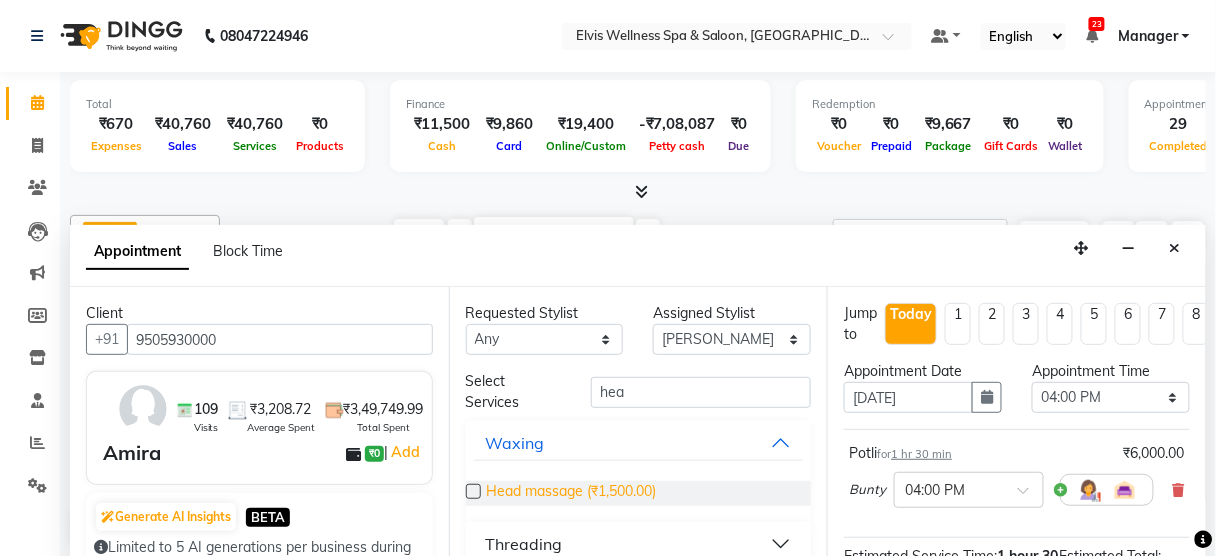 click on "Head massage (₹1,500.00)" at bounding box center (572, 493) 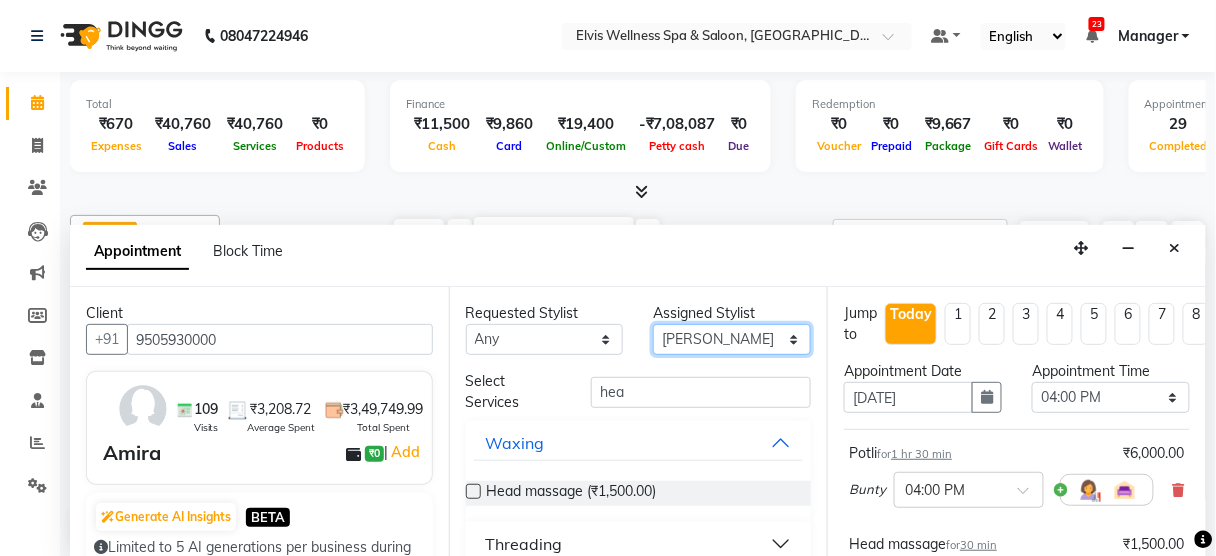click on "Select Aien Aman among Anju Anna baner staff Bepeto Bunty Chaitali Eunice Jay Katrin Khumpo kothrud staff KP staff Kundan lachu Lelen Lucy Manager Marvin Masoni mimin Ming nancy Noang Rahul RAMBO Reena Sachin sarla Savitri slita Sumitra Thon Viman nagar staff yanchen" at bounding box center (732, 339) 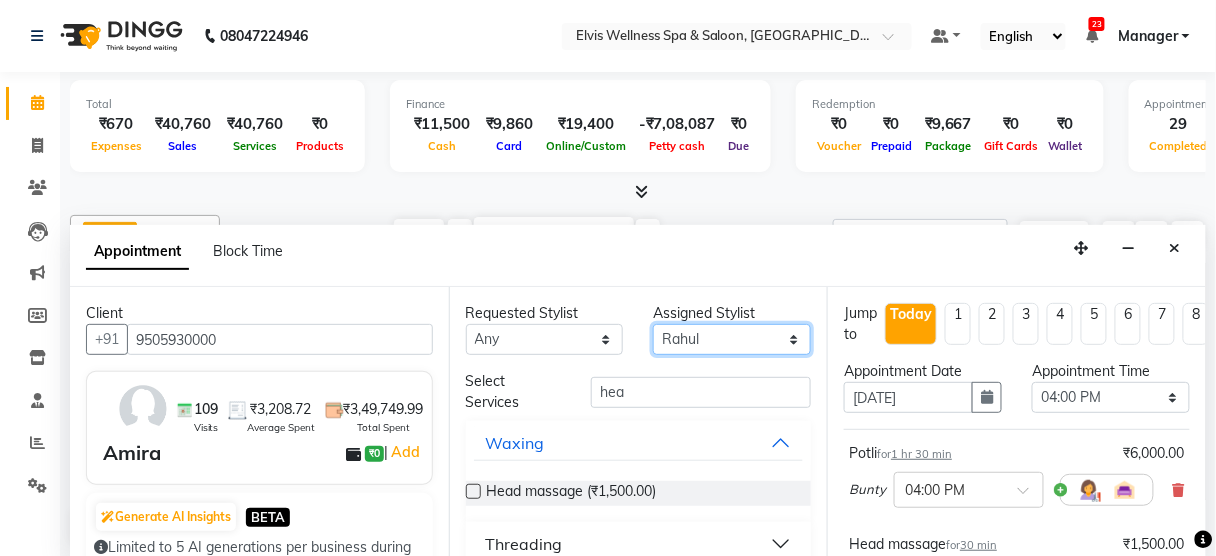 click on "Select Aien Aman among Anju Anna baner staff Bepeto Bunty Chaitali Eunice Jay Katrin Khumpo kothrud staff KP staff Kundan lachu Lelen Lucy Manager Marvin Masoni mimin Ming nancy Noang Rahul RAMBO Reena Sachin sarla Savitri slita Sumitra Thon Viman nagar staff yanchen" at bounding box center [732, 339] 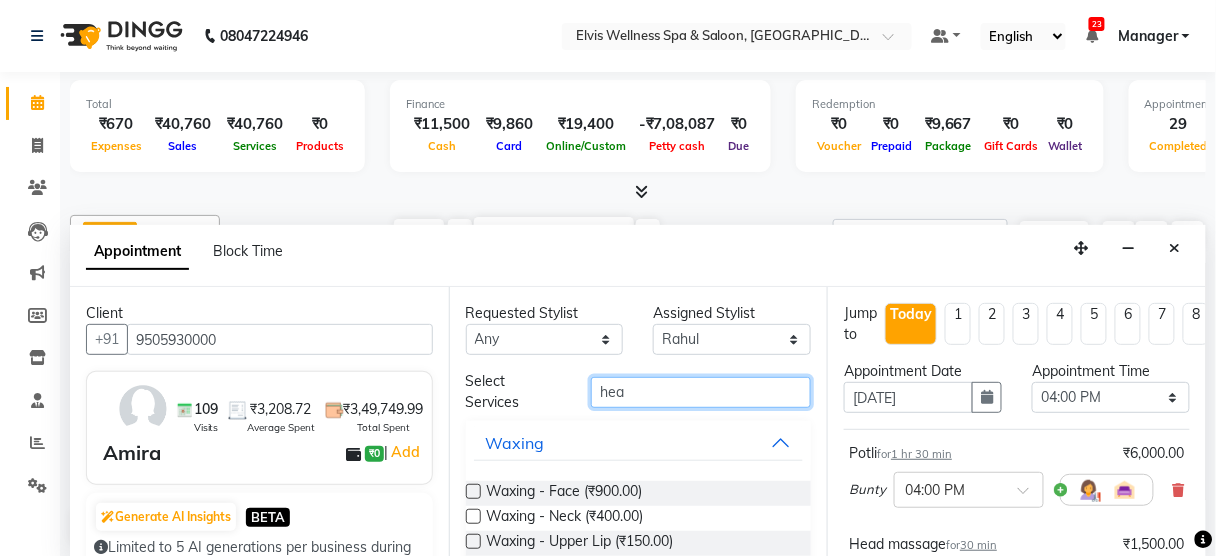 drag, startPoint x: 648, startPoint y: 383, endPoint x: 419, endPoint y: 404, distance: 229.96086 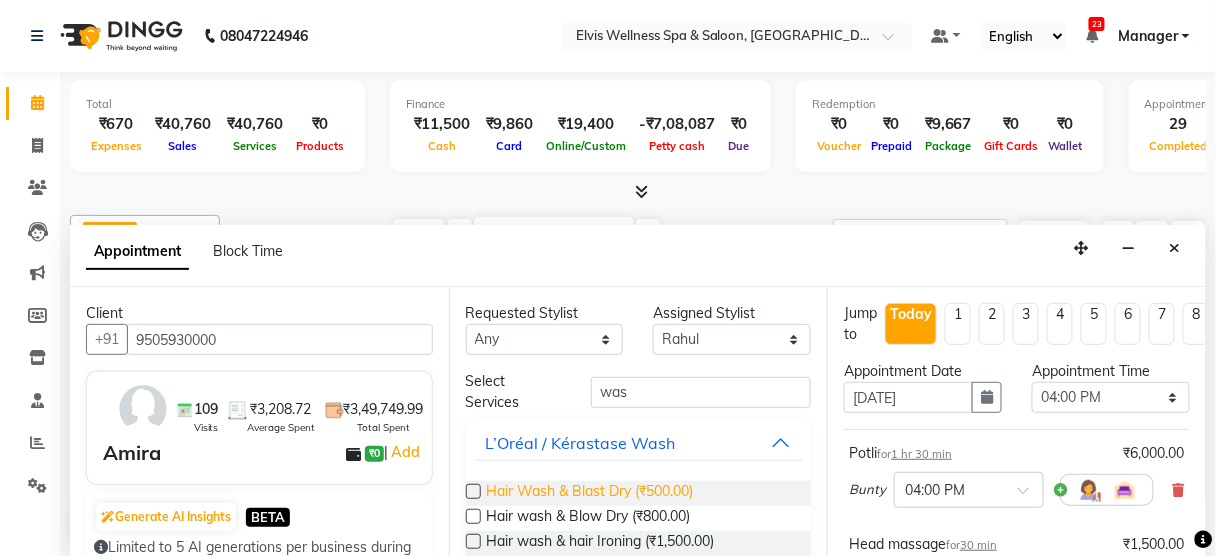click on "Hair Wash & Blast Dry (₹500.00)" at bounding box center (590, 493) 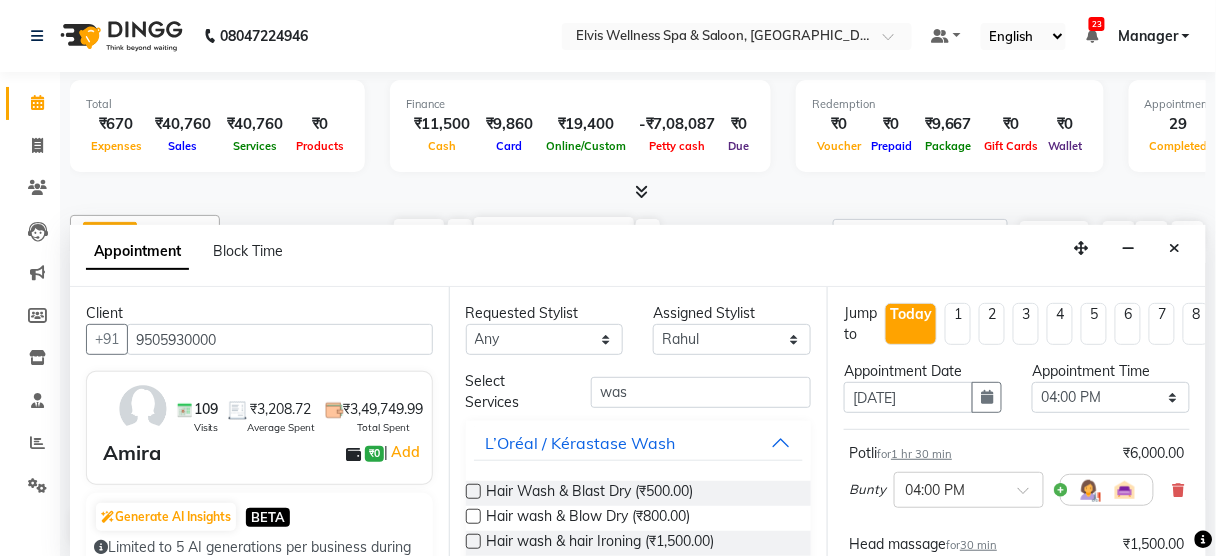 scroll, scrollTop: 485, scrollLeft: 0, axis: vertical 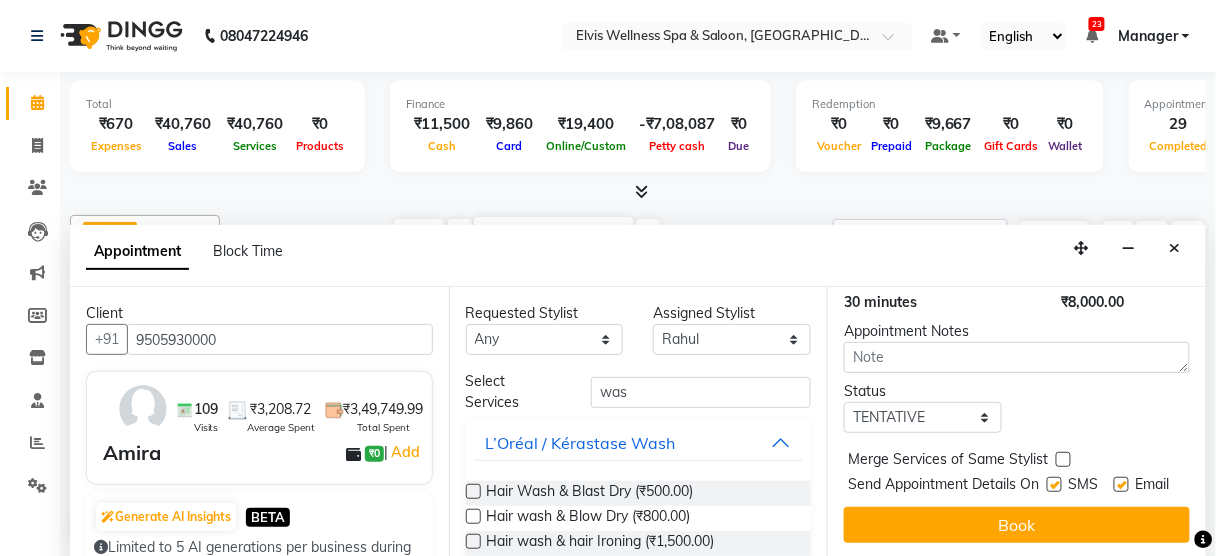 click at bounding box center (1054, 484) 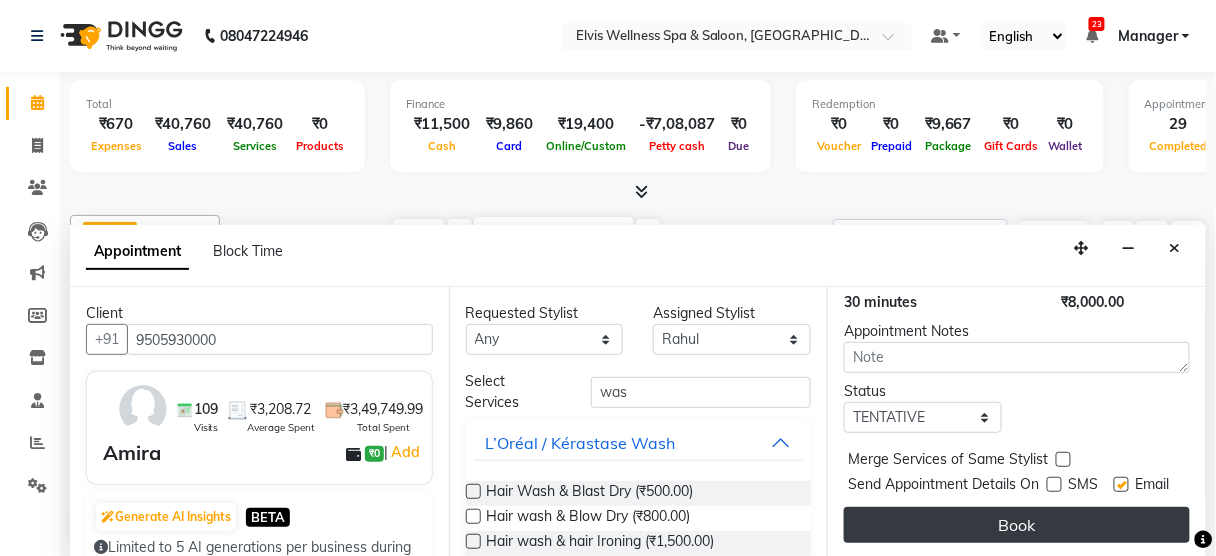 click on "Book" at bounding box center [1017, 525] 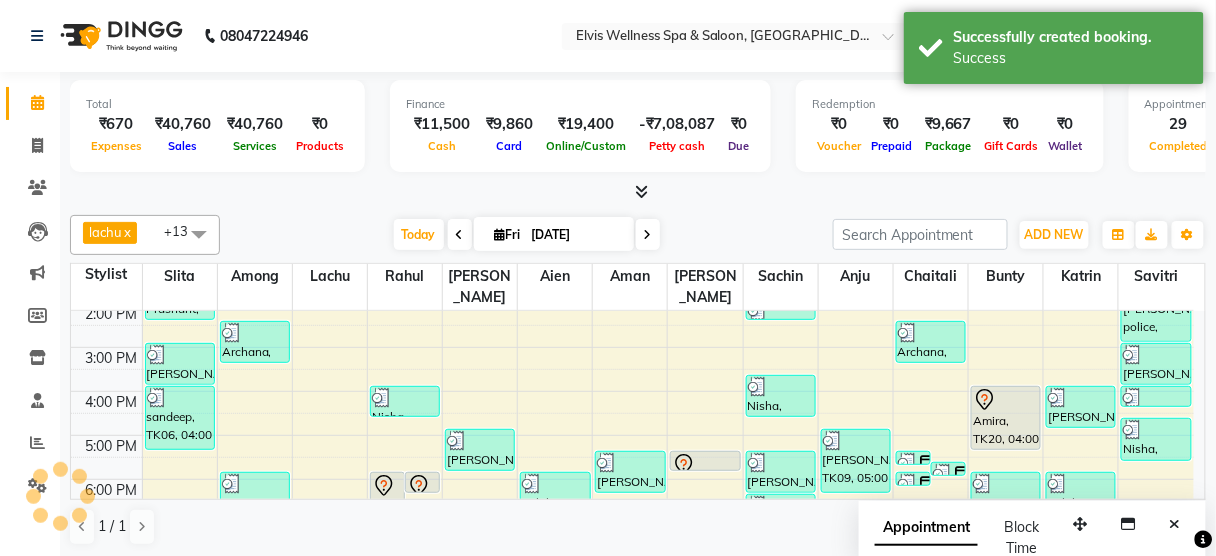 scroll, scrollTop: 0, scrollLeft: 0, axis: both 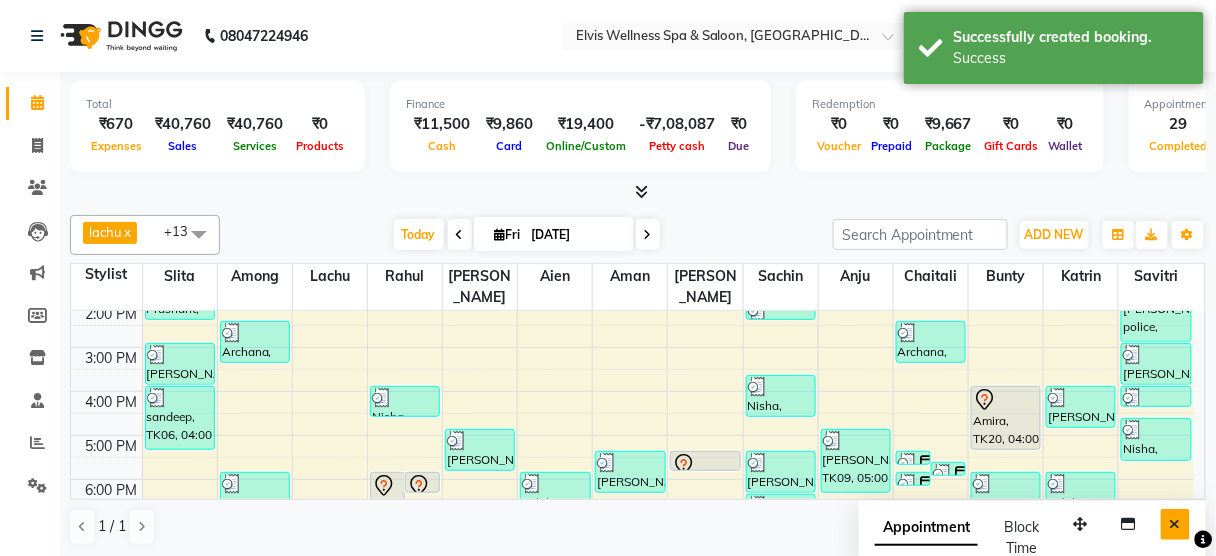 click at bounding box center (1175, 524) 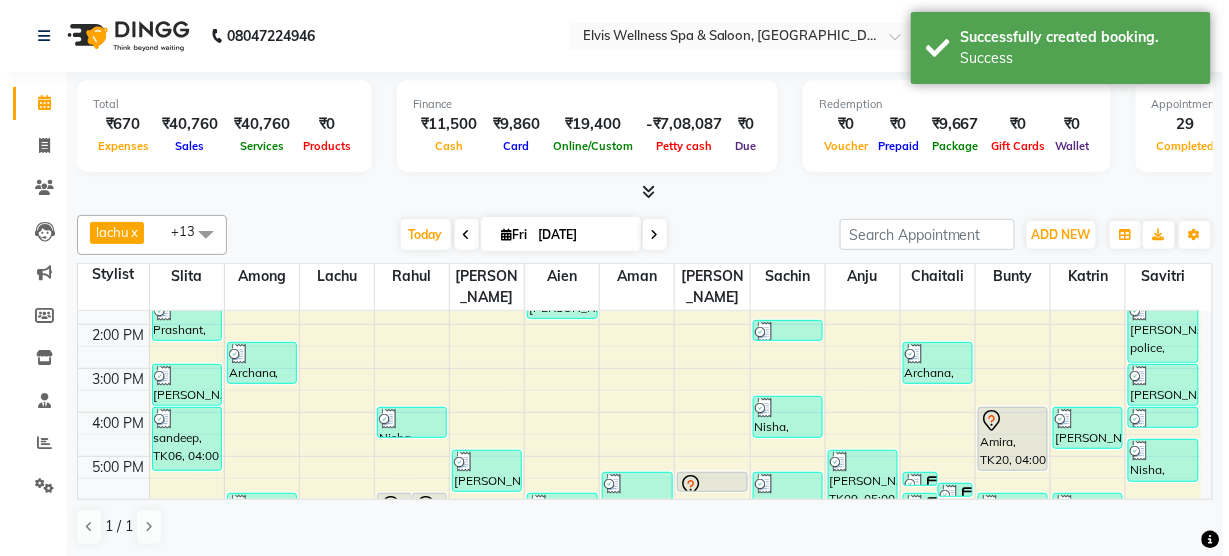 scroll, scrollTop: 250, scrollLeft: 0, axis: vertical 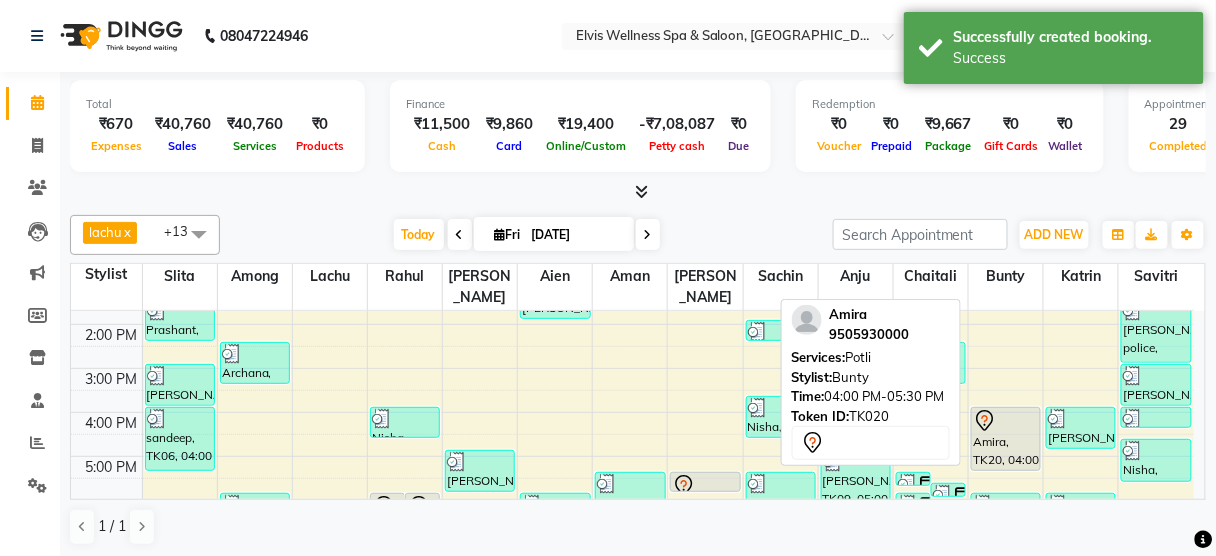 click 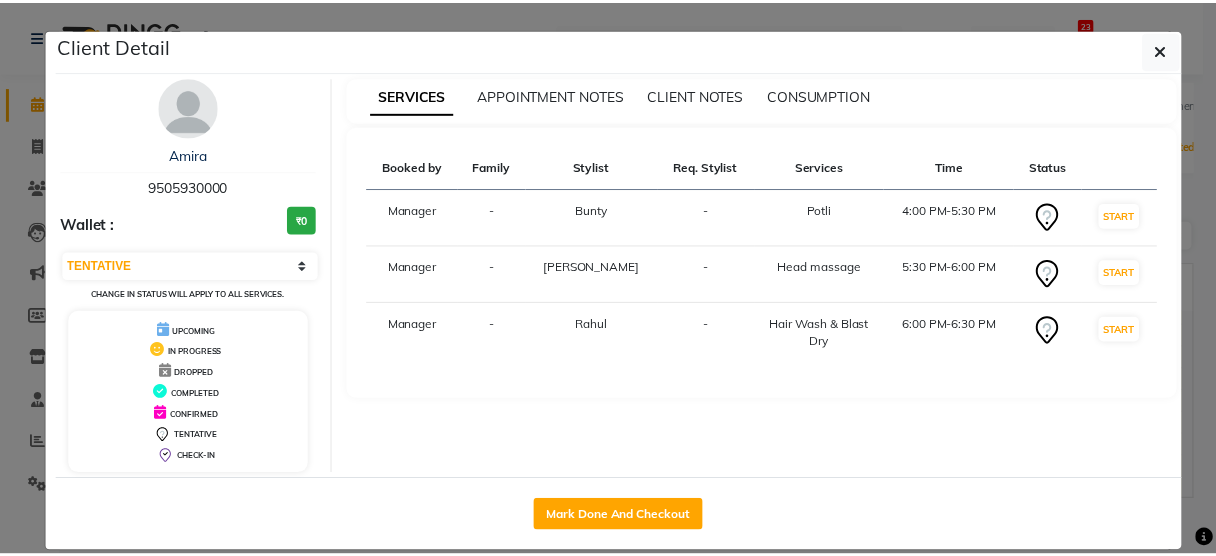scroll, scrollTop: 21, scrollLeft: 0, axis: vertical 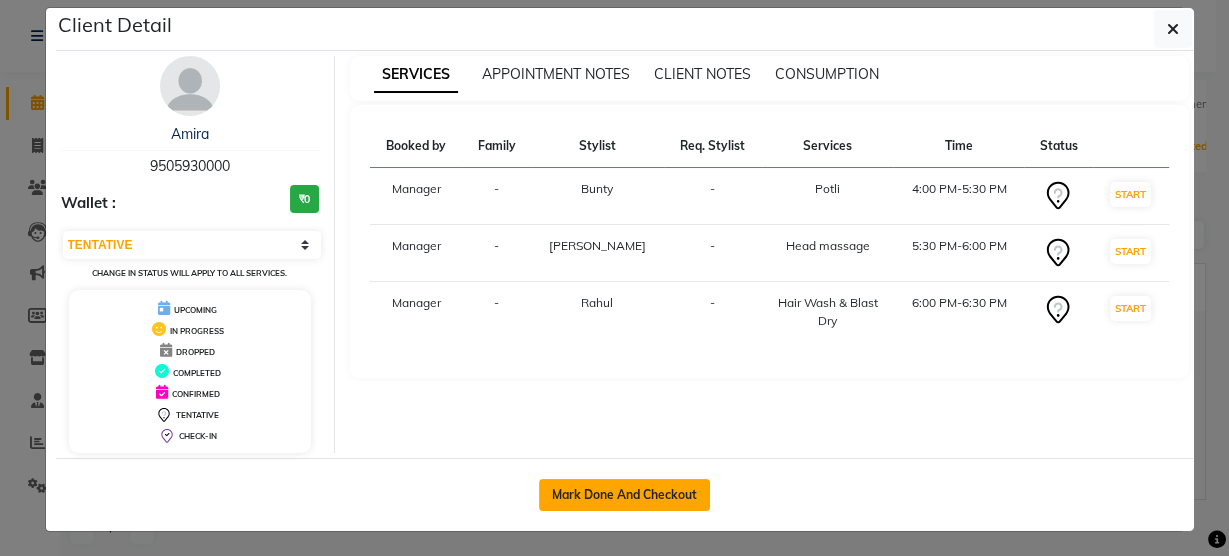 click on "Mark Done And Checkout" 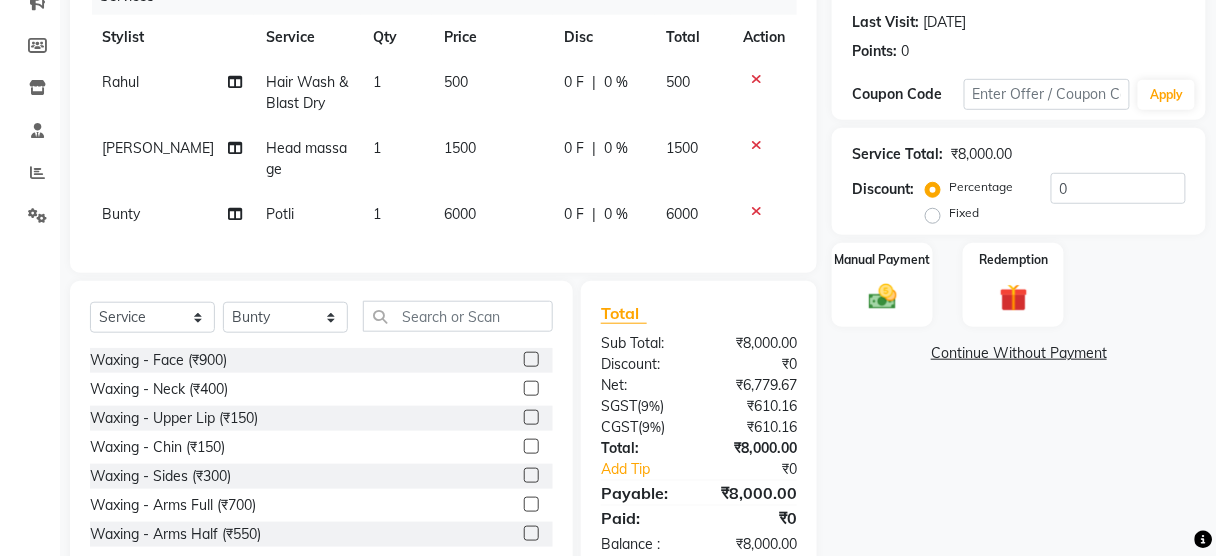 scroll, scrollTop: 240, scrollLeft: 0, axis: vertical 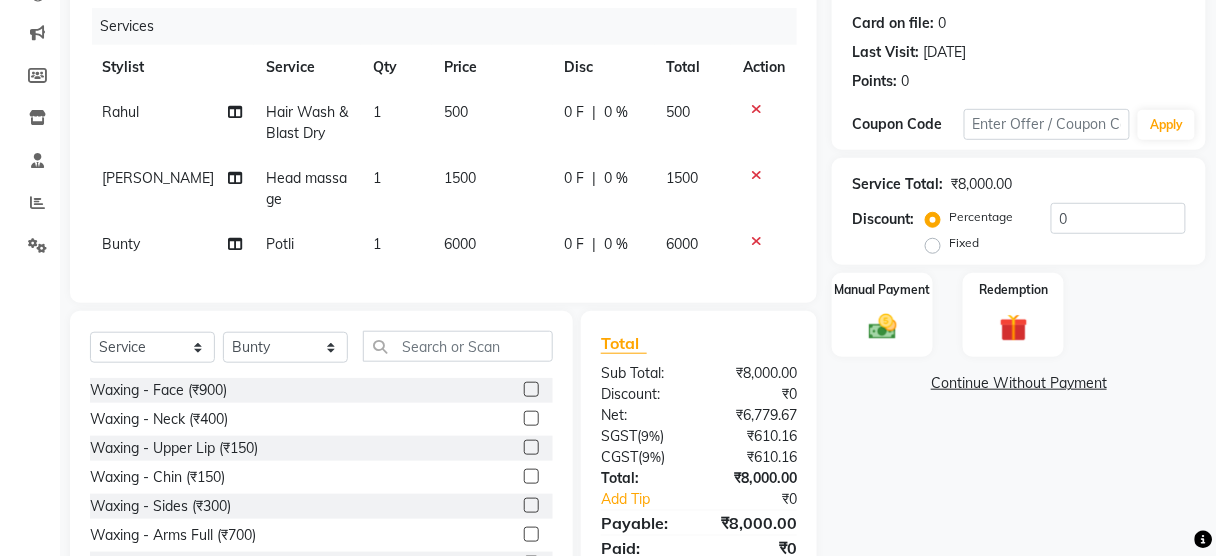 click on "0 F" 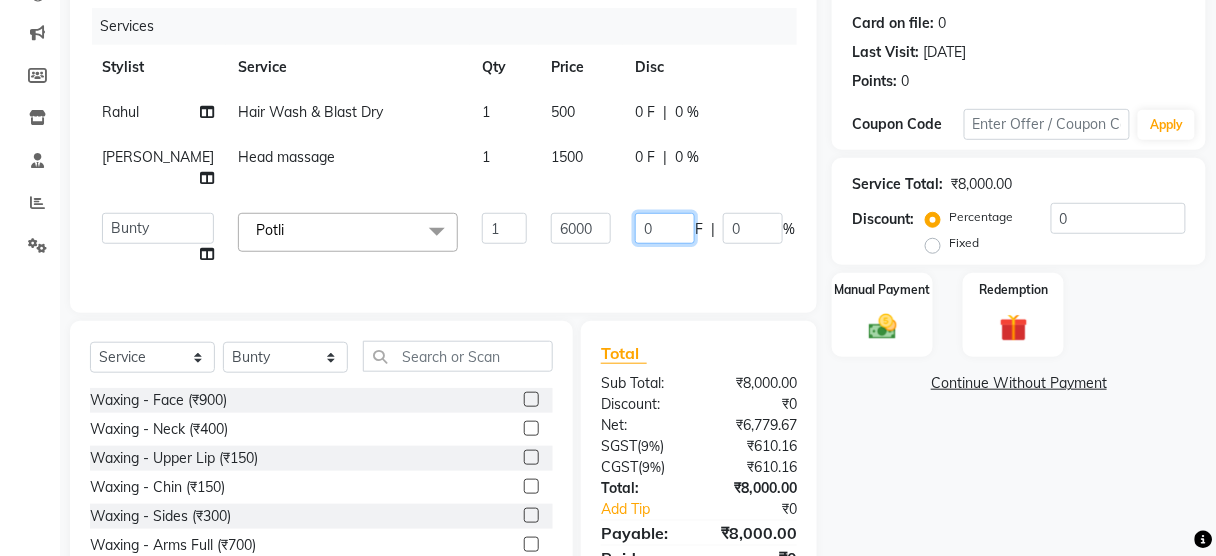 click on "0" 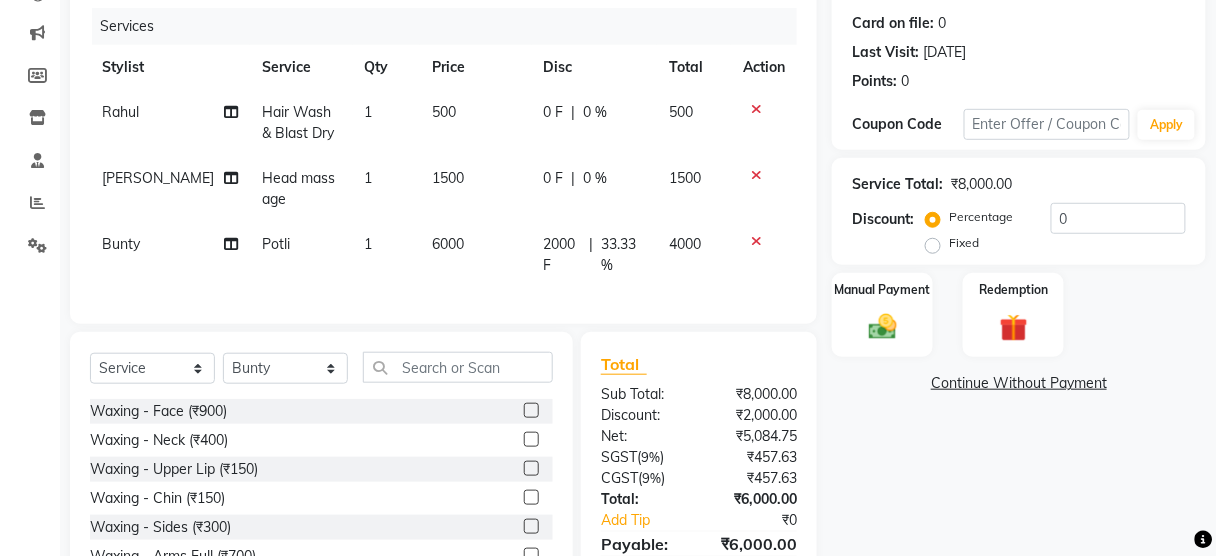 click on "2000 F | 33.33 %" 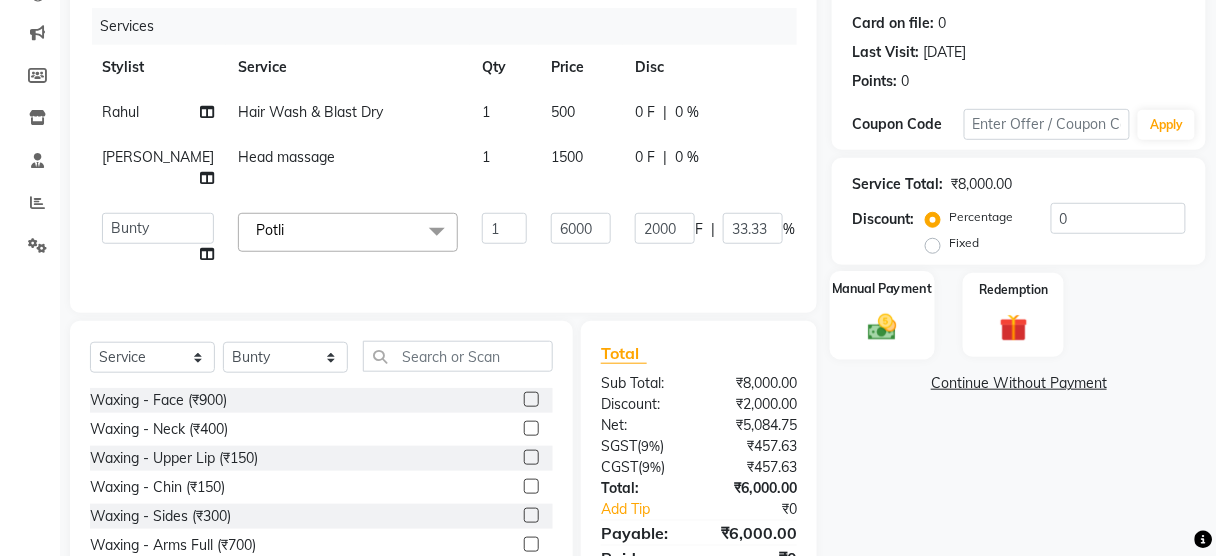 scroll, scrollTop: 362, scrollLeft: 0, axis: vertical 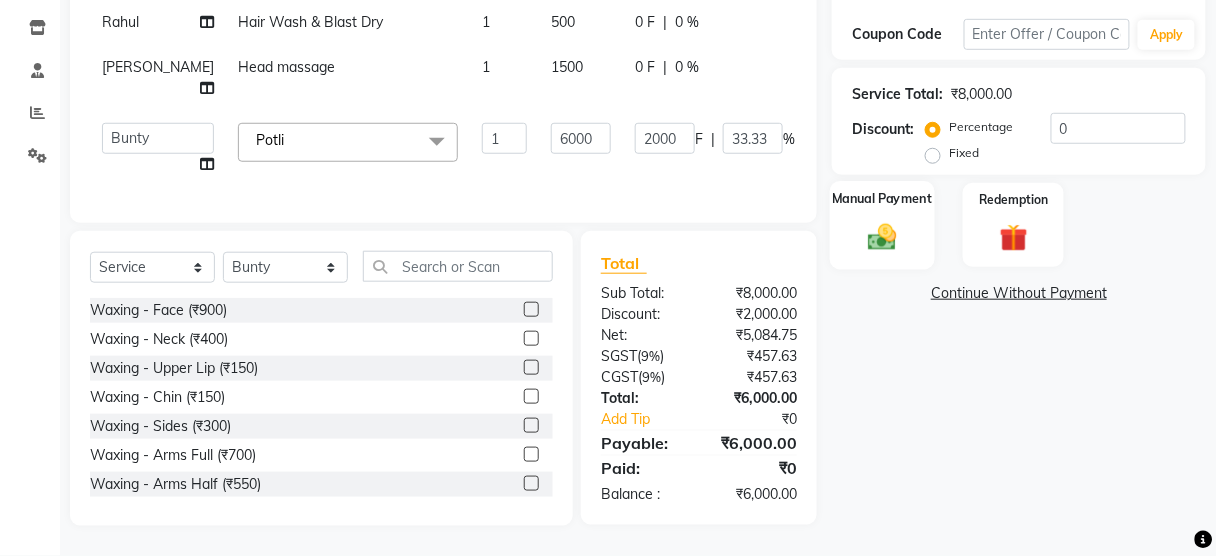 click on "Manual Payment" 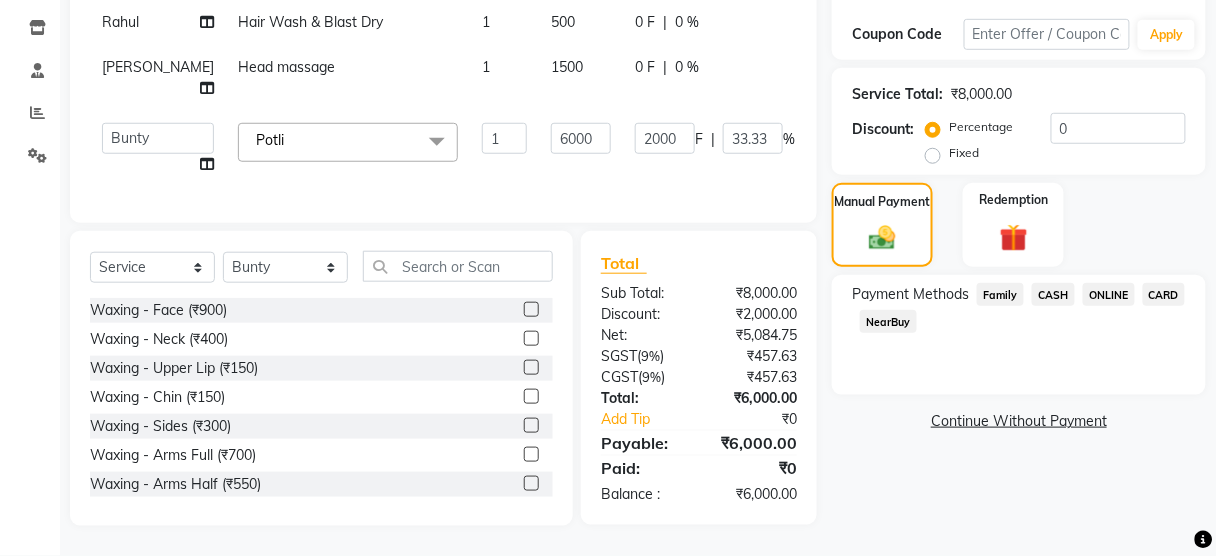 click on "CASH" 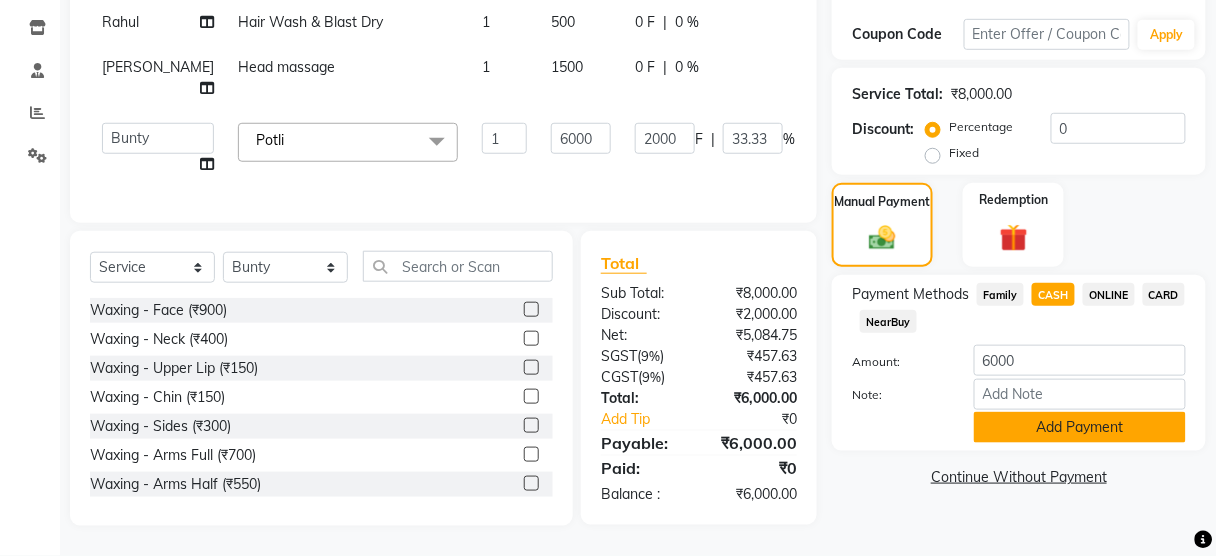 click on "Add Payment" 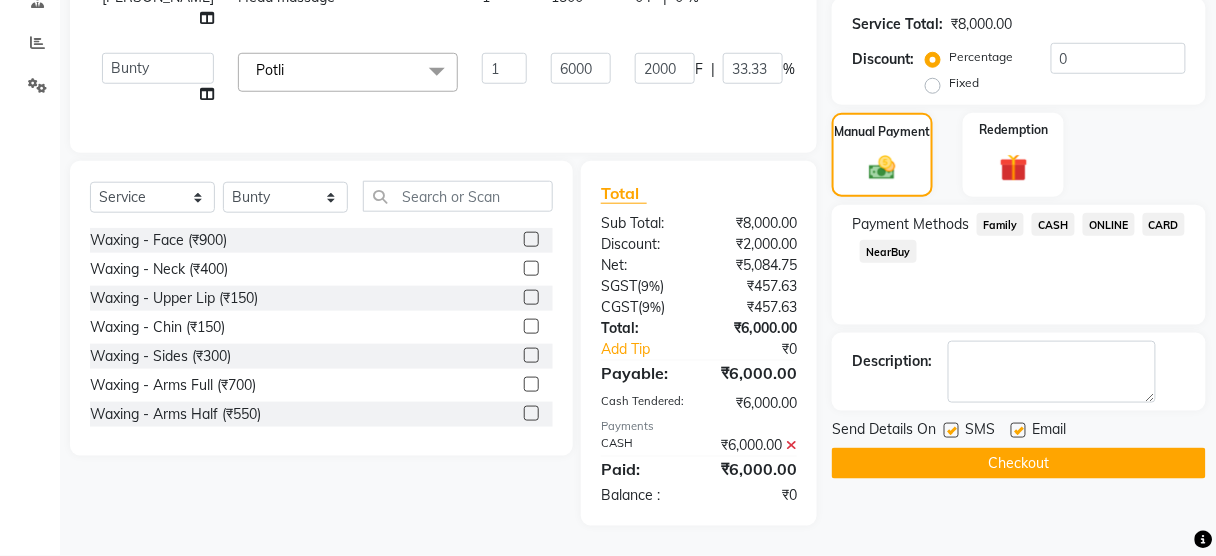 click 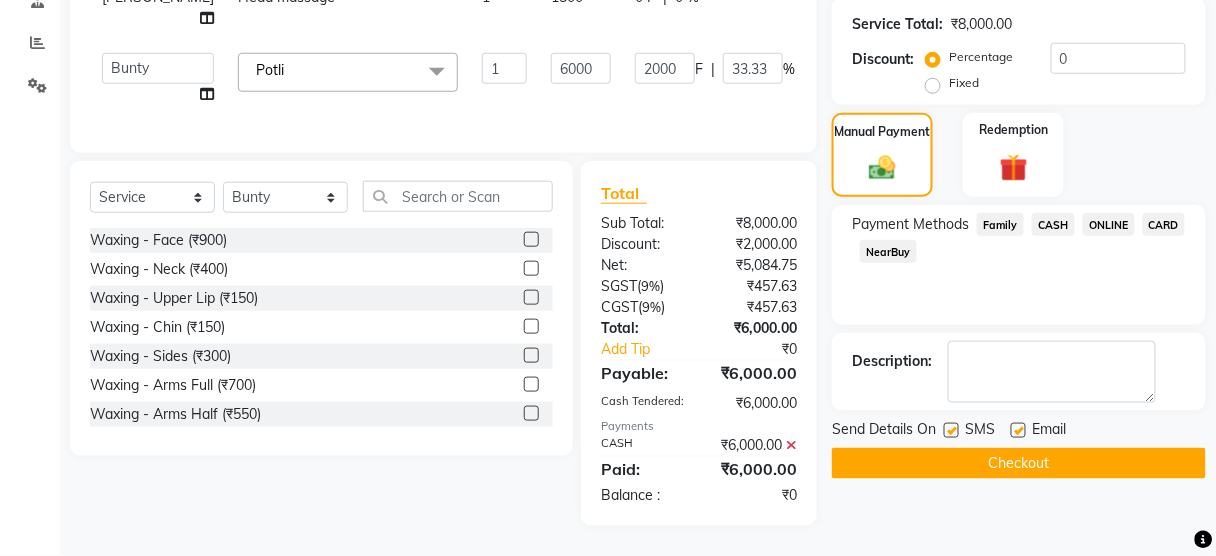 click at bounding box center (950, 431) 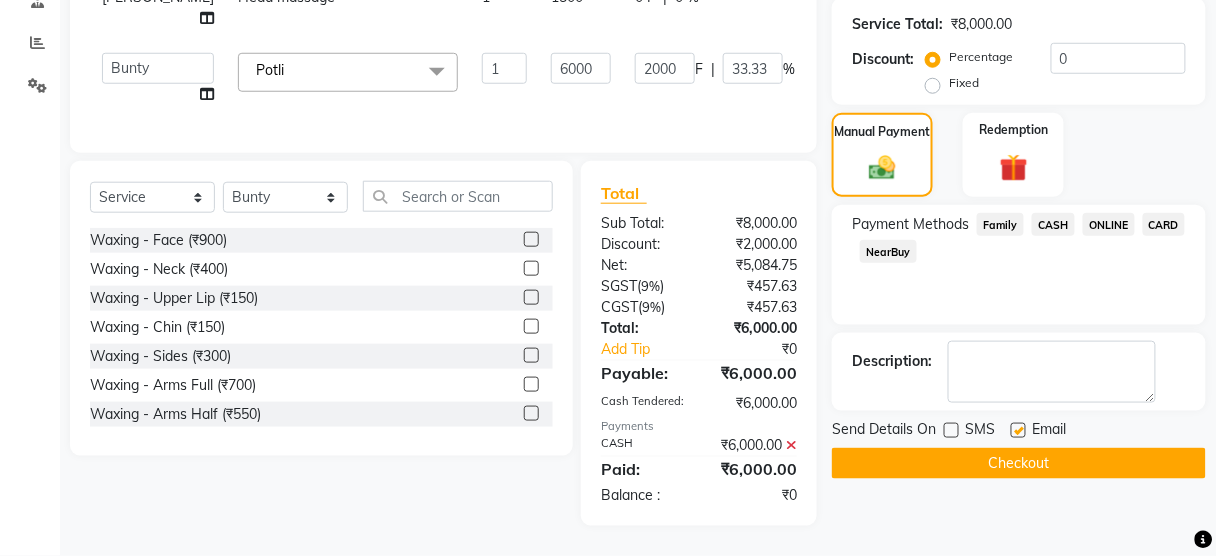 click on "Checkout" 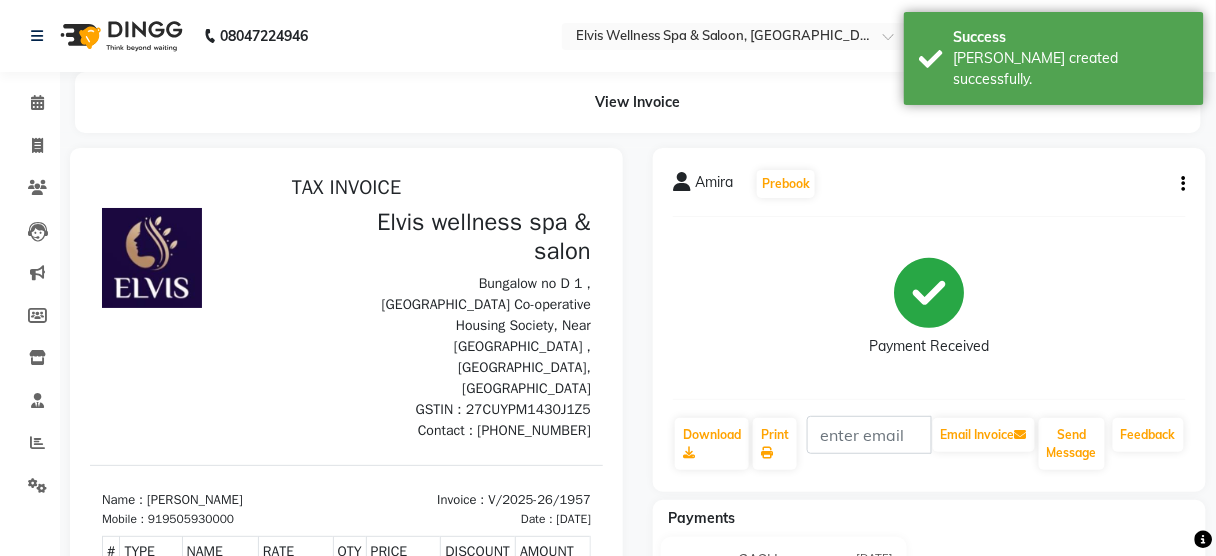 scroll, scrollTop: 0, scrollLeft: 0, axis: both 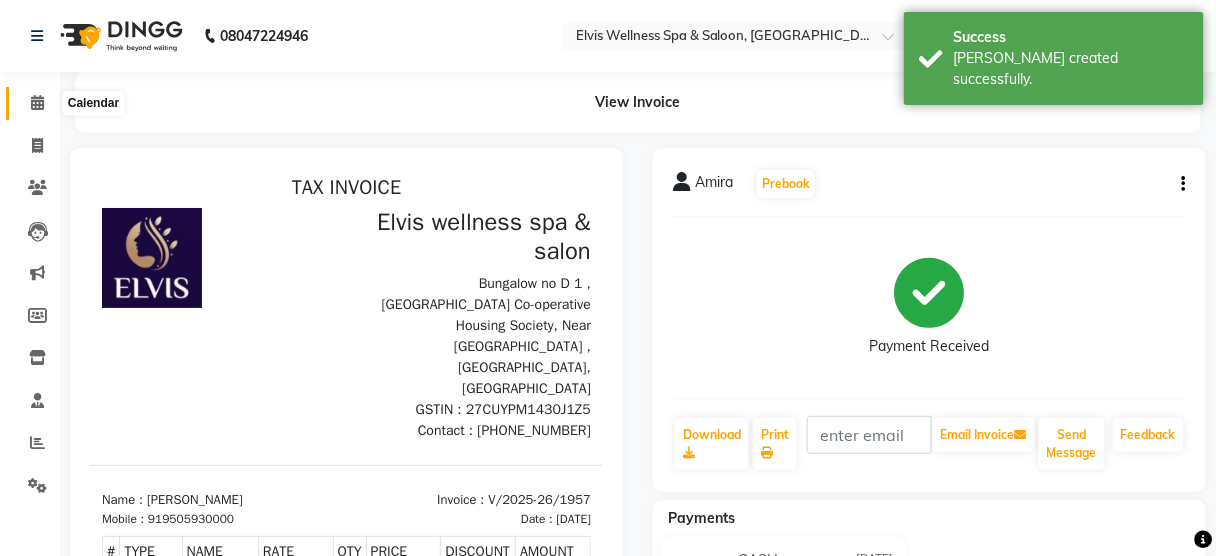 click 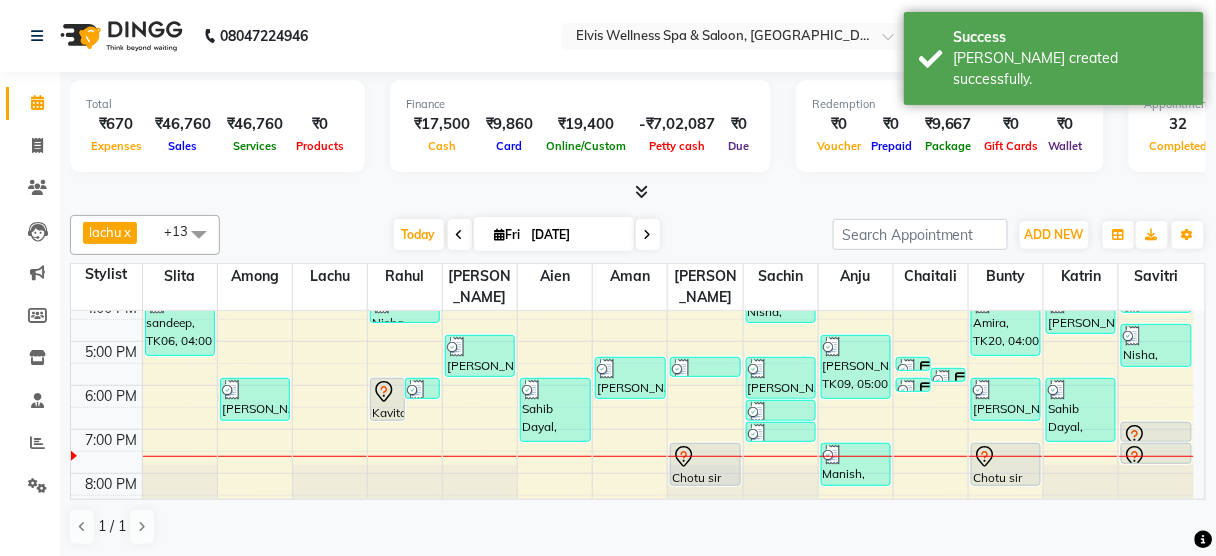 scroll, scrollTop: 395, scrollLeft: 0, axis: vertical 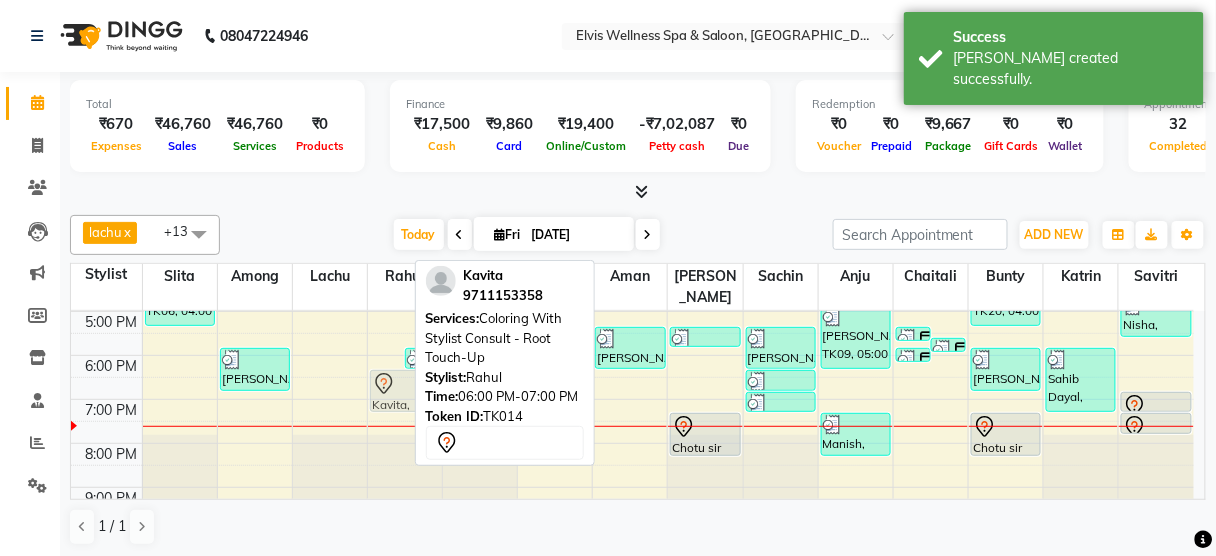 drag, startPoint x: 394, startPoint y: 346, endPoint x: 405, endPoint y: 366, distance: 22.825424 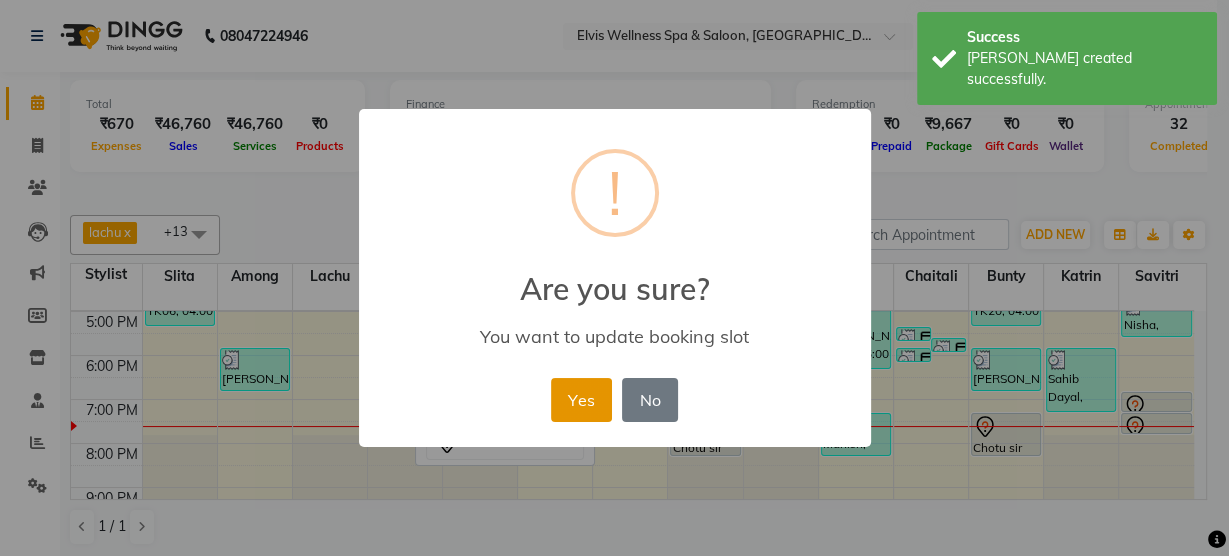 click on "Yes" at bounding box center (581, 400) 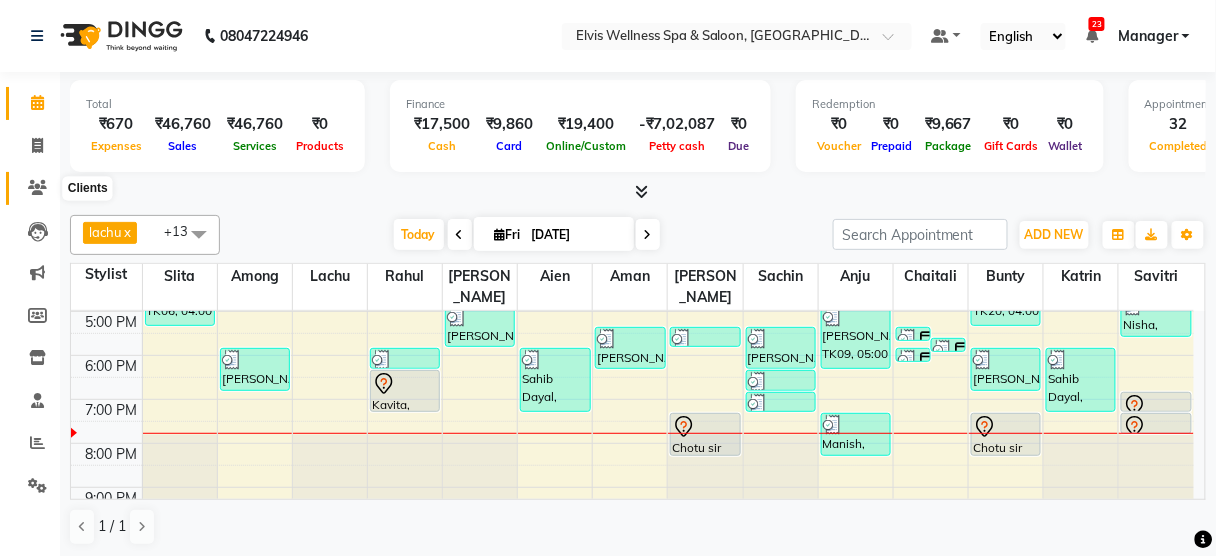 click 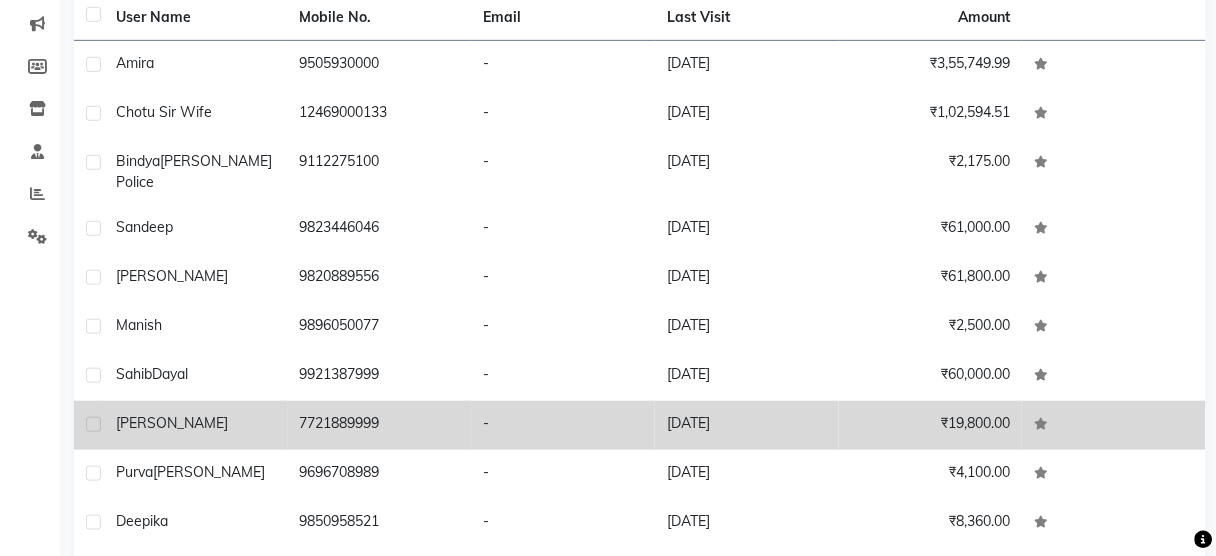 scroll, scrollTop: 309, scrollLeft: 0, axis: vertical 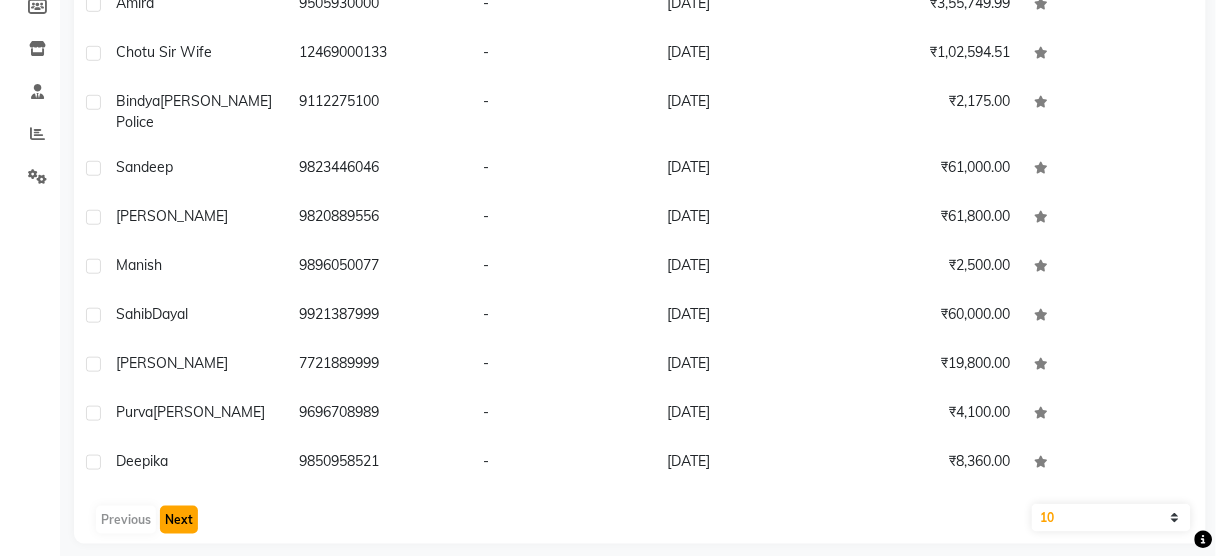 click on "Next" 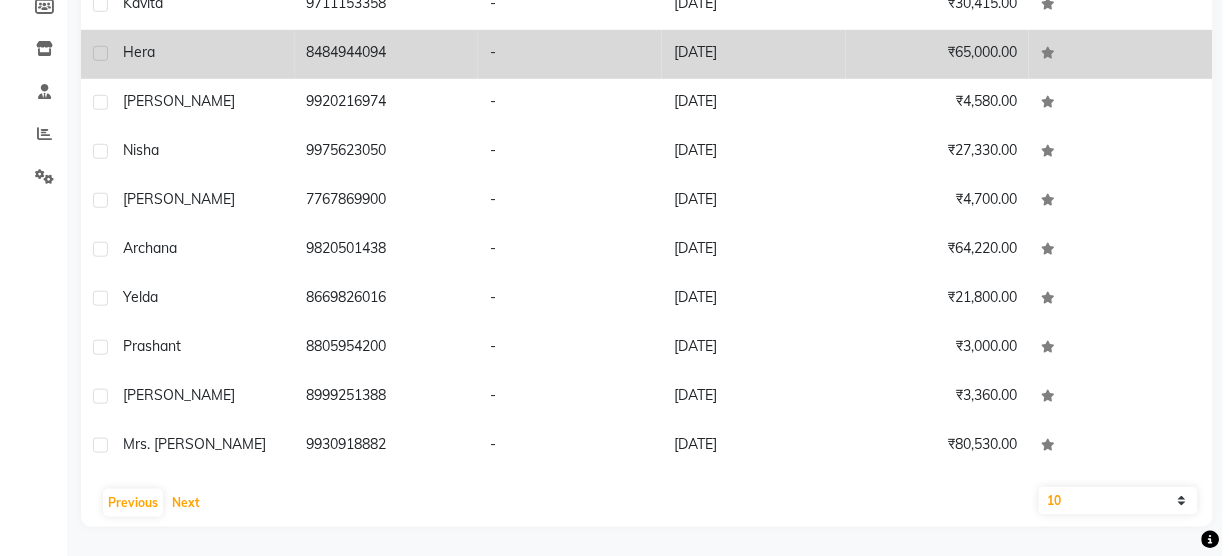 scroll, scrollTop: 208, scrollLeft: 0, axis: vertical 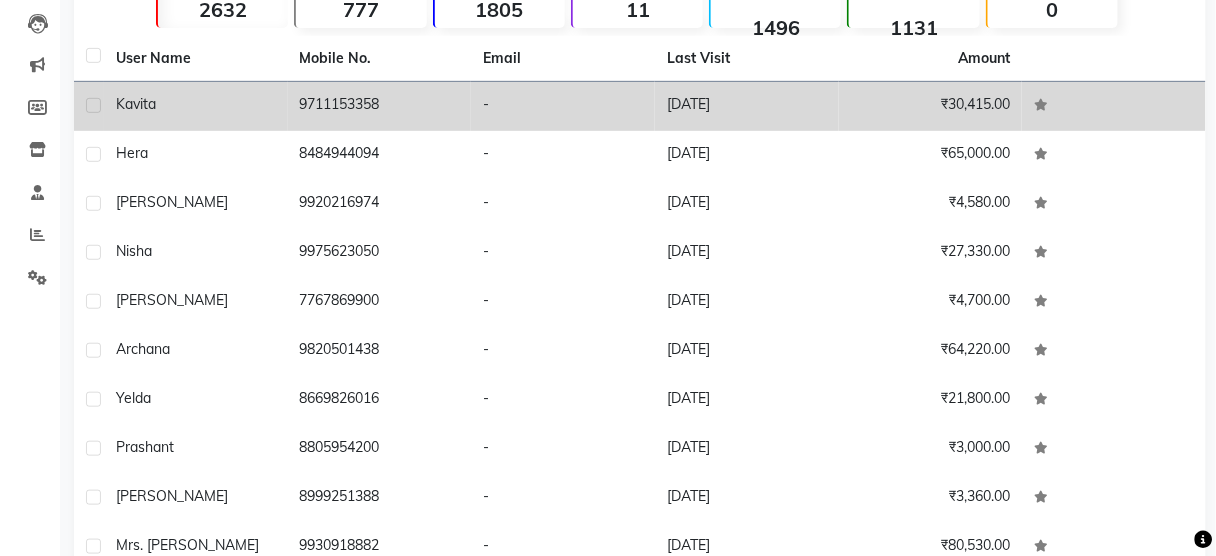 click on "9711153358" 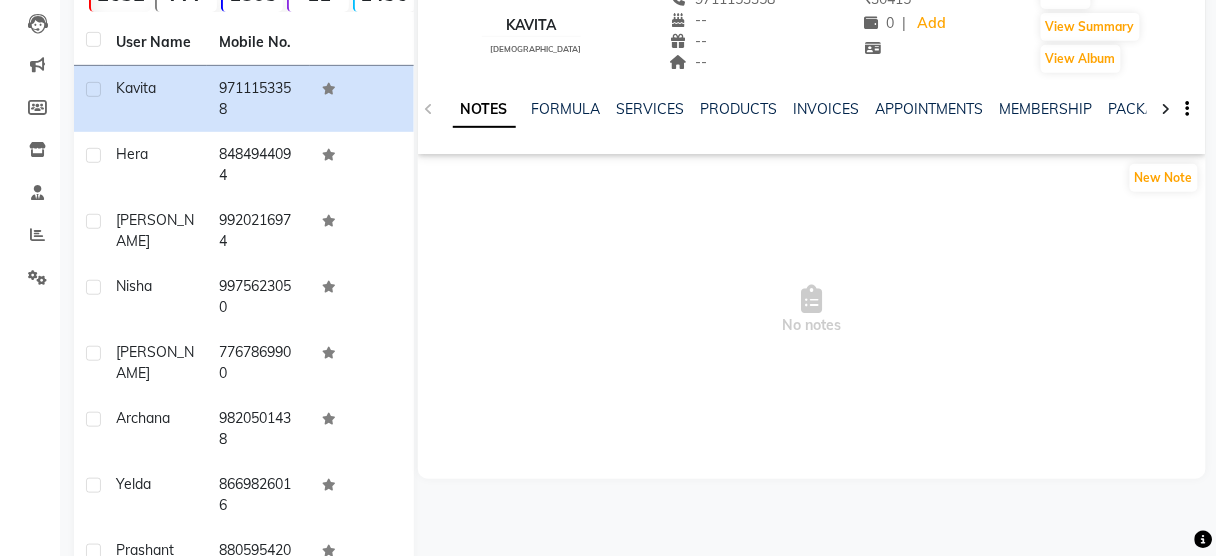 click on "SERVICES" 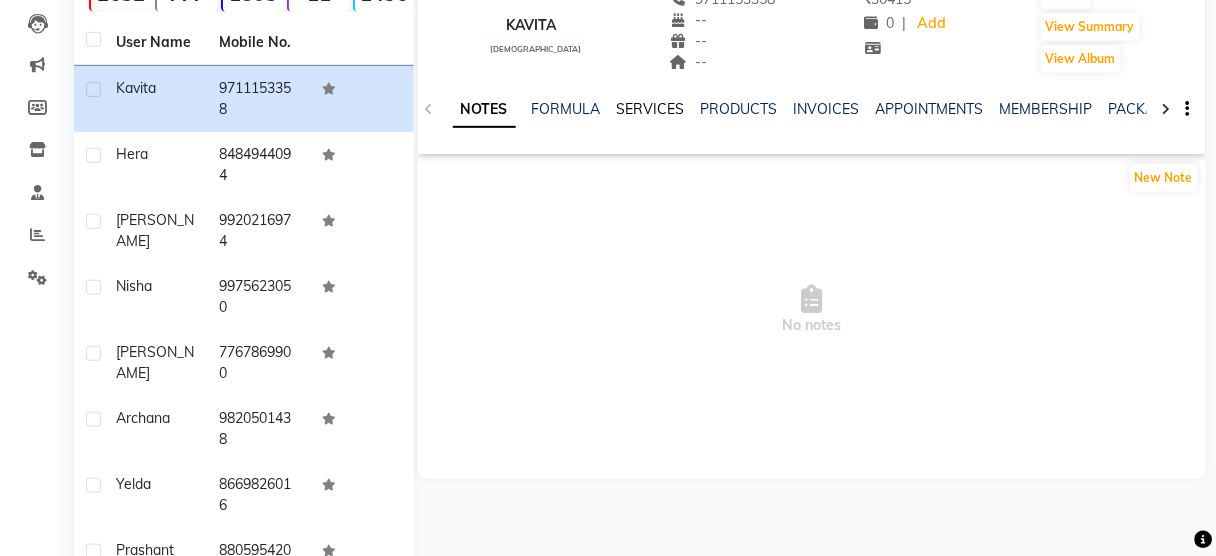 click on "SERVICES" 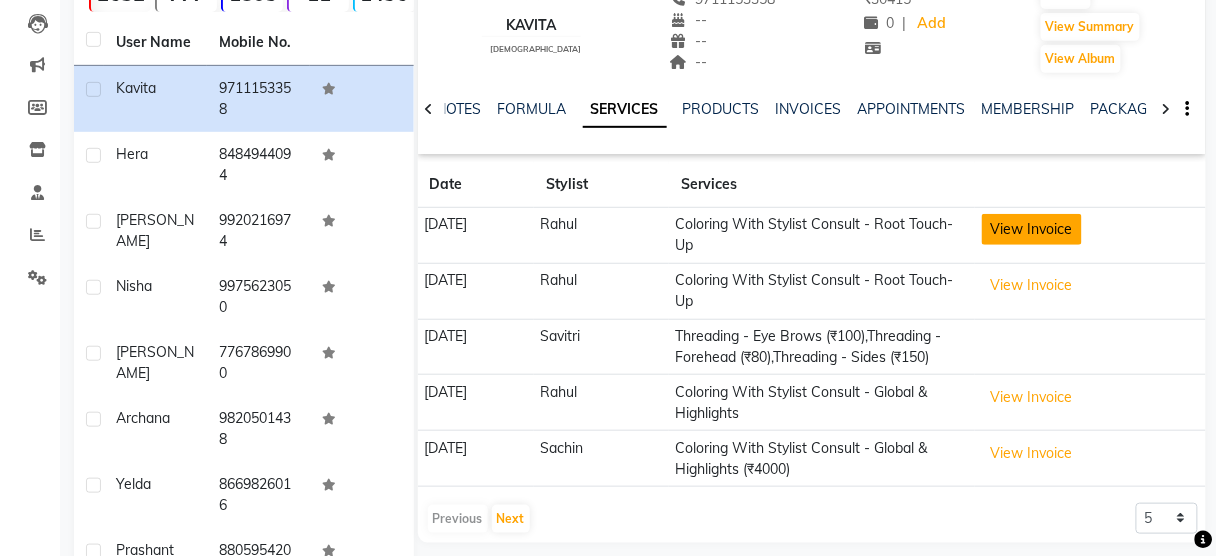 click on "View Invoice" 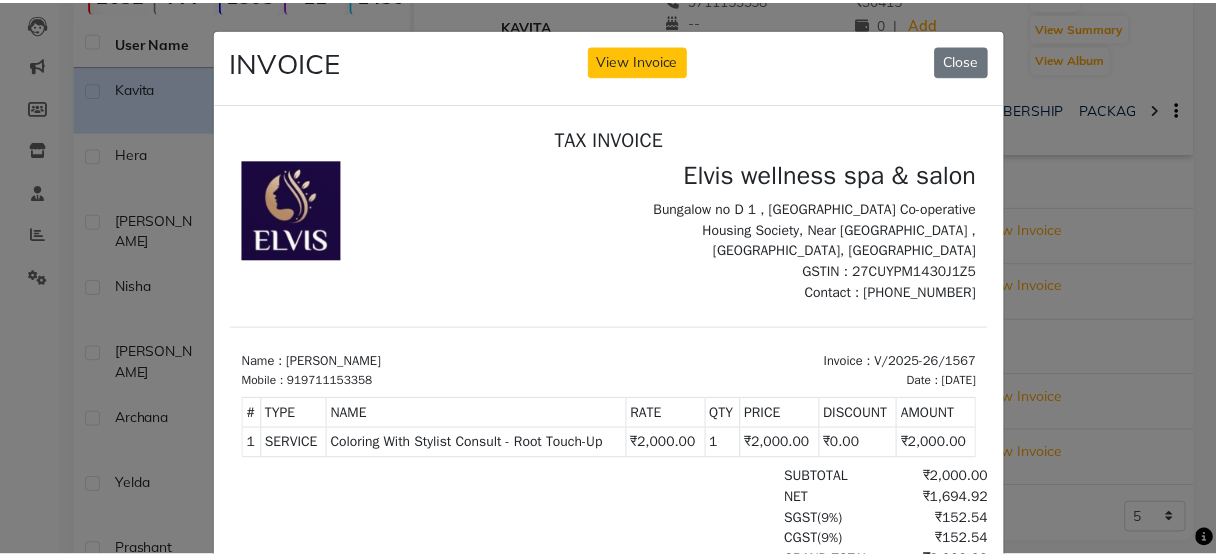 scroll, scrollTop: 16, scrollLeft: 0, axis: vertical 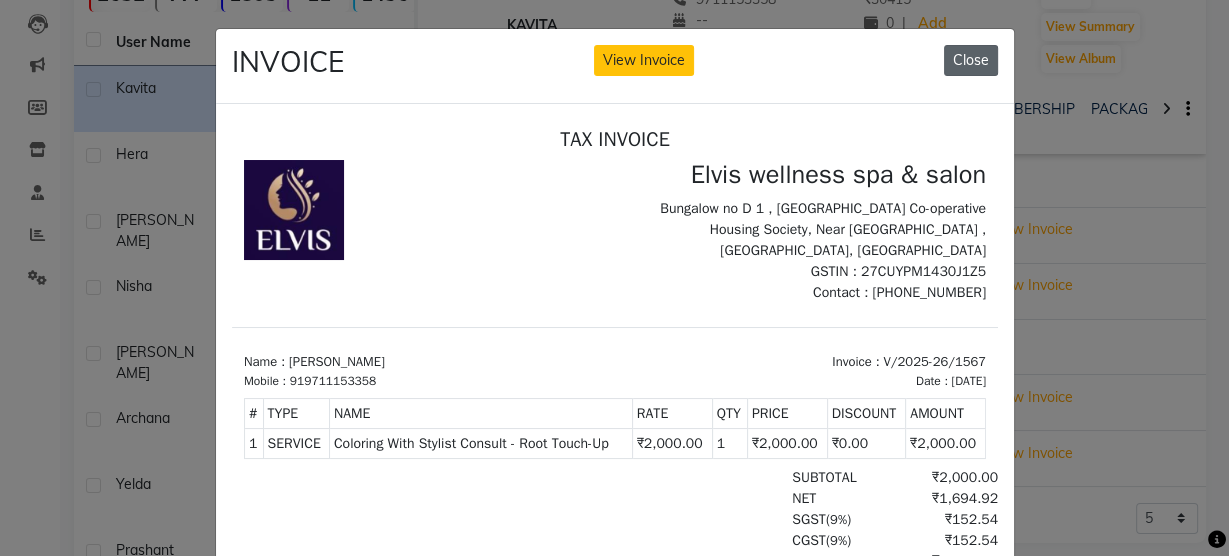 click on "Close" 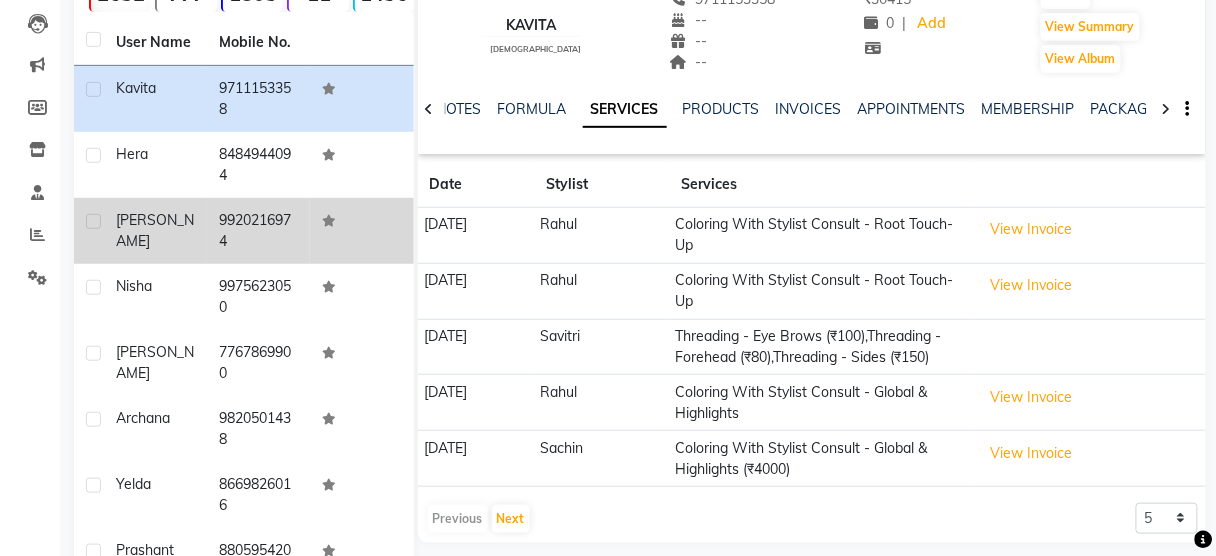 scroll, scrollTop: 0, scrollLeft: 0, axis: both 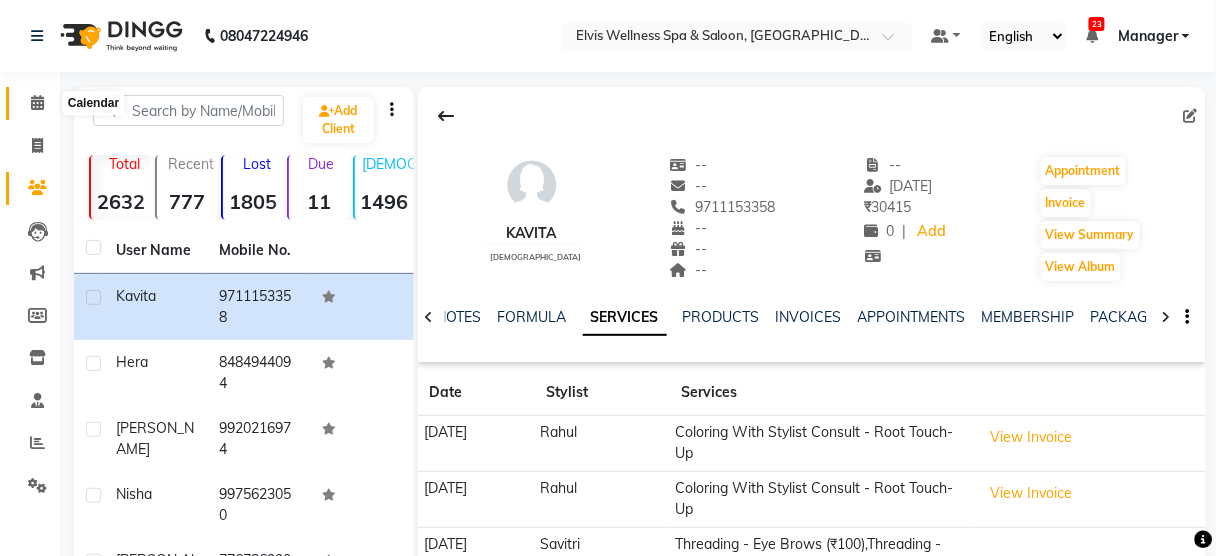 click 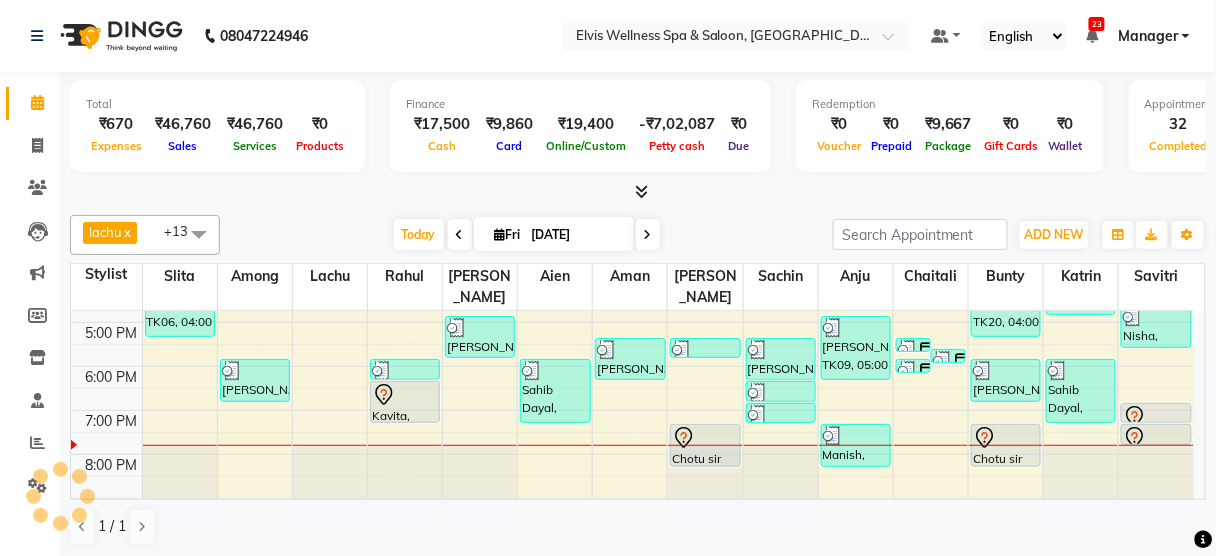 scroll, scrollTop: 385, scrollLeft: 0, axis: vertical 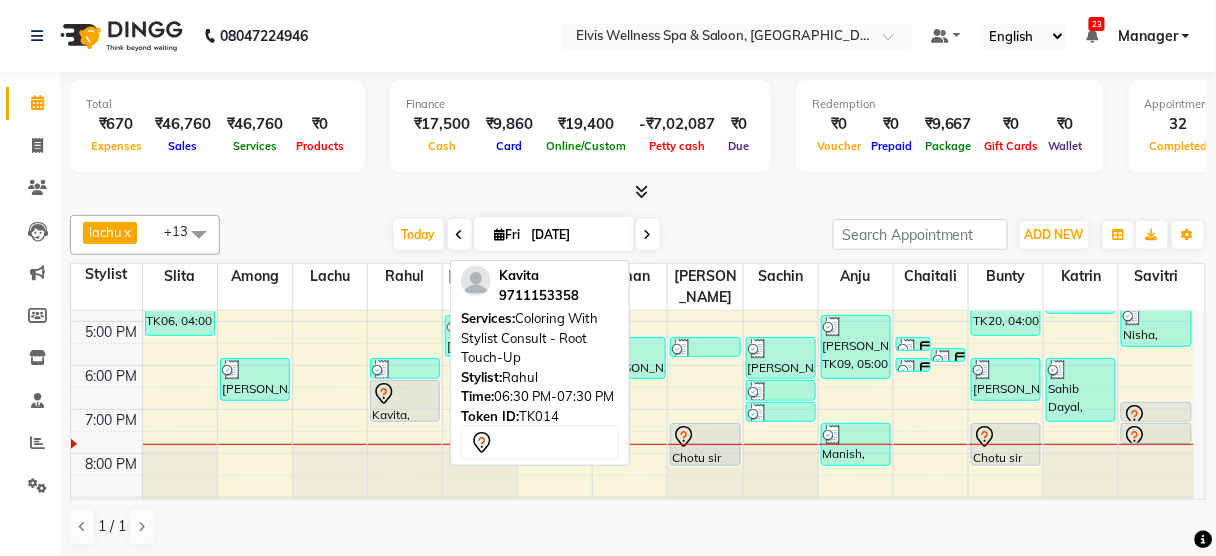 click on "Kavita, TK14, 06:30 PM-07:30 PM, Coloring With Stylist Consult - Root Touch-Up" at bounding box center [405, 401] 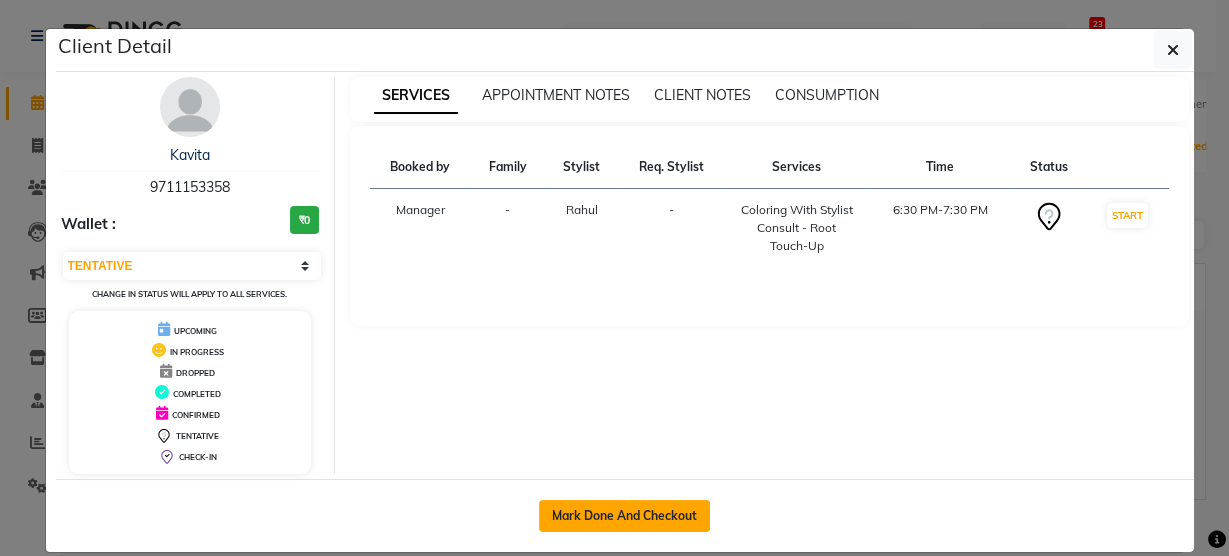 click on "Mark Done And Checkout" 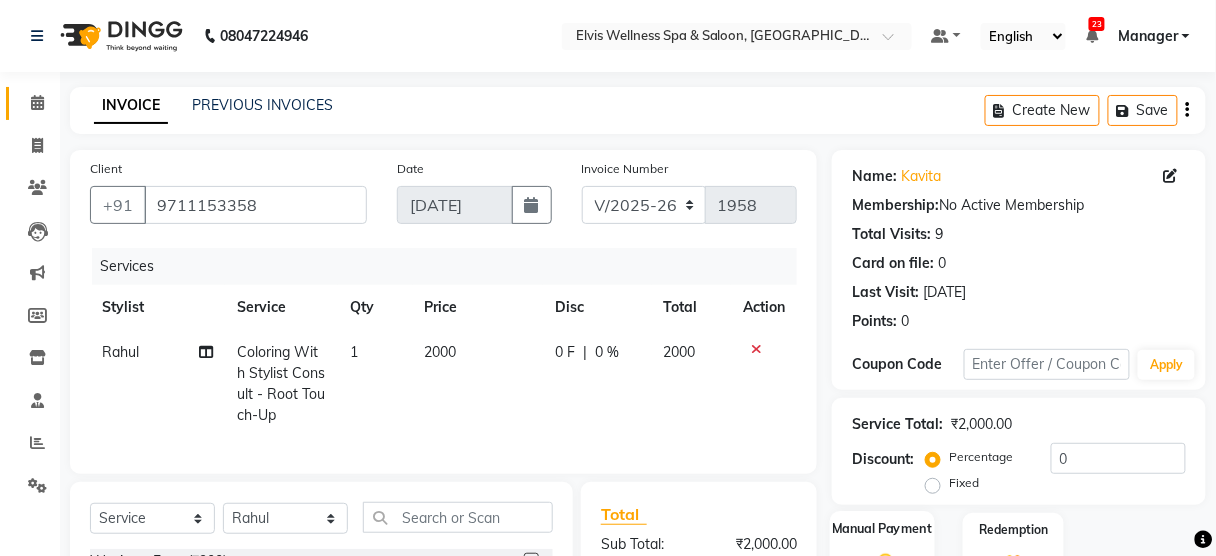 scroll, scrollTop: 262, scrollLeft: 0, axis: vertical 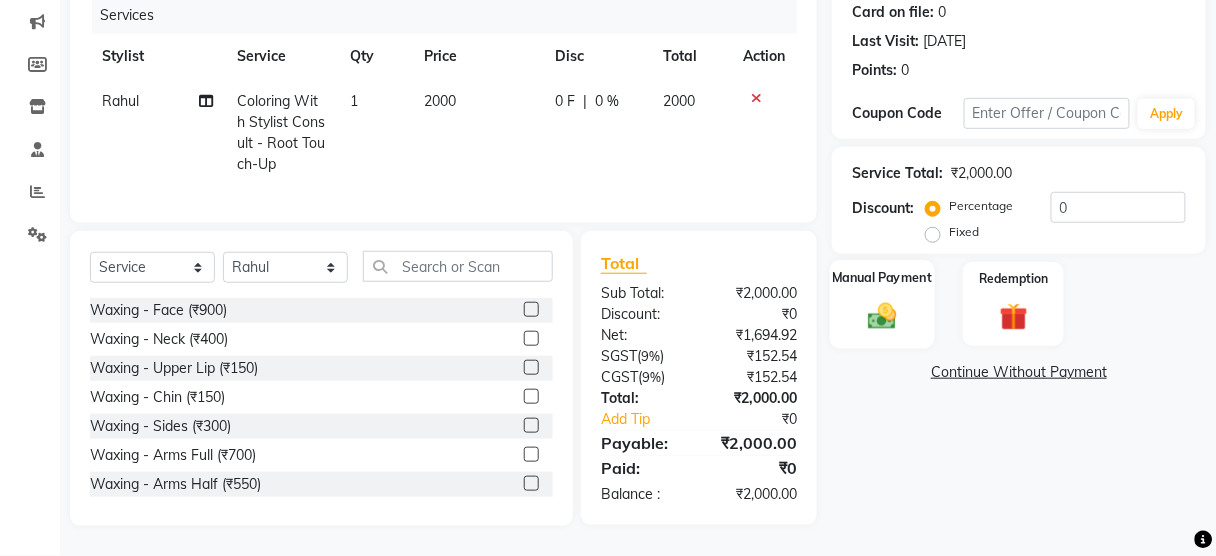 click on "Manual Payment" 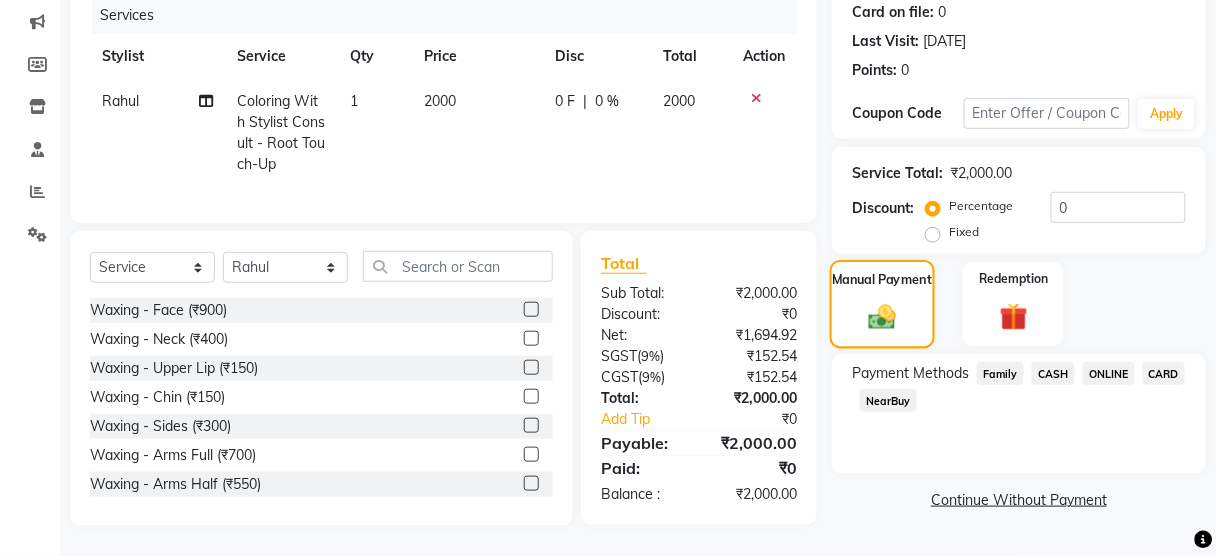 click on "Manual Payment" 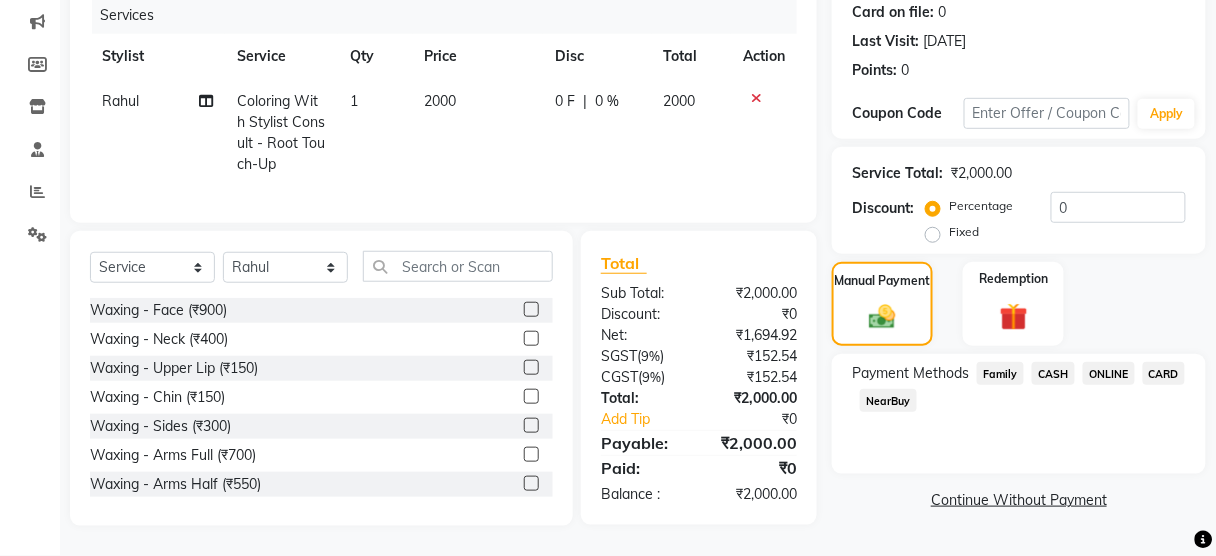 click on "ONLINE" 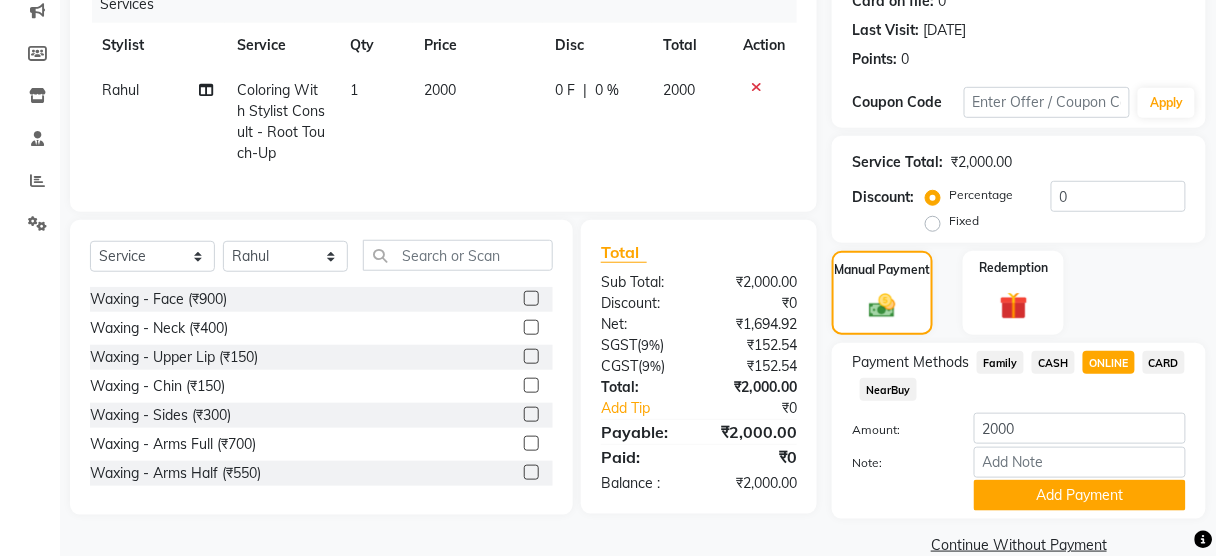 scroll, scrollTop: 295, scrollLeft: 0, axis: vertical 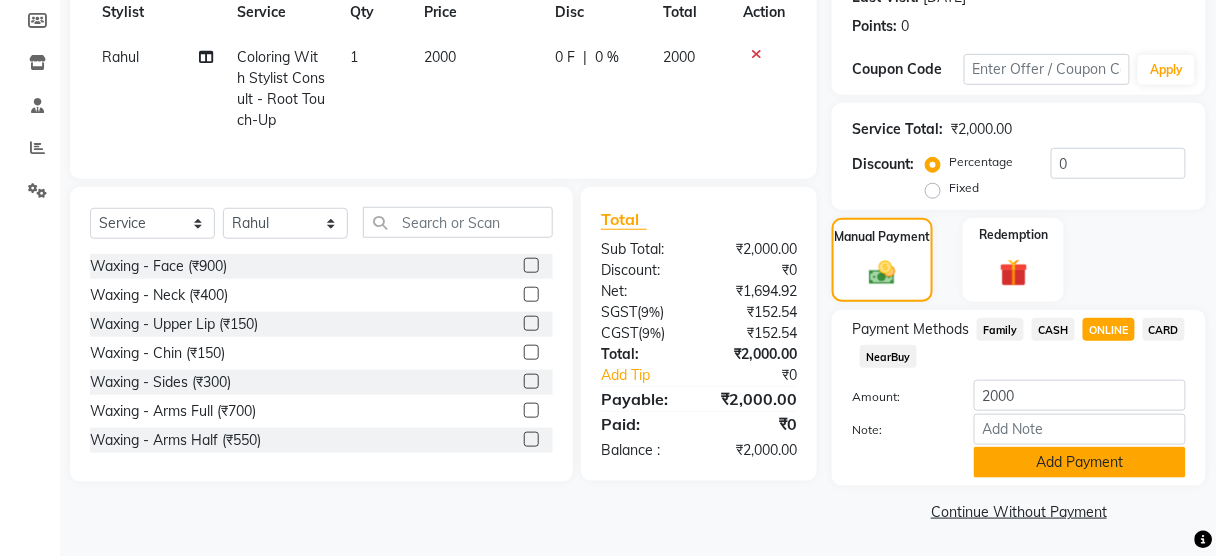 click on "Add Payment" 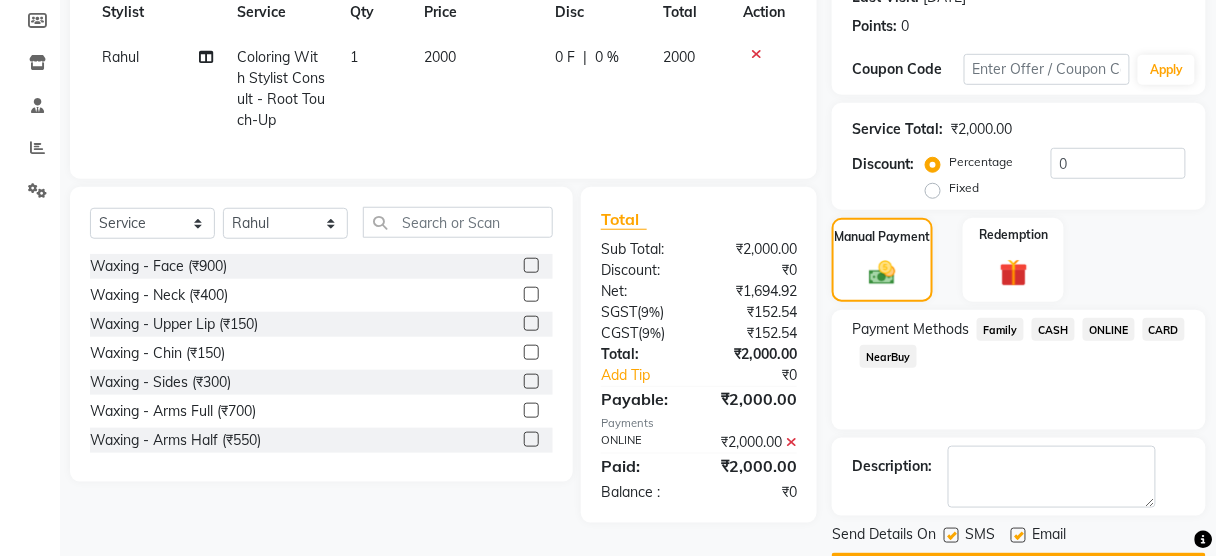 scroll, scrollTop: 351, scrollLeft: 0, axis: vertical 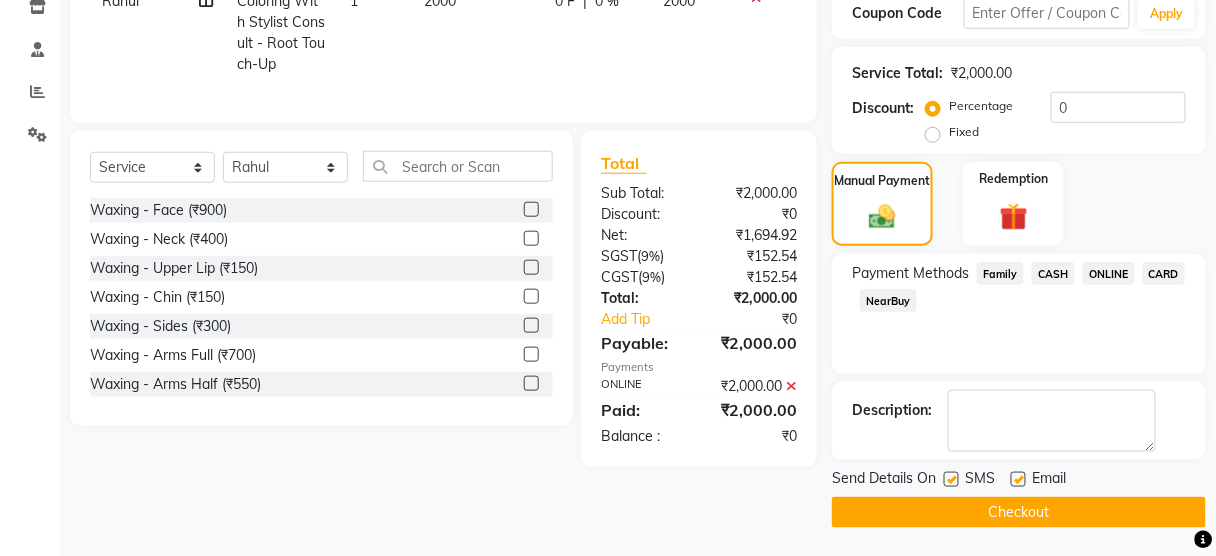click 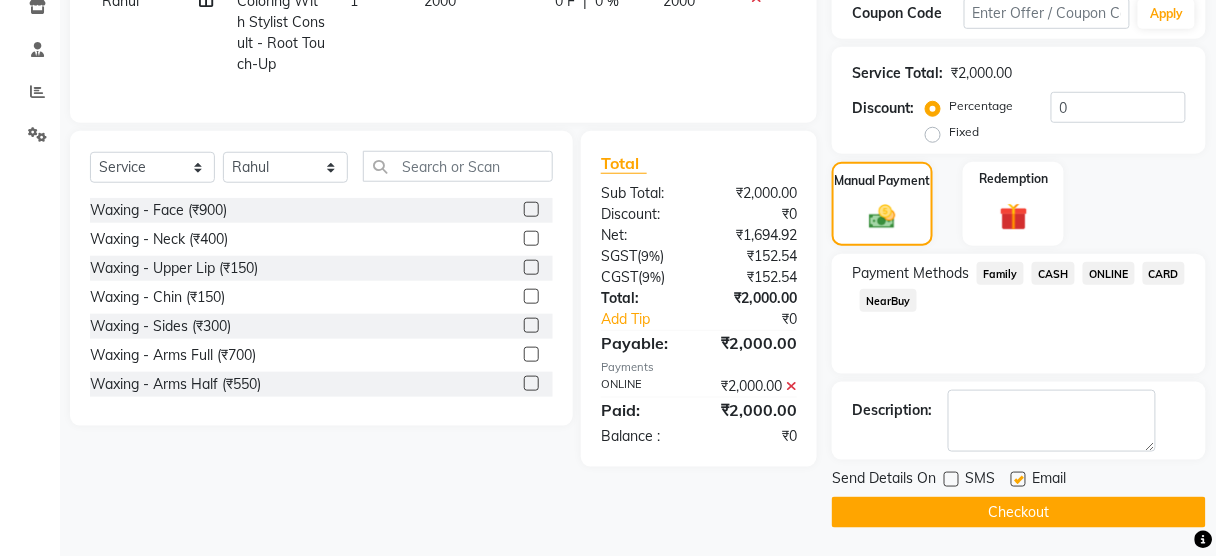 click on "Checkout" 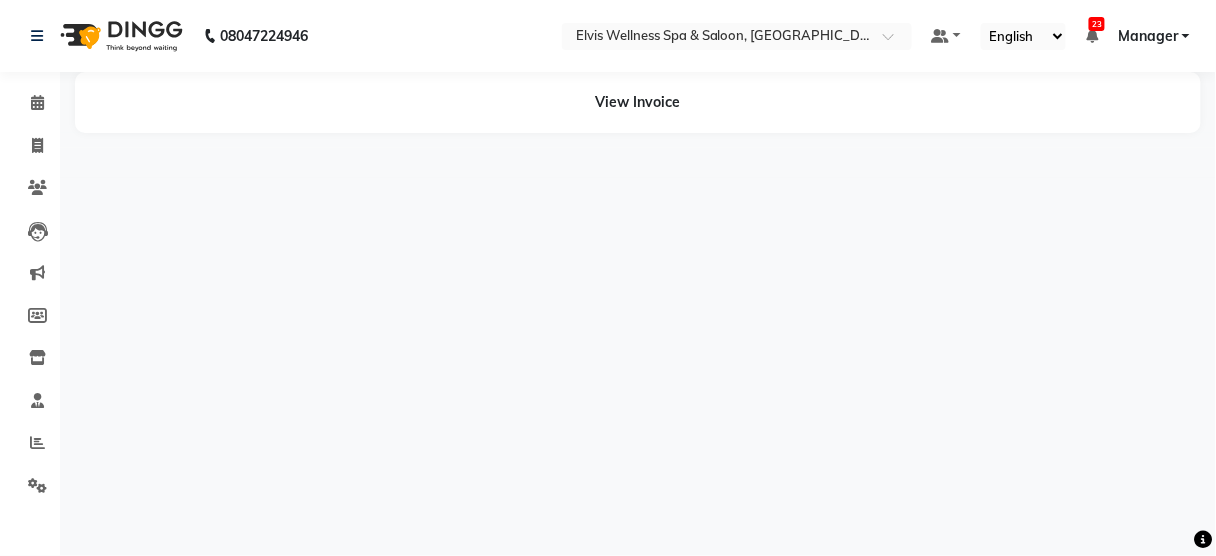 scroll, scrollTop: 0, scrollLeft: 0, axis: both 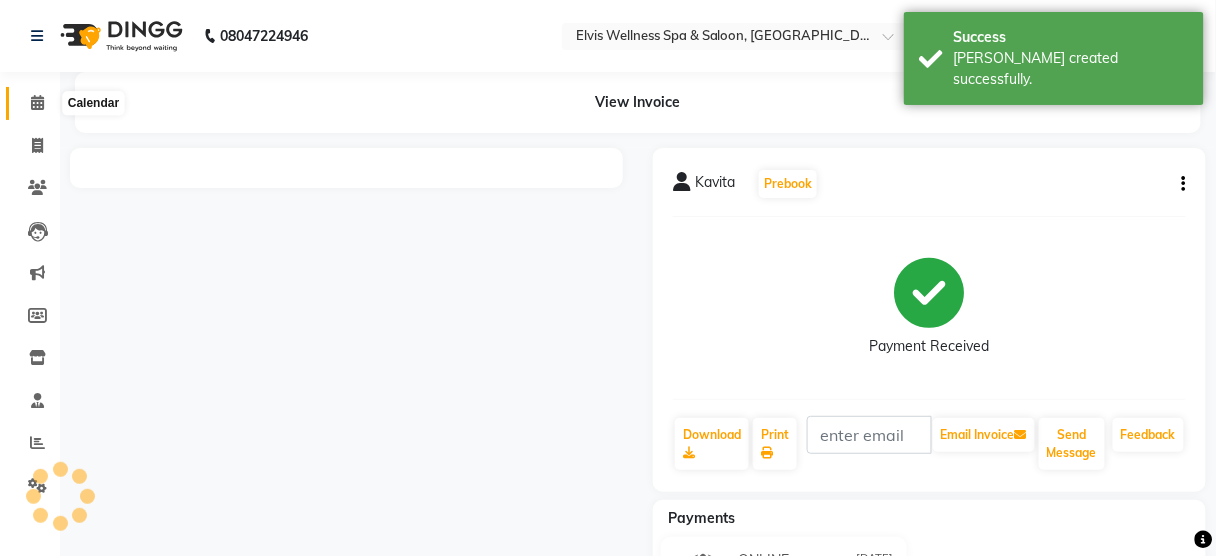 click 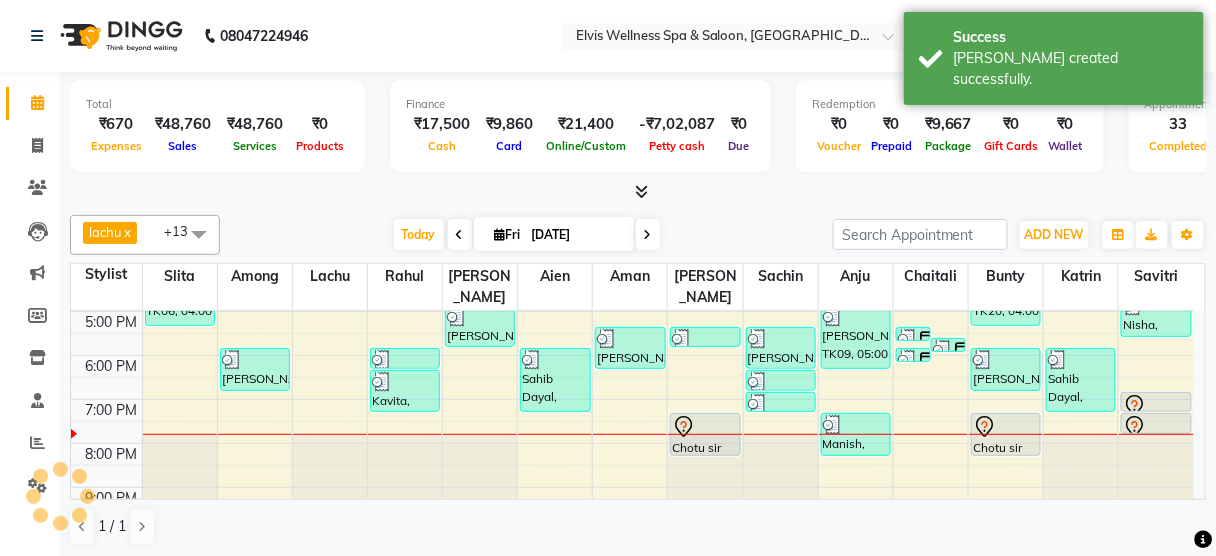 scroll, scrollTop: 0, scrollLeft: 0, axis: both 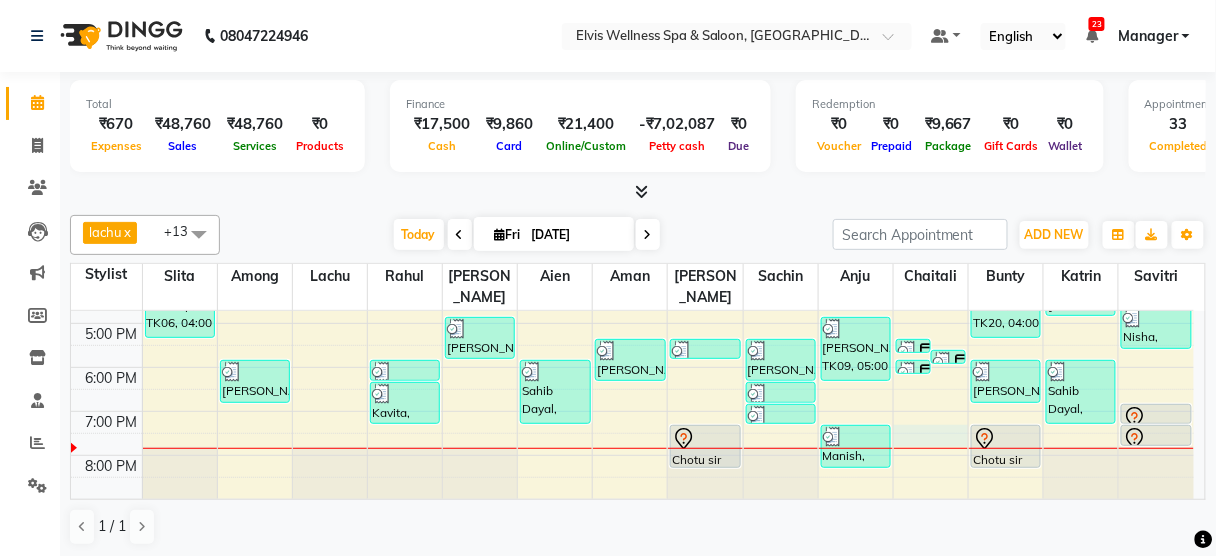 click on "8:00 AM 9:00 AM 10:00 AM 11:00 AM 12:00 PM 1:00 PM 2:00 PM 3:00 PM 4:00 PM 5:00 PM 6:00 PM 7:00 PM 8:00 PM 9:00 PM     Prashant, TK03, 01:30 PM-02:30 PM, Massage - Deeptisue Massage (60 Min)     Bindya mohite police, TK18, 03:00 PM-04:00 PM, Massage - Swedish Massage (60 Min)     sandeep, TK06, 04:00 PM-05:30 PM, Massage - Deeptisue Massage (90 Min )     Archana, TK05, 02:30 PM-03:30 PM, Massage - Aroma Massage (60 Min)     Deepika, TK15, 06:00 PM-07:00 PM, Massage - Deeptisue Massage (60 Min)     Mrs. Bhavika, TK01, 10:30 AM-11:00 AM, Hair wash & Blow Dry     Nisha, TK07, 04:00 PM-04:45 PM, Hair Cut - Female     Amira, TK20, 06:00 PM-06:30 PM,  Hair Wash & Blast Dry     Kavita, TK14, 06:30 PM-07:30 PM, Coloring With Stylist Consult - Root Touch-Up     Amol, TK09, 05:00 PM-06:00 PM, Massage - Swedish Massage (60 Min)     Jay, TK02, 01:00 PM-02:00 PM, Massage - Deeptisue Massage (60 Min)     Sahib Dayal, TK13, 06:00 PM-07:30 PM, Massage - Deeptisue Massage (90 Min )" at bounding box center (632, 235) 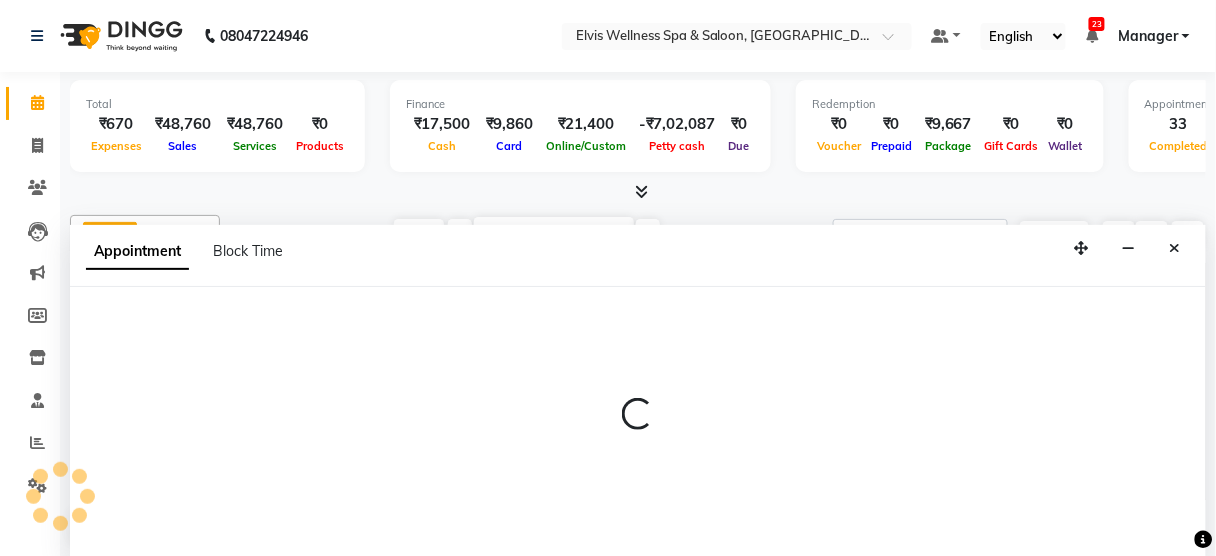 scroll, scrollTop: 0, scrollLeft: 0, axis: both 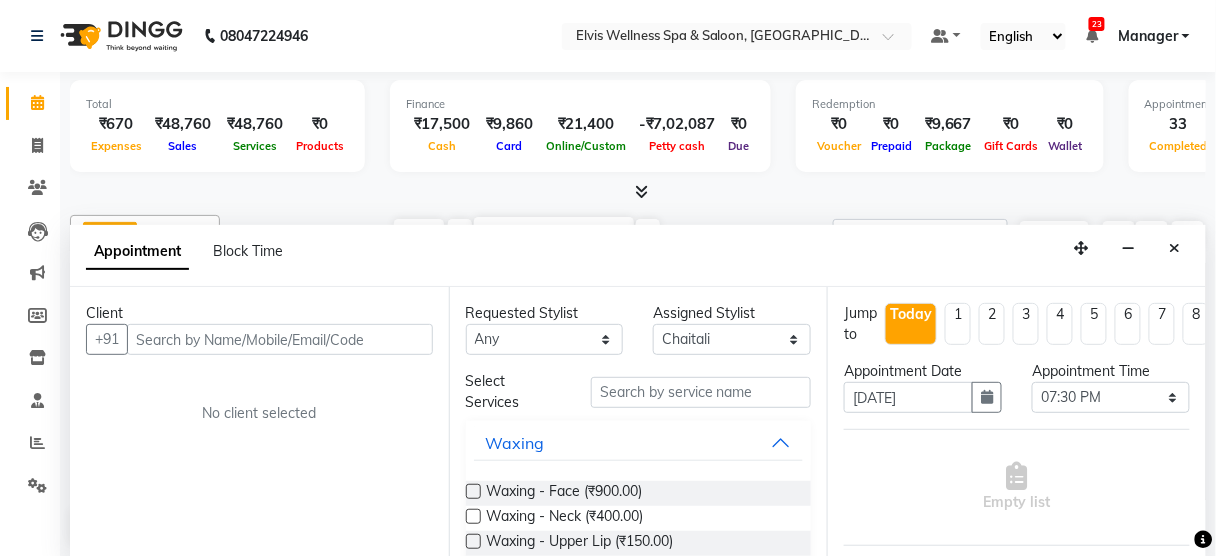 click at bounding box center (280, 339) 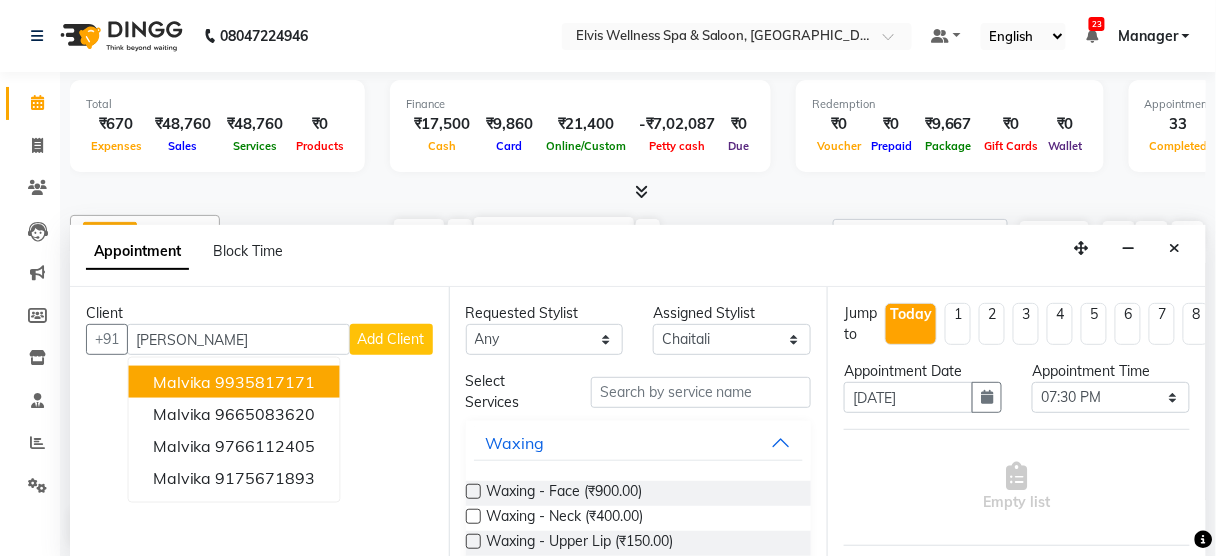 click on "Malvika  9935817171" at bounding box center (234, 382) 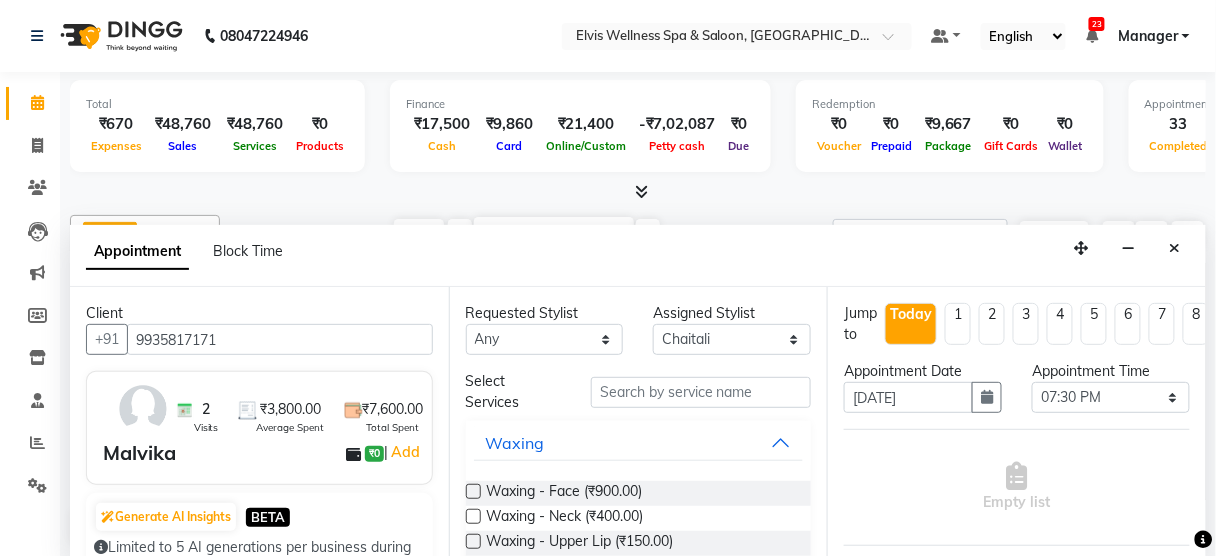 drag, startPoint x: 291, startPoint y: 320, endPoint x: 211, endPoint y: 327, distance: 80.305664 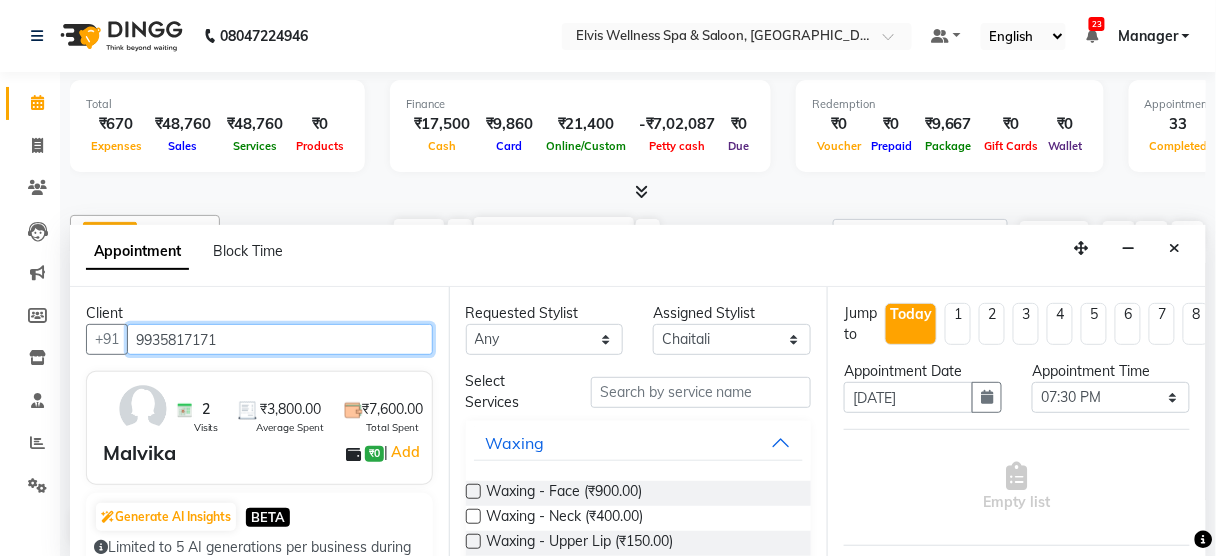 drag, startPoint x: 244, startPoint y: 336, endPoint x: 0, endPoint y: 433, distance: 262.5738 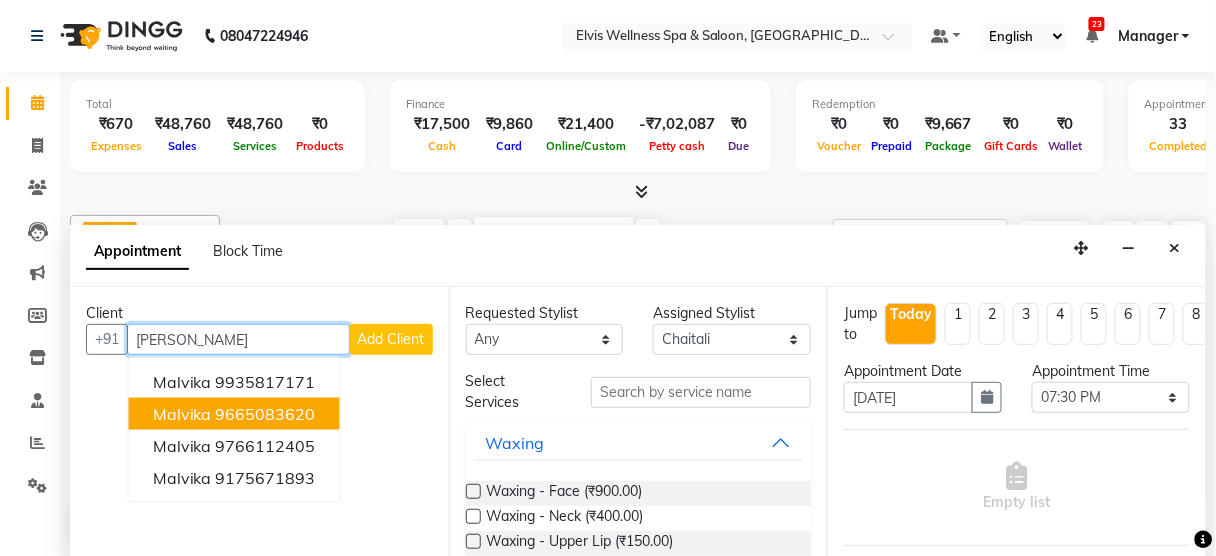 click on "9665083620" at bounding box center (266, 414) 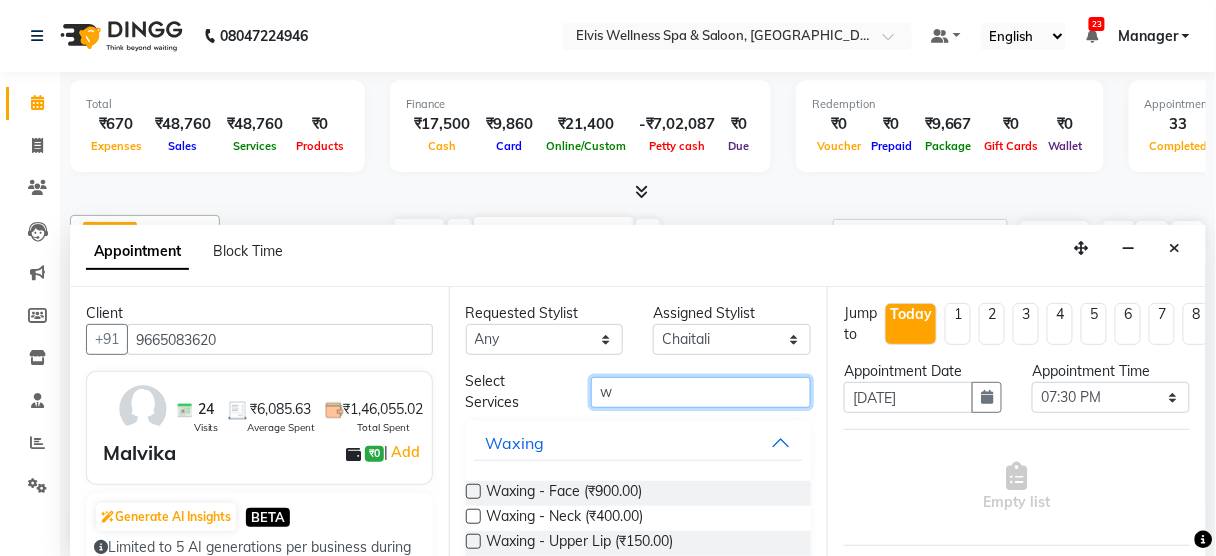 click on "w" at bounding box center [701, 392] 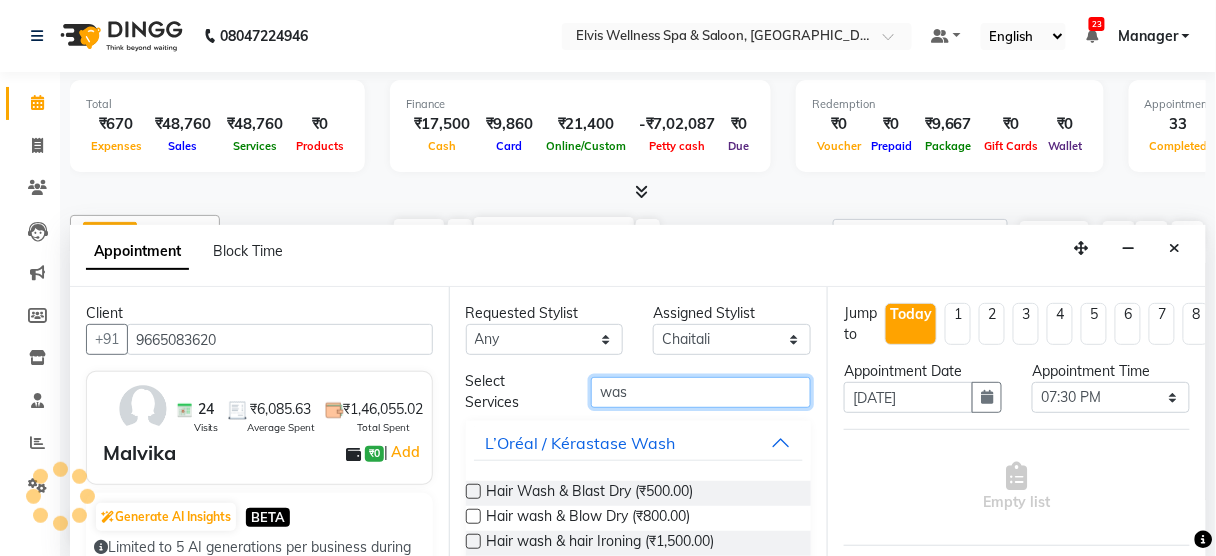 scroll, scrollTop: 53, scrollLeft: 0, axis: vertical 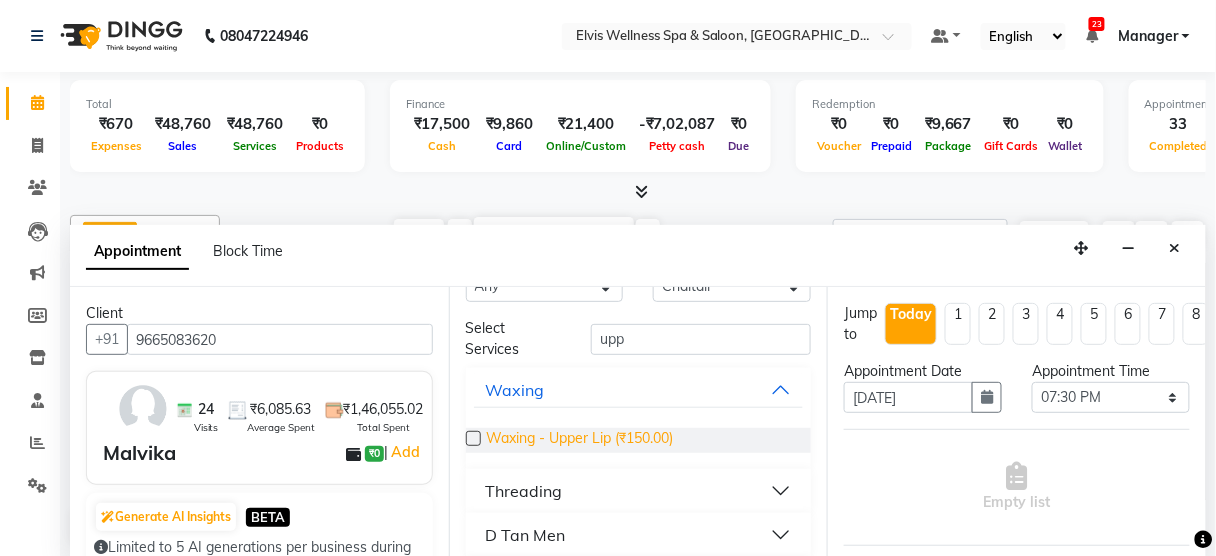 click on "Waxing - Upper Lip (₹150.00)" at bounding box center [580, 440] 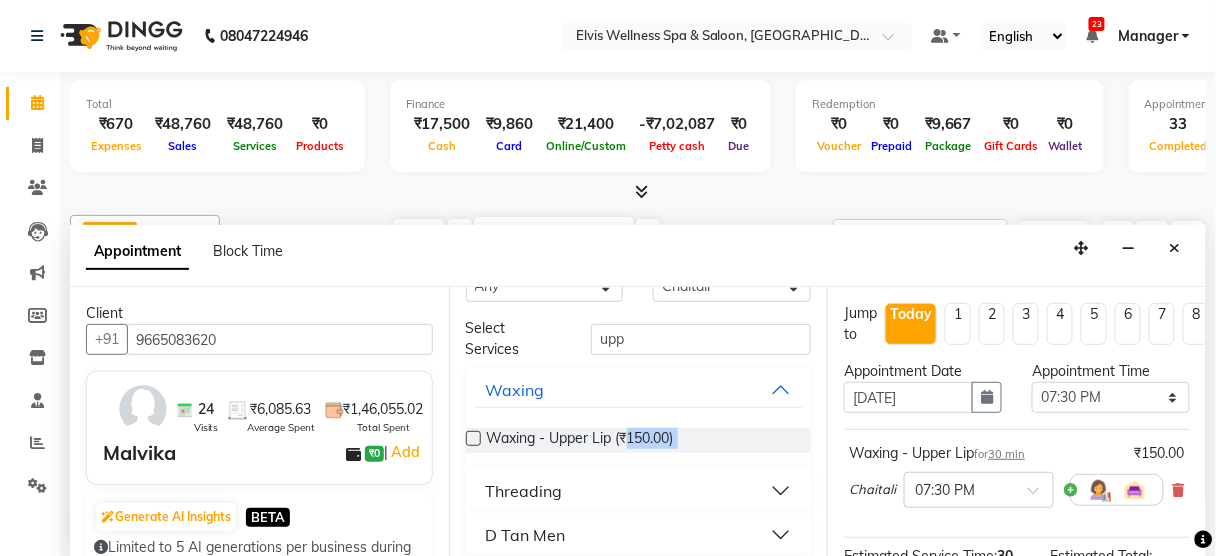 drag, startPoint x: 628, startPoint y: 435, endPoint x: 812, endPoint y: 431, distance: 184.04347 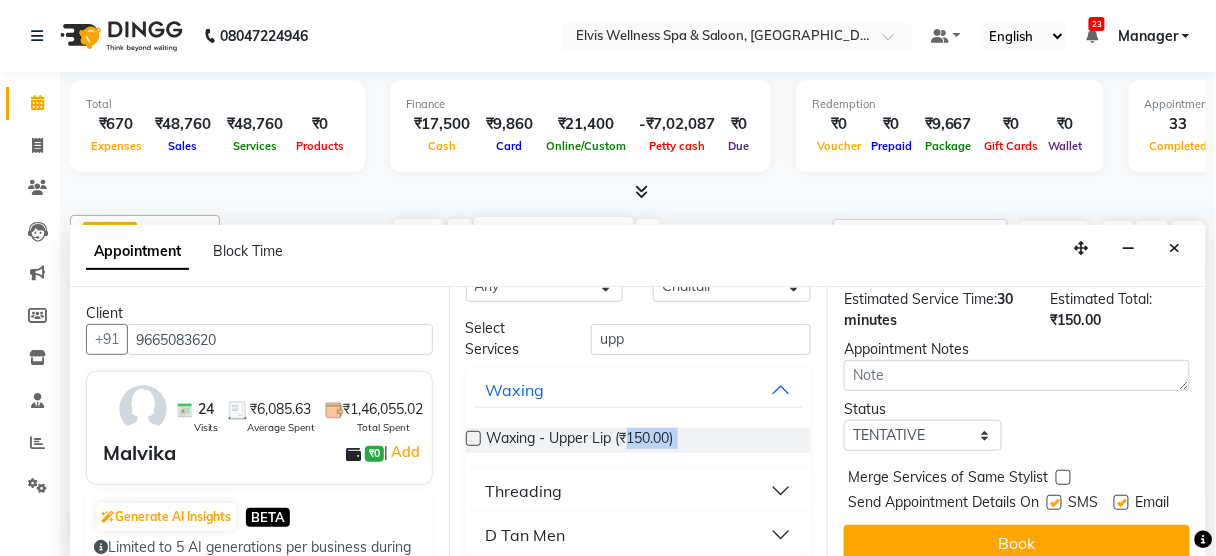 scroll, scrollTop: 303, scrollLeft: 0, axis: vertical 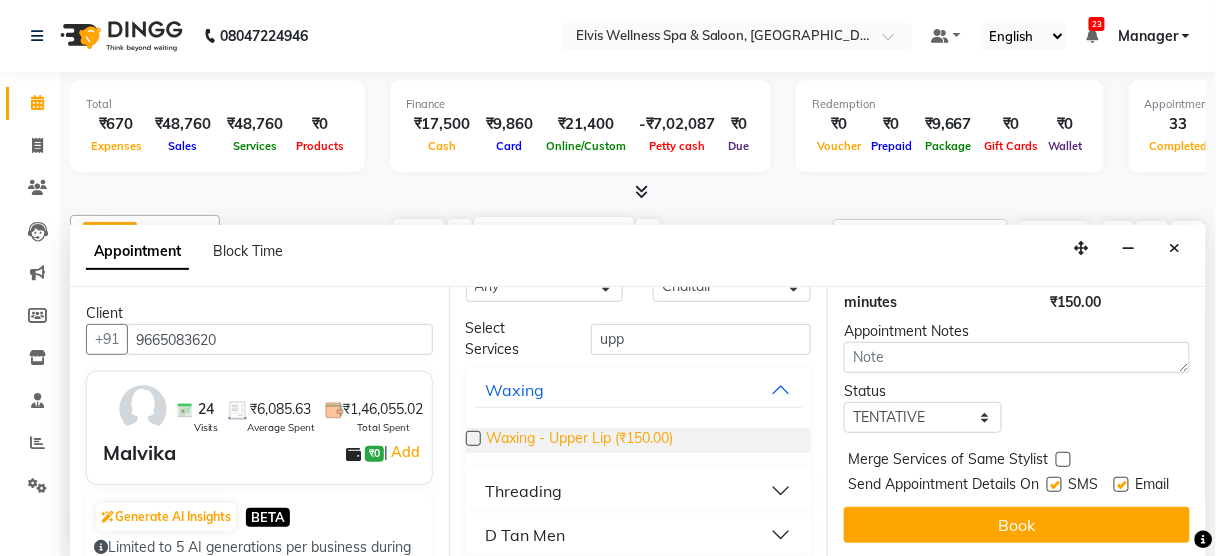 click on "Waxing - Upper Lip (₹150.00)" at bounding box center (580, 440) 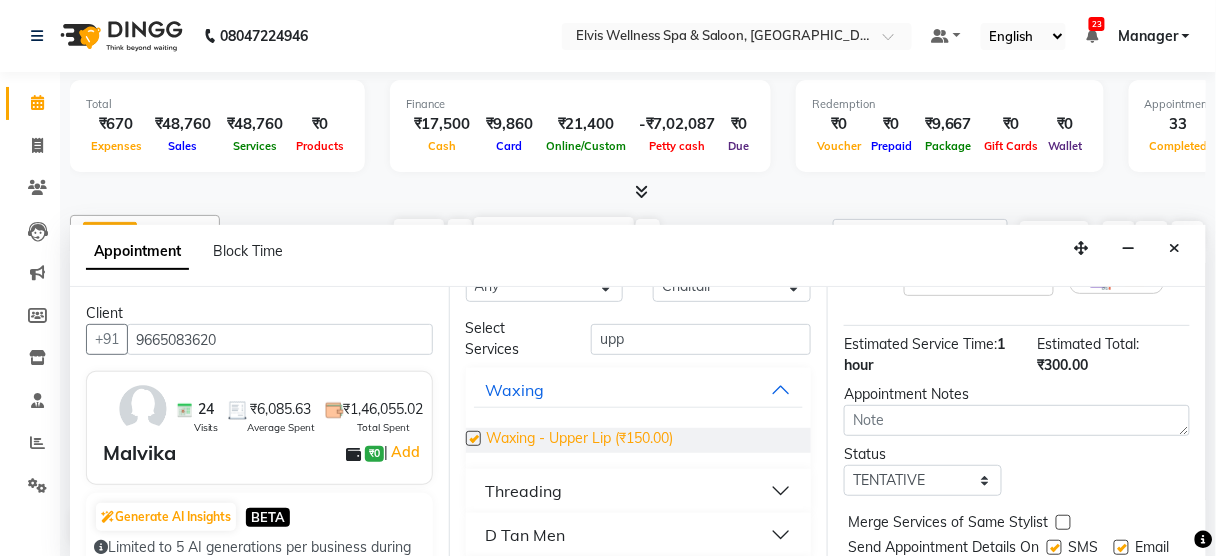 scroll, scrollTop: 394, scrollLeft: 0, axis: vertical 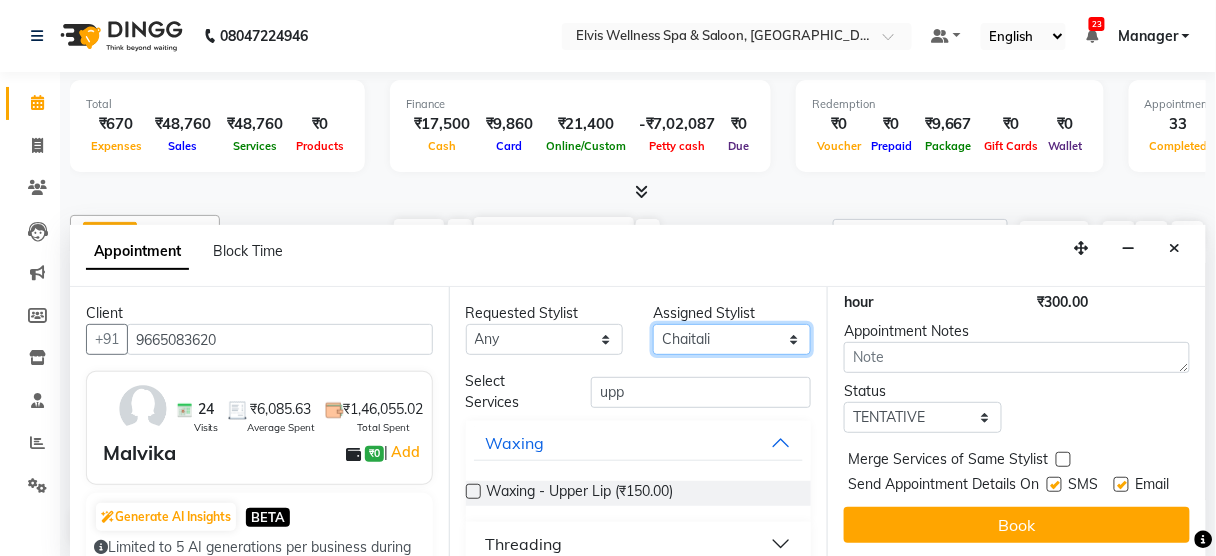 click on "Select Aien Aman among Anju Anna baner staff Bepeto Bunty Chaitali Eunice Jay Katrin Khumpo kothrud staff KP staff Kundan lachu Lelen Lucy Manager Marvin Masoni mimin Ming nancy Noang Rahul RAMBO Reena Sachin sarla Savitri slita Sumitra Thon Viman nagar staff yanchen" at bounding box center (732, 339) 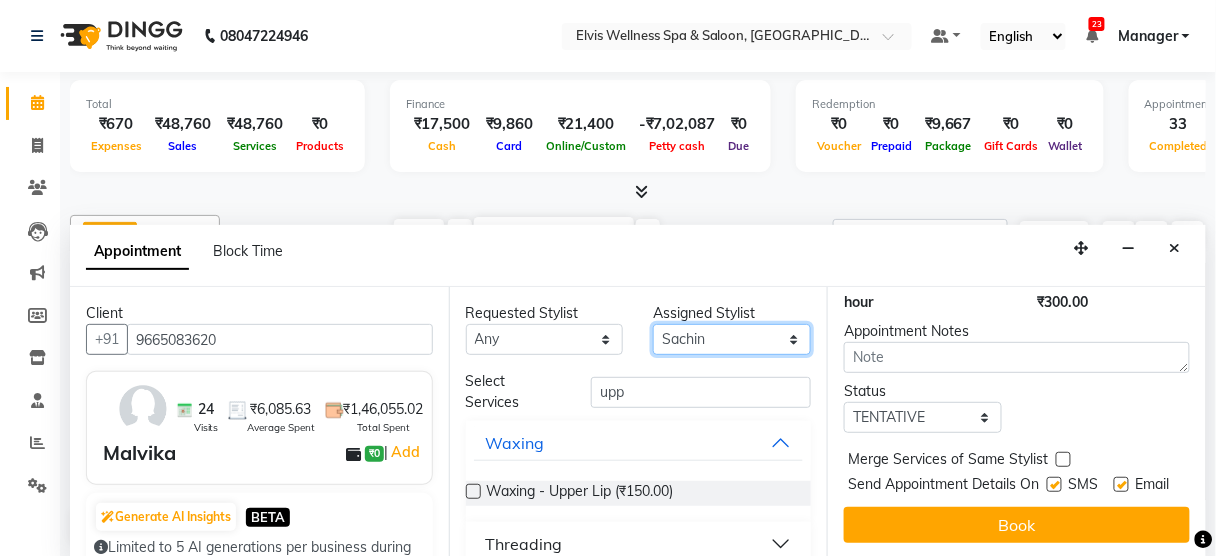click on "Select Aien Aman among Anju Anna baner staff Bepeto Bunty Chaitali Eunice Jay Katrin Khumpo kothrud staff KP staff Kundan lachu Lelen Lucy Manager Marvin Masoni mimin Ming nancy Noang Rahul RAMBO Reena Sachin sarla Savitri slita Sumitra Thon Viman nagar staff yanchen" at bounding box center [732, 339] 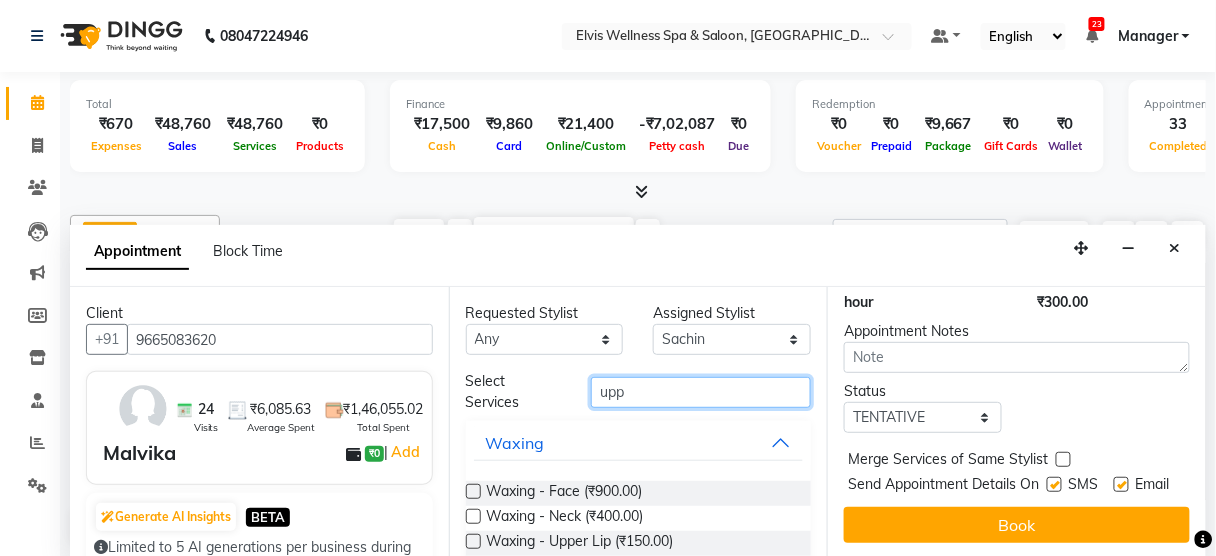 drag, startPoint x: 654, startPoint y: 387, endPoint x: 311, endPoint y: 467, distance: 352.2059 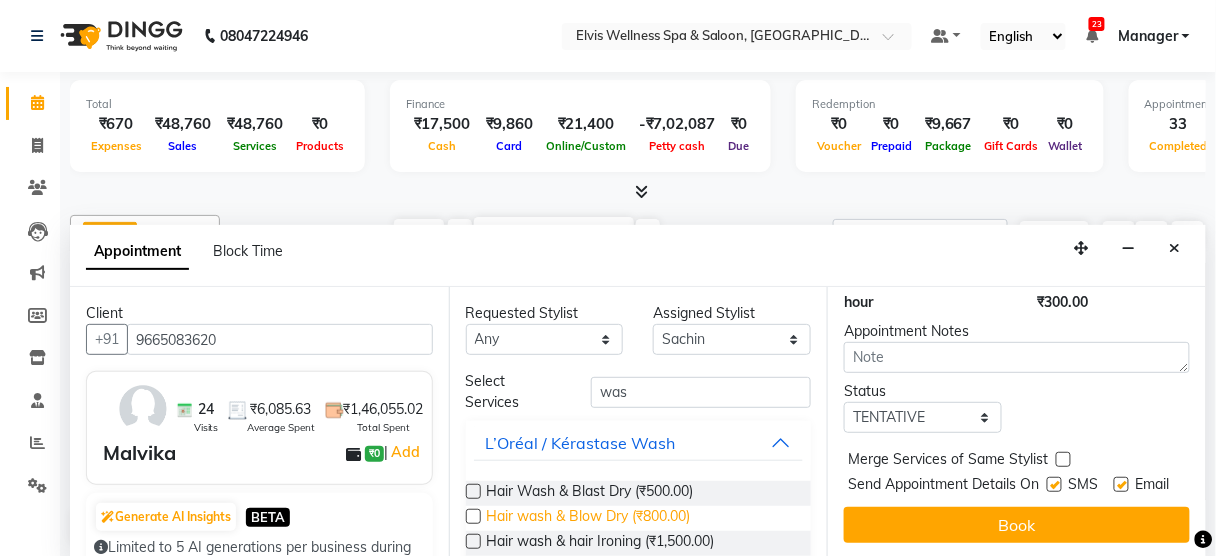click on "Hair wash & Blow Dry (₹800.00)" at bounding box center [589, 518] 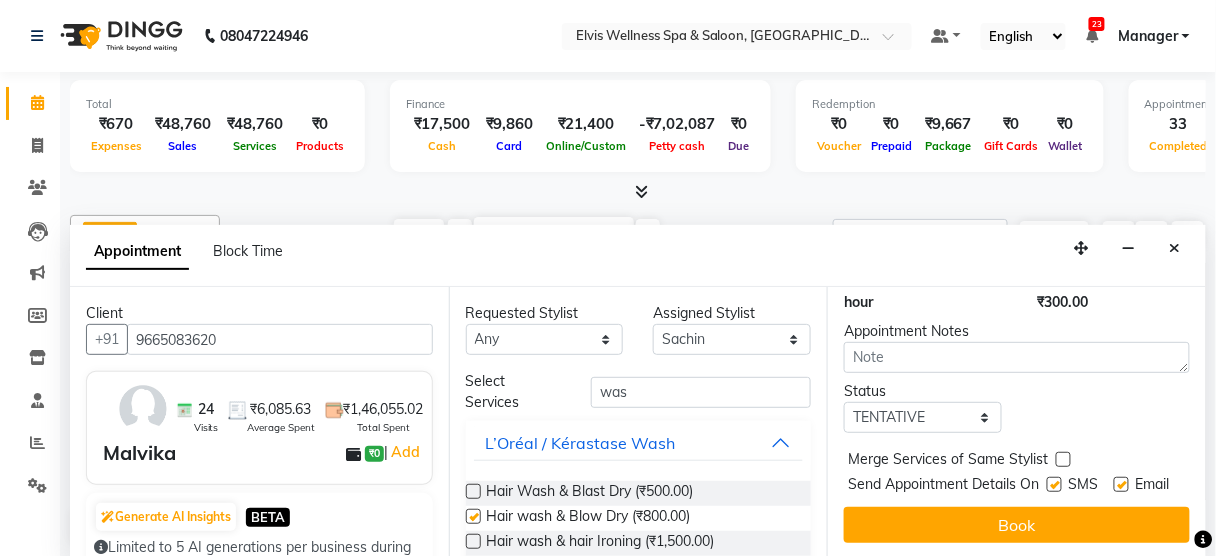 scroll, scrollTop: 485, scrollLeft: 0, axis: vertical 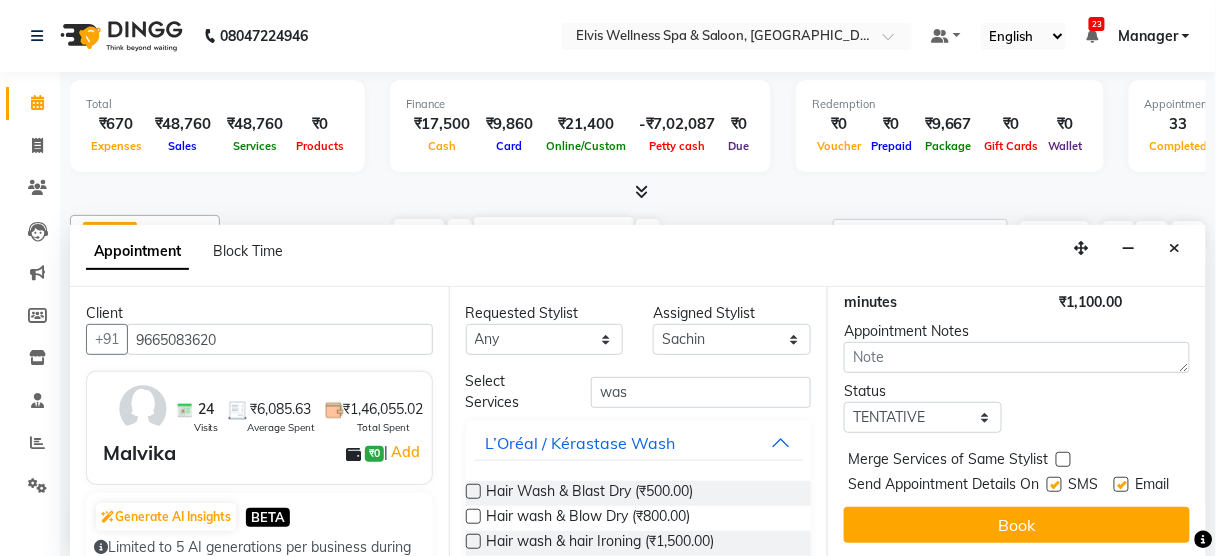 click at bounding box center [1054, 484] 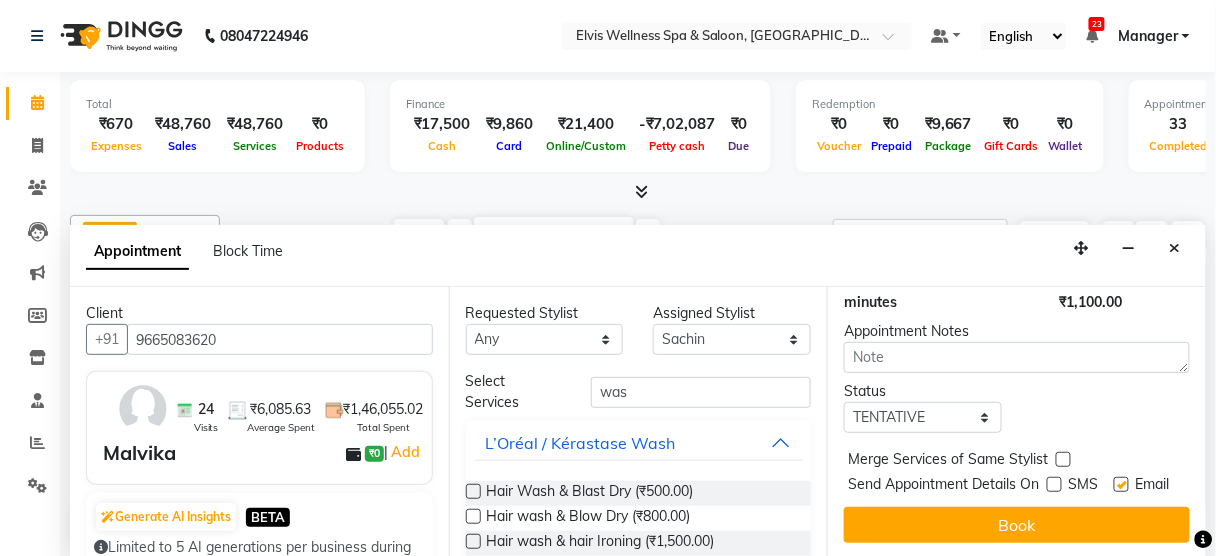 click on "Jump to Today 1 2 3 4 5 6 7 8 Weeks Appointment Date 11-07-2025 Appointment Time Select 09:00 AM 09:15 AM 09:30 AM 09:45 AM 10:00 AM 10:15 AM 10:30 AM 10:45 AM 11:00 AM 11:15 AM 11:30 AM 11:45 AM 12:00 PM 12:15 PM 12:30 PM 12:45 PM 01:00 PM 01:15 PM 01:30 PM 01:45 PM 02:00 PM 02:15 PM 02:30 PM 02:45 PM 03:00 PM 03:15 PM 03:30 PM 03:45 PM 04:00 PM 04:15 PM 04:30 PM 04:45 PM 05:00 PM 05:15 PM 05:30 PM 05:45 PM 06:00 PM 06:15 PM 06:30 PM 06:45 PM 07:00 PM 07:15 PM 07:30 PM 07:45 PM 08:00 PM 08:15 PM 08:30 PM 08:45 PM 09:00 PM 09:15 PM 09:30 PM Waxing - Upper Lip   for  30 min ₹150.00 Chaitali × 07:30 PM Waxing - Upper Lip   for  30 min ₹150.00 Chaitali × 08:00 PM Hair wash & Blow Dry   for  30 min ₹800.00 Sachin × 08:30 PM Estimated Service Time:  1 hour 30 minutes Estimated Total:  ₹1,100.00 Appointment Notes Status Select TENTATIVE CONFIRM CHECK-IN UPCOMING Merge Services of Same Stylist Send Appointment Details On SMS Email  Book" at bounding box center (1016, 423) 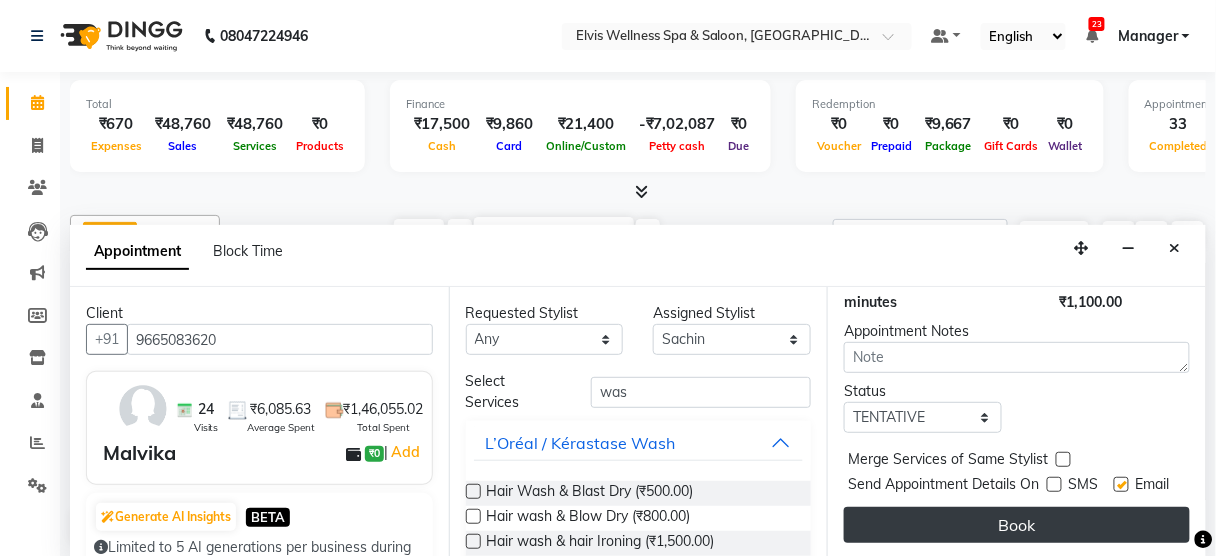 click on "Book" at bounding box center (1017, 525) 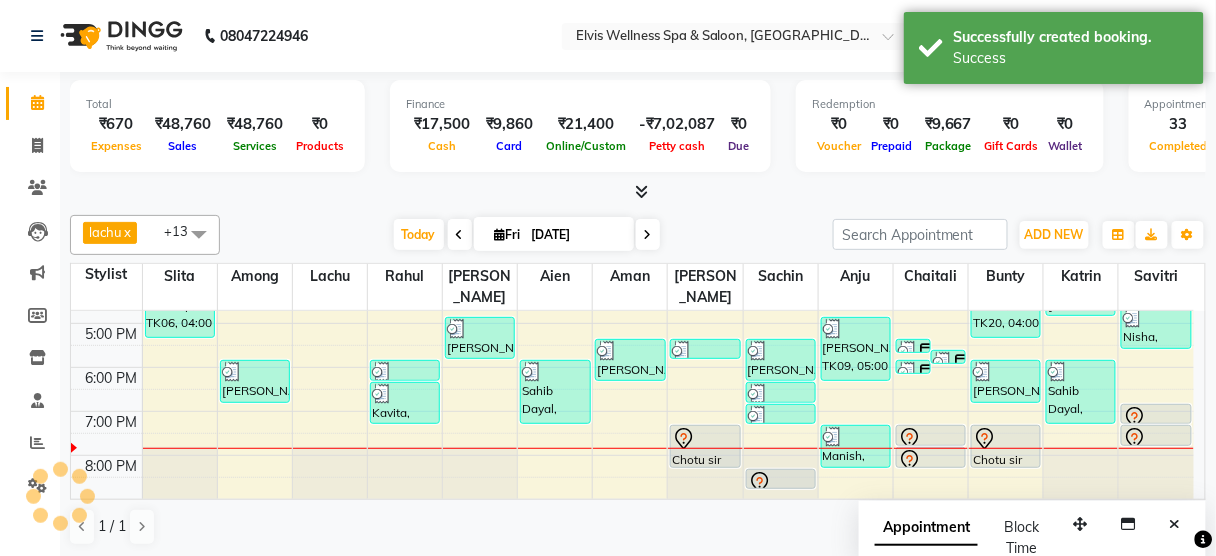 scroll, scrollTop: 0, scrollLeft: 0, axis: both 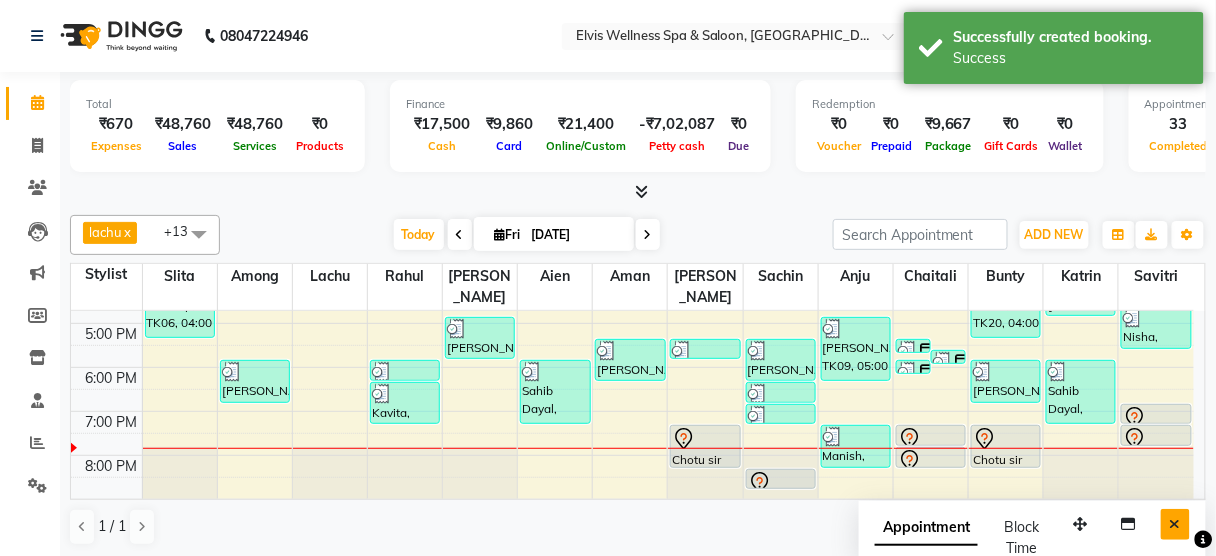 click at bounding box center (1175, 524) 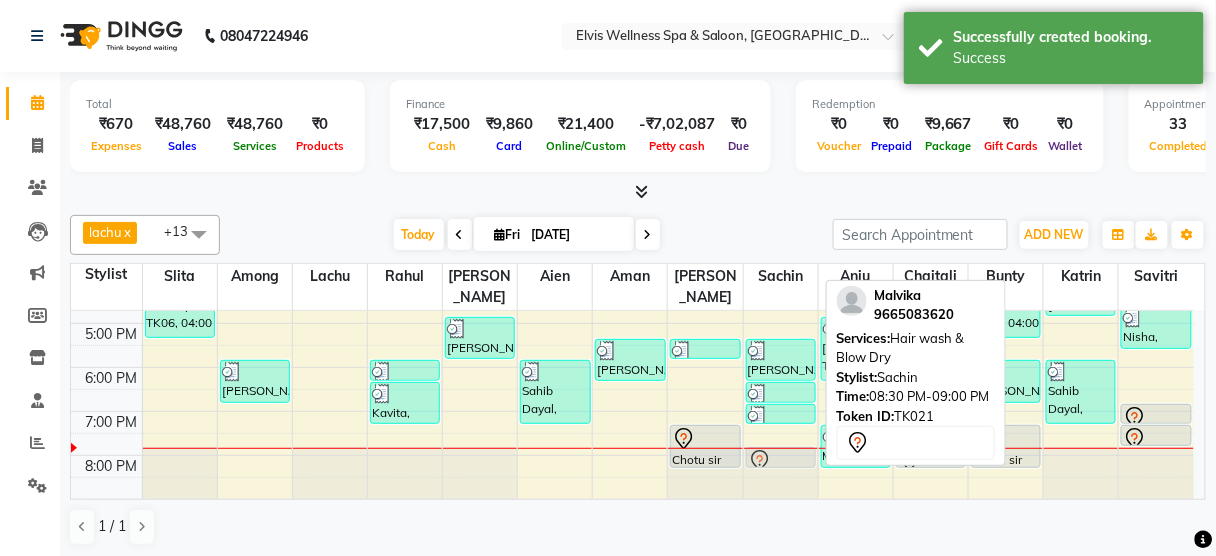 drag, startPoint x: 786, startPoint y: 453, endPoint x: 784, endPoint y: 436, distance: 17.117243 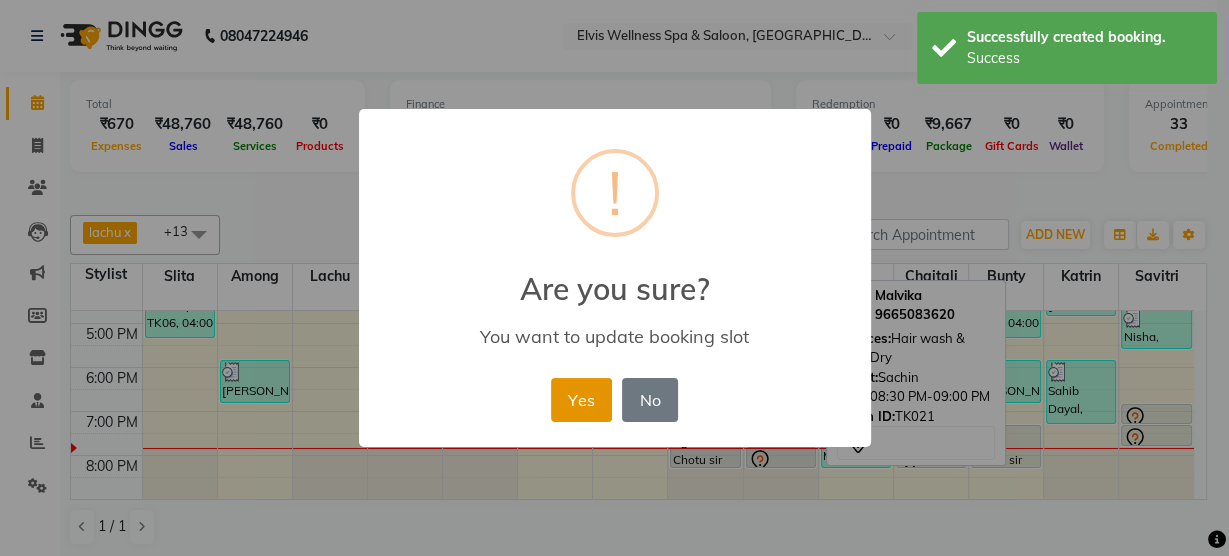 click on "Yes" at bounding box center [581, 400] 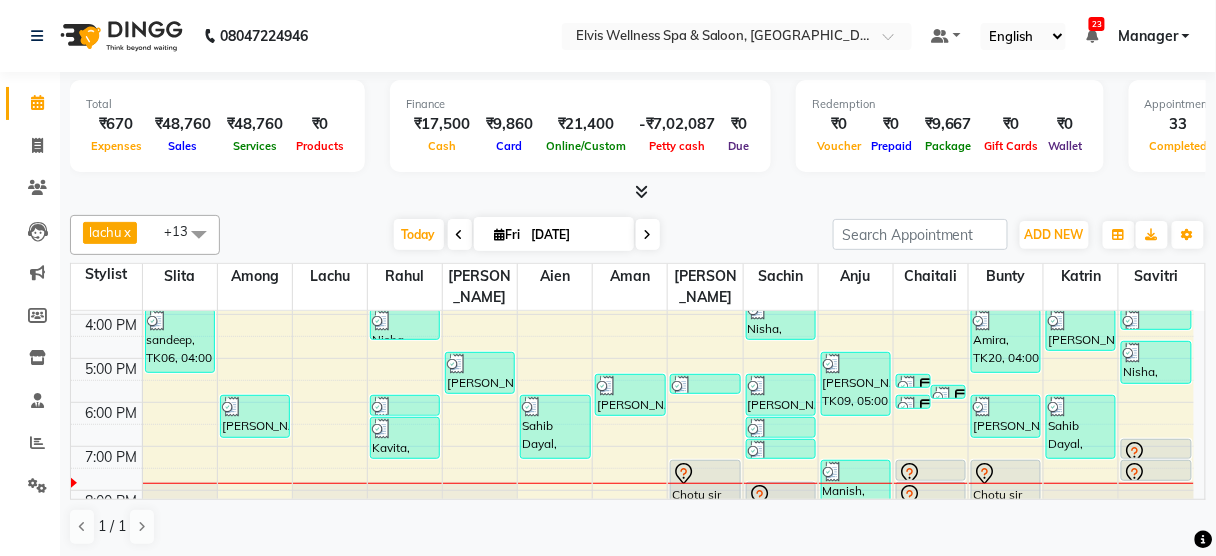 scroll, scrollTop: 395, scrollLeft: 0, axis: vertical 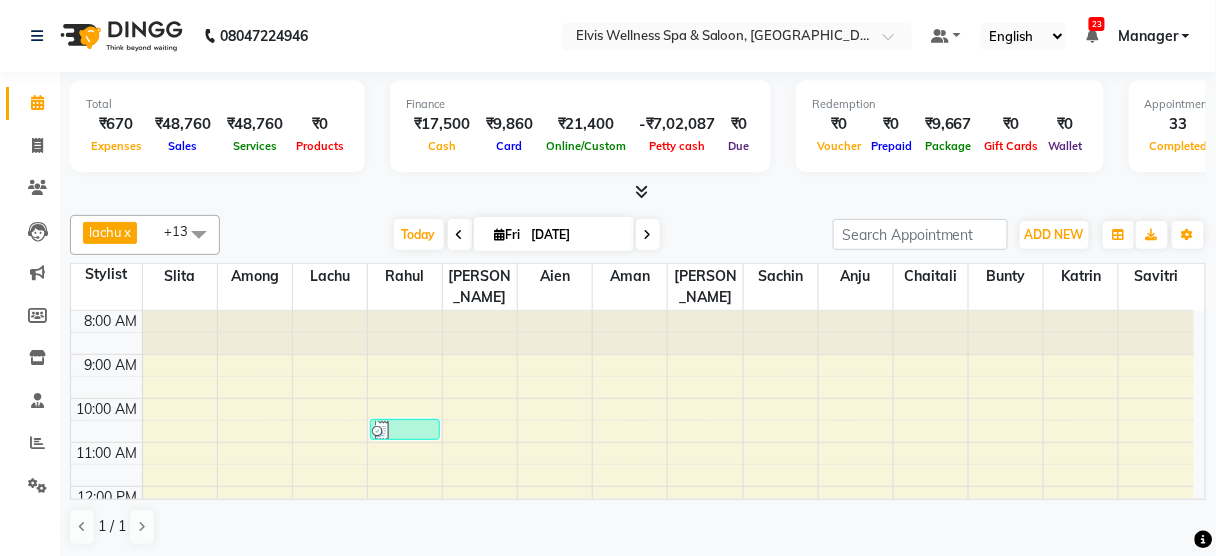 click at bounding box center [642, 191] 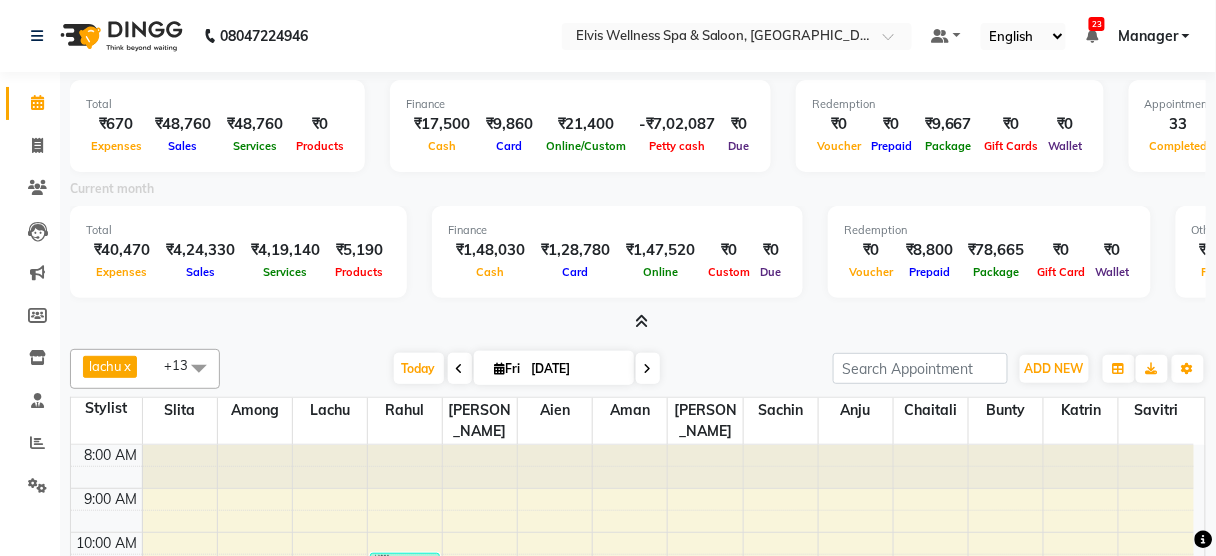 click at bounding box center [642, 321] 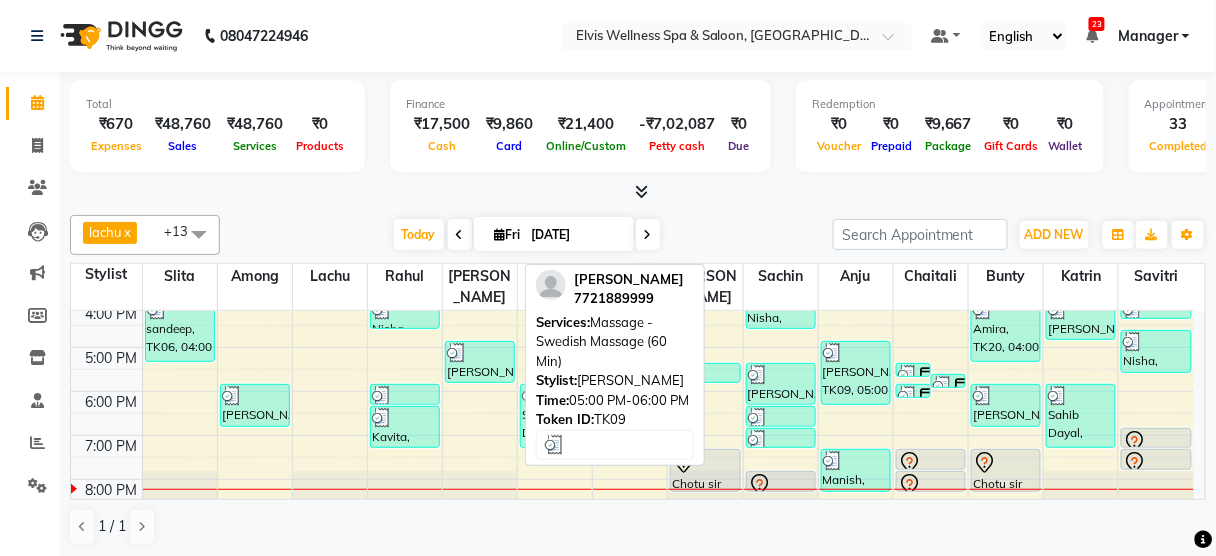scroll, scrollTop: 353, scrollLeft: 0, axis: vertical 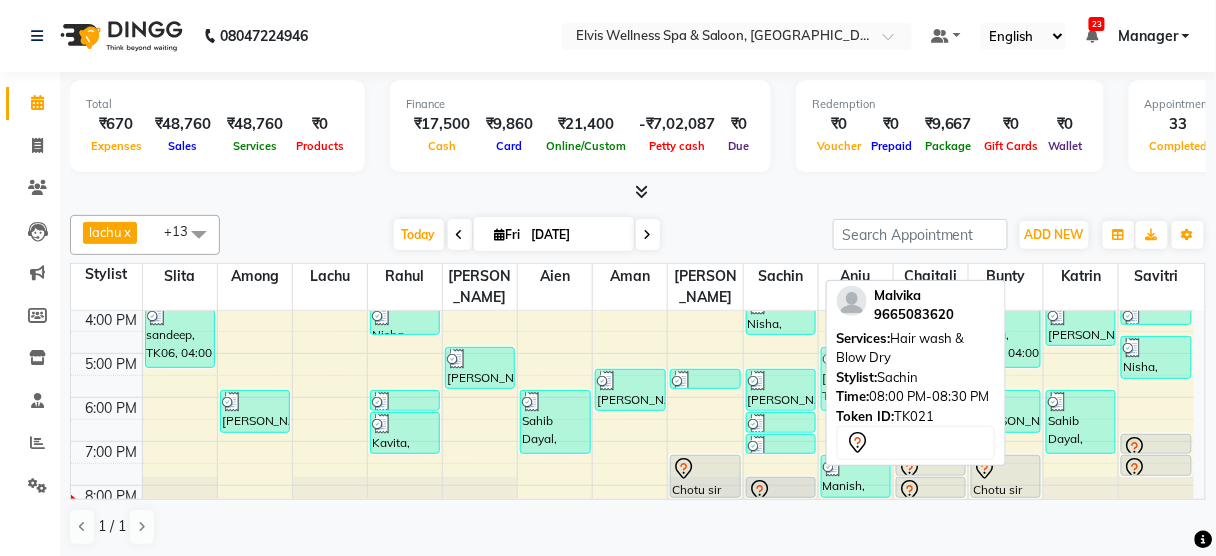 click at bounding box center [781, 497] 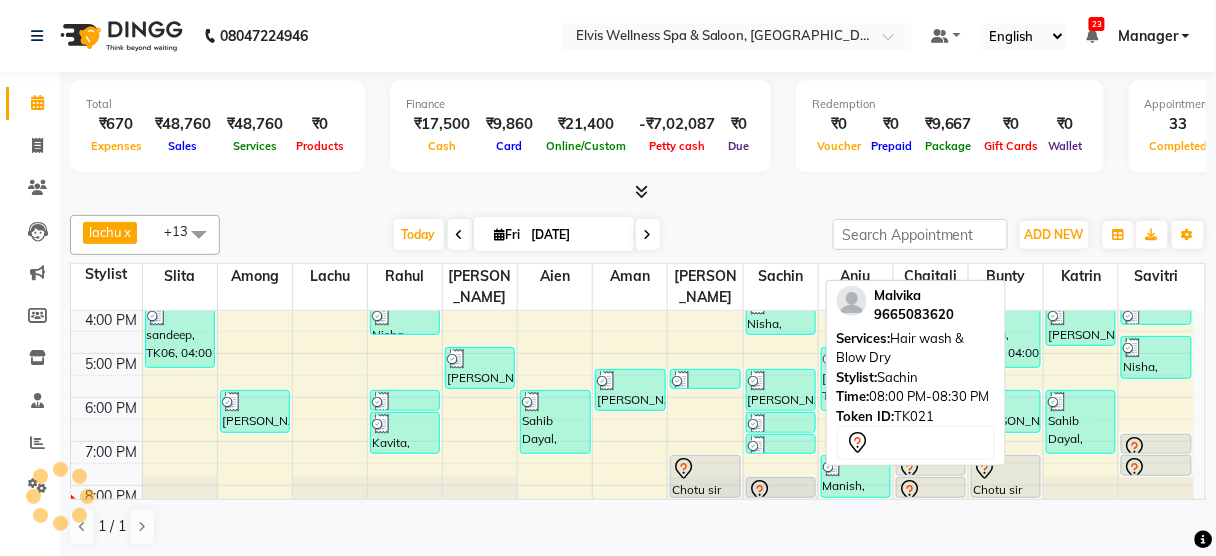 click at bounding box center (781, 491) 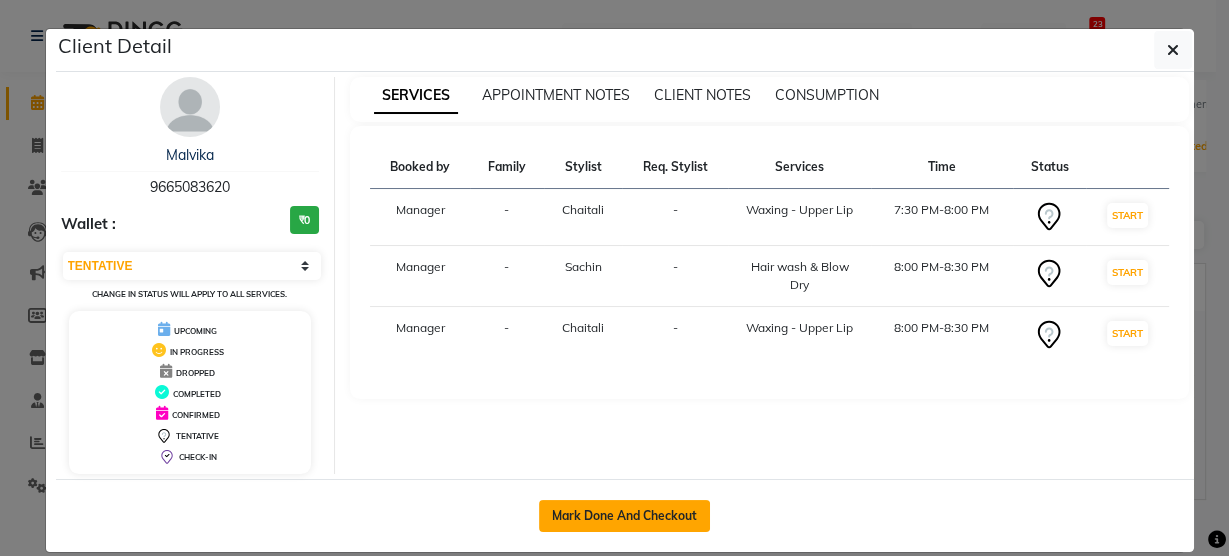 click on "Mark Done And Checkout" 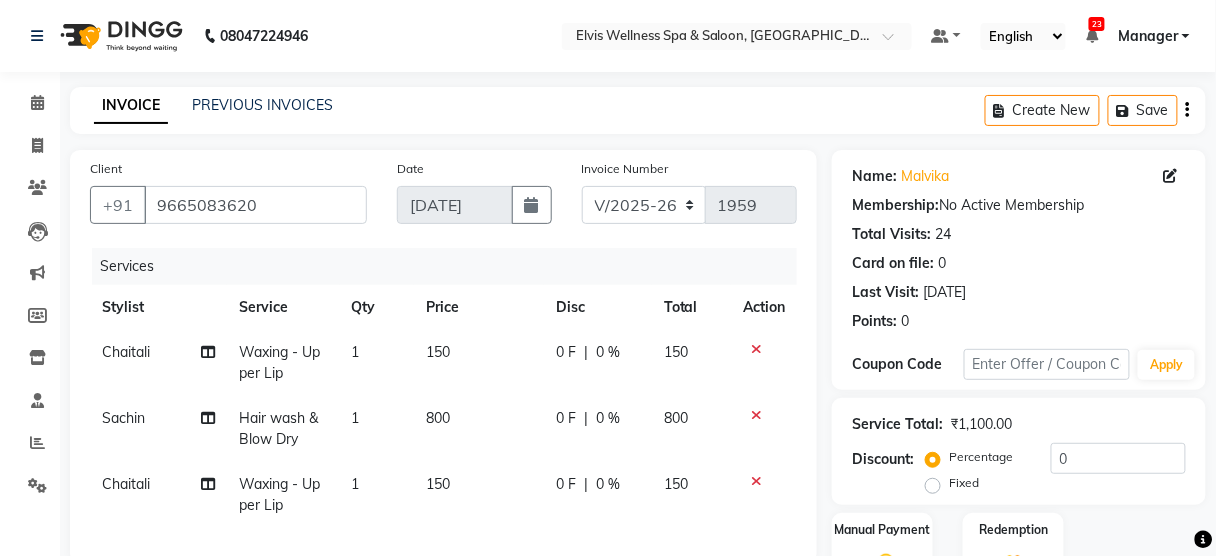 scroll, scrollTop: 352, scrollLeft: 0, axis: vertical 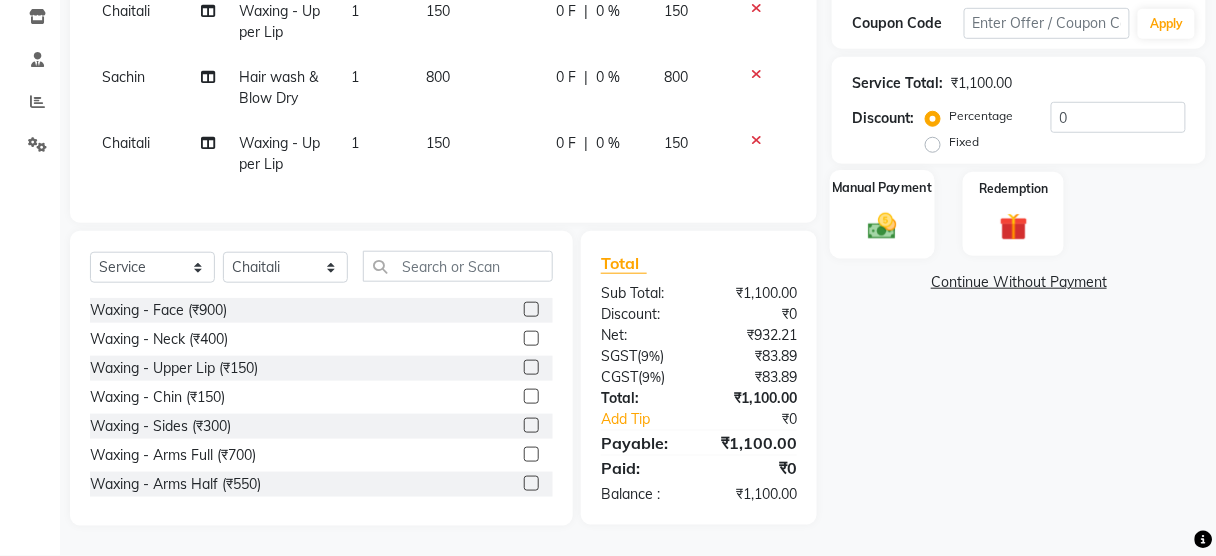 click on "Manual Payment" 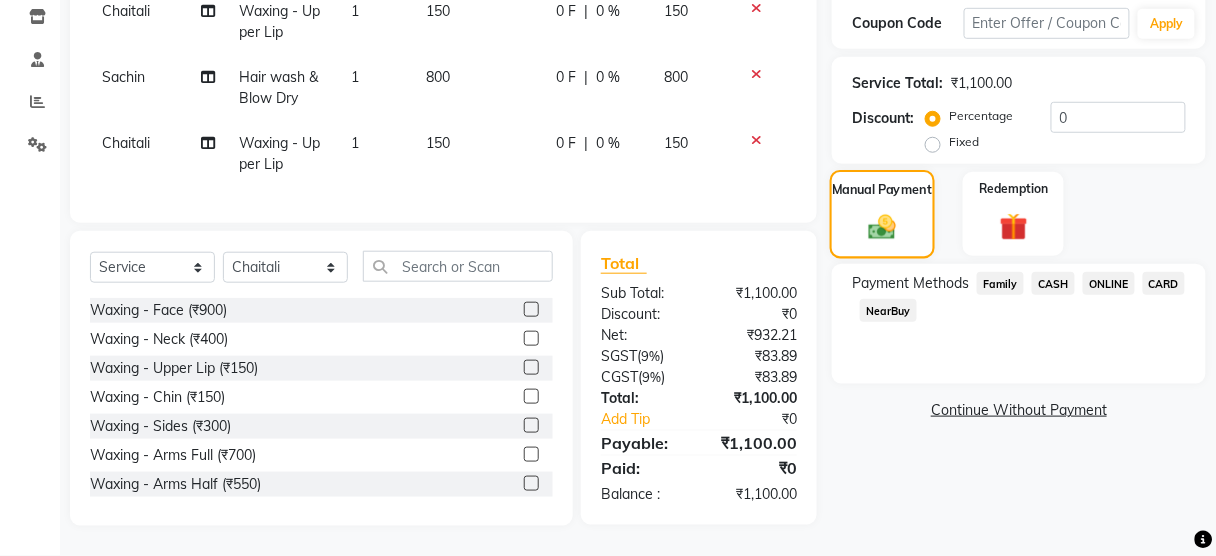 scroll, scrollTop: 234, scrollLeft: 0, axis: vertical 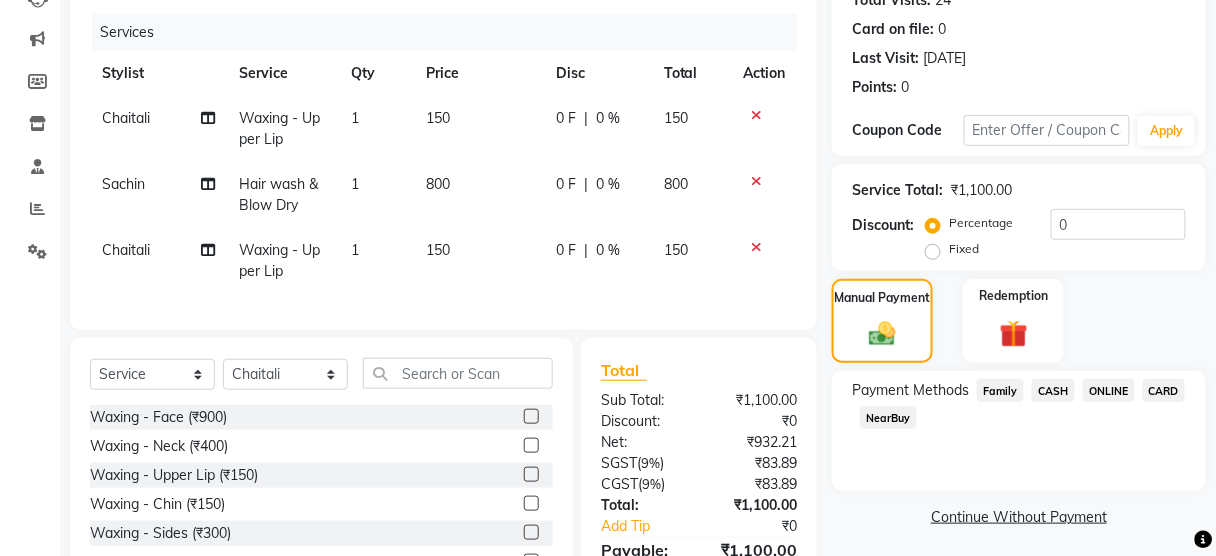 click on "ONLINE" 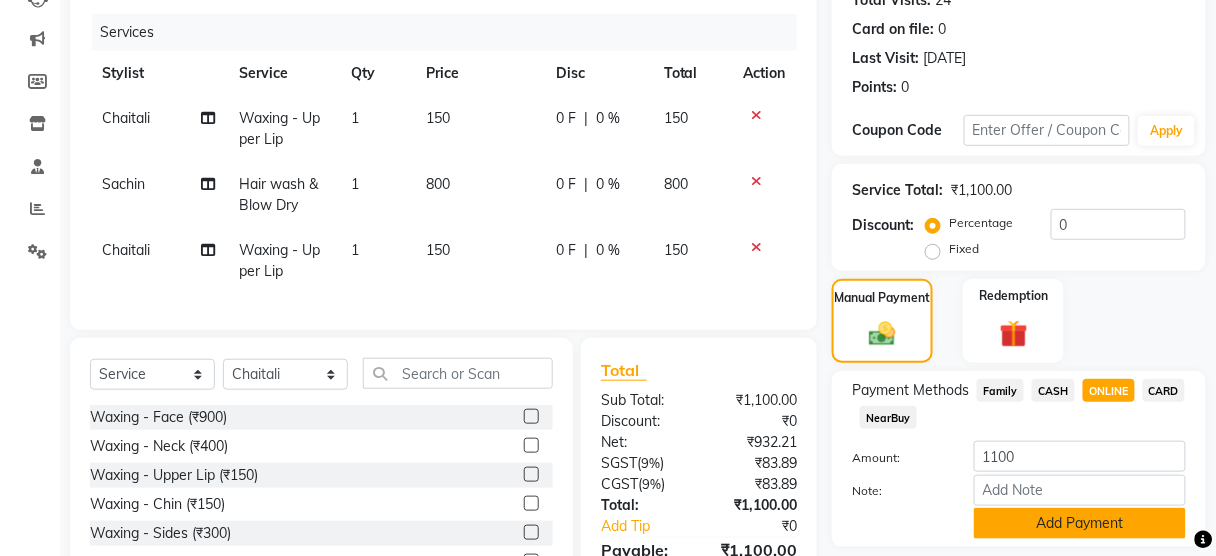 click on "Add Payment" 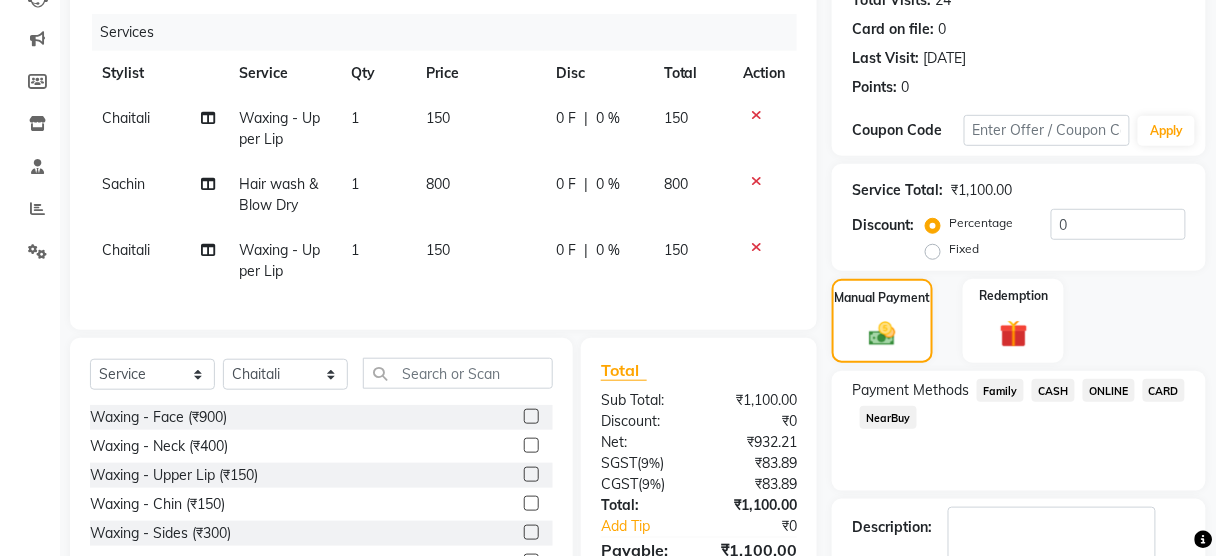scroll, scrollTop: 413, scrollLeft: 0, axis: vertical 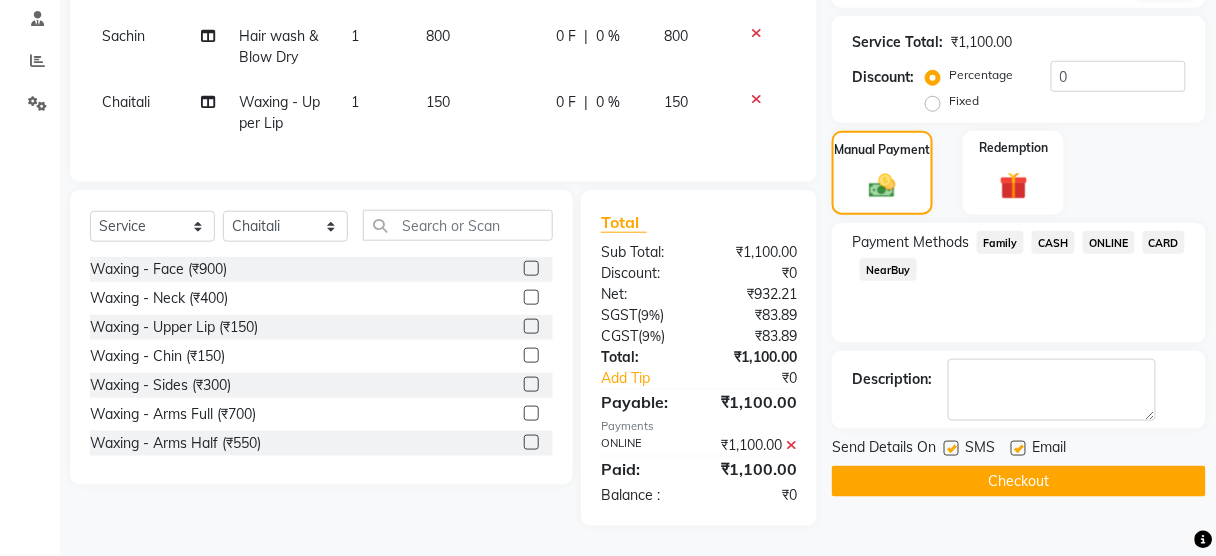 click 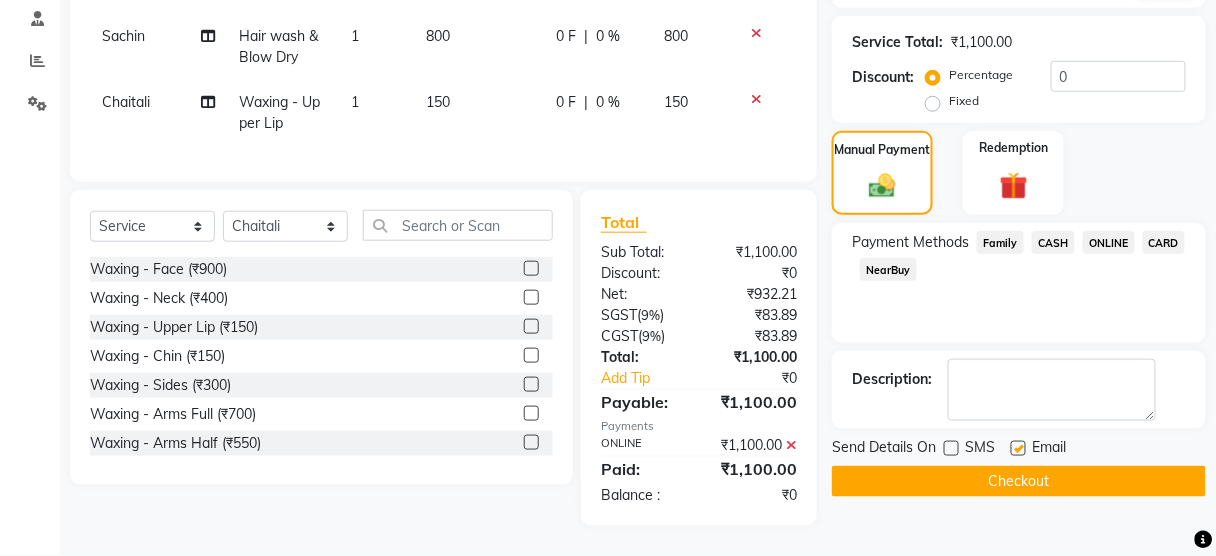 click on "Checkout" 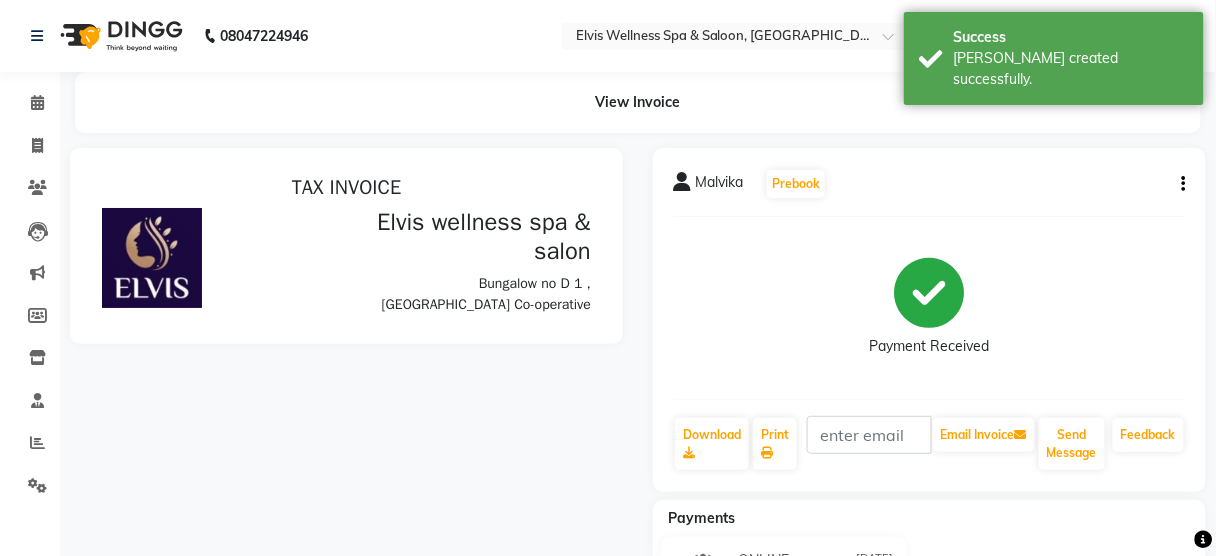 scroll, scrollTop: 0, scrollLeft: 0, axis: both 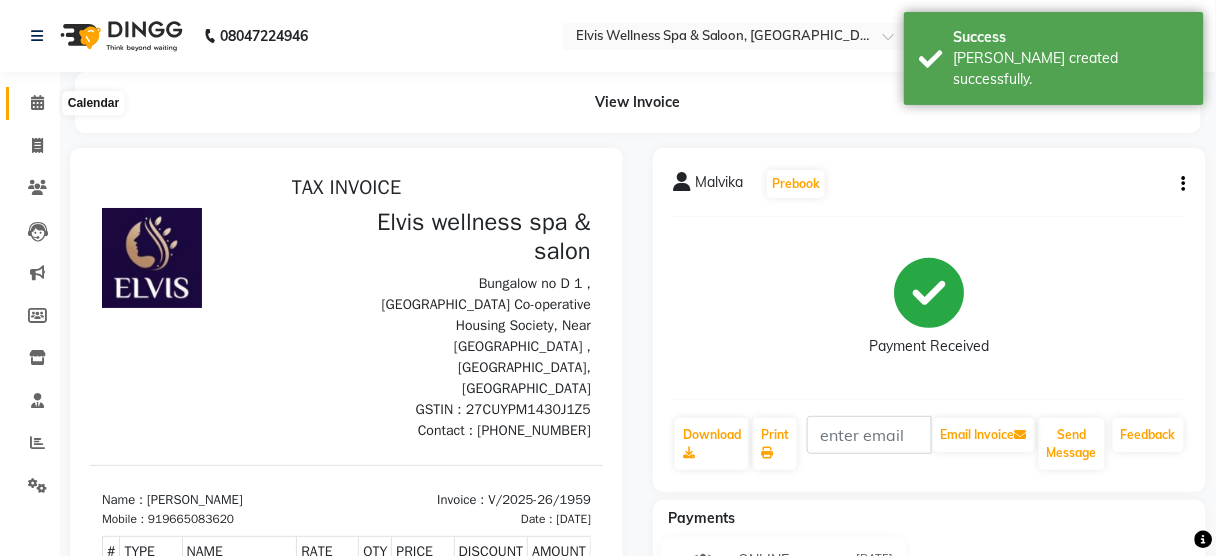 click 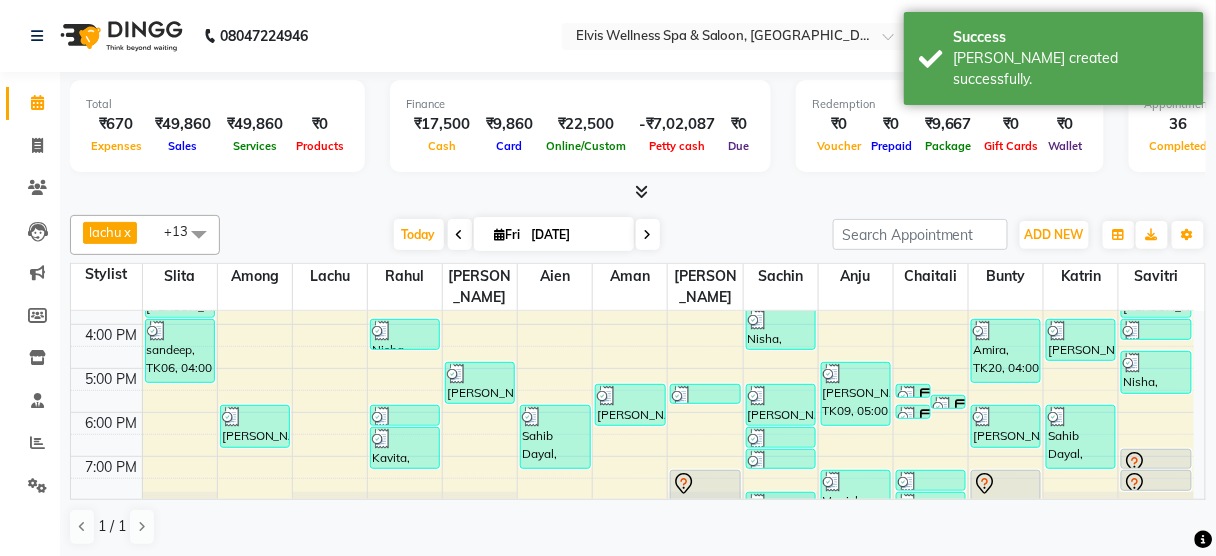 scroll, scrollTop: 395, scrollLeft: 0, axis: vertical 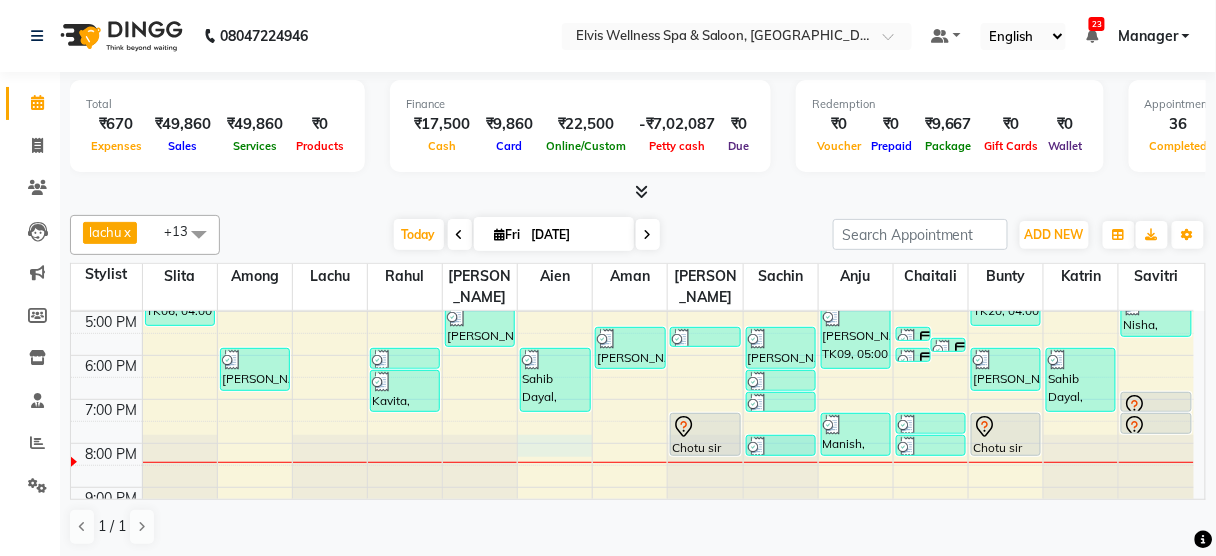 click on "8:00 AM 9:00 AM 10:00 AM 11:00 AM 12:00 PM 1:00 PM 2:00 PM 3:00 PM 4:00 PM 5:00 PM 6:00 PM 7:00 PM 8:00 PM 9:00 PM     Prashant, TK03, 01:30 PM-02:30 PM, Massage - Deeptisue Massage (60 Min)     Bindya mohite police, TK18, 03:00 PM-04:00 PM, Massage - Swedish Massage (60 Min)     sandeep, TK06, 04:00 PM-05:30 PM, Massage - Deeptisue Massage (90 Min )     Archana, TK05, 02:30 PM-03:30 PM, Massage - Aroma Massage (60 Min)     Deepika, TK15, 06:00 PM-07:00 PM, Massage - Deeptisue Massage (60 Min)     Mrs. Bhavika, TK01, 10:30 AM-11:00 AM, Hair wash & Blow Dry     Nisha, TK07, 04:00 PM-04:45 PM, Hair Cut - Female     Amira, TK20, 06:00 PM-06:30 PM,  Hair Wash & Blast Dry     Kavita, TK14, 06:30 PM-07:30 PM, Coloring With Stylist Consult - Root Touch-Up     Amol, TK09, 05:00 PM-06:00 PM, Massage - Swedish Massage (60 Min)     Jay, TK02, 01:00 PM-02:00 PM, Massage - Deeptisue Massage (60 Min)     Sahib Dayal, TK13, 06:00 PM-07:30 PM, Massage - Deeptisue Massage (90 Min )" at bounding box center [632, 223] 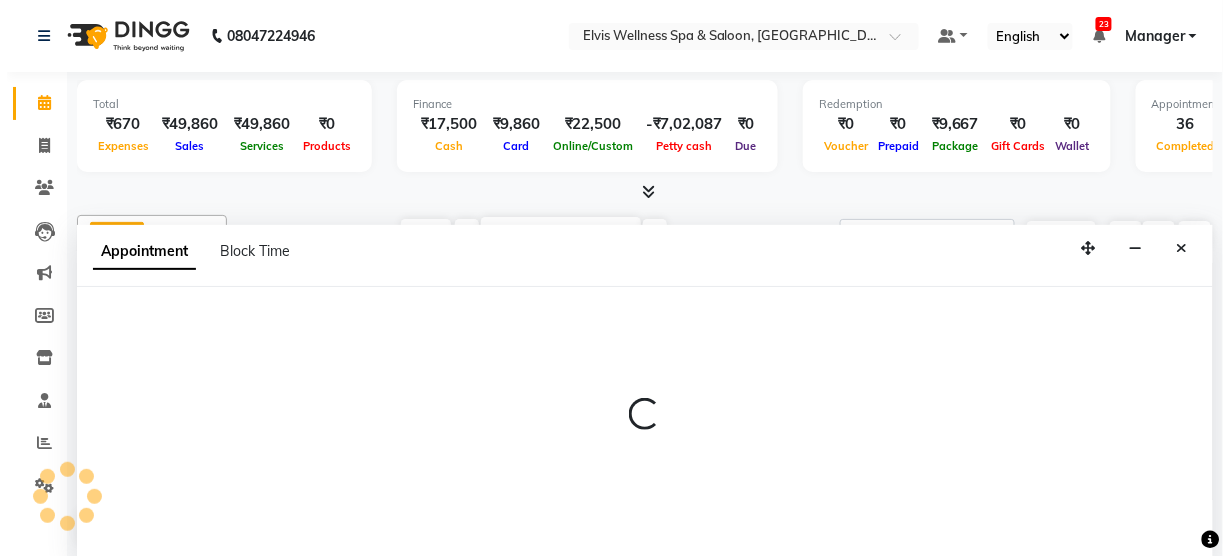scroll, scrollTop: 0, scrollLeft: 0, axis: both 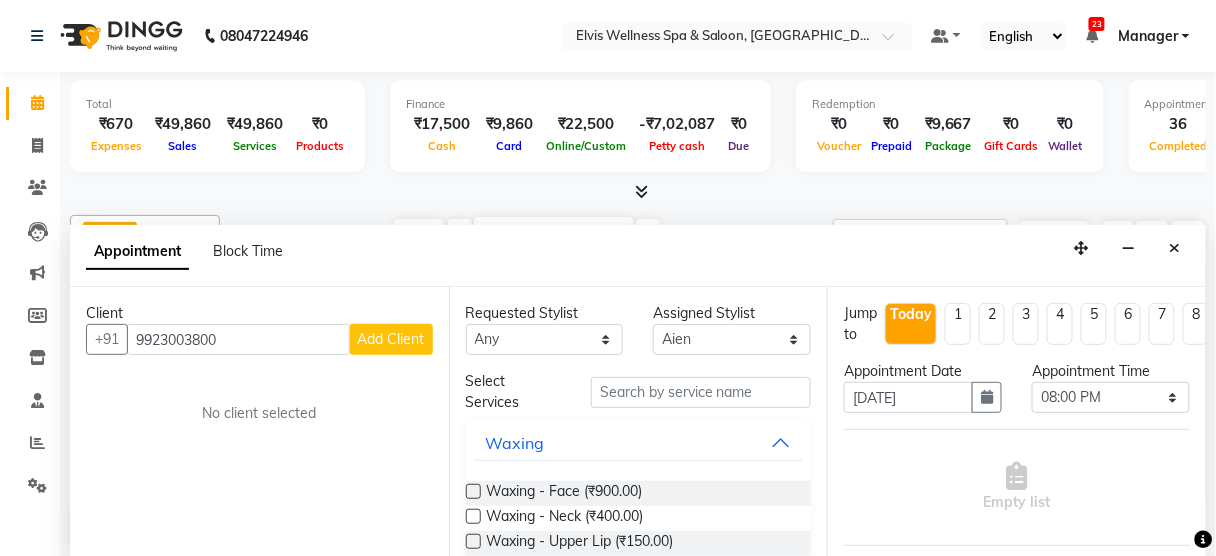 click on "Add Client" at bounding box center [391, 339] 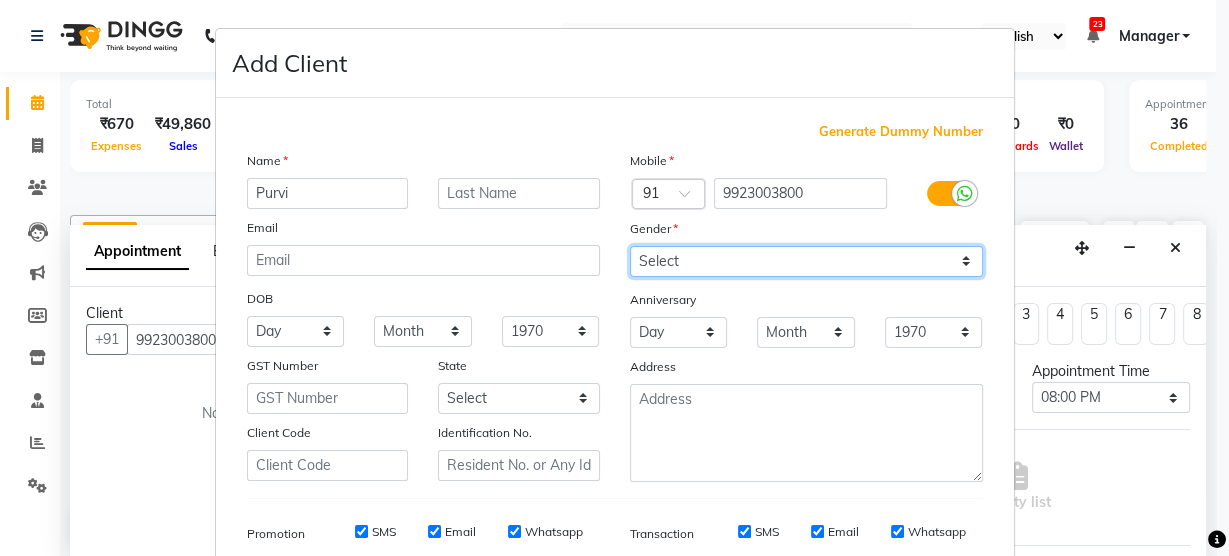 click on "Select Male Female Other Prefer Not To Say" at bounding box center [806, 261] 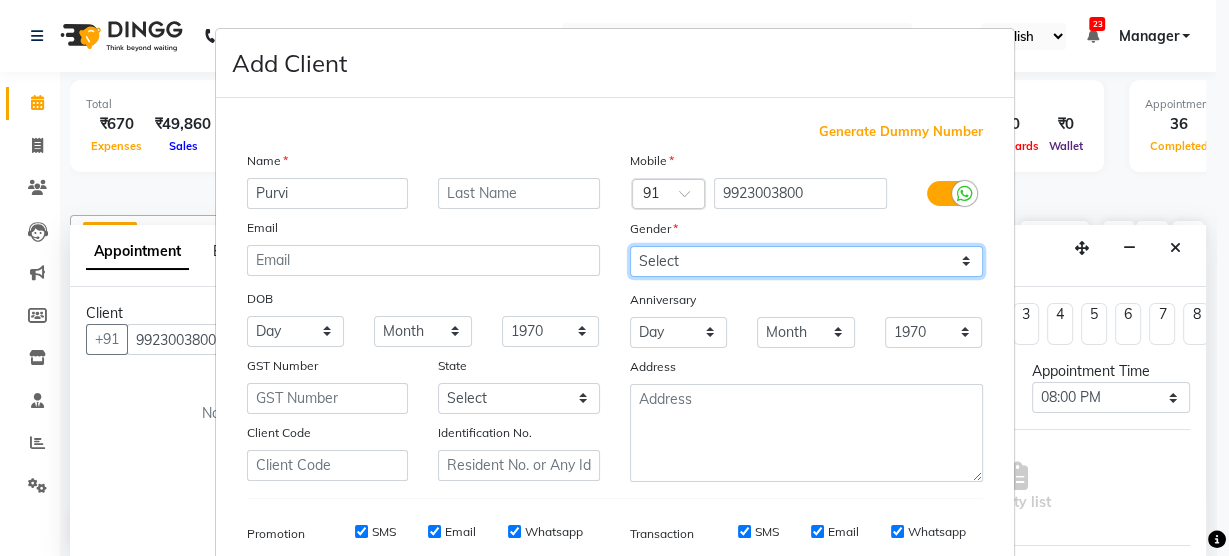 click on "Select Male Female Other Prefer Not To Say" at bounding box center [806, 261] 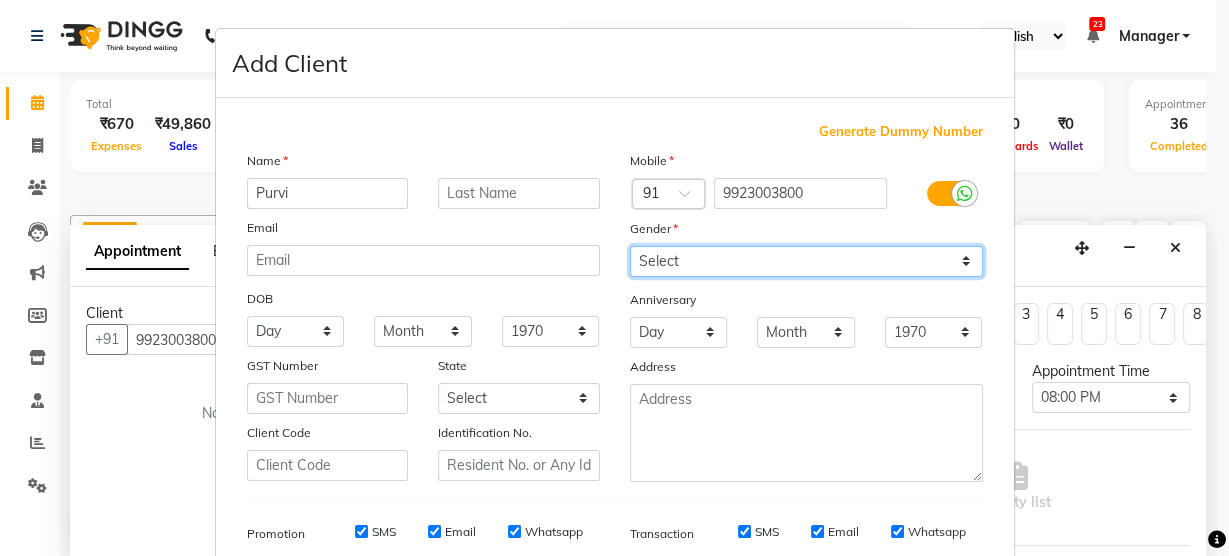 scroll, scrollTop: 288, scrollLeft: 0, axis: vertical 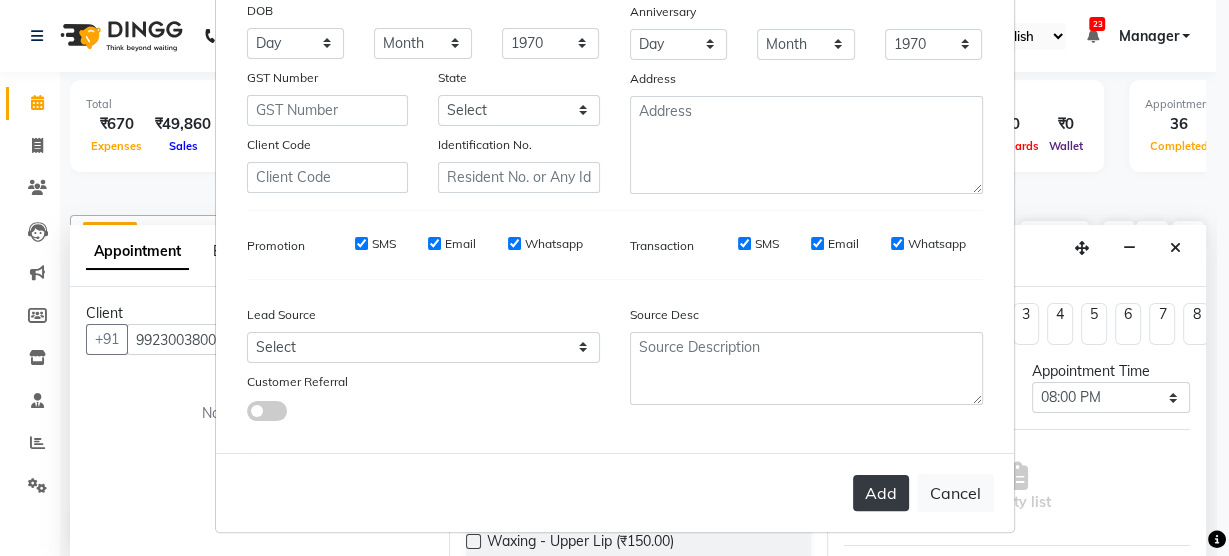 click on "Add" at bounding box center [881, 493] 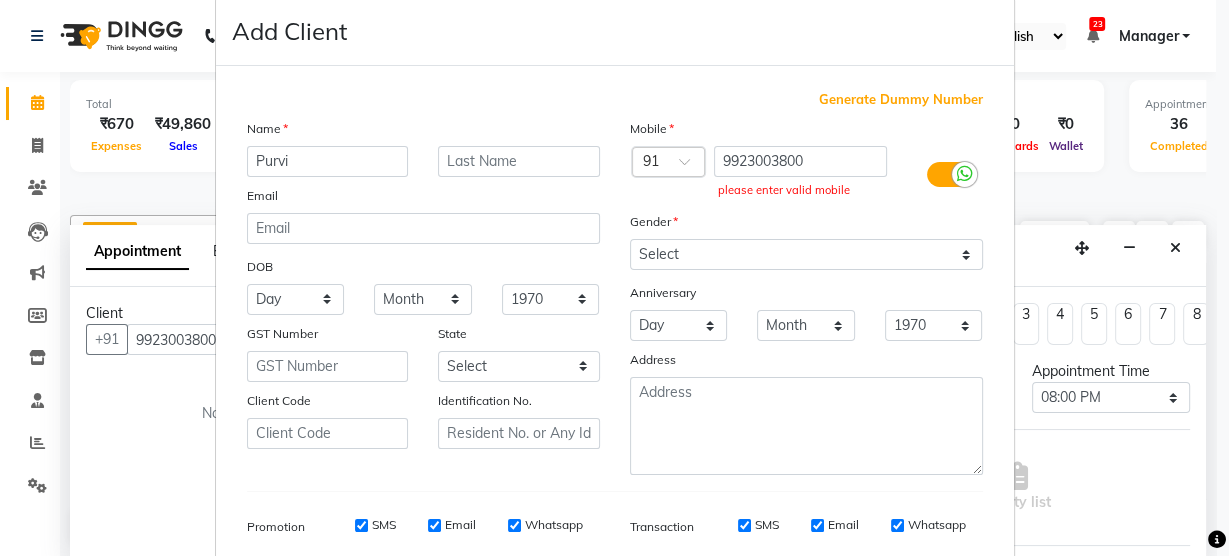 scroll, scrollTop: 0, scrollLeft: 0, axis: both 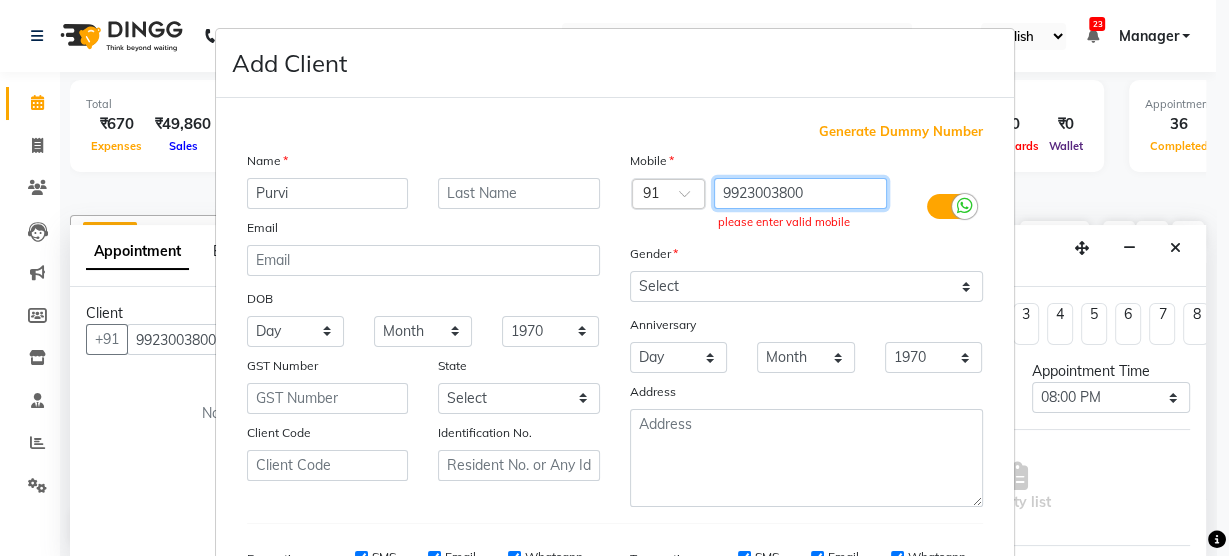 click on "9923003800" at bounding box center (800, 193) 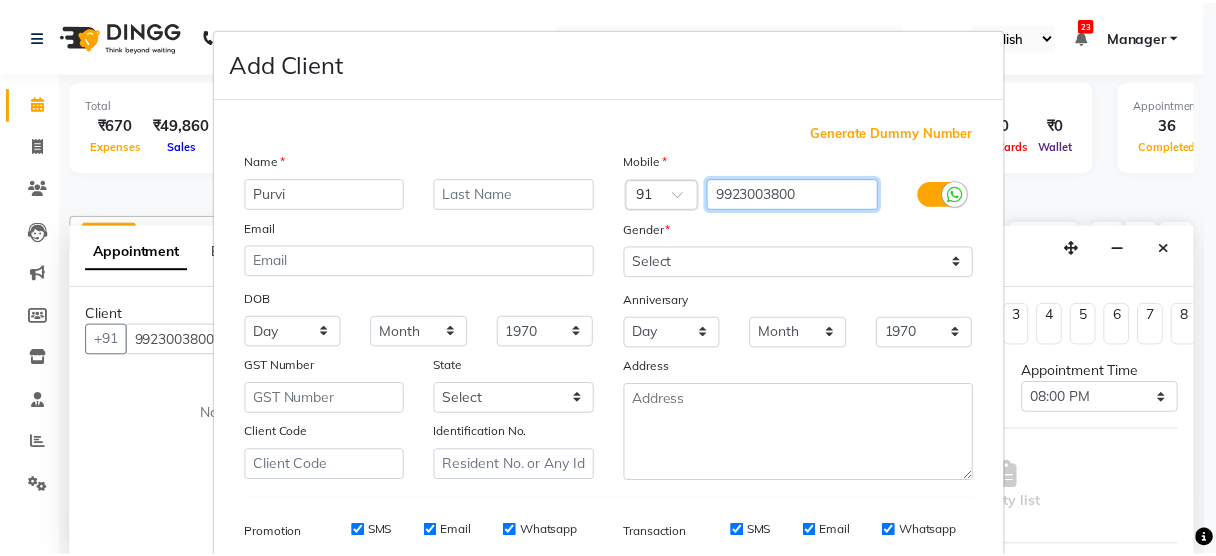 scroll, scrollTop: 288, scrollLeft: 0, axis: vertical 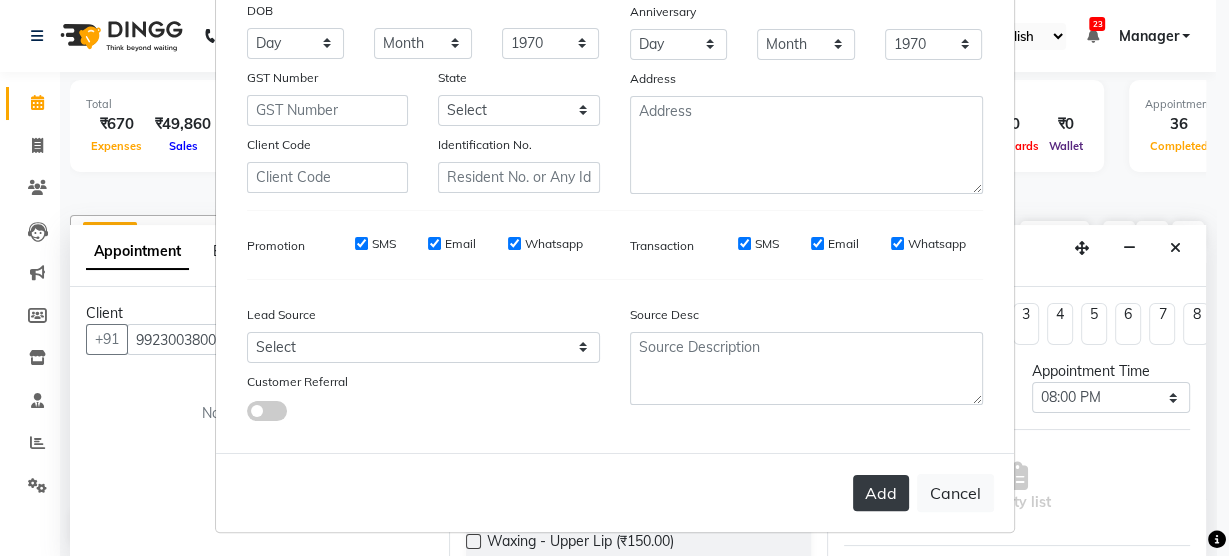 click on "Add" at bounding box center [881, 493] 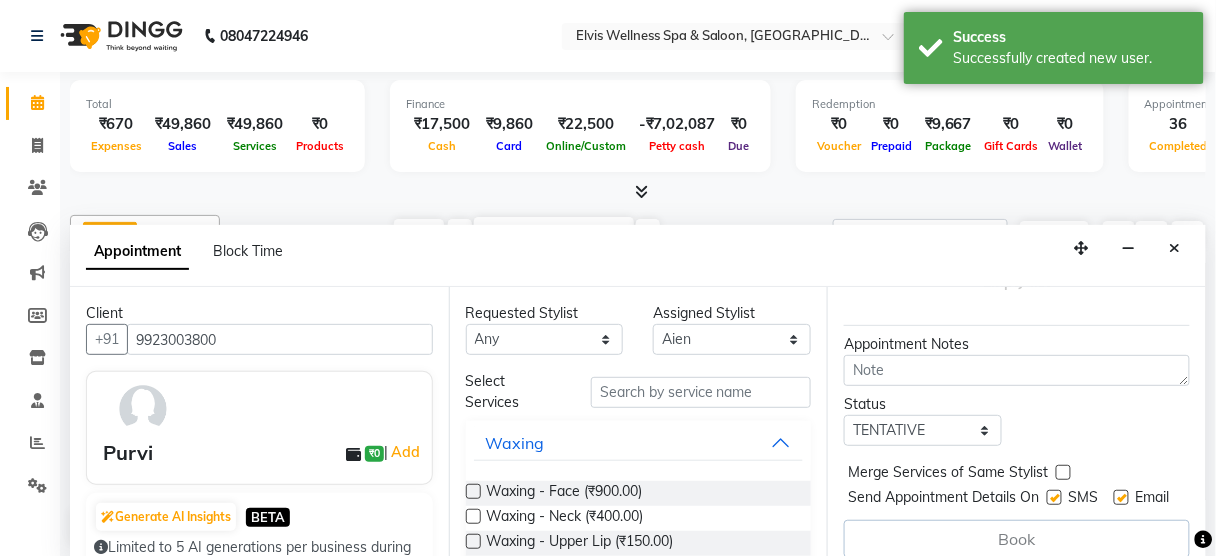 scroll, scrollTop: 262, scrollLeft: 0, axis: vertical 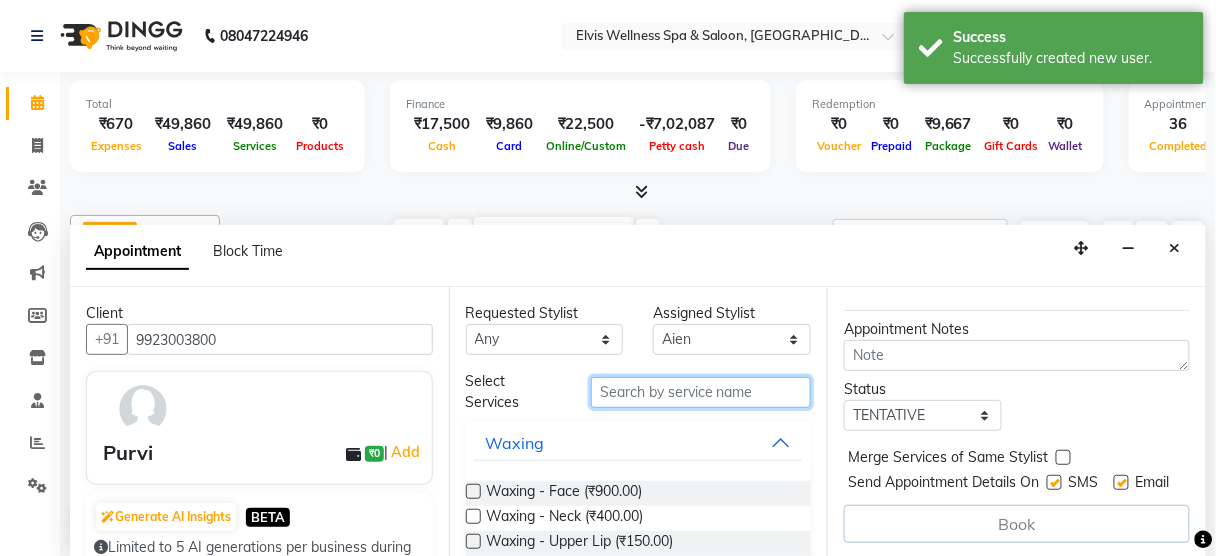 click at bounding box center (701, 392) 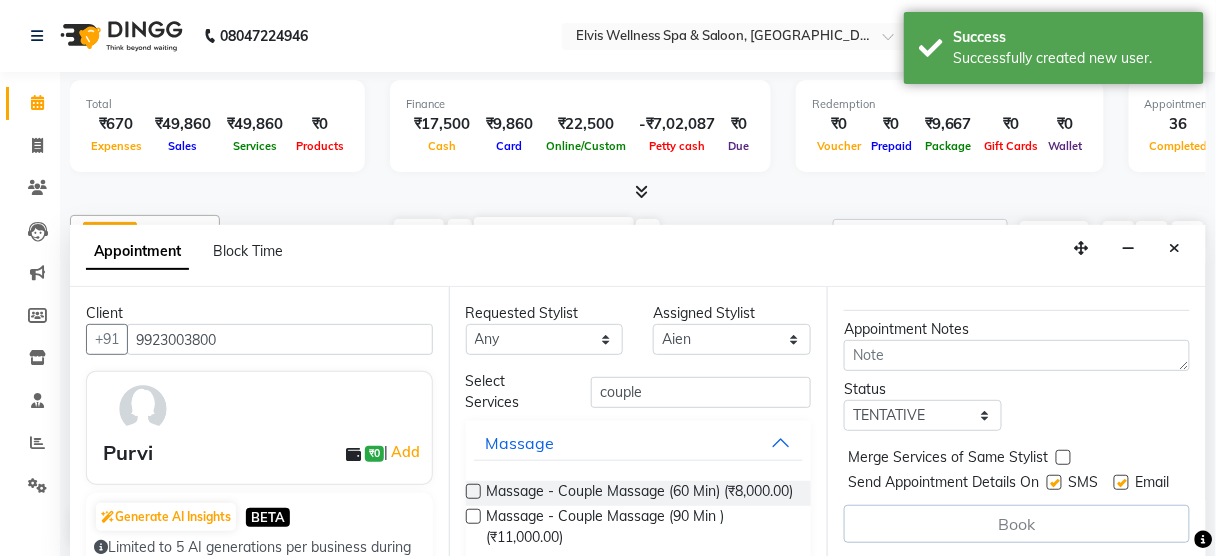 click at bounding box center (473, 491) 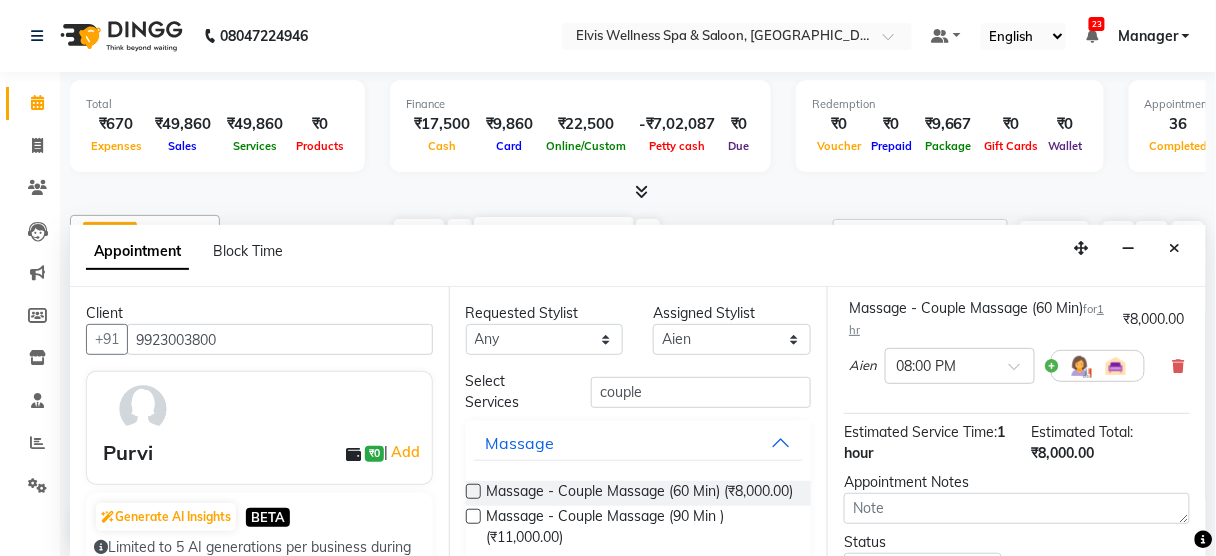 scroll, scrollTop: 118, scrollLeft: 0, axis: vertical 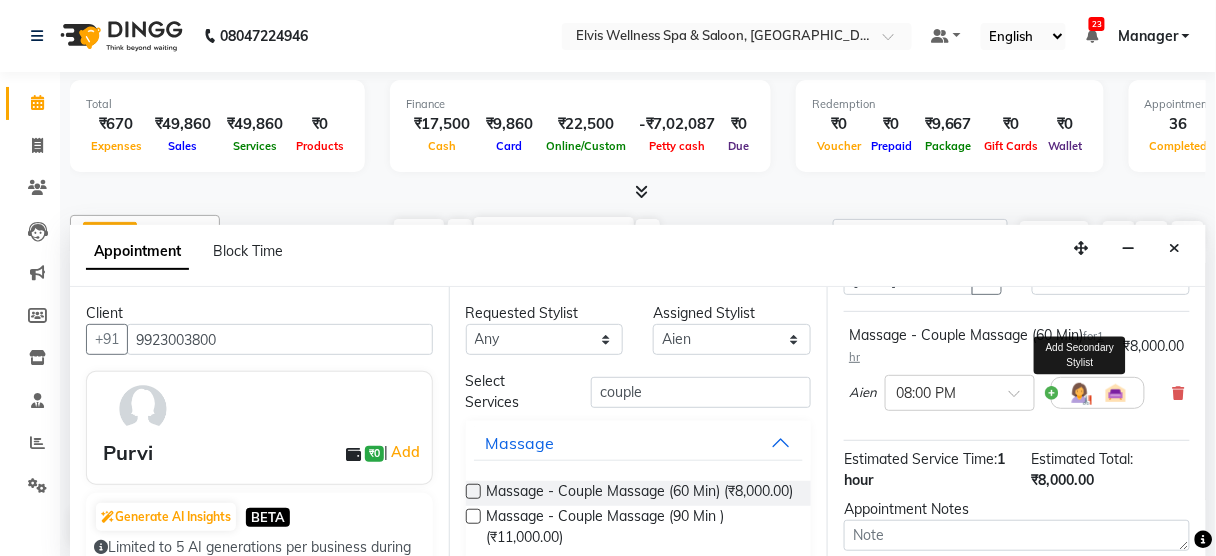 click at bounding box center [1080, 393] 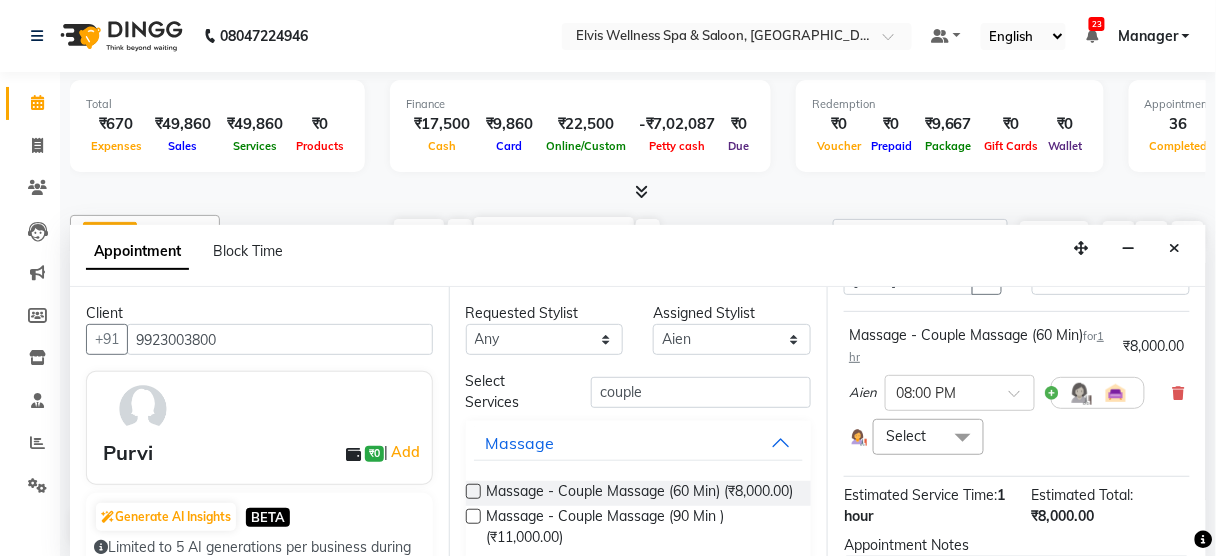 click at bounding box center [963, 438] 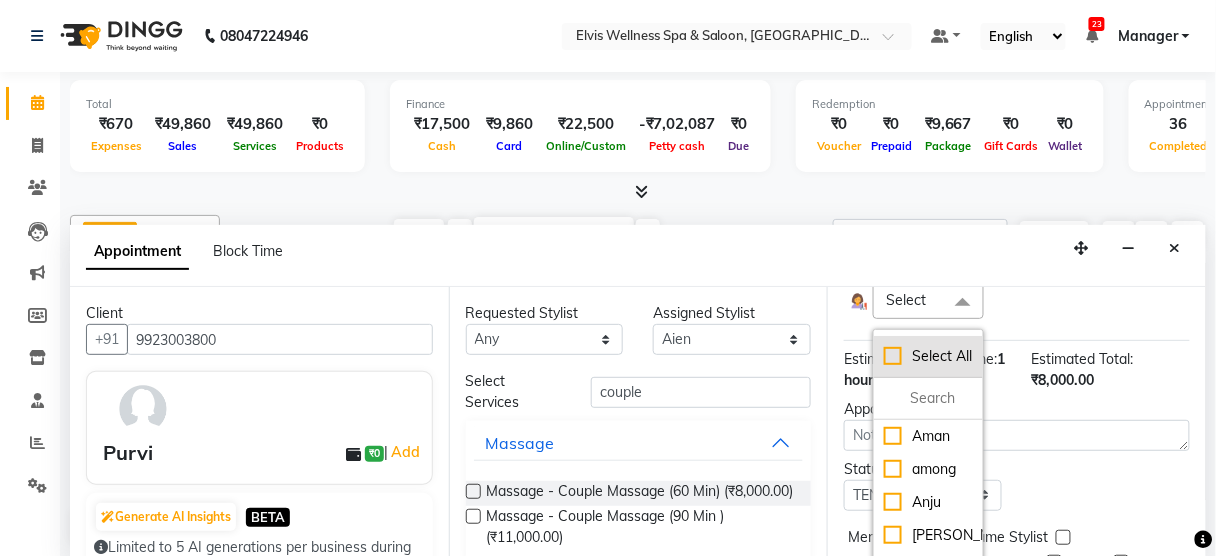 scroll, scrollTop: 256, scrollLeft: 0, axis: vertical 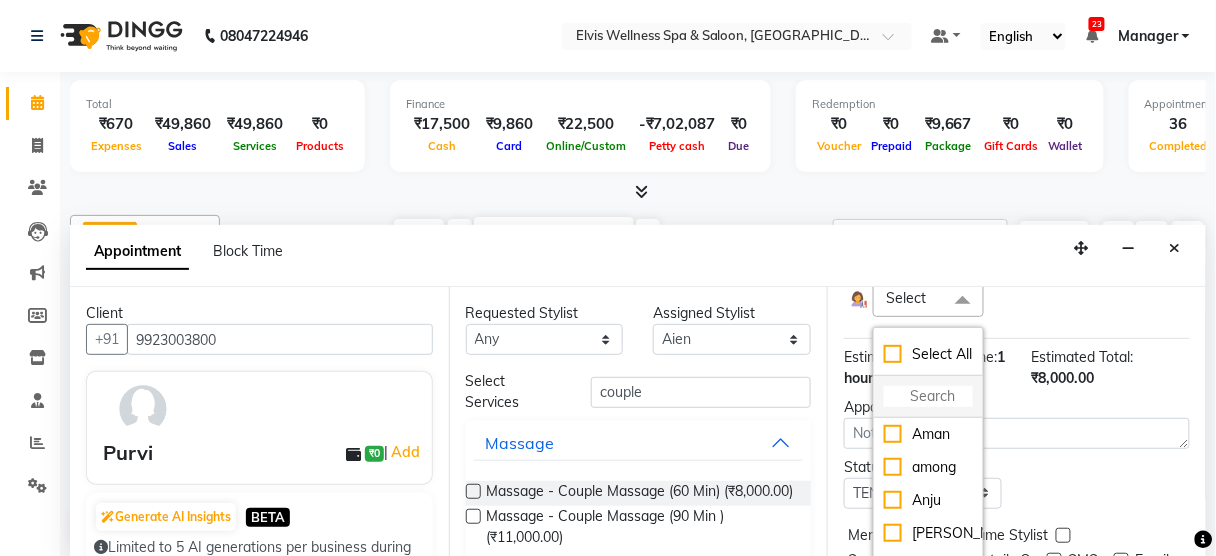 click at bounding box center [928, 396] 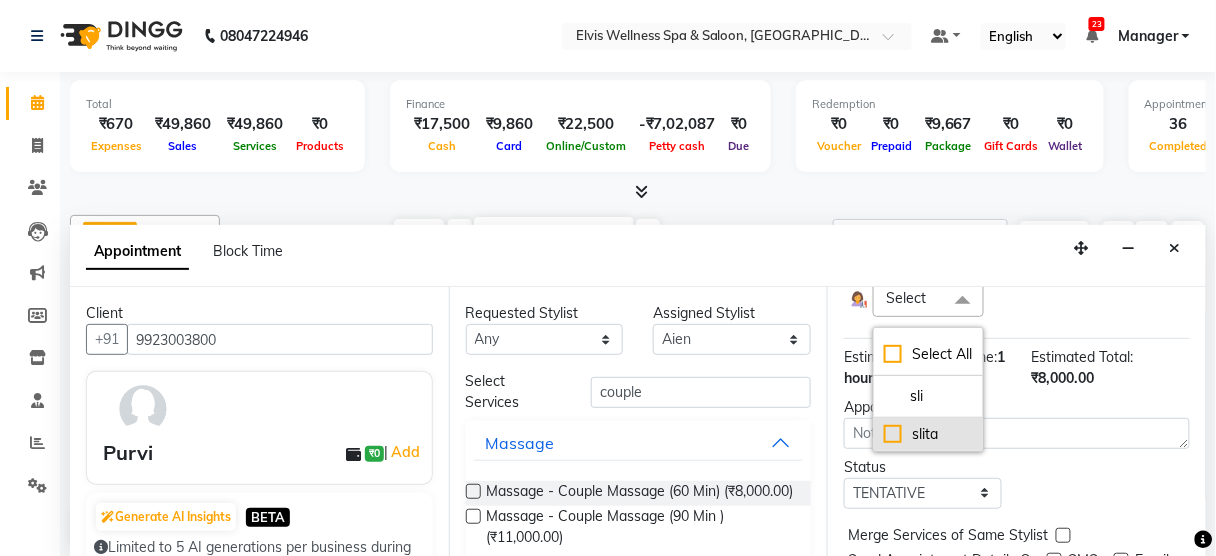 drag, startPoint x: 901, startPoint y: 406, endPoint x: 897, endPoint y: 453, distance: 47.169907 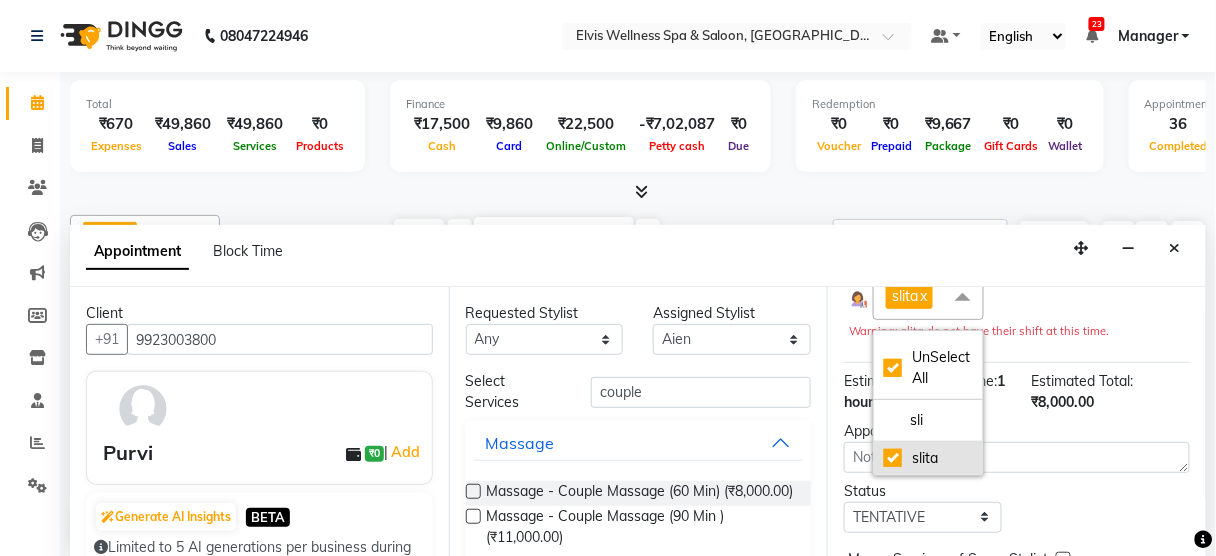 scroll, scrollTop: 385, scrollLeft: 27, axis: both 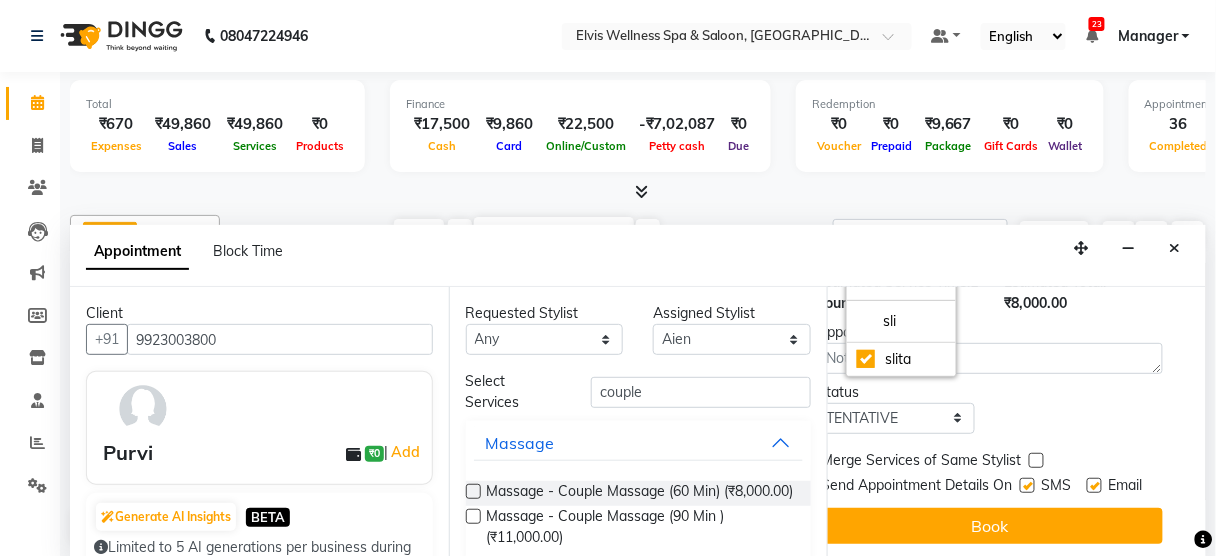click at bounding box center (1027, 485) 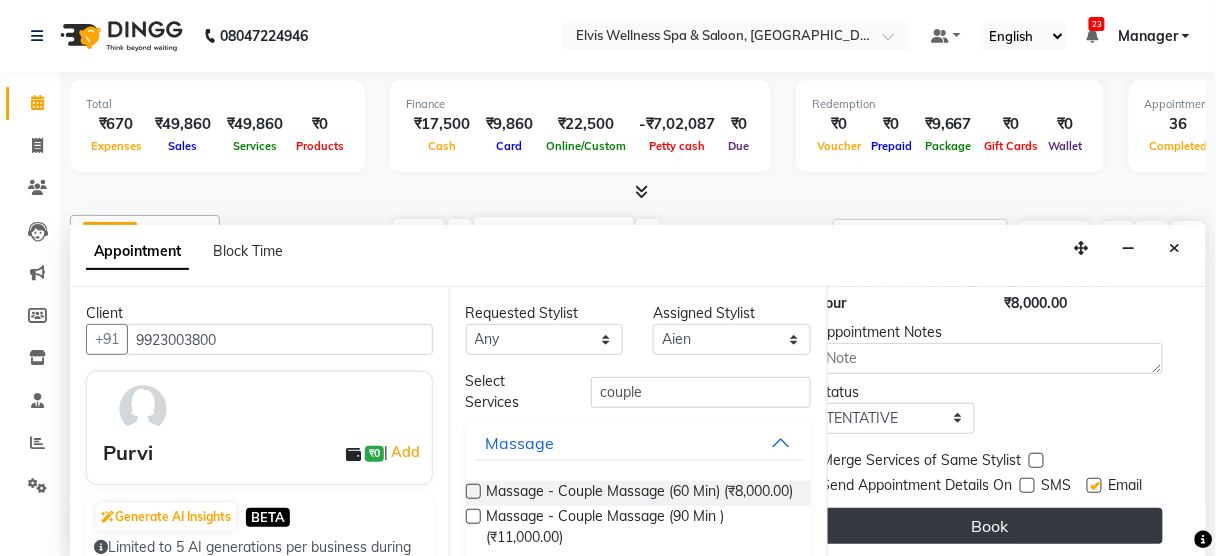 click on "Book" at bounding box center [990, 526] 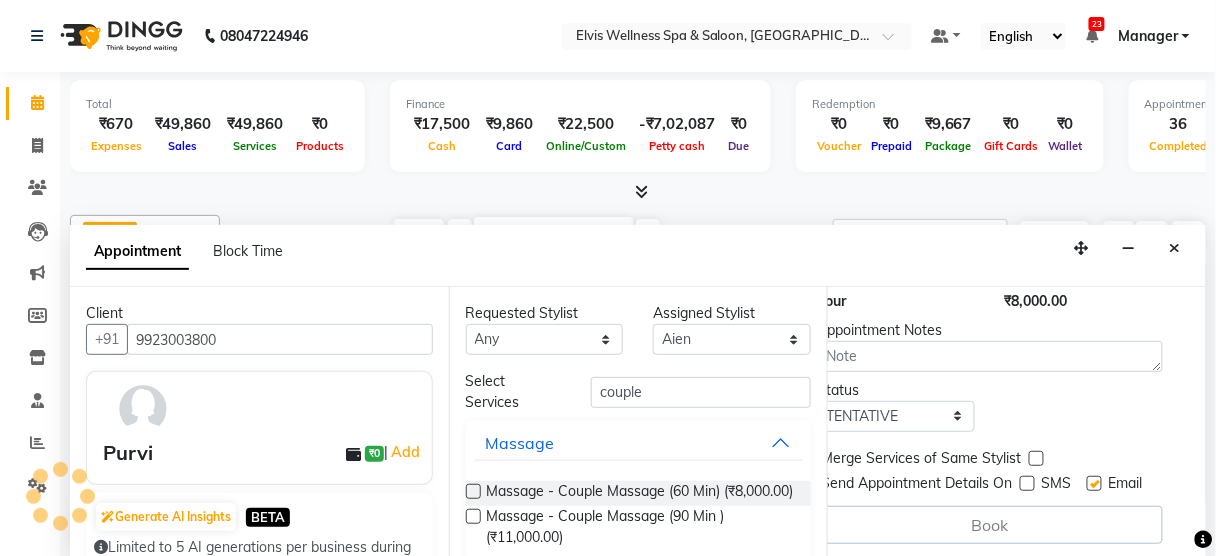 click on "Book" at bounding box center (990, 525) 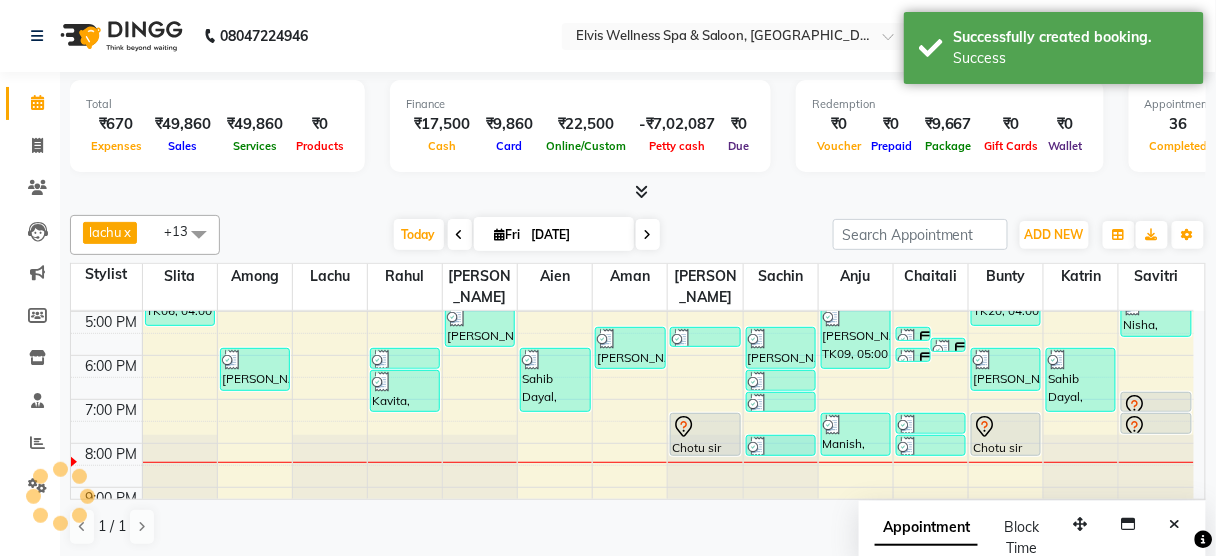 scroll, scrollTop: 0, scrollLeft: 0, axis: both 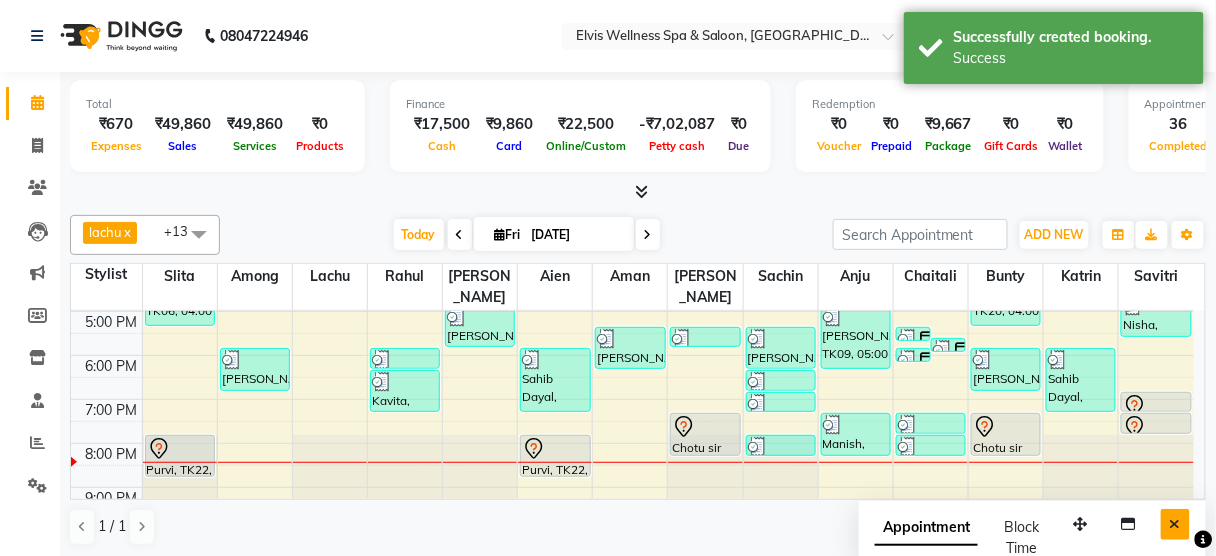 click at bounding box center [1175, 524] 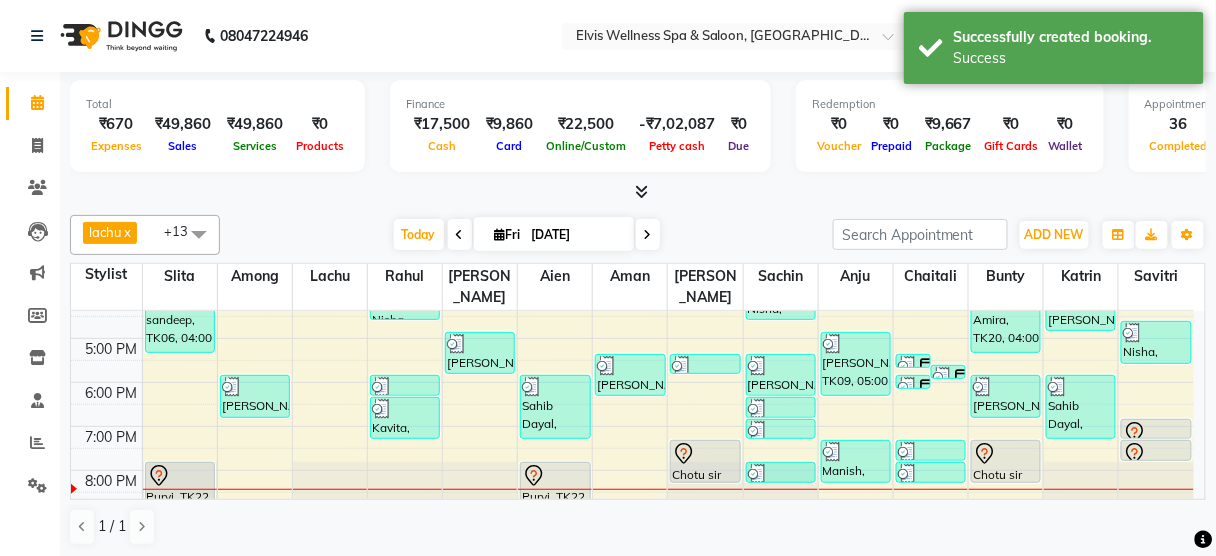 scroll, scrollTop: 395, scrollLeft: 0, axis: vertical 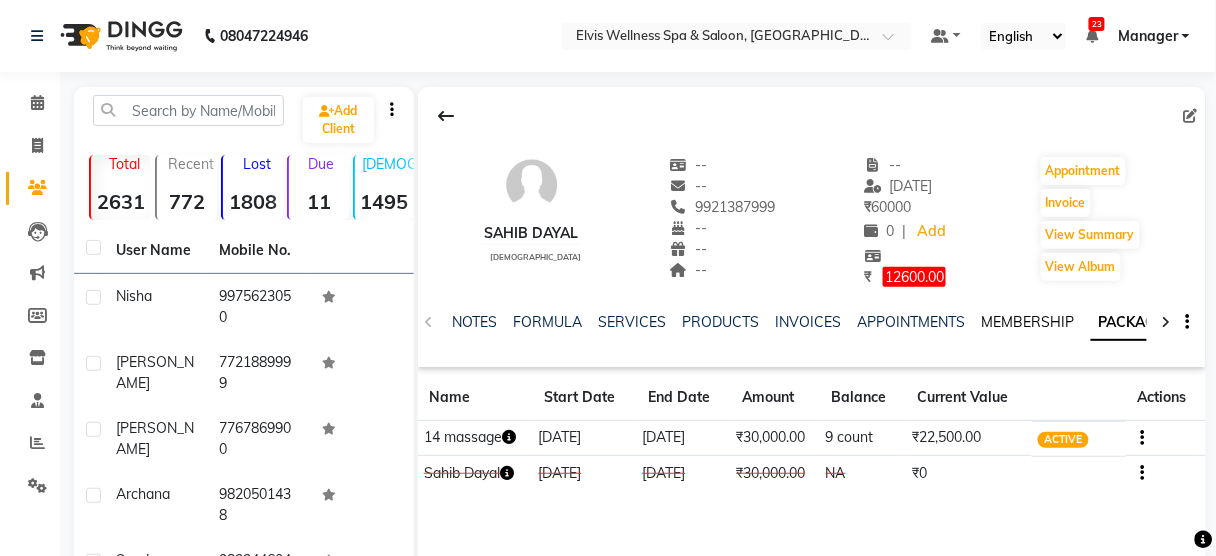 click on "MEMBERSHIP" 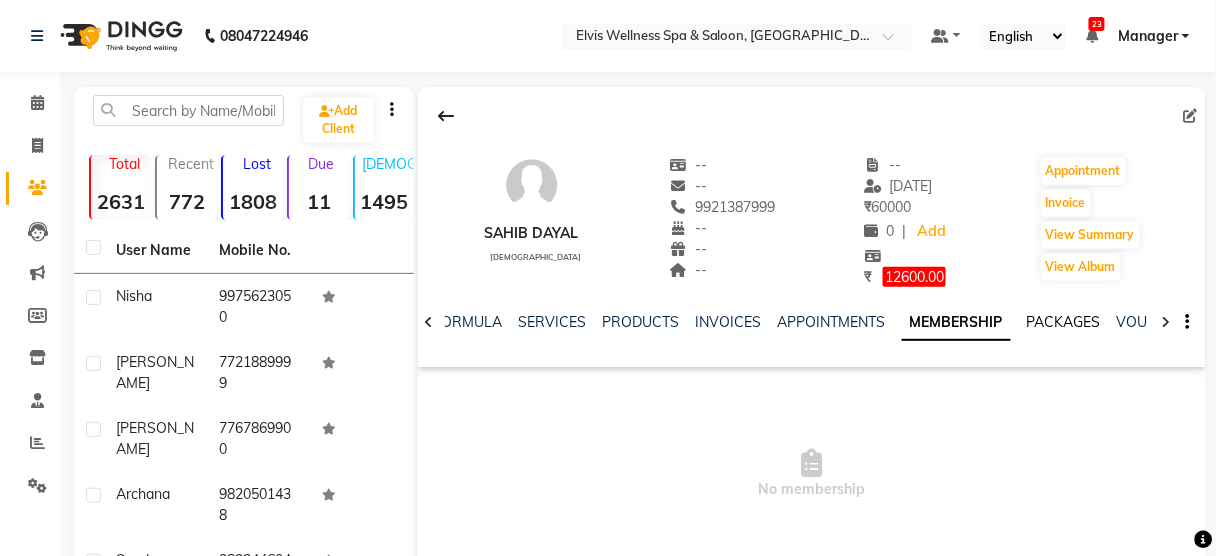 click on "PACKAGES" 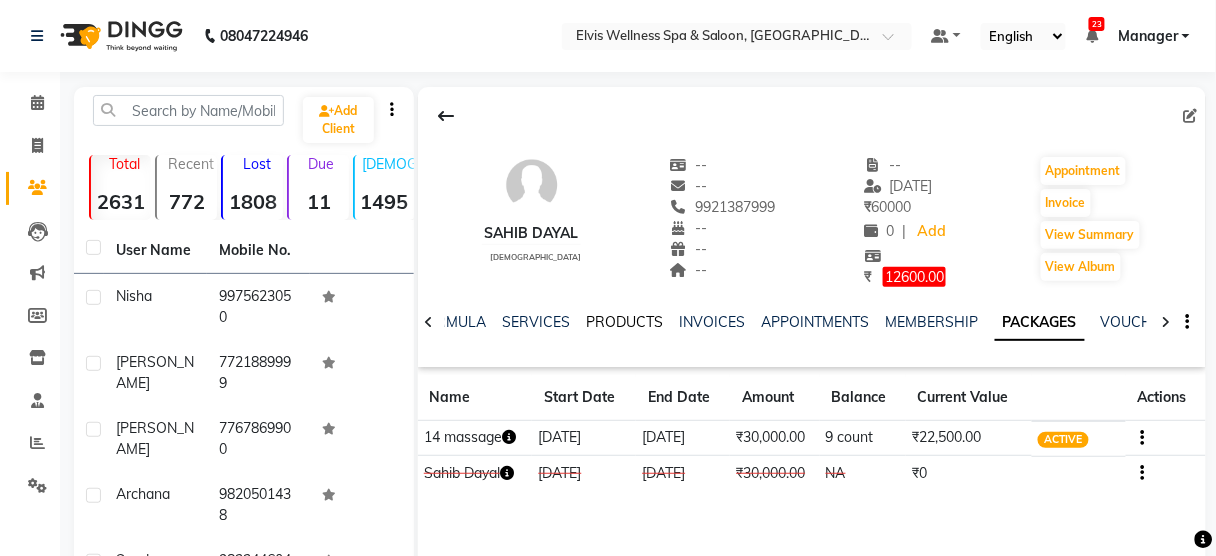 click on "PRODUCTS" 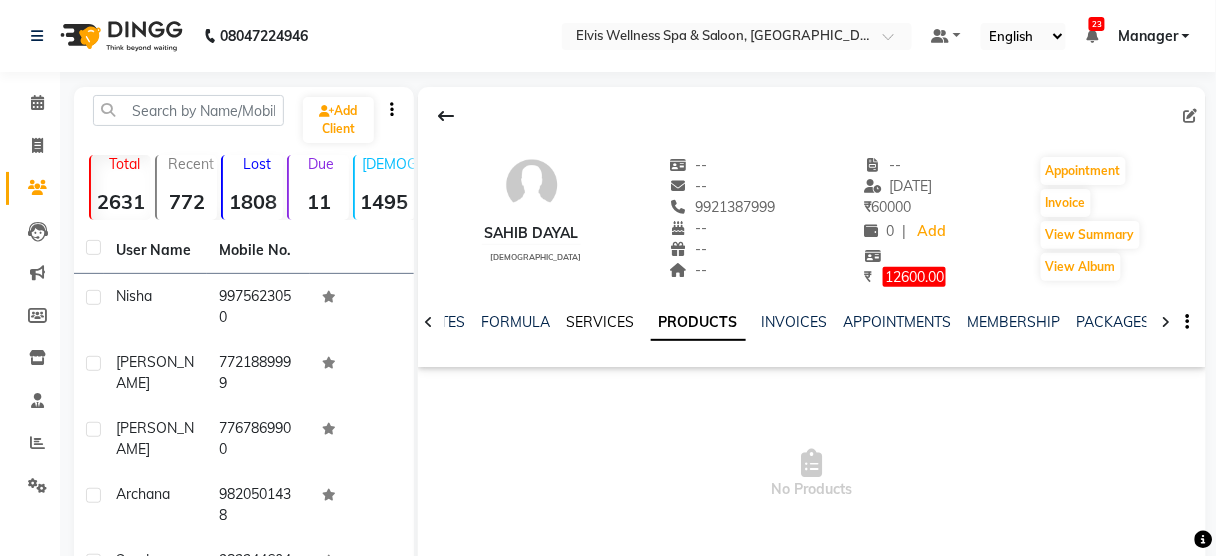 click on "SERVICES" 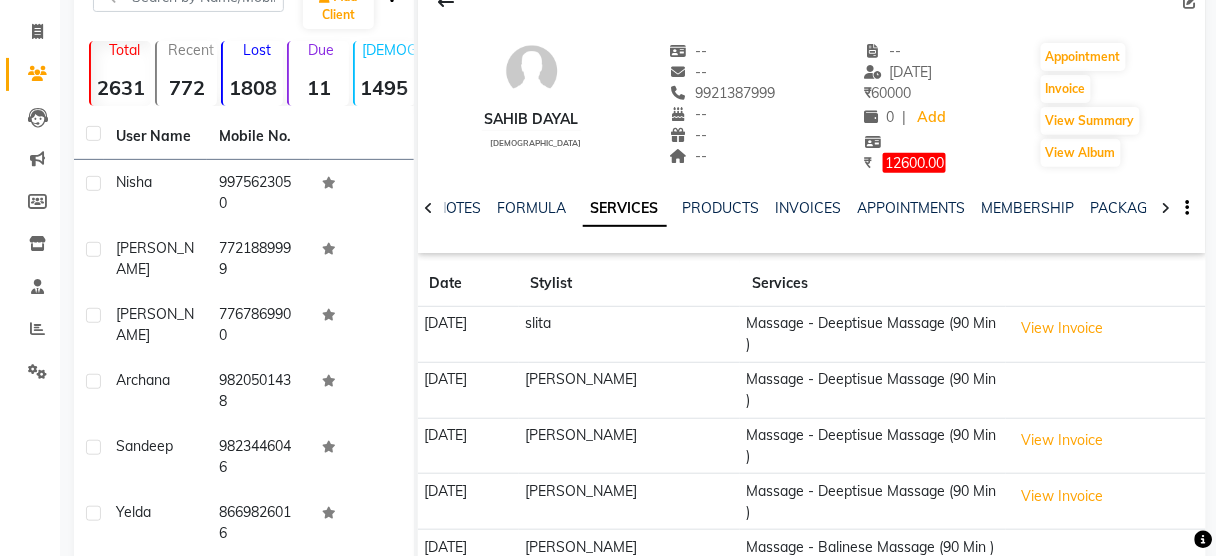 scroll, scrollTop: 0, scrollLeft: 0, axis: both 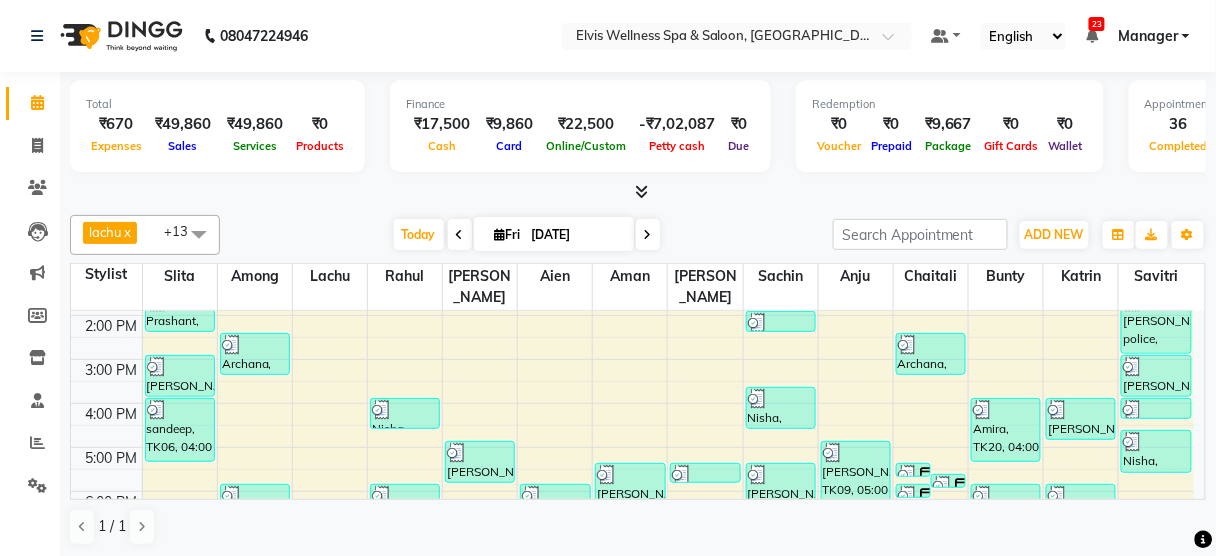 click at bounding box center [642, 191] 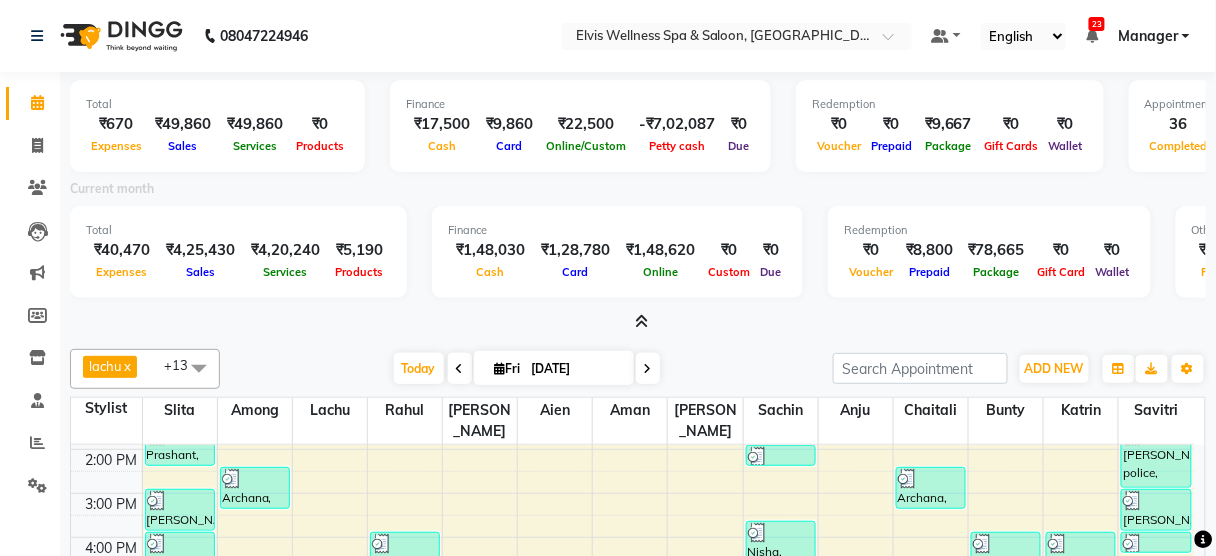 click at bounding box center [642, 321] 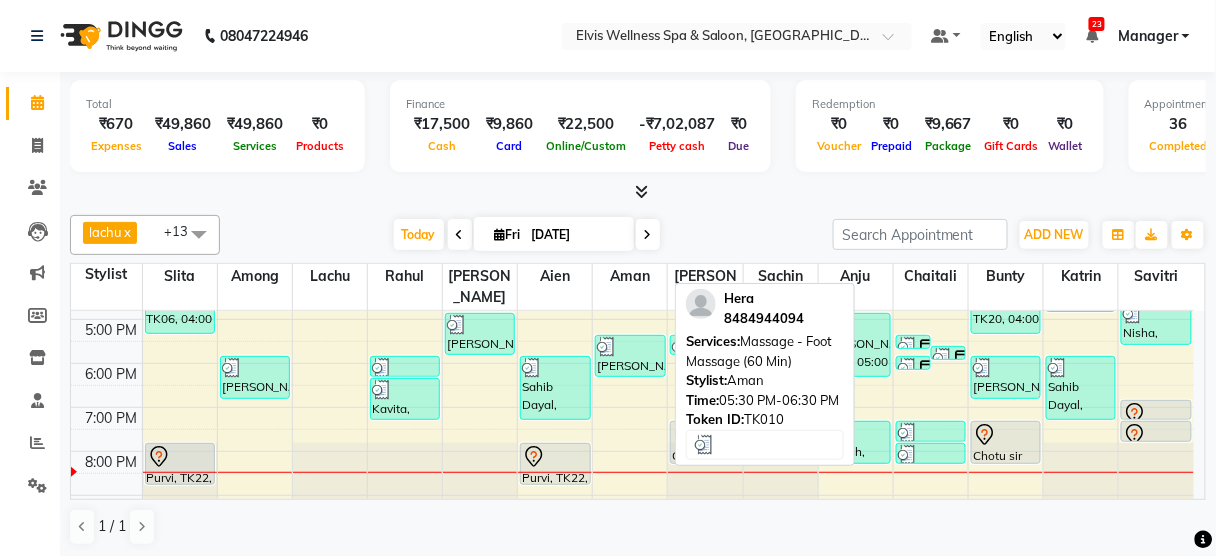 scroll, scrollTop: 395, scrollLeft: 0, axis: vertical 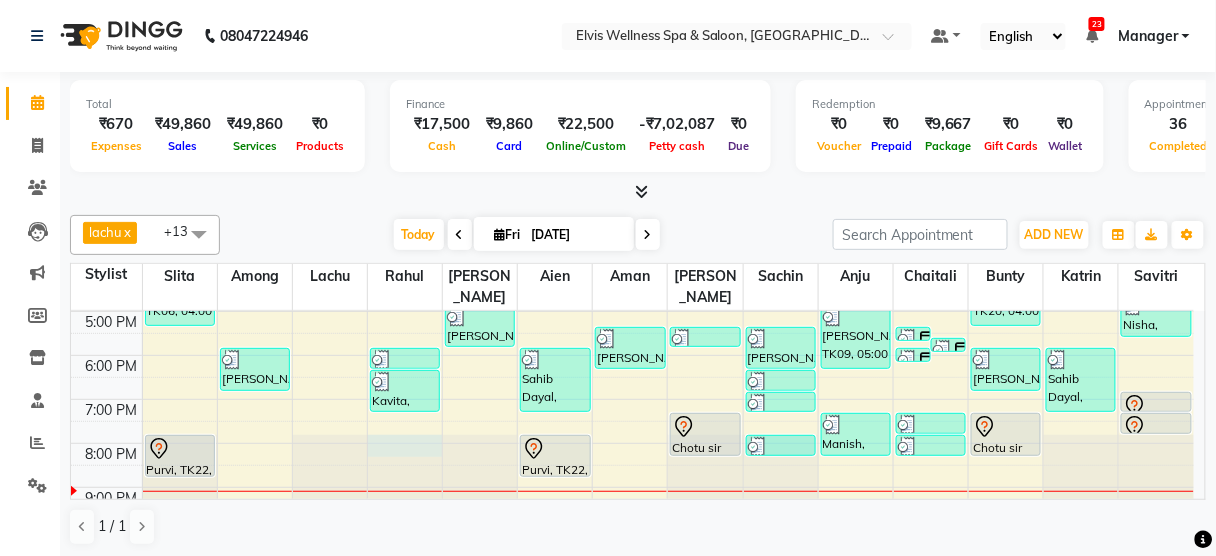 click at bounding box center (405, -84) 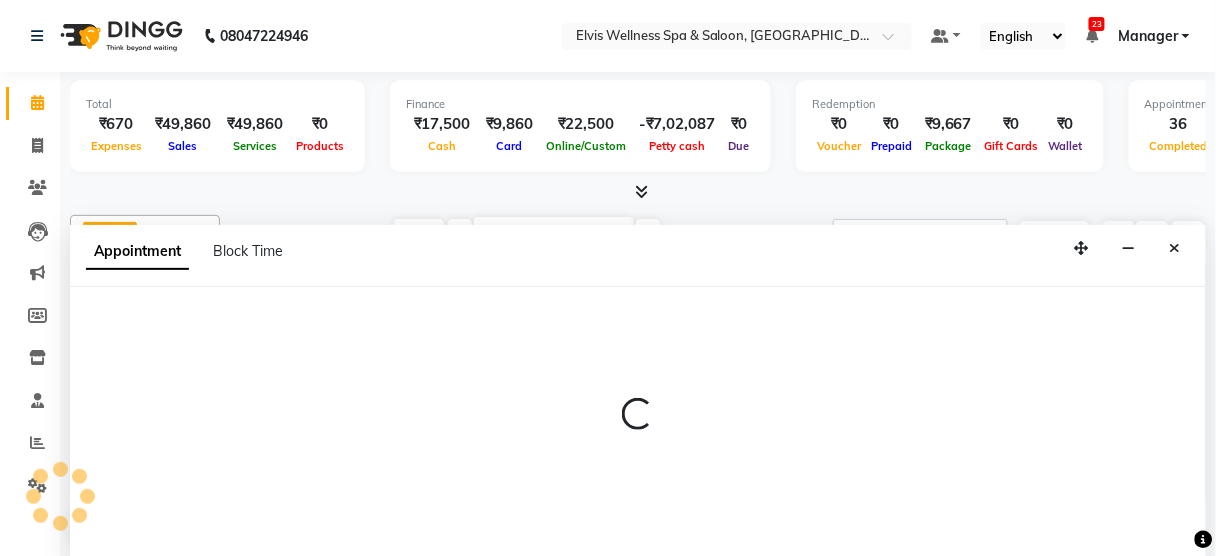 select on "40552" 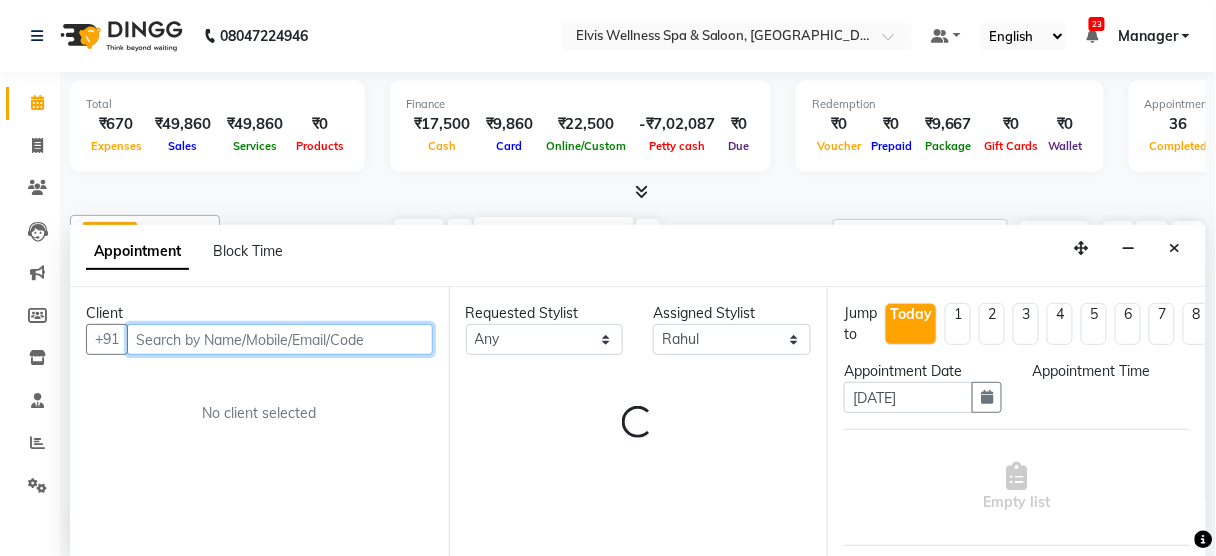 select on "1200" 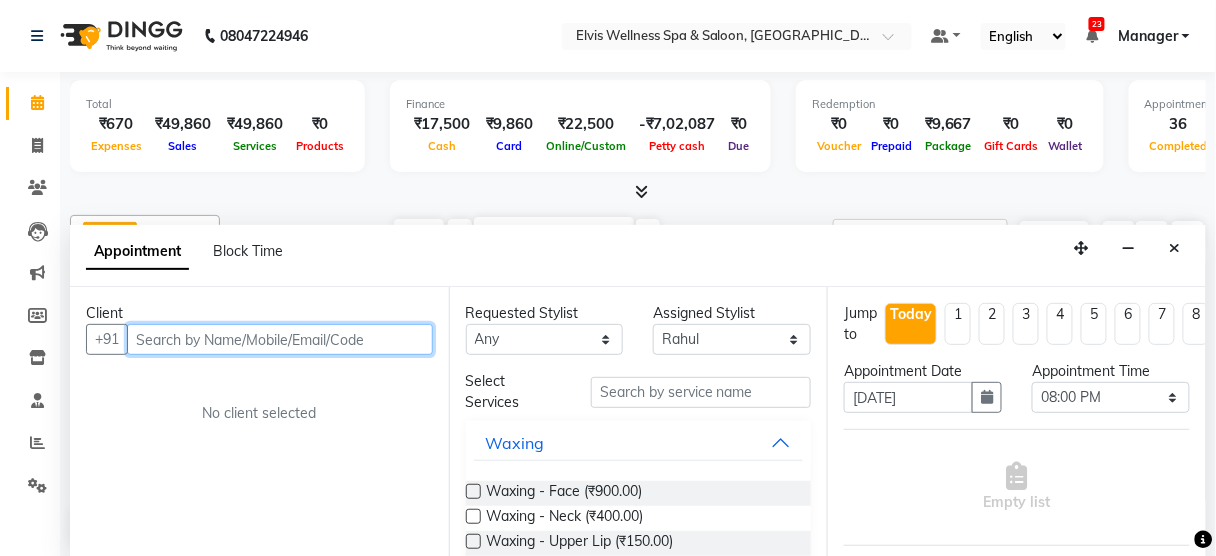 paste on "9890777724" 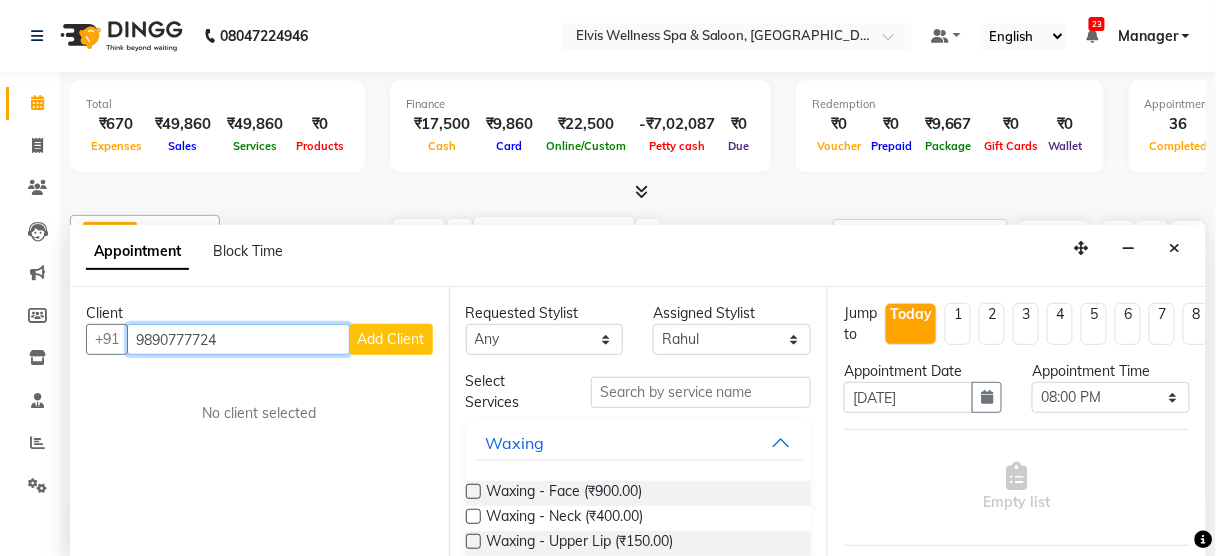 type on "9890777724" 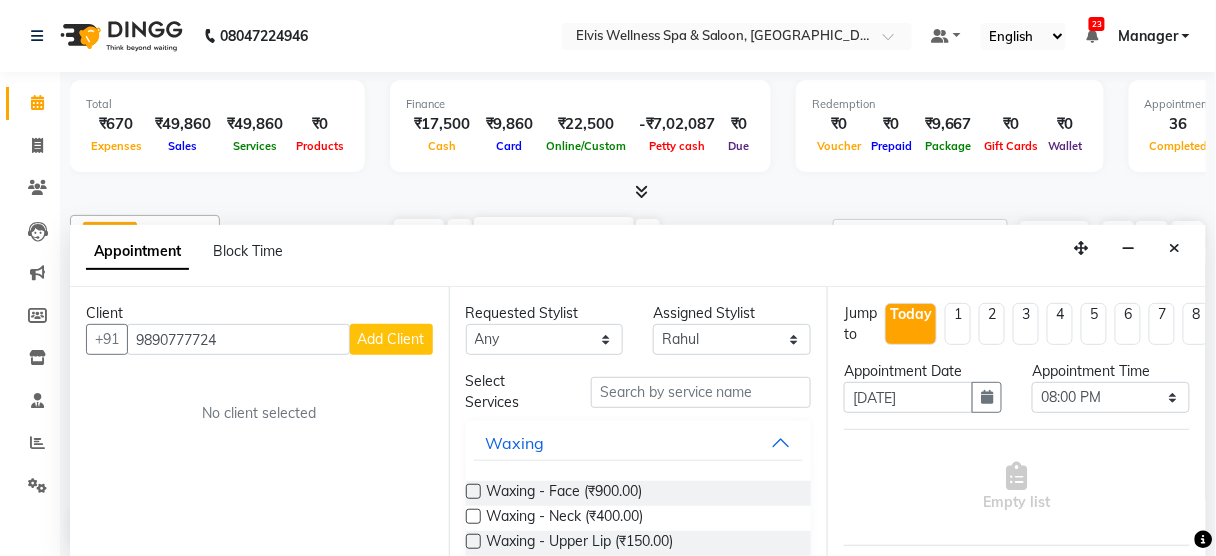 click on "Add Client" at bounding box center [391, 339] 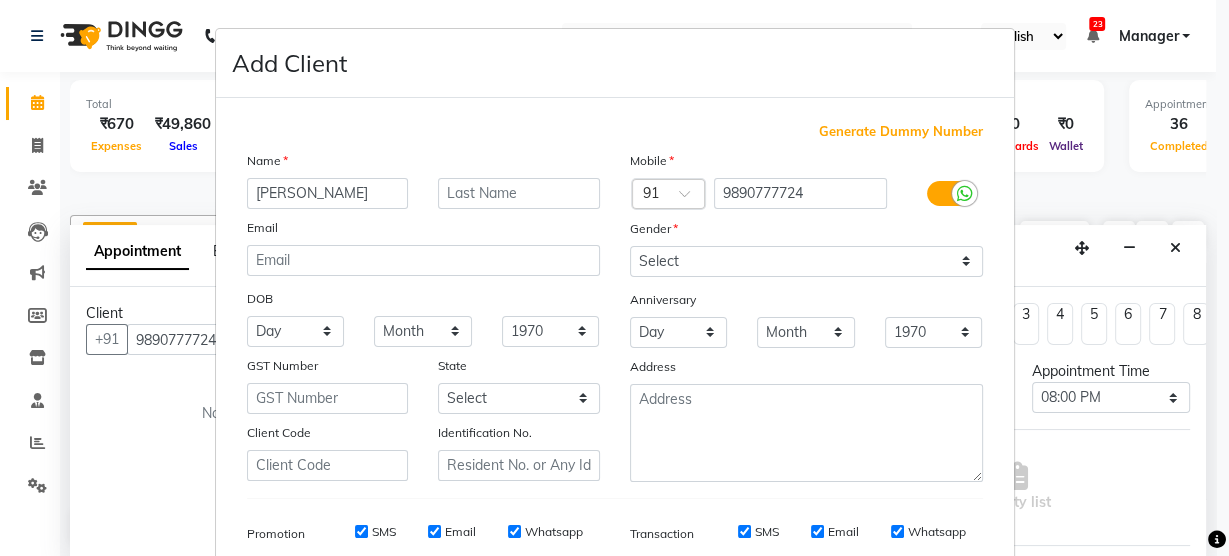 type on "Kiran Mane" 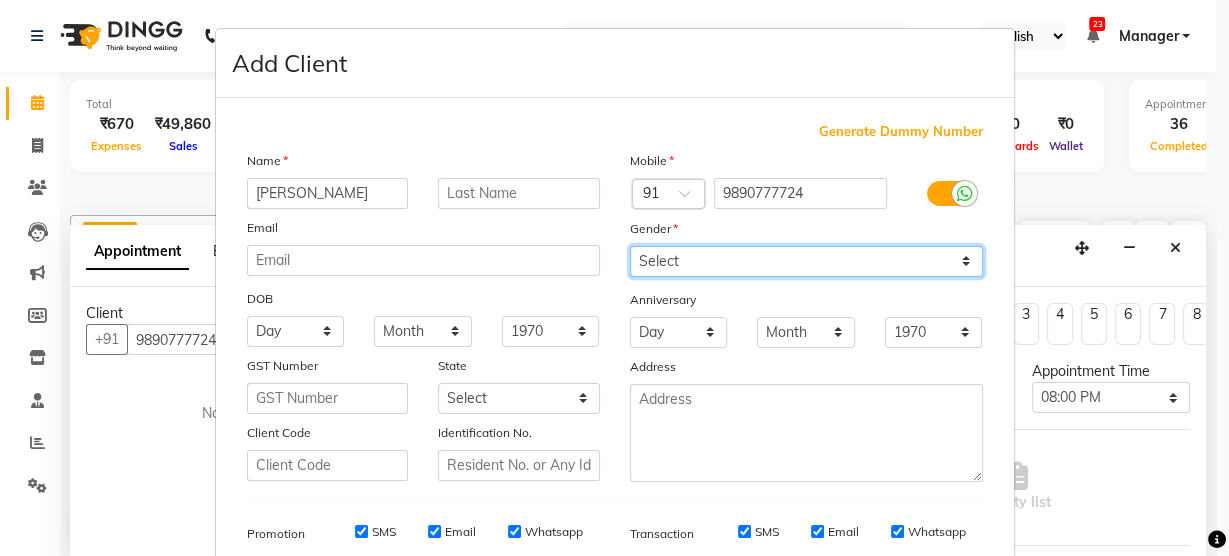 click on "Select Male Female Other Prefer Not To Say" at bounding box center [806, 261] 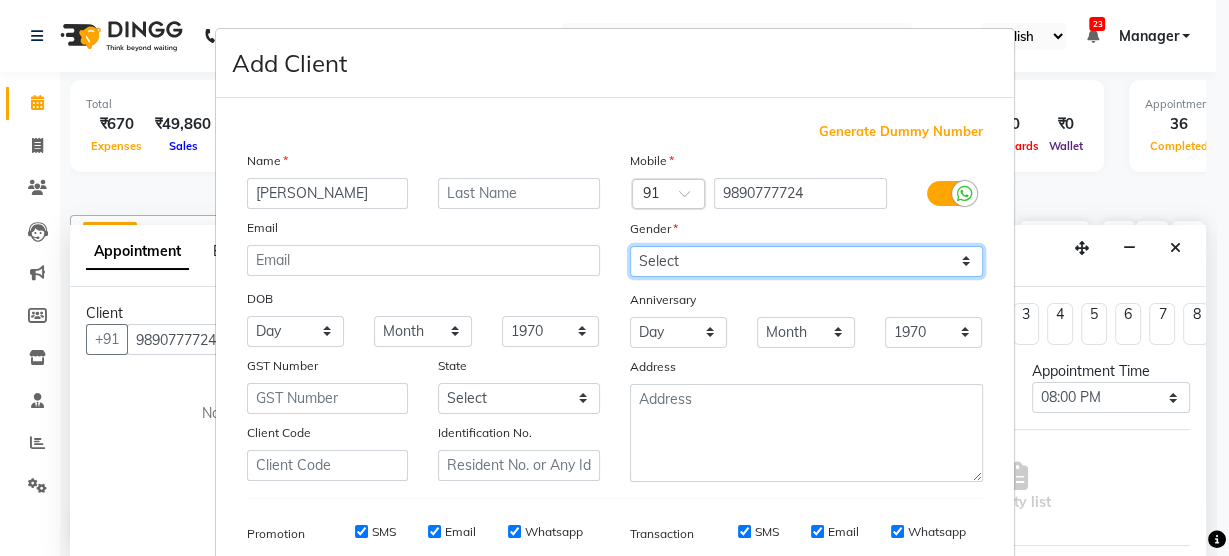 click on "Select Male Female Other Prefer Not To Say" at bounding box center (806, 261) 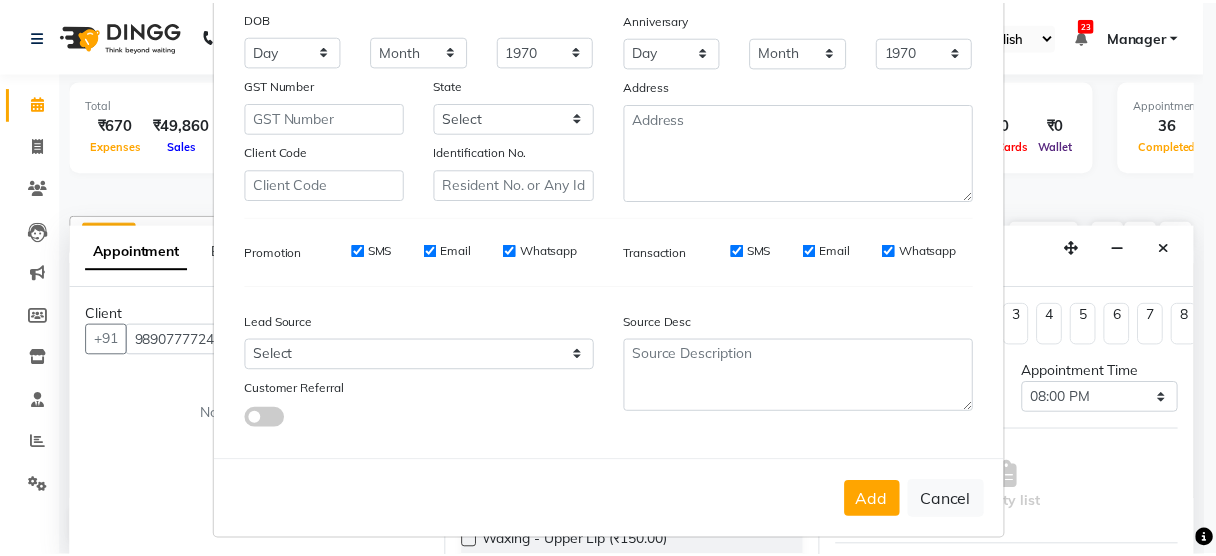 scroll, scrollTop: 288, scrollLeft: 0, axis: vertical 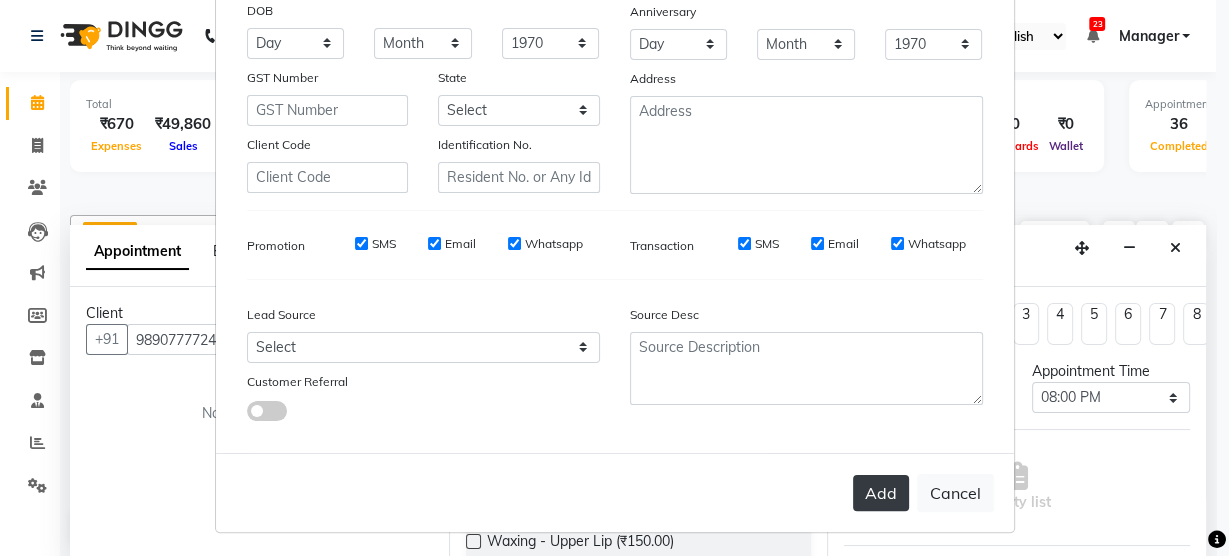 click on "Add" at bounding box center (881, 493) 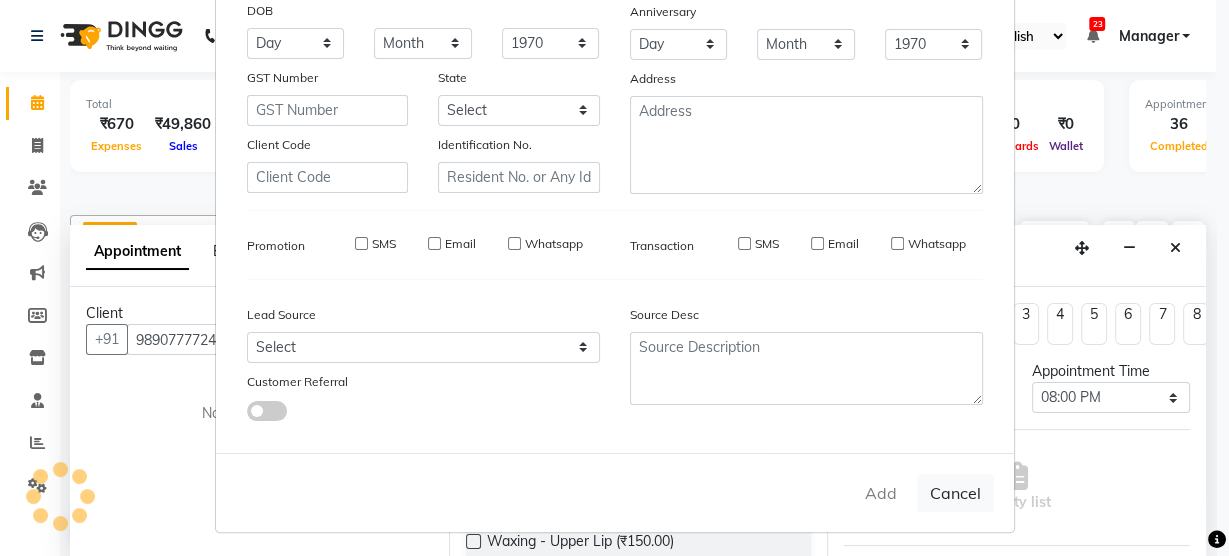 type 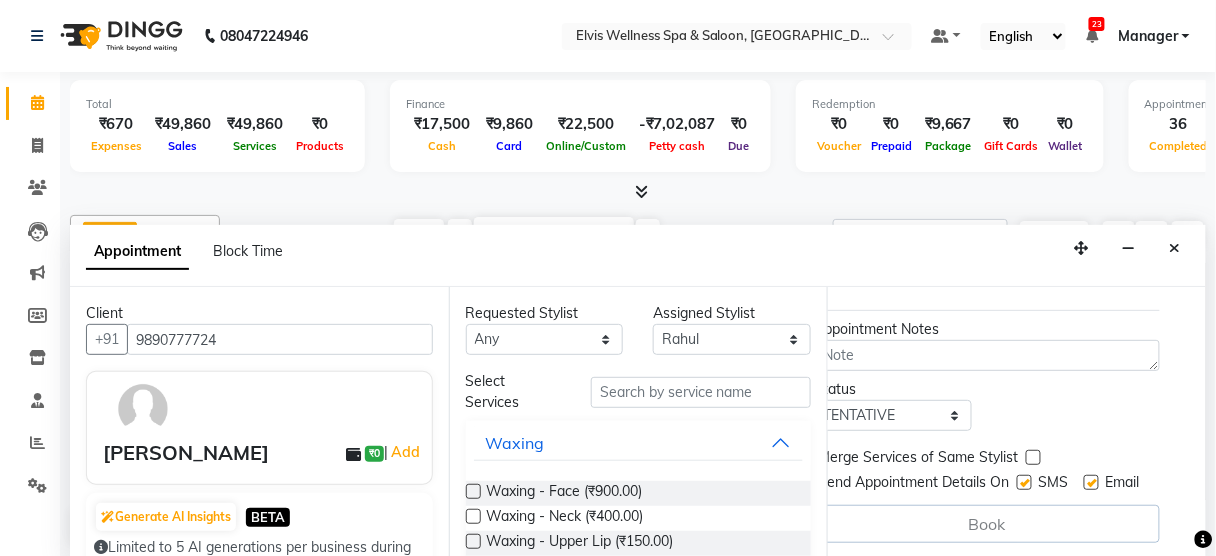 scroll, scrollTop: 262, scrollLeft: 0, axis: vertical 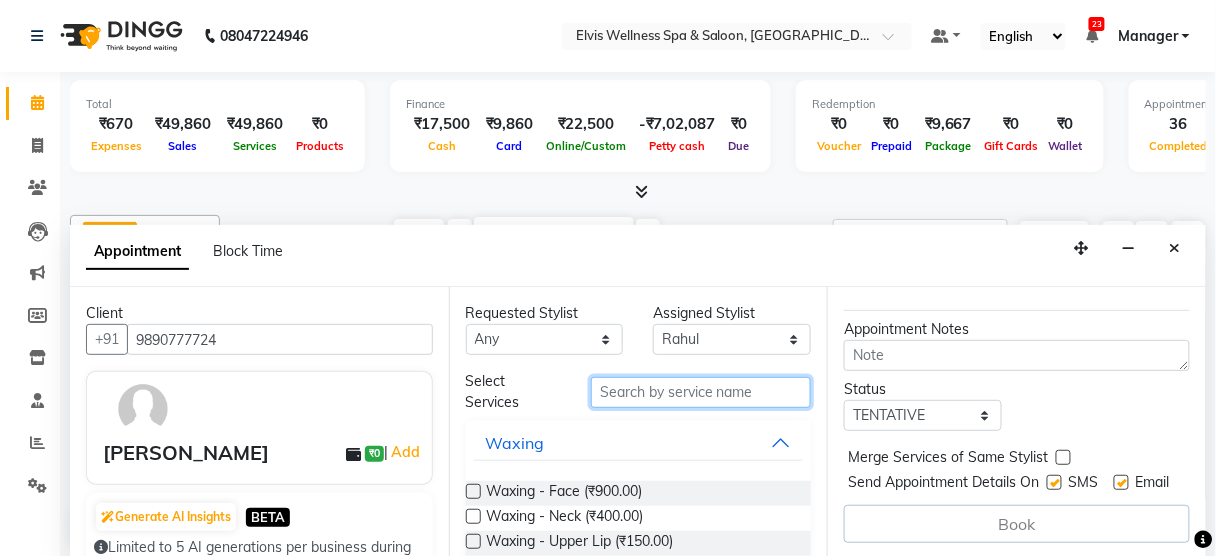 click at bounding box center [701, 392] 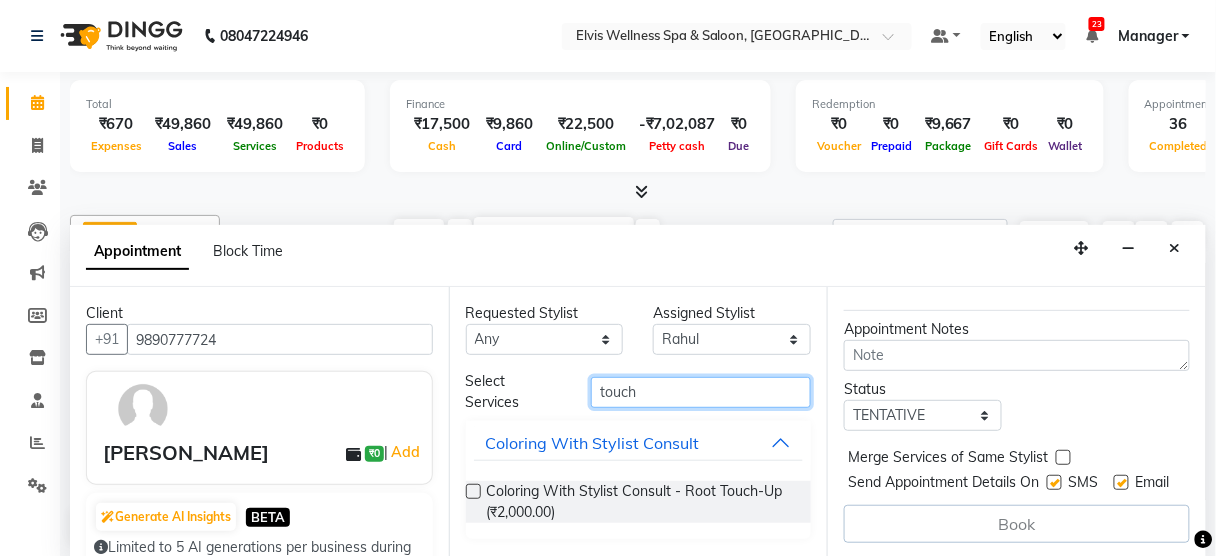 type on "touch" 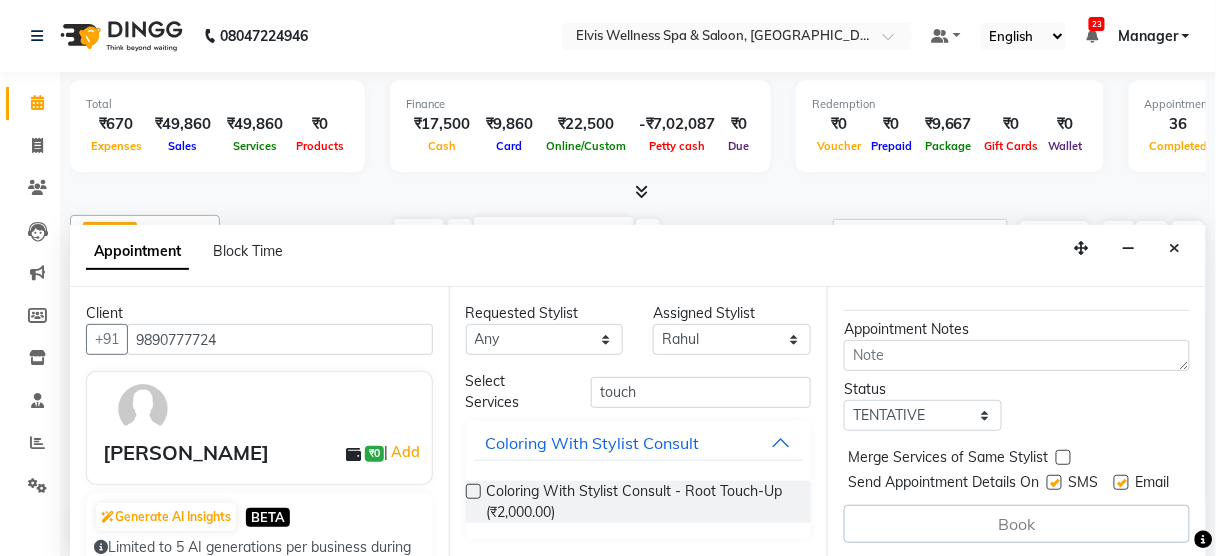 click at bounding box center [473, 491] 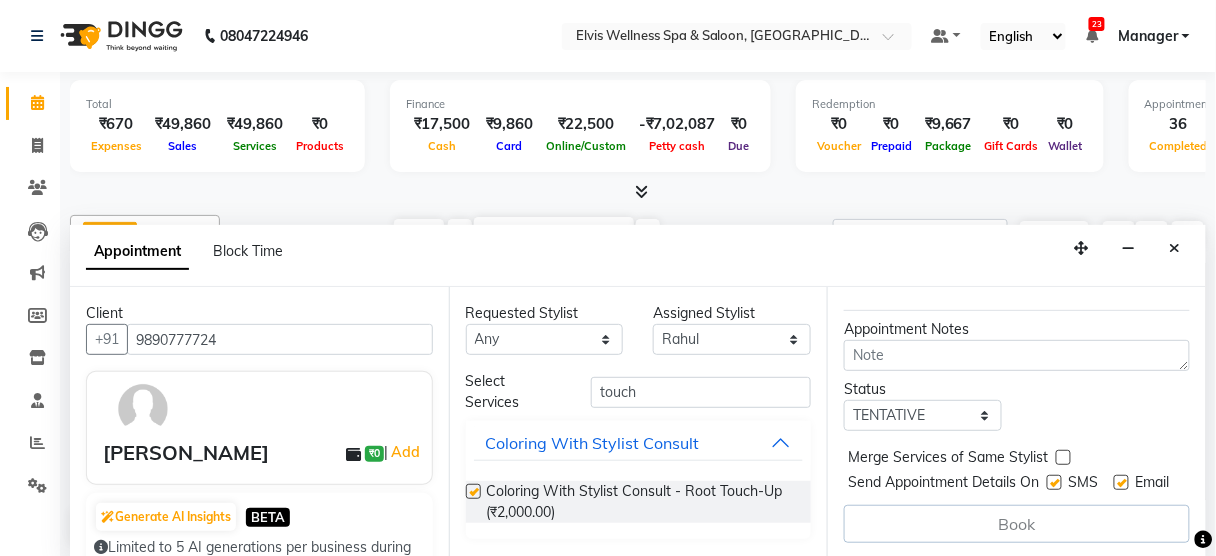 scroll, scrollTop: 345, scrollLeft: 0, axis: vertical 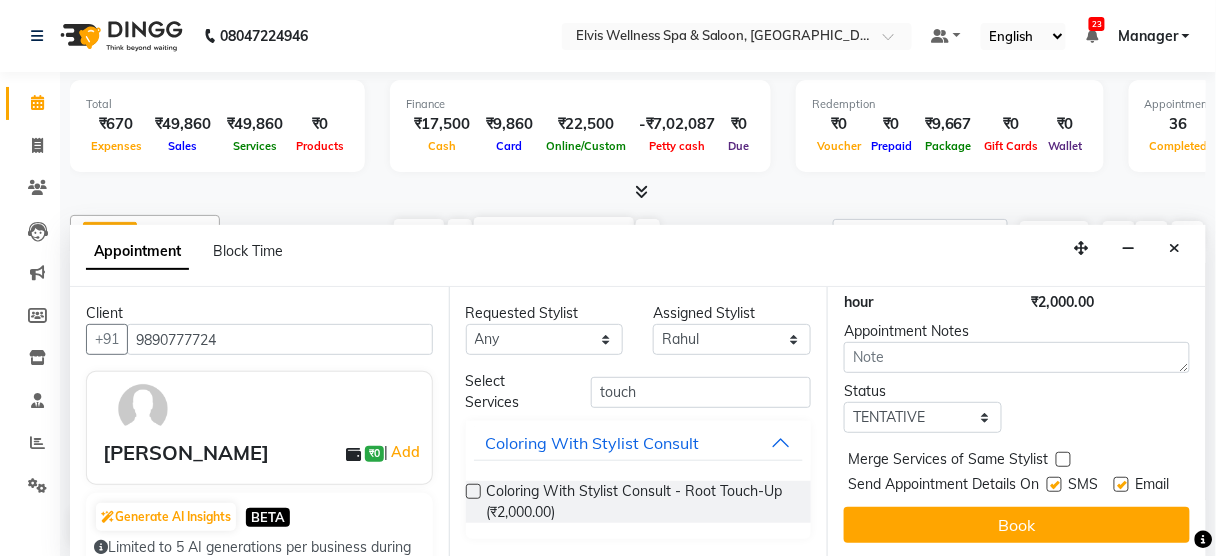 checkbox on "false" 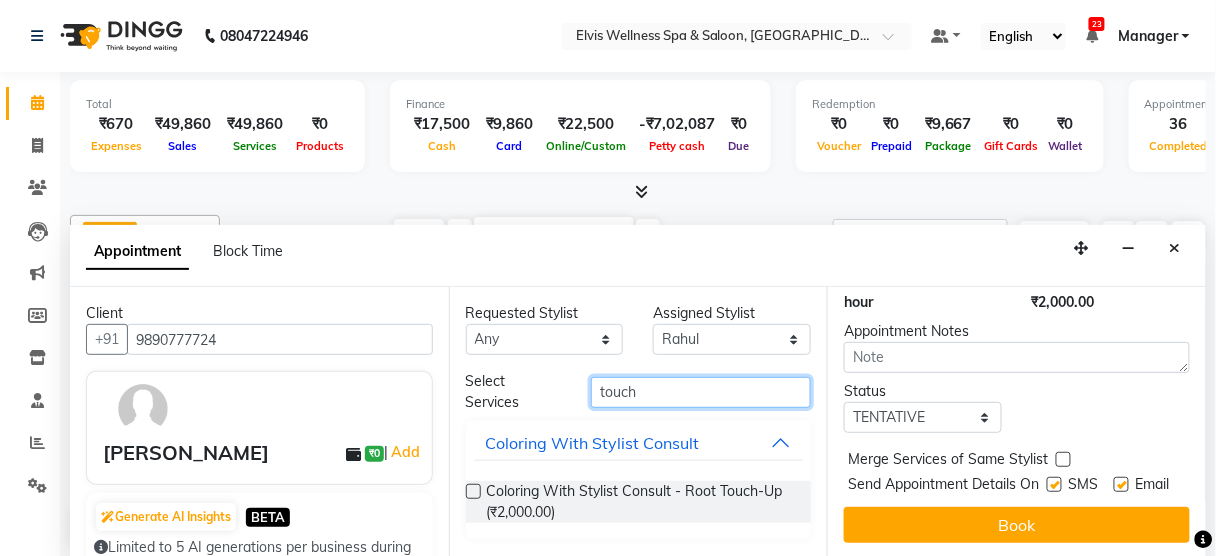 click on "touch" at bounding box center [701, 392] 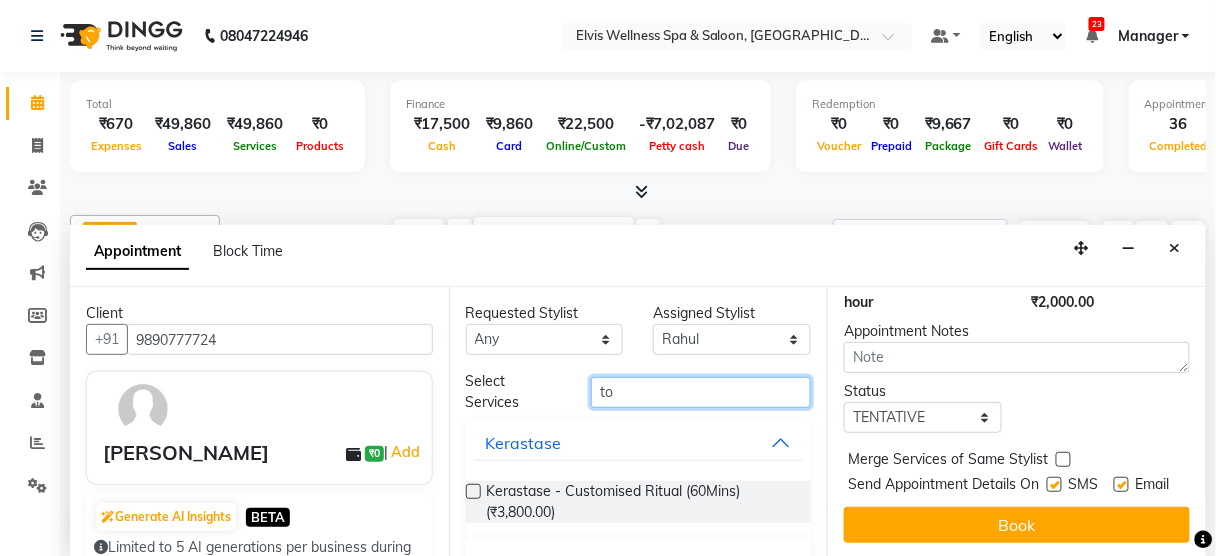type on "t" 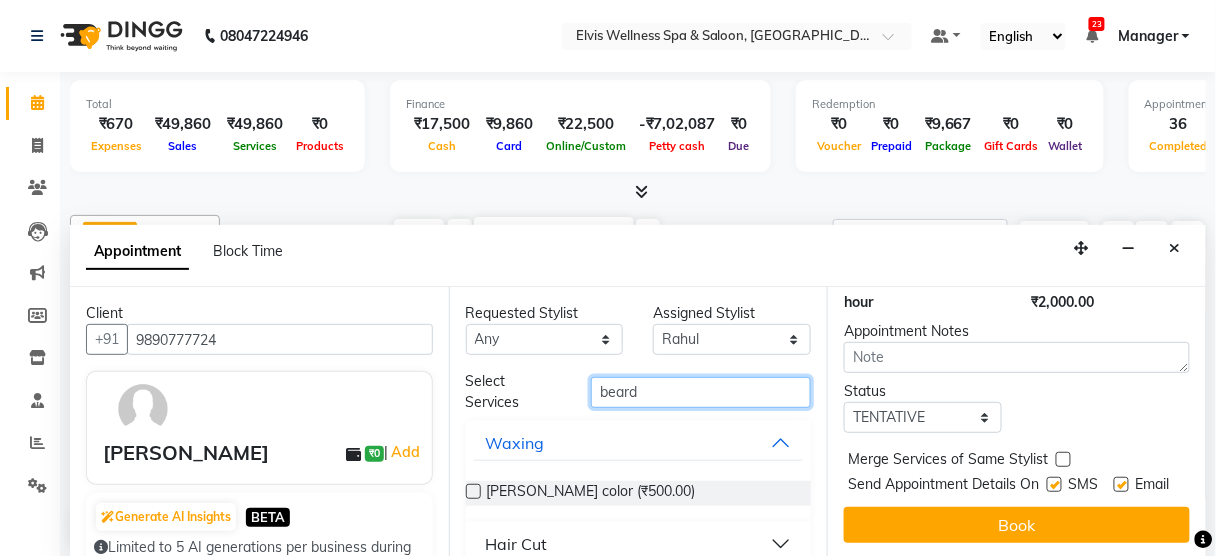 type on "beard" 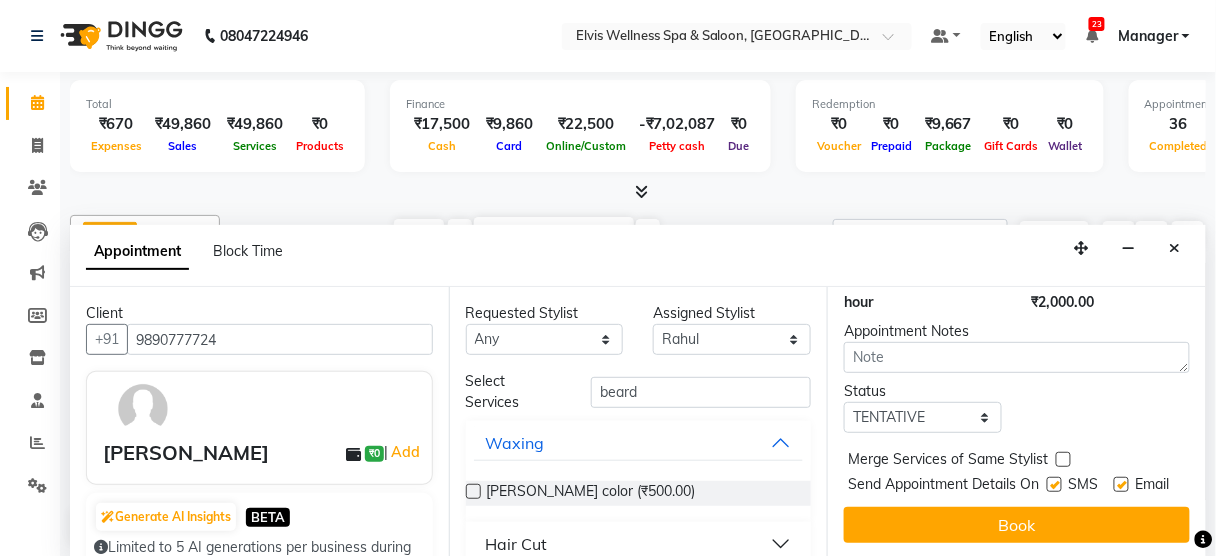 click at bounding box center (473, 491) 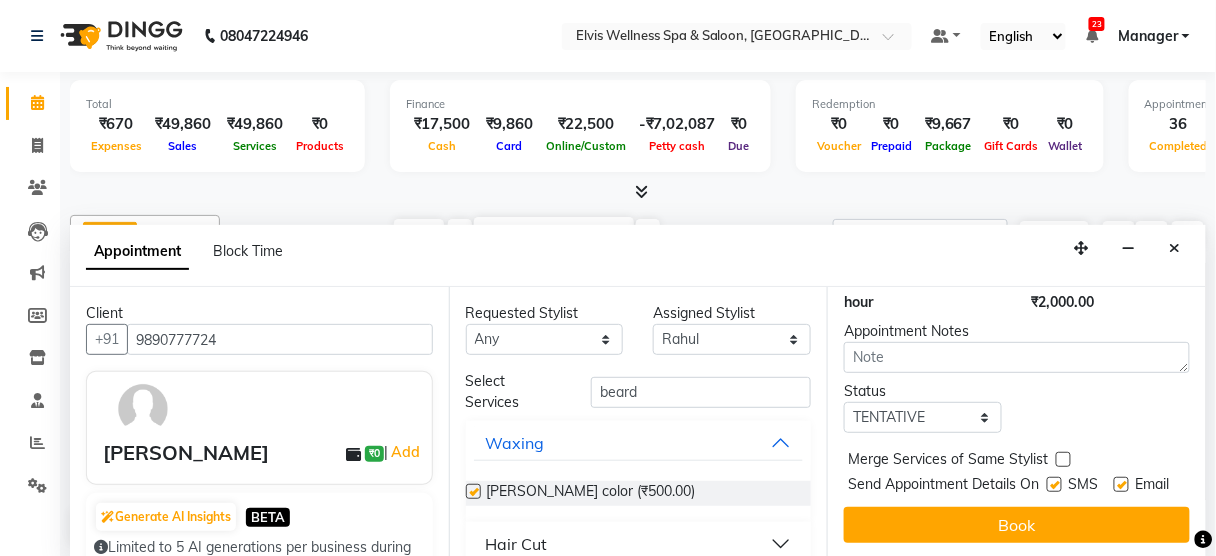 scroll, scrollTop: 436, scrollLeft: 0, axis: vertical 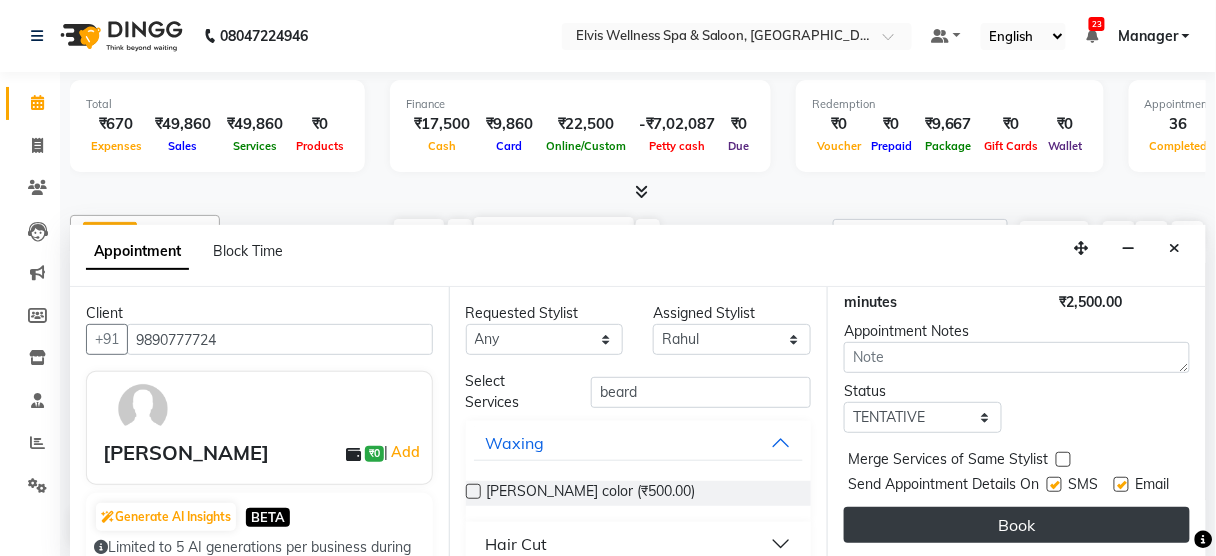 checkbox on "false" 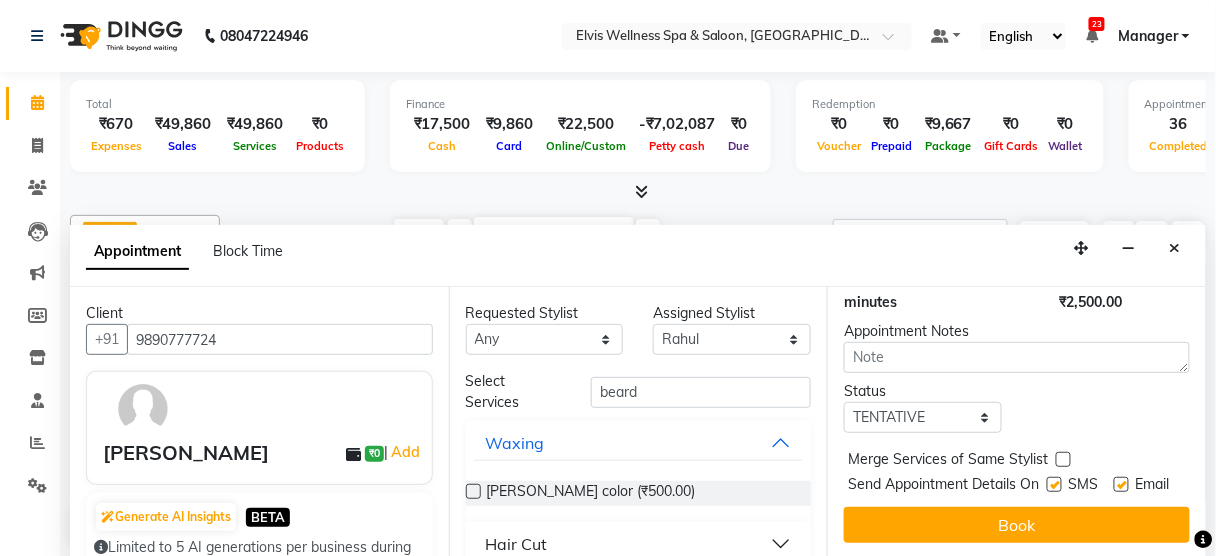 click at bounding box center (1053, 488) 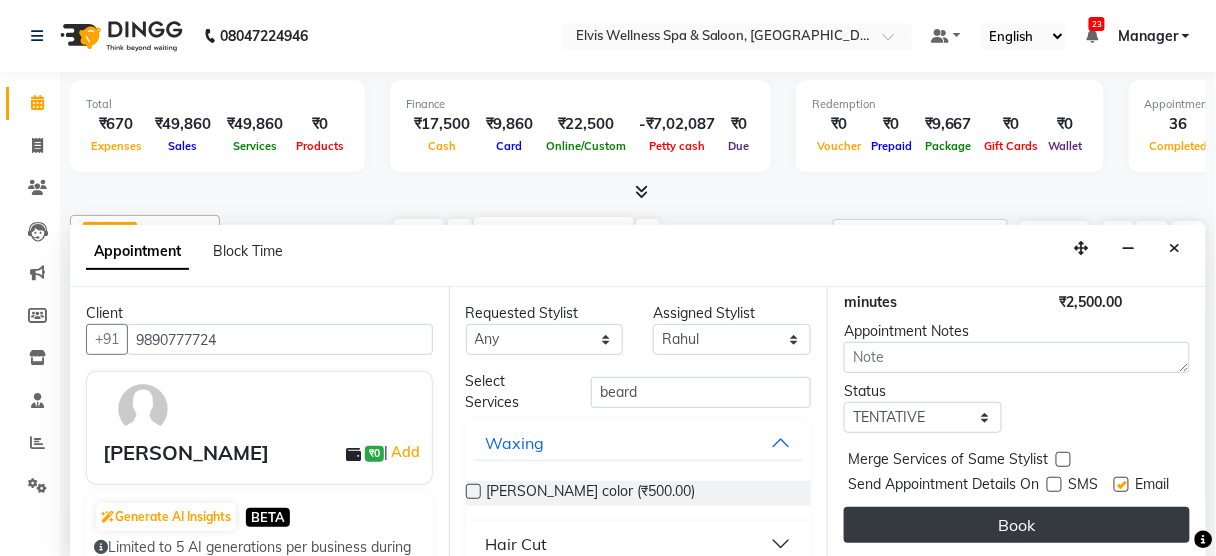click on "Book" at bounding box center (1017, 525) 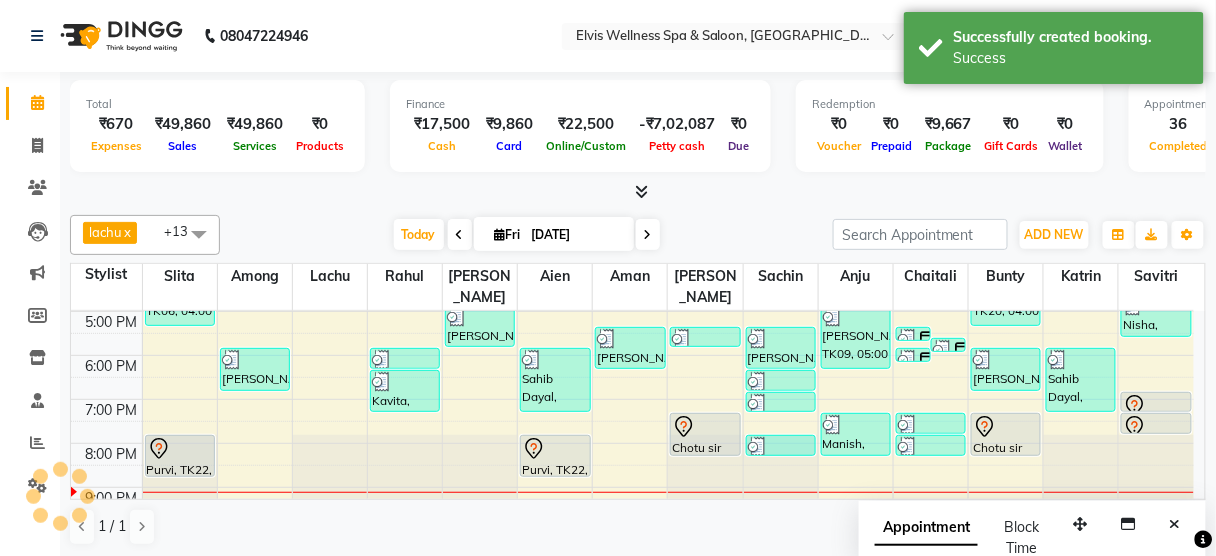 scroll, scrollTop: 0, scrollLeft: 0, axis: both 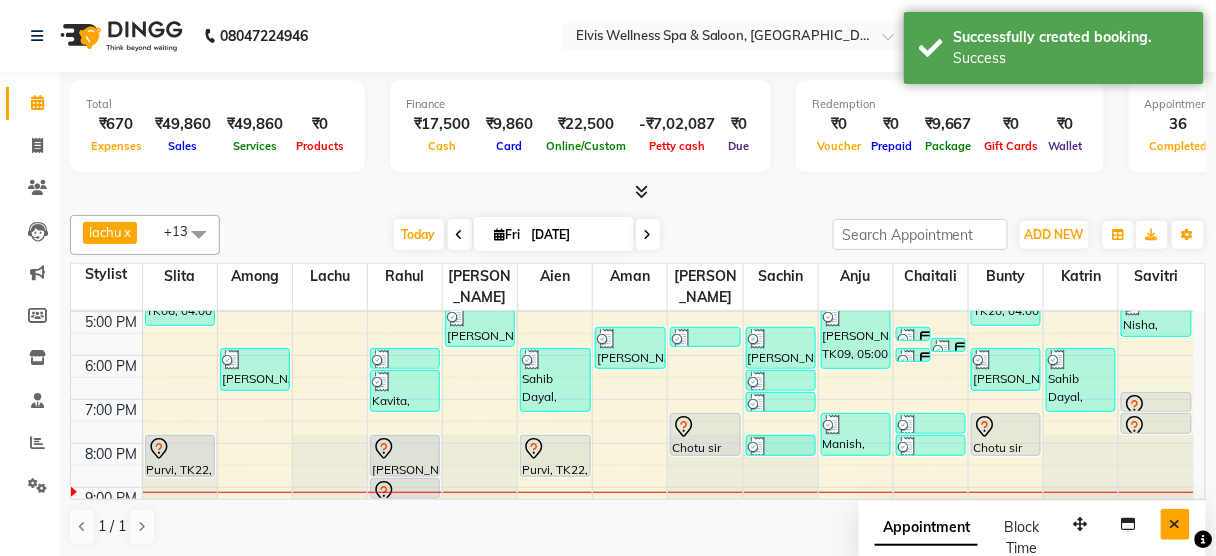 click at bounding box center (1175, 524) 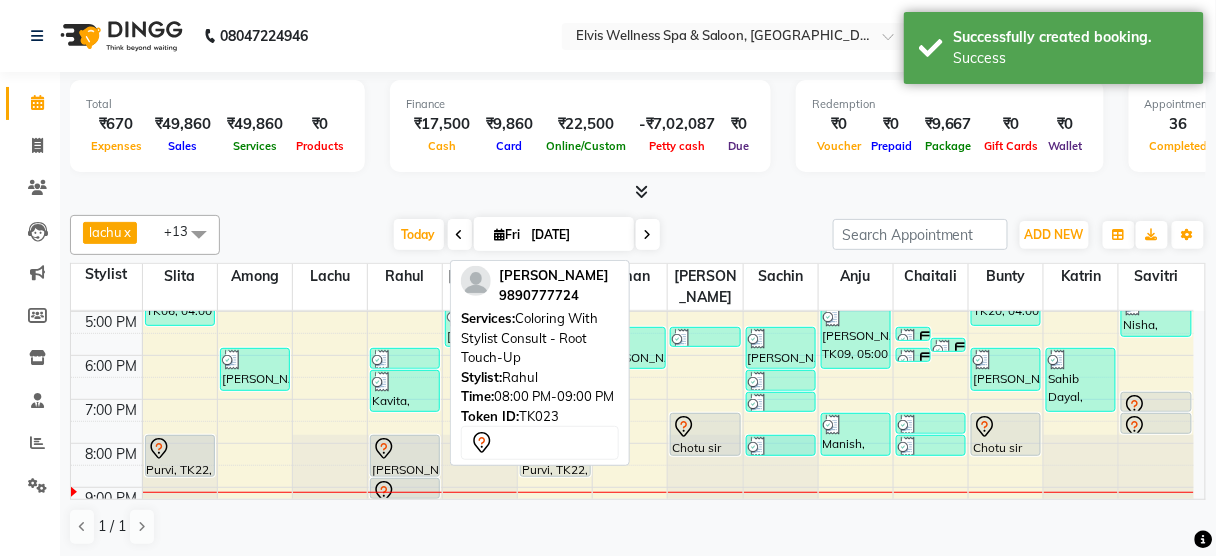 click on "[PERSON_NAME], TK23, 08:00 PM-09:00 PM, Coloring With Stylist Consult - Root Touch-Up" at bounding box center (405, 456) 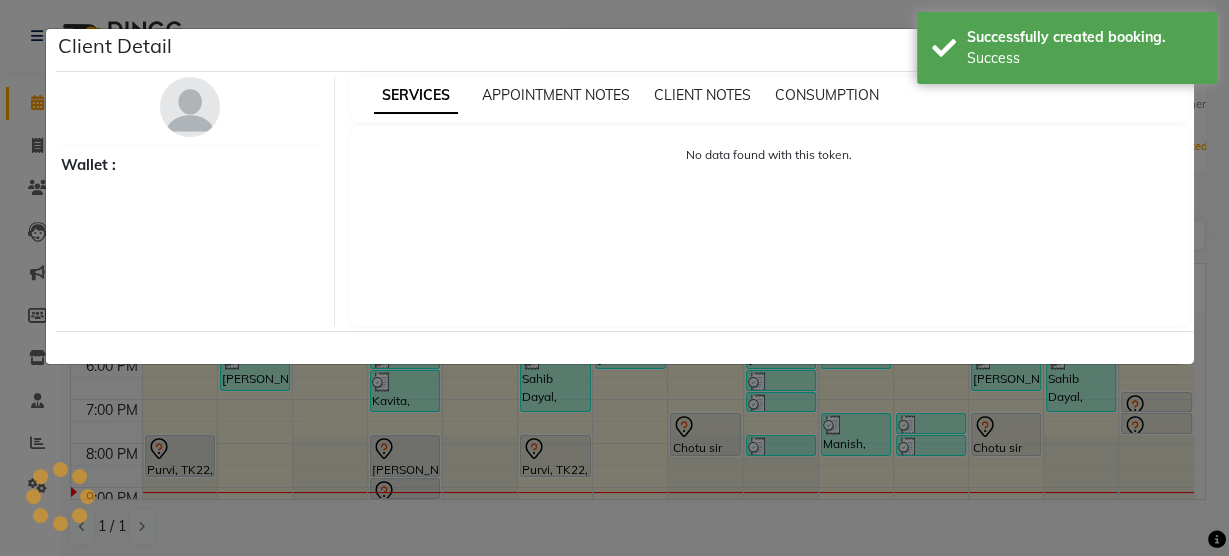select on "7" 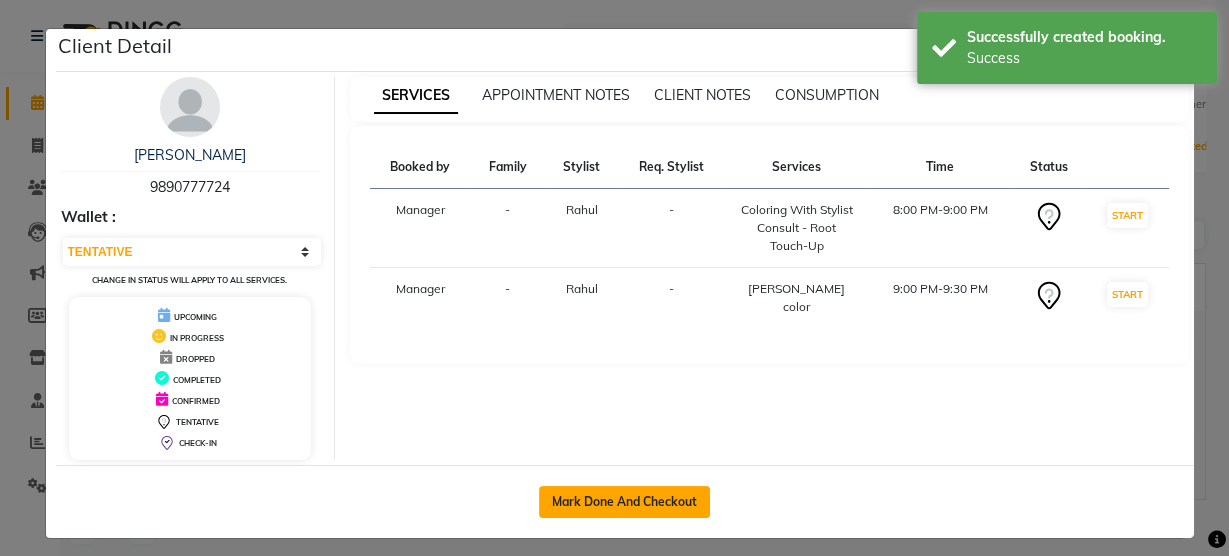 click on "Mark Done And Checkout" 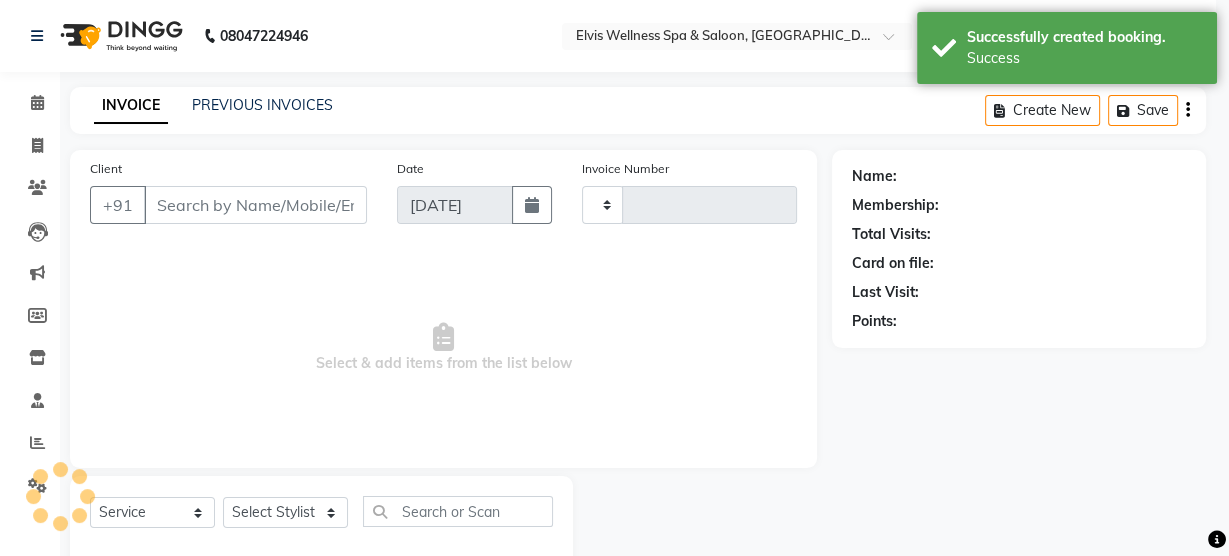 type on "1960" 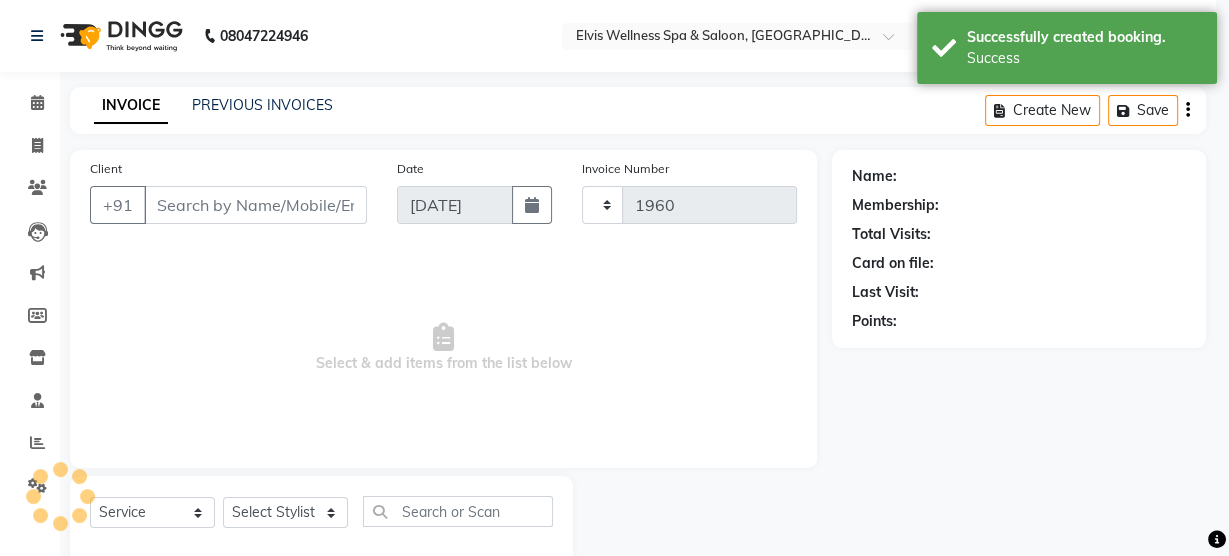 select on "3" 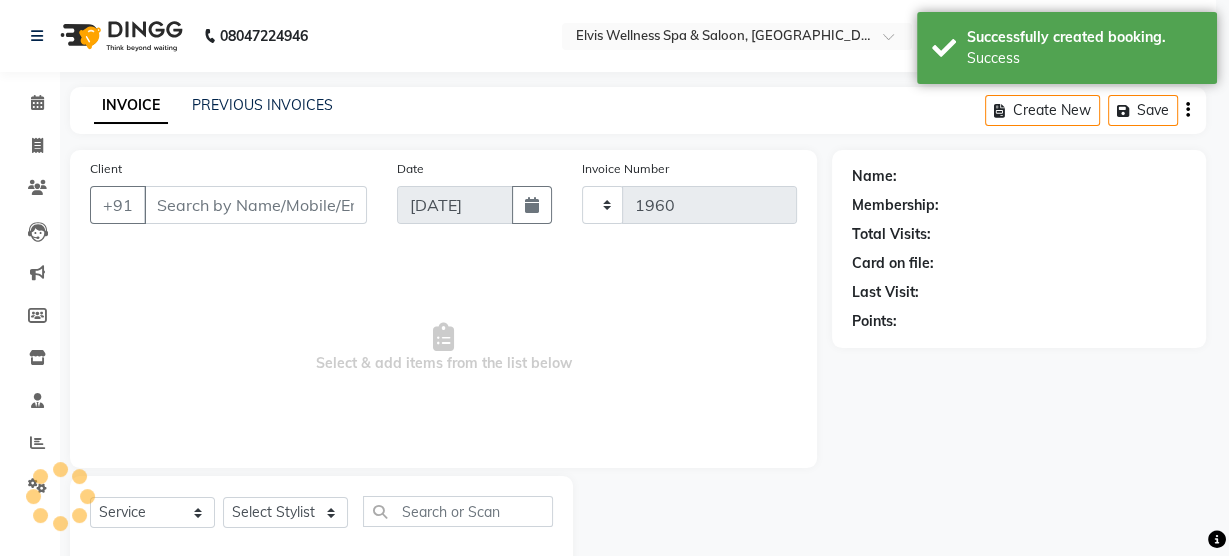 select on "5733" 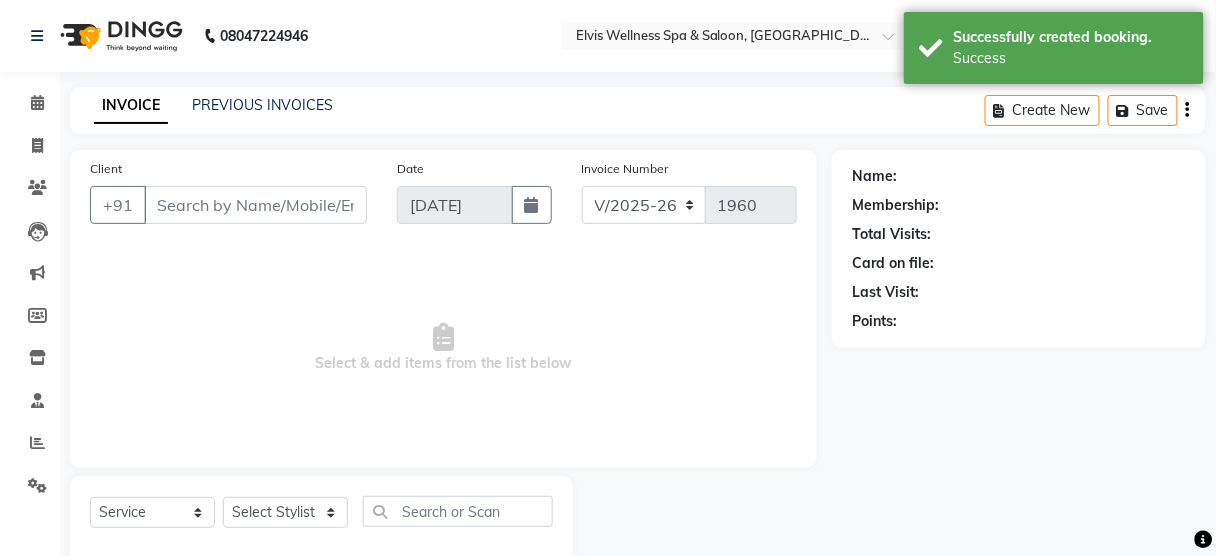 type on "9890777724" 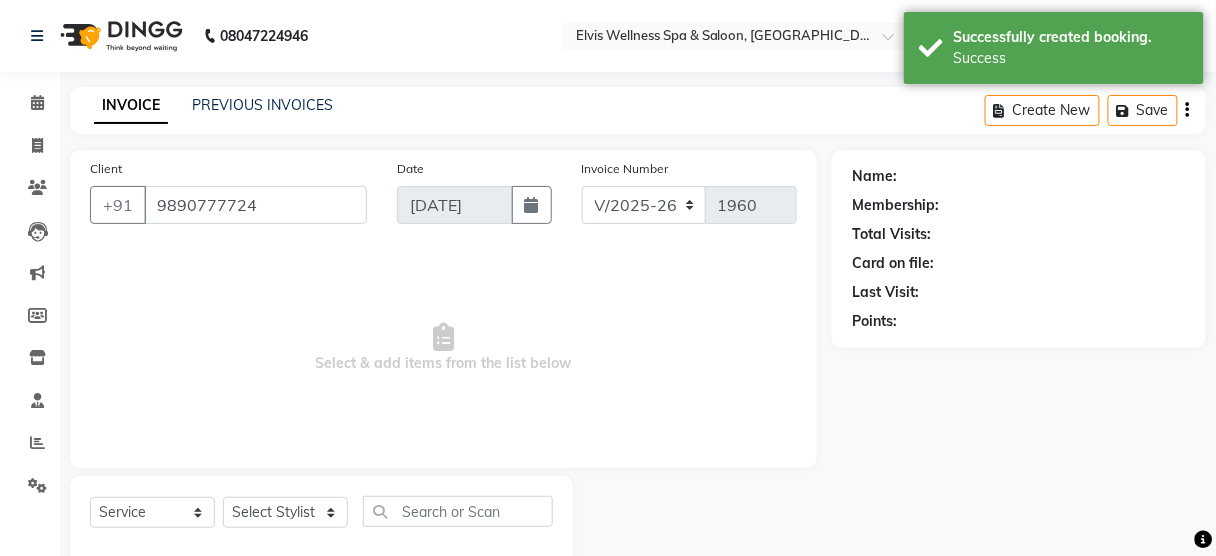 select on "40552" 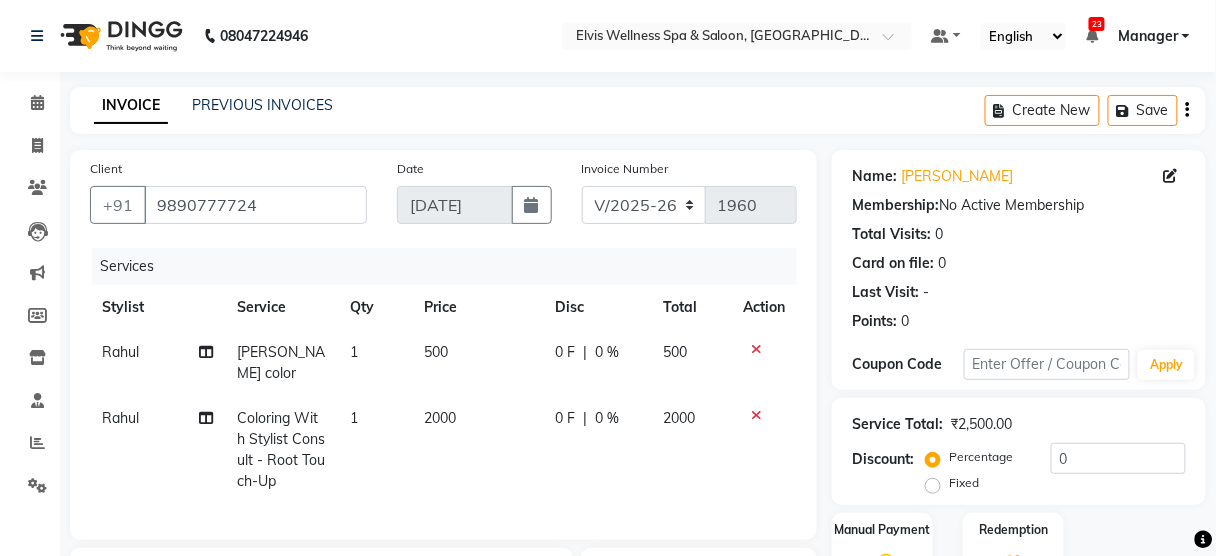 click on "2000" 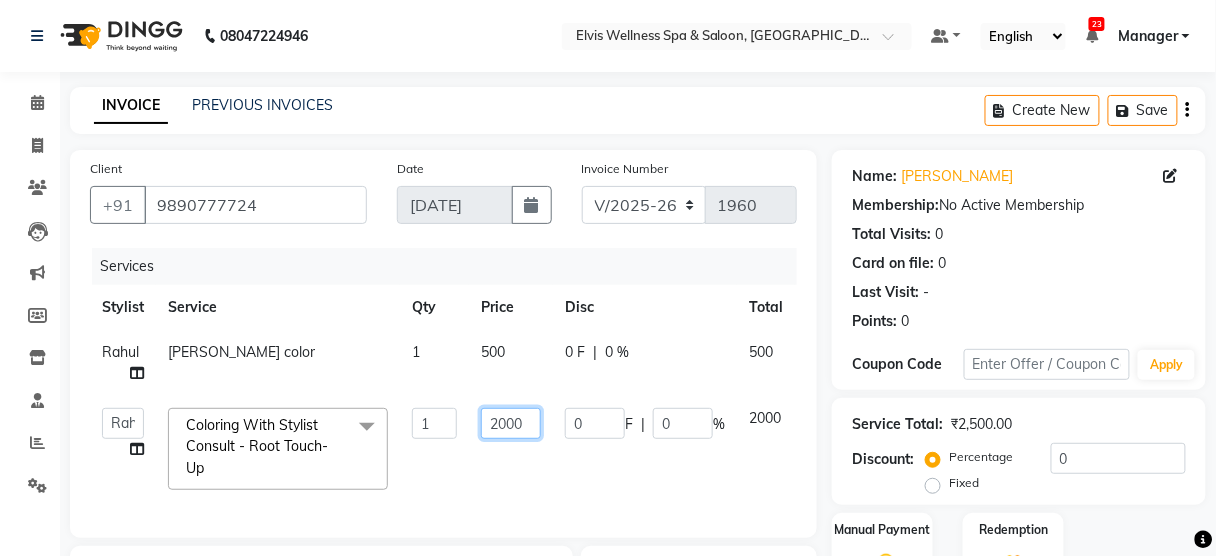 click on "2000" 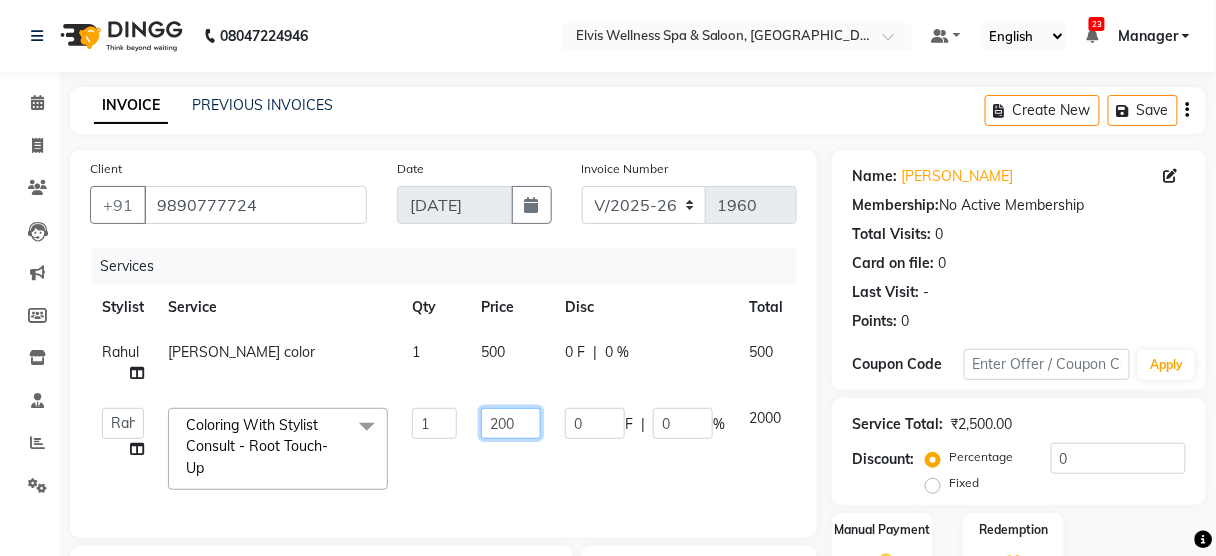 type on "2500" 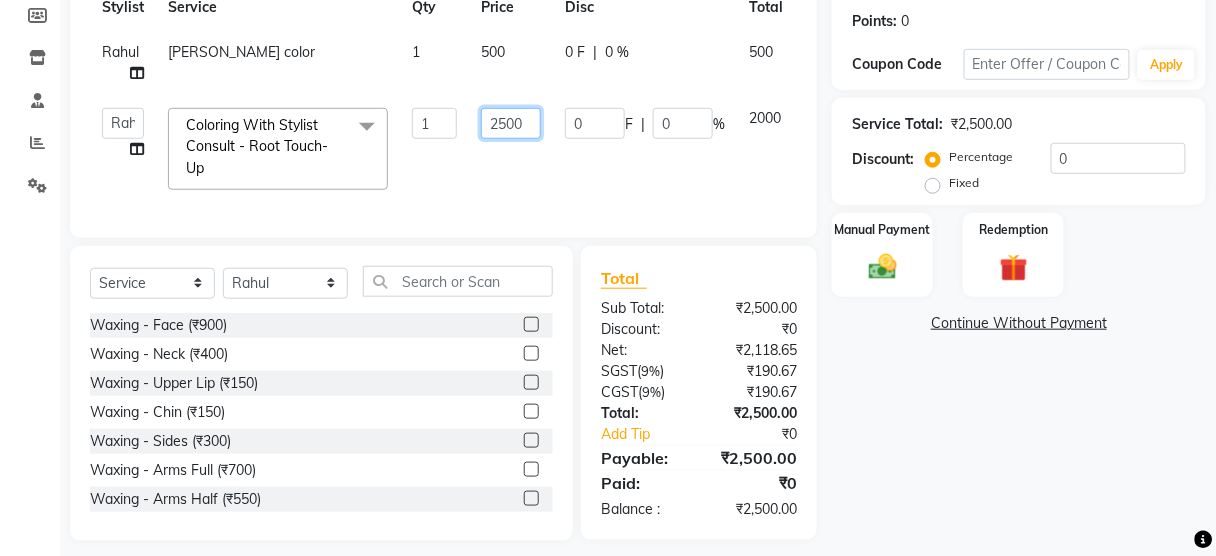 scroll, scrollTop: 305, scrollLeft: 0, axis: vertical 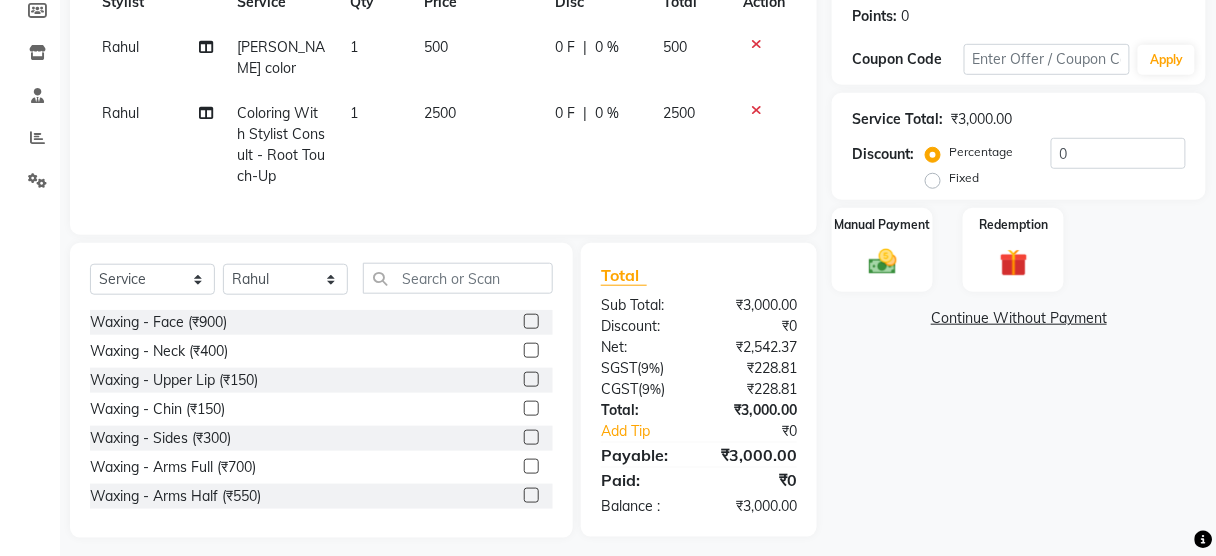 click on "Name: Kiran Mane  Membership:  No Active Membership  Total Visits:  0 Card on file:  0 Last Visit:   - Points:   0  Coupon Code Apply Service Total:  ₹3,000.00  Discount:  Percentage   Fixed  0 Manual Payment Redemption  Continue Without Payment" 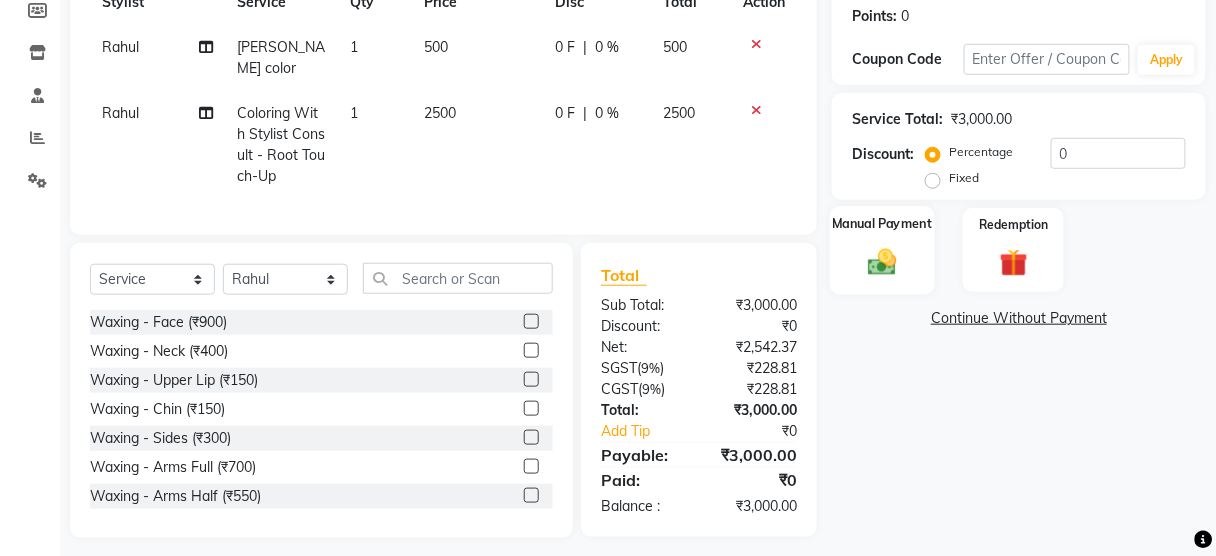 drag, startPoint x: 875, startPoint y: 277, endPoint x: 876, endPoint y: 232, distance: 45.01111 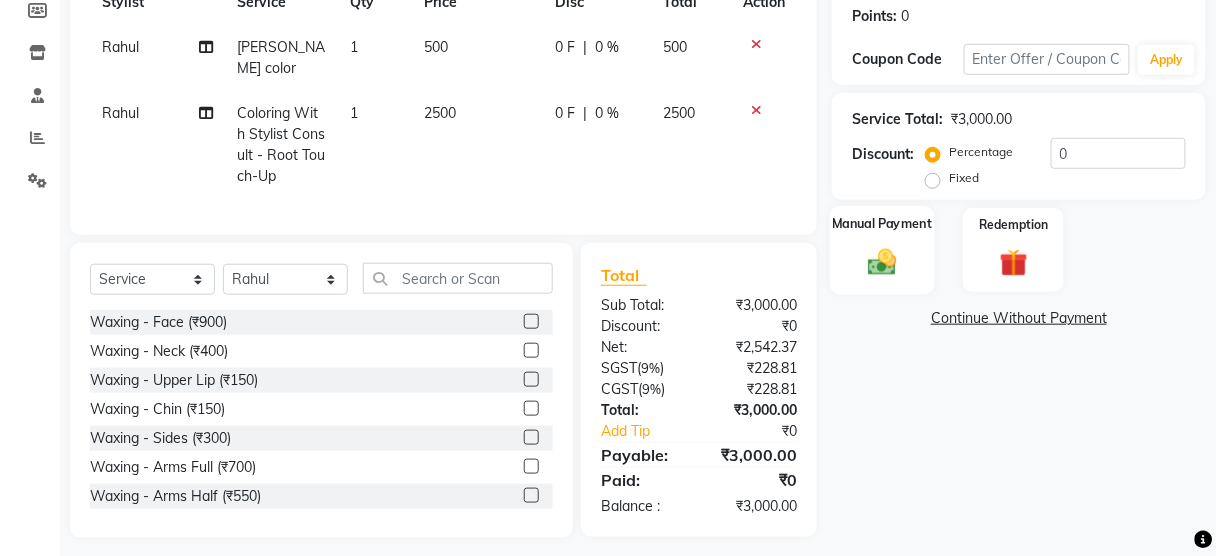 click on "Manual Payment" 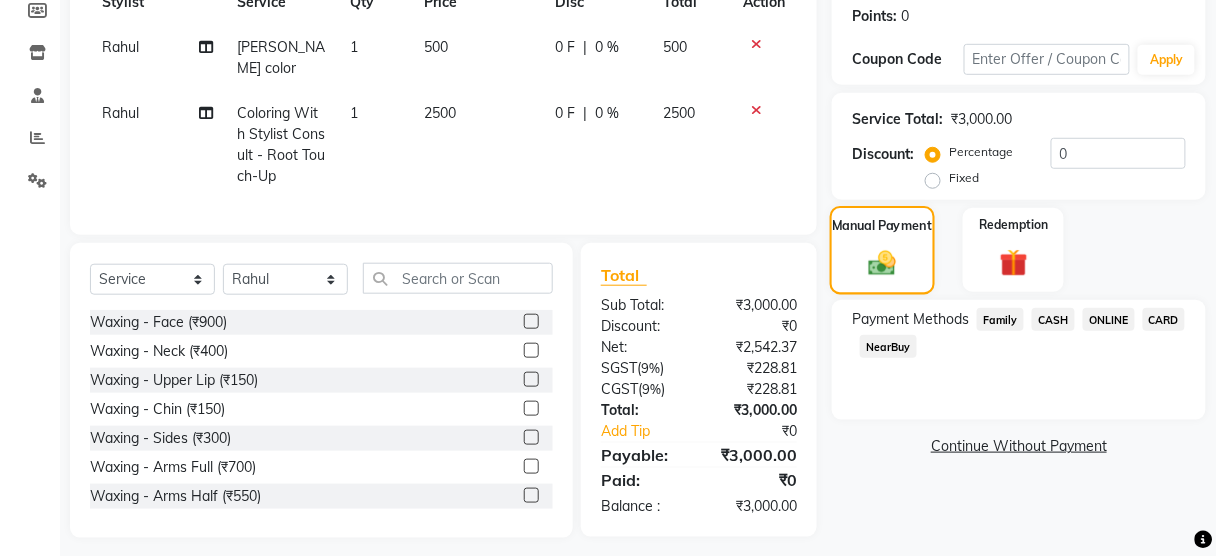 click on "Manual Payment" 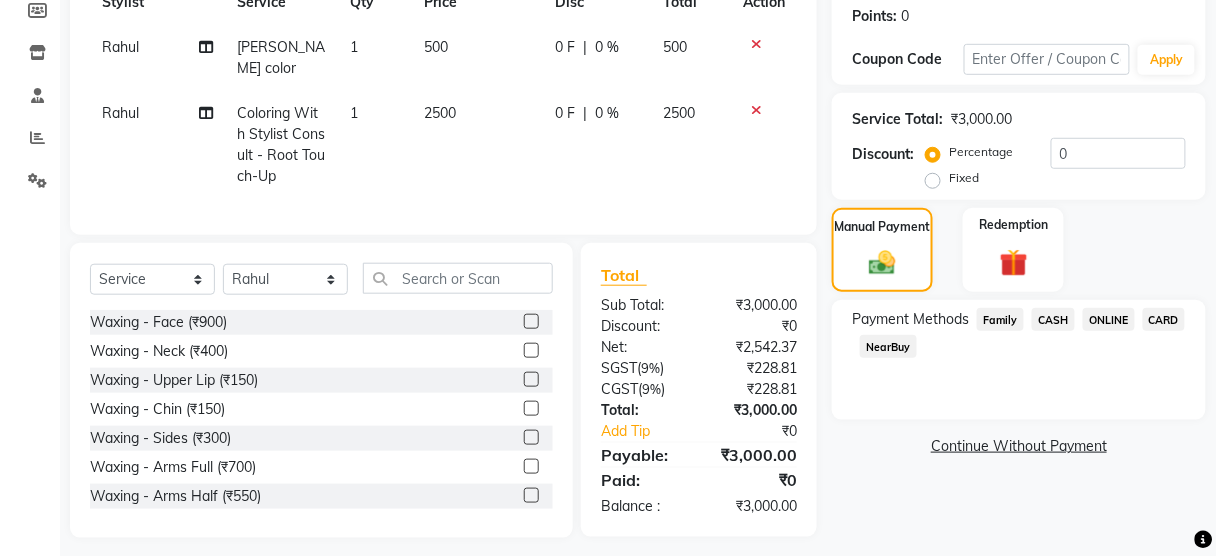 click on "ONLINE" 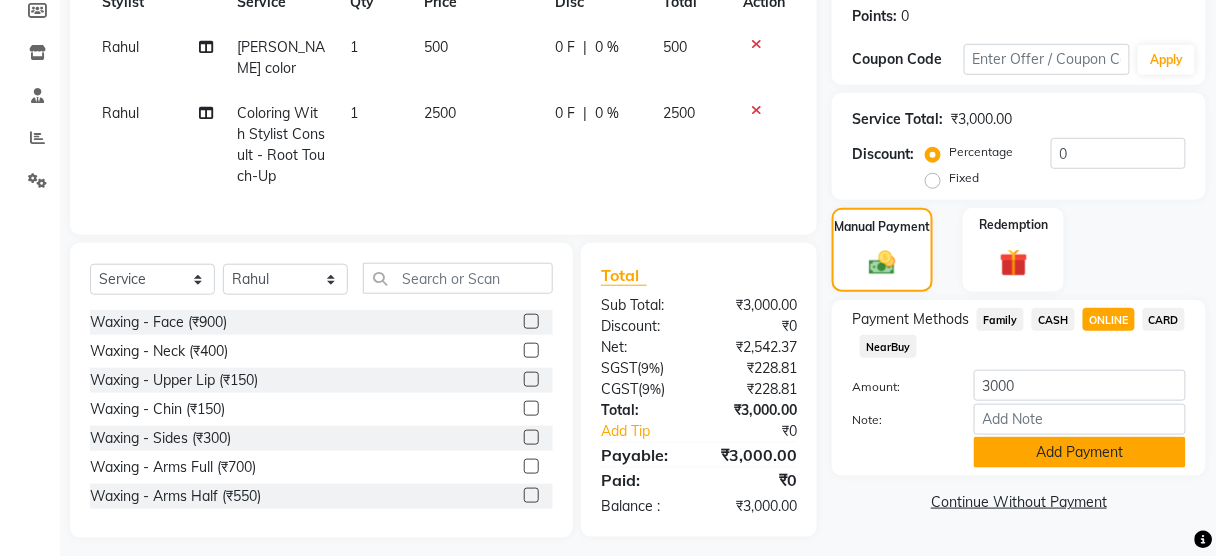 click on "Add Payment" 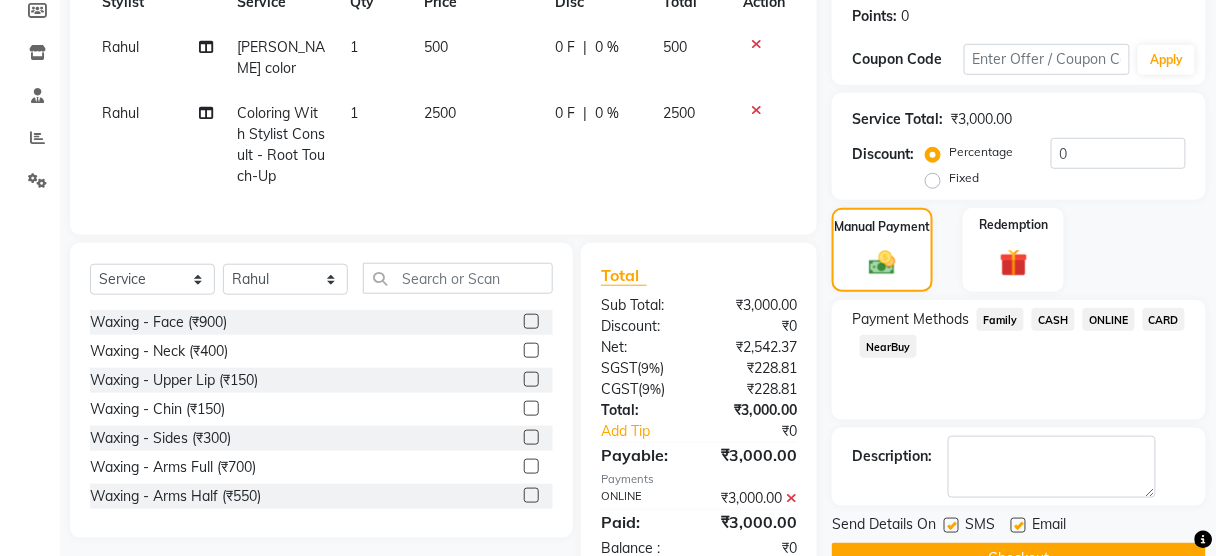 scroll, scrollTop: 368, scrollLeft: 0, axis: vertical 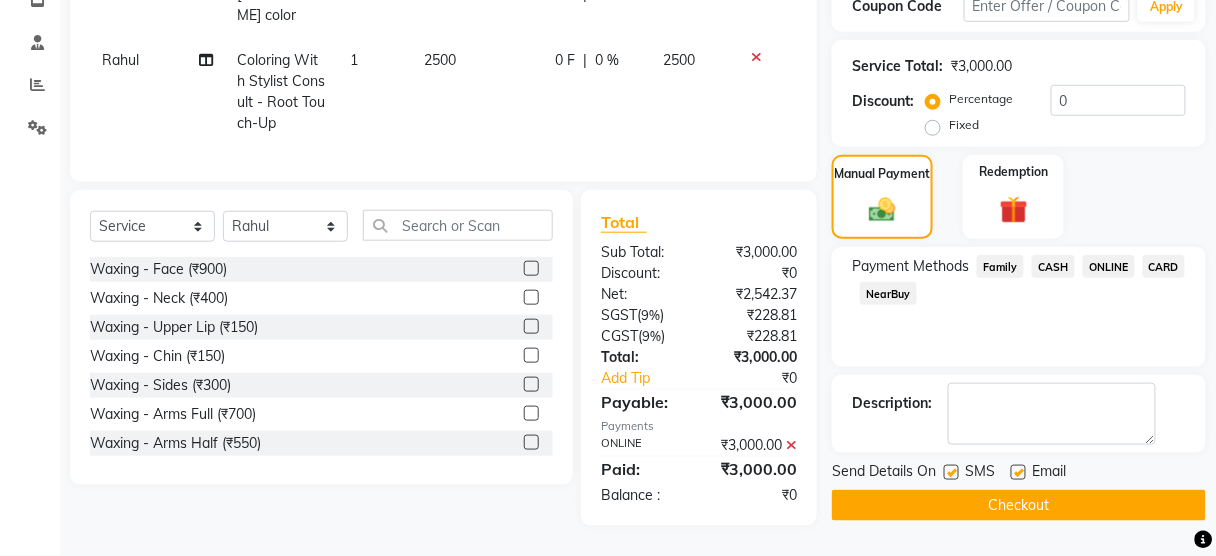 click 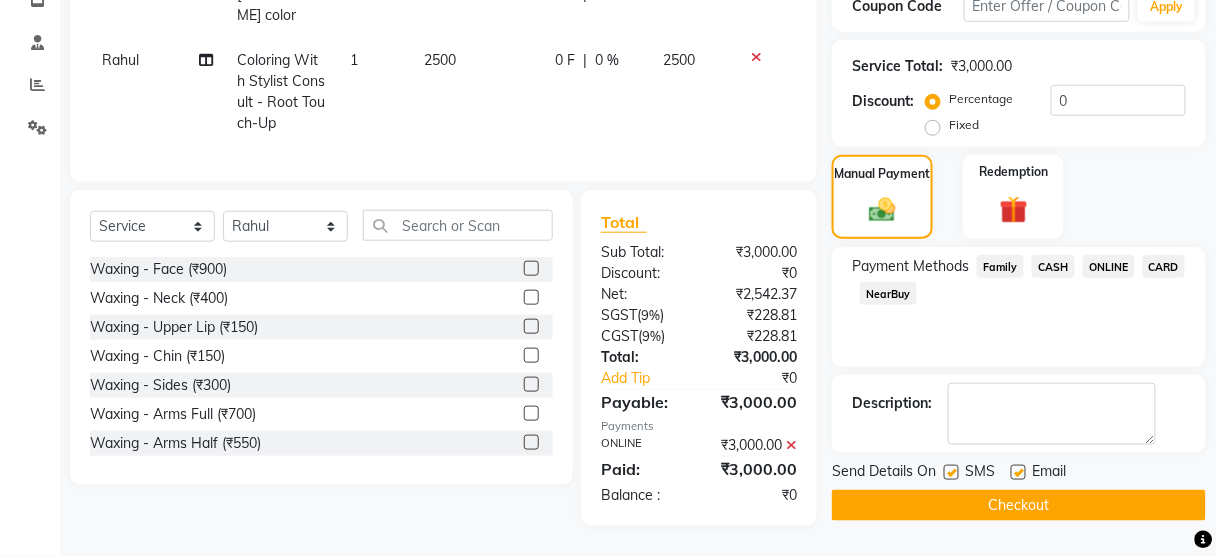 click at bounding box center [950, 473] 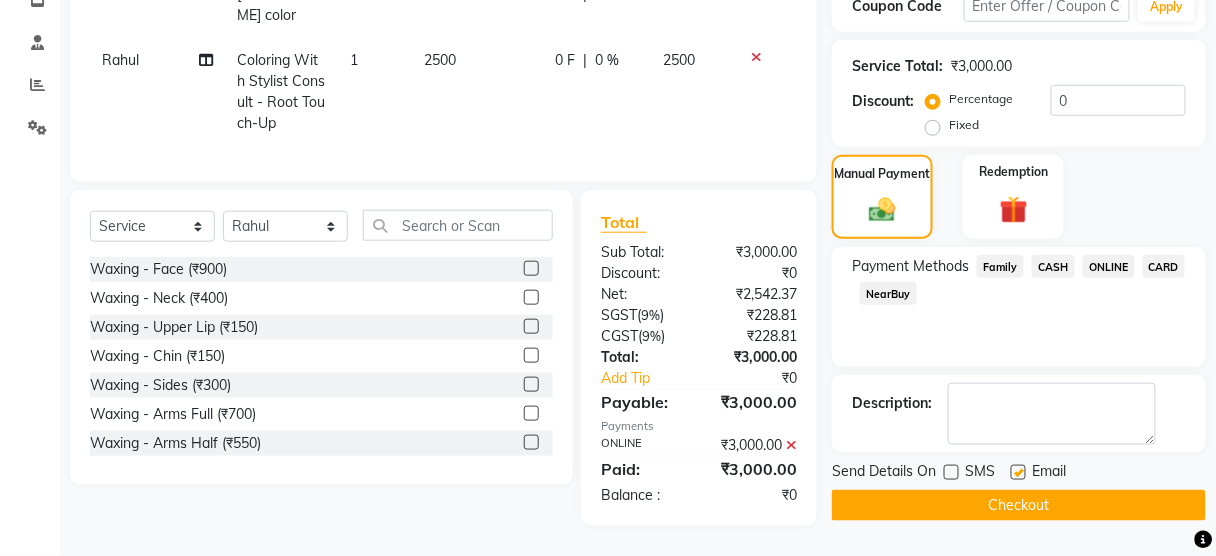 click on "Checkout" 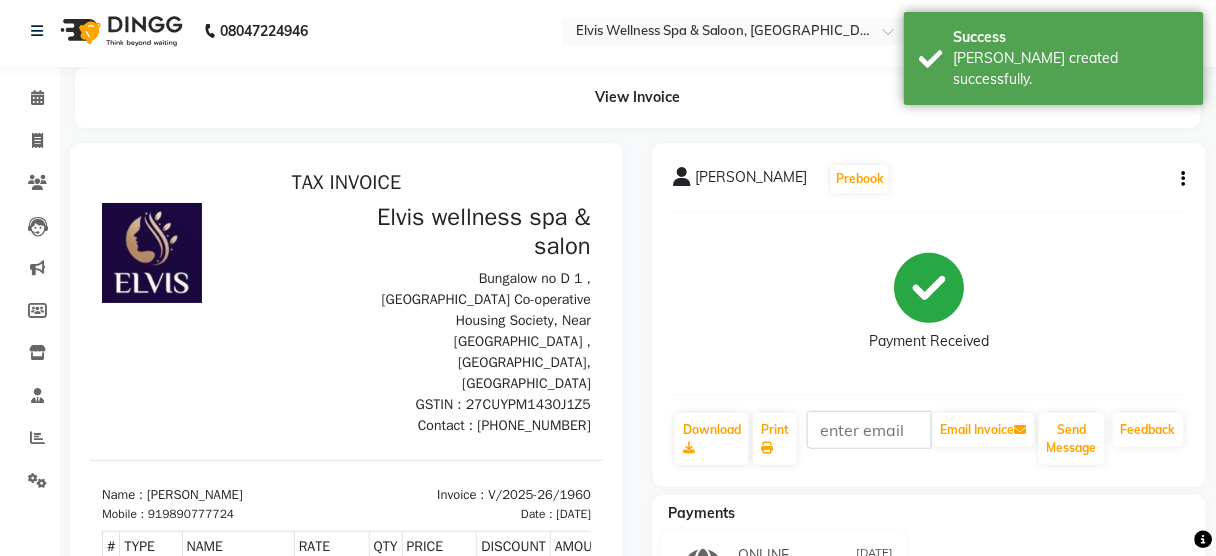 scroll, scrollTop: 0, scrollLeft: 0, axis: both 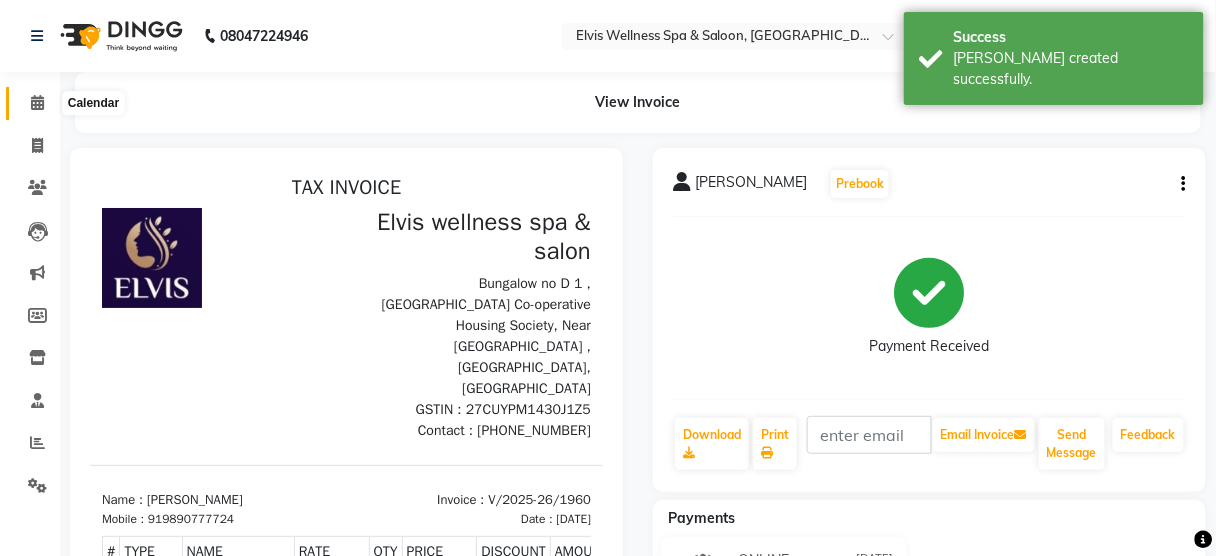 click 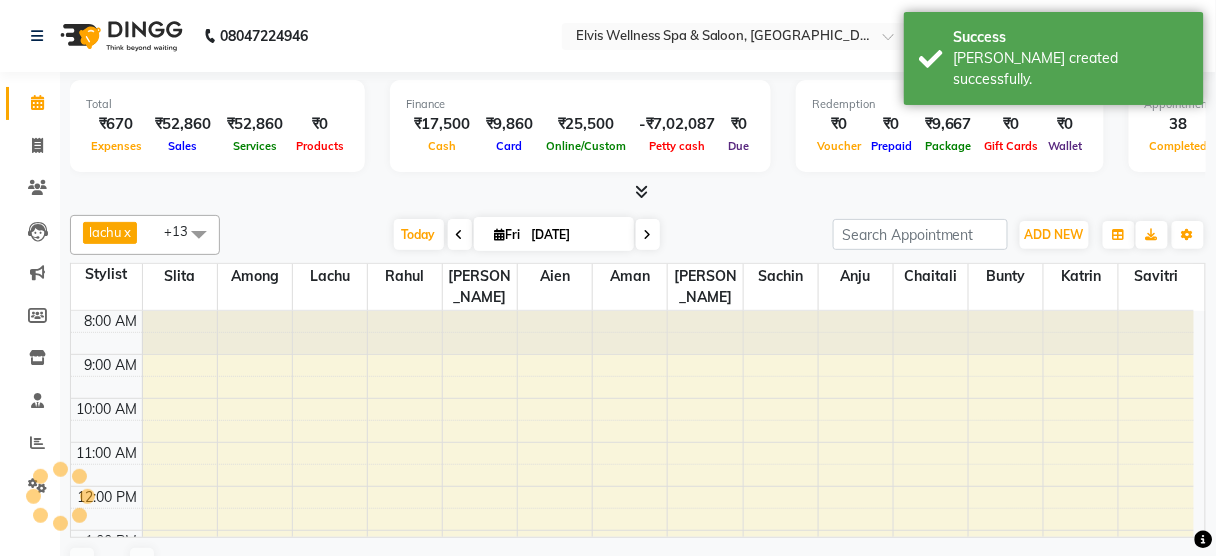 scroll, scrollTop: 0, scrollLeft: 0, axis: both 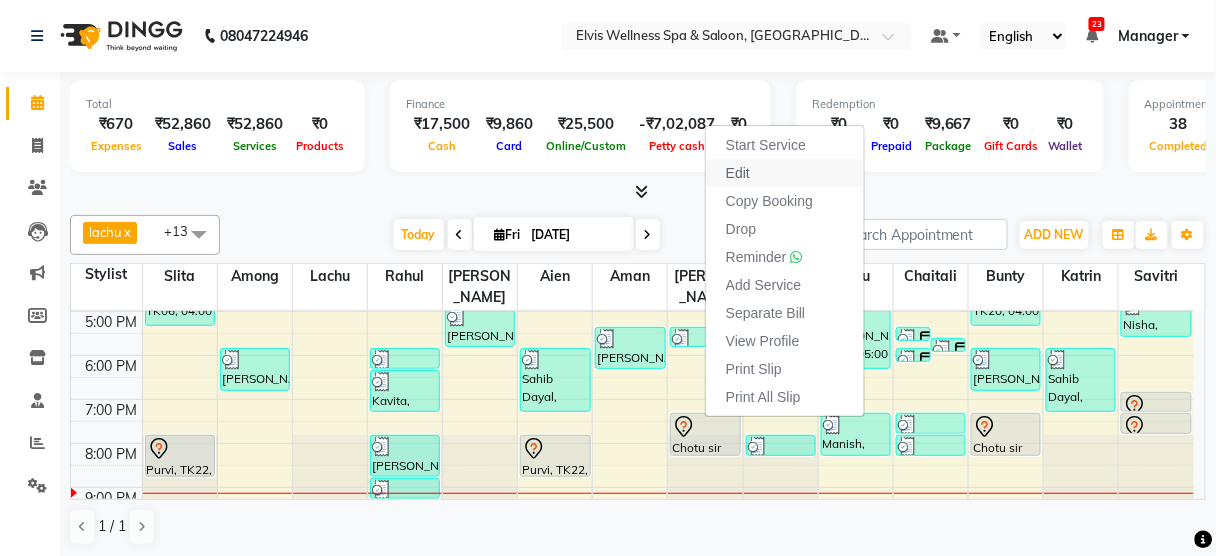 click on "Edit" at bounding box center (738, 173) 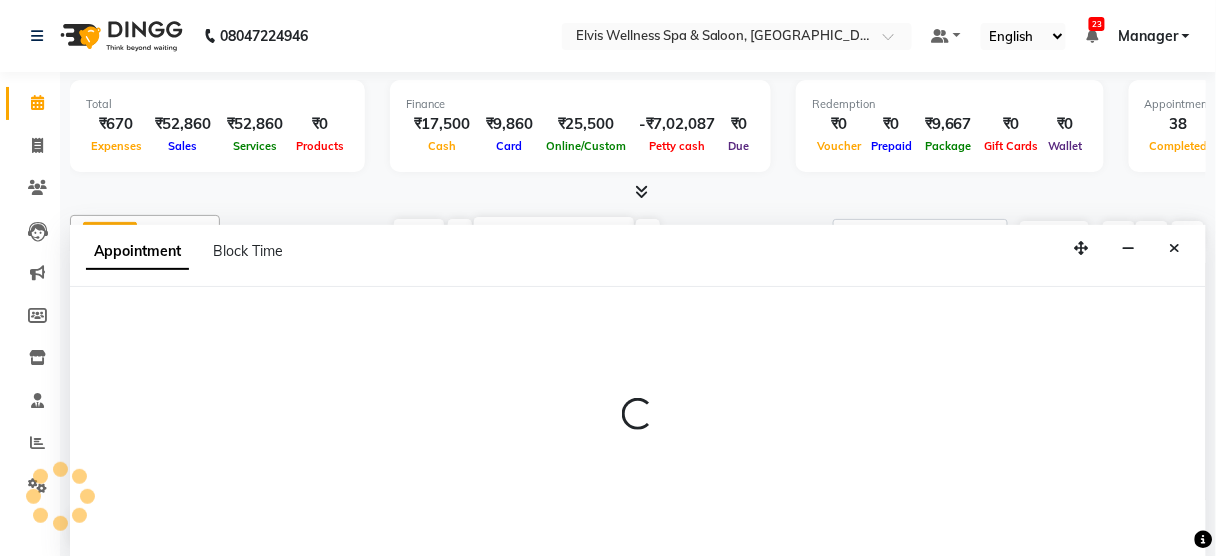 scroll, scrollTop: 0, scrollLeft: 0, axis: both 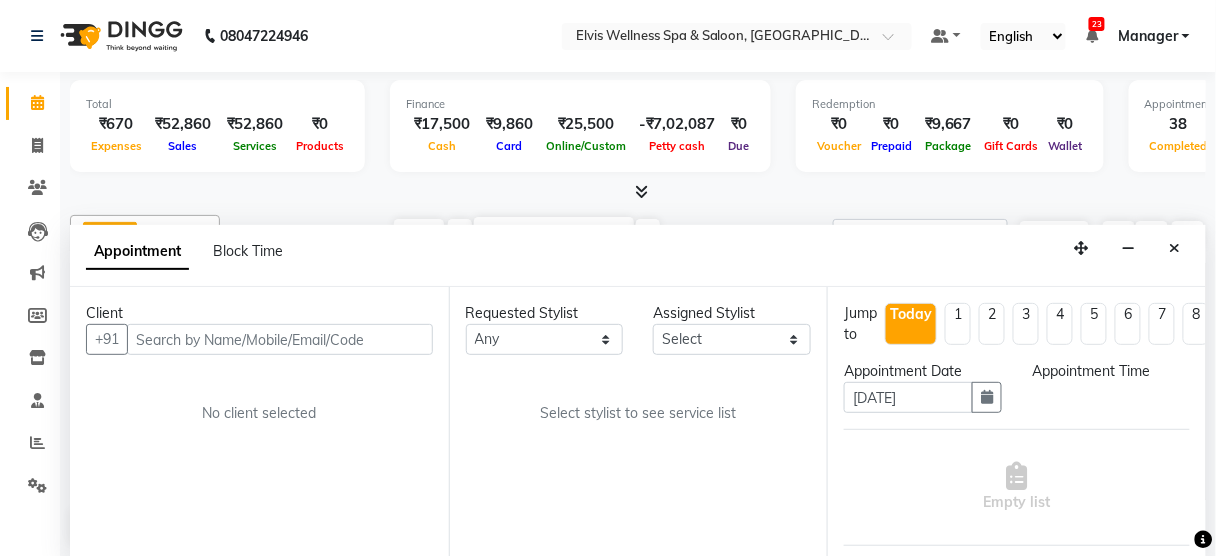 select on "75902" 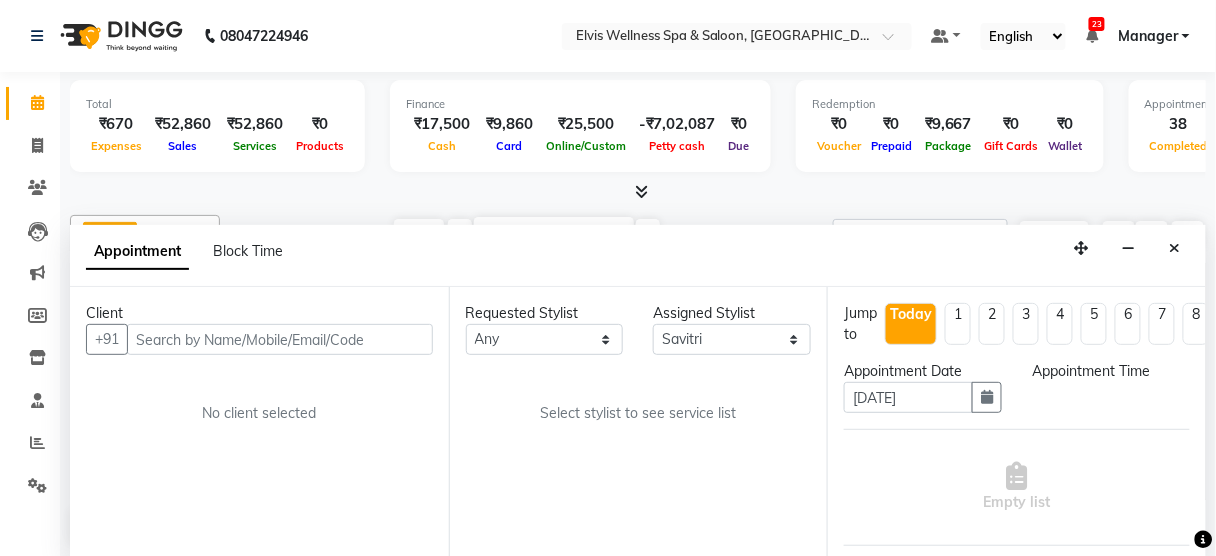 scroll, scrollTop: 395, scrollLeft: 0, axis: vertical 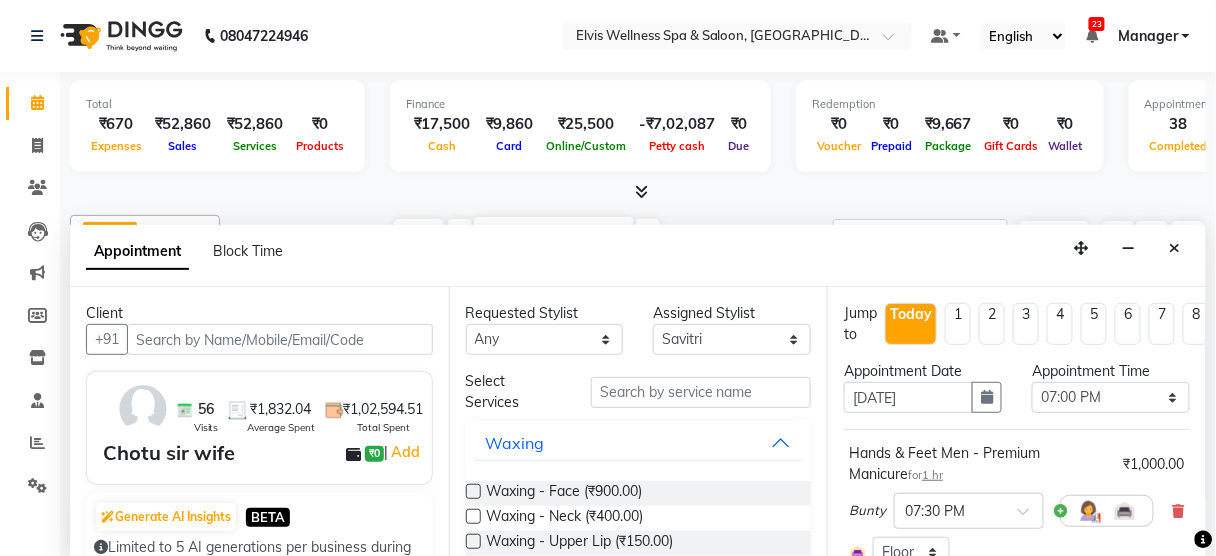 select on "2736" 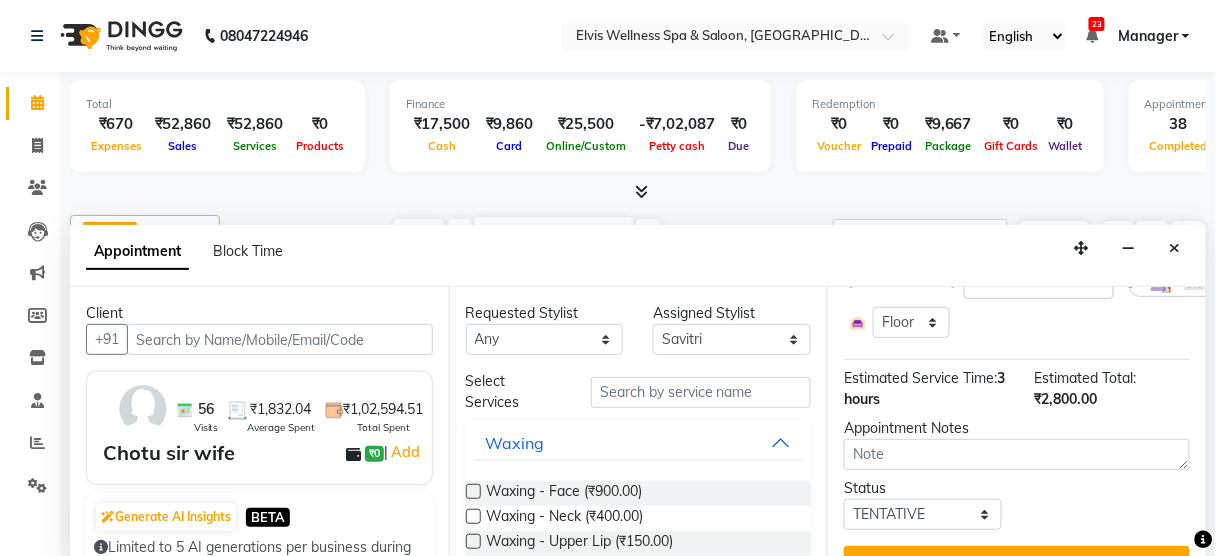 scroll, scrollTop: 677, scrollLeft: 0, axis: vertical 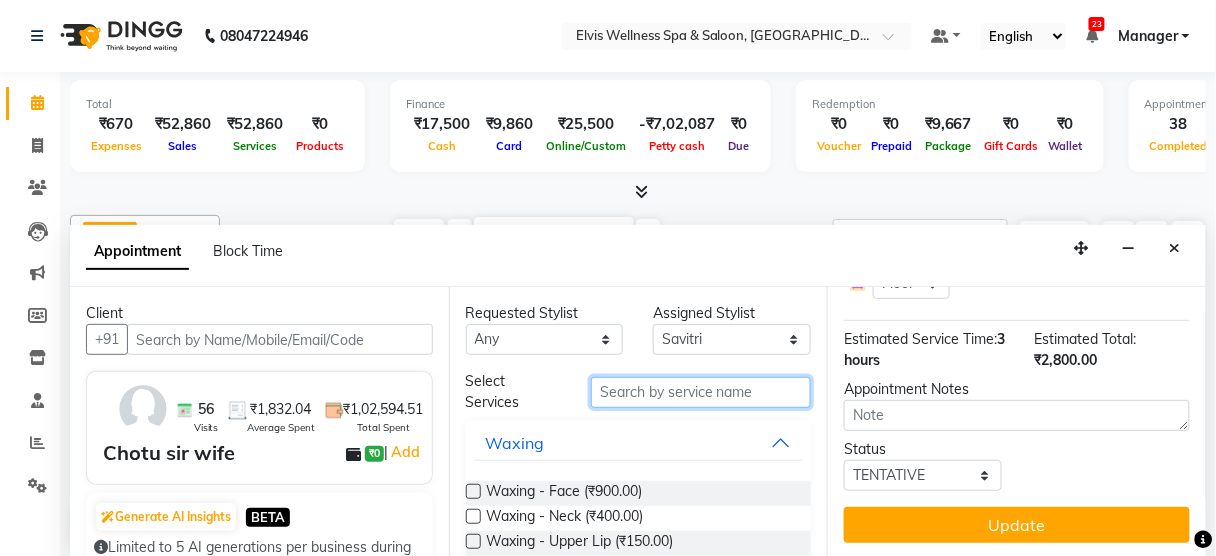 click at bounding box center [701, 392] 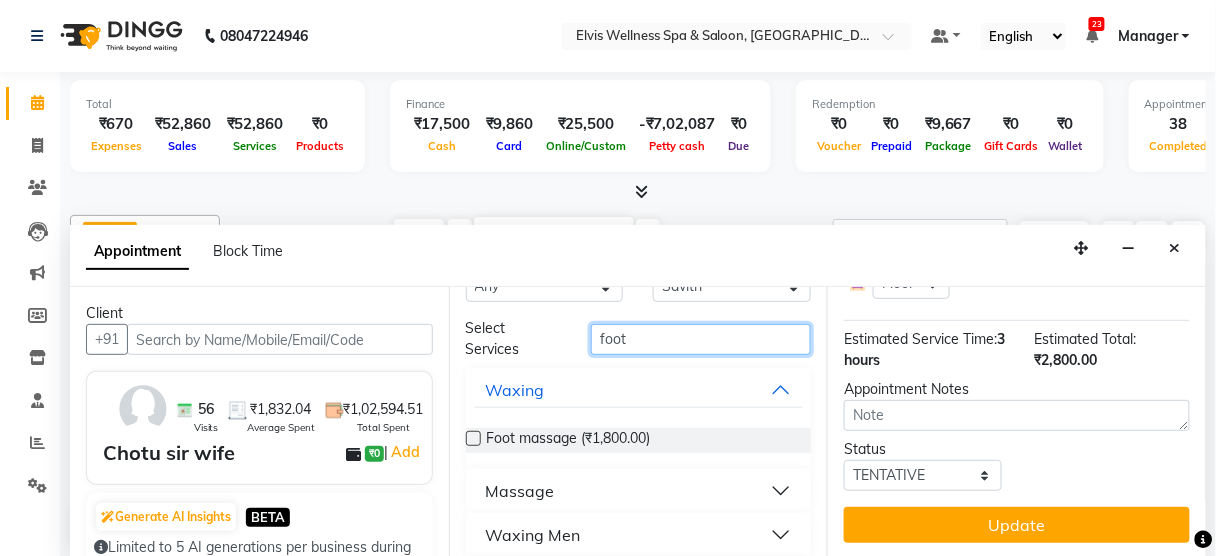 scroll, scrollTop: 0, scrollLeft: 0, axis: both 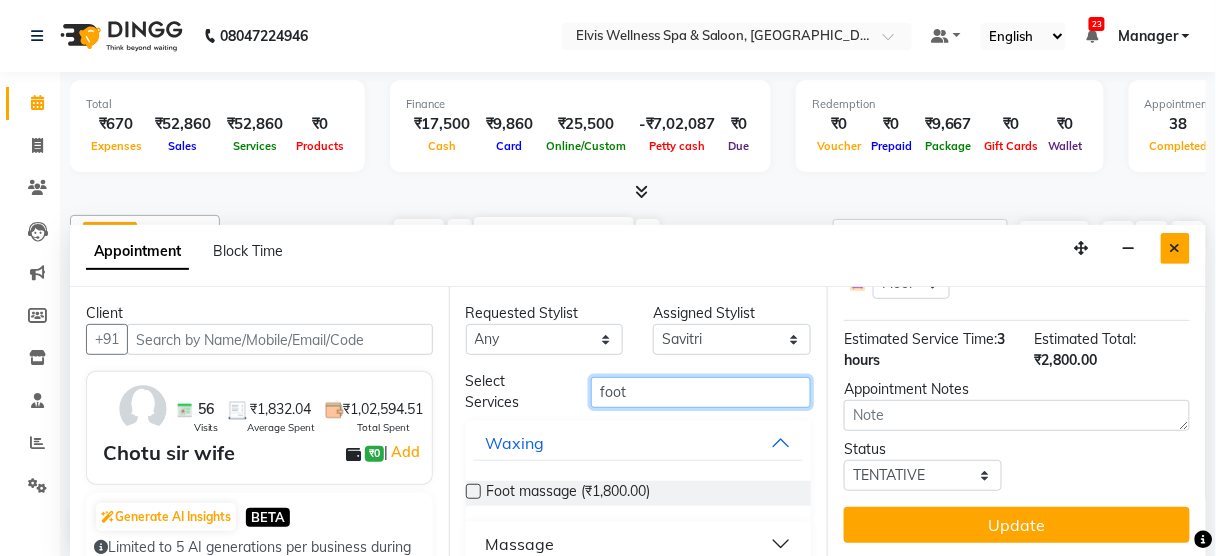 type on "foot" 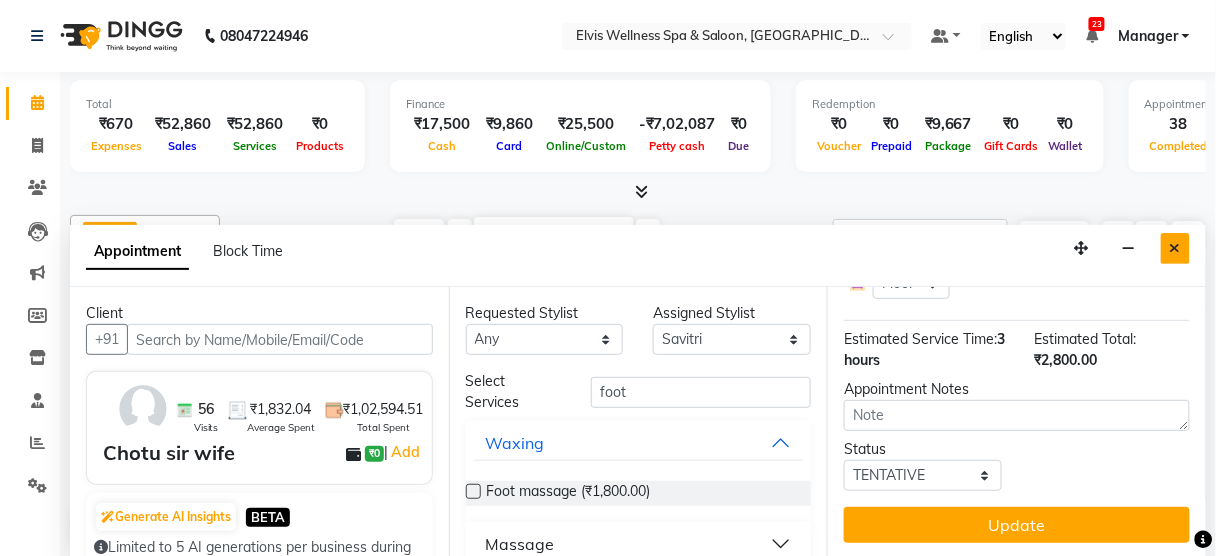 click at bounding box center (1175, 248) 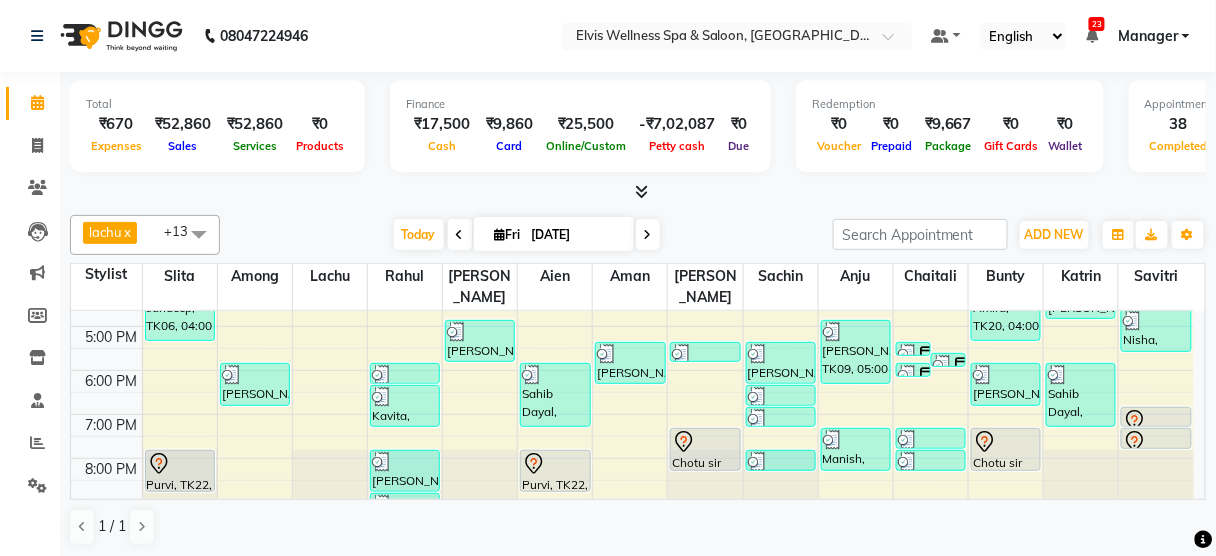 scroll, scrollTop: 395, scrollLeft: 0, axis: vertical 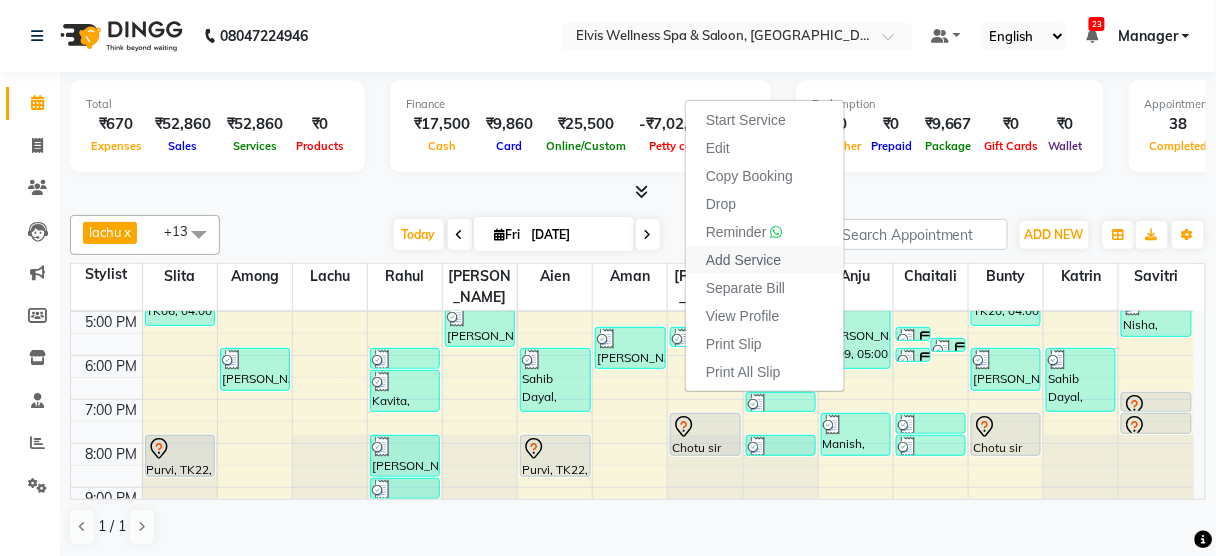 click on "Add Service" at bounding box center [743, 260] 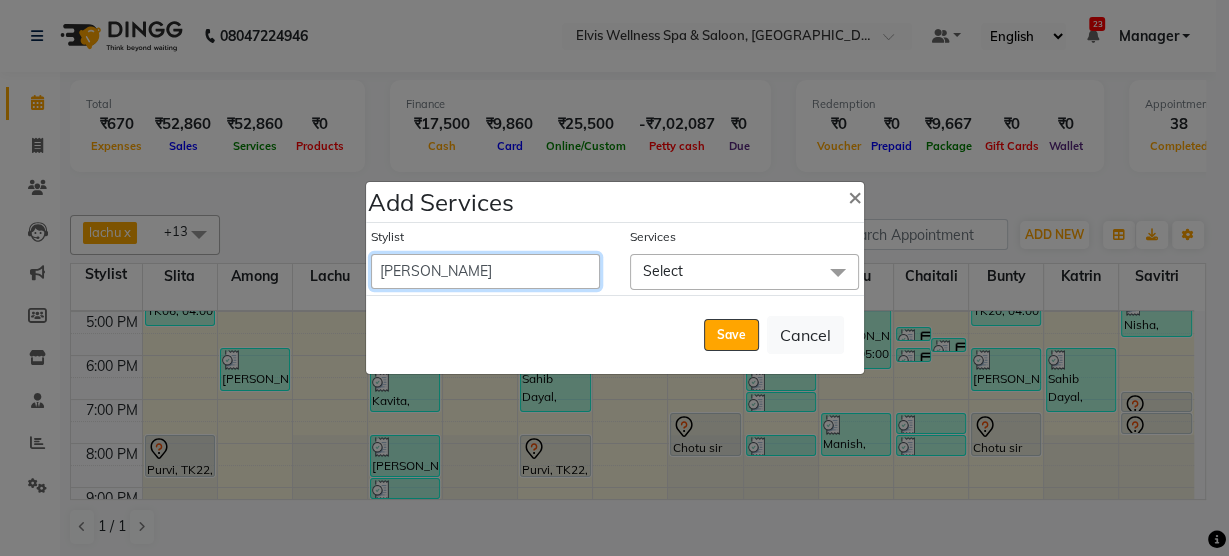 click on "Aien   Aman   among   Anju   Anna   baner staff   Bepeto   Bunty   Chaitali   Eunice   Jay   Katrin   Khumpo   kothrud staff   KP staff   Kundan   lachu   Lelen   Lucy   Manager   Marvin   Masoni   mimin   Ming   nancy   Noang   Rahul   RAMBO   Reena   Sachin   sarla   Savitri   slita   Sumitra   Thon   Viman nagar staff   yanchen" at bounding box center [485, 271] 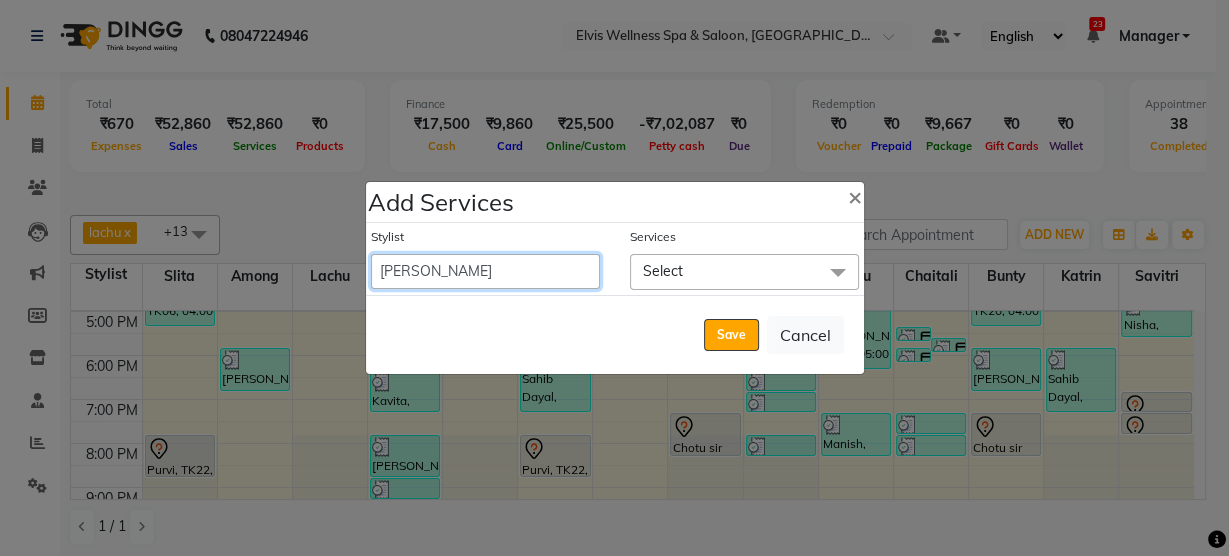 select on "46426" 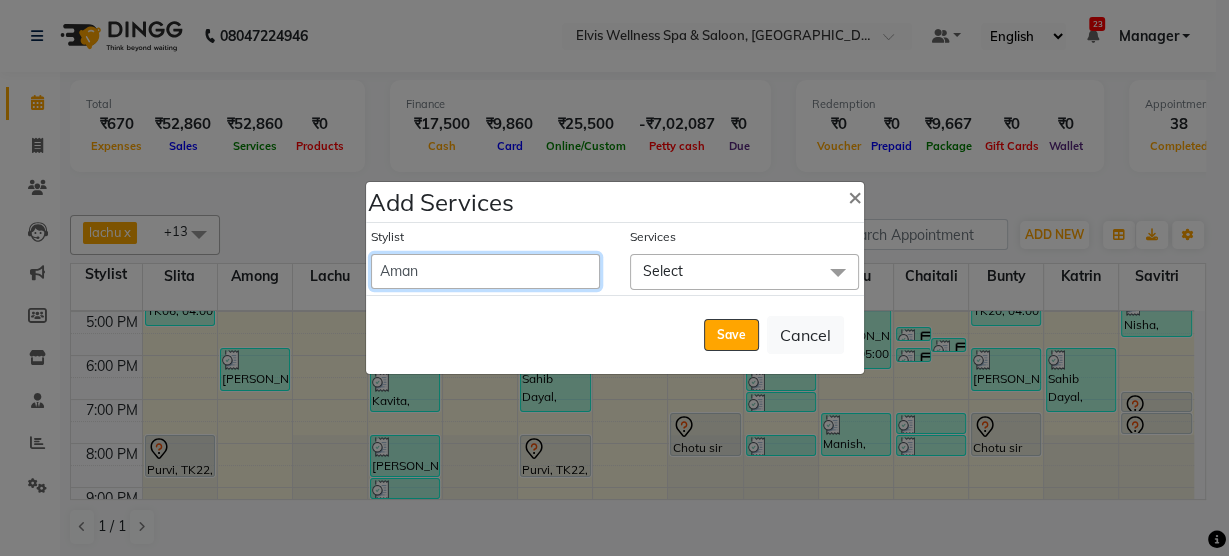 click on "Aien   Aman   among   Anju   Anna   baner staff   Bepeto   Bunty   Chaitali   Eunice   Jay   Katrin   Khumpo   kothrud staff   KP staff   Kundan   lachu   Lelen   Lucy   Manager   Marvin   Masoni   mimin   Ming   nancy   Noang   Rahul   RAMBO   Reena   Sachin   sarla   Savitri   slita   Sumitra   Thon   Viman nagar staff   yanchen" at bounding box center (485, 271) 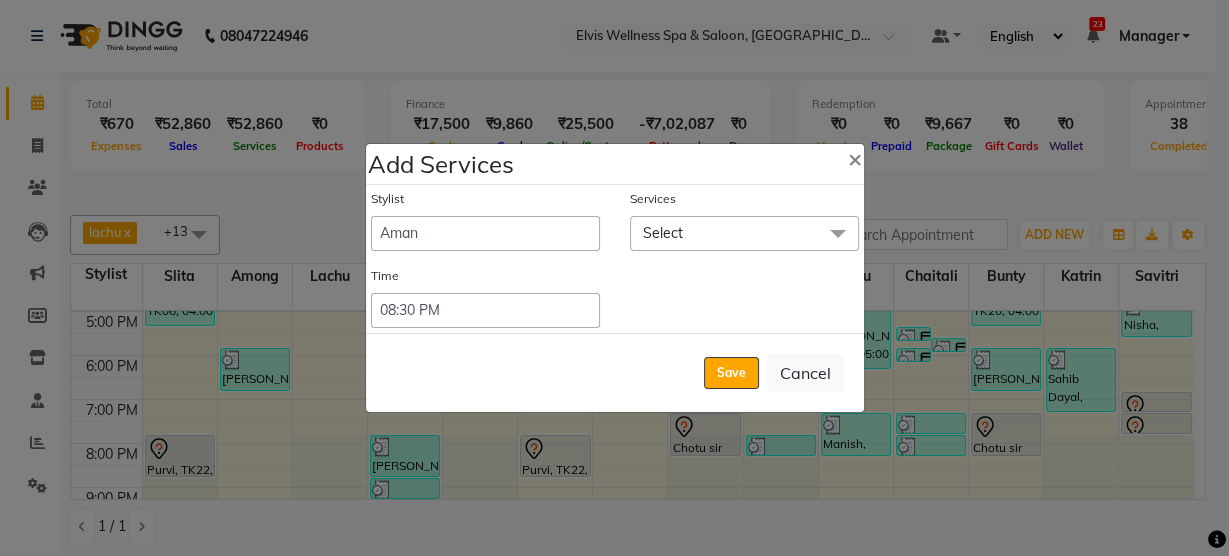 click on "Select" 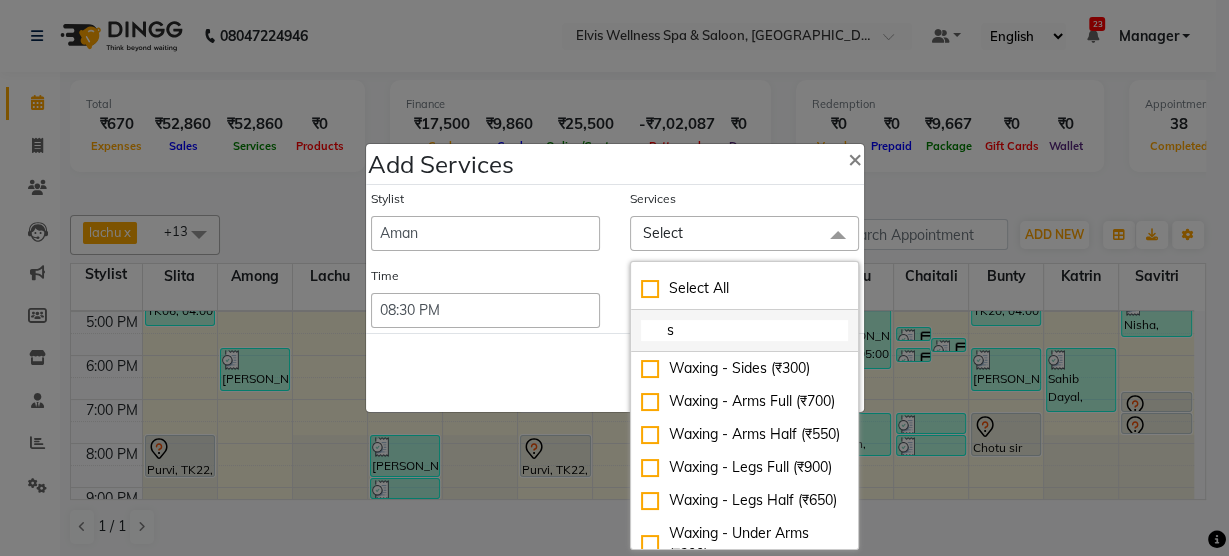 click on "s" 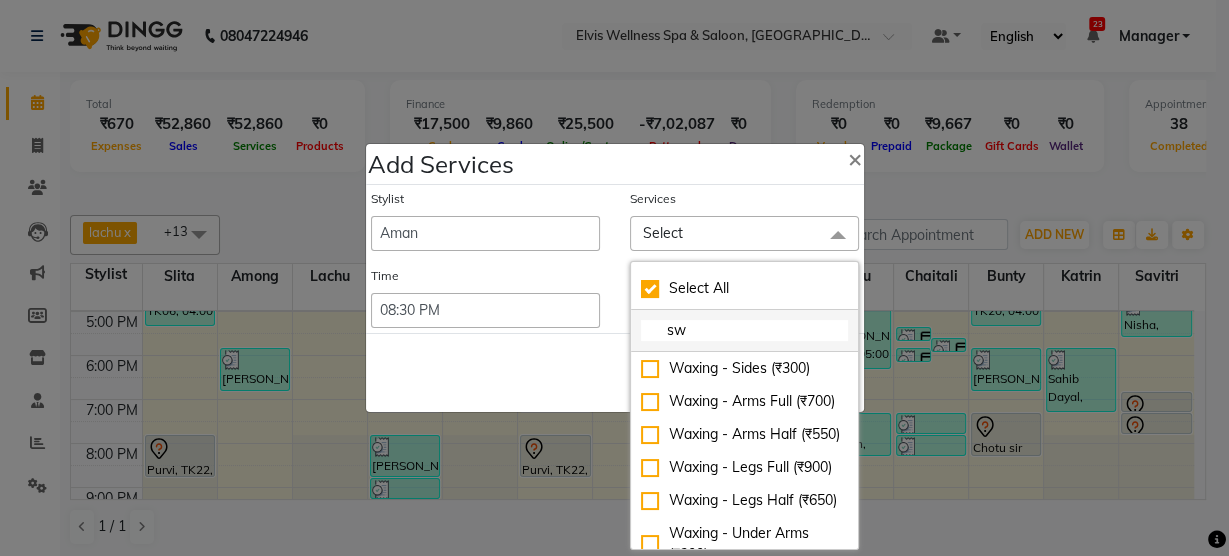 checkbox on "true" 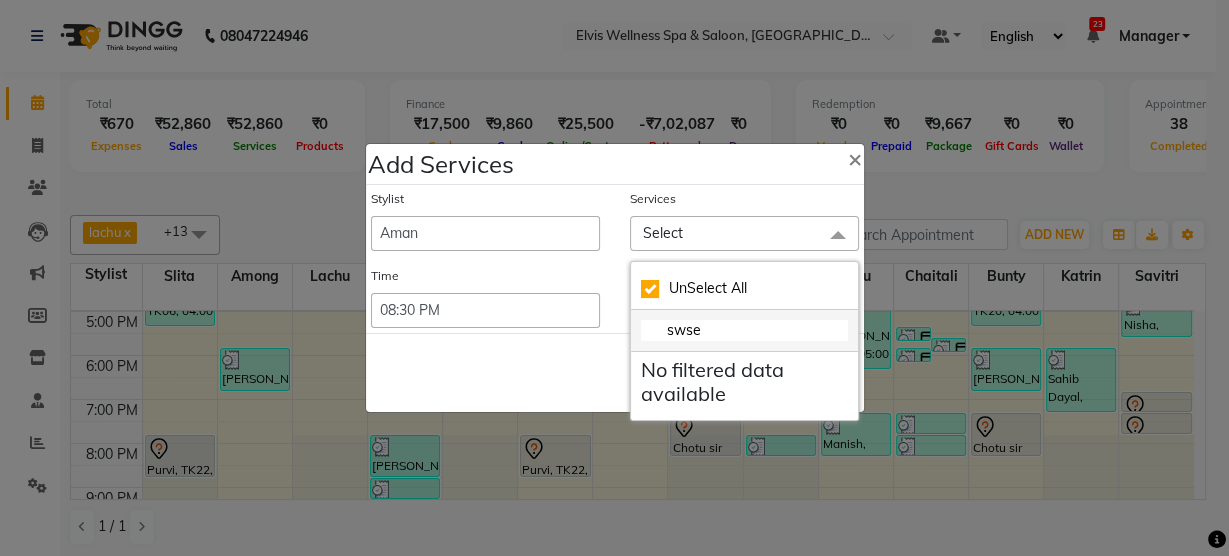 type on "sws" 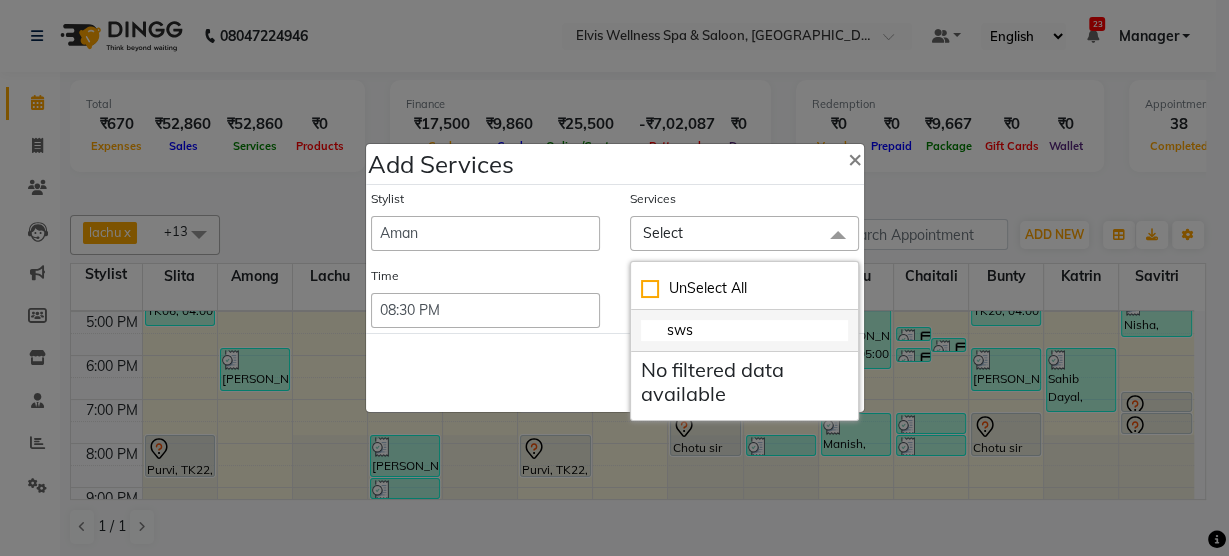 checkbox on "false" 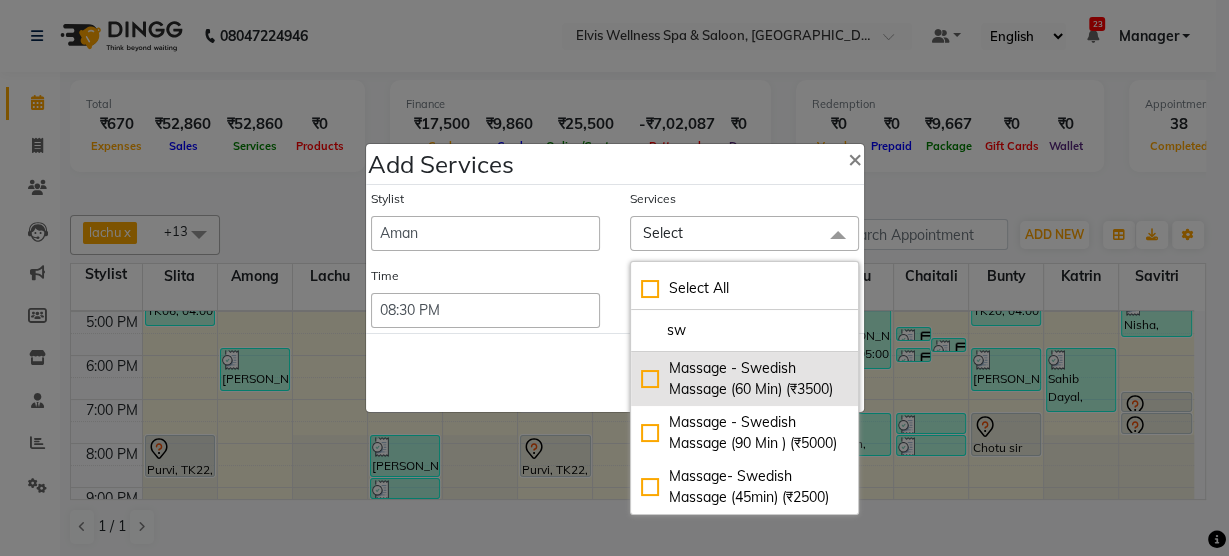 type on "sw" 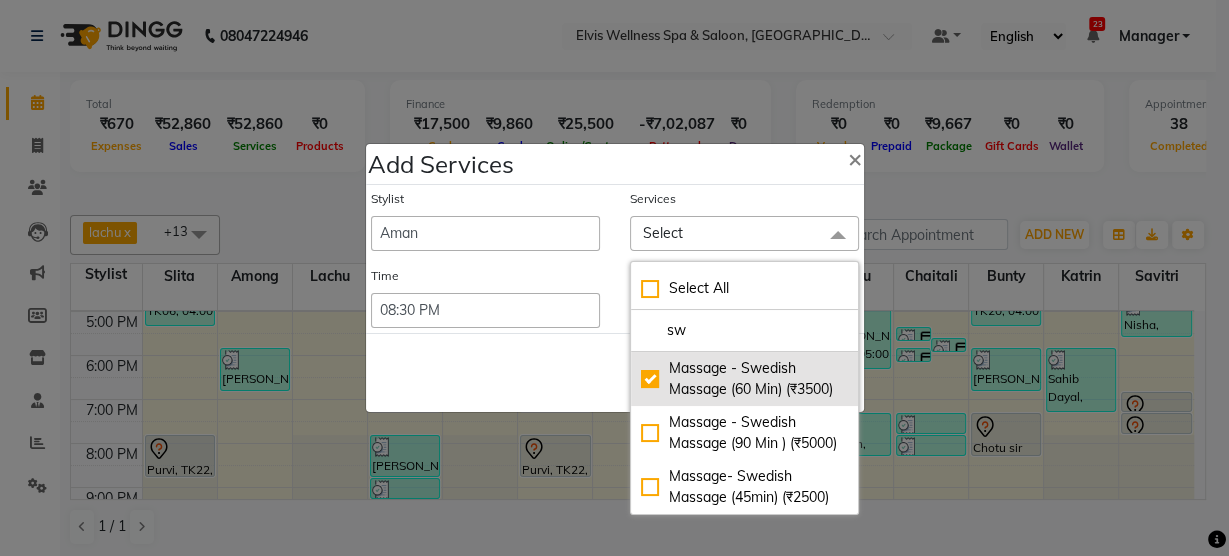 checkbox on "true" 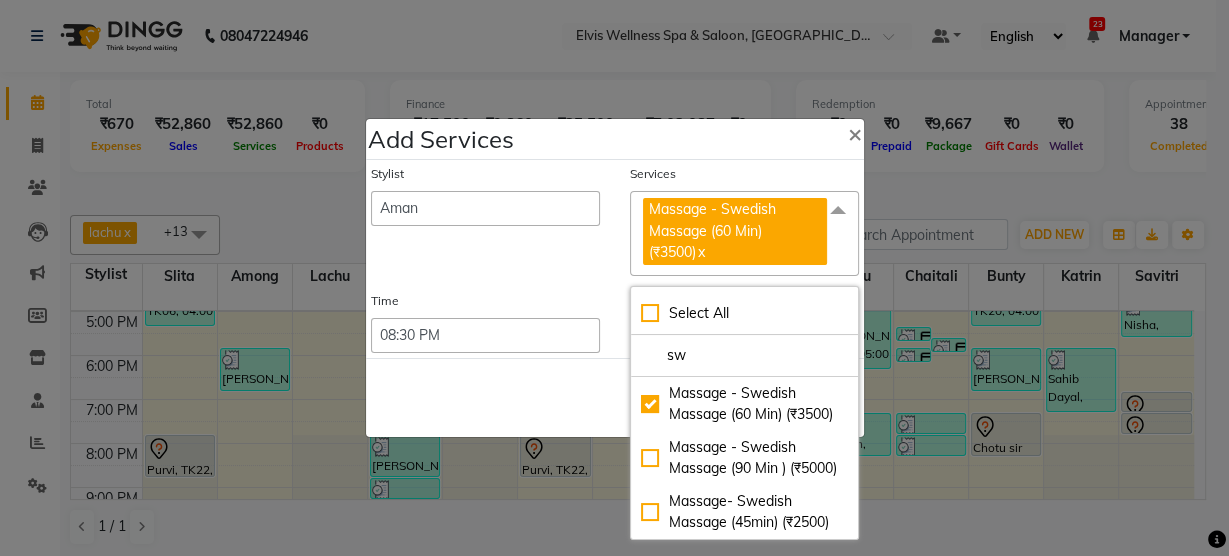 click on "Save   Cancel" 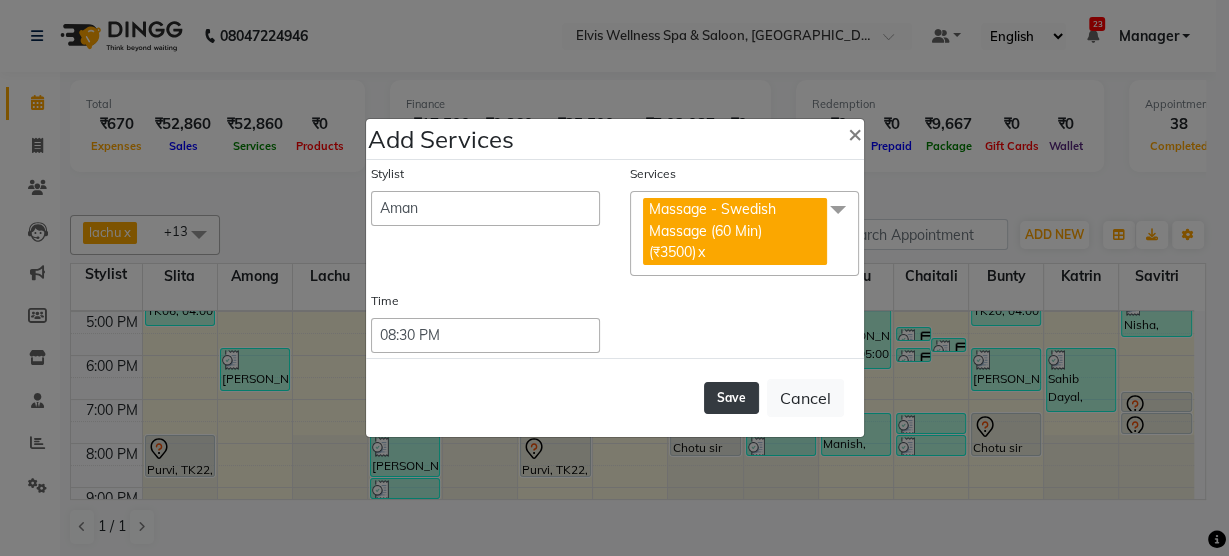 click on "Save" 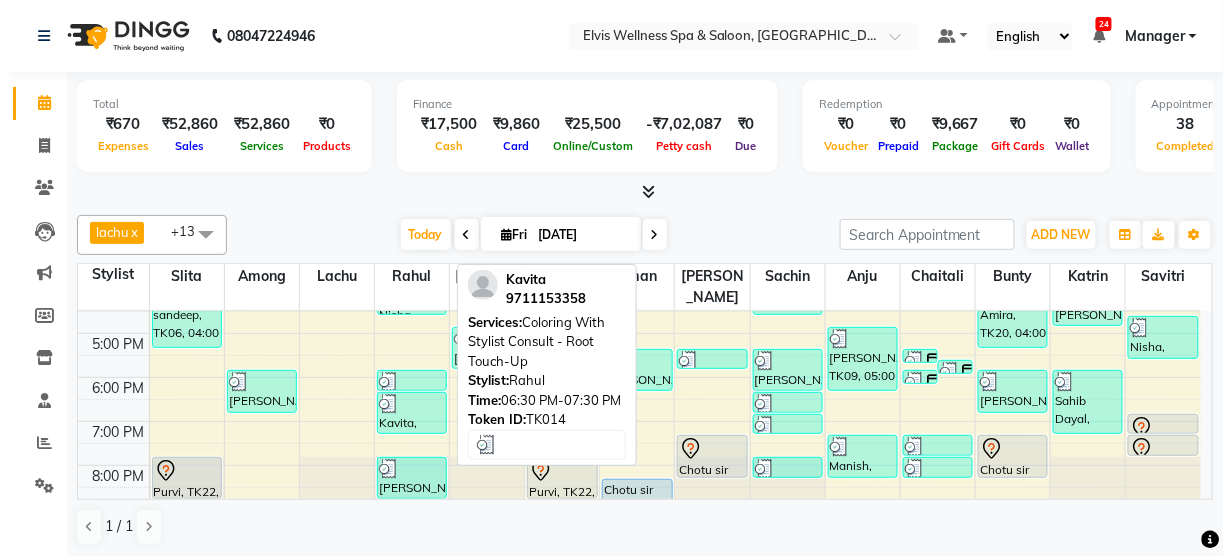 scroll, scrollTop: 395, scrollLeft: 0, axis: vertical 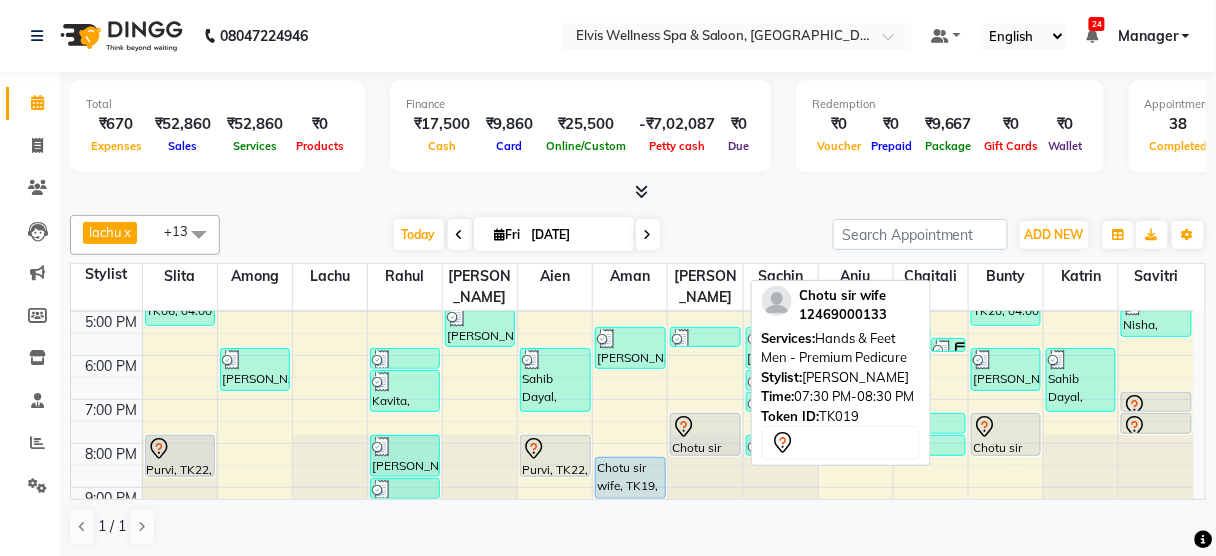 click at bounding box center [705, 427] 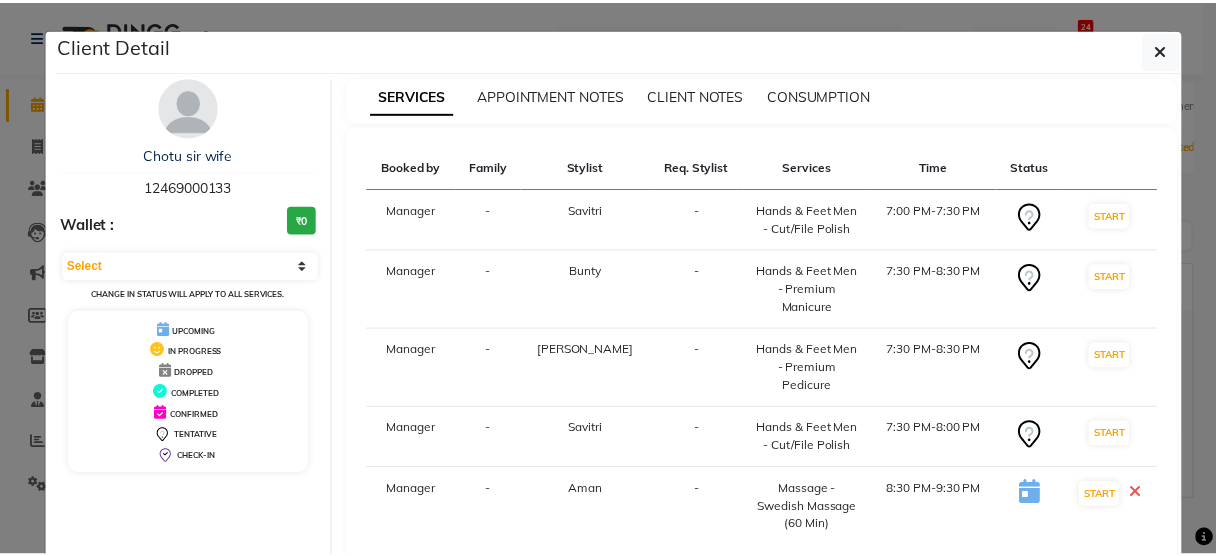scroll, scrollTop: 74, scrollLeft: 0, axis: vertical 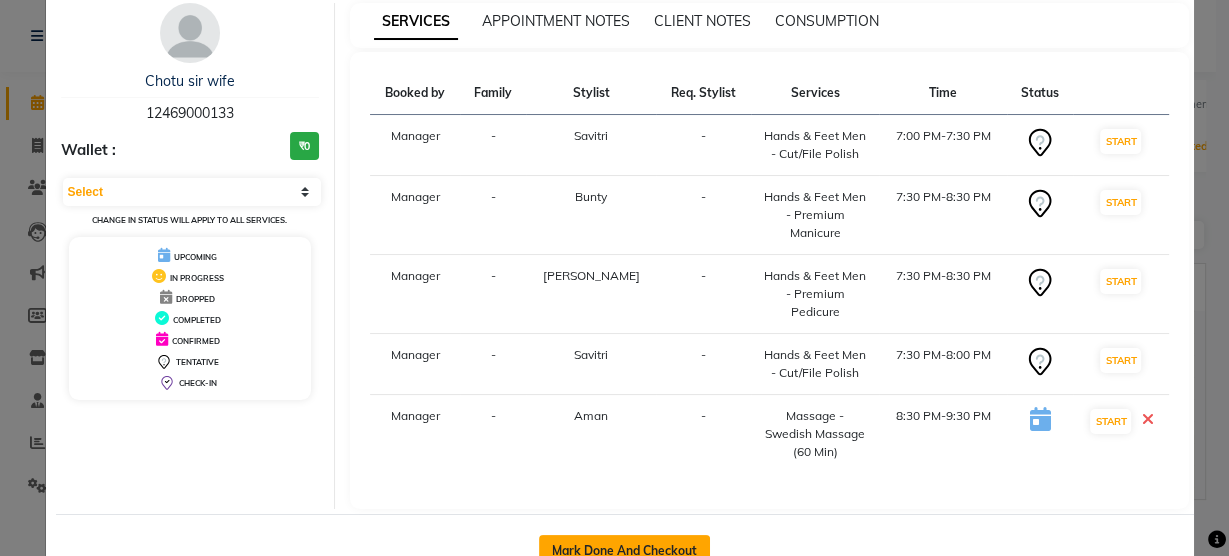 click on "Mark Done And Checkout" 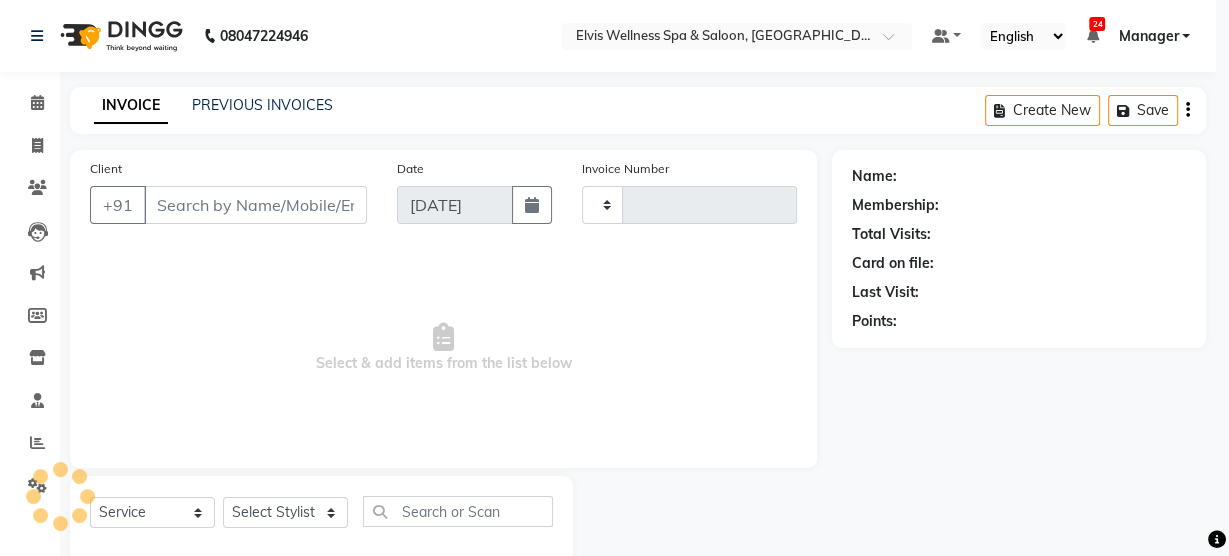 type on "1961" 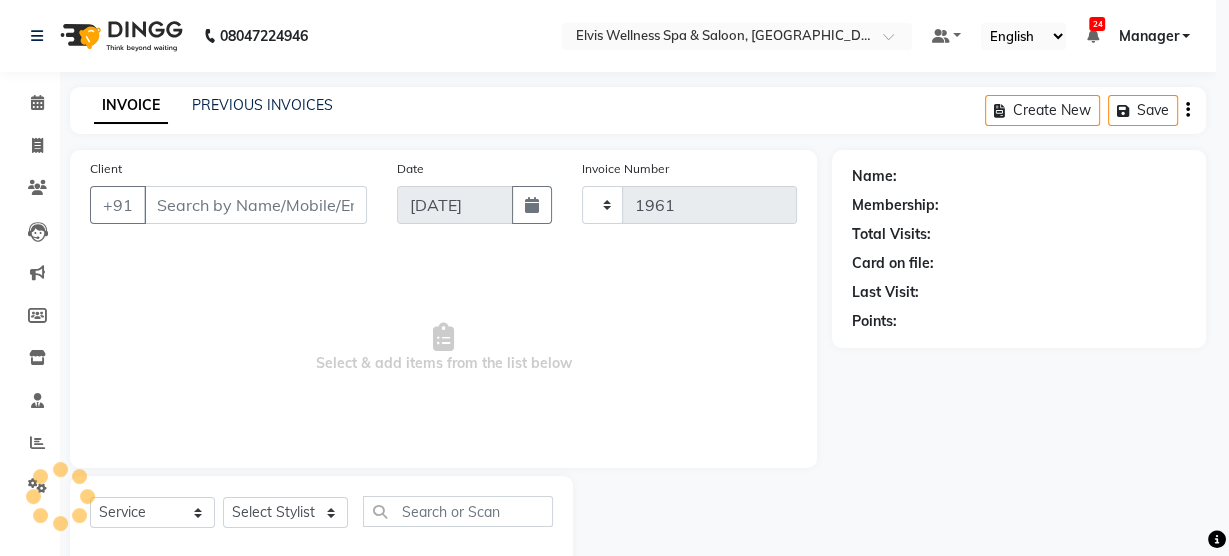 select on "5733" 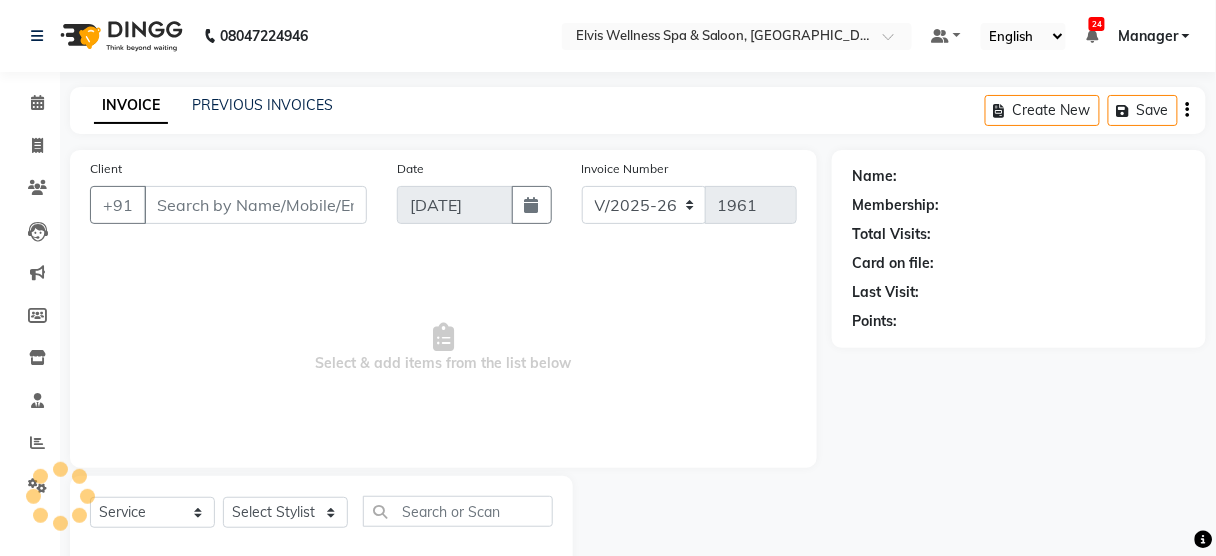 type on "12469000133" 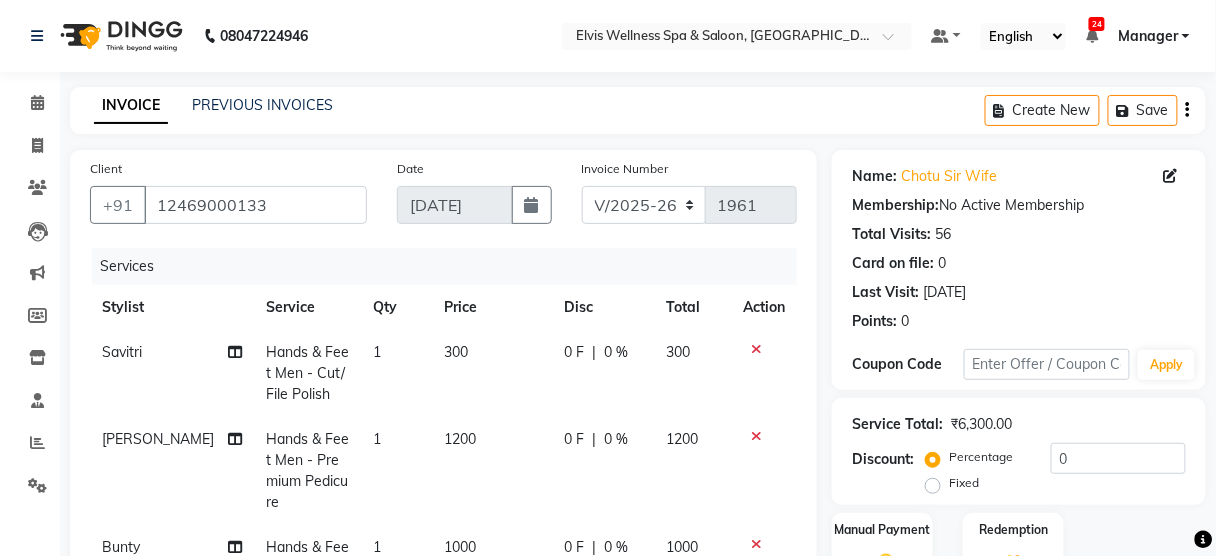 scroll, scrollTop: 65, scrollLeft: 0, axis: vertical 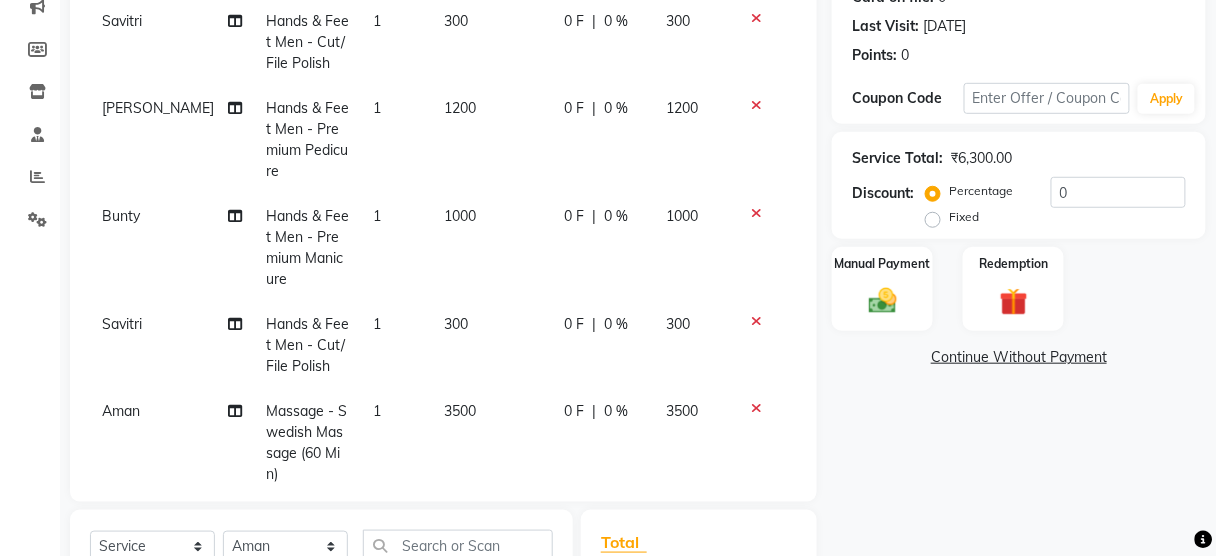 click on "1" 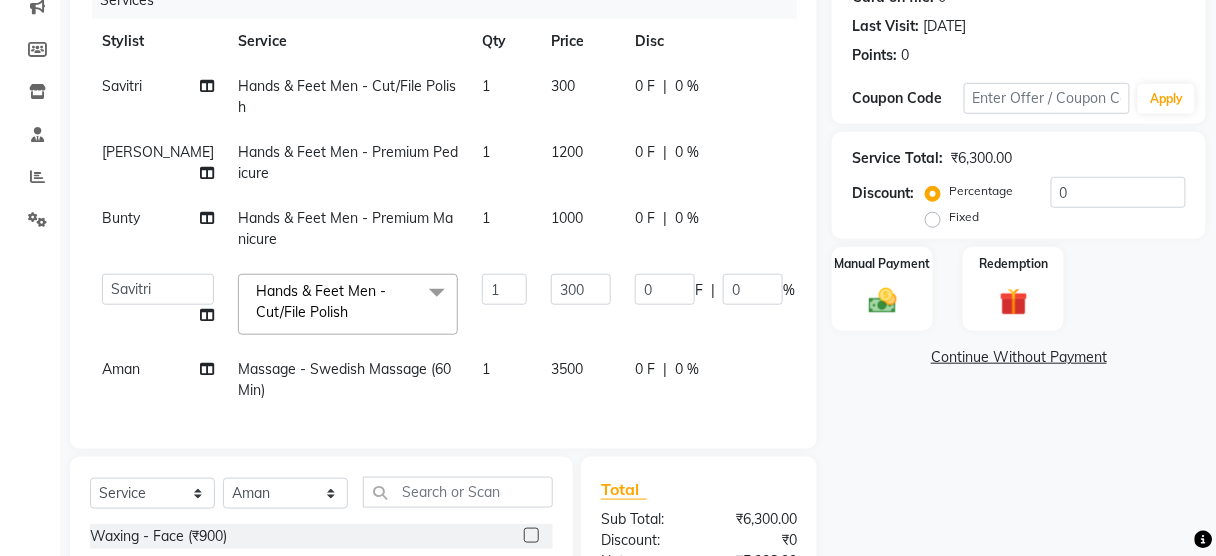 scroll, scrollTop: 0, scrollLeft: 0, axis: both 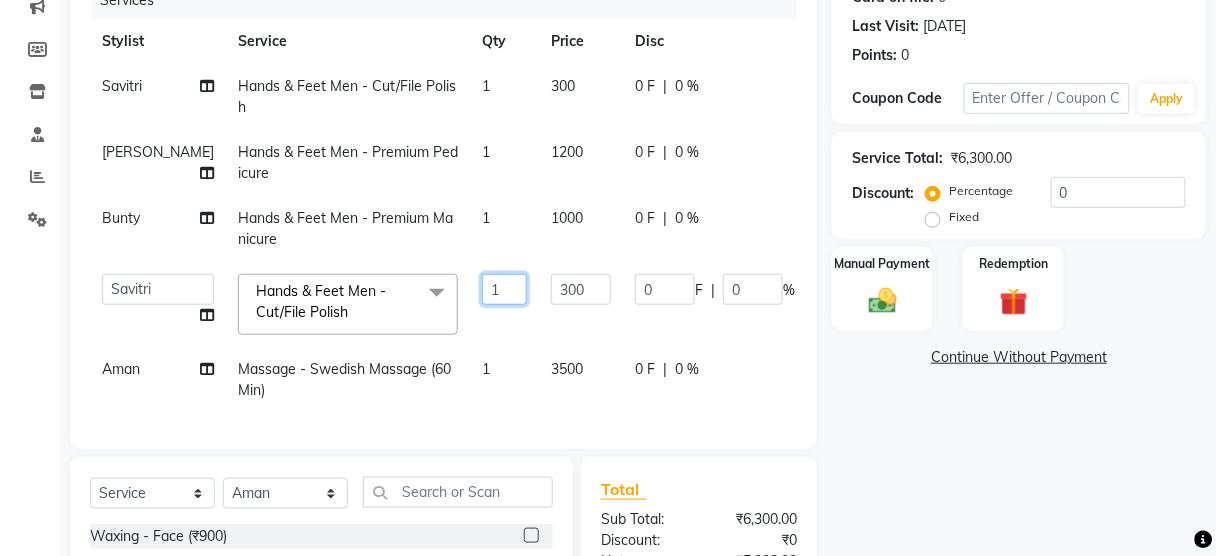 drag, startPoint x: 407, startPoint y: 289, endPoint x: 432, endPoint y: 289, distance: 25 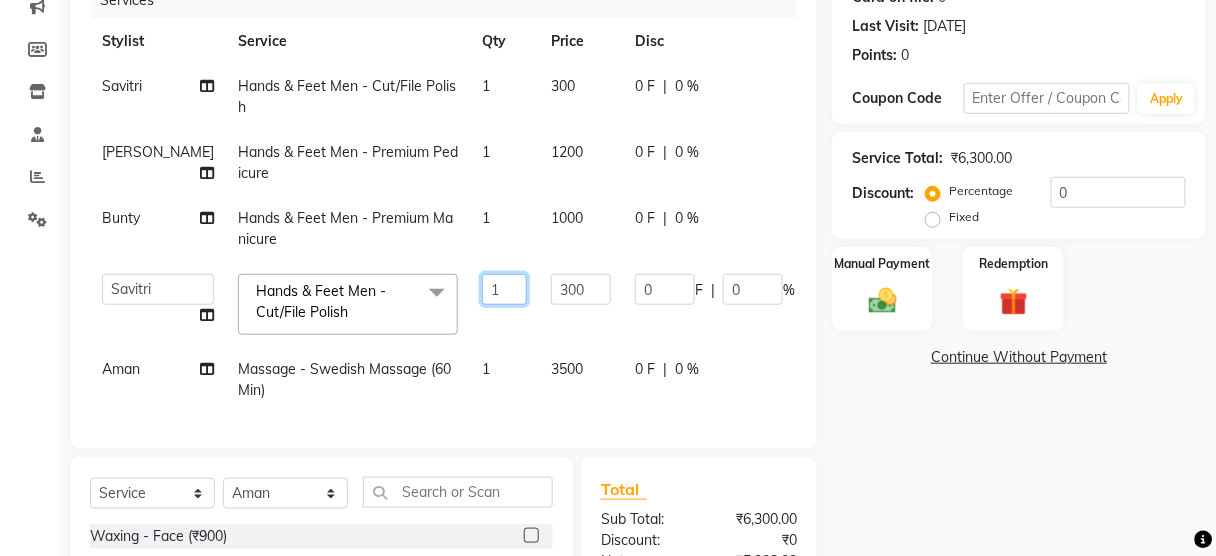 click on "1" 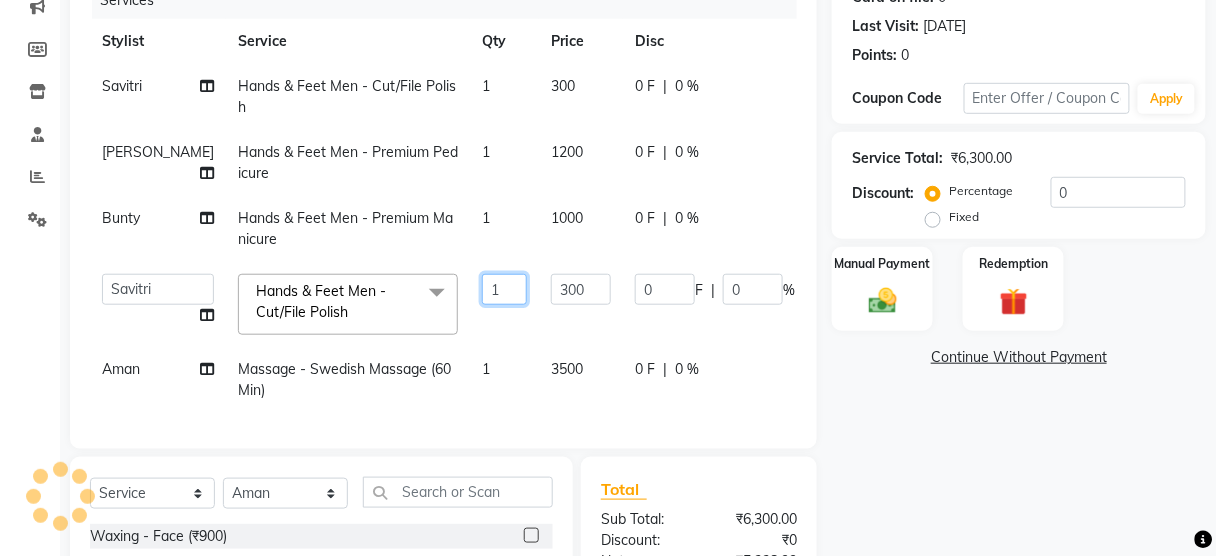 click on "1" 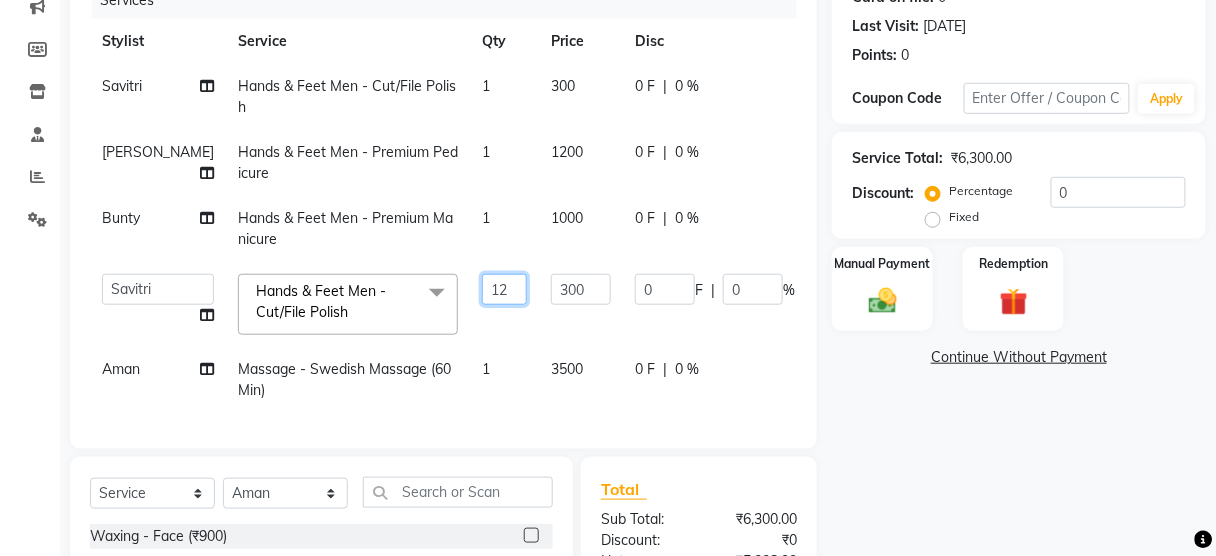 type on "1" 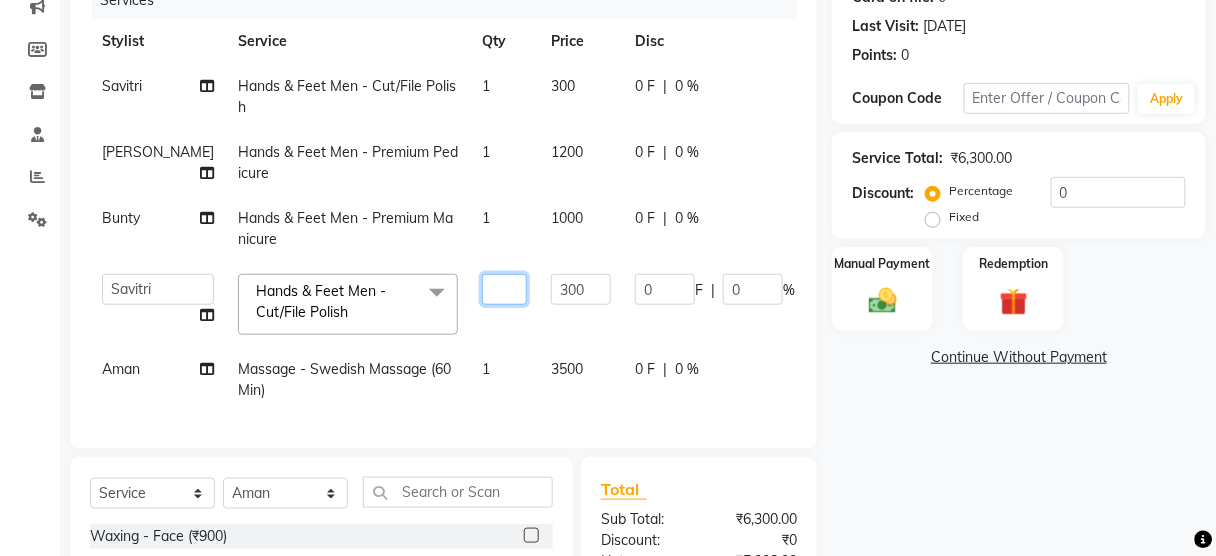type on "2" 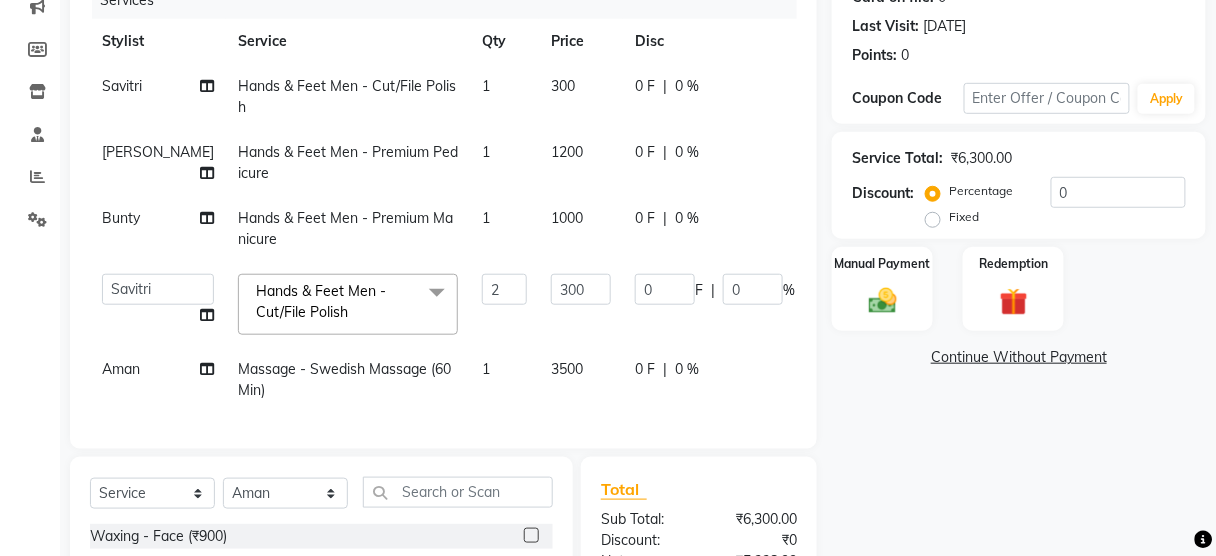 click on "Savitri Hands & Feet Men - Cut/File Polish 1 300 0 F | 0 % 300 Ming Hands & Feet Men - Premium Pedicure 1 1200 0 F | 0 % 1200 Bunty Hands & Feet Men - Premium Manicure 1 1000 0 F | 0 % 1000  Aien   Aman   among   Anju   Anna   baner staff   Bepeto   Bunty   Chaitali   Eunice   Jay   Katrin   Khumpo   kothrud staff   KP staff   Kundan   lachu   Lelen   Lucy   Manager   Marvin   Masoni   mimin   Ming   nancy   Noang   Rahul   RAMBO   Reena   Sachin   sarla   Savitri   slita   Sumitra   Thon   Viman nagar staff   yanchen  Hands & Feet Men - Cut/File Polish  x Waxing - Face (₹900) Waxing - Neck (₹400) Waxing - Upper Lip (₹150) Waxing - Chin (₹150) Waxing - Sides (₹300) Waxing - Arms Full (₹700) Waxing - Arms Half (₹550) Waxing - Legs Full (₹900) Waxing - Legs Half (₹650) Waxing - Full Back (₹800) Waxing - Front (₹700) Waxing - Half Back (₹600) Waxing - Front 1 (₹550) Waxing - Under Arms (₹300) Waxing - Bikini line (₹500) Waxing - Brazilian Bikini (₹2500) Thai dry massage (₹2500)" 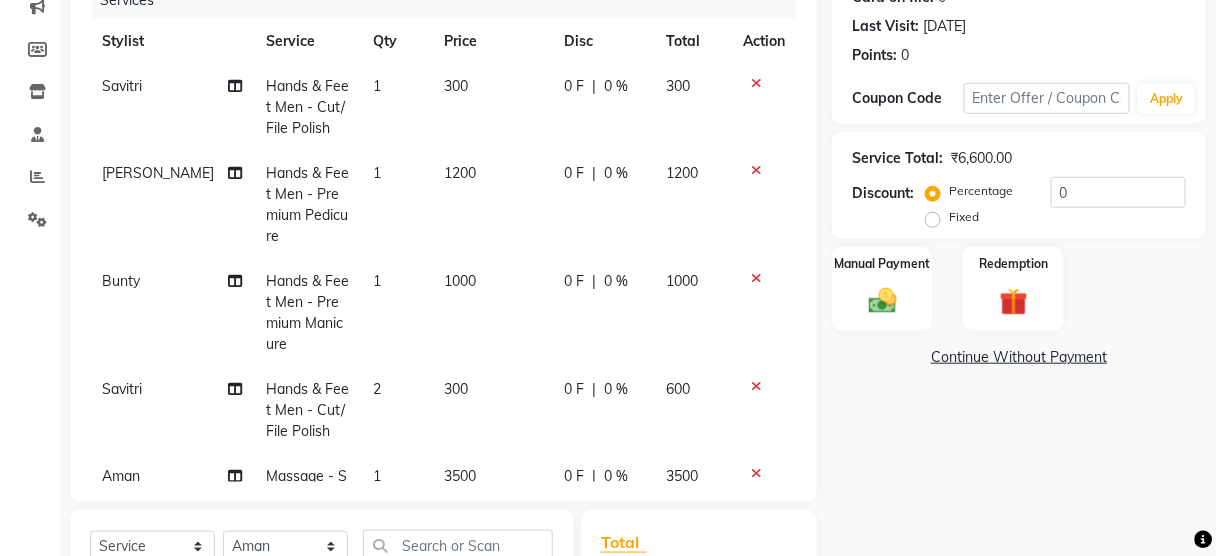 scroll, scrollTop: 65, scrollLeft: 0, axis: vertical 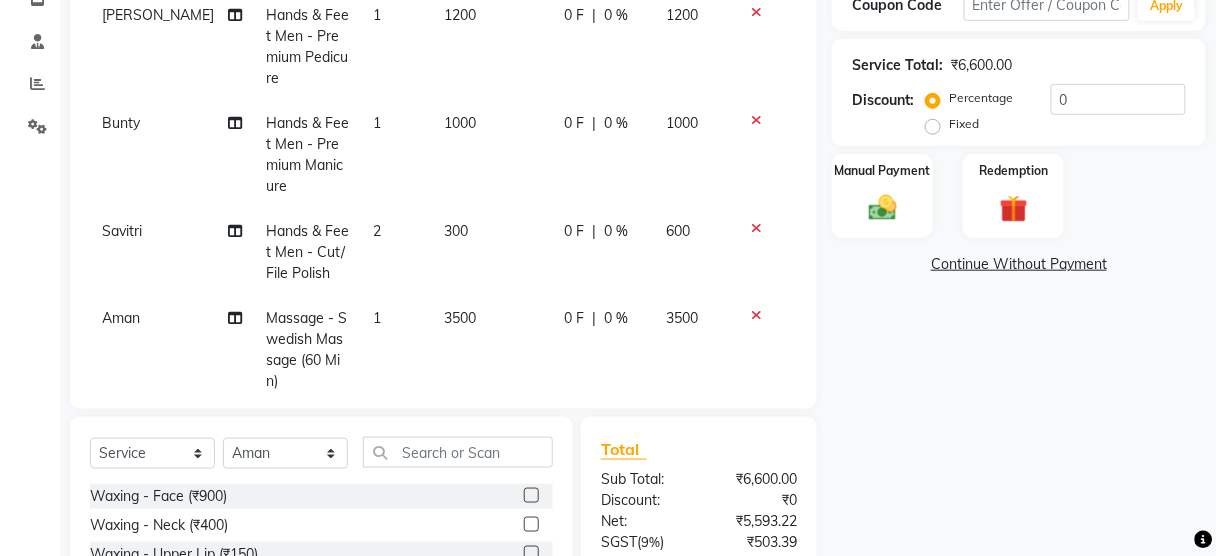 click on "2" 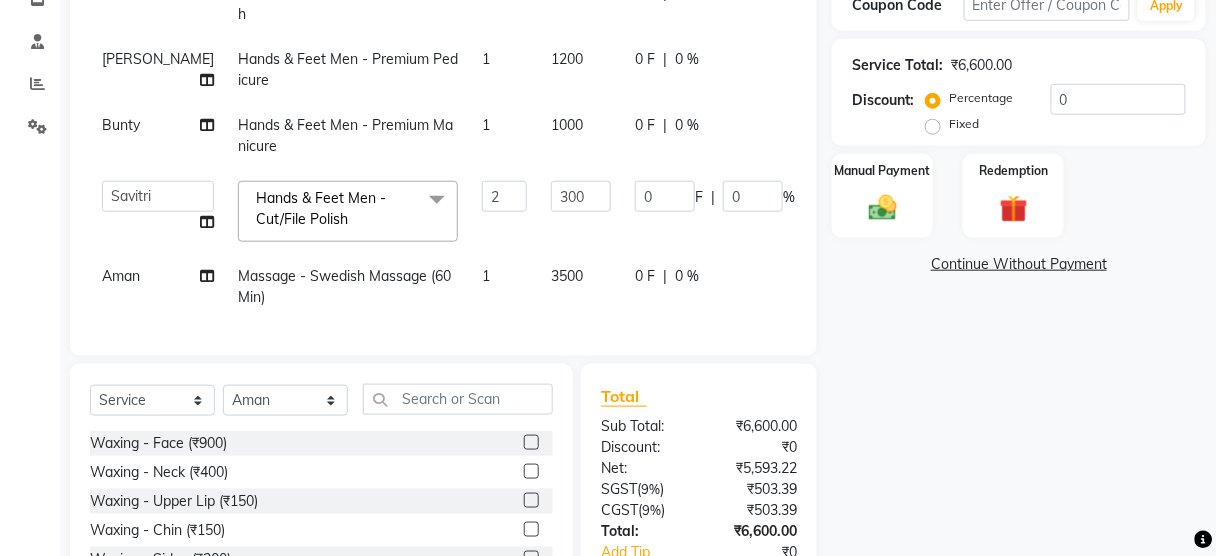 scroll, scrollTop: 0, scrollLeft: 0, axis: both 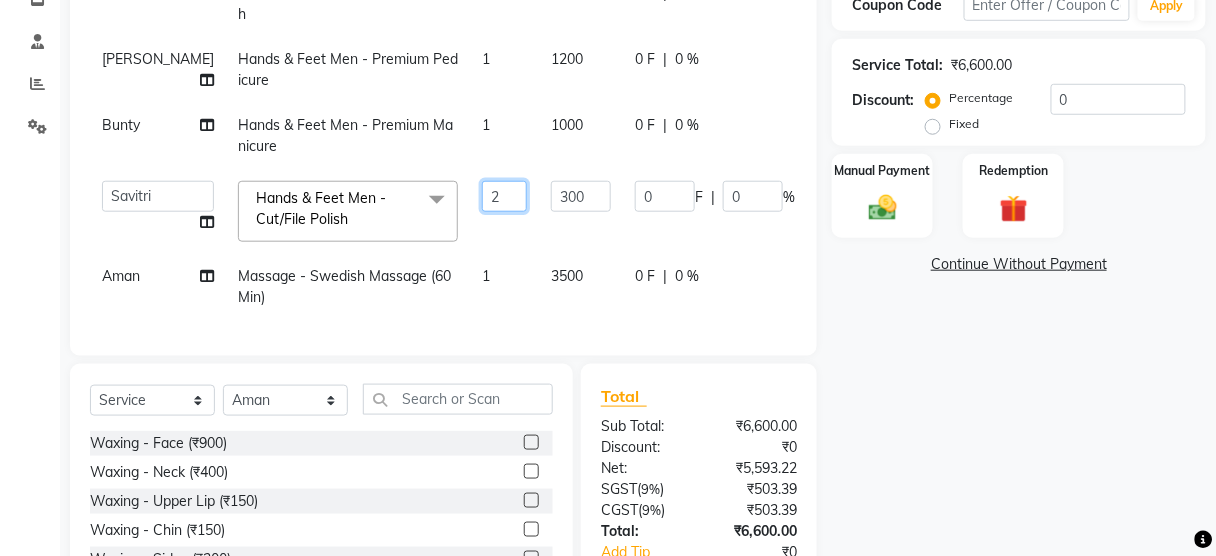 click on "2" 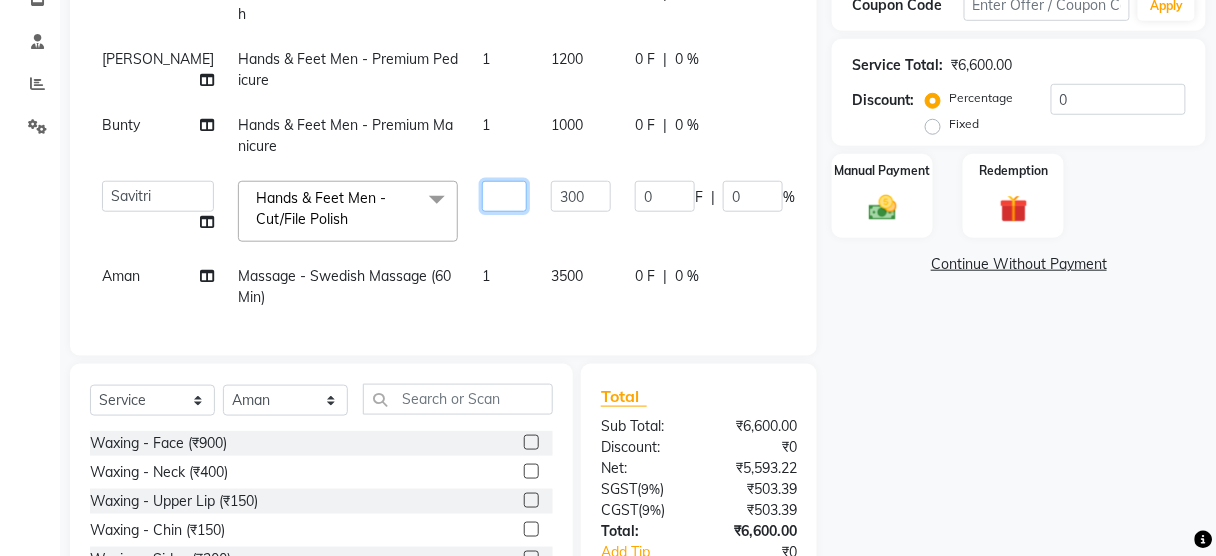 type on "1" 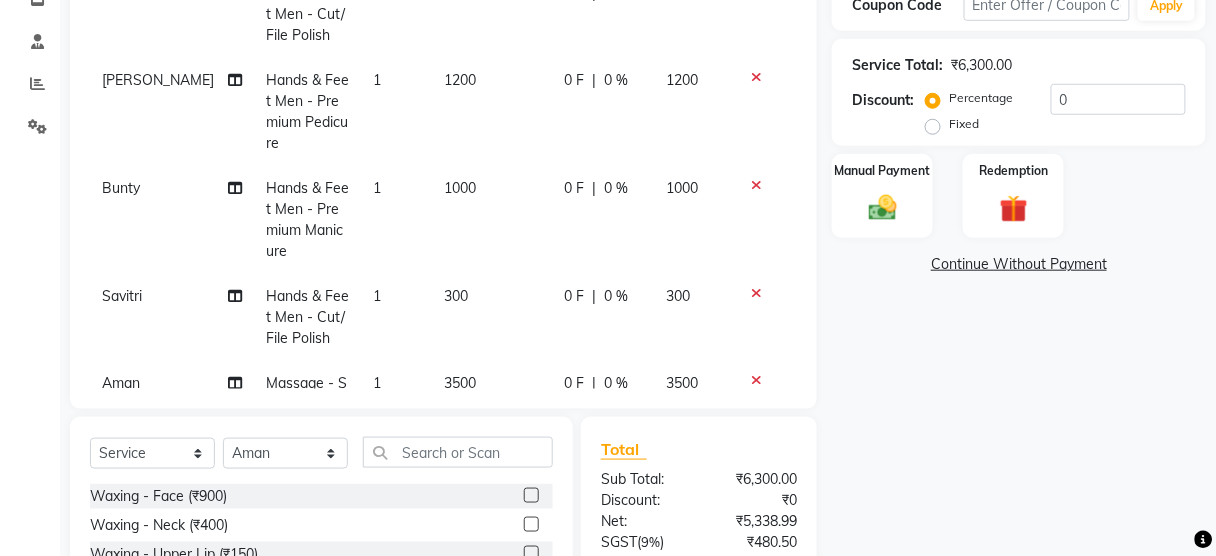 click on "Savitri Hands & Feet Men - Cut/File Polish 1 300 0 F | 0 % 300 Ming Hands & Feet Men - Premium Pedicure 1 1200 0 F | 0 % 1200 Bunty Hands & Feet Men - Premium Manicure 1 1000 0 F | 0 % 1000 Savitri Hands & Feet Men - Cut/File Polish 1 300 0 F | 0 % 300 Aman Massage - Swedish Massage (60 Min) 1 3500 0 F | 0 % 3500" 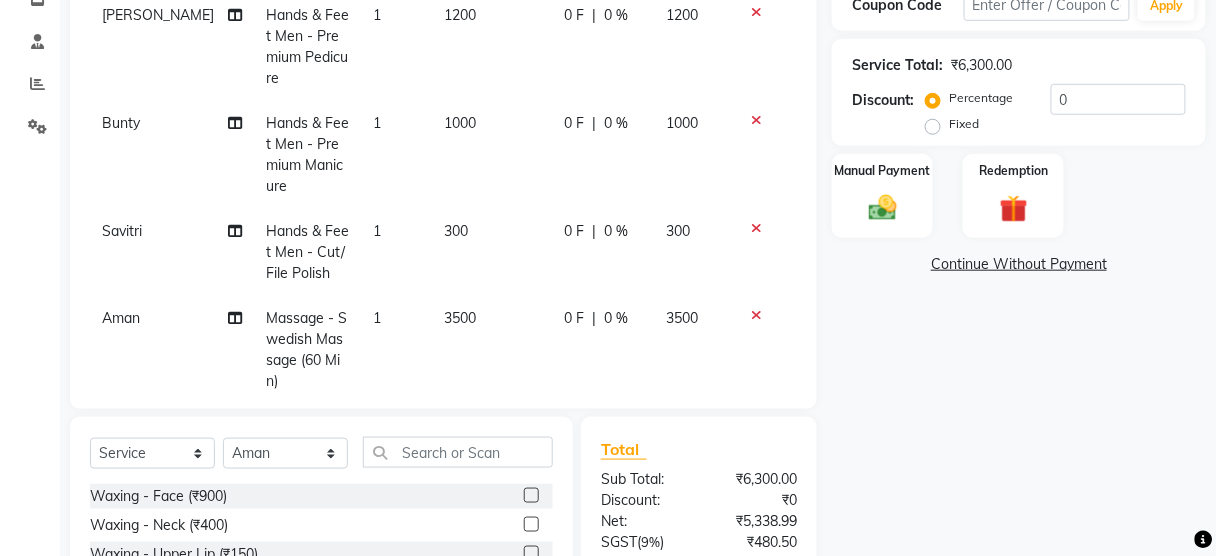 scroll, scrollTop: 506, scrollLeft: 0, axis: vertical 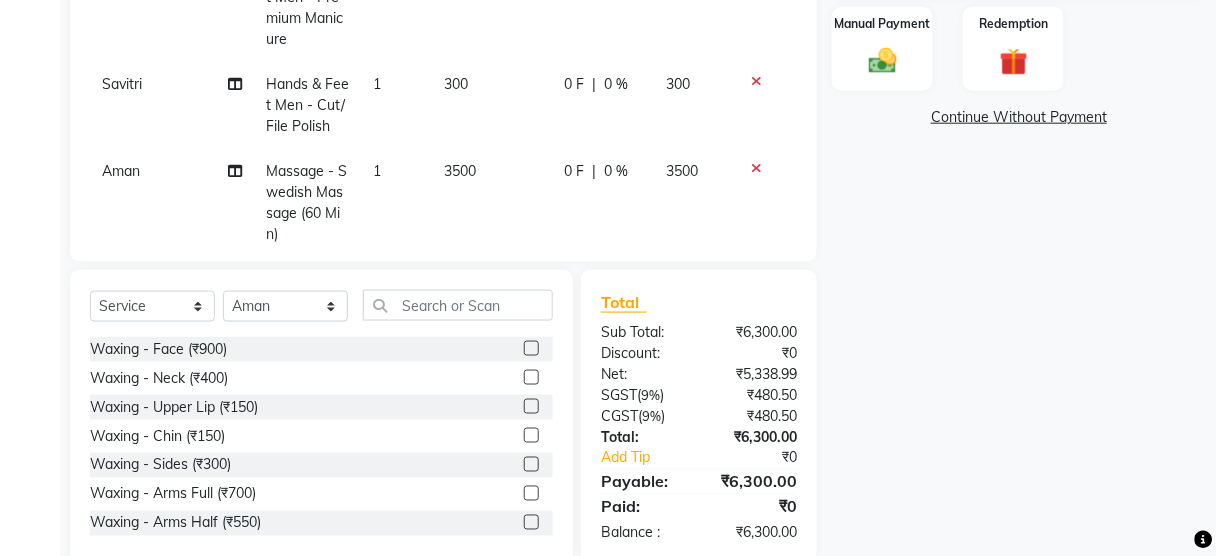 click on "0 F" 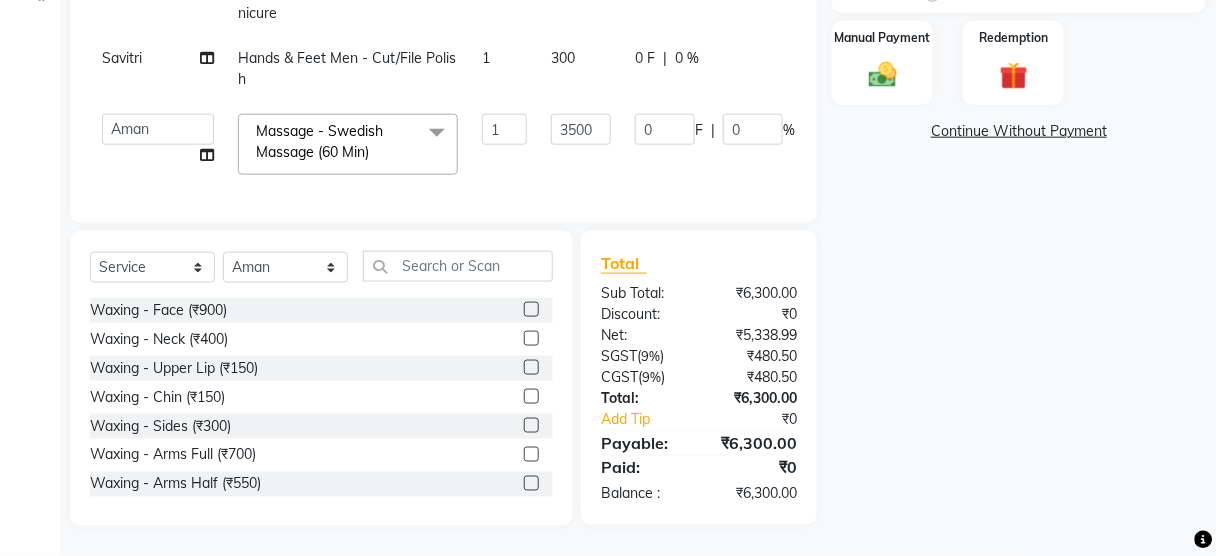 scroll, scrollTop: 502, scrollLeft: 0, axis: vertical 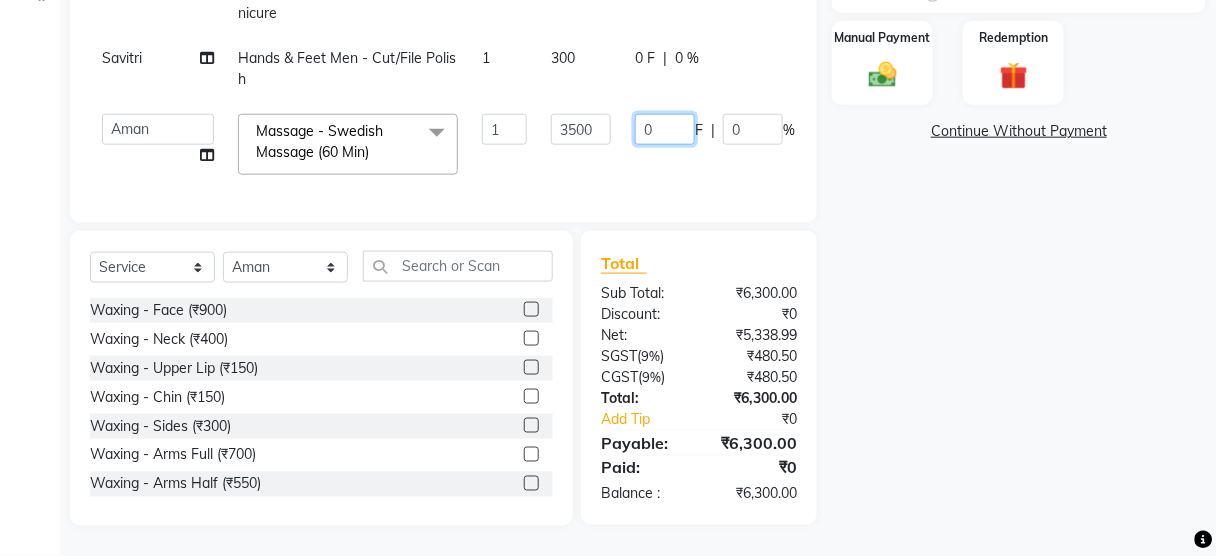 click on "0" 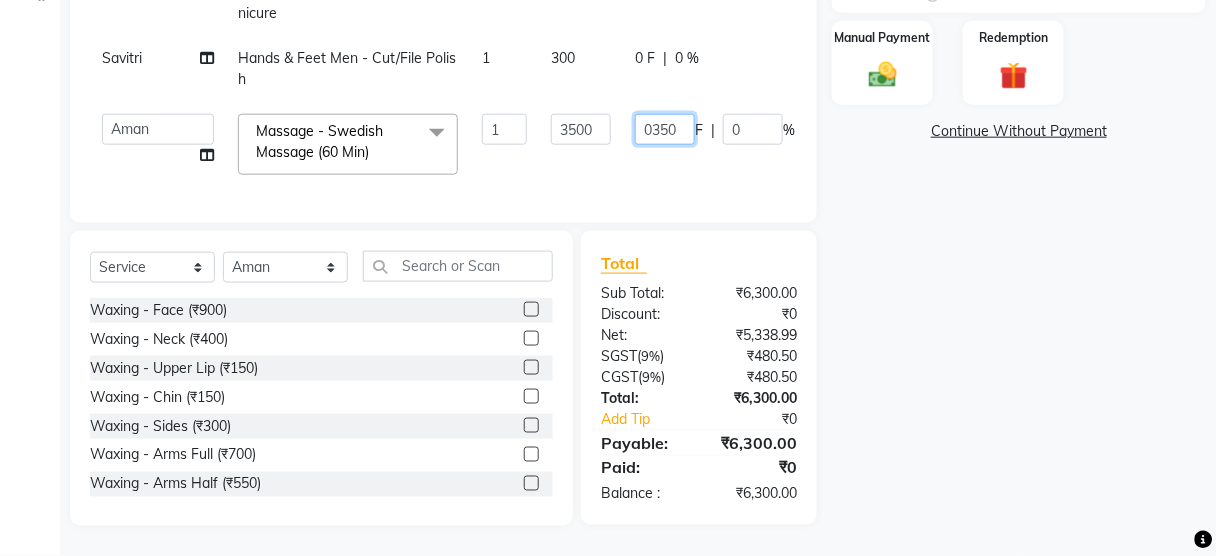 type on "03500" 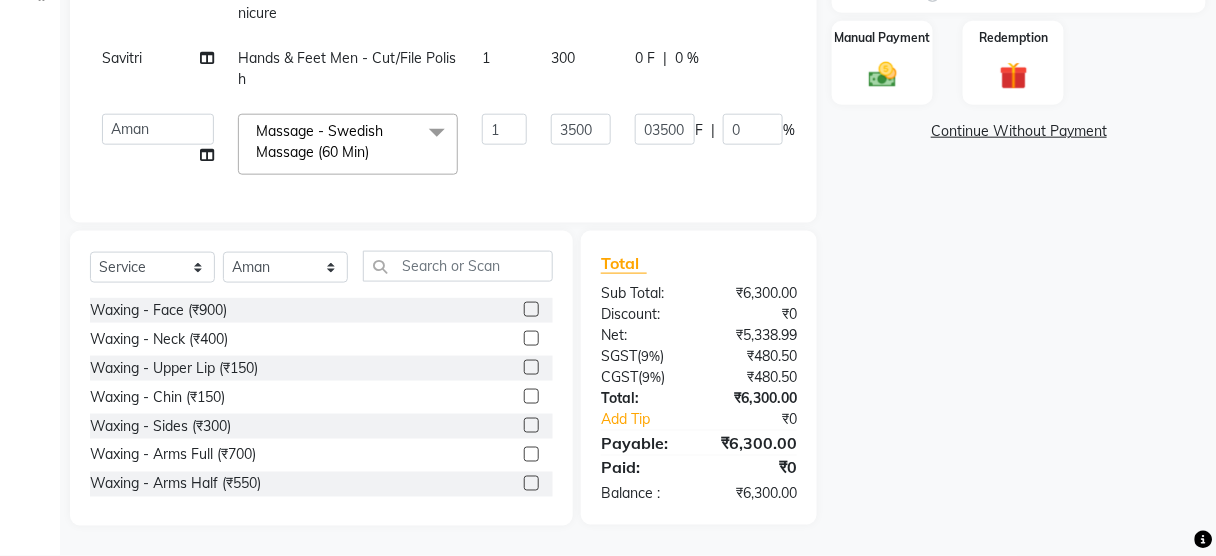 click on "Savitri Hands & Feet Men - Cut/File Polish 1 300 0 F | 0 % 300 Ming Hands & Feet Men - Premium Pedicure 1 1200 0 F | 0 % 1200 Bunty Hands & Feet Men - Premium Manicure 1 1000 0 F | 0 % 1000 Savitri Hands & Feet Men - Cut/File Polish 1 300 0 F | 0 % 300  Aien   Aman   among   Anju   Anna   baner staff   Bepeto   Bunty   Chaitali   Eunice   Jay   Katrin   Khumpo   kothrud staff   KP staff   Kundan   lachu   Lelen   Lucy   Manager   Marvin   Masoni   mimin   Ming   nancy   Noang   Rahul   RAMBO   Reena   Sachin   sarla   Savitri   slita   Sumitra   Thon   Viman nagar staff   yanchen  Massage - Swedish Massage (60 Min)  x Waxing - Face (₹900) Waxing - Neck (₹400) Waxing - Upper Lip (₹150) Waxing - Chin (₹150) Waxing - Sides (₹300) Waxing - Arms Full (₹700) Waxing - Arms Half (₹550) Waxing - Legs Full (₹900) Waxing - Legs Half (₹650) Waxing - Full Back (₹800) Waxing - Front (₹700) Waxing - Half Back (₹600) Waxing - Front 1 (₹550) Waxing - Under Arms (₹300) Waxing - Bikini line (₹500)" 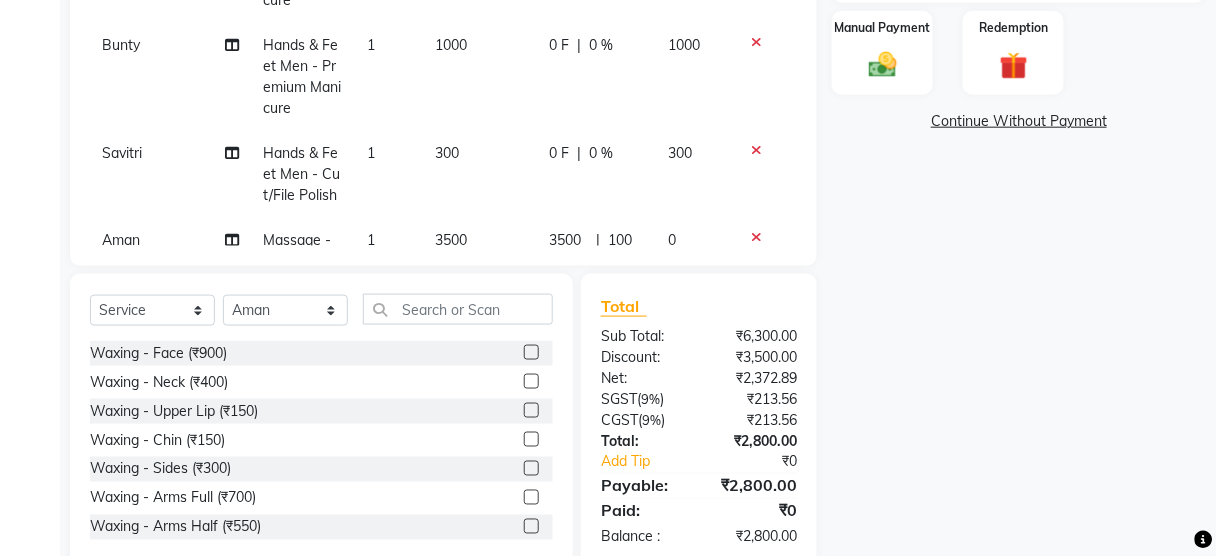 scroll, scrollTop: 87, scrollLeft: 0, axis: vertical 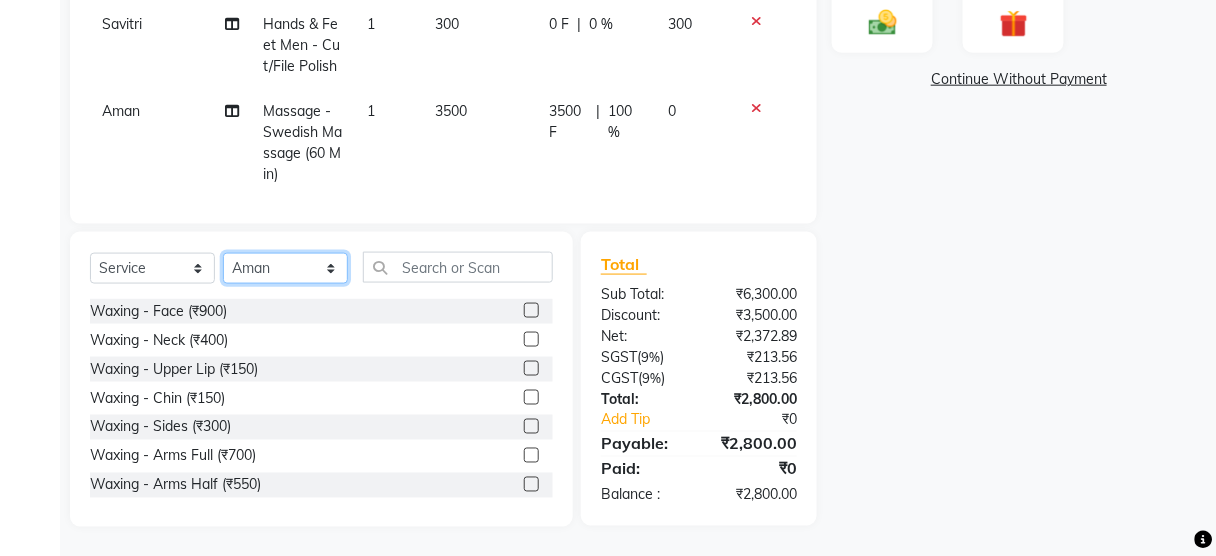 click on "Select Stylist Aien Aman among Anju Anna baner staff Bepeto Bunty Chaitali Eunice Jay Katrin Khumpo kothrud staff KP staff Kundan lachu Lelen Lucy Manager Marvin Masoni mimin Ming nancy Noang Rahul RAMBO Reena Sachin sarla Savitri slita Sumitra Thon Viman nagar staff yanchen" 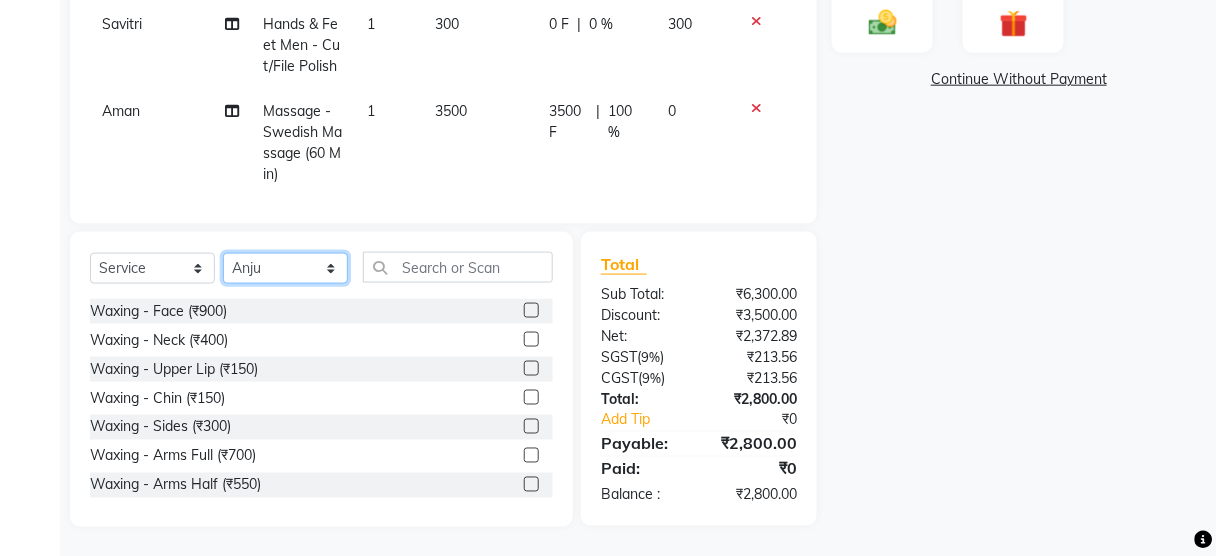 click on "Select Stylist Aien Aman among Anju Anna baner staff Bepeto Bunty Chaitali Eunice Jay Katrin Khumpo kothrud staff KP staff Kundan lachu Lelen Lucy Manager Marvin Masoni mimin Ming nancy Noang Rahul RAMBO Reena Sachin sarla Savitri slita Sumitra Thon Viman nagar staff yanchen" 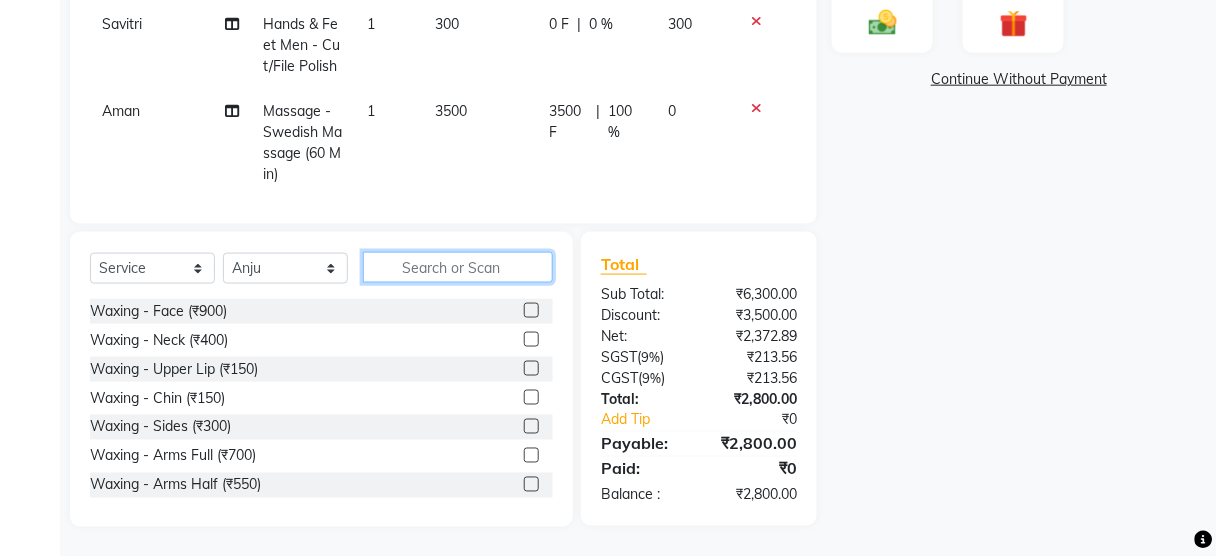 click 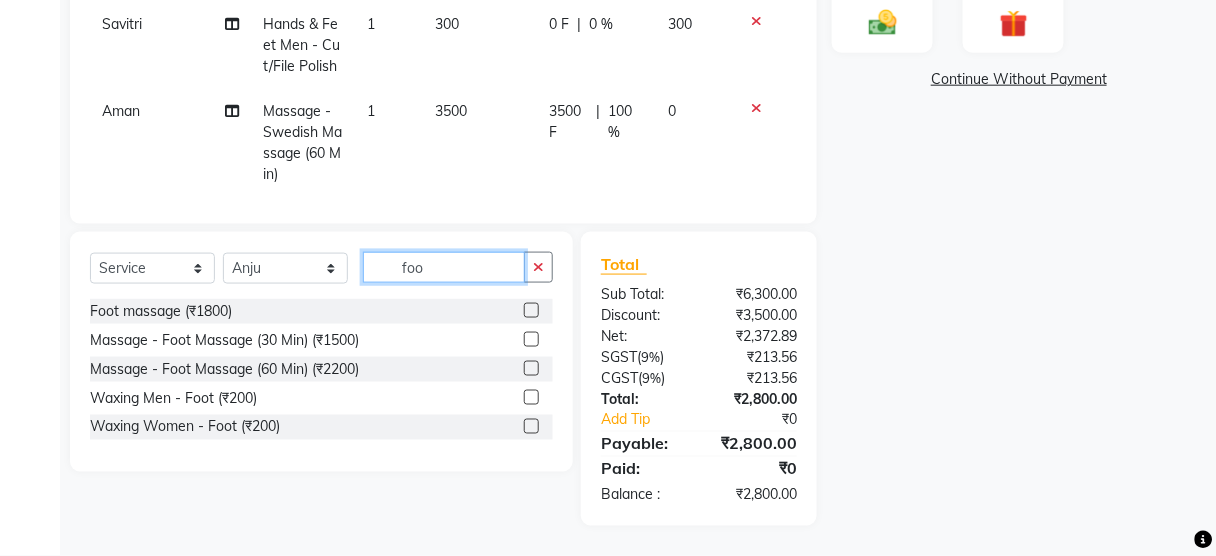 scroll, scrollTop: 542, scrollLeft: 0, axis: vertical 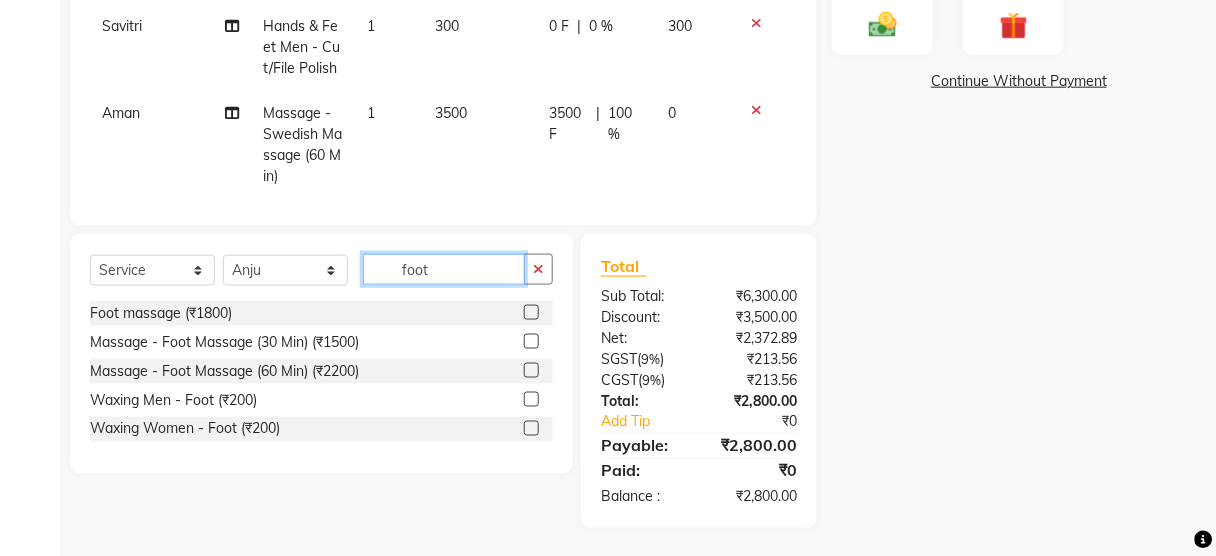 type on "foot" 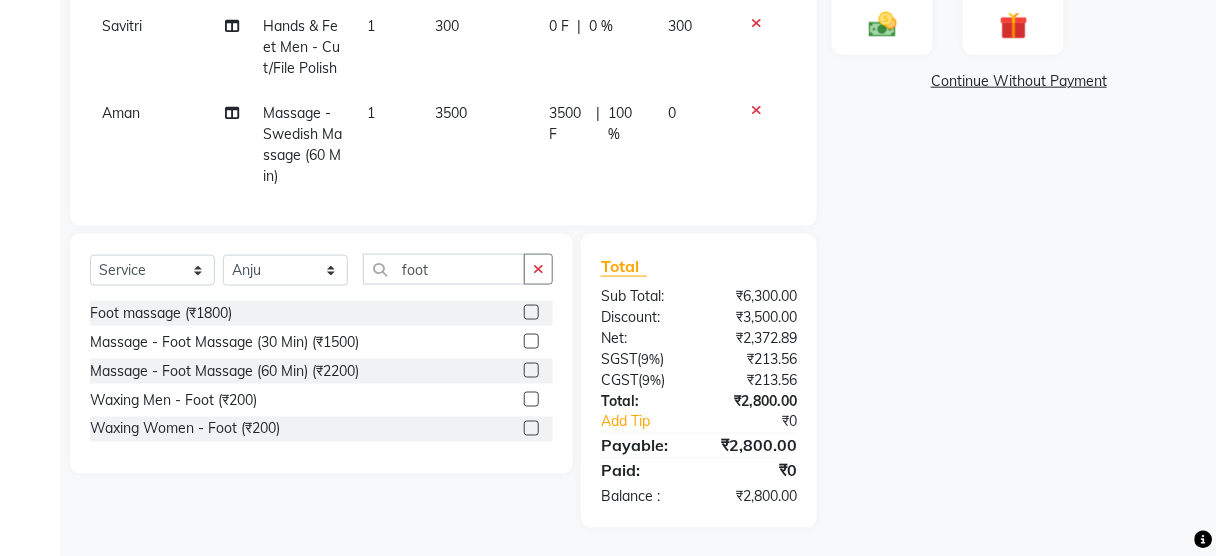 click 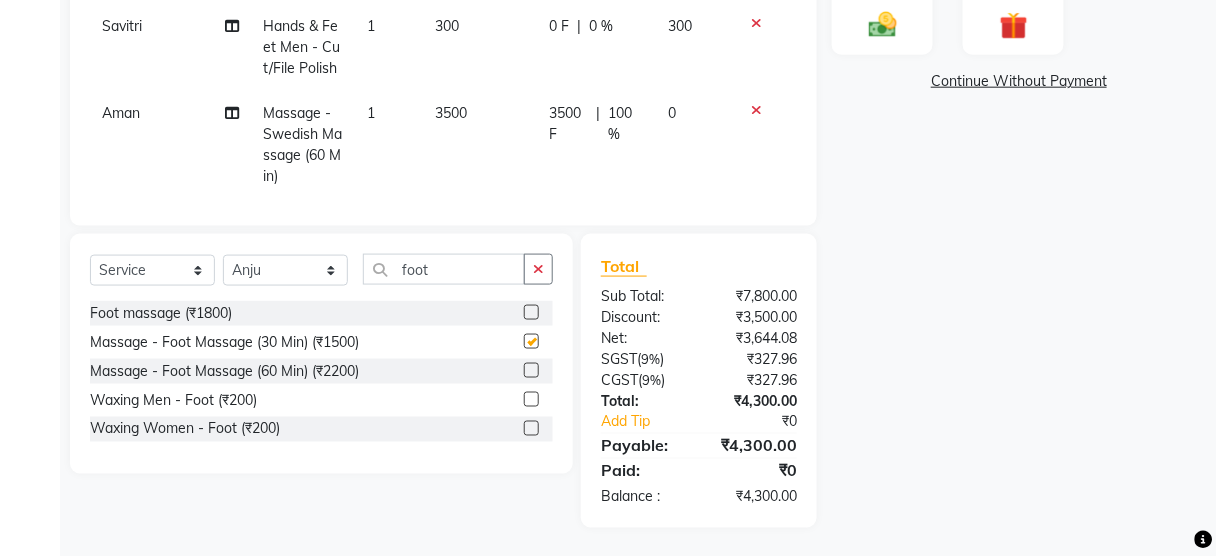 checkbox on "false" 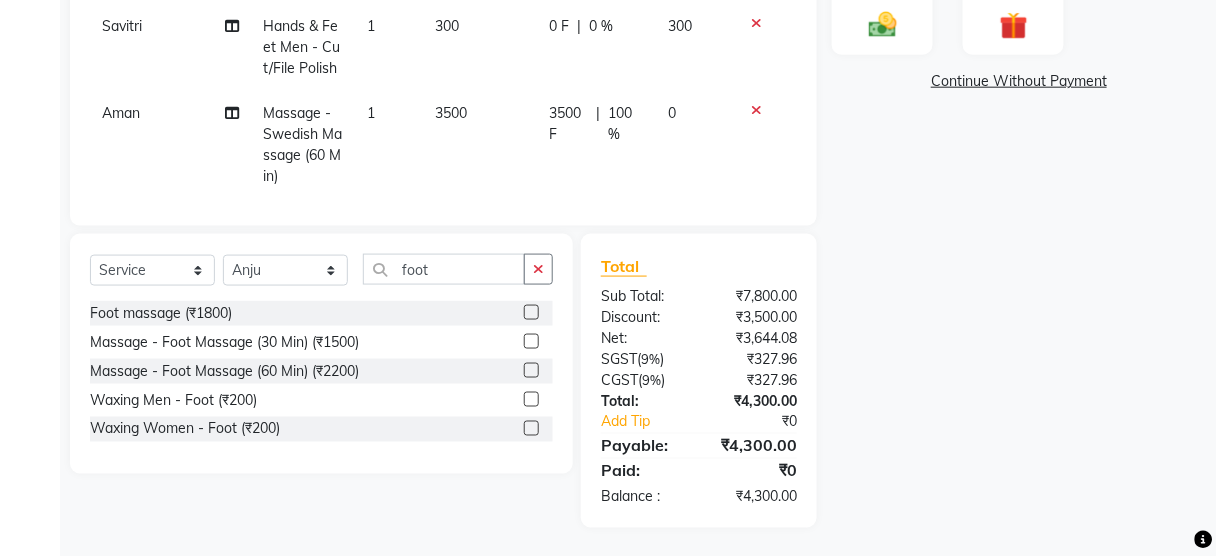 click on "Name: Chotu Sir Wife  Membership:  No Active Membership  Total Visits:  56 Card on file:  0 Last Visit:   05-07-2025 Points:   0  Coupon Code Apply Service Total:  ₹7,800.00  Discount:  Percentage   Fixed  0 Manual Payment Redemption  Continue Without Payment" 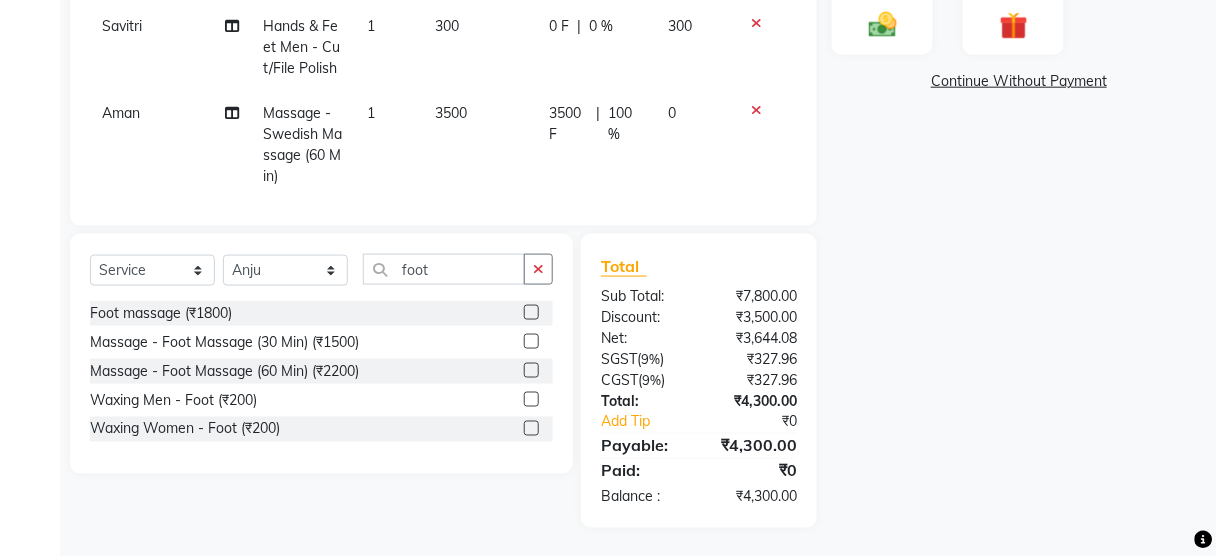 scroll, scrollTop: 194, scrollLeft: 0, axis: vertical 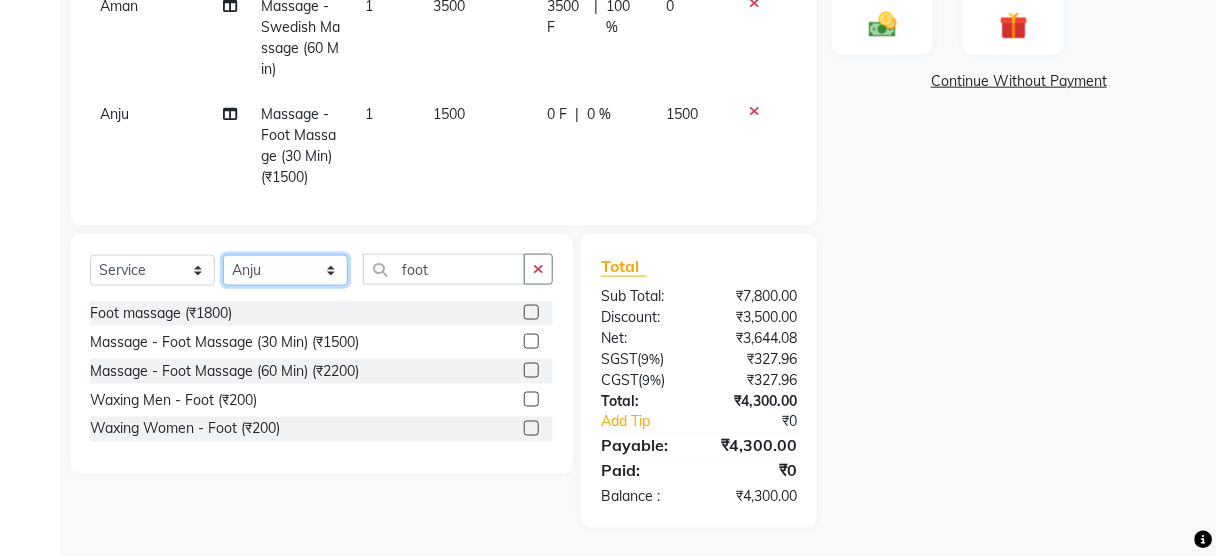 click on "Select Stylist Aien Aman among Anju Anna baner staff Bepeto Bunty Chaitali Eunice Jay Katrin Khumpo kothrud staff KP staff Kundan lachu Lelen Lucy Manager Marvin Masoni mimin Ming nancy Noang Rahul RAMBO Reena Sachin sarla Savitri slita Sumitra Thon Viman nagar staff yanchen" 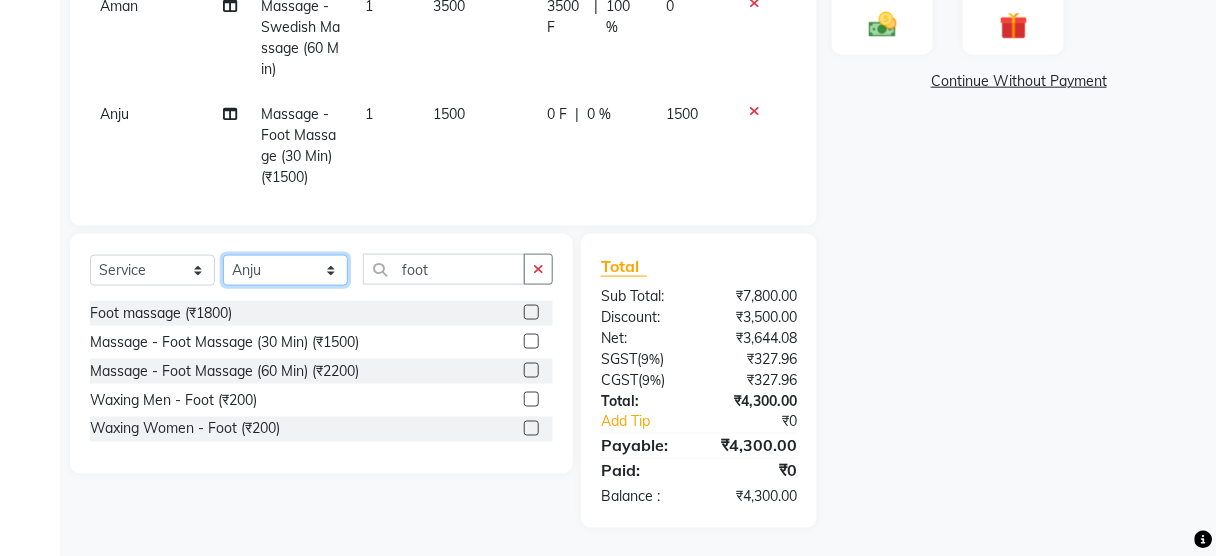 select on "48152" 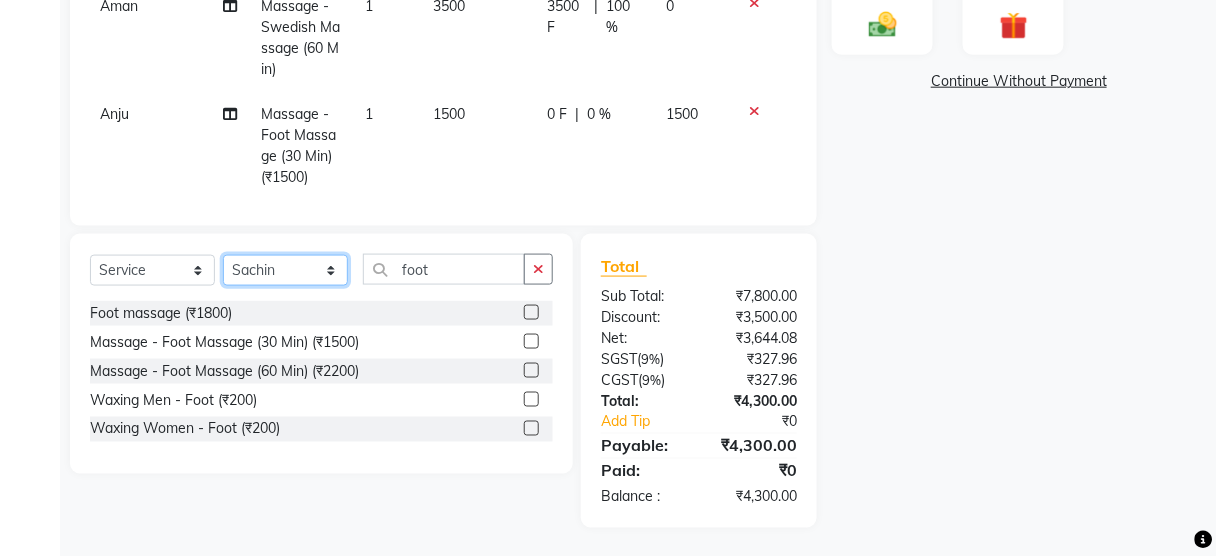 click on "Select Stylist Aien Aman among Anju Anna baner staff Bepeto Bunty Chaitali Eunice Jay Katrin Khumpo kothrud staff KP staff Kundan lachu Lelen Lucy Manager Marvin Masoni mimin Ming nancy Noang Rahul RAMBO Reena Sachin sarla Savitri slita Sumitra Thon Viman nagar staff yanchen" 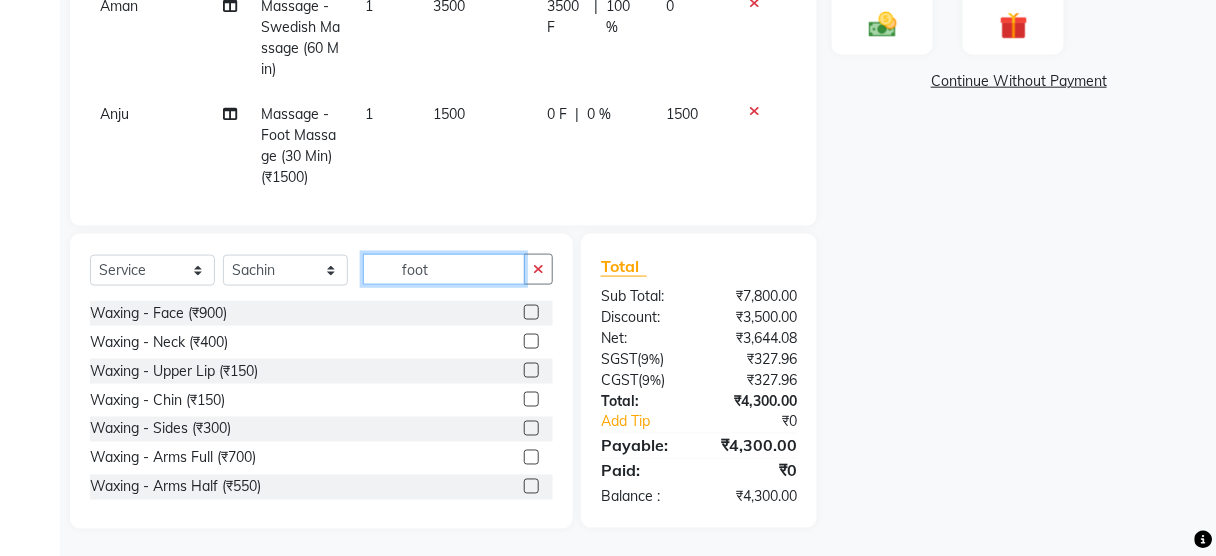click on "foot" 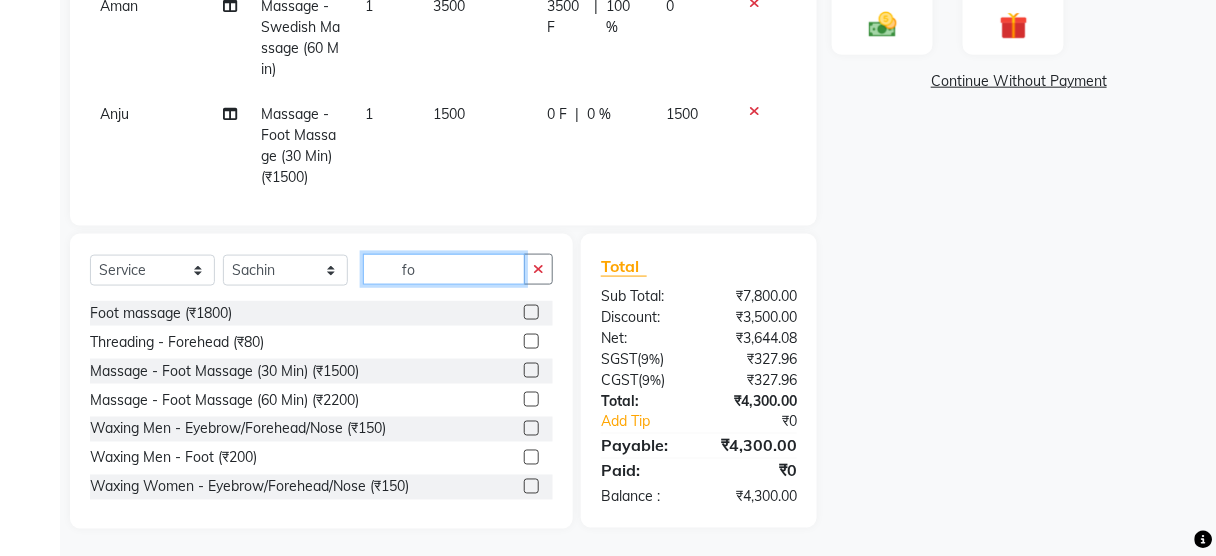 type on "f" 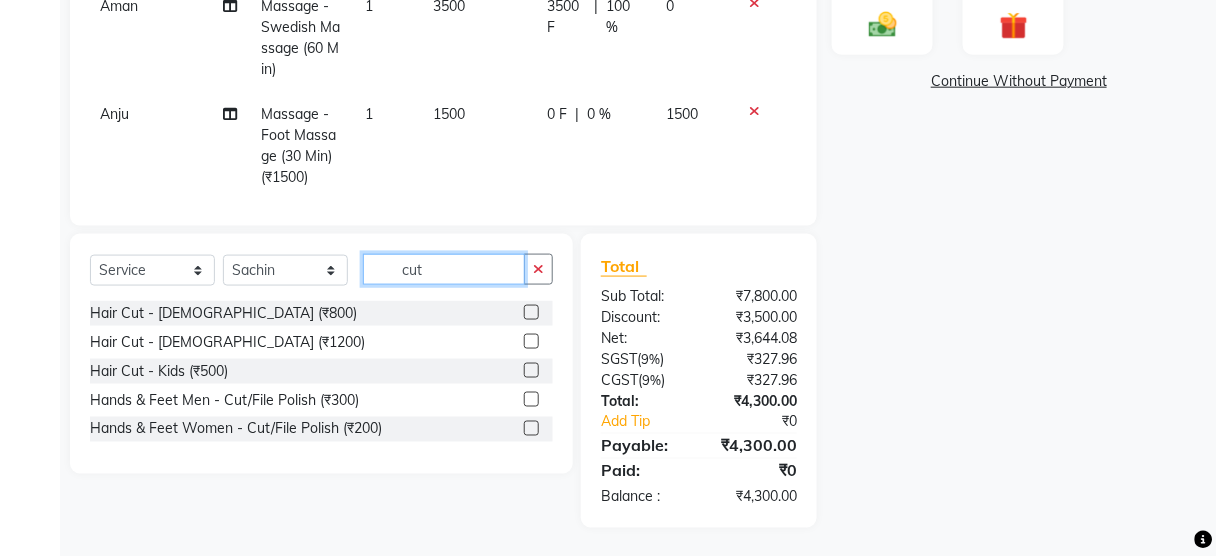 type on "cut" 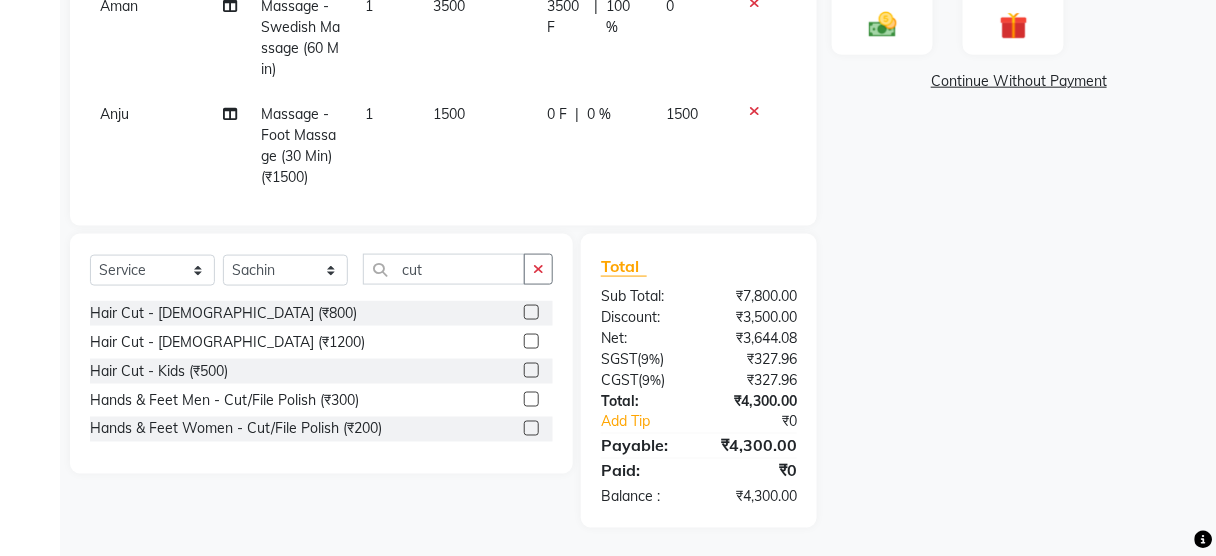 click 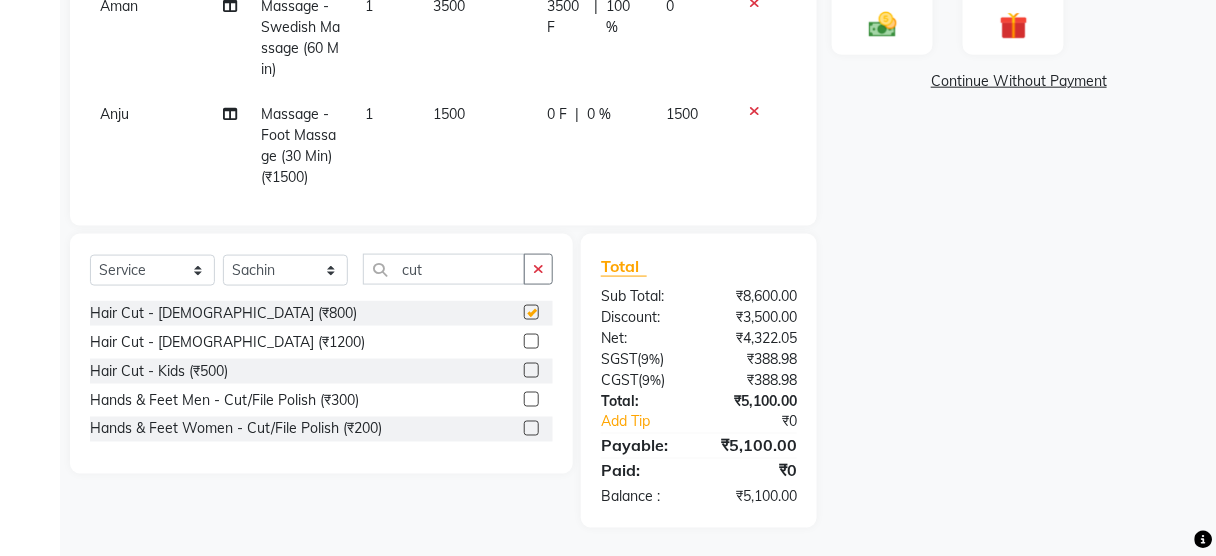 checkbox on "false" 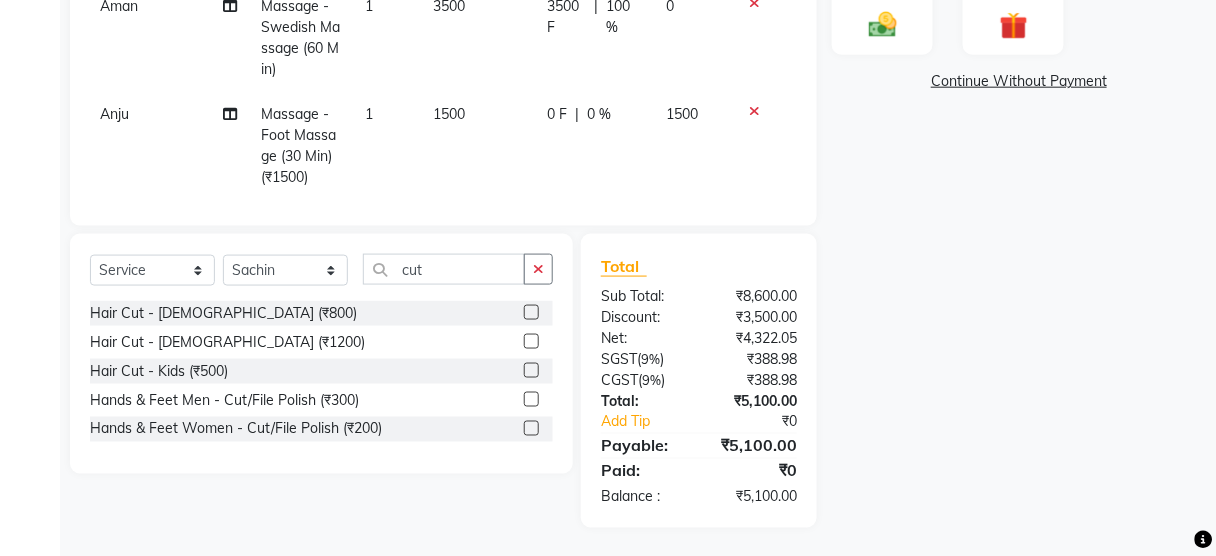 click on "Name: Chotu Sir Wife  Membership:  No Active Membership  Total Visits:  56 Card on file:  0 Last Visit:   05-07-2025 Points:   0  Coupon Code Apply Service Total:  ₹8,600.00  Discount:  Percentage   Fixed  0 Manual Payment Redemption  Continue Without Payment" 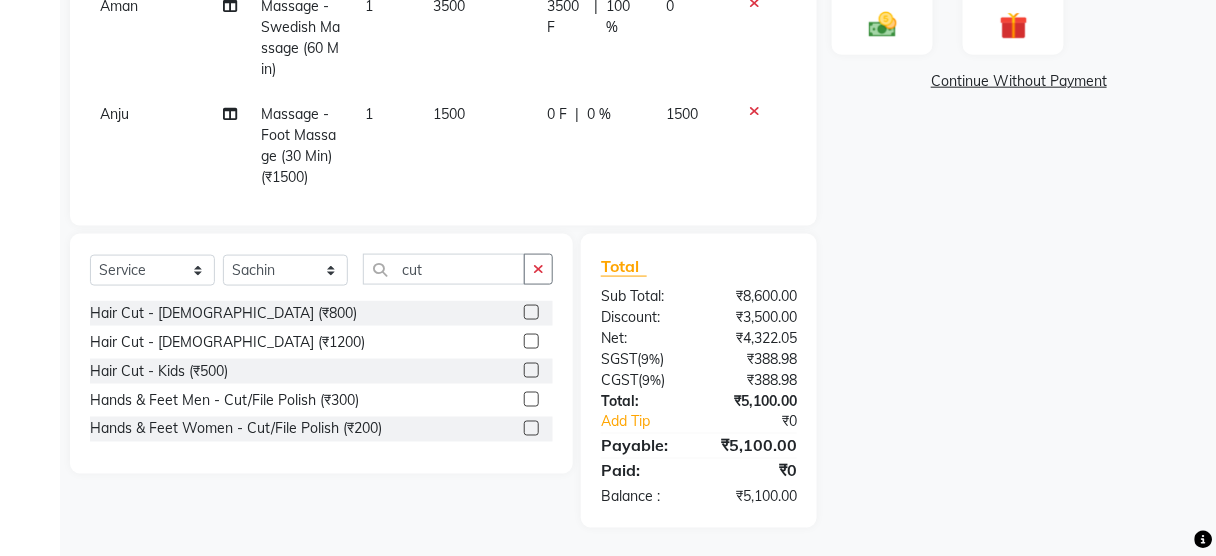 click on "Name: Chotu Sir Wife  Membership:  No Active Membership  Total Visits:  56 Card on file:  0 Last Visit:   05-07-2025 Points:   0  Coupon Code Apply Service Total:  ₹8,600.00  Discount:  Percentage   Fixed  0 Manual Payment Redemption  Continue Without Payment" 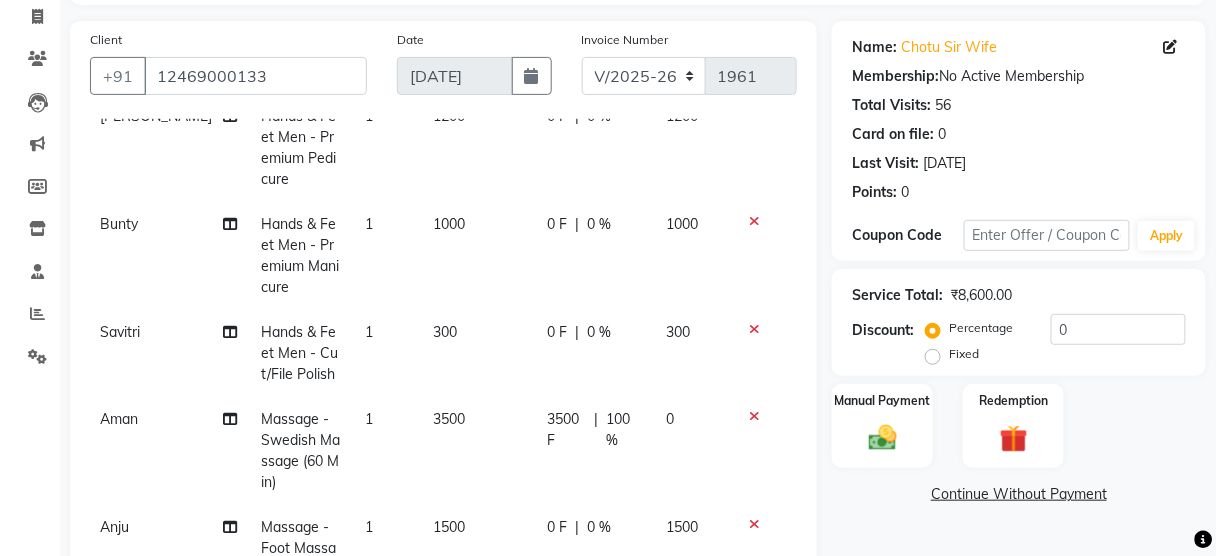 scroll, scrollTop: 132, scrollLeft: 0, axis: vertical 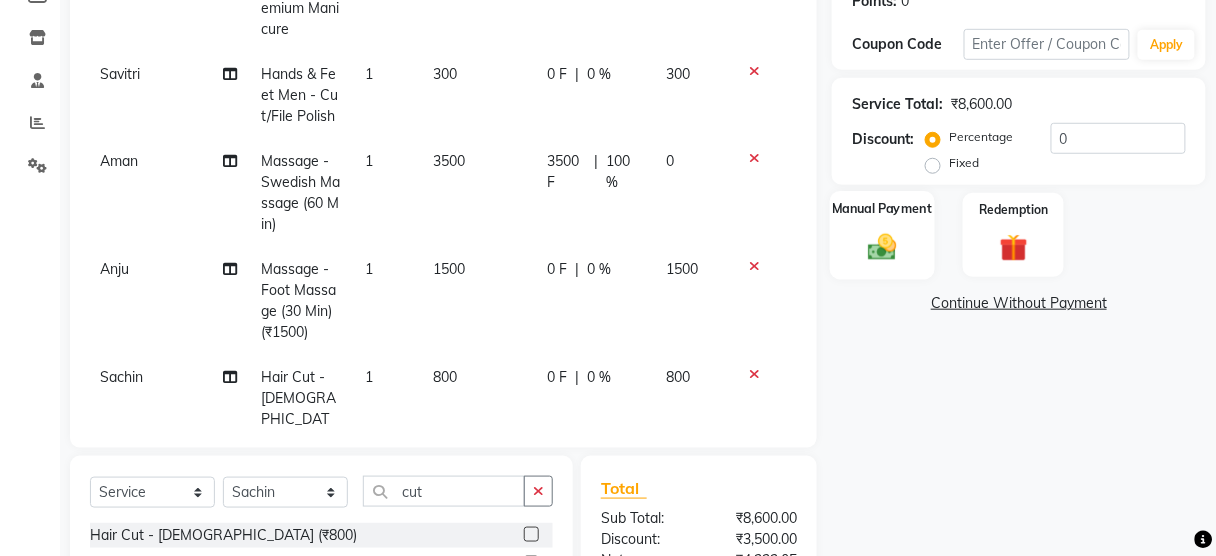 click 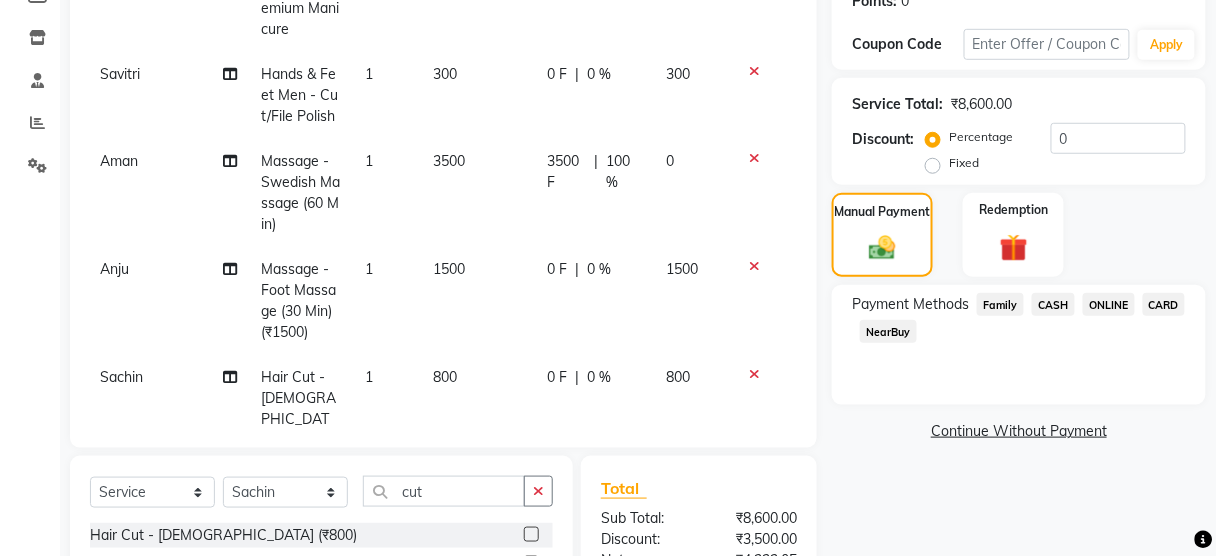 click on "CASH" 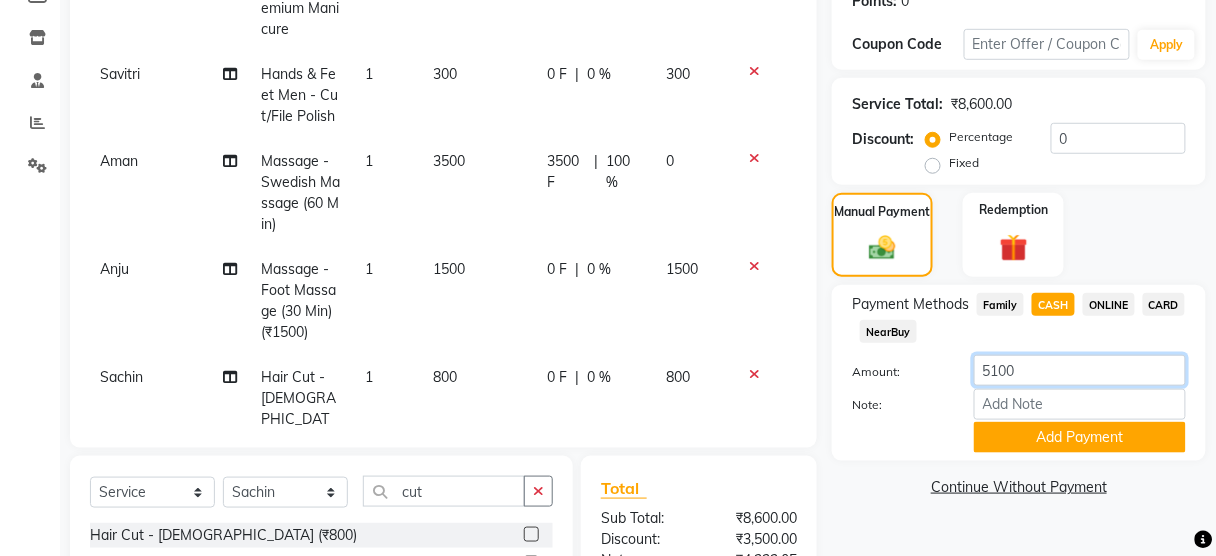click on "5100" 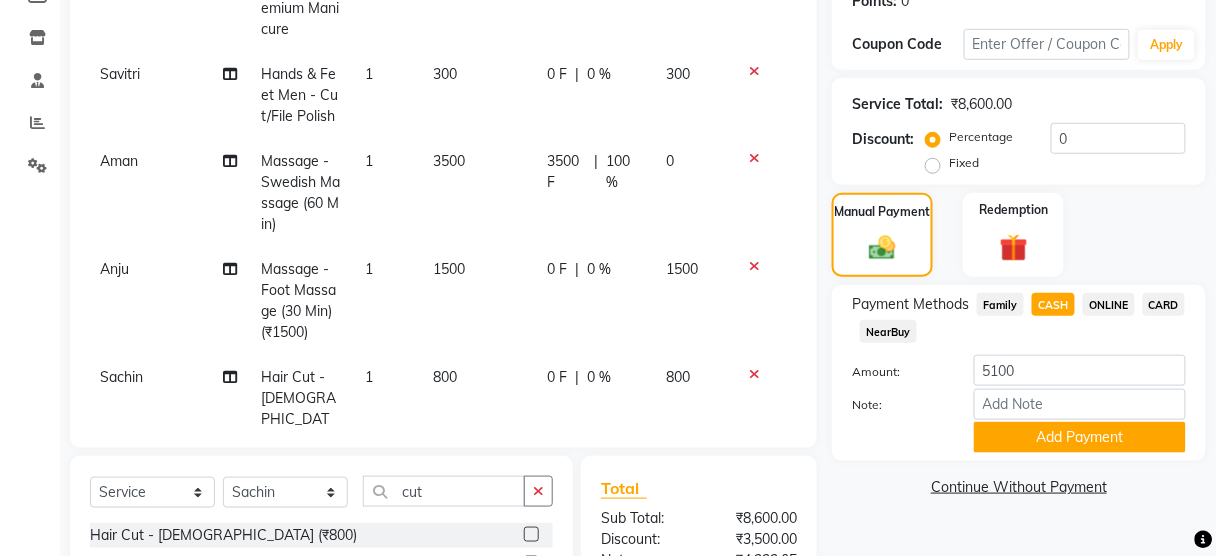 click on "Fixed" 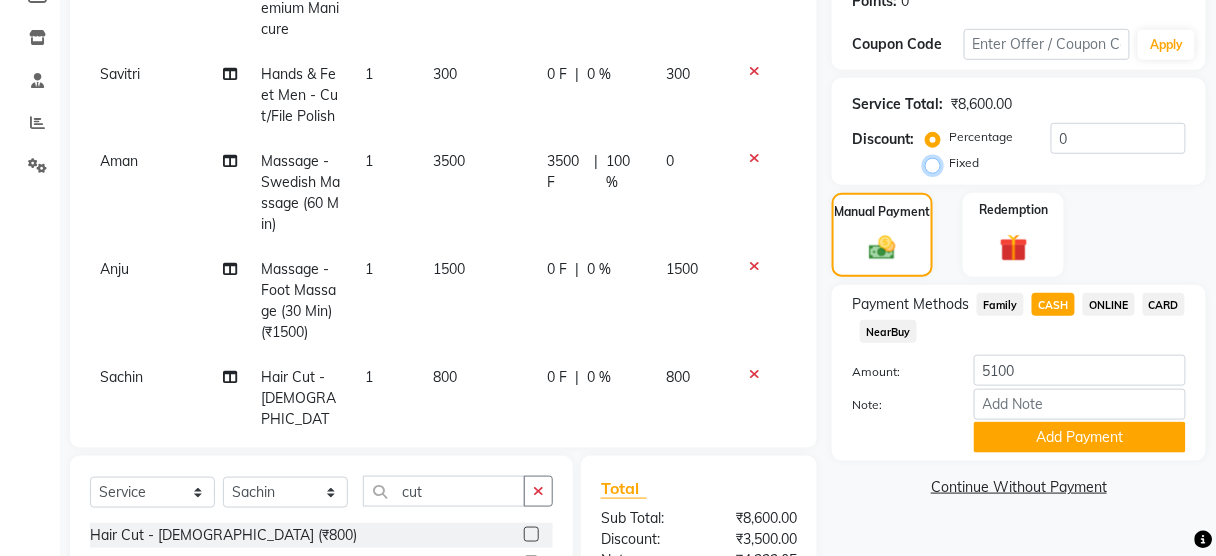 click on "Fixed" at bounding box center (937, 163) 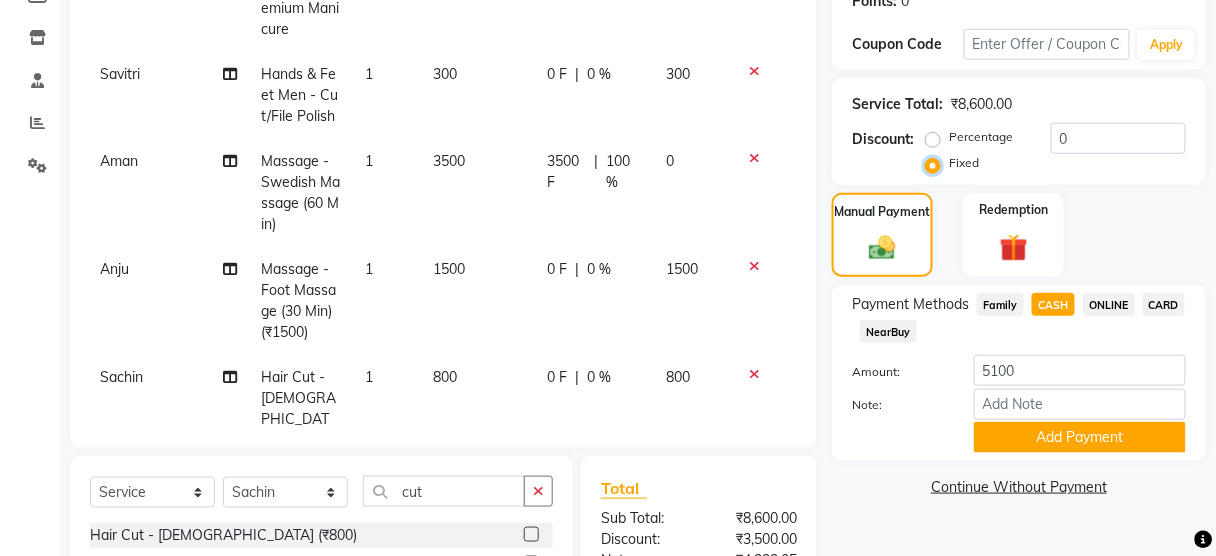 scroll, scrollTop: 240, scrollLeft: 2, axis: both 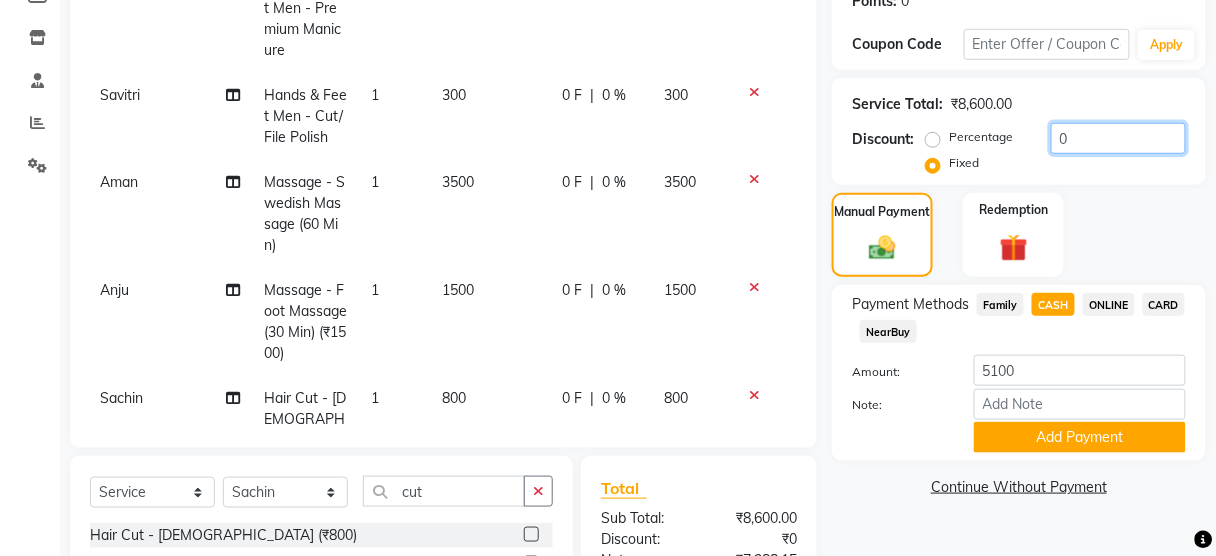 click on "0" 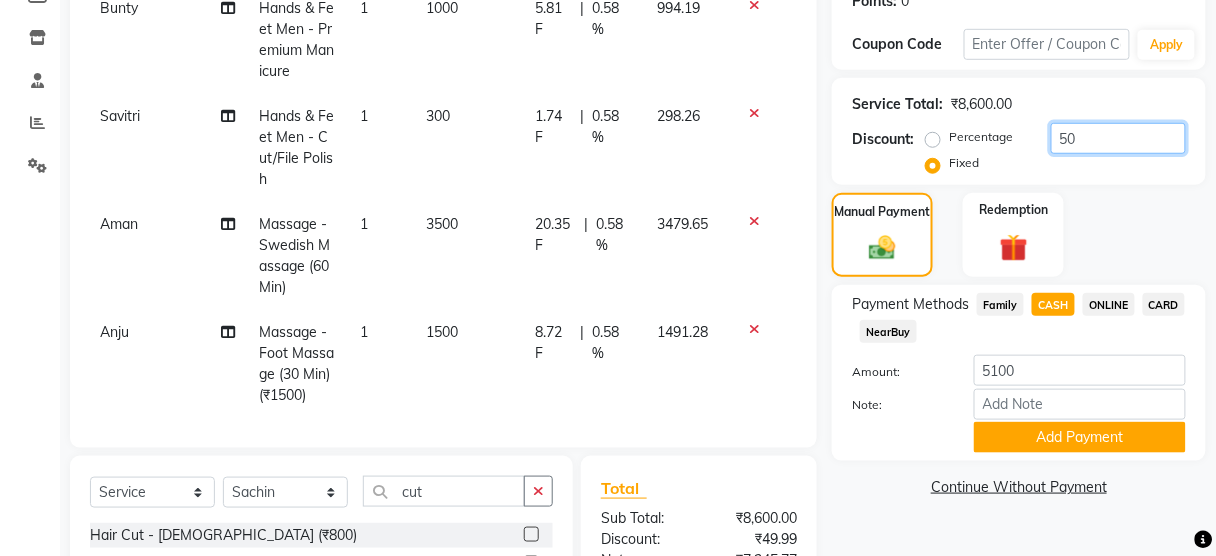 scroll, scrollTop: 282, scrollLeft: 2, axis: both 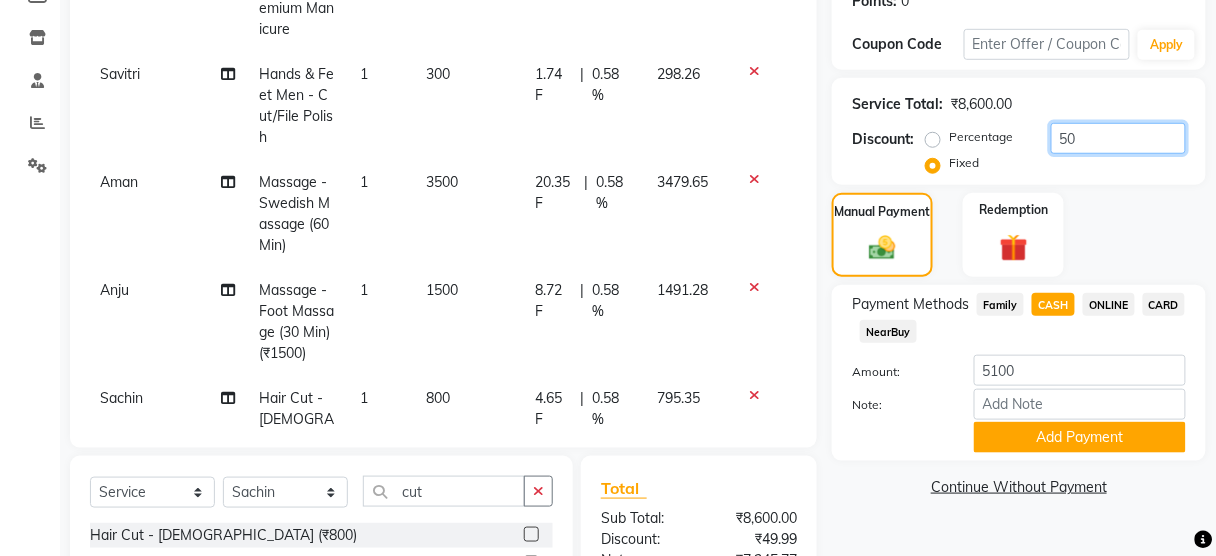 type on "50" 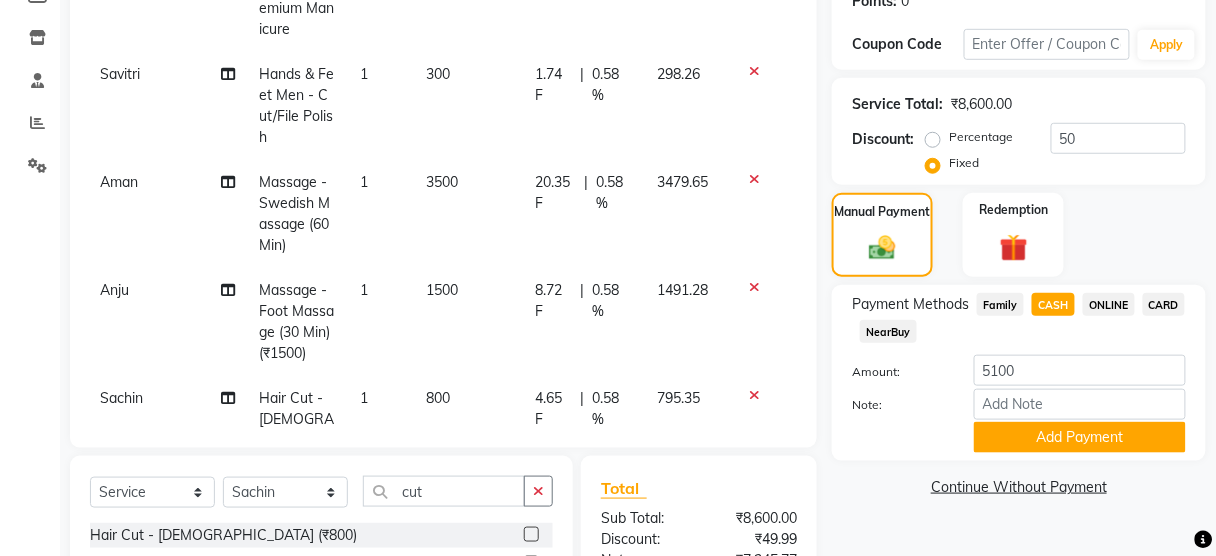 click on "Percentage" 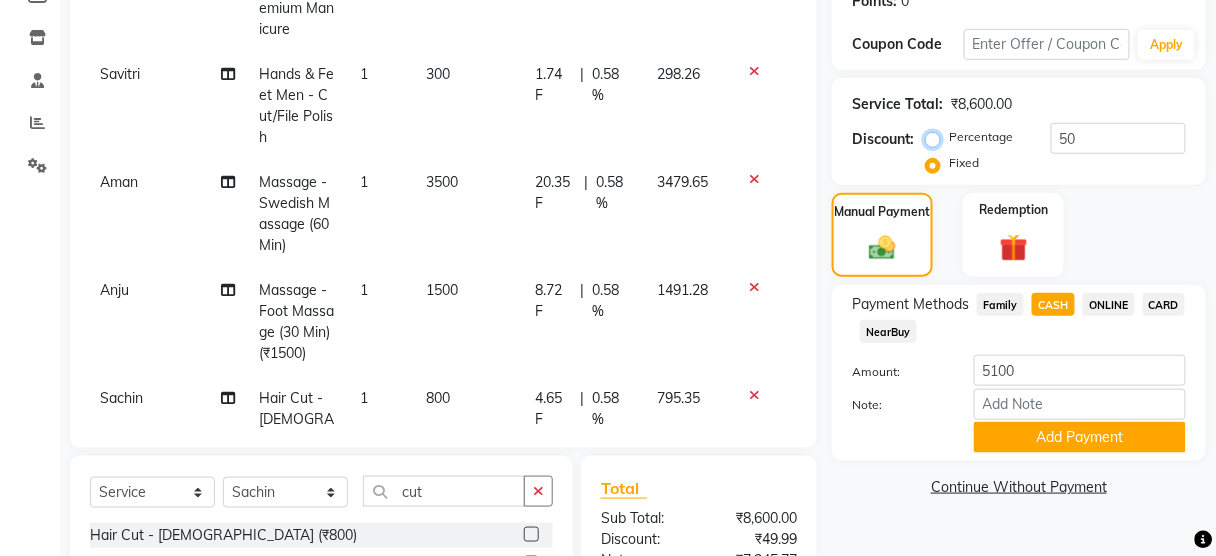 click on "Percentage" at bounding box center [937, 137] 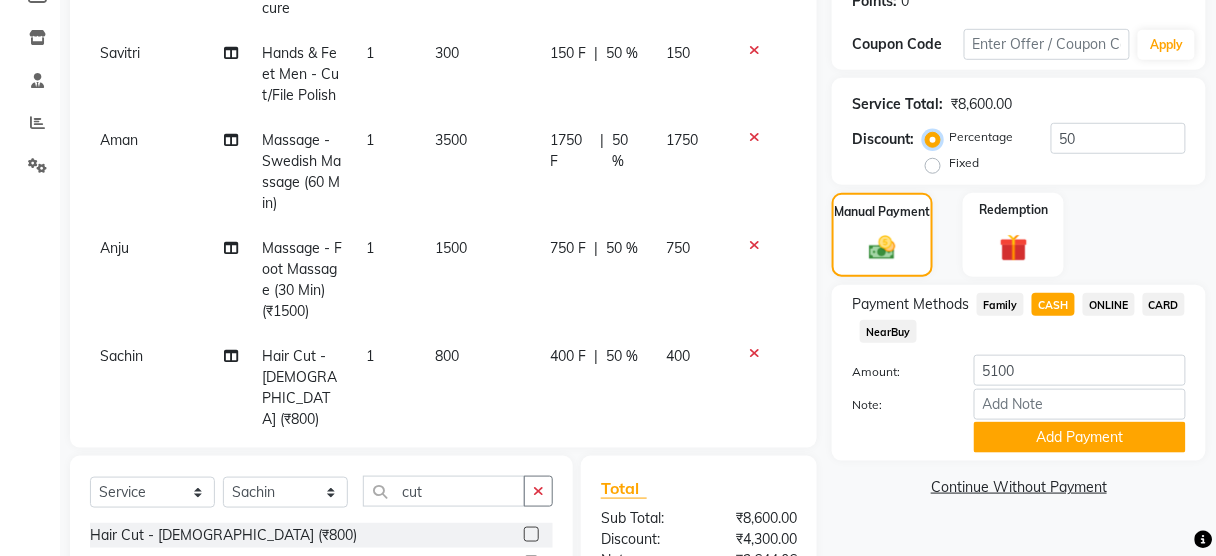 scroll, scrollTop: 261, scrollLeft: 2, axis: both 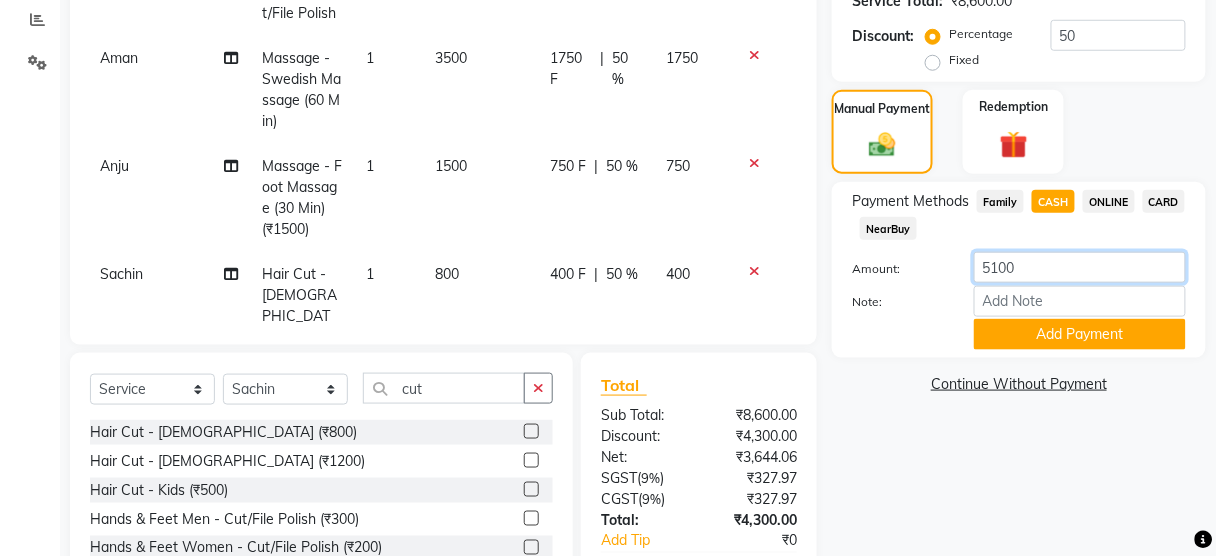 click on "5100" 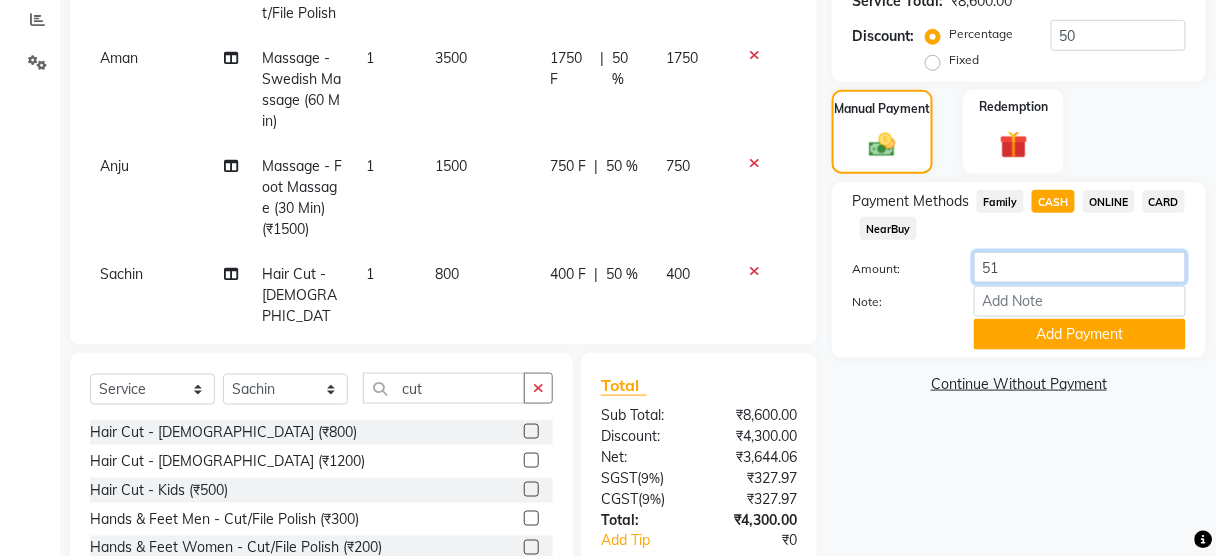 type on "5" 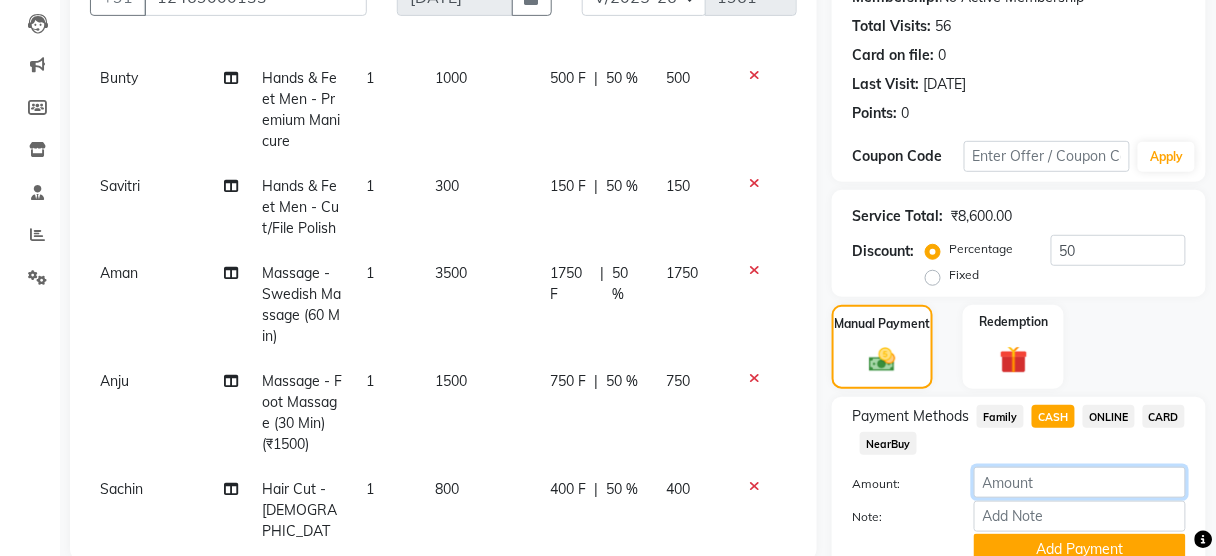 scroll, scrollTop: 283, scrollLeft: 0, axis: vertical 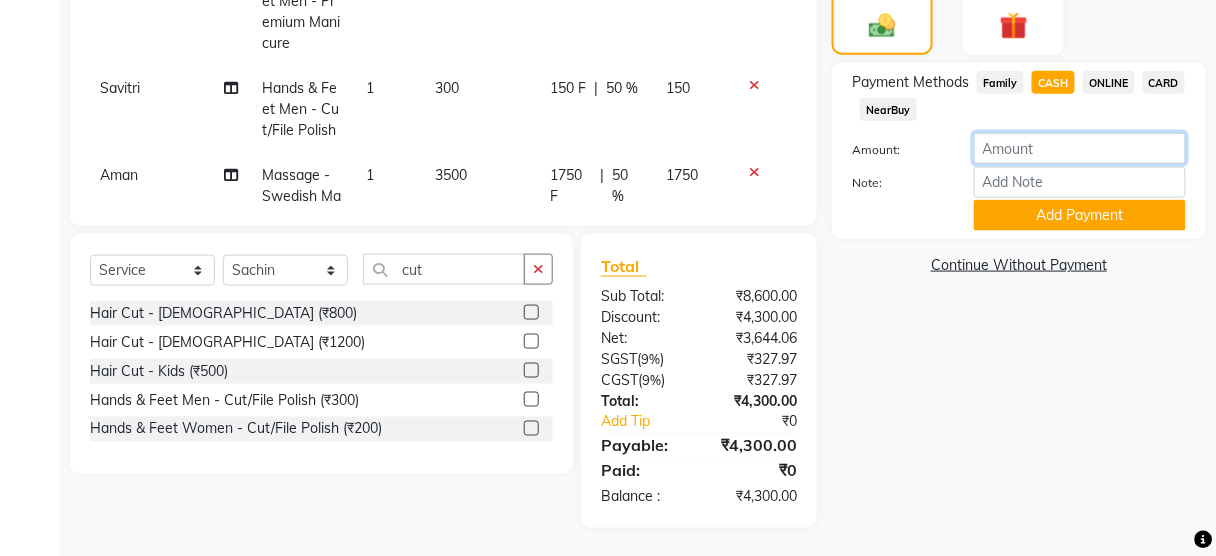 type 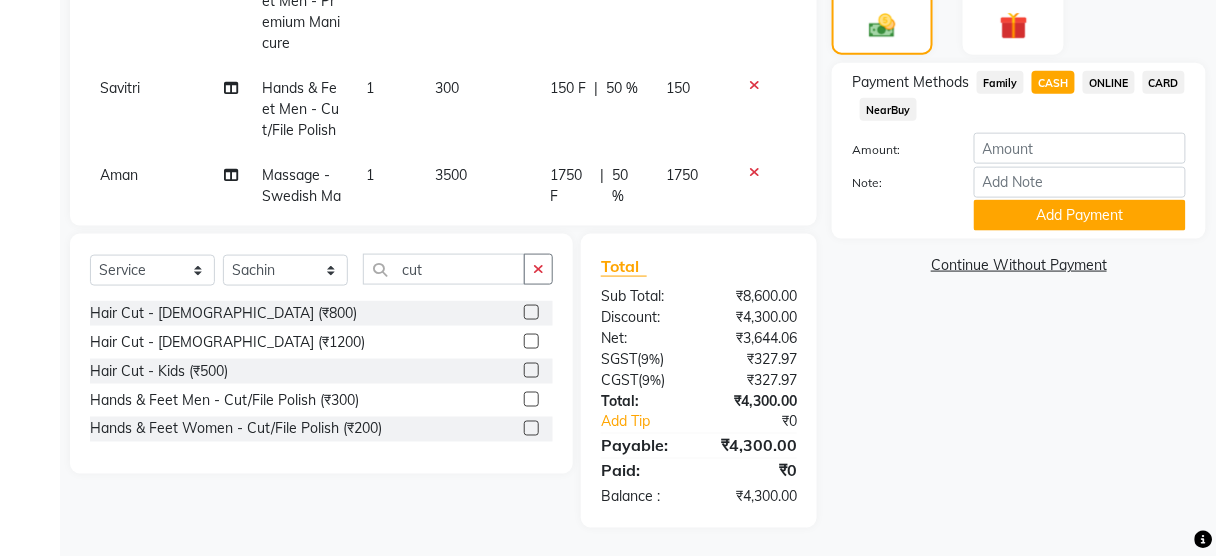 click on "50 %" 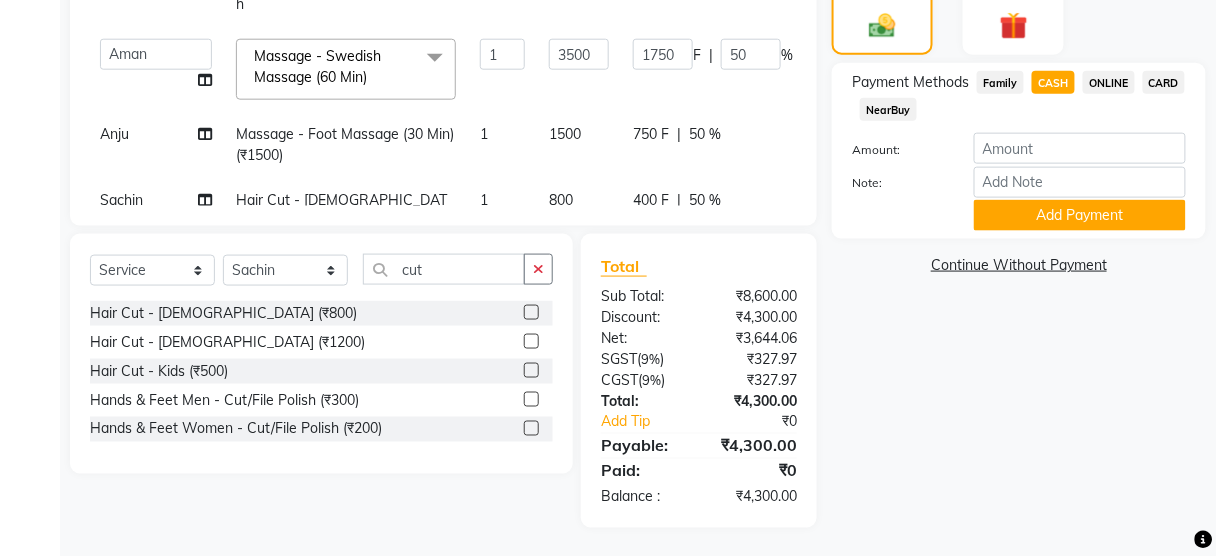 scroll, scrollTop: 90, scrollLeft: 2, axis: both 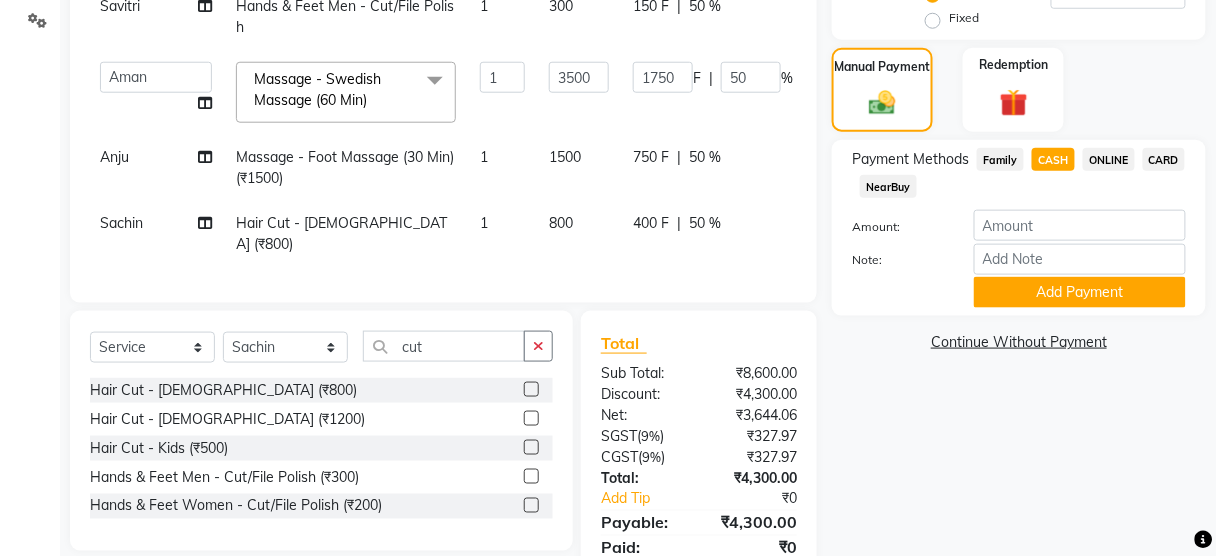 click on "1750 F | 50 %" 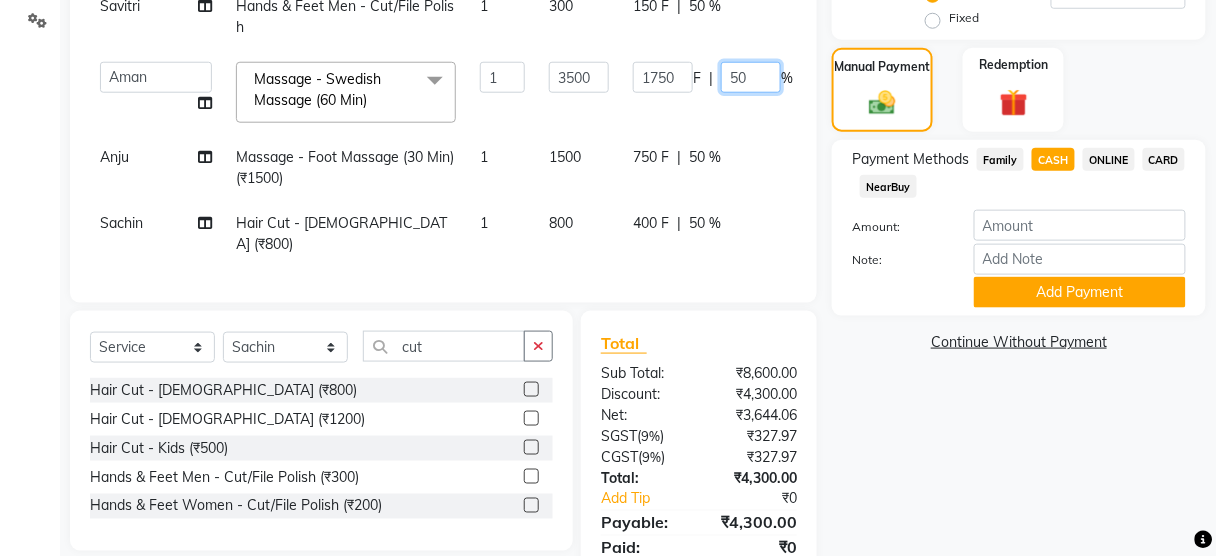 click on "50" 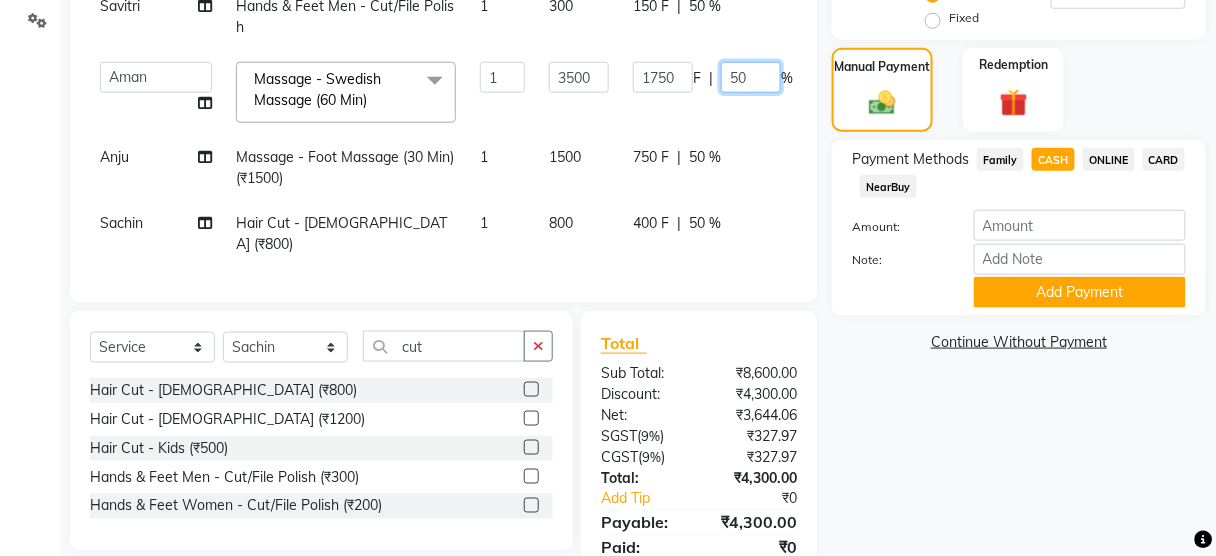 type on "5" 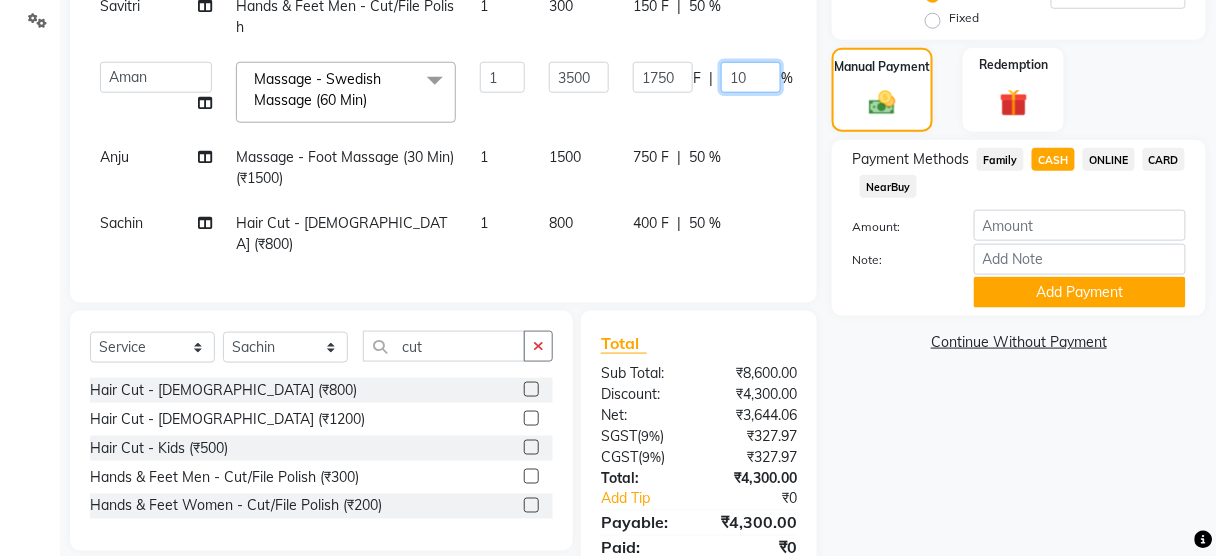 type on "100" 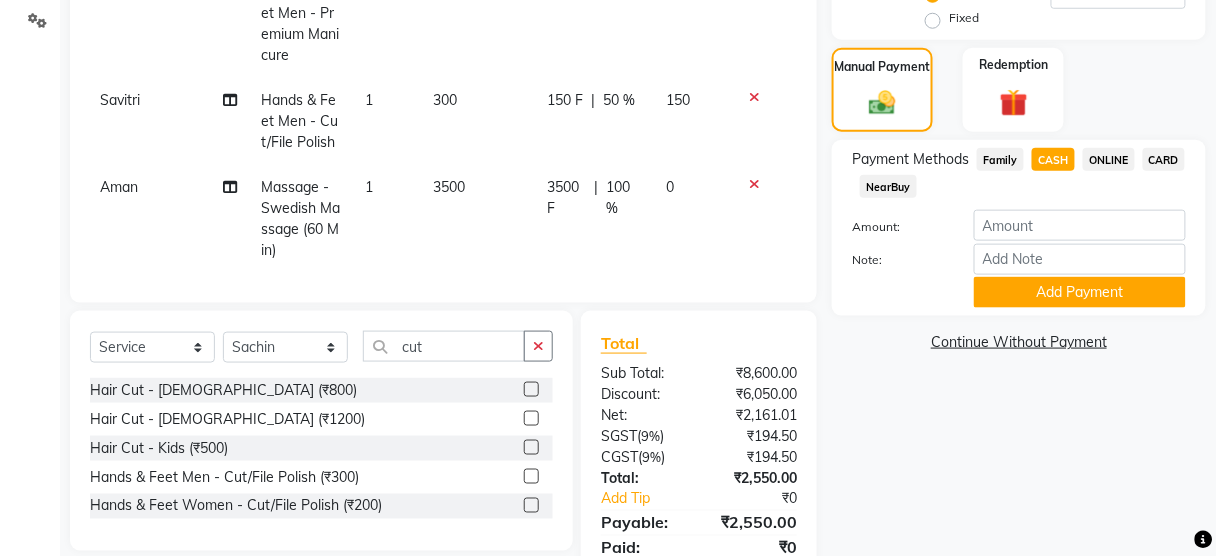click on "Savitri Hands & Feet Men - Cut/File Polish 1 300 150 F | 50 % 150 Ming Hands & Feet Men - Premium Pedicure 1 1200 600 F | 50 % 600 Bunty Hands & Feet Men - Premium Manicure 1 1000 500 F | 50 % 500 Savitri Hands & Feet Men - Cut/File Polish 1 300 150 F | 50 % 150 Aman Massage - Swedish Massage (60 Min) 1 3500 3500 F | 100 % 0 Anju Massage - Foot Massage (30 Min) (₹1500) 1 1500 750 F | 50 % 750 Sachin Hair Cut - Male (₹800) 1 800 400 F | 50 % 400" 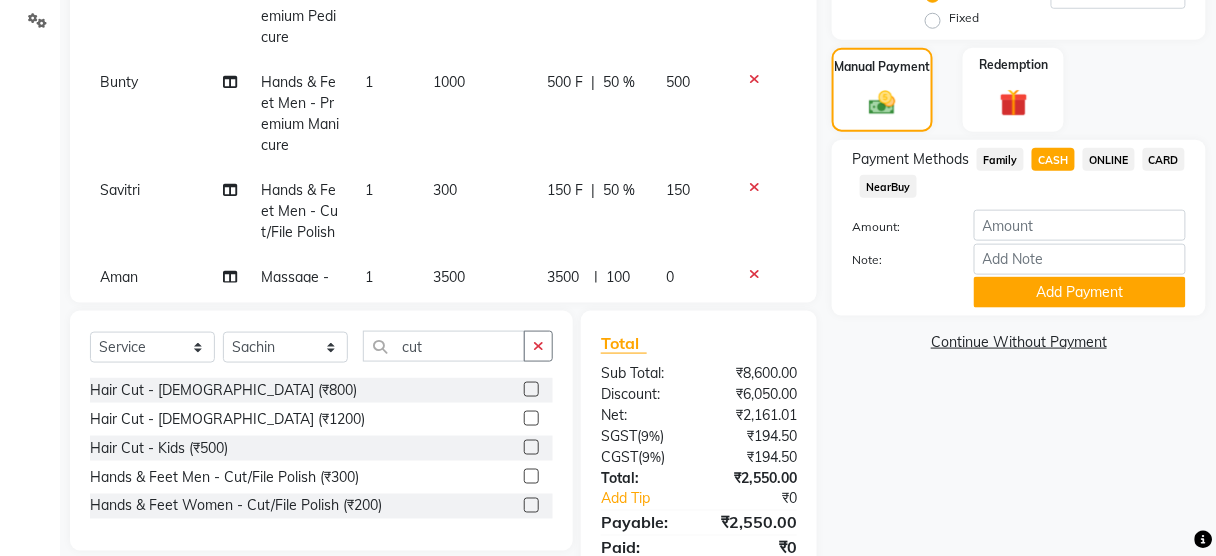 scroll, scrollTop: 0, scrollLeft: 0, axis: both 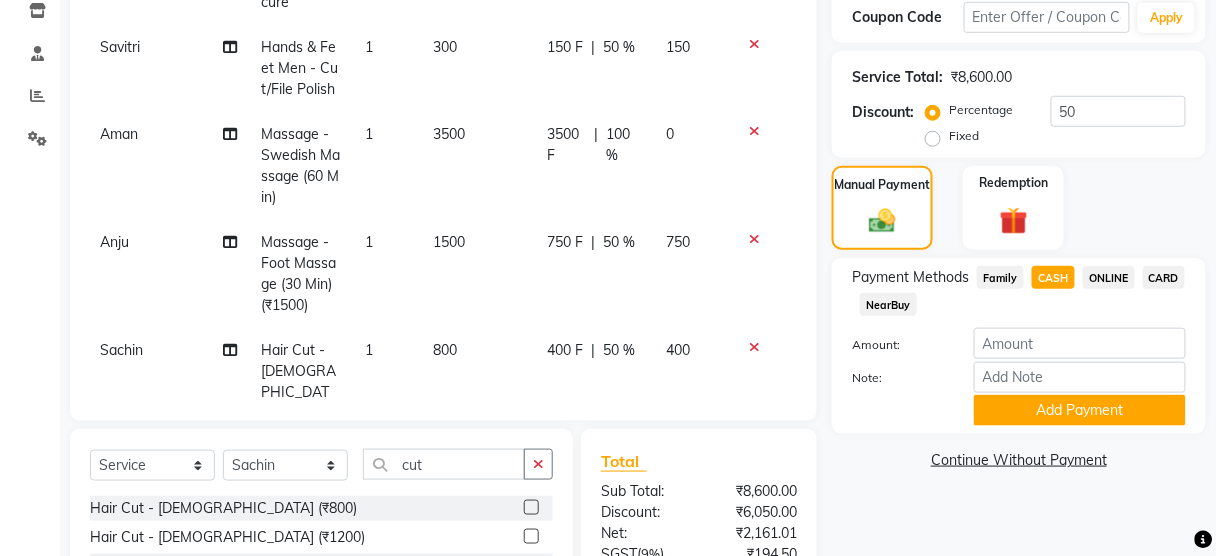 click on "Hair Cut - Male (₹800)" 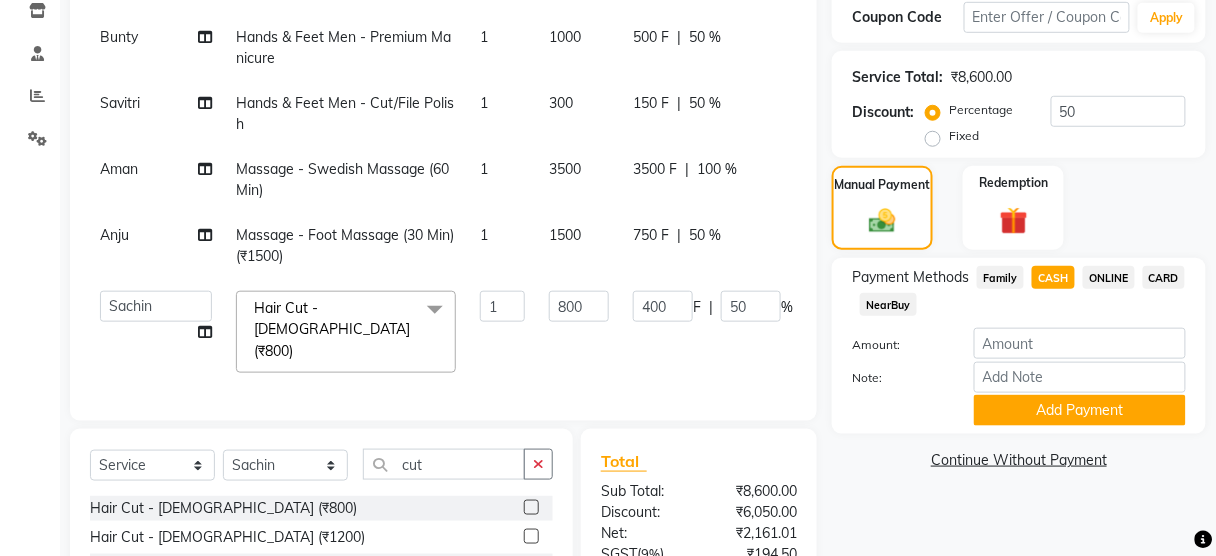 scroll, scrollTop: 82, scrollLeft: 2, axis: both 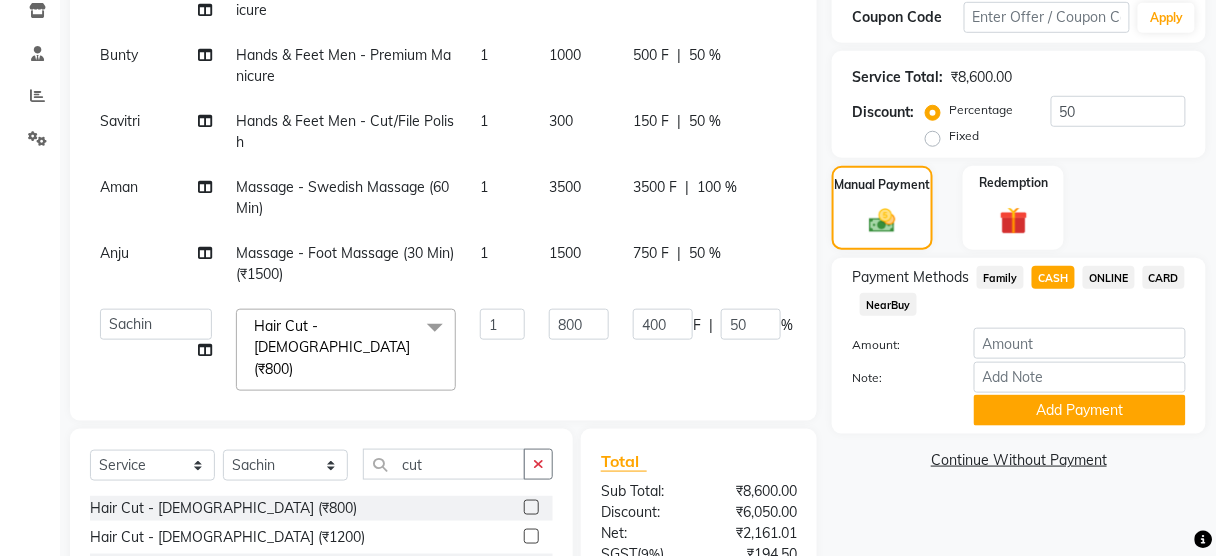 click on "x" 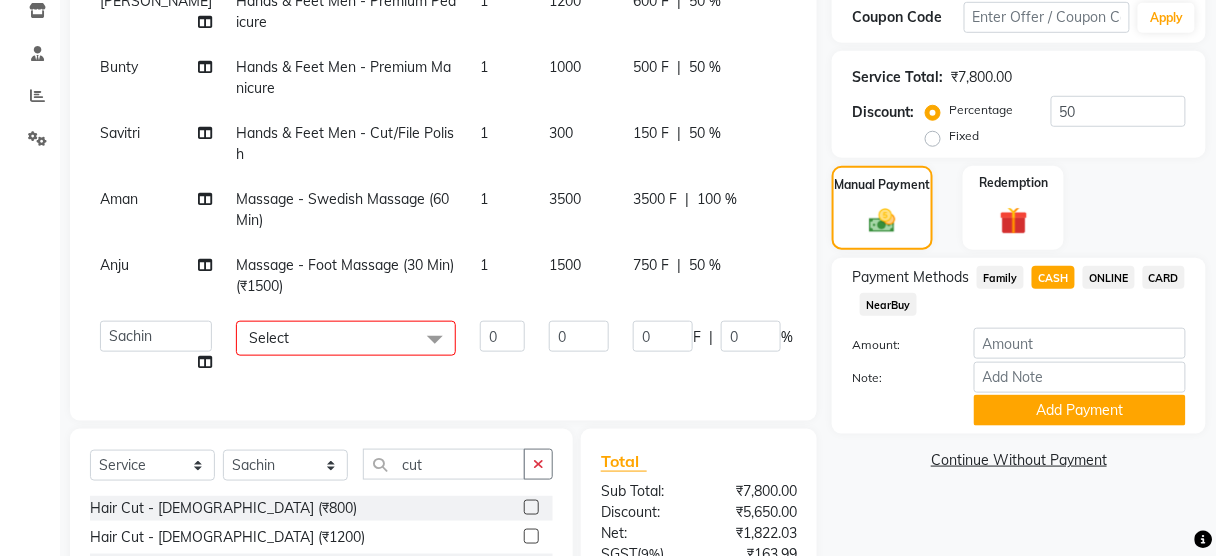 click 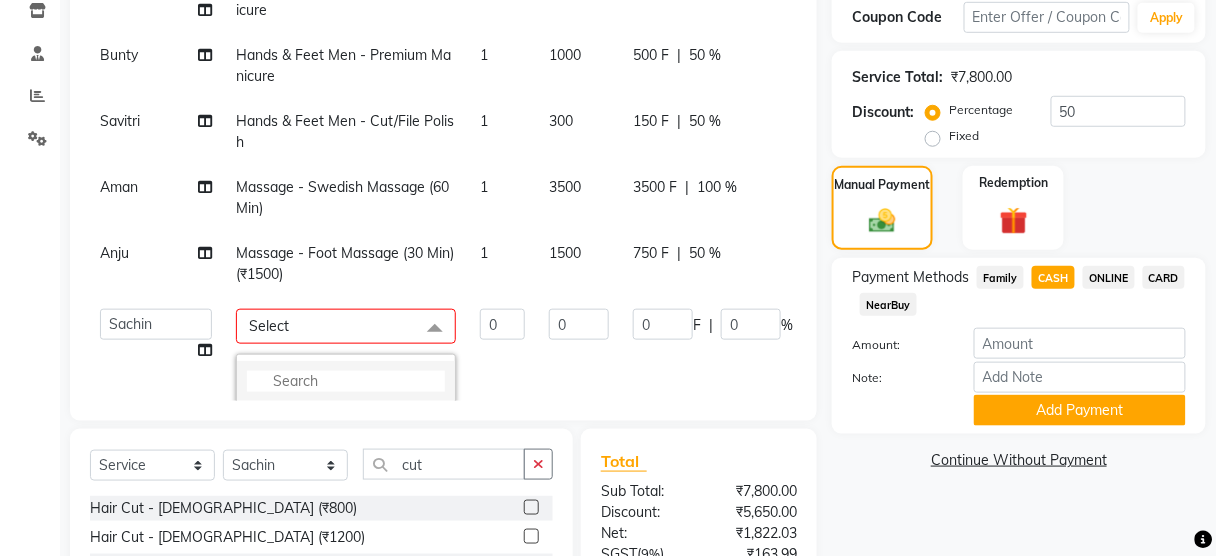click 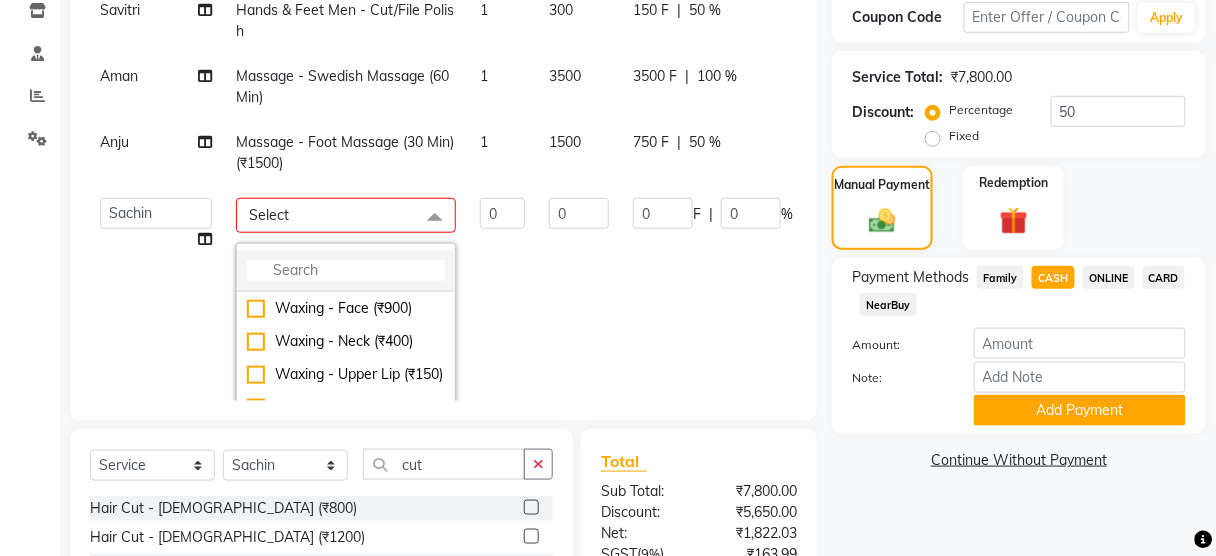 scroll, scrollTop: 220, scrollLeft: 2, axis: both 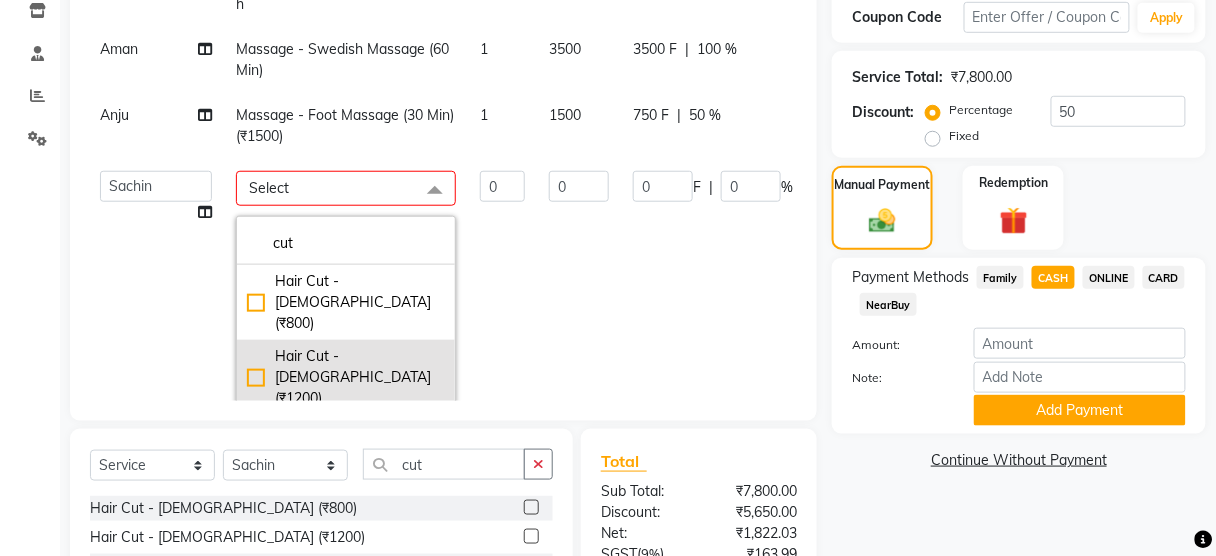 type on "cut" 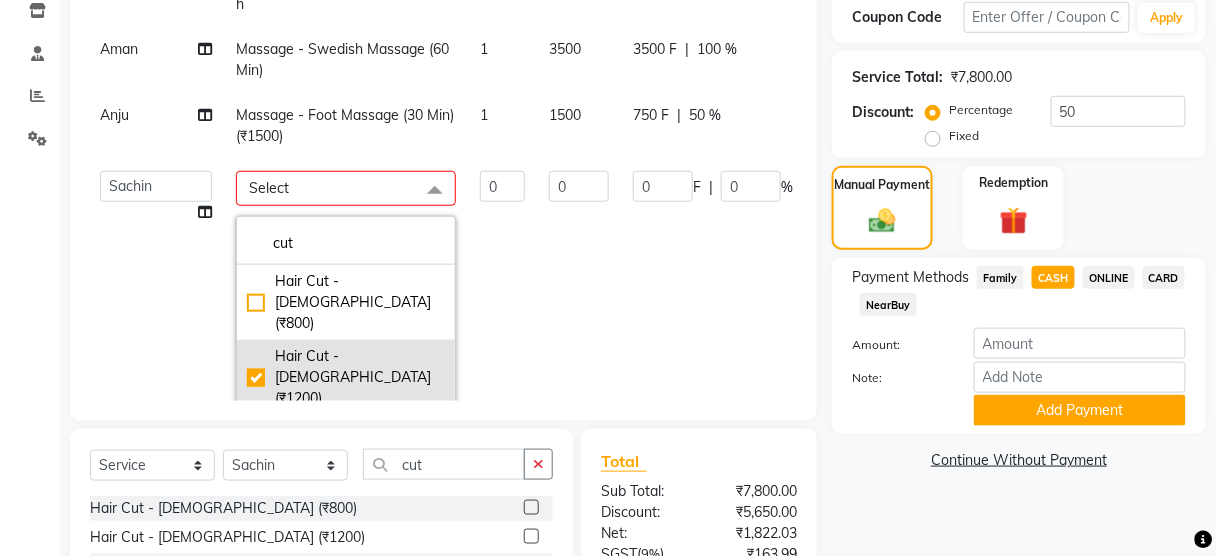 checkbox on "true" 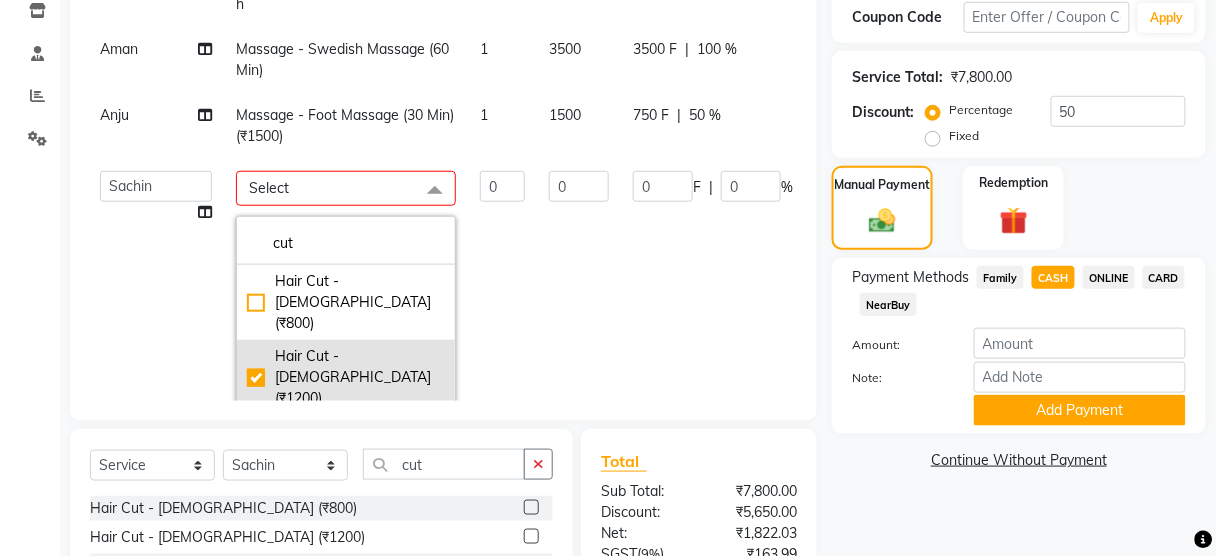 type on "1" 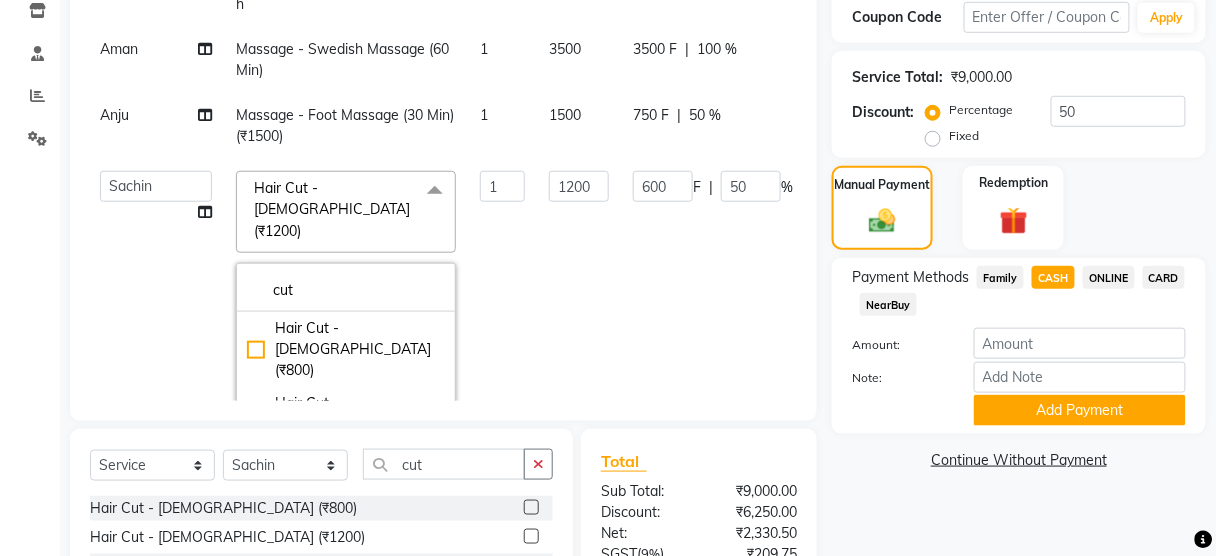 click on "600 F | 50 %" 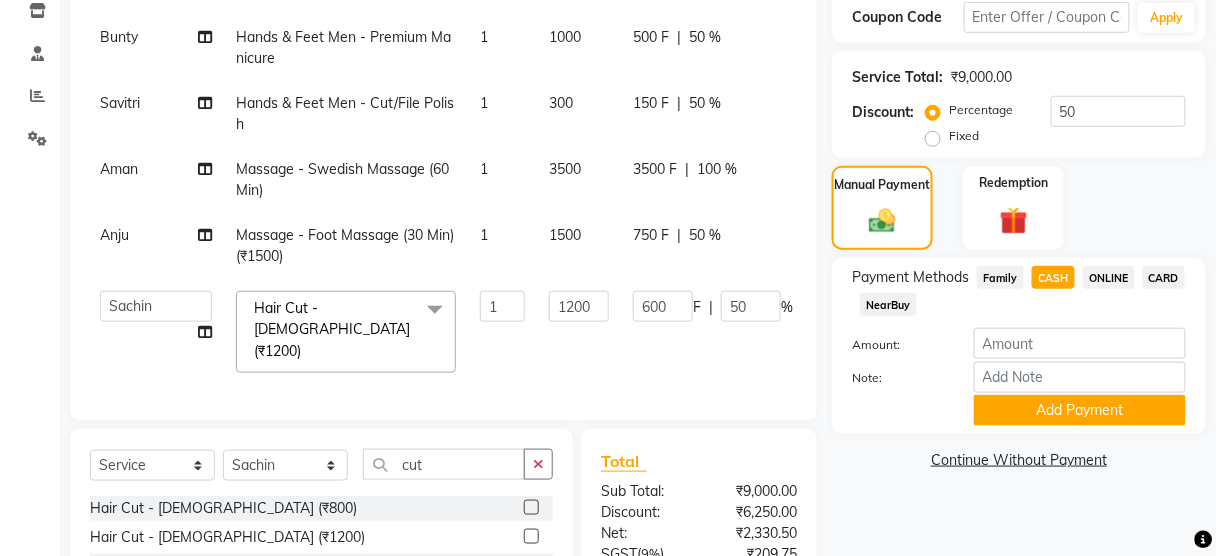 scroll, scrollTop: 90, scrollLeft: 2, axis: both 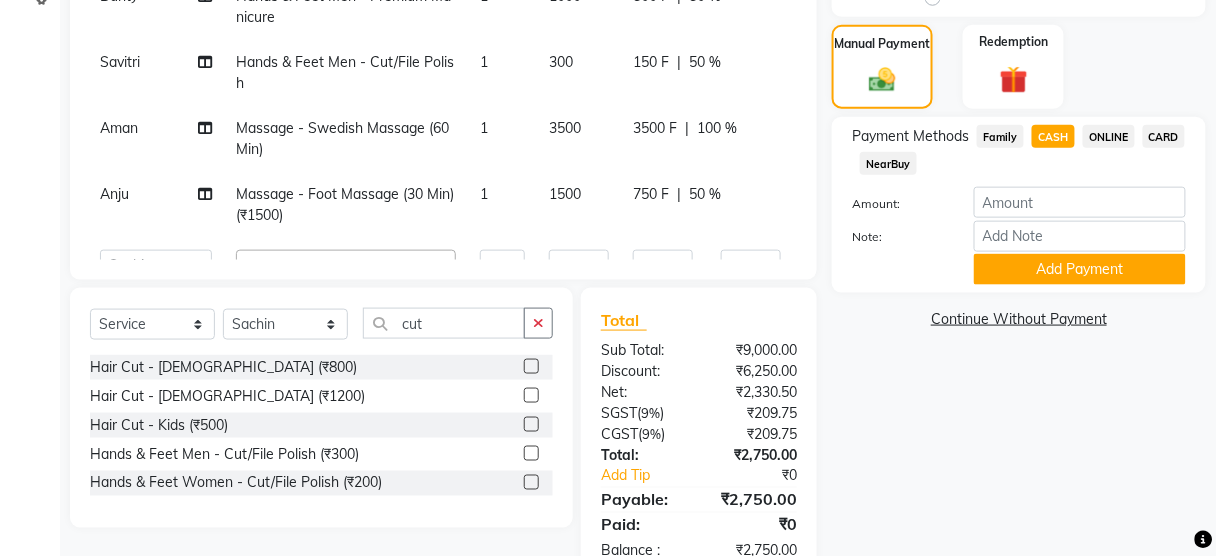 click on "100 %" 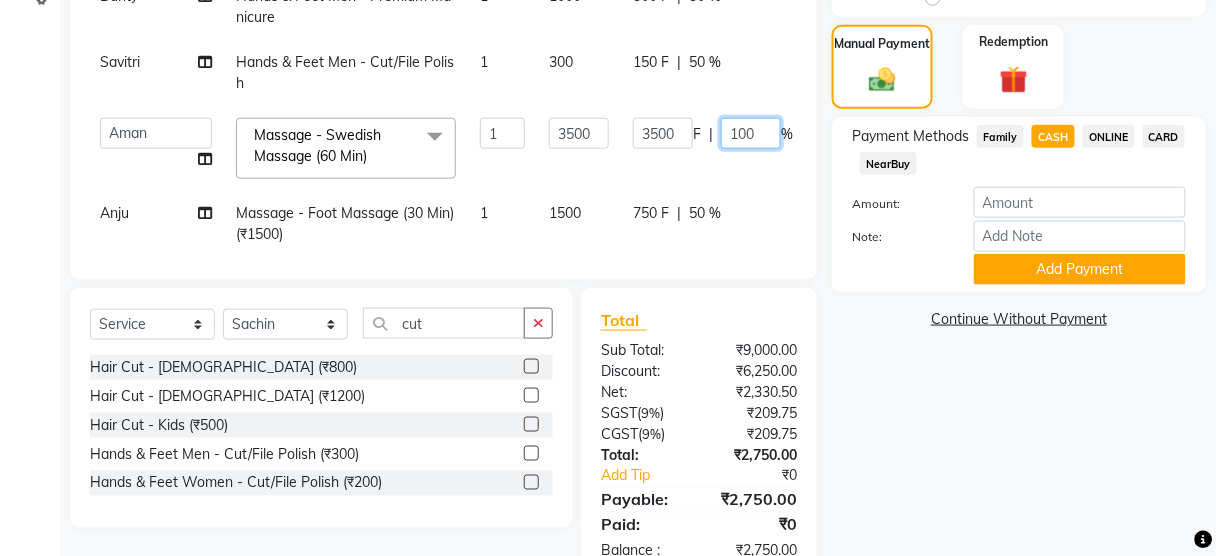 click on "100" 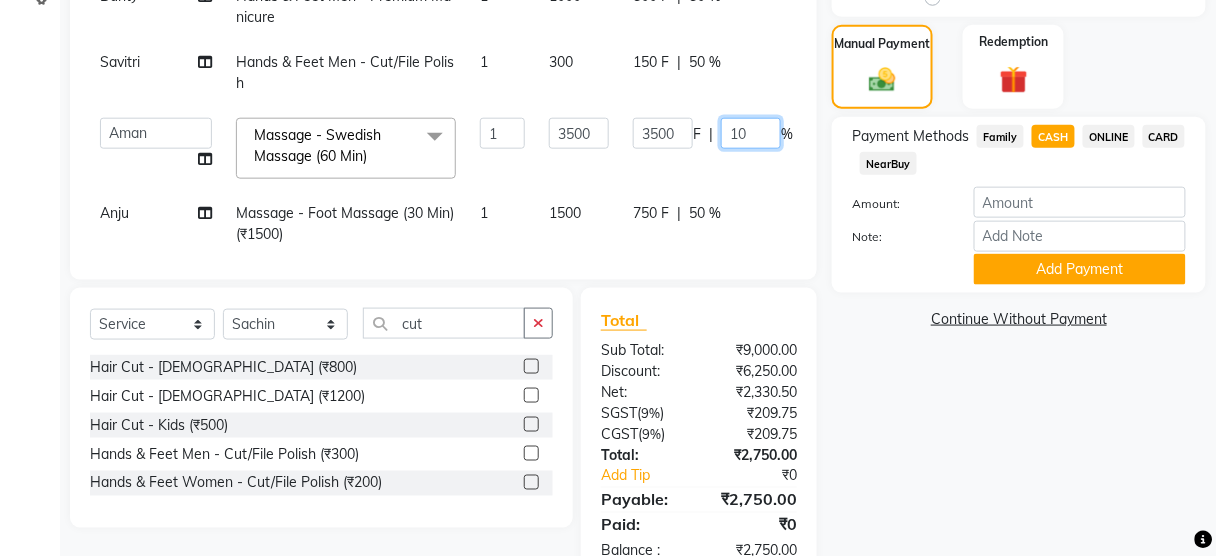 type on "1" 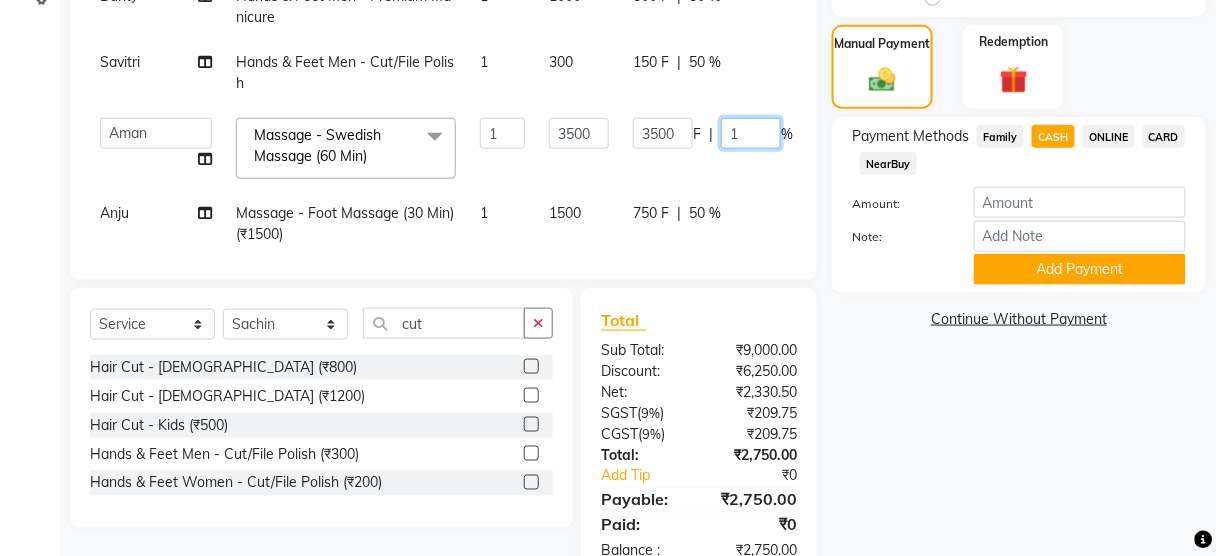 type 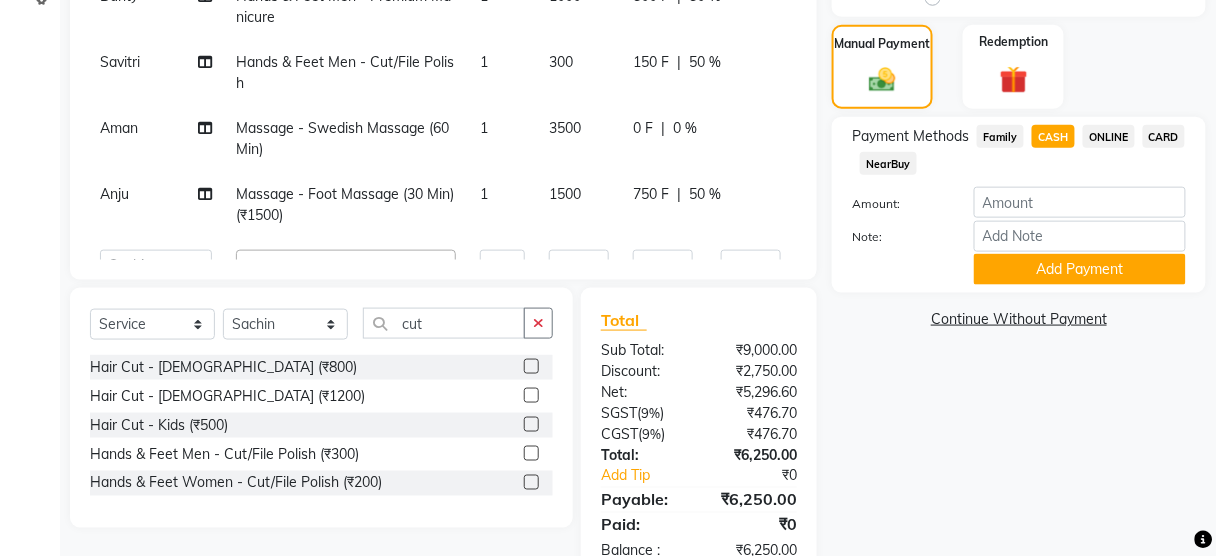 click on "750 F | 50 %" 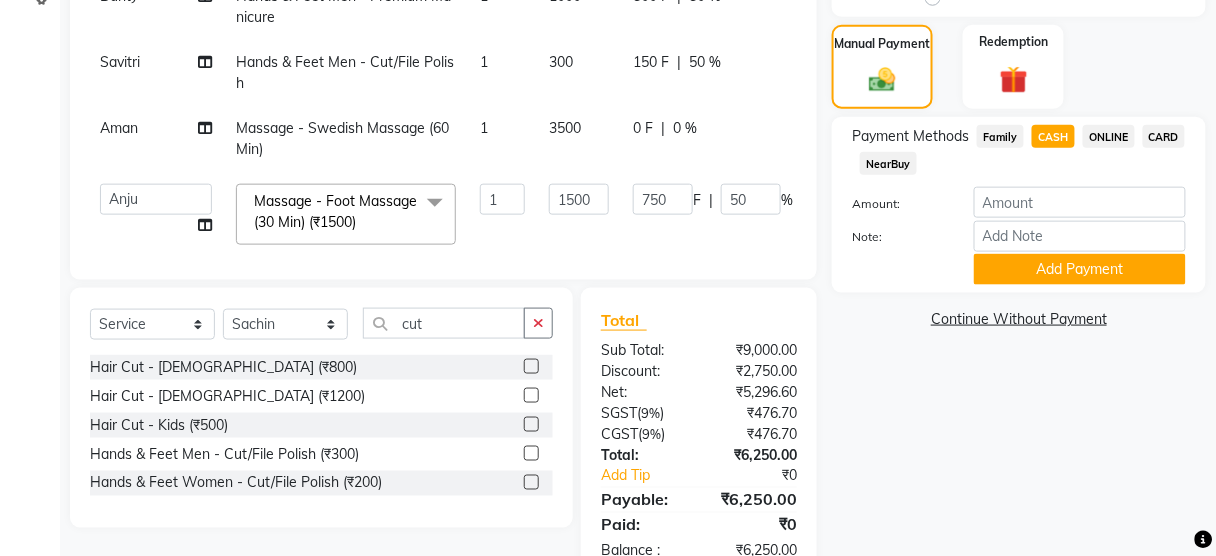 scroll, scrollTop: 433, scrollLeft: 0, axis: vertical 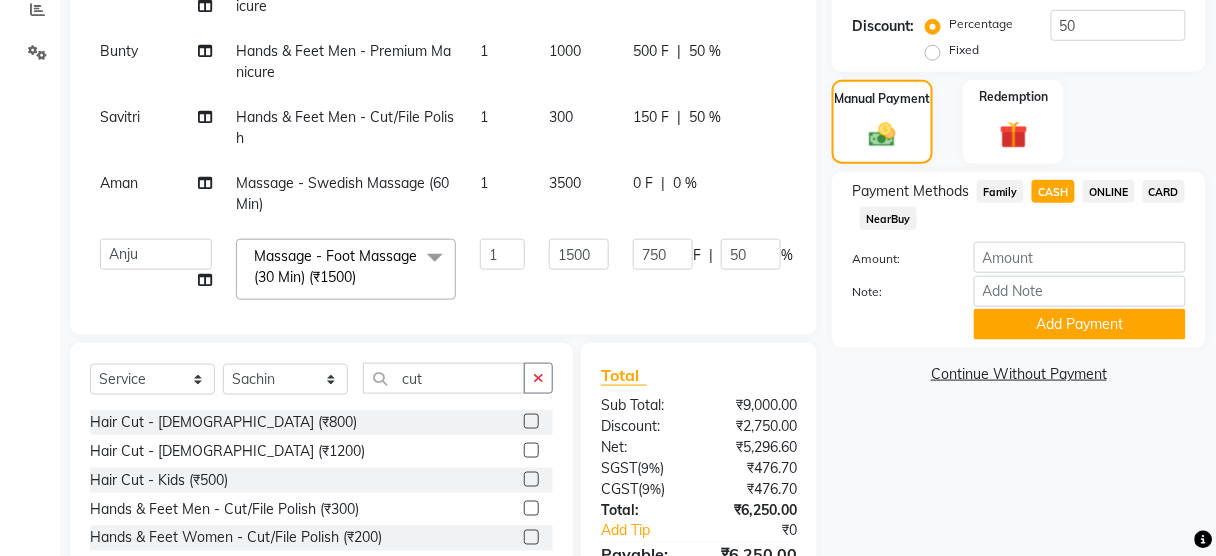 click on "0 %" 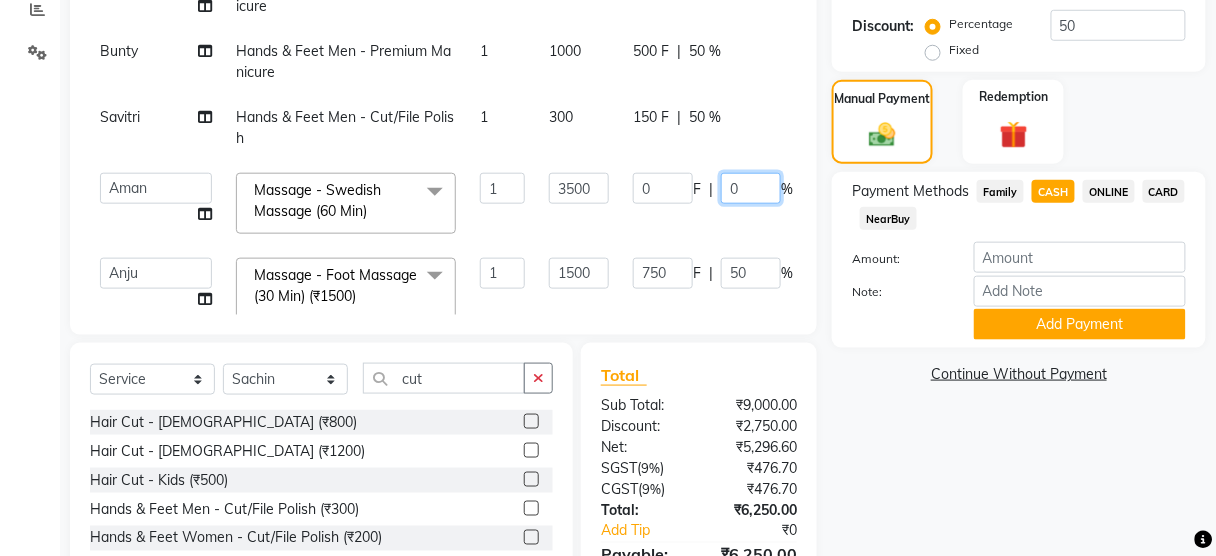 click on "0" 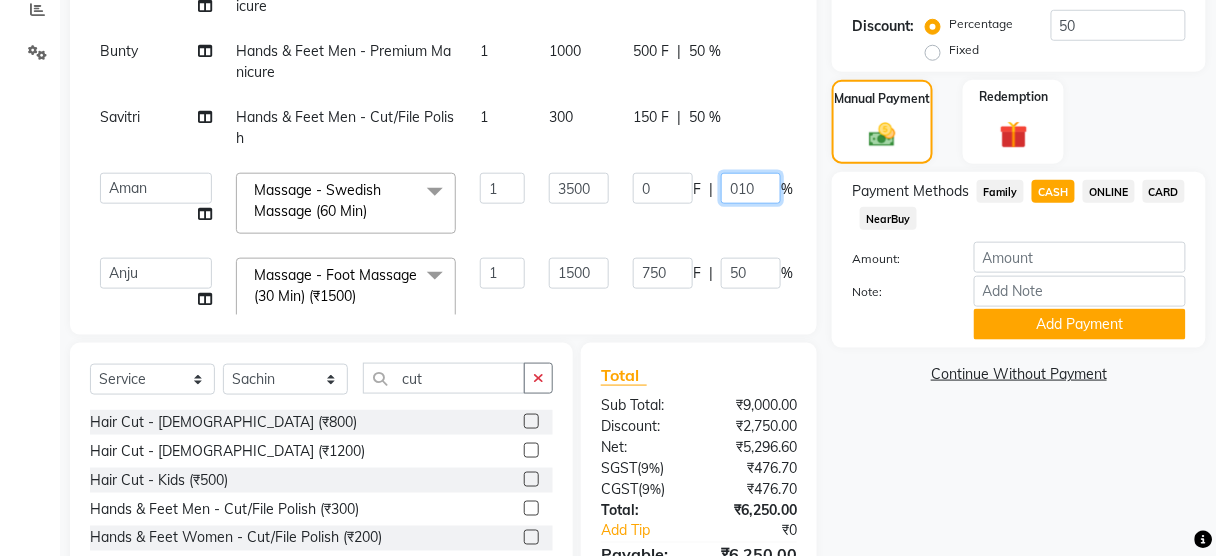 type on "0100" 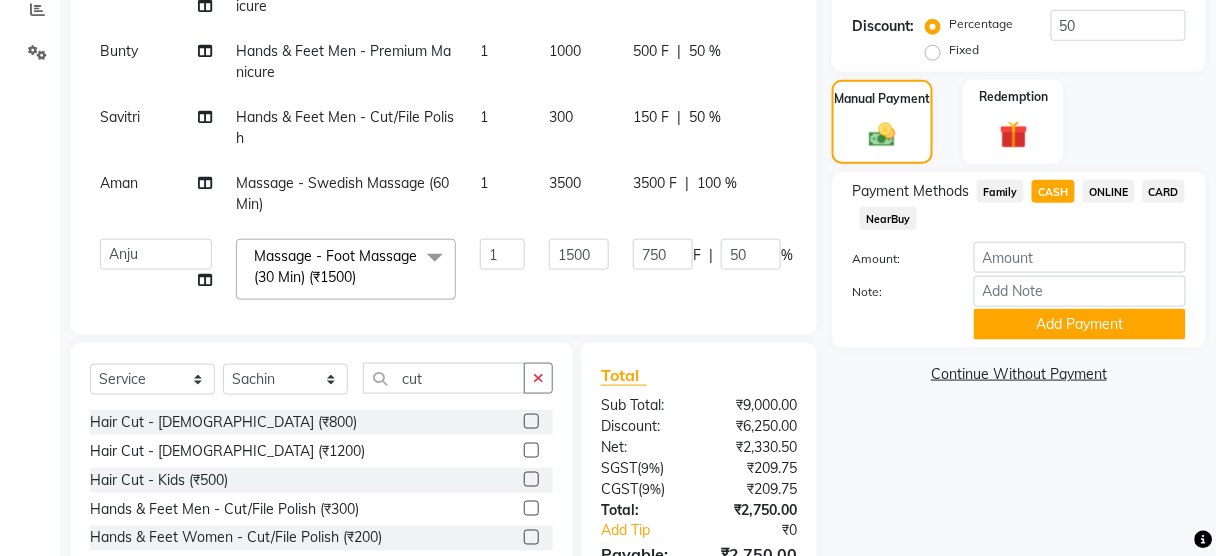 click on "3500 F | 100 %" 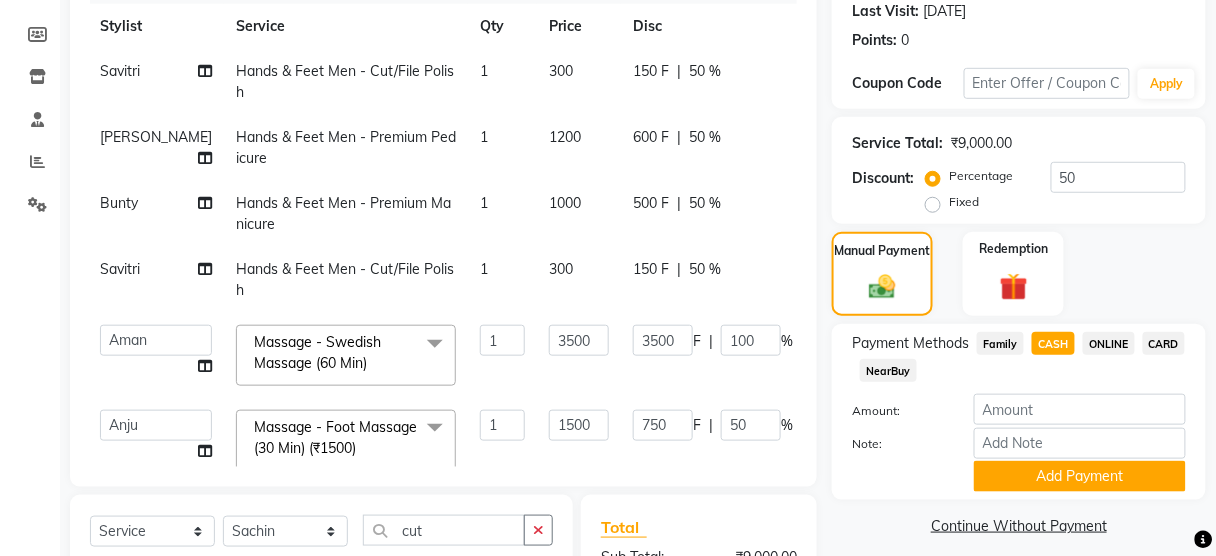scroll, scrollTop: 280, scrollLeft: 0, axis: vertical 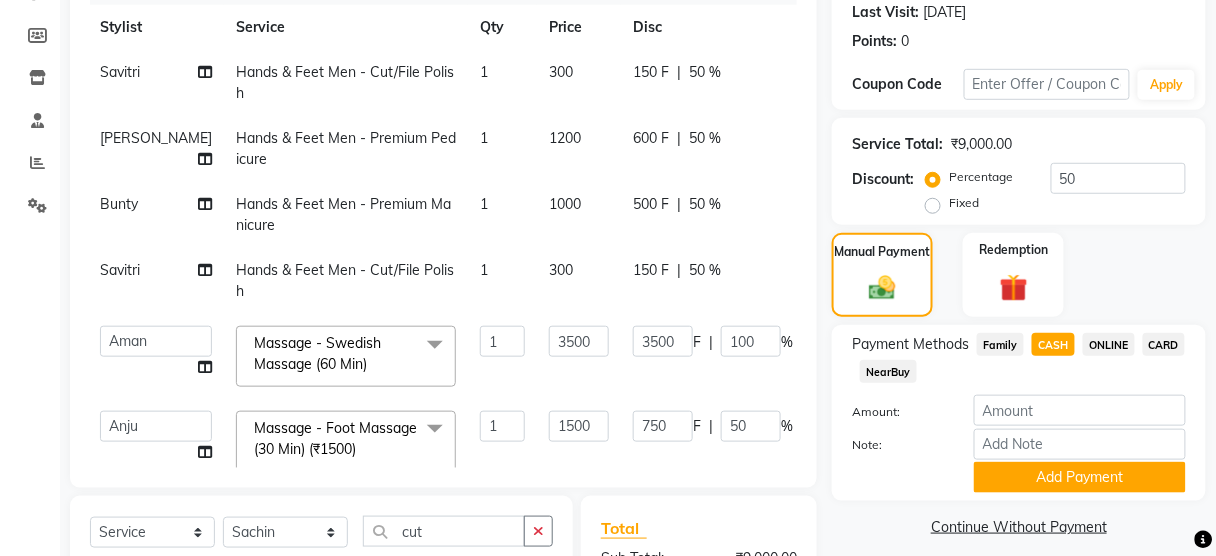 click on "500 F | 50 %" 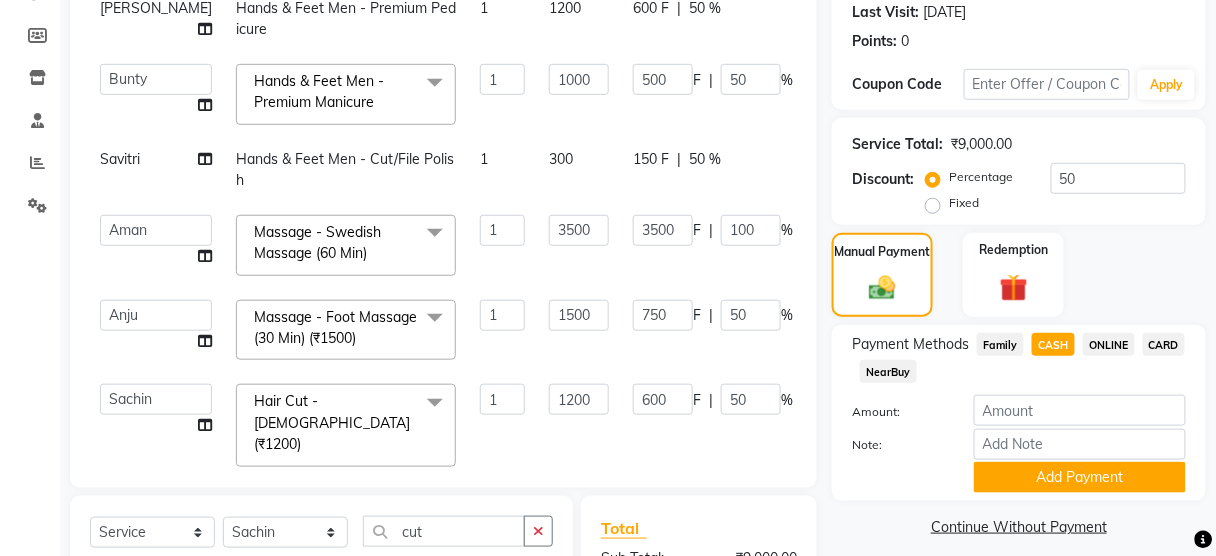 scroll, scrollTop: 144, scrollLeft: 2, axis: both 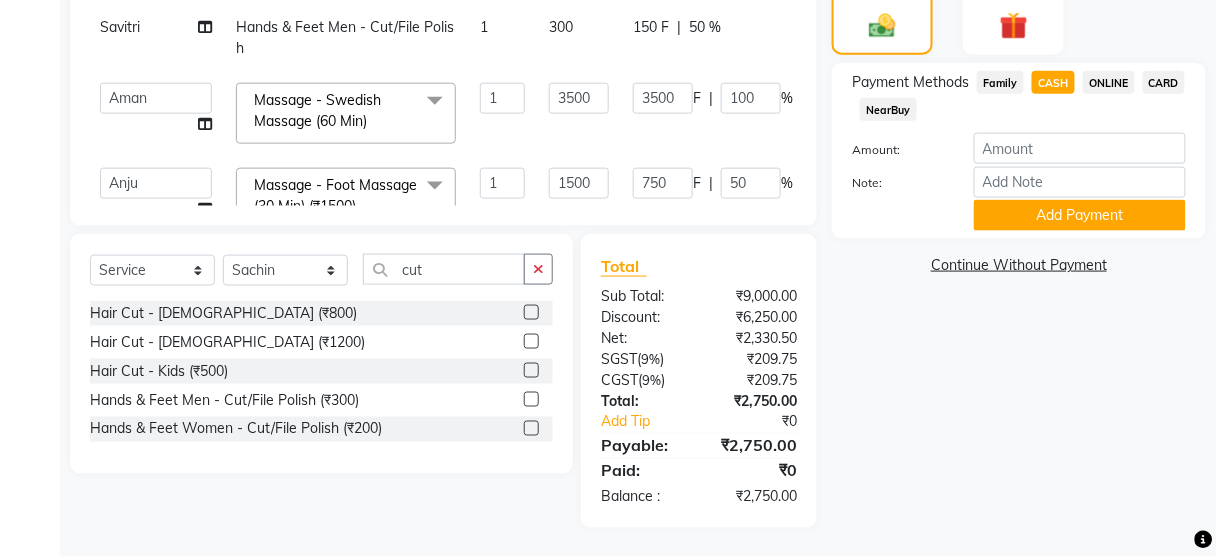 click on "1" 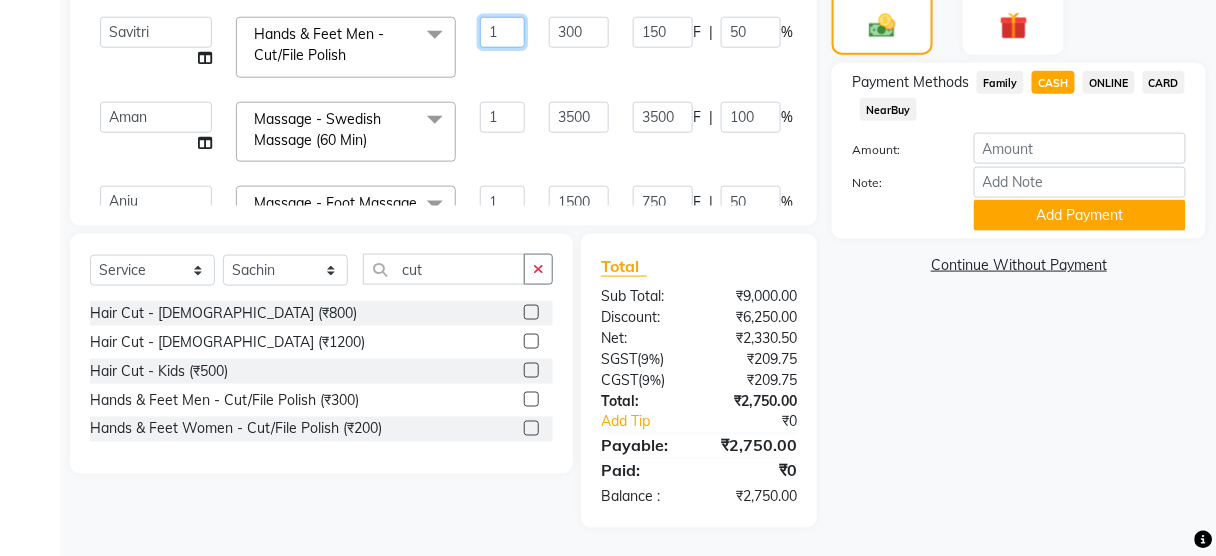 click on "1" 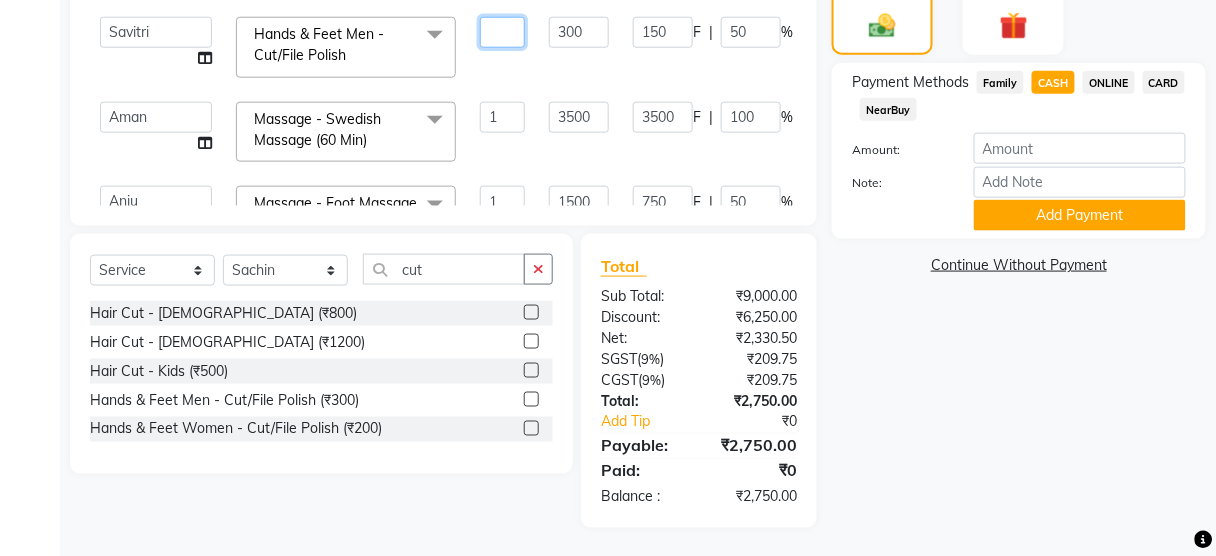 type on "2" 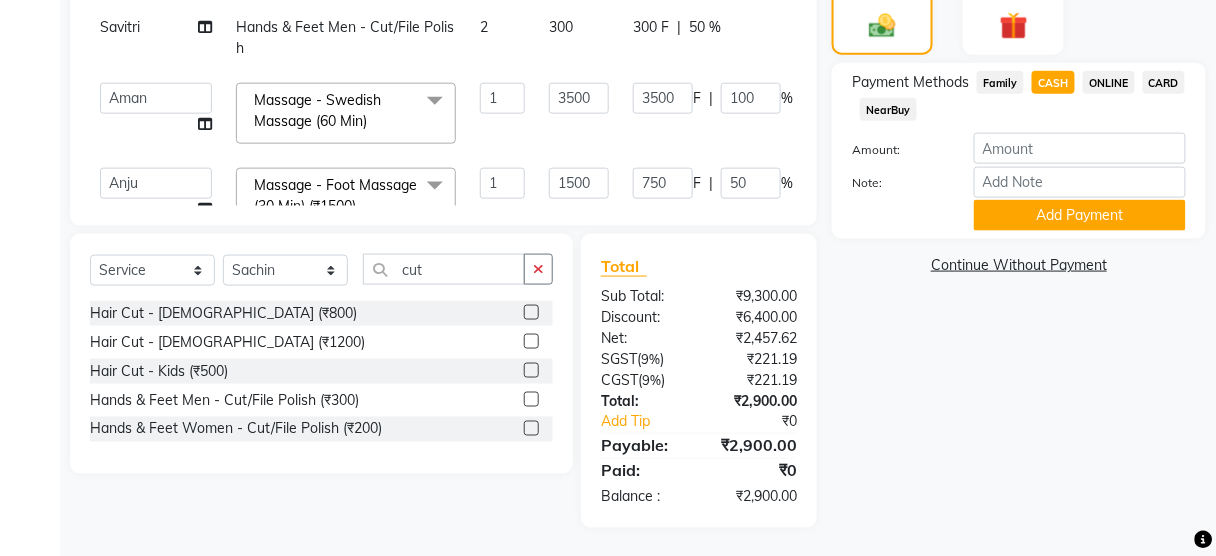 click on "2" 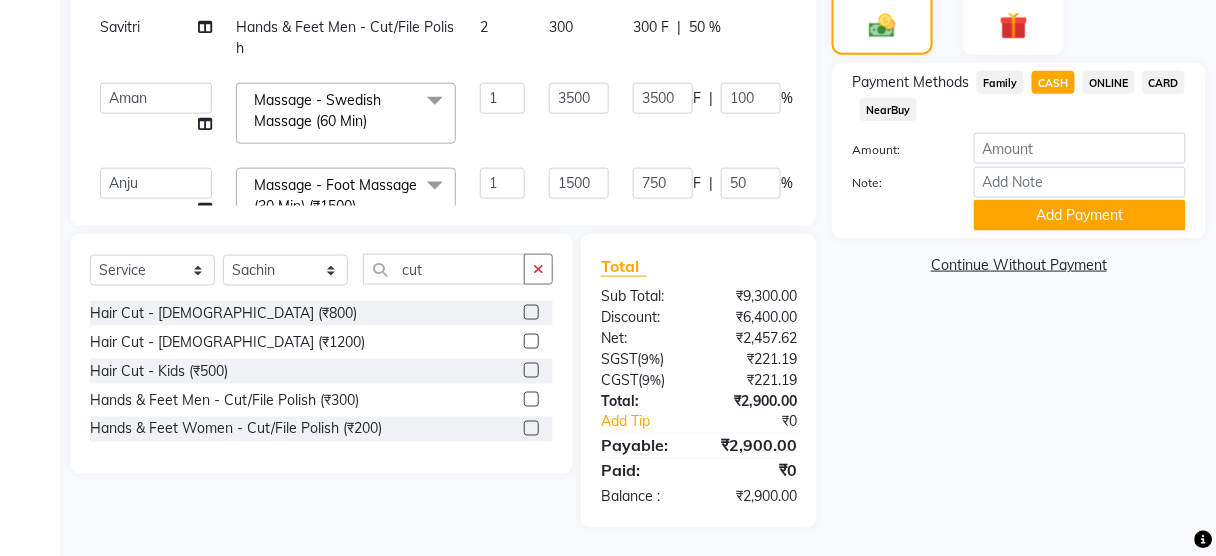 select on "75902" 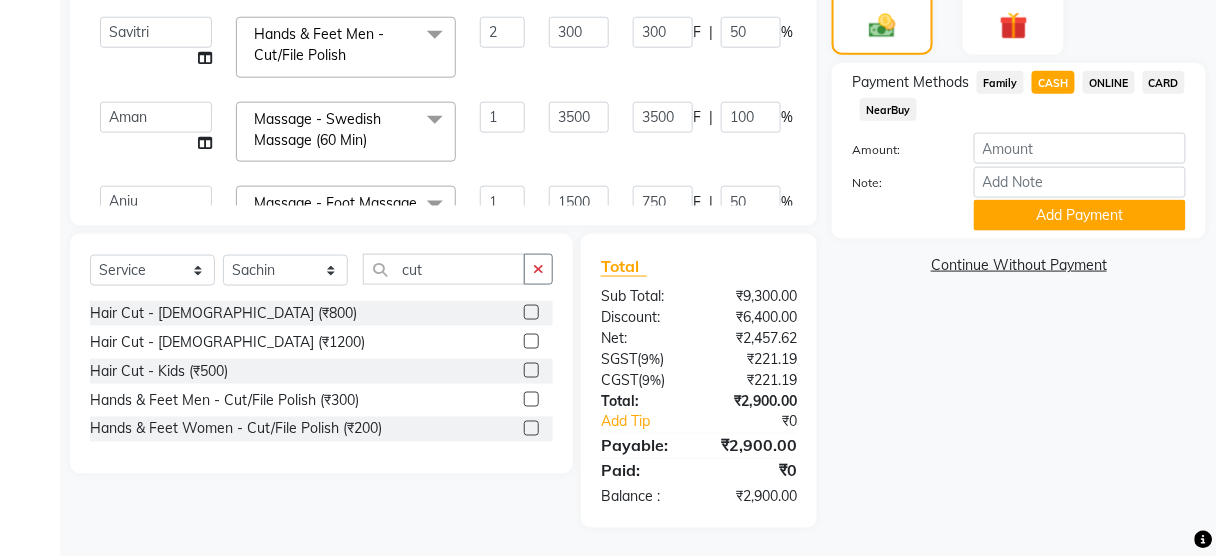 scroll, scrollTop: 260, scrollLeft: 0, axis: vertical 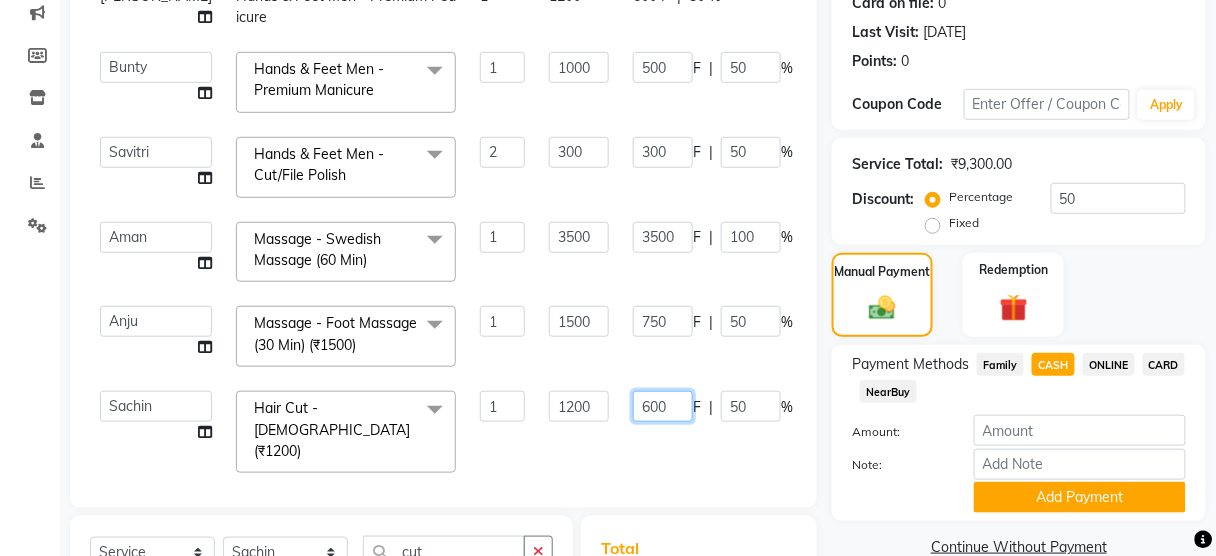 click on "600" 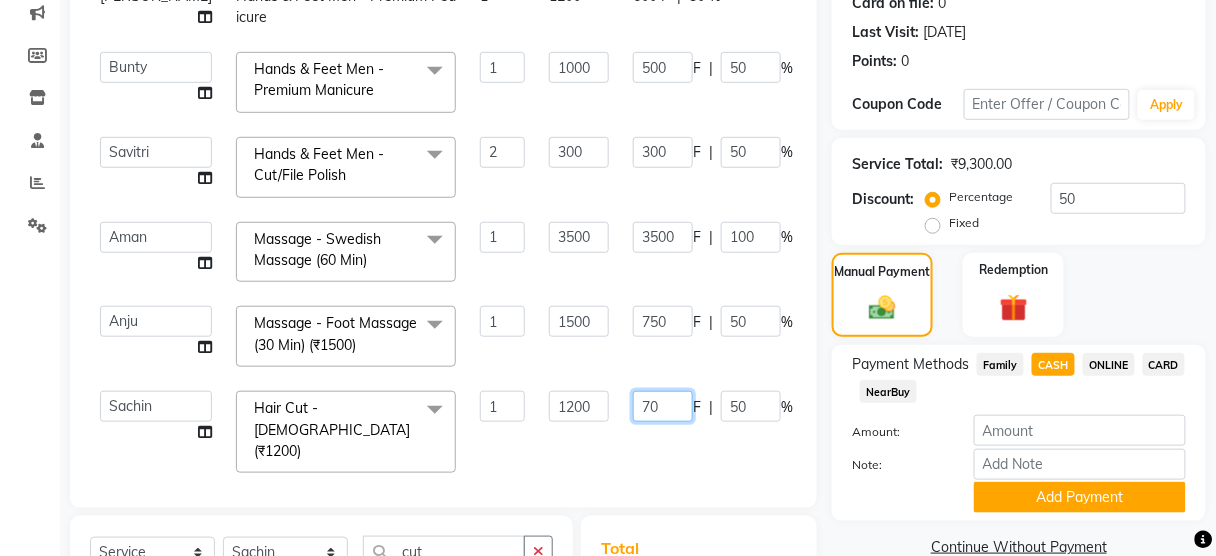 type on "700" 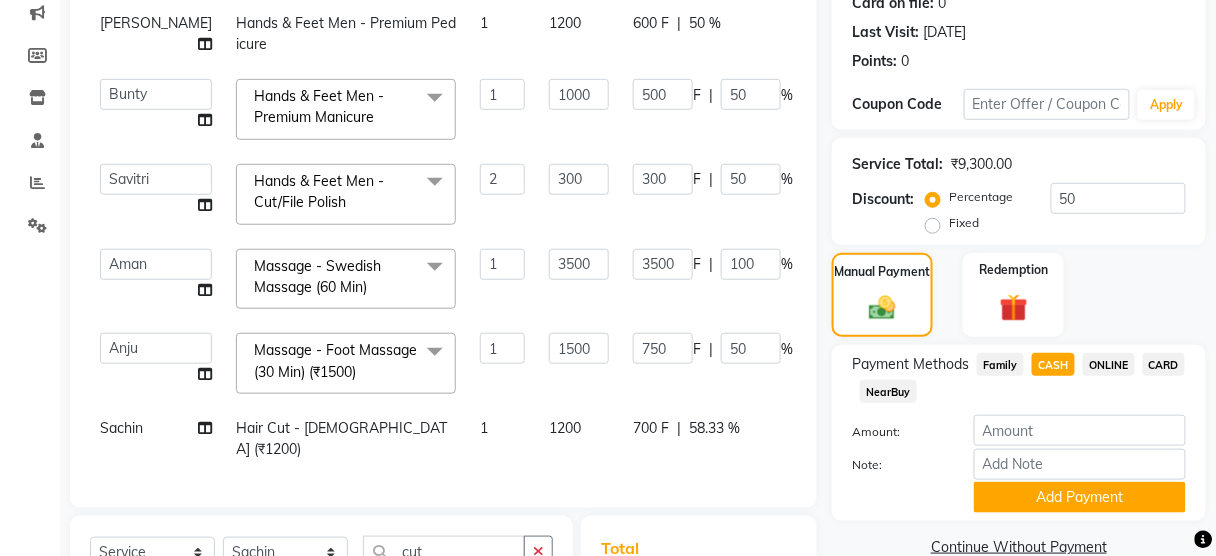 scroll, scrollTop: 144, scrollLeft: 2, axis: both 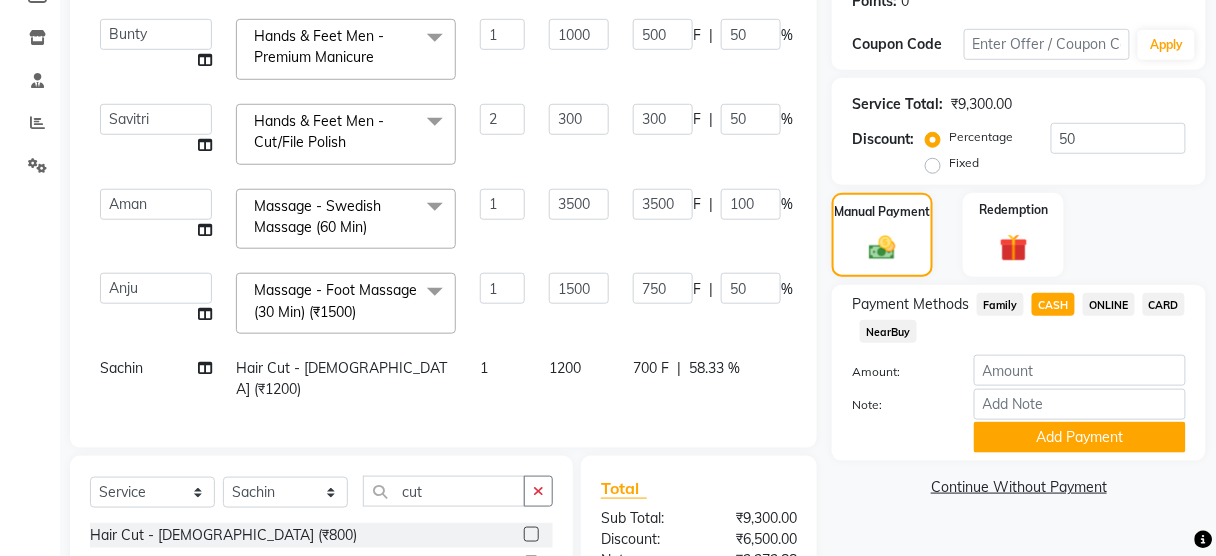click on "700 F" 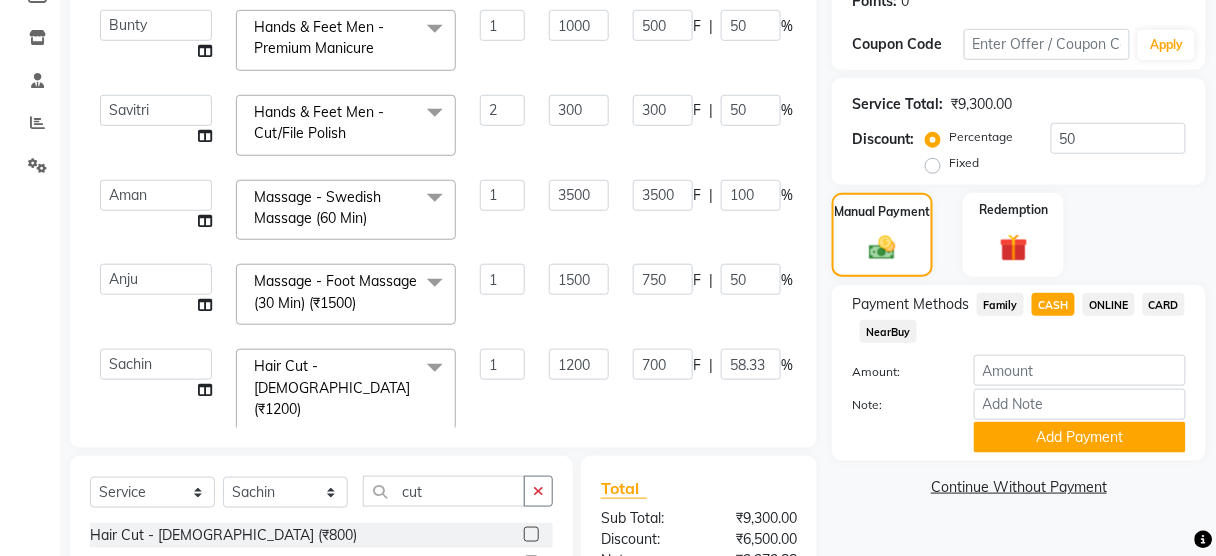 scroll, scrollTop: 162, scrollLeft: 2, axis: both 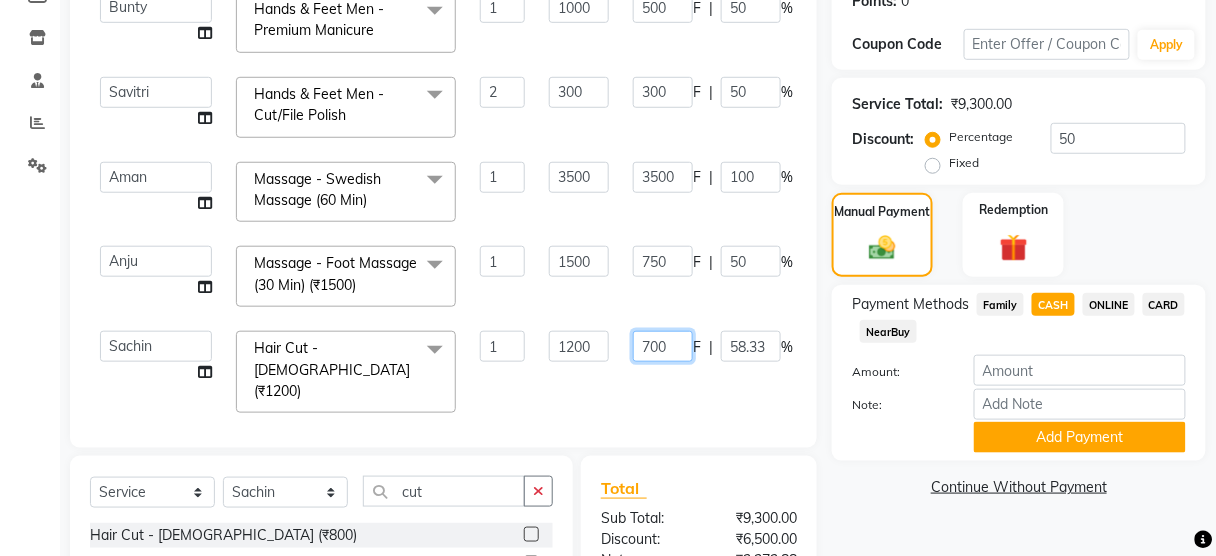 click on "700" 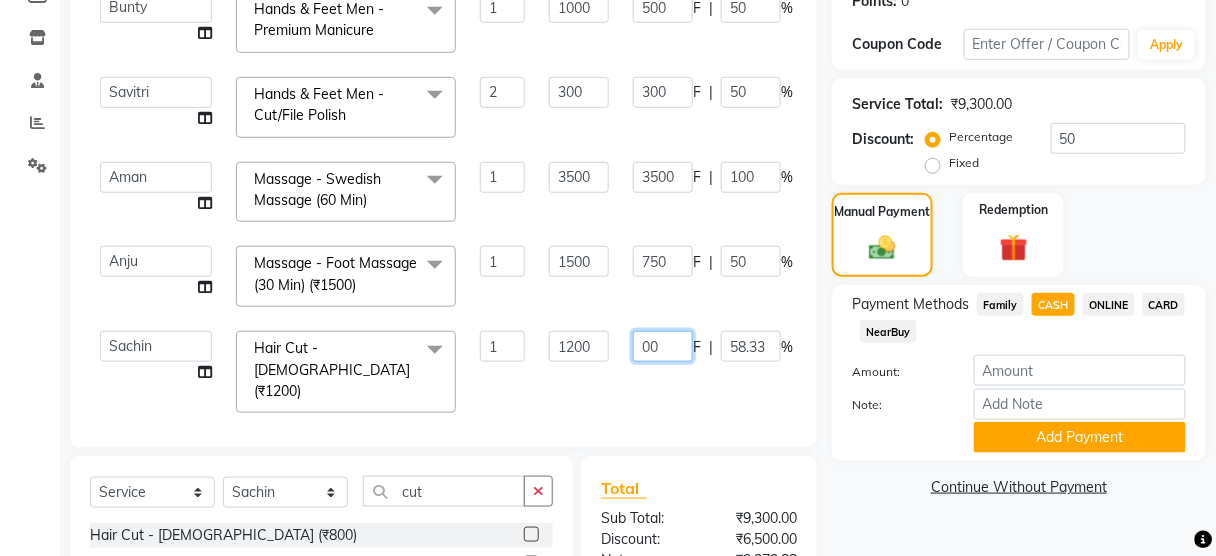 type on "900" 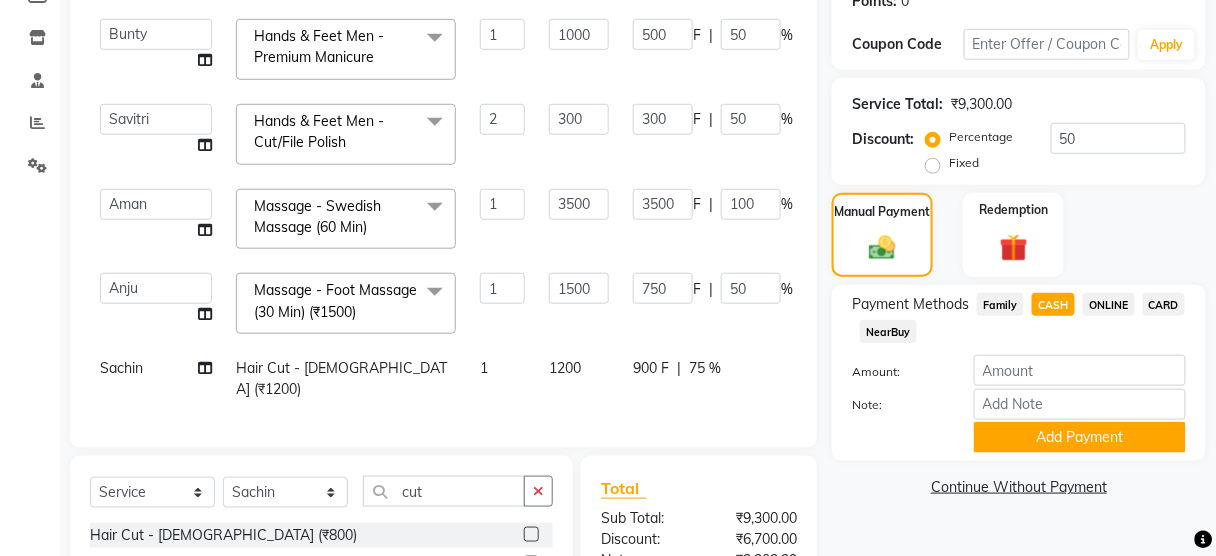 click on "900 F | 75 %" 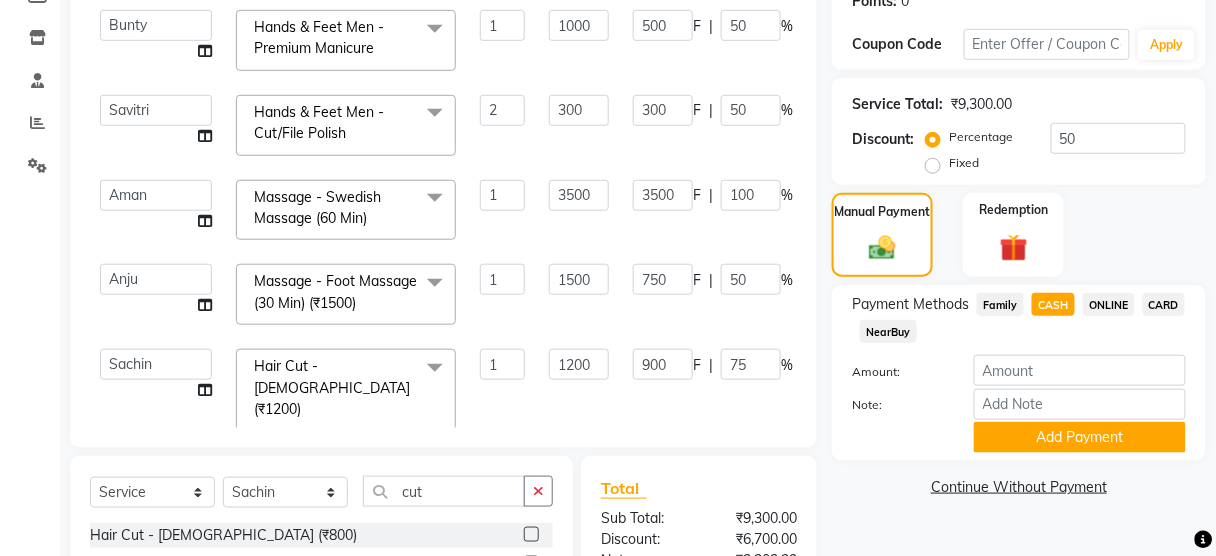 scroll, scrollTop: 162, scrollLeft: 2, axis: both 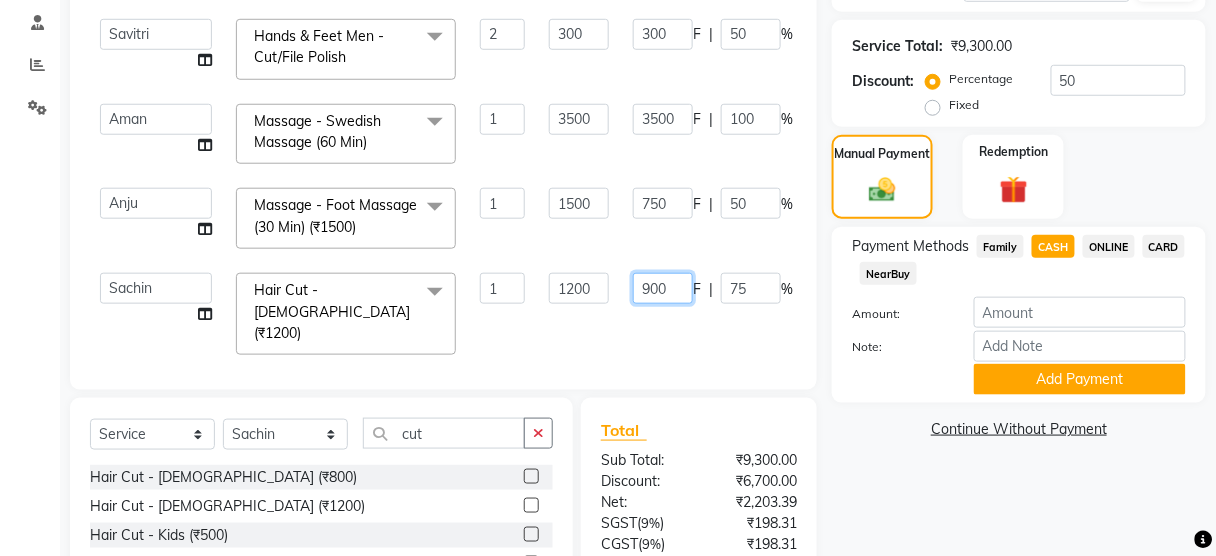 click on "900" 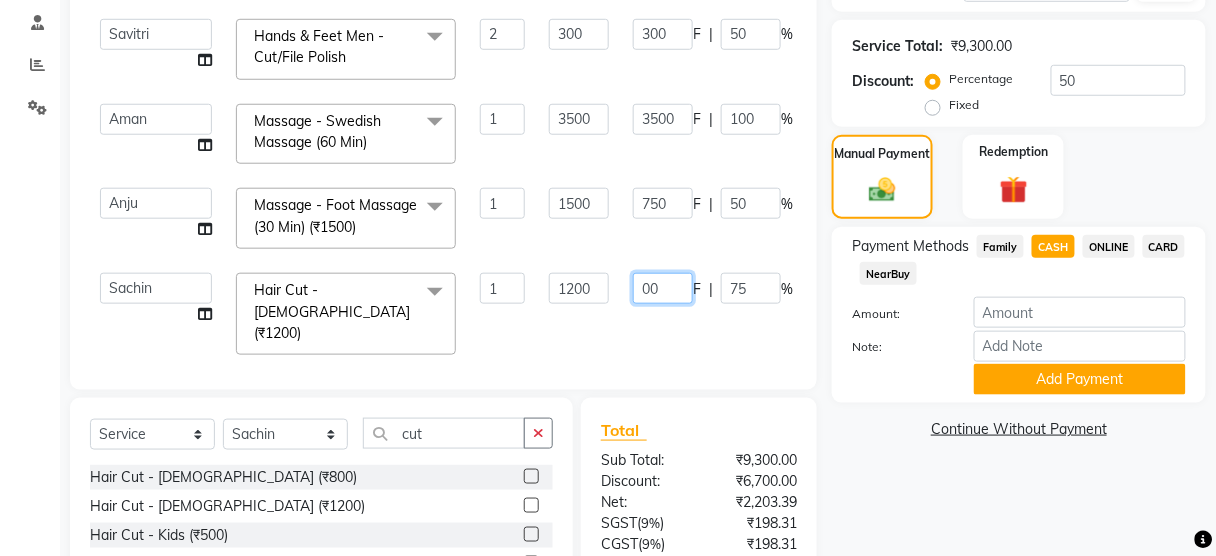 type on "500" 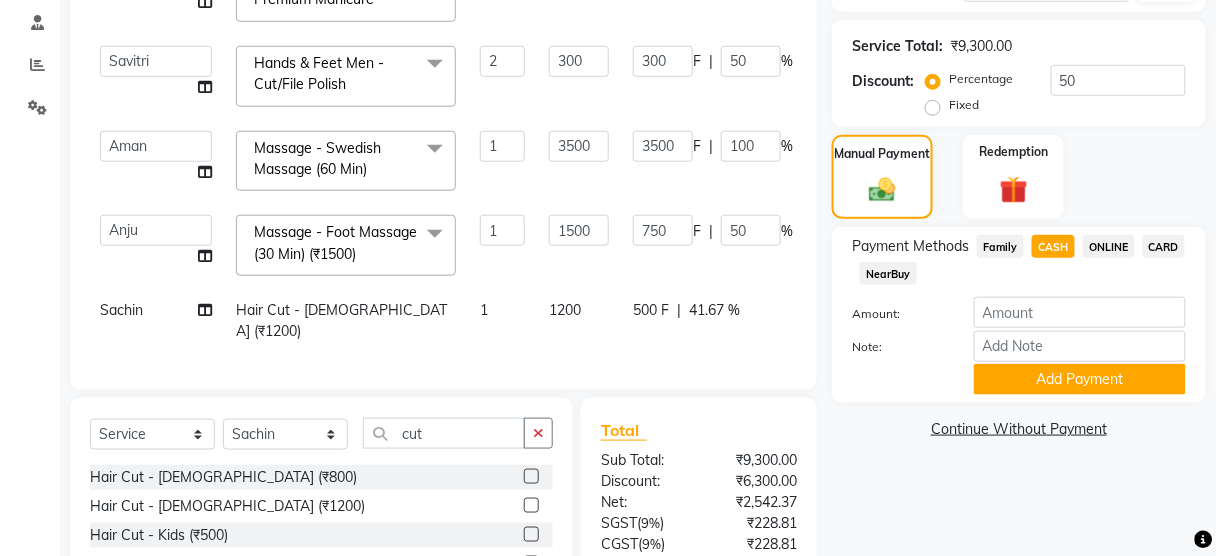click on "500 F | 41.67 %" 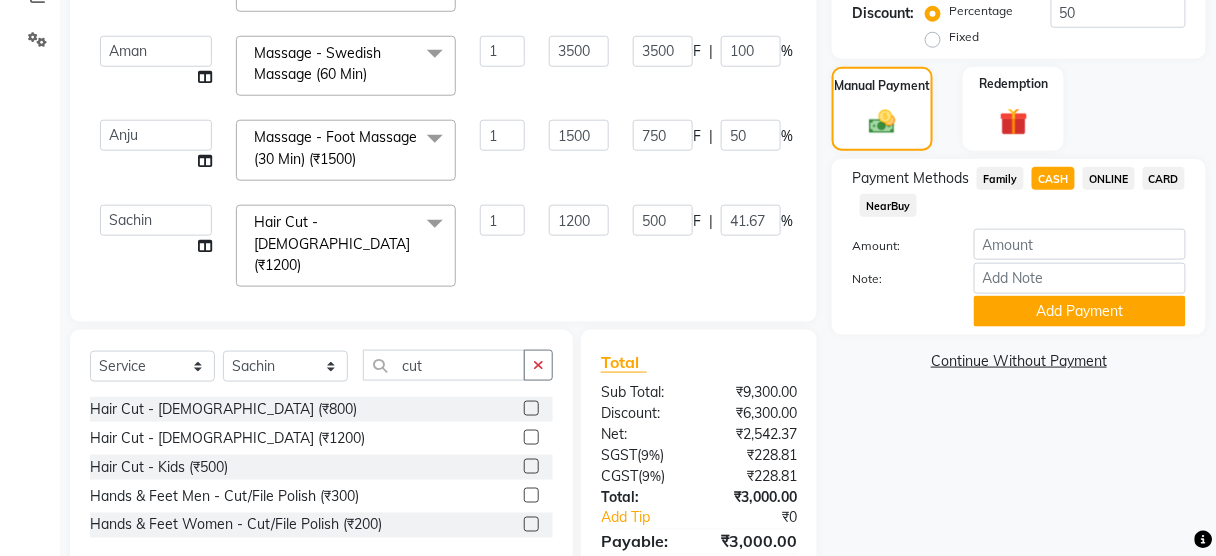 scroll, scrollTop: 162, scrollLeft: 2, axis: both 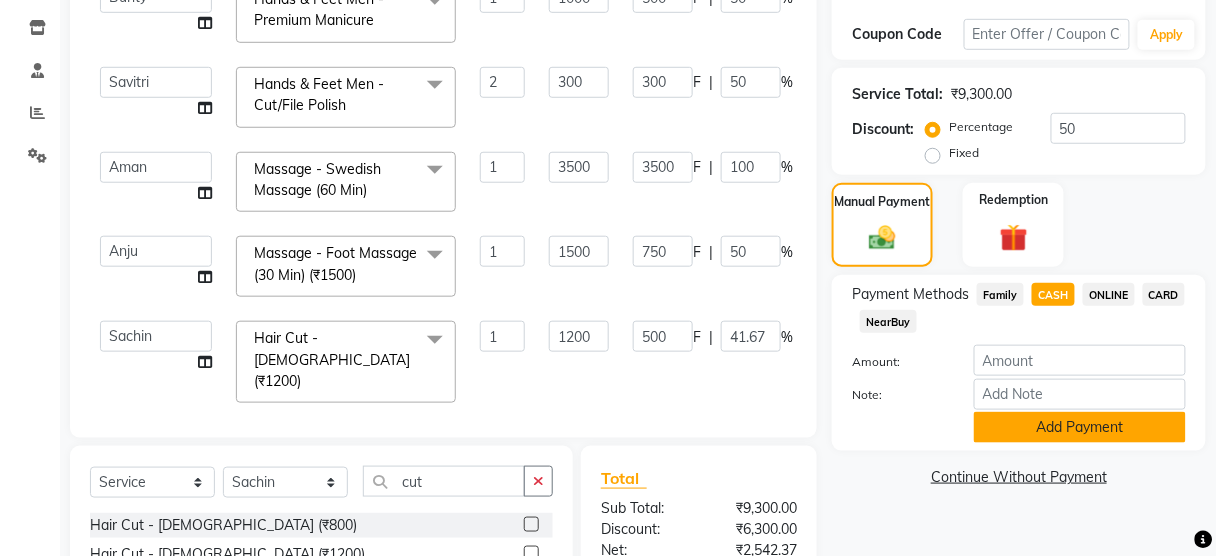 click on "Add Payment" 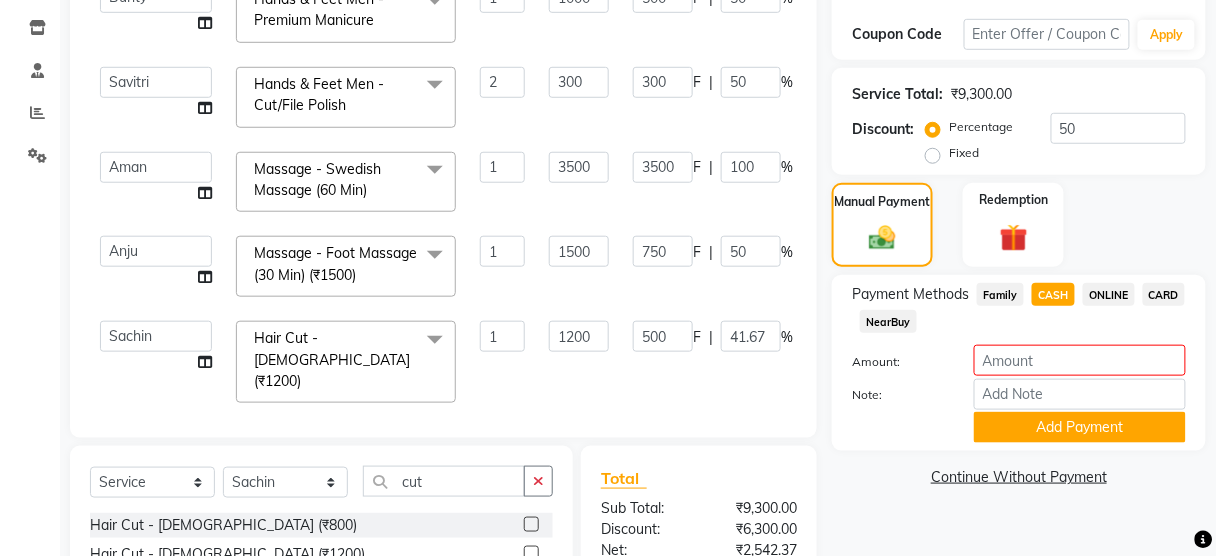 scroll, scrollTop: 542, scrollLeft: 0, axis: vertical 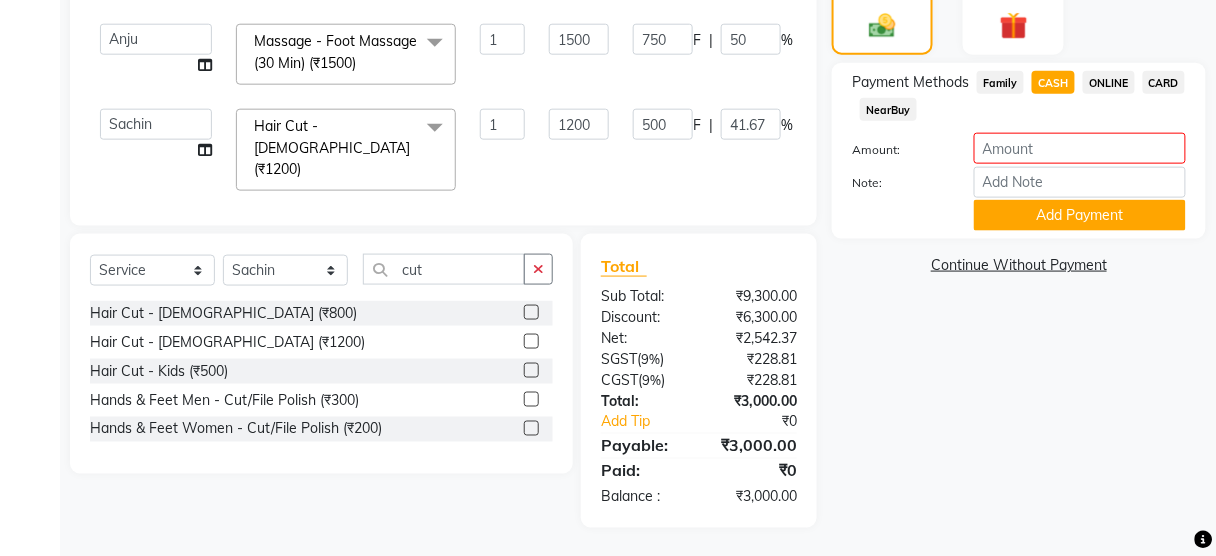 click on "CASH" 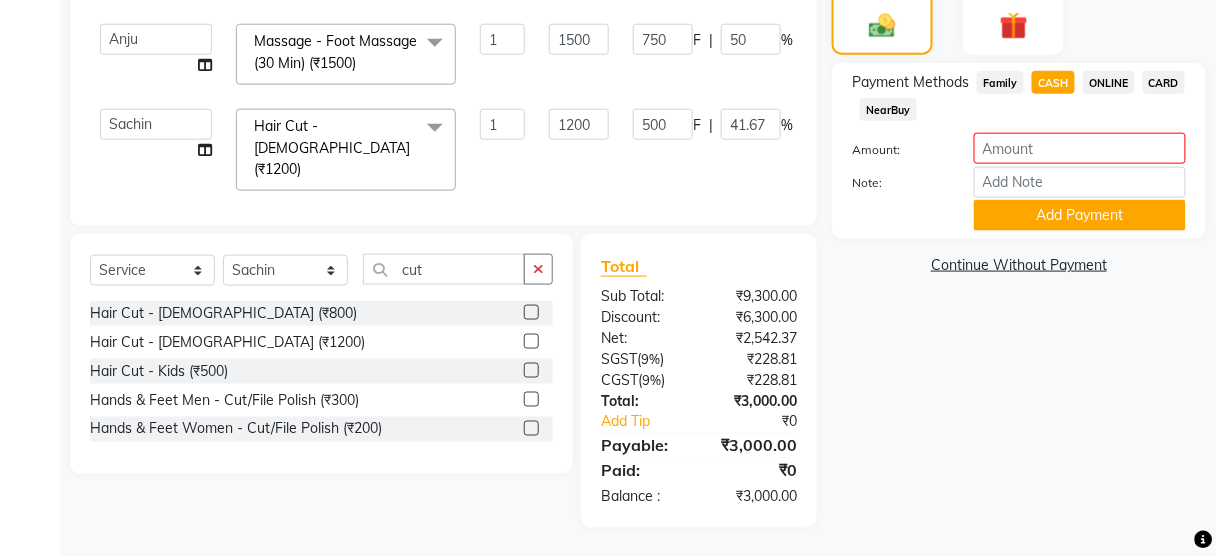 type on "3000" 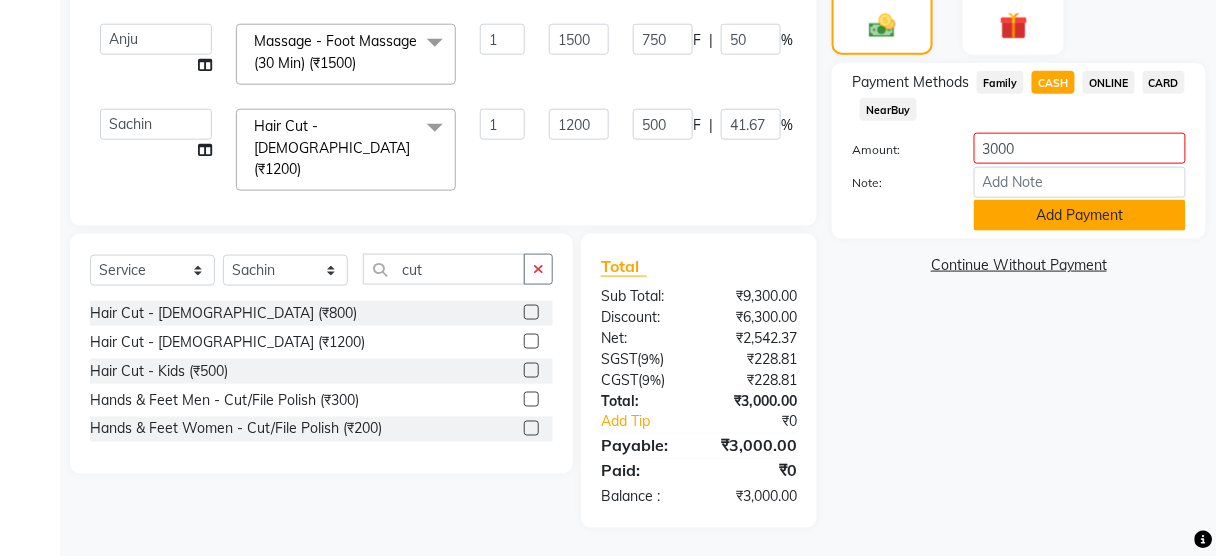 click on "Add Payment" 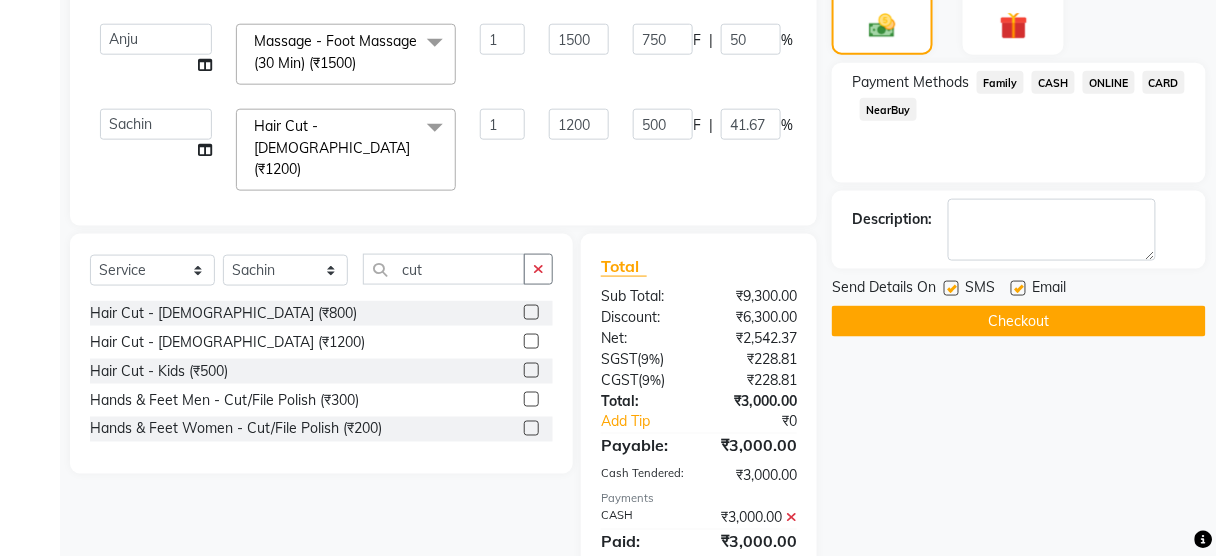 click 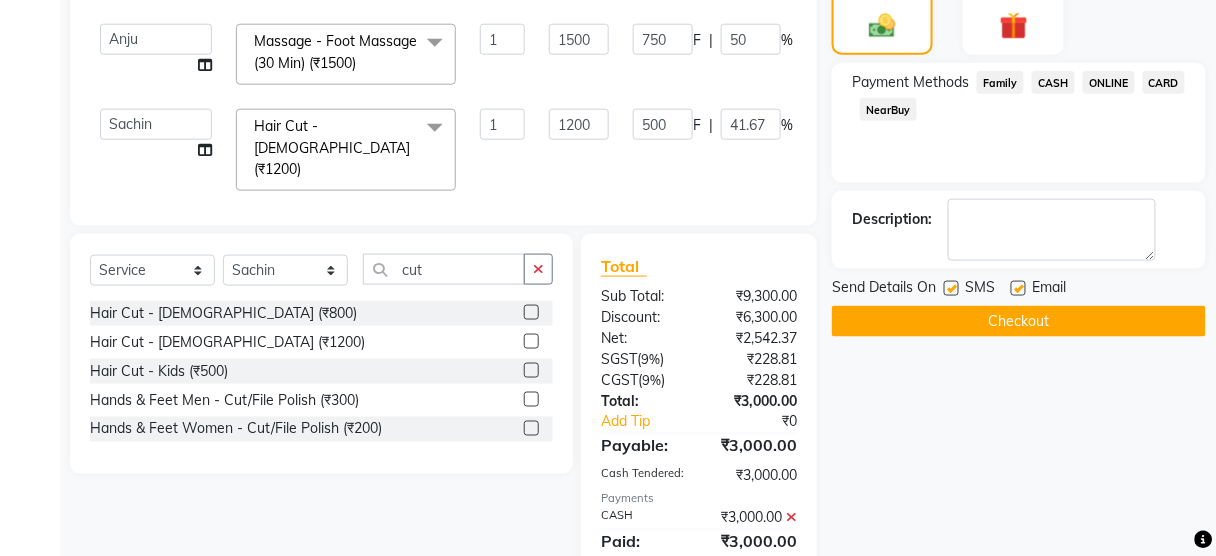 click at bounding box center [950, 289] 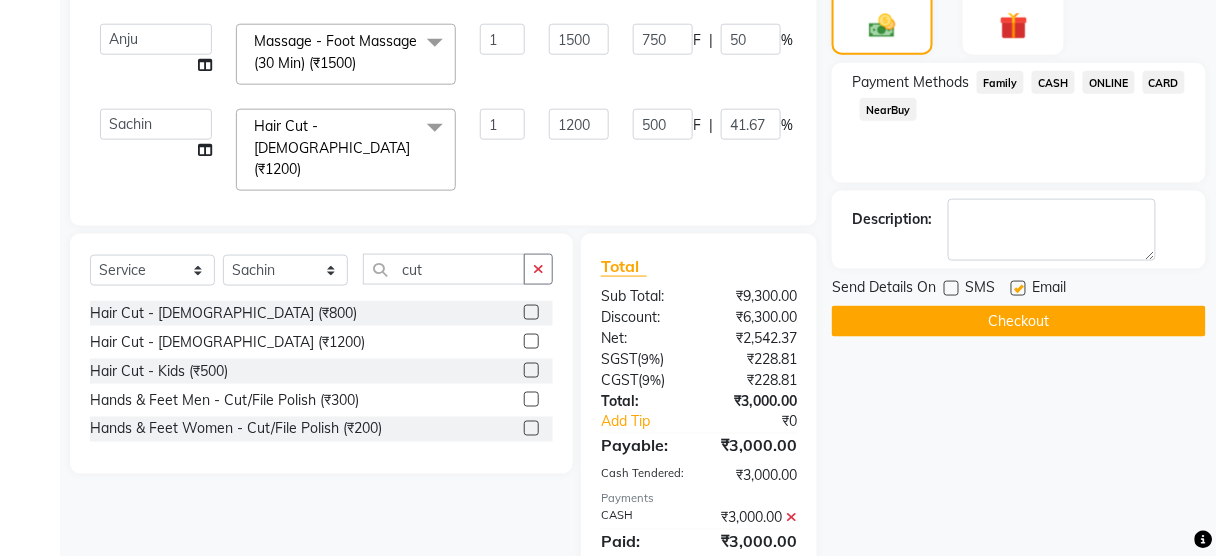 scroll, scrollTop: 606, scrollLeft: 0, axis: vertical 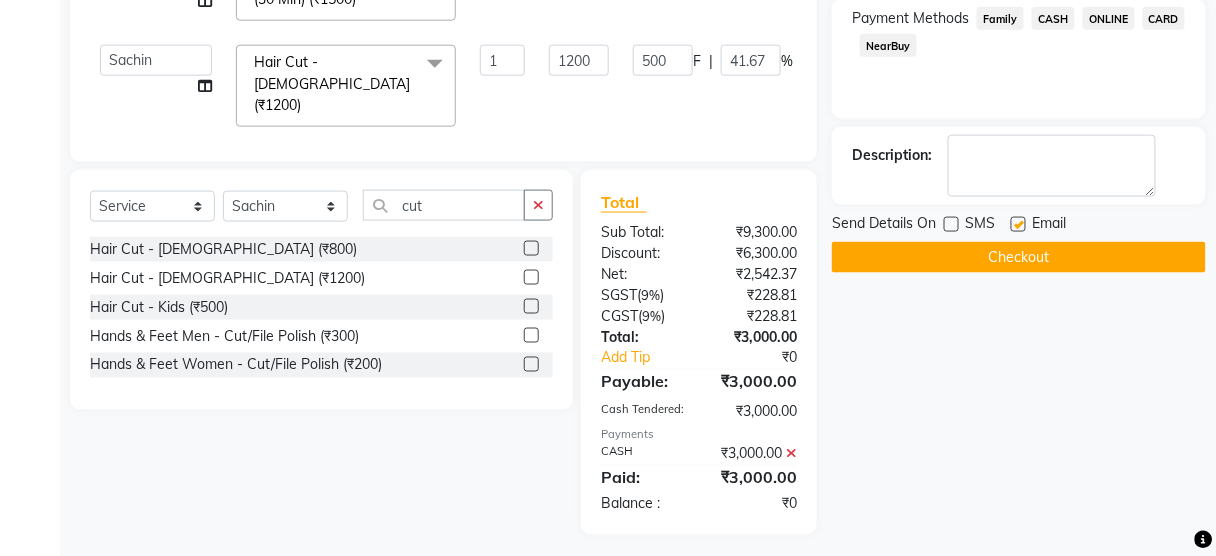 click on "Checkout" 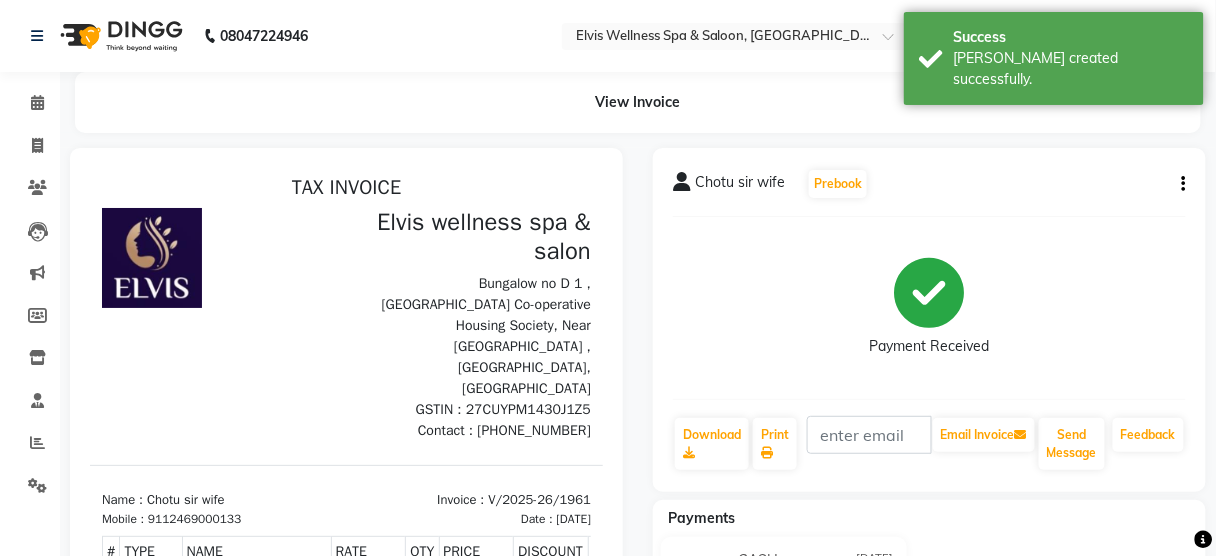scroll, scrollTop: 0, scrollLeft: 0, axis: both 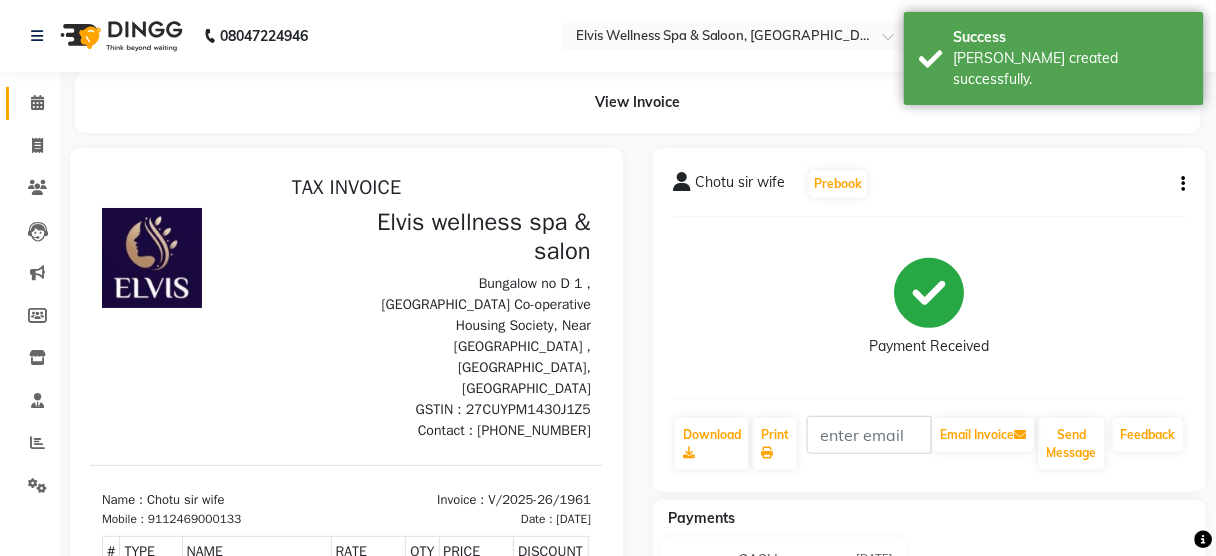 click 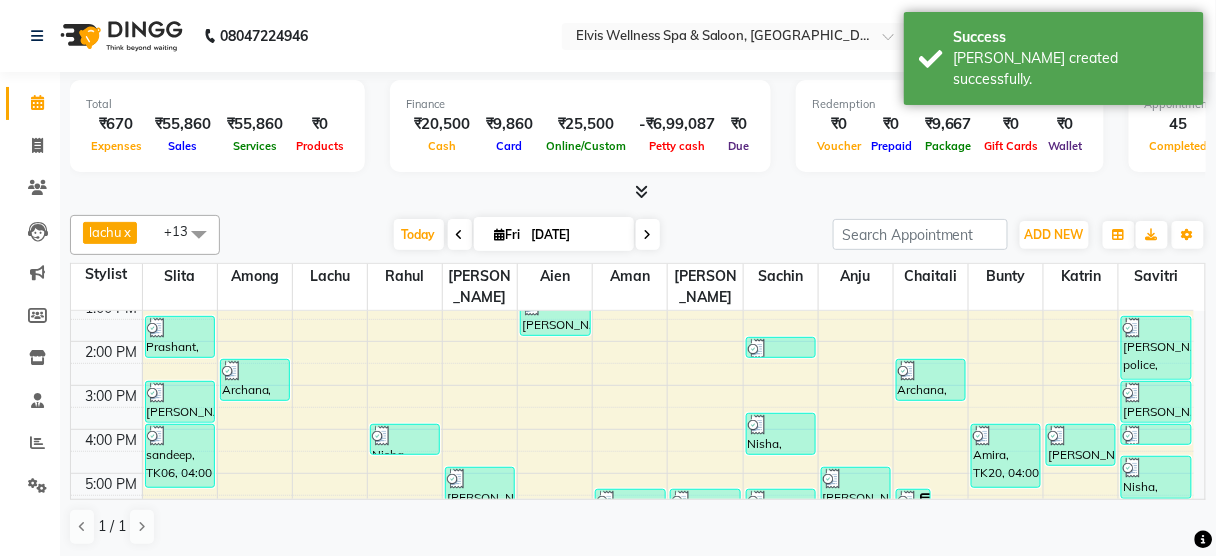 scroll, scrollTop: 395, scrollLeft: 0, axis: vertical 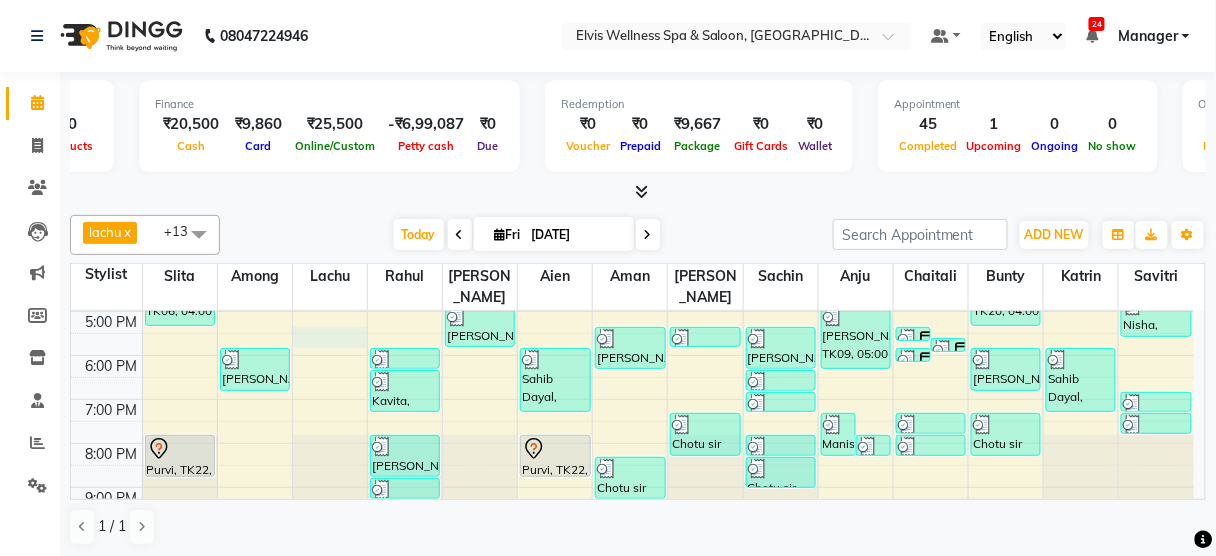 click on "8:00 AM 9:00 AM 10:00 AM 11:00 AM 12:00 PM 1:00 PM 2:00 PM 3:00 PM 4:00 PM 5:00 PM 6:00 PM 7:00 PM 8:00 PM 9:00 PM     Prashant, TK03, 01:30 PM-02:30 PM, Massage - Deeptisue Massage (60 Min)     Bindya mohite police, TK18, 03:00 PM-04:00 PM, Massage - Swedish Massage (60 Min)     sandeep, TK06, 04:00 PM-05:30 PM, Massage - Deeptisue Massage (90 Min )             Purvi, TK22, 08:00 PM-09:00 PM, Massage - Couple Massage (60 Min)     Archana, TK05, 02:30 PM-03:30 PM, Massage - Aroma Massage (60 Min)     Deepika, TK15, 06:00 PM-07:00 PM, Massage - Deeptisue Massage (60 Min)     Mrs. Bhavika, TK01, 10:30 AM-11:00 AM, Hair wash & Blow Dry     Nisha, TK07, 04:00 PM-04:45 PM, Hair Cut - Female     Amira, TK20, 06:00 PM-06:30 PM,  Hair Wash & Blast Dry     Kavita, TK14, 06:30 PM-07:30 PM, Coloring With Stylist Consult - Root Touch-Up     Kiran Mane, TK23, 08:00 PM-09:00 PM, Coloring With Stylist Consult - Root Touch-Up     Kiran Mane, TK23, 09:00 PM-09:30 PM, Beard color" at bounding box center [632, 223] 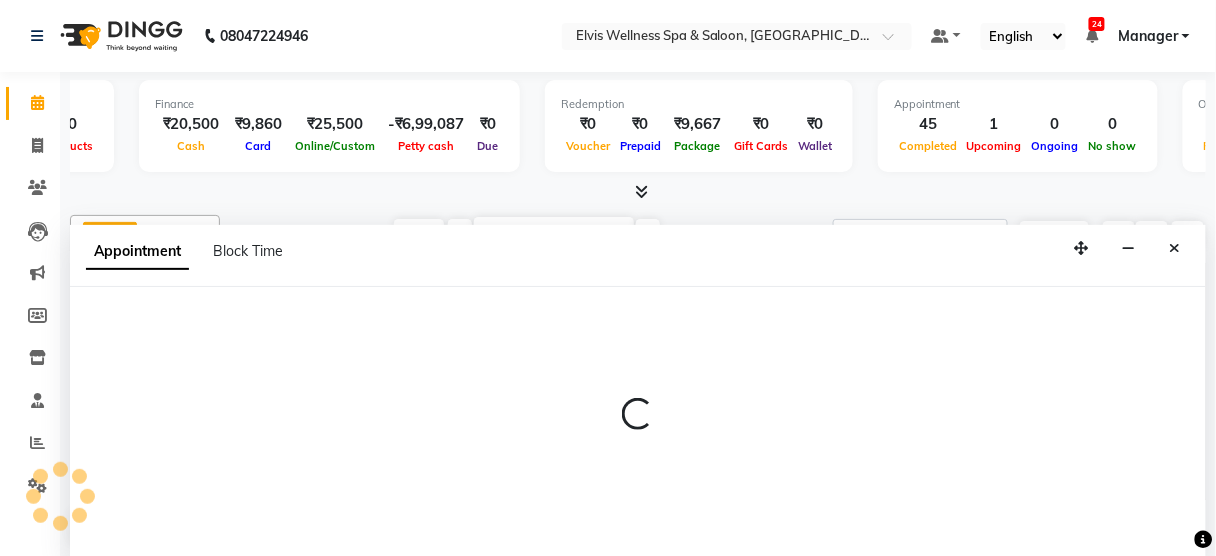 select on "39958" 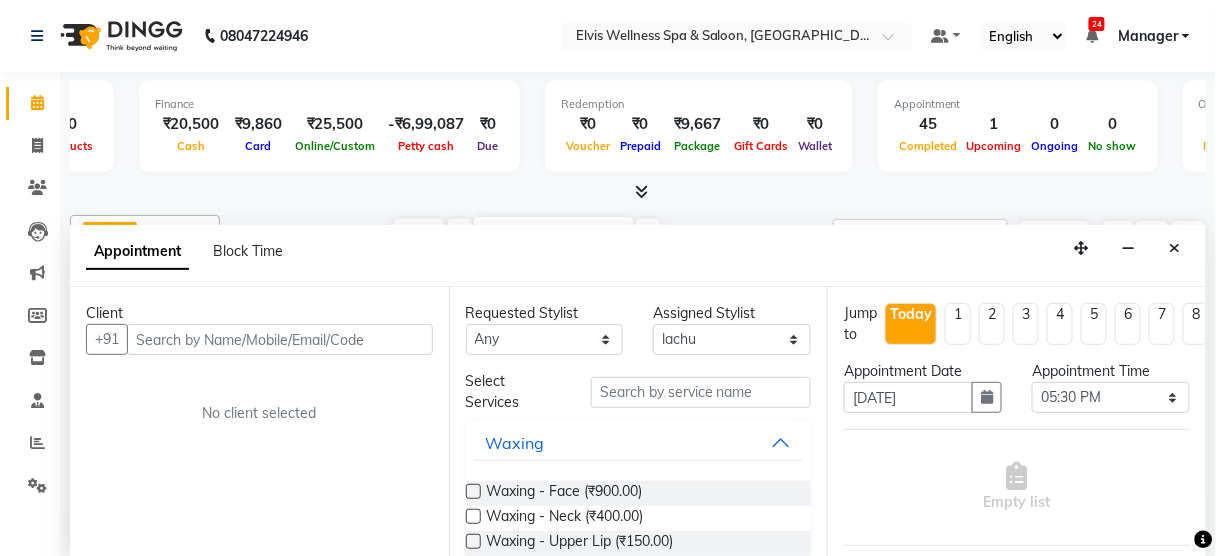 click at bounding box center [280, 339] 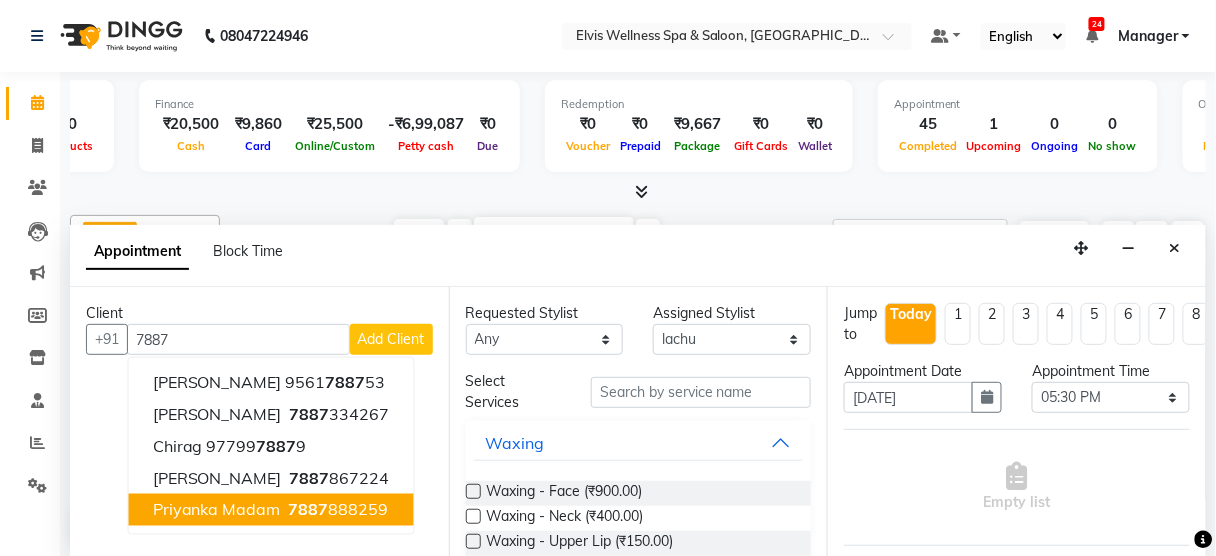 click on "Priyanka madam   7887 888259" at bounding box center (271, 510) 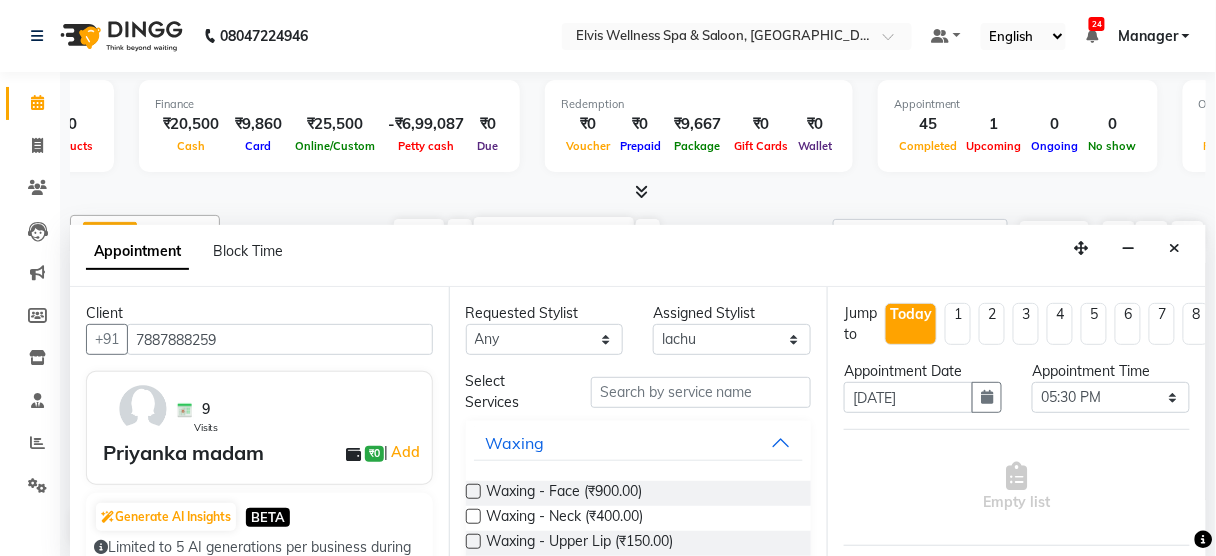 type on "7887888259" 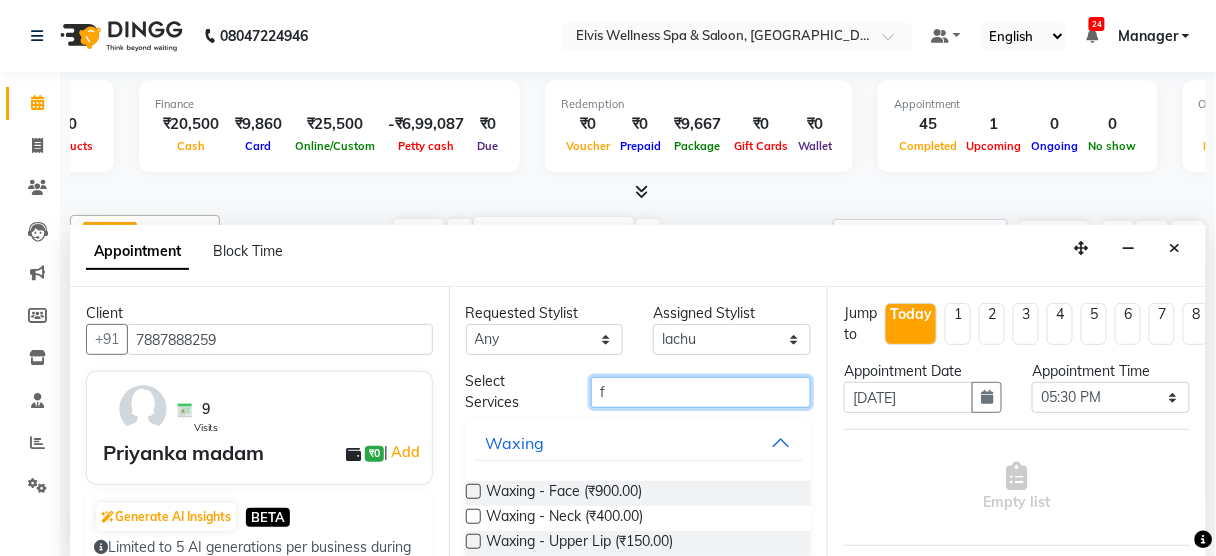 click on "f" at bounding box center [701, 392] 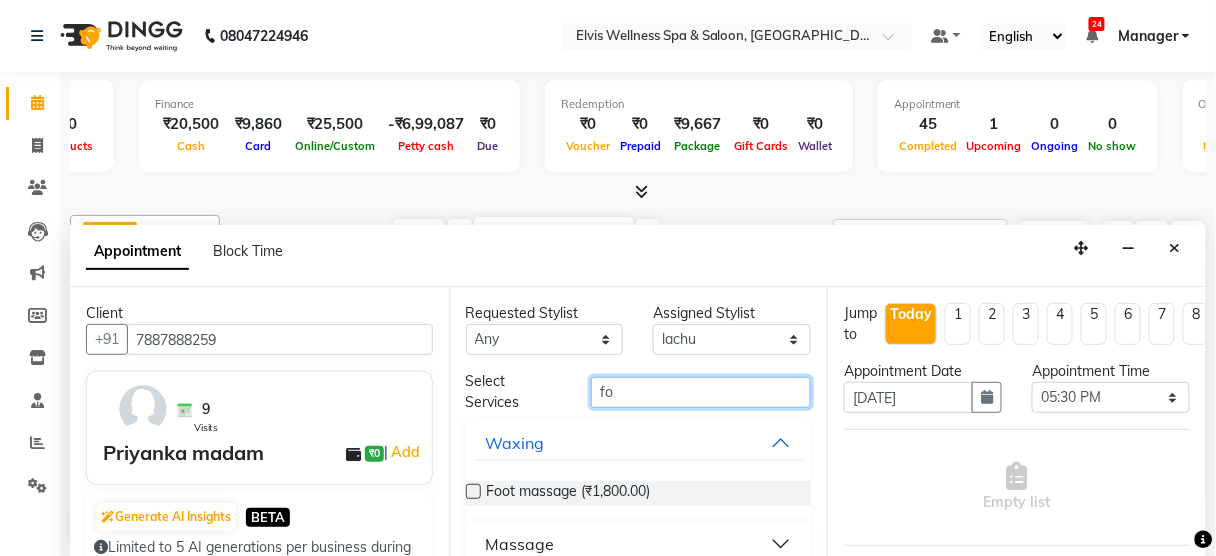 type on "f" 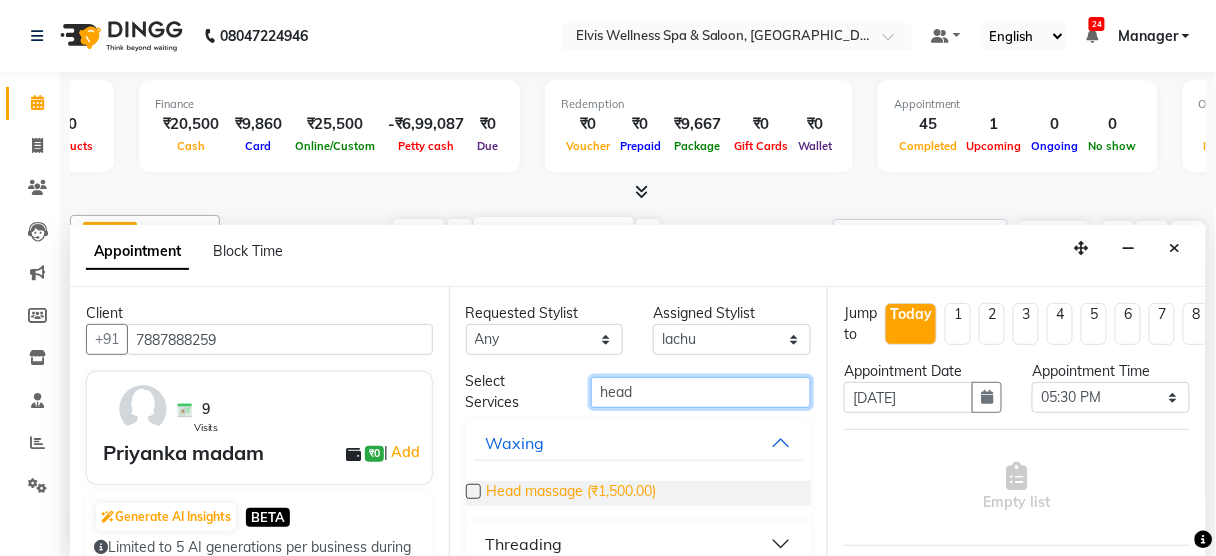 type on "head" 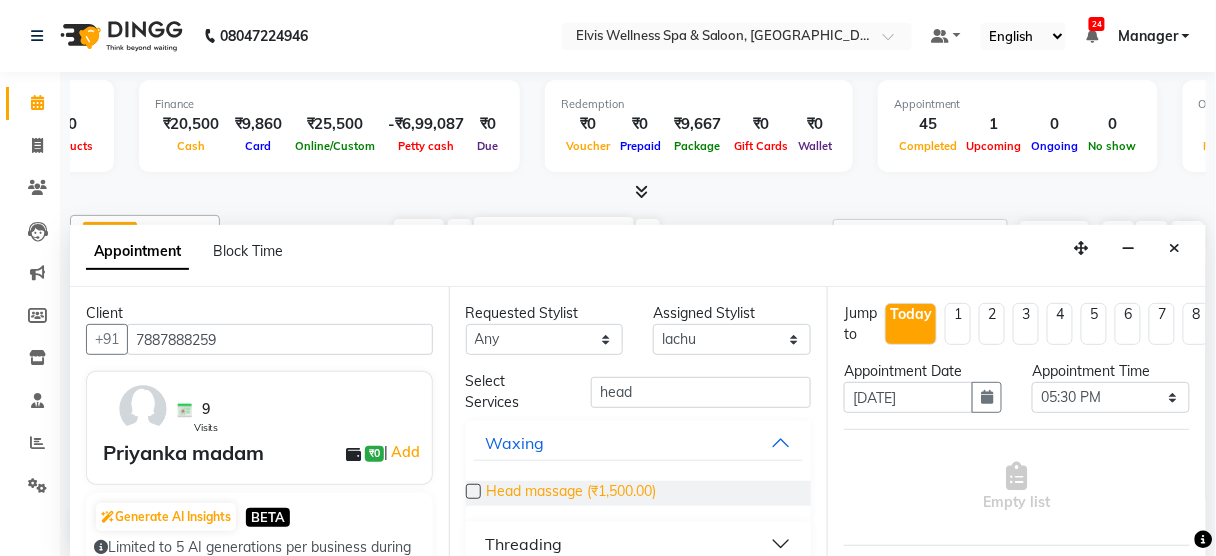 click on "Head massage (₹1,500.00)" at bounding box center (572, 493) 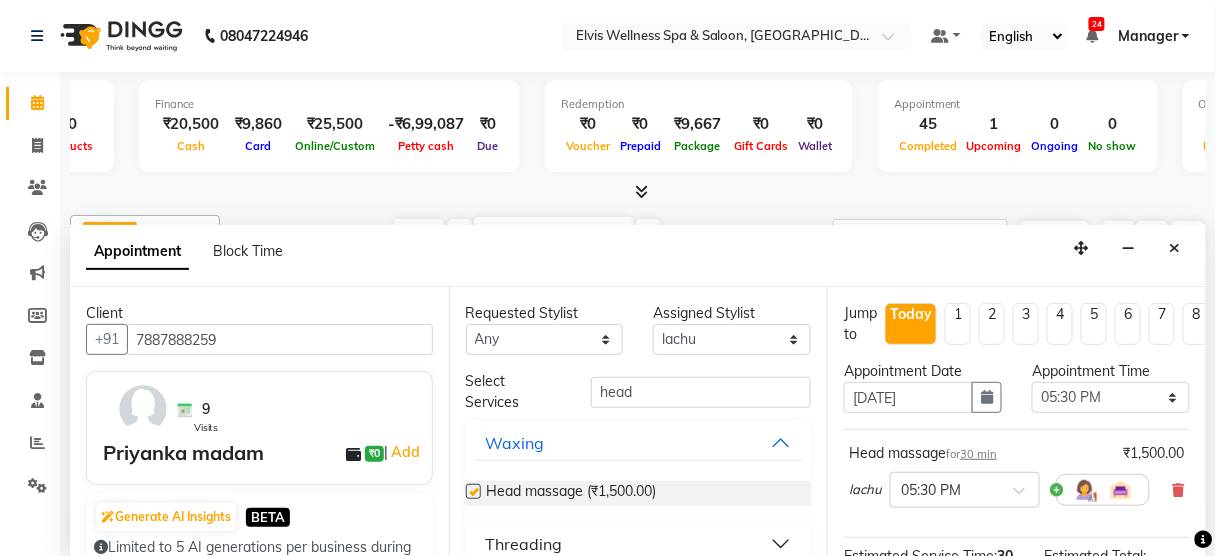 checkbox on "false" 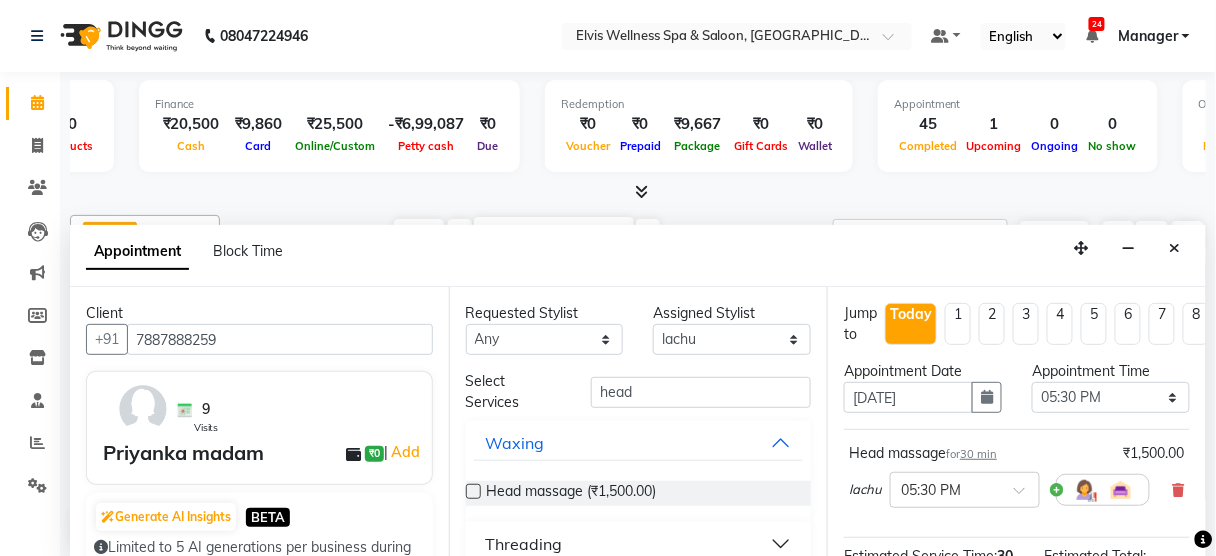 scroll, scrollTop: 303, scrollLeft: 0, axis: vertical 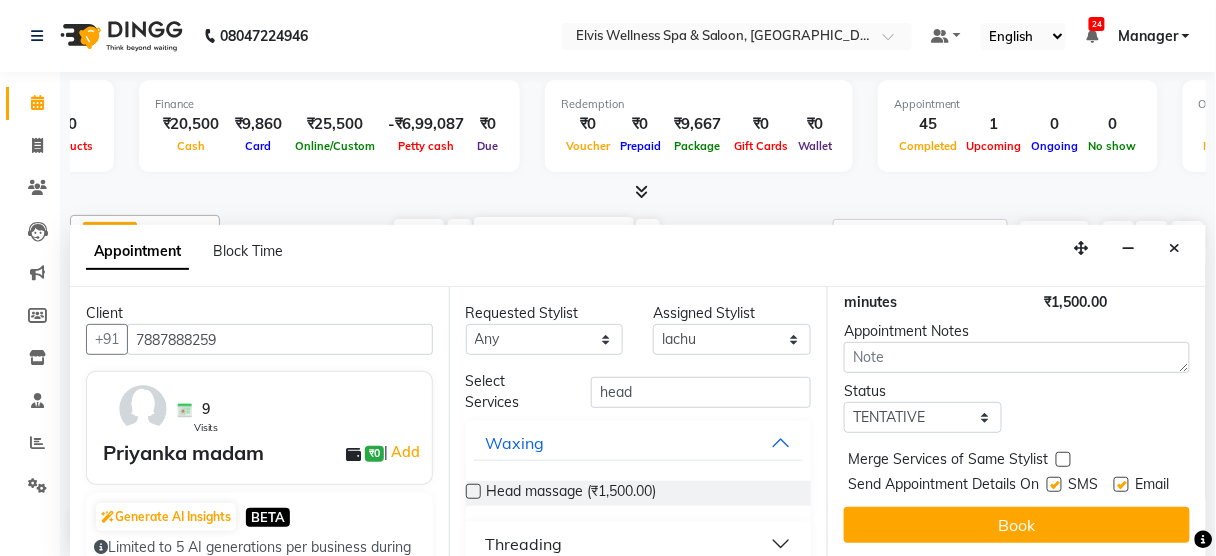 click at bounding box center [1054, 484] 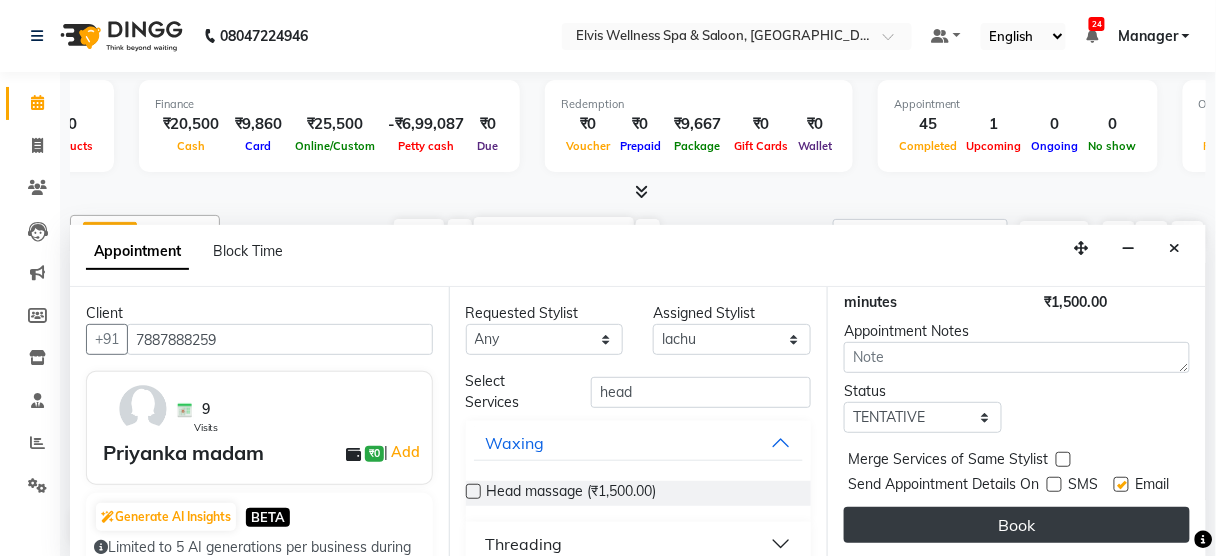 click on "Book" at bounding box center (1017, 525) 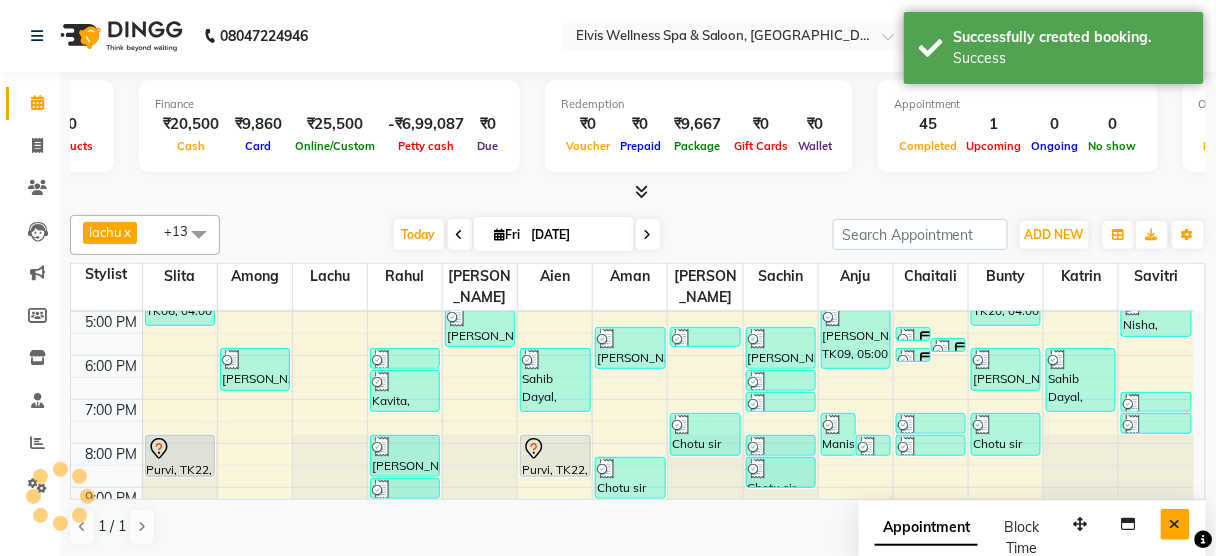 scroll, scrollTop: 0, scrollLeft: 0, axis: both 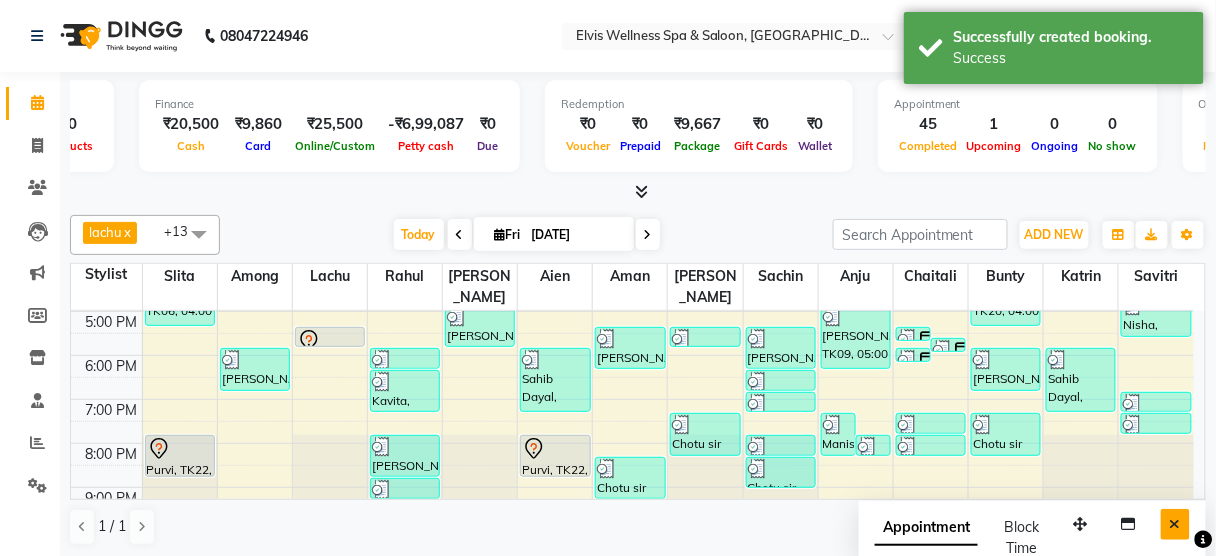 click at bounding box center (1175, 524) 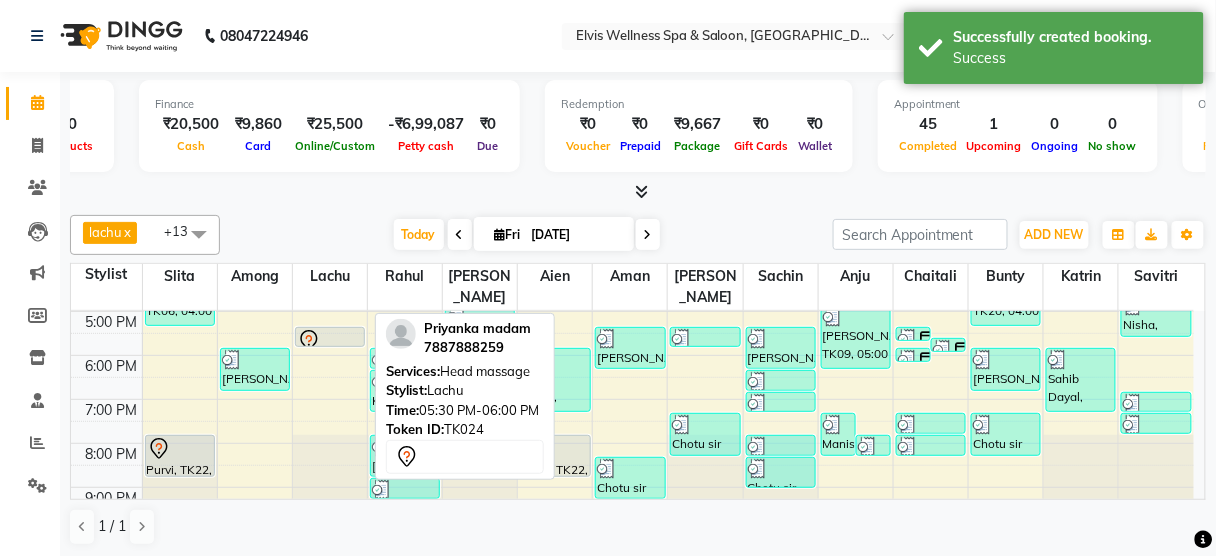 click at bounding box center [330, 346] 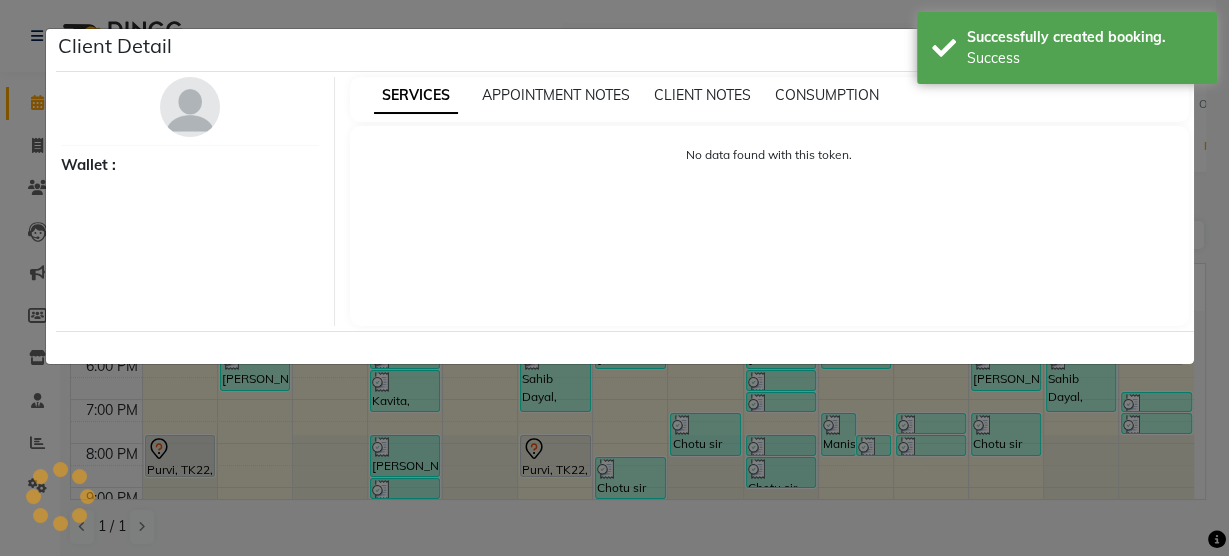 select on "7" 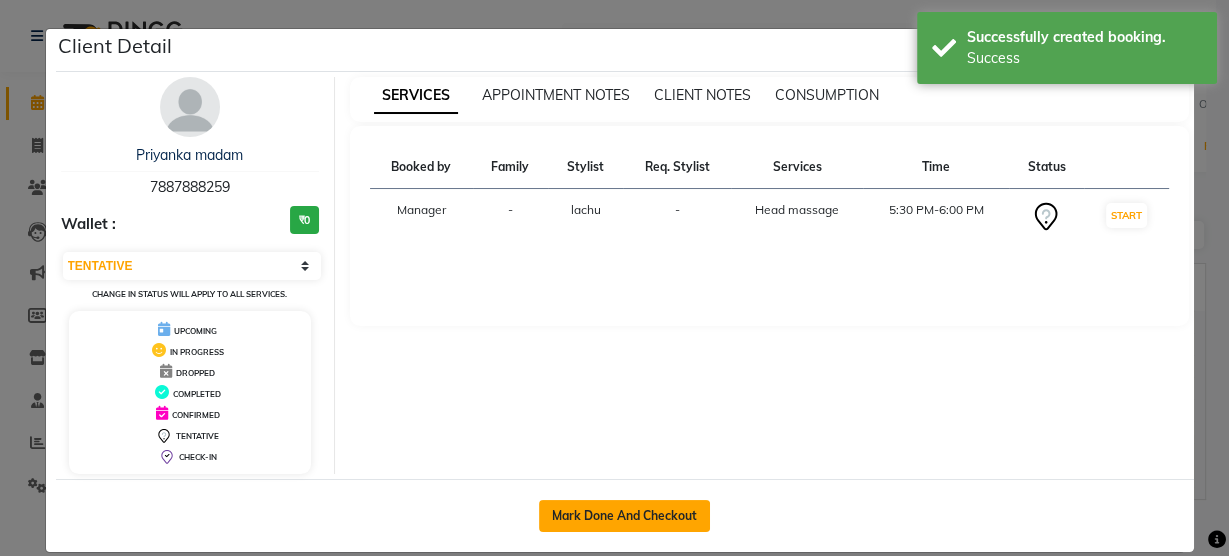 click on "Mark Done And Checkout" 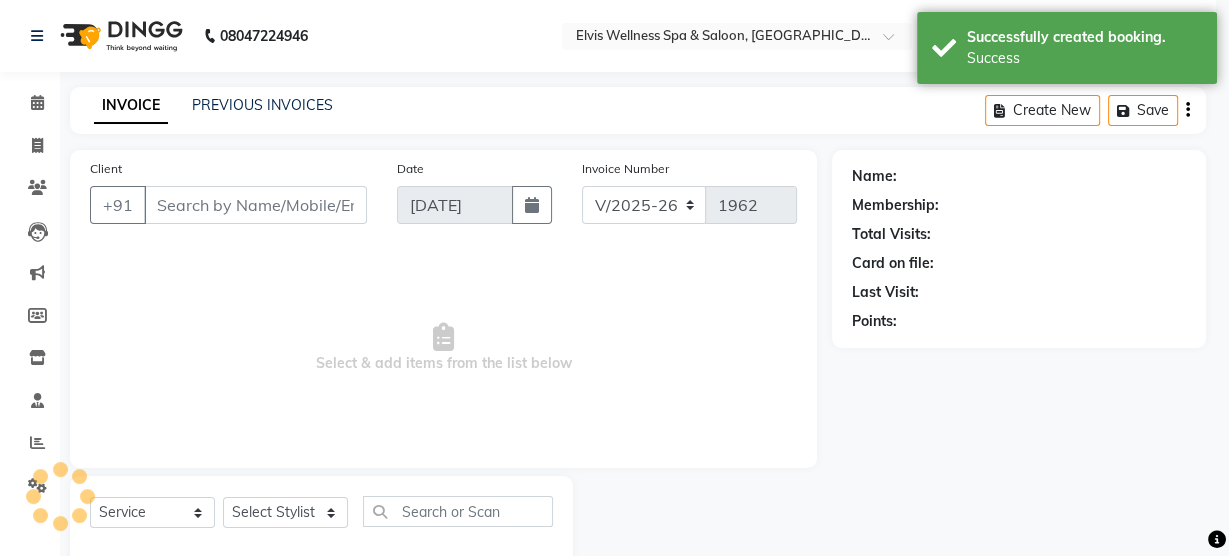 select on "3" 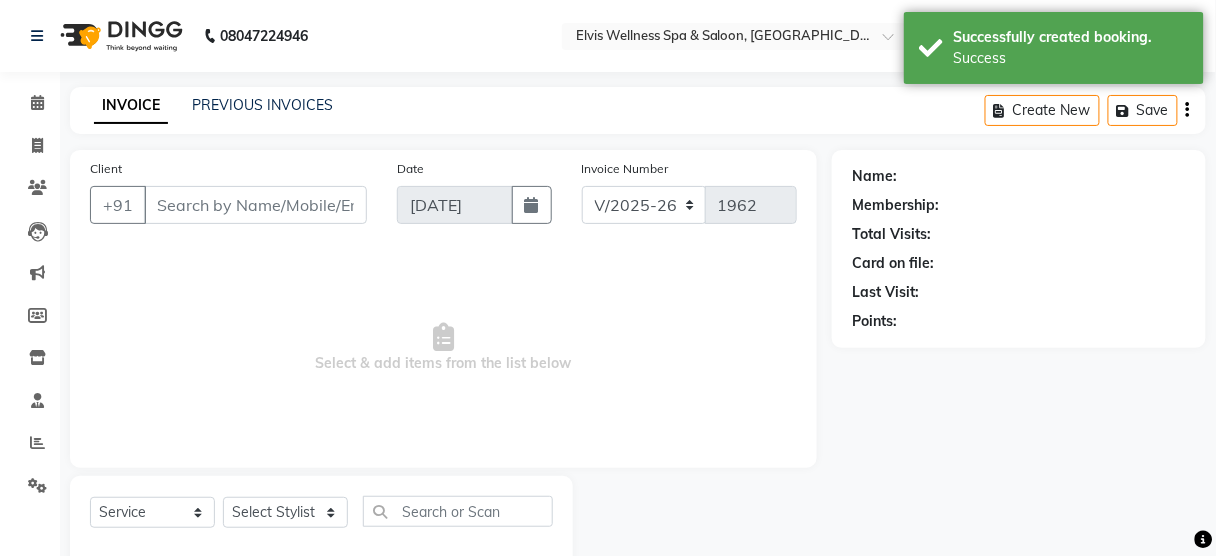 type on "7887888259" 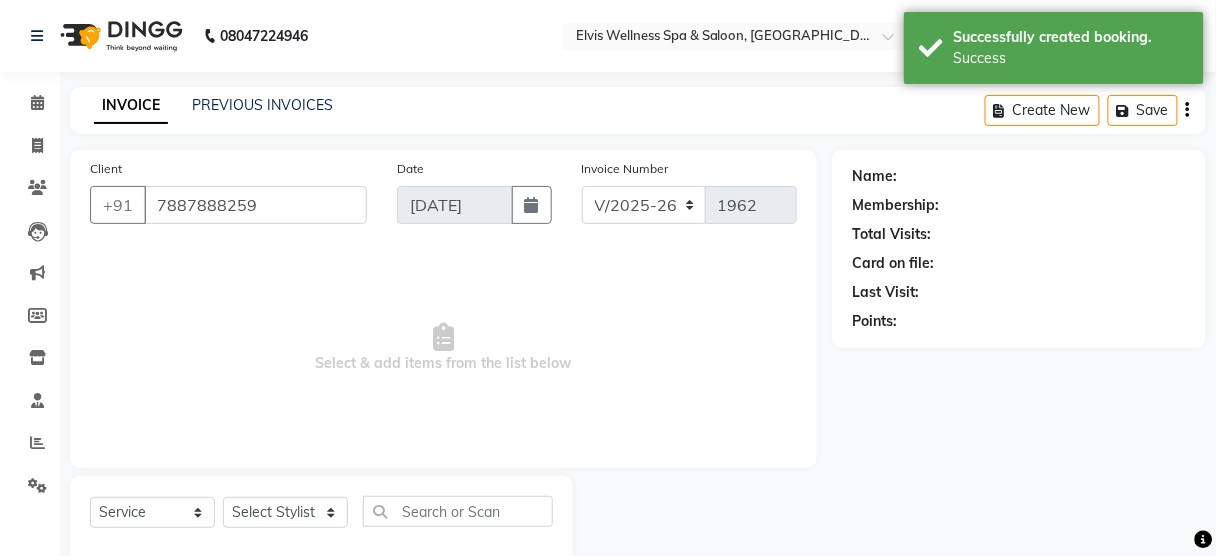select on "39958" 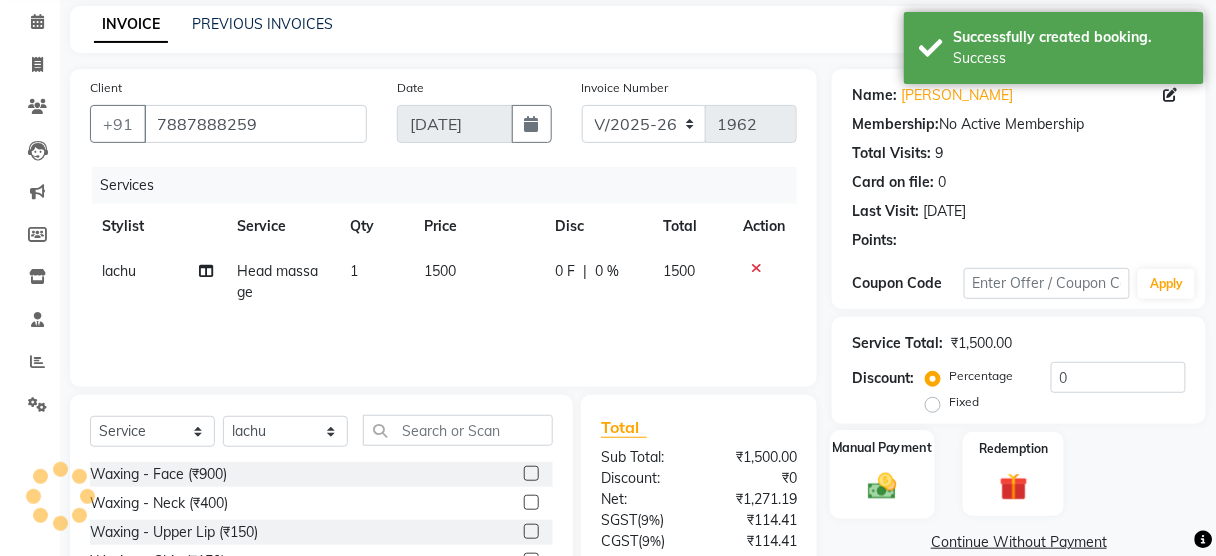 scroll, scrollTop: 230, scrollLeft: 0, axis: vertical 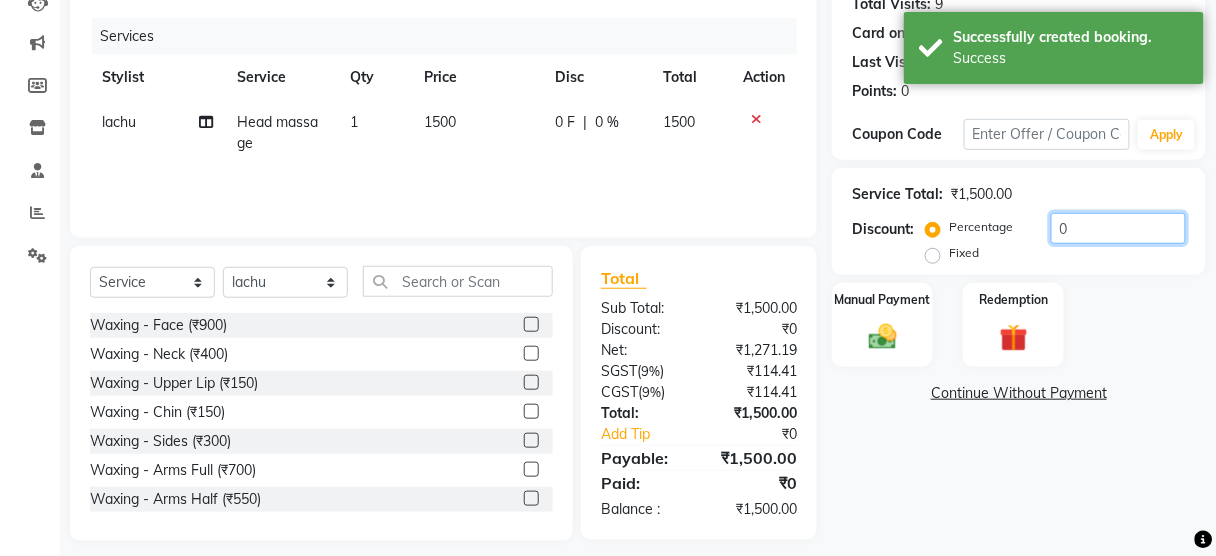 click on "0" 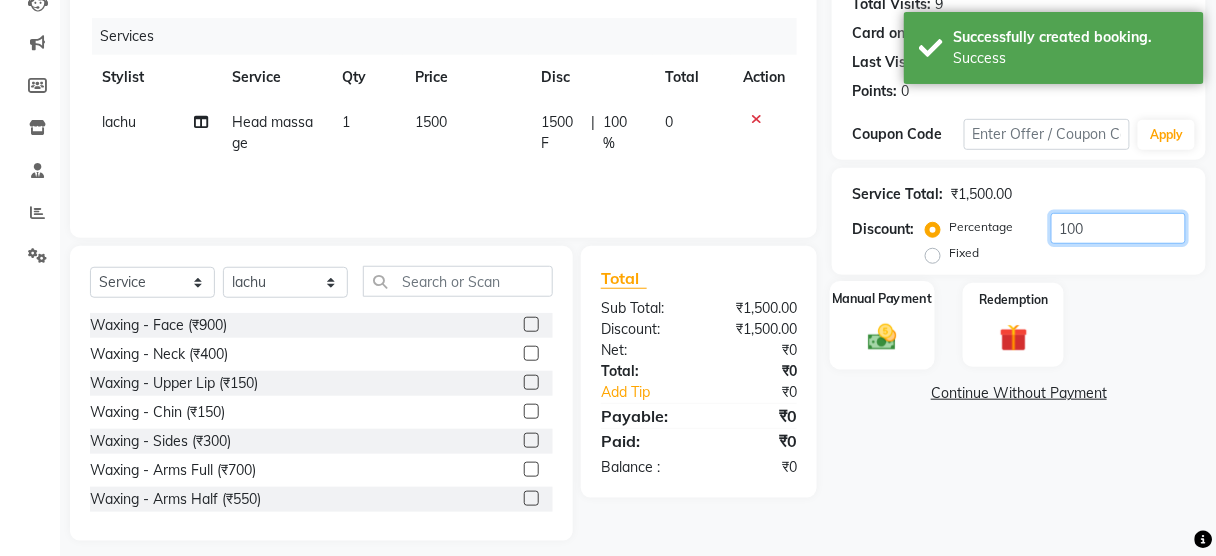 type on "100" 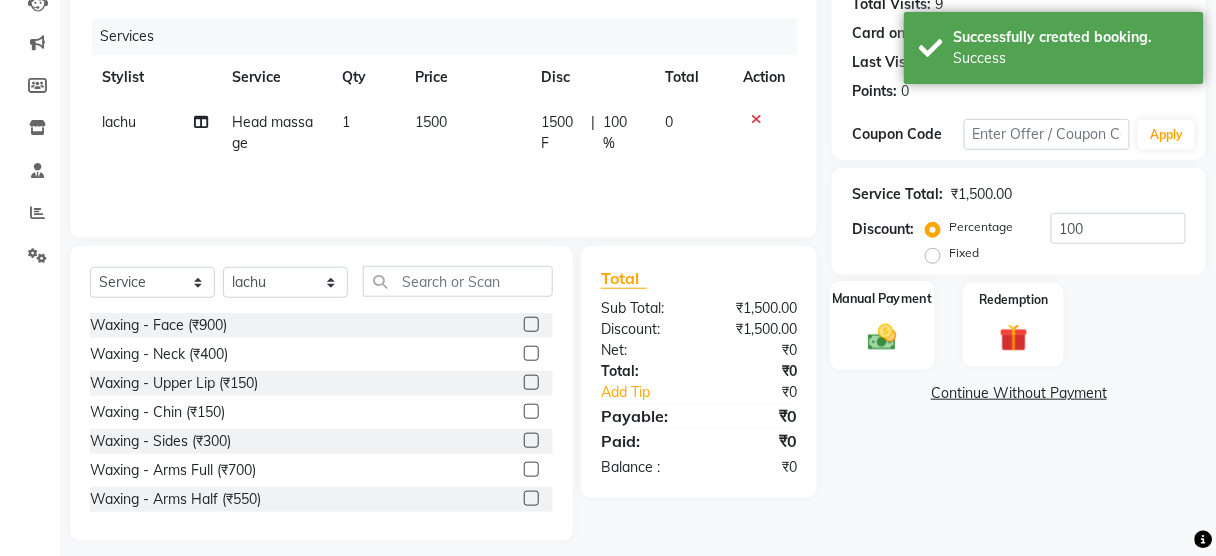click 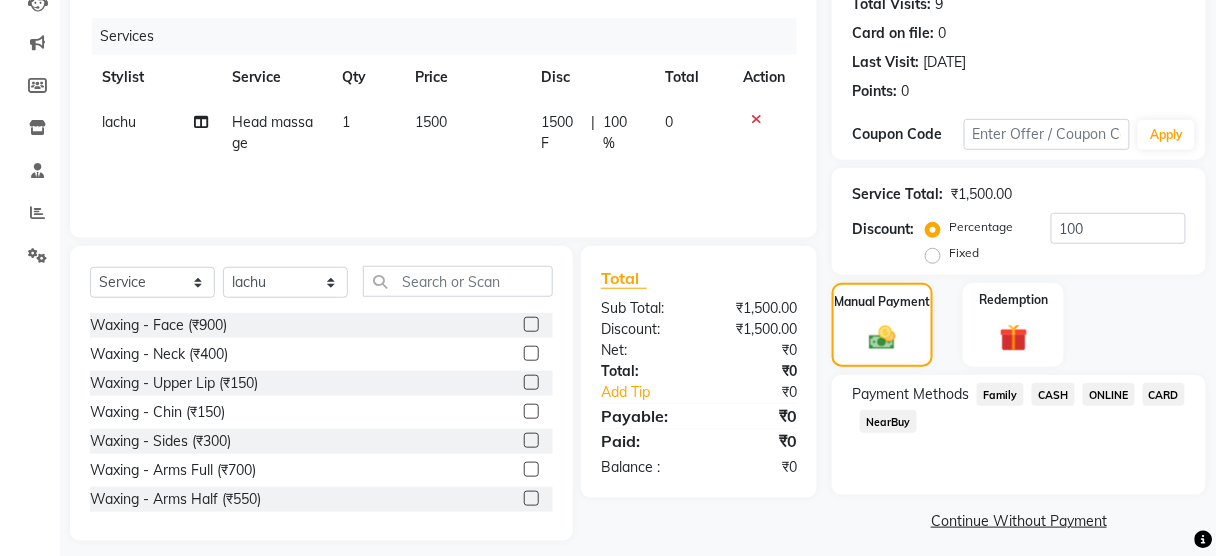 click on "CASH" 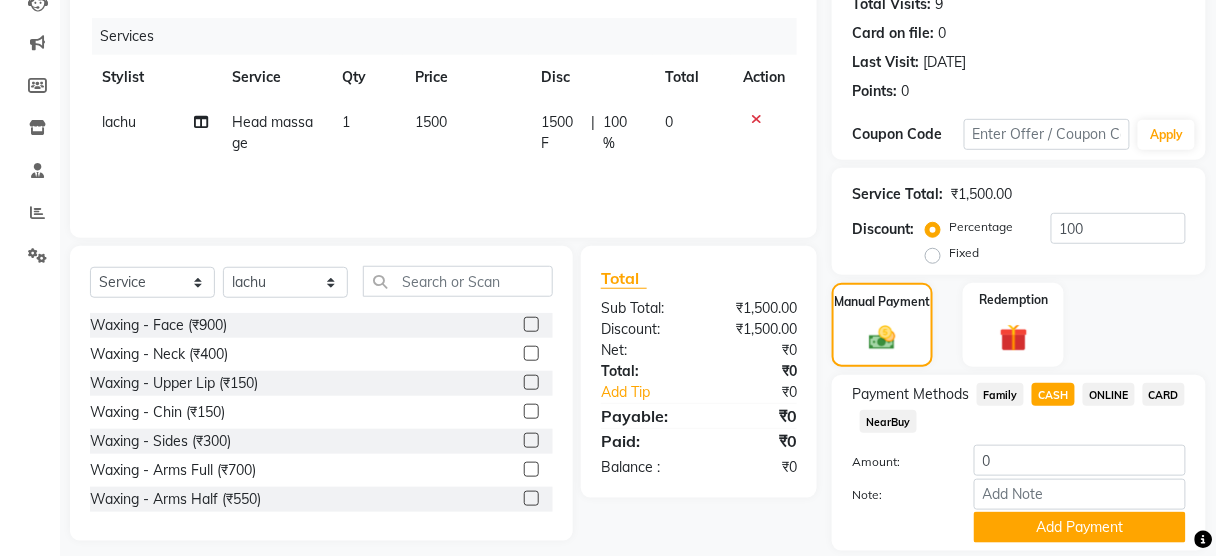 scroll, scrollTop: 295, scrollLeft: 0, axis: vertical 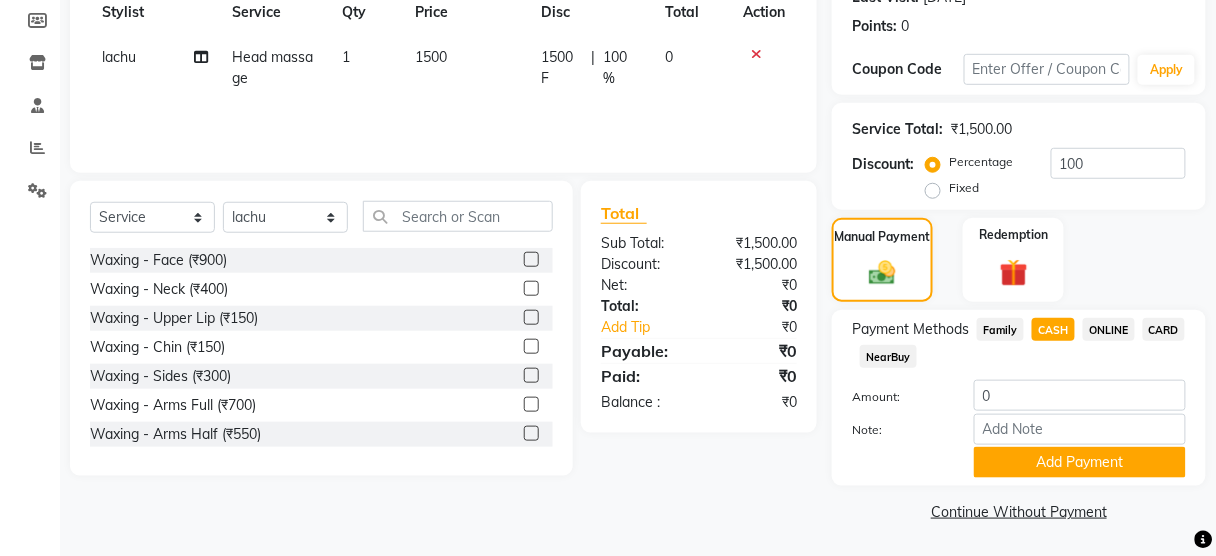 click on "Family" 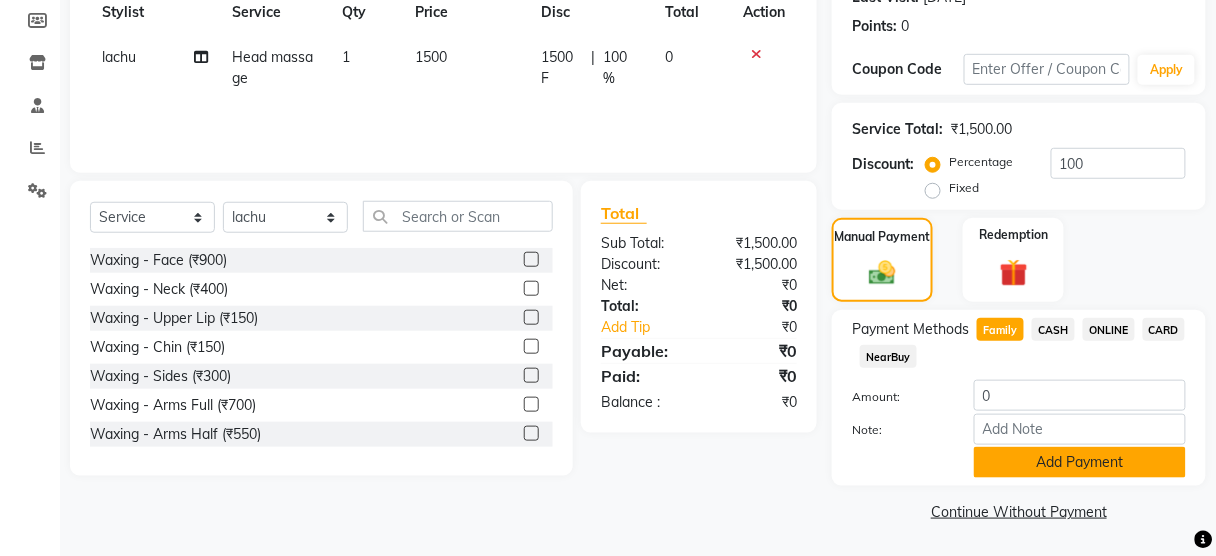 click on "Add Payment" 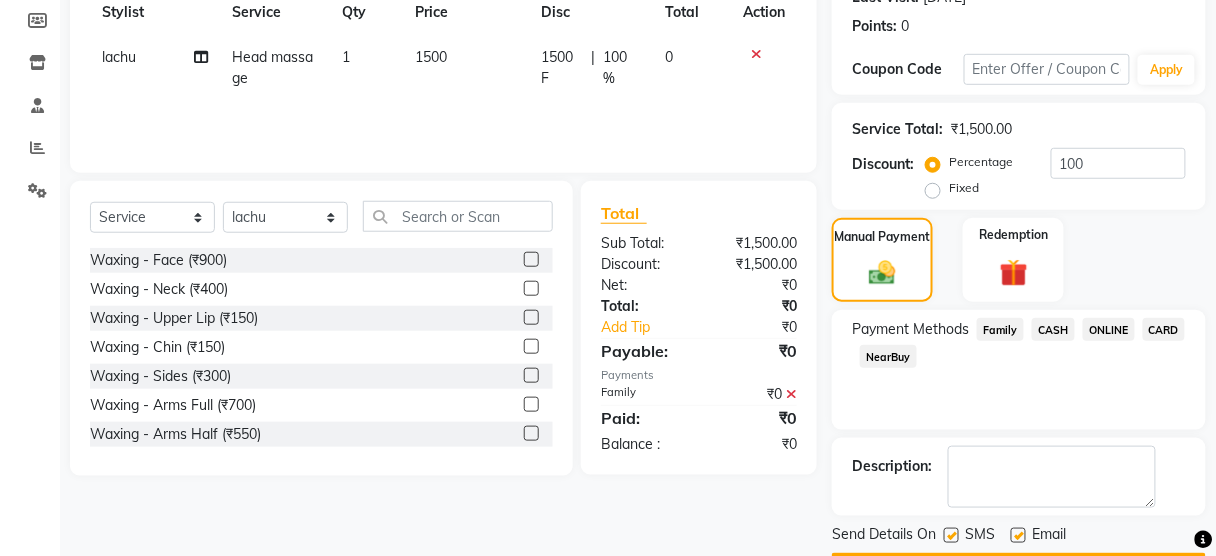 scroll, scrollTop: 351, scrollLeft: 0, axis: vertical 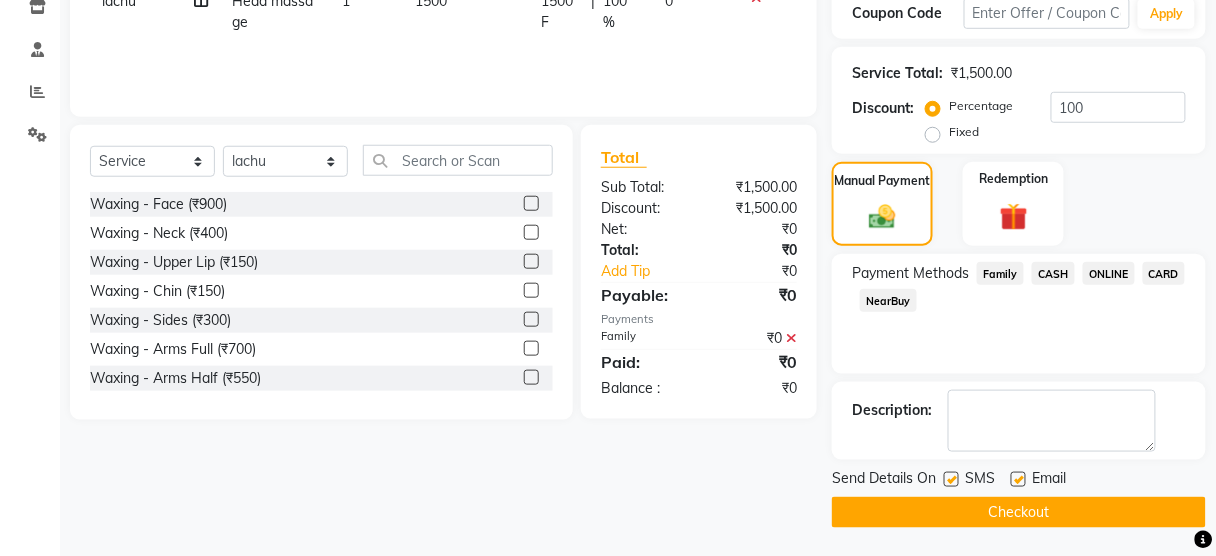 click 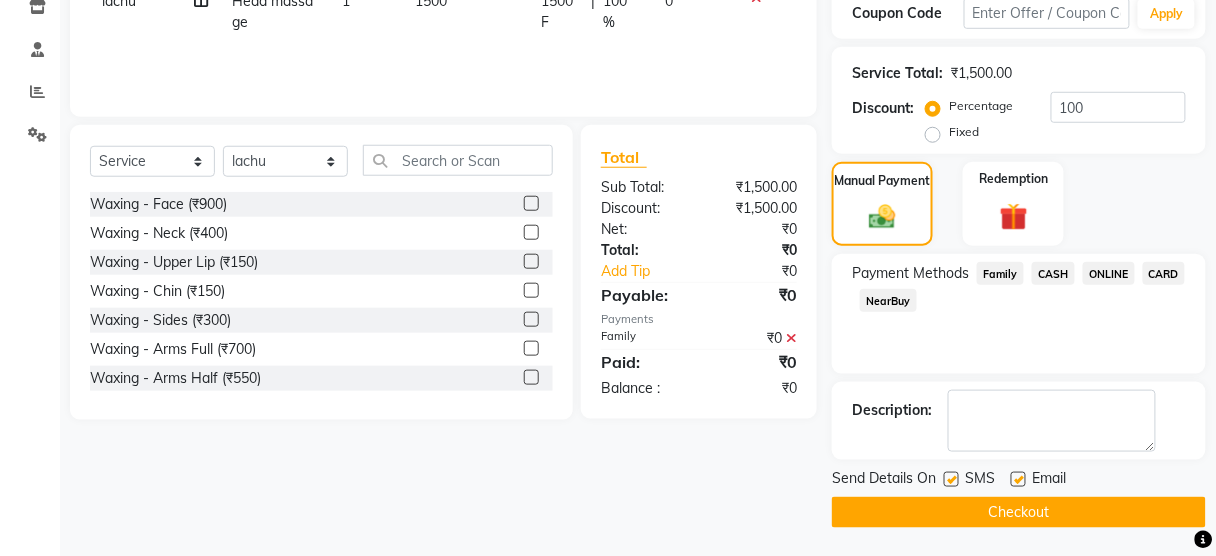 click at bounding box center (950, 480) 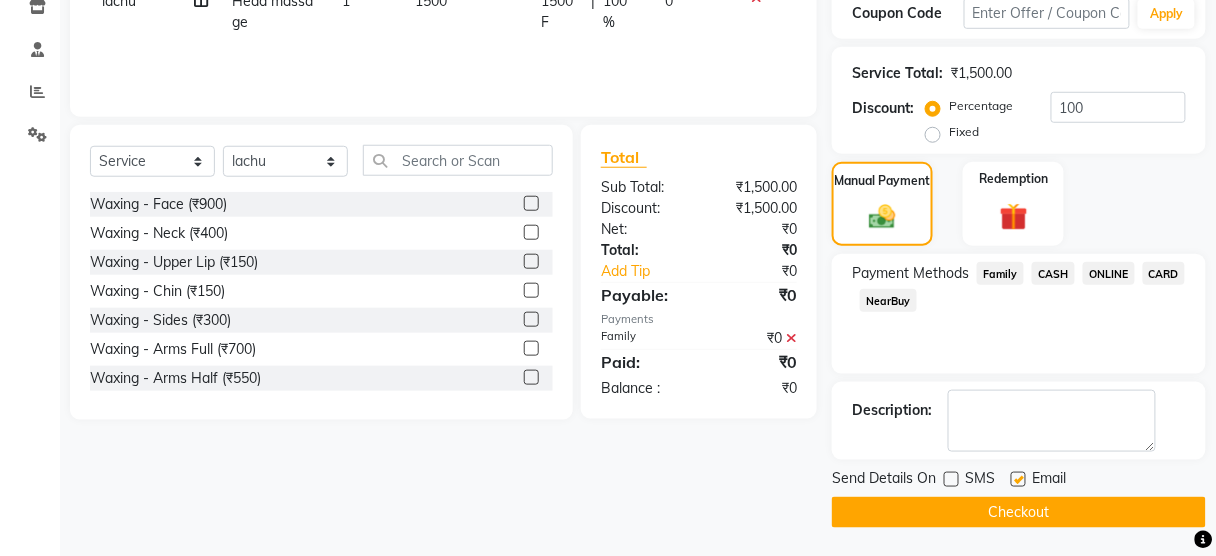 click on "Checkout" 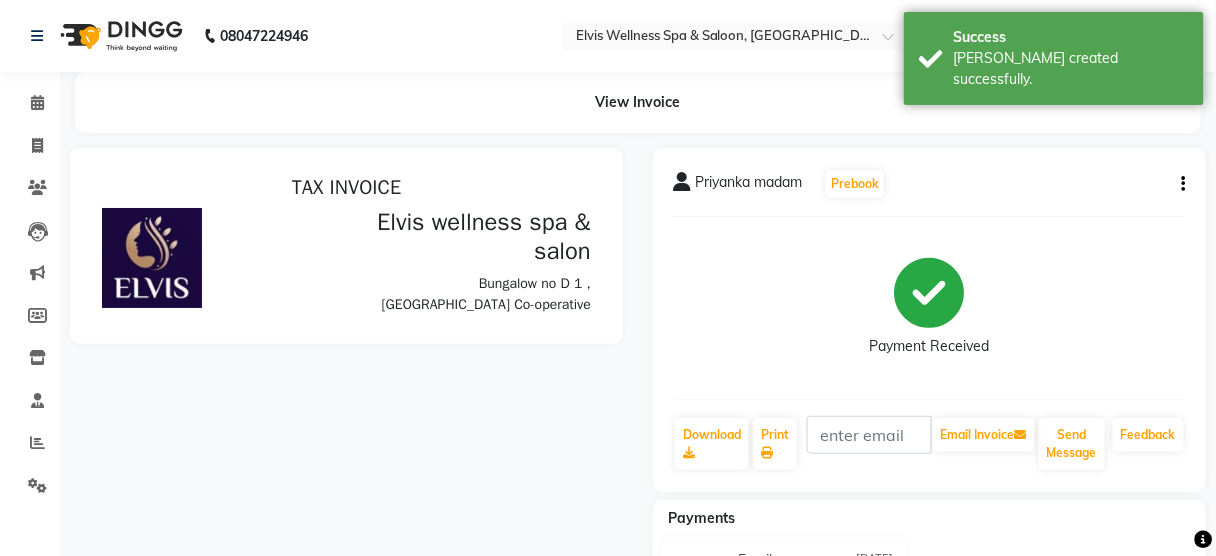 scroll, scrollTop: 0, scrollLeft: 0, axis: both 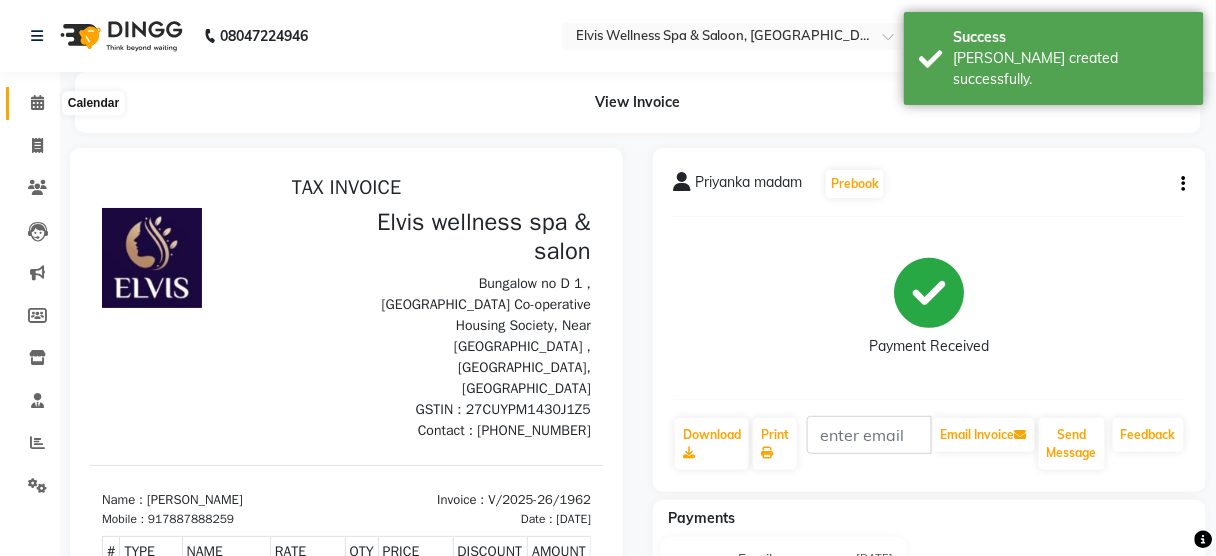 click 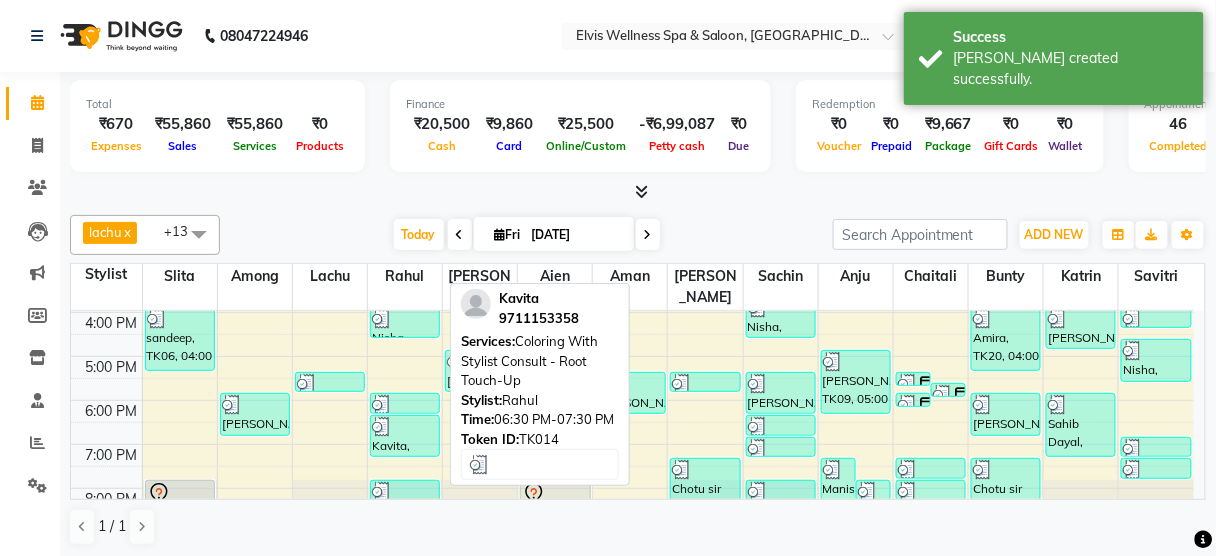 scroll, scrollTop: 395, scrollLeft: 0, axis: vertical 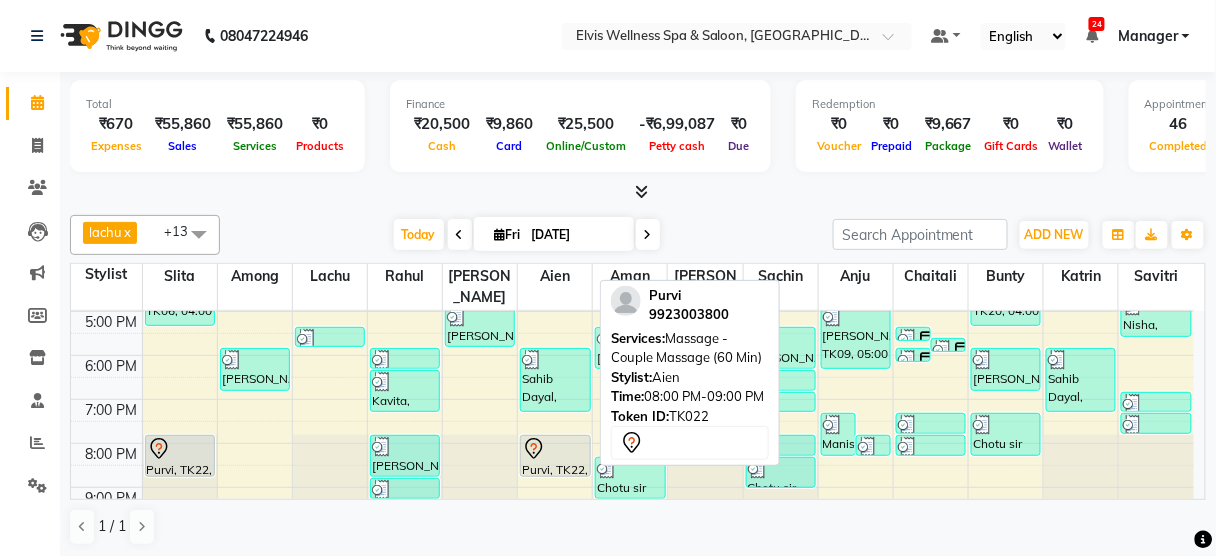 click 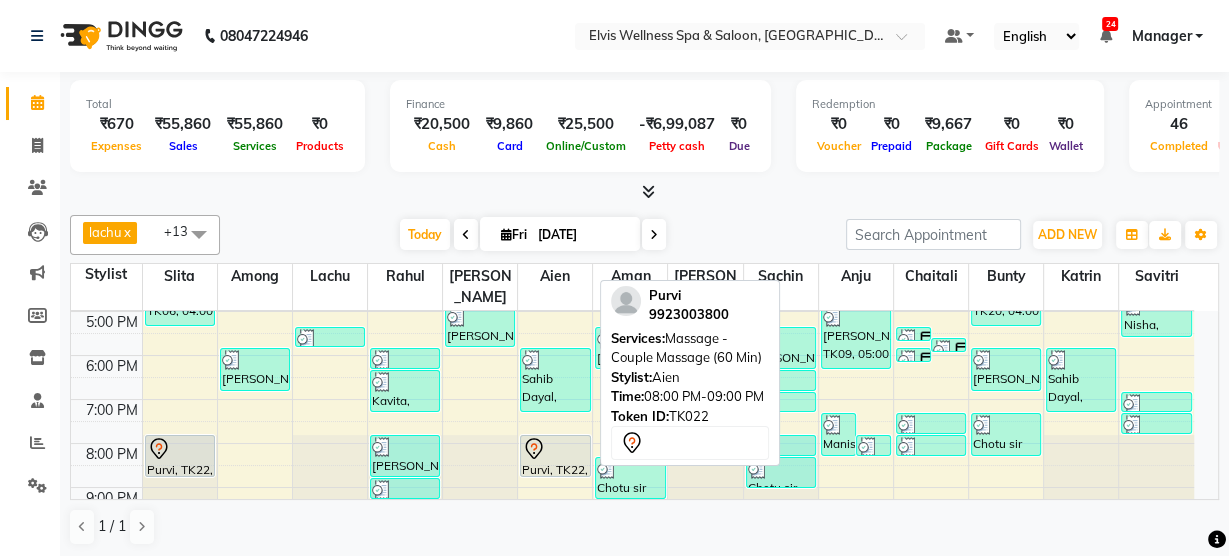 select on "7" 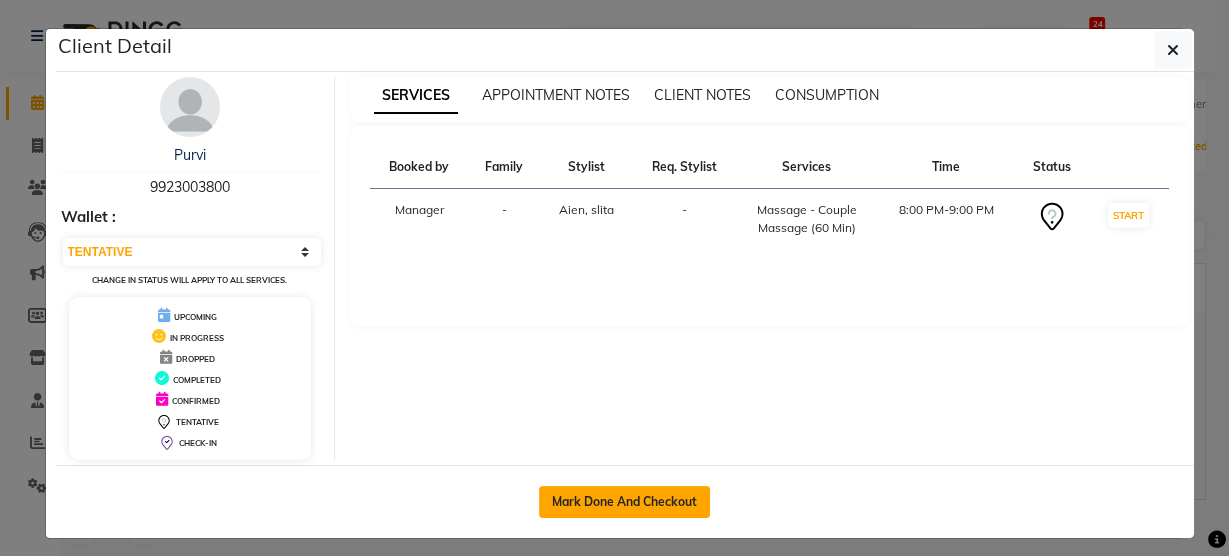 click on "Mark Done And Checkout" 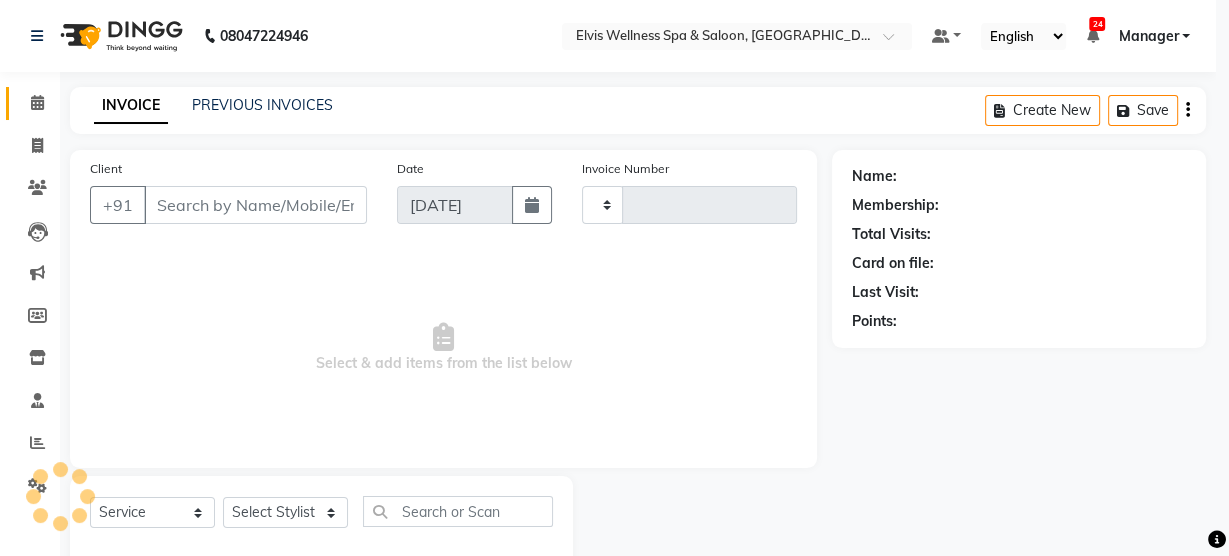 type on "1963" 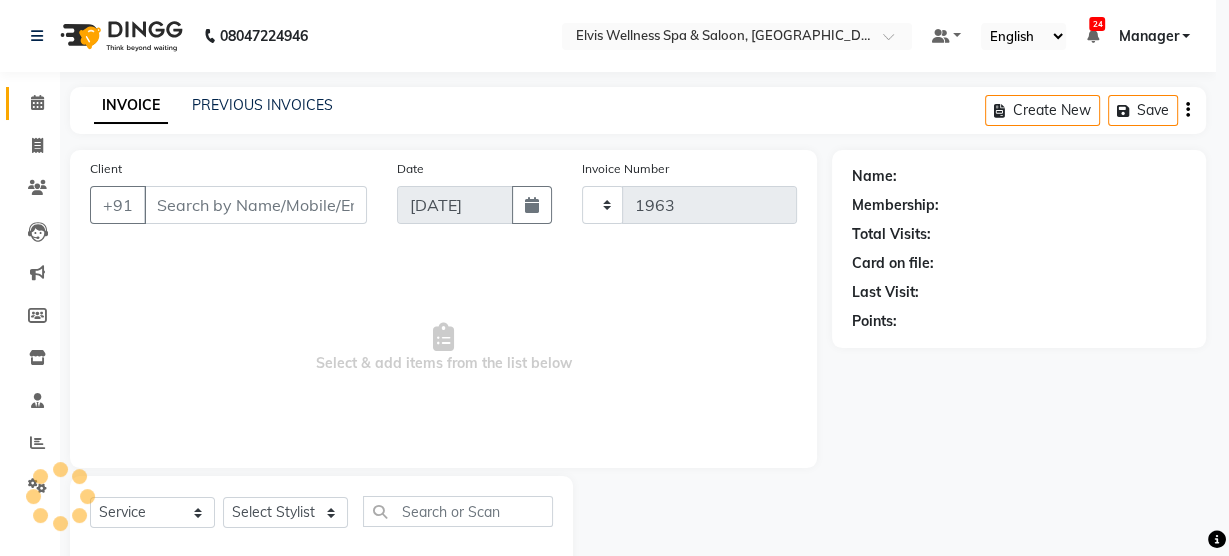 select on "5733" 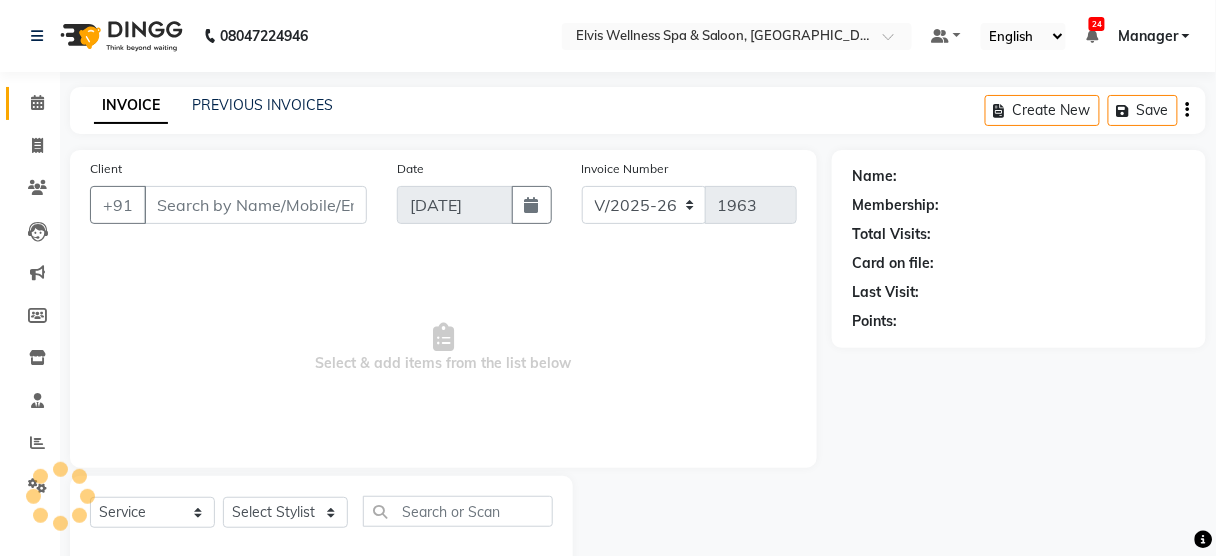 type on "9923003800" 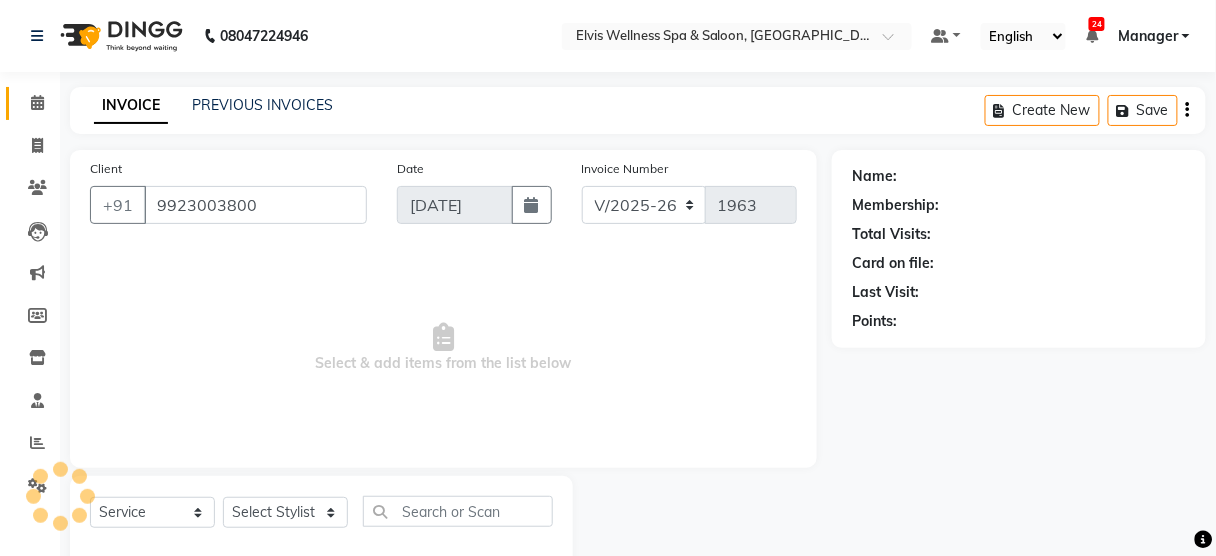 select on "45634" 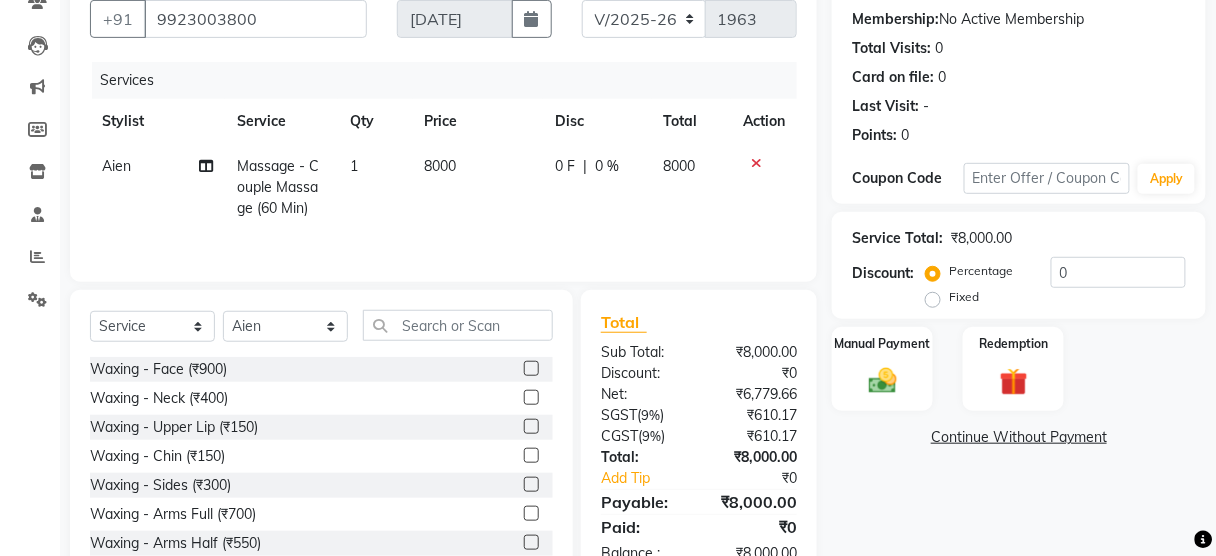 scroll, scrollTop: 243, scrollLeft: 0, axis: vertical 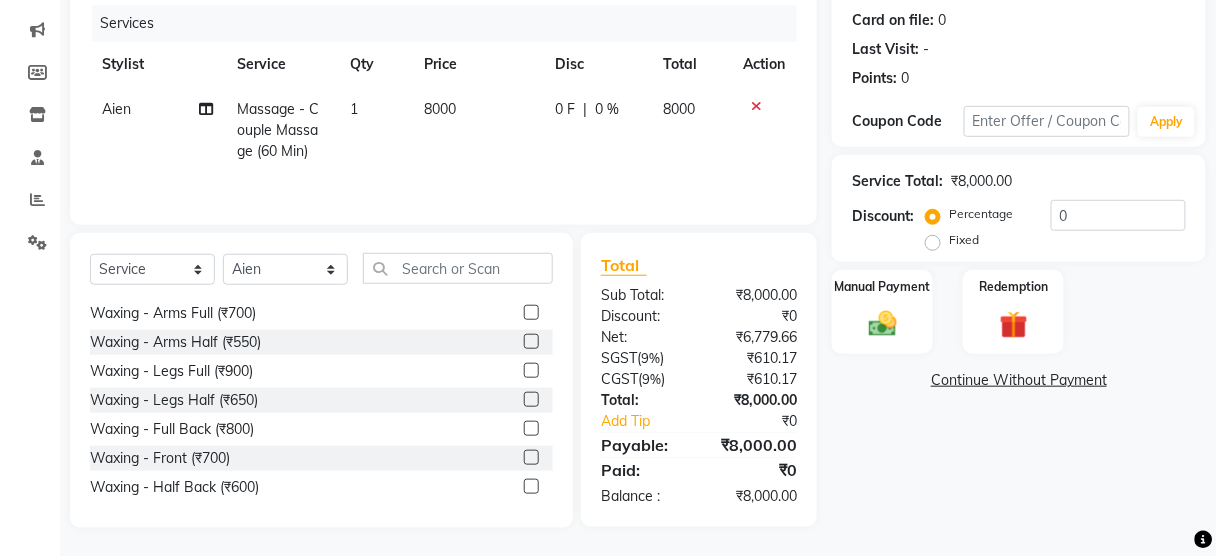 click on "Client +91 9923003800 Date 11-07-2025 Invoice Number V/2025 V/2025-26 1963 Services Stylist Service Qty Price Disc Total Action Aien Massage - Couple Massage (60 Min) 1 8000 0 F | 0 % 8000" 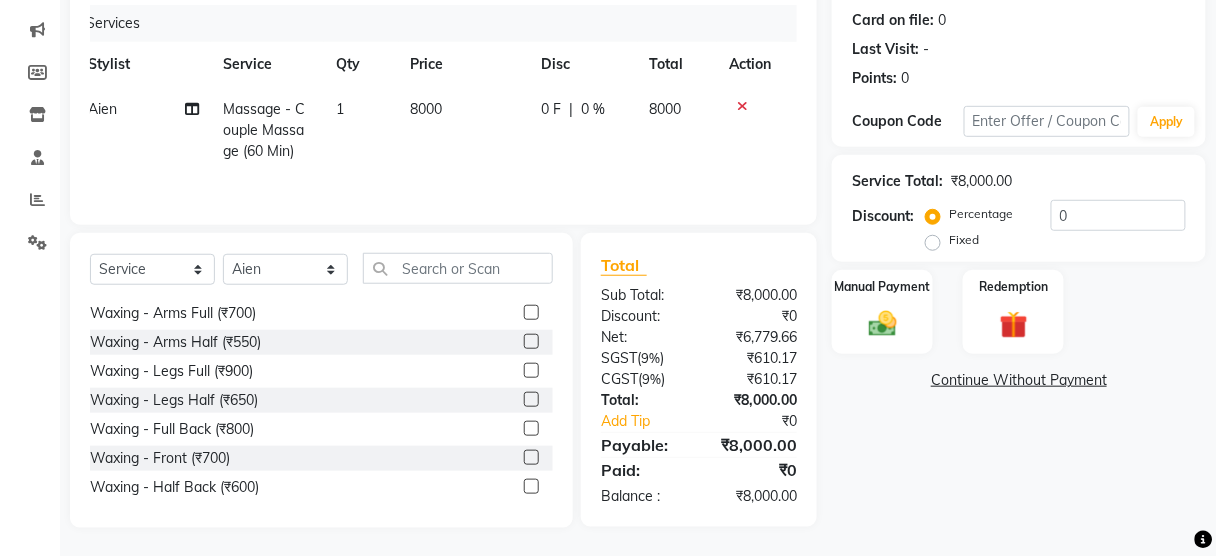 scroll, scrollTop: 0, scrollLeft: 0, axis: both 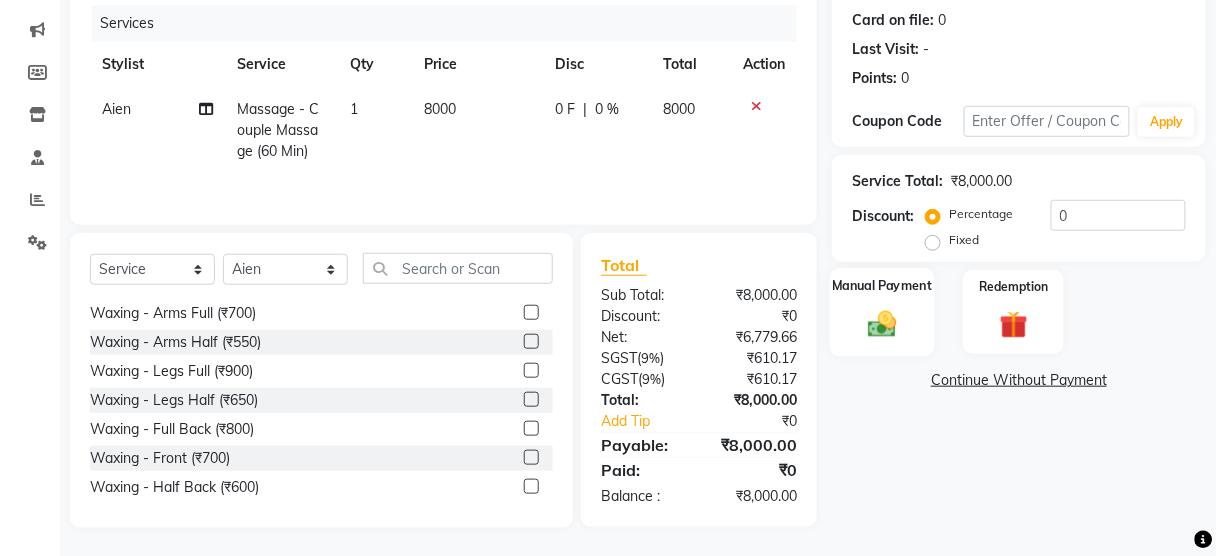 click on "Manual Payment" 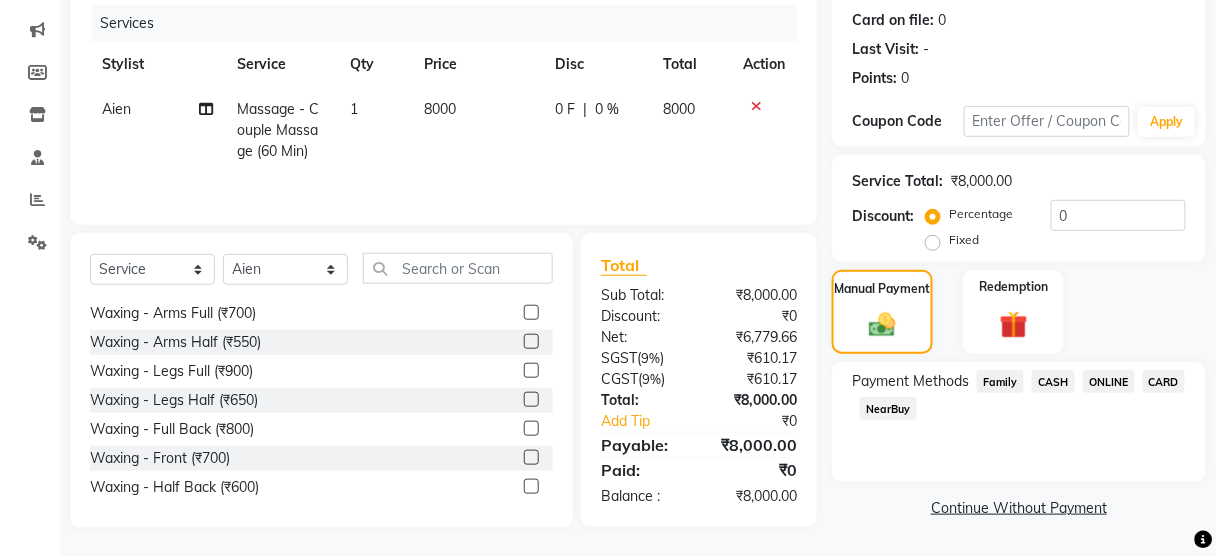 click on "CARD" 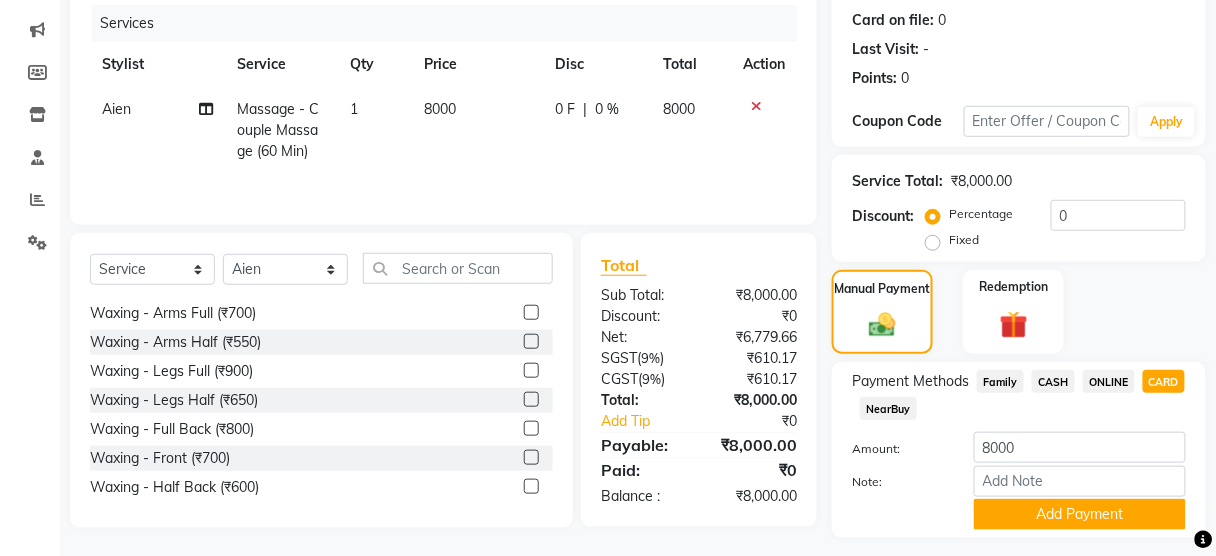 scroll, scrollTop: 295, scrollLeft: 0, axis: vertical 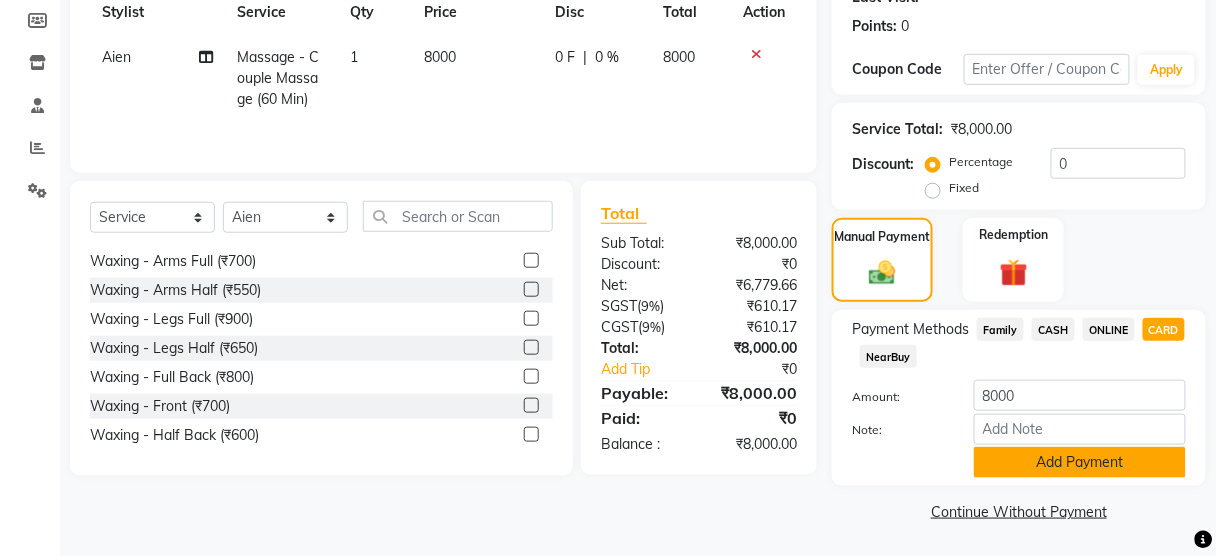 click on "Add Payment" 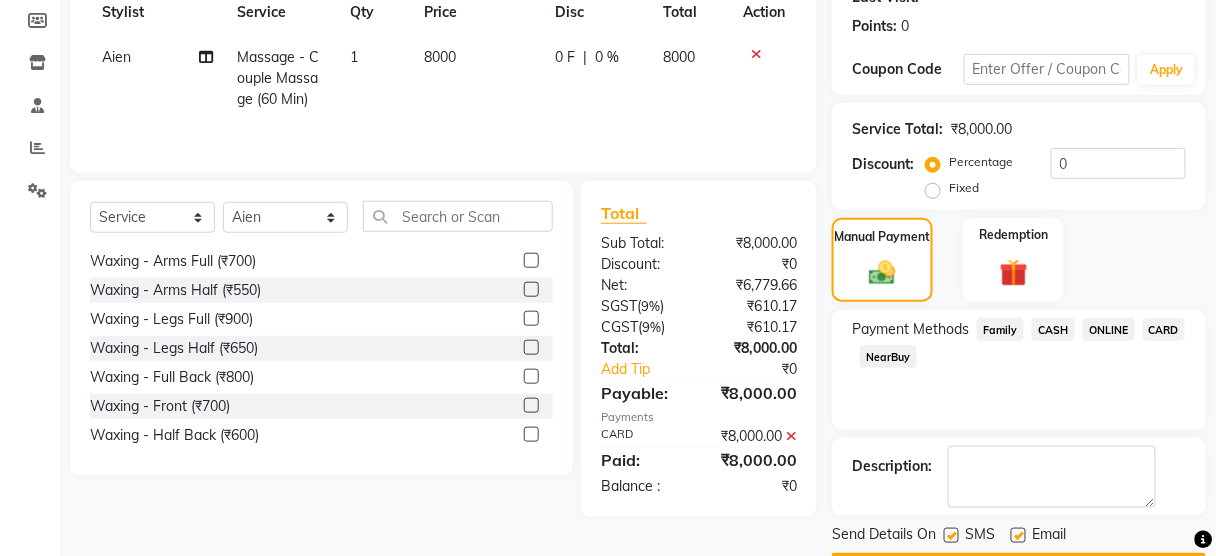 scroll, scrollTop: 351, scrollLeft: 0, axis: vertical 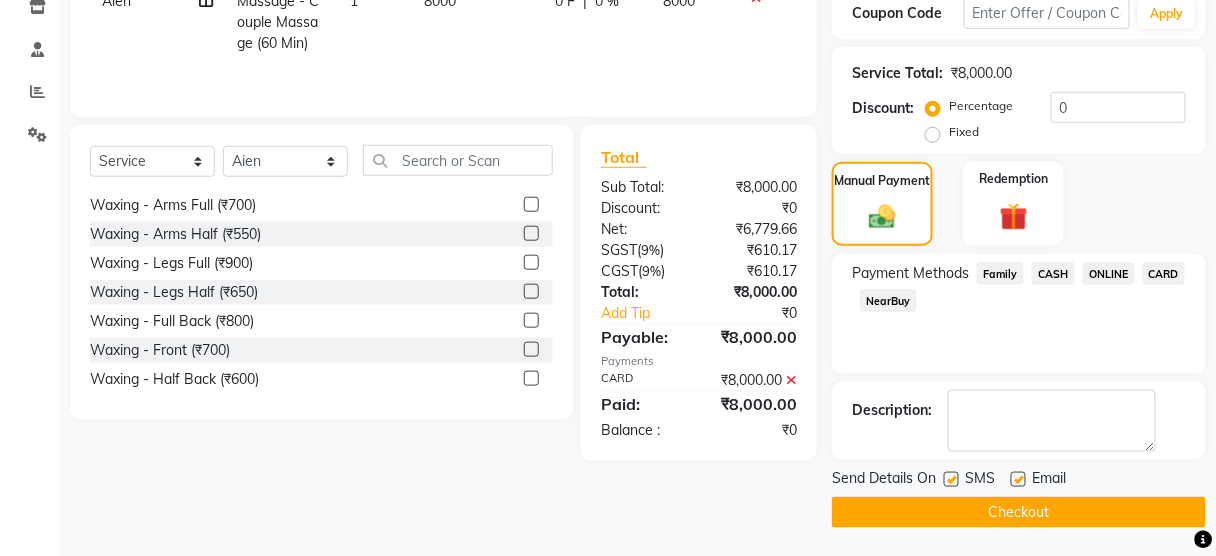 click on "Checkout" 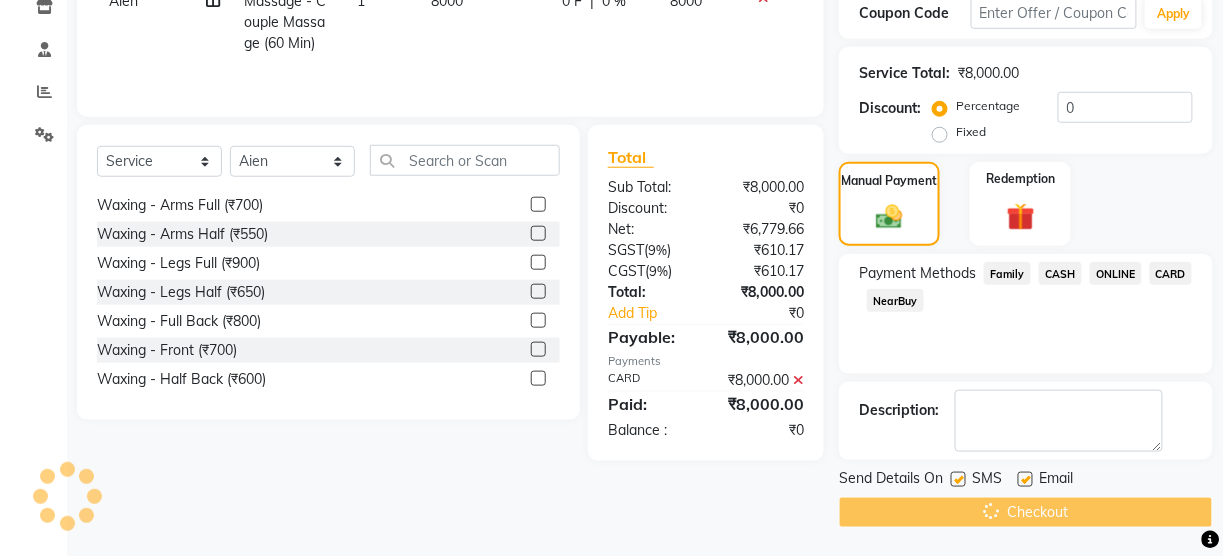 scroll, scrollTop: 0, scrollLeft: 0, axis: both 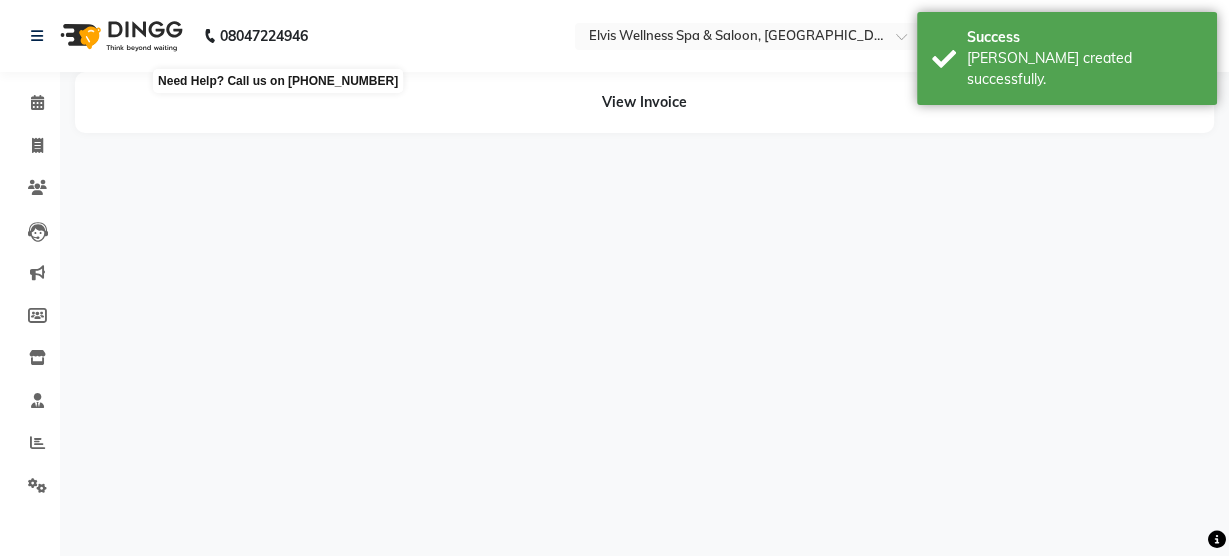 select on "45634" 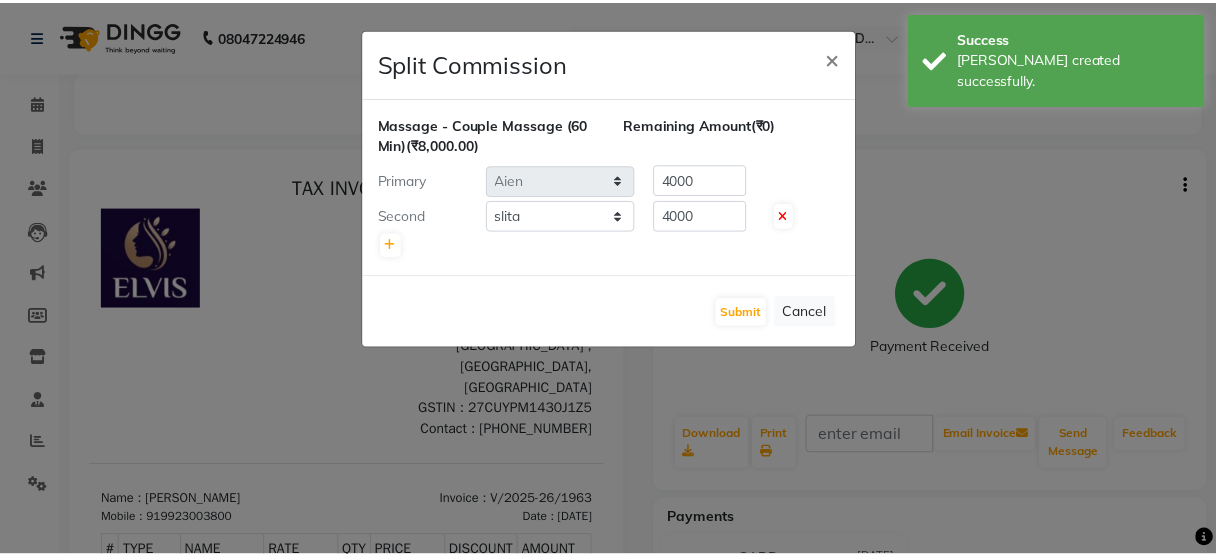 scroll, scrollTop: 0, scrollLeft: 0, axis: both 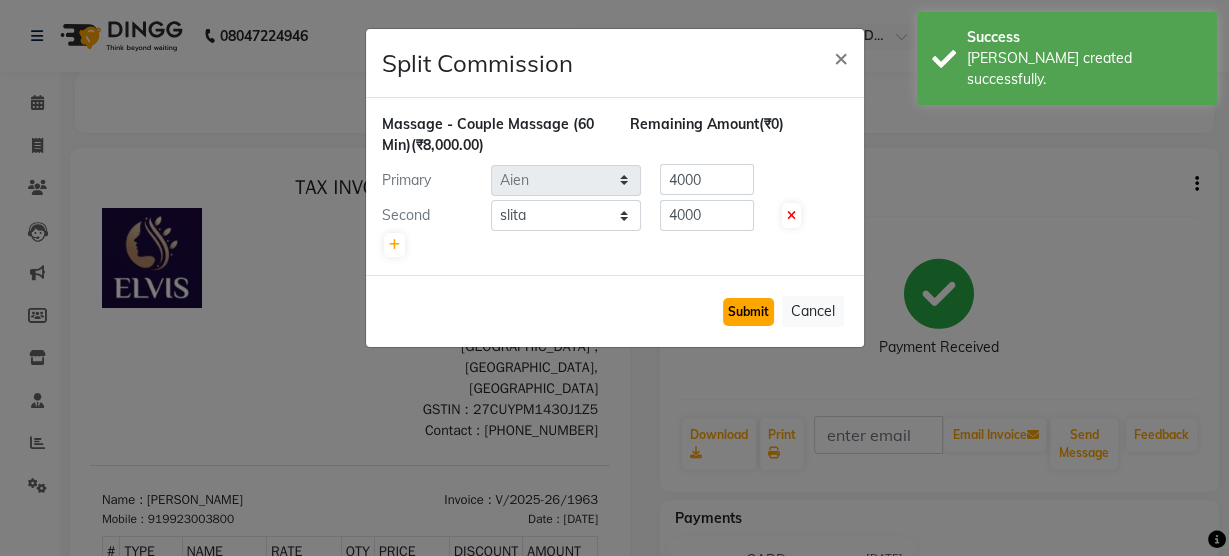 click on "Submit" 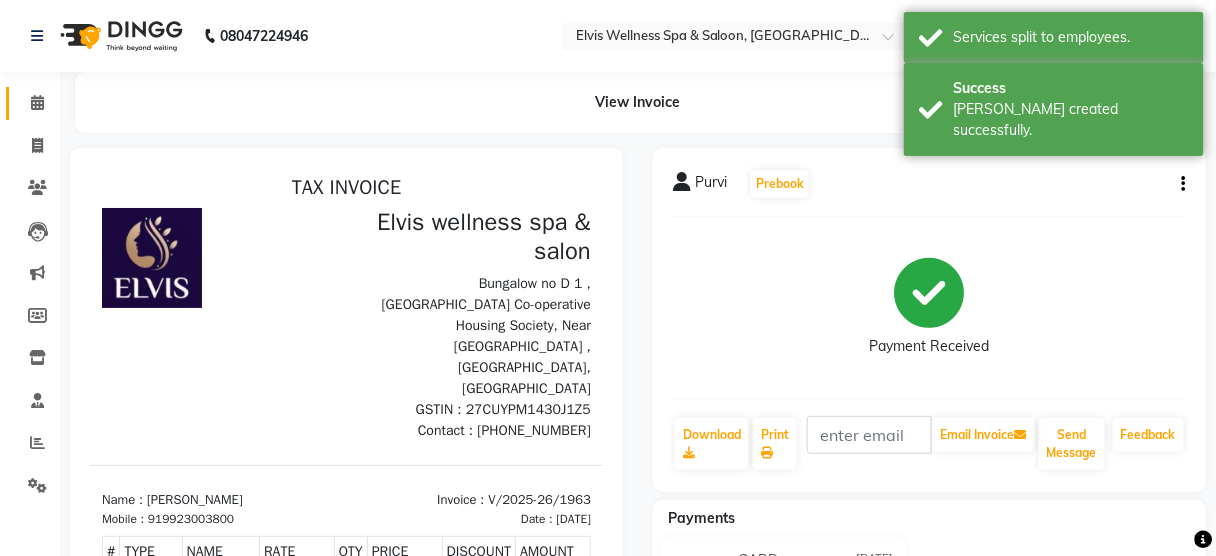 click on "Calendar" 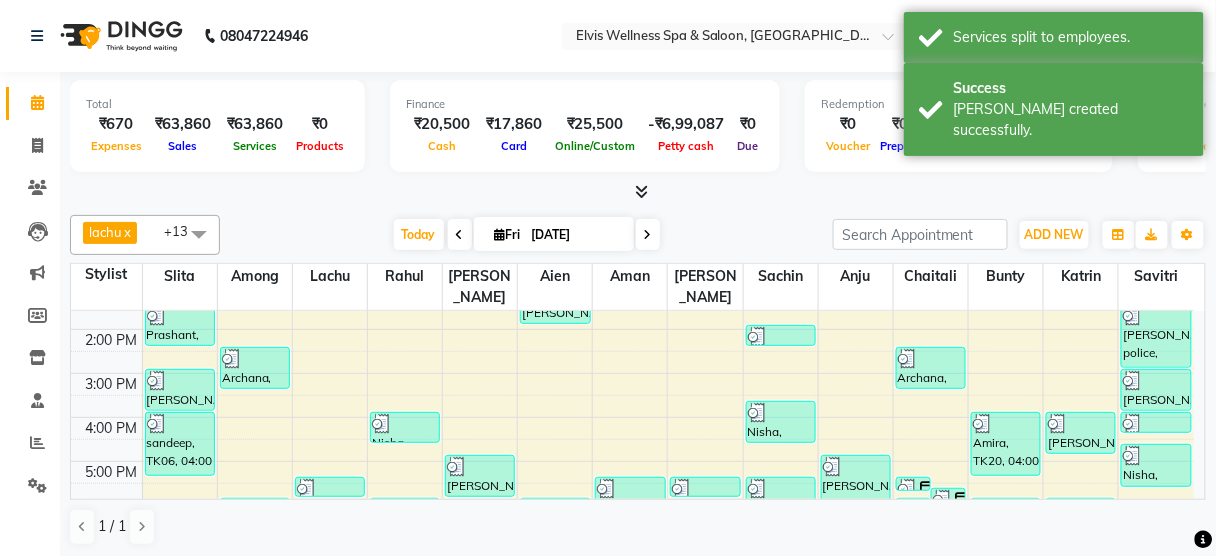 scroll, scrollTop: 395, scrollLeft: 0, axis: vertical 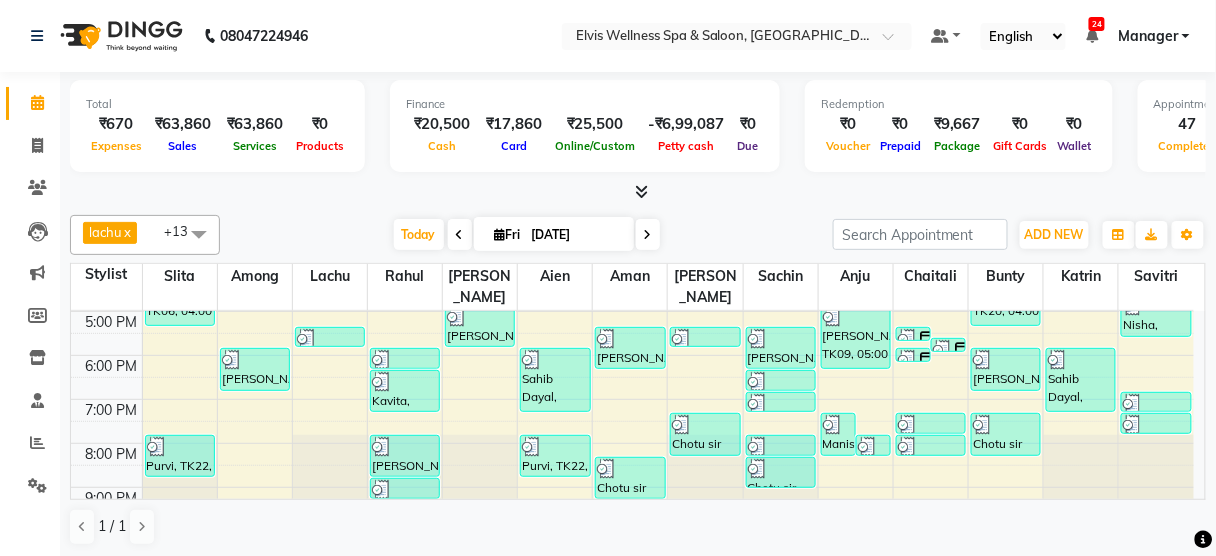 click on "lachu  x among  x Anju  x Ming  x Sachin  x Katrin  x Savitri  x Aman  x Bunty  x Chaitali  x nancy  x Rahul  x Aien  x slita  x +13 Select All Aien Aman among Anju Anna baner staff Bepeto Bunty Chaitali Eunice Jay Katrin Khumpo kothrud staff KP staff Kundan lachu Lelen Lucy Manager Marvin Masoni mimin Ming nancy Noang Rahul RAMBO Reena Sachin sarla Savitri slita Sumitra Thon Viman nagar staff yanchen Today  Fri 11-07-2025 Toggle Dropdown Add Appointment Add Invoice Add Expense Add Attendance Add Client Add Transaction Toggle Dropdown Add Appointment Add Invoice Add Expense Add Attendance Add Client ADD NEW Toggle Dropdown Add Appointment Add Invoice Add Expense Add Attendance Add Client Add Transaction lachu  x among  x Anju  x Ming  x Sachin  x Katrin  x Savitri  x Aman  x Bunty  x Chaitali  x nancy  x Rahul  x Aien  x slita  x +13 Select All Aien Aman among Anju Anna baner staff Bepeto Bunty Chaitali Eunice Jay Katrin Khumpo kothrud staff KP staff Kundan lachu Lelen Lucy Manager" 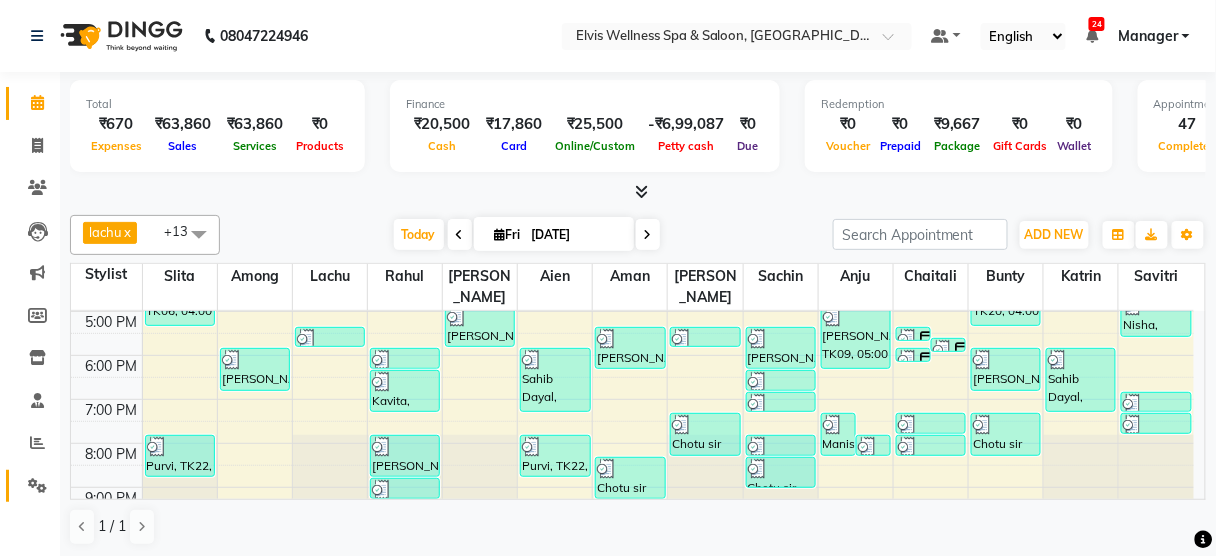 click 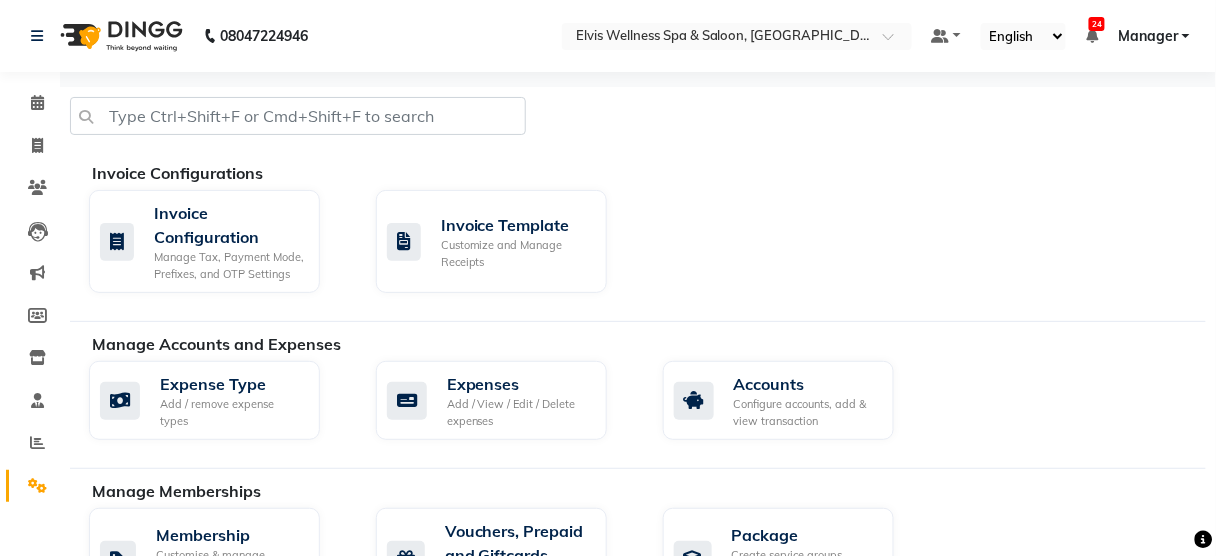 click on "Manage Accounts and Expenses   Expense Type Add / remove expense types  Expenses Add / View / Edit / Delete expenses  Accounts Configure accounts, add & view transaction" 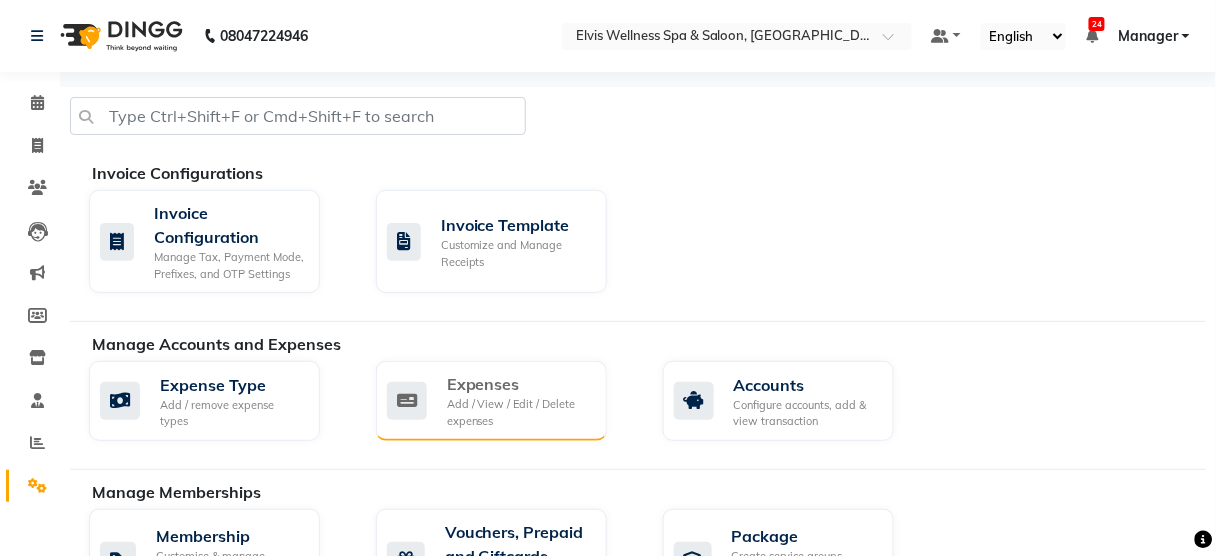 click on "Add / View / Edit / Delete expenses" 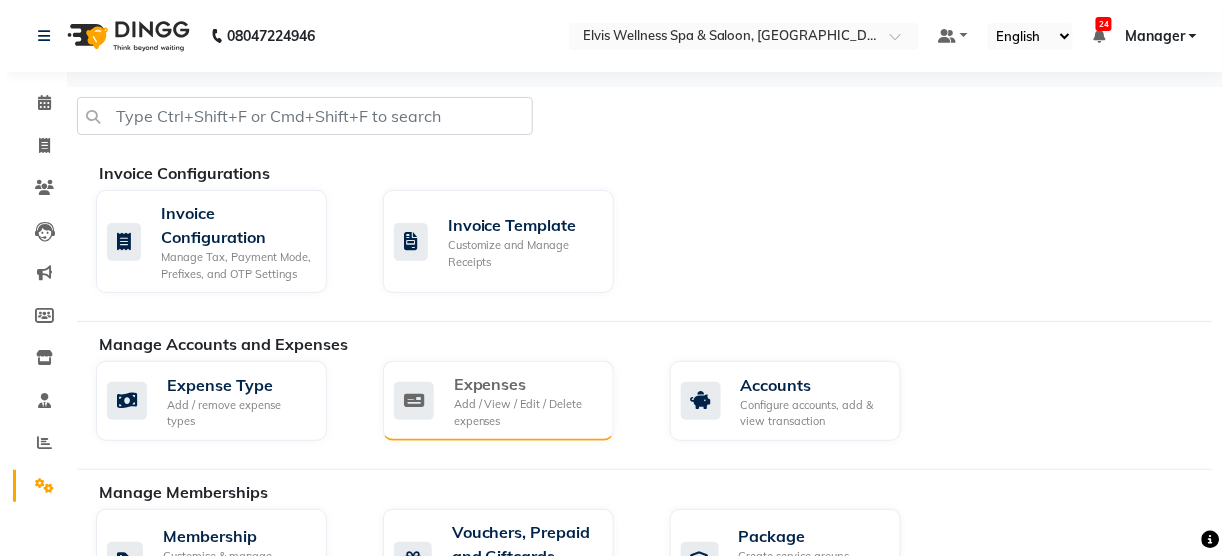scroll, scrollTop: 0, scrollLeft: 0, axis: both 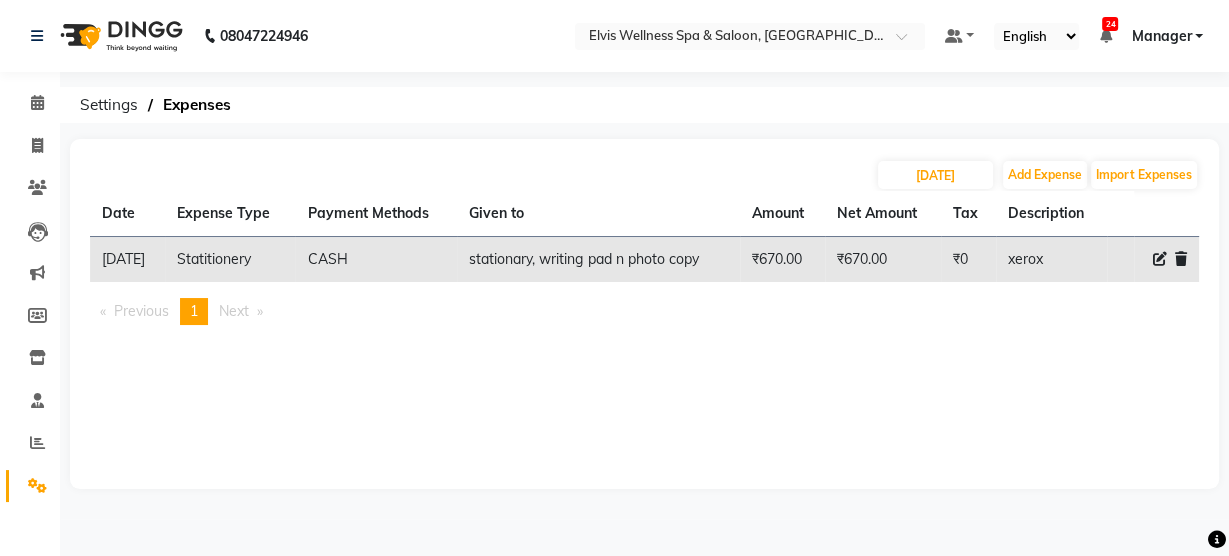 click 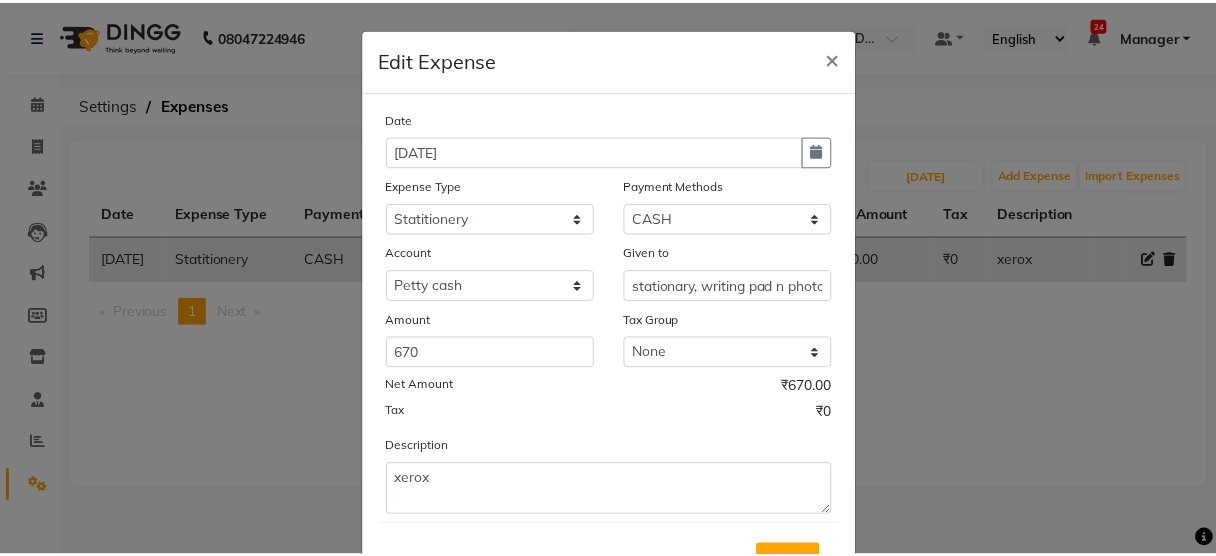 scroll, scrollTop: 55, scrollLeft: 0, axis: vertical 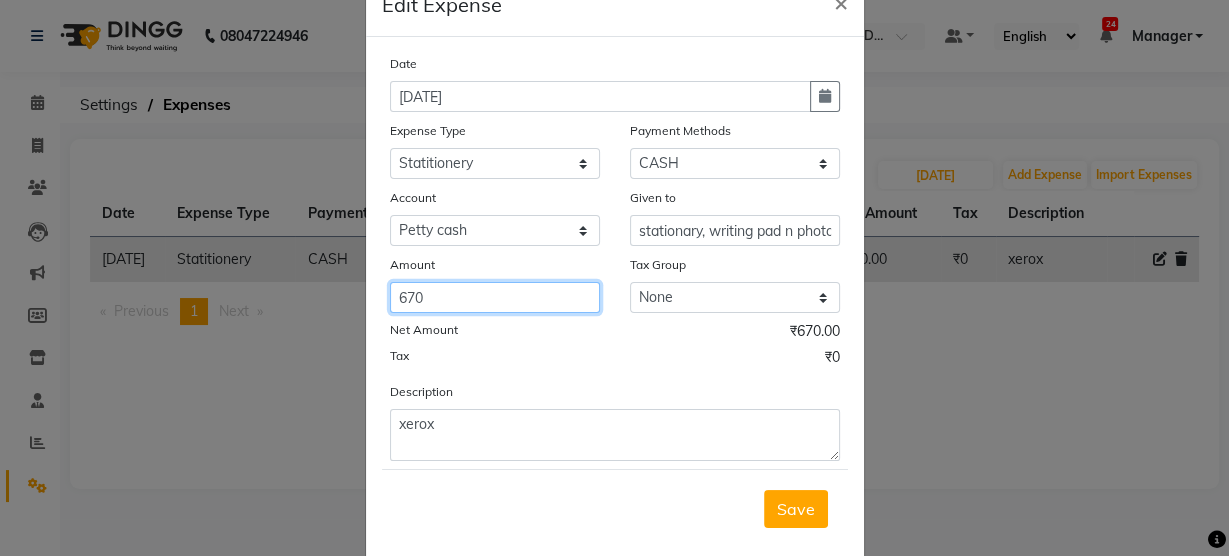 click on "670" 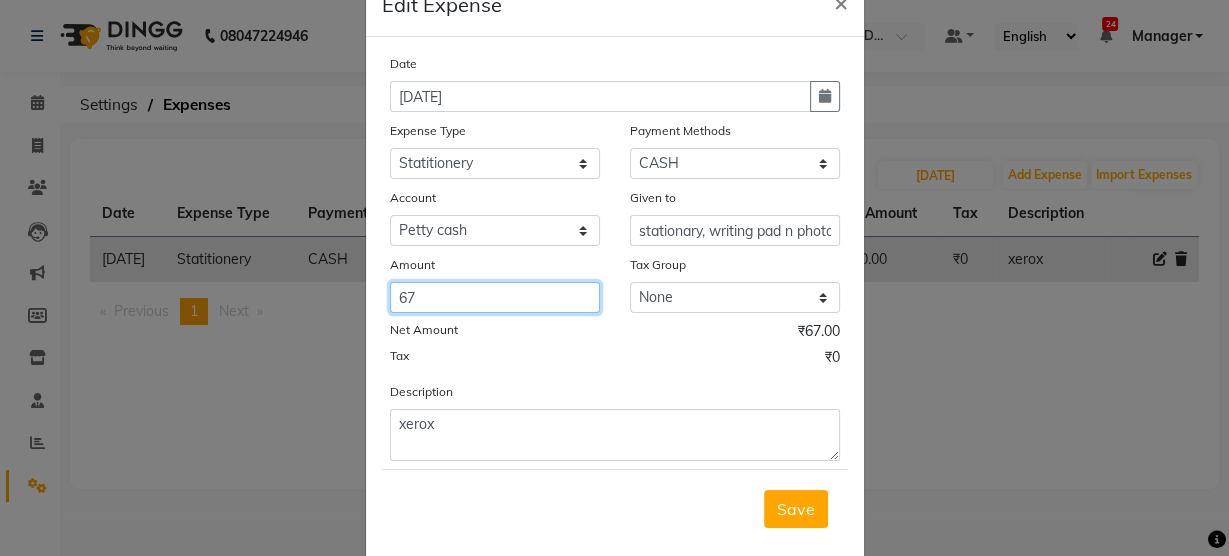 type on "6" 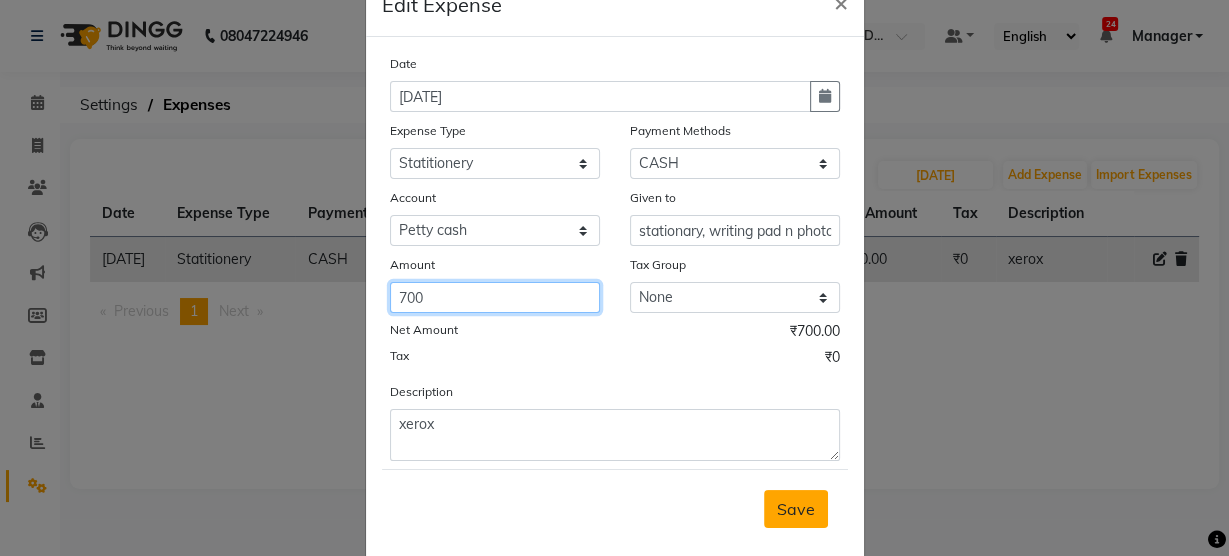 type on "700" 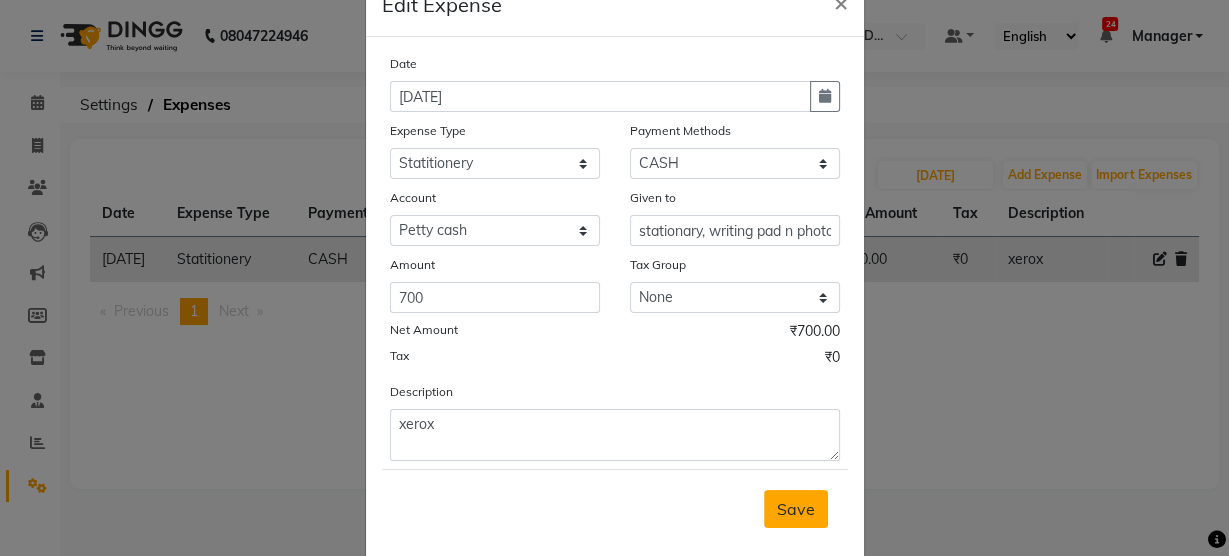 click on "Save" at bounding box center [796, 509] 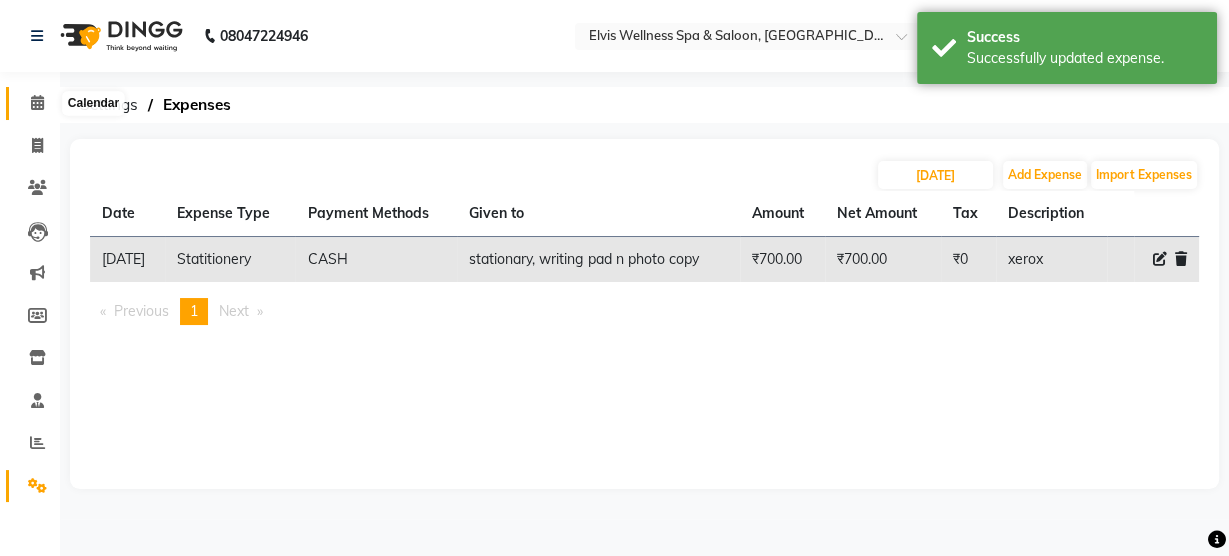 click 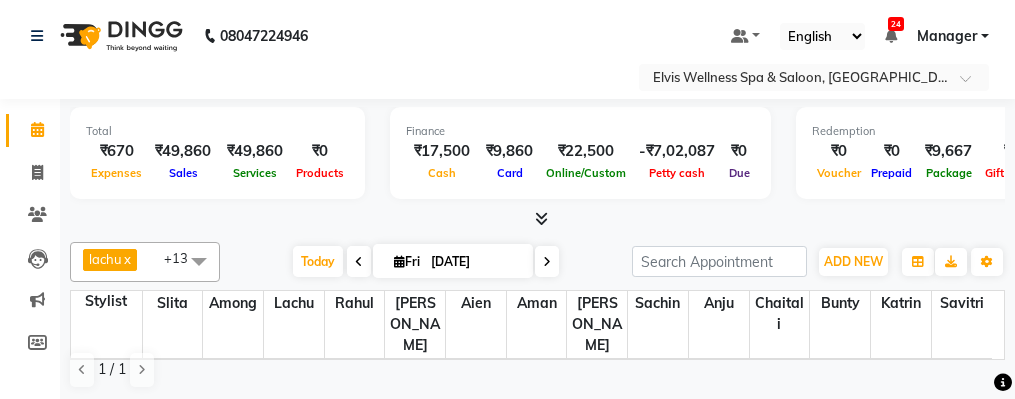 scroll, scrollTop: 0, scrollLeft: 0, axis: both 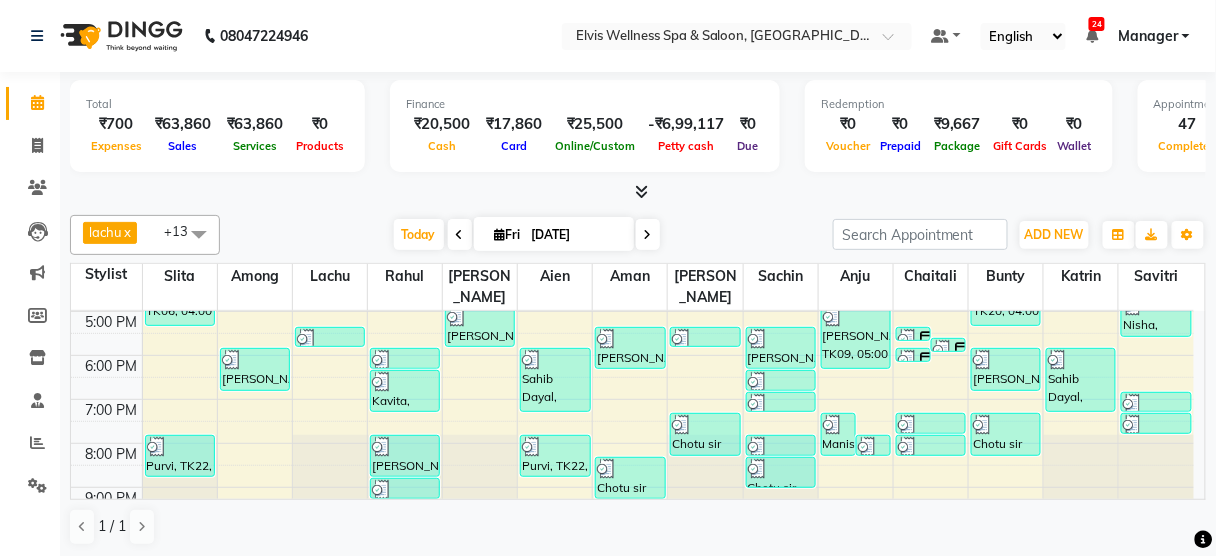 click 